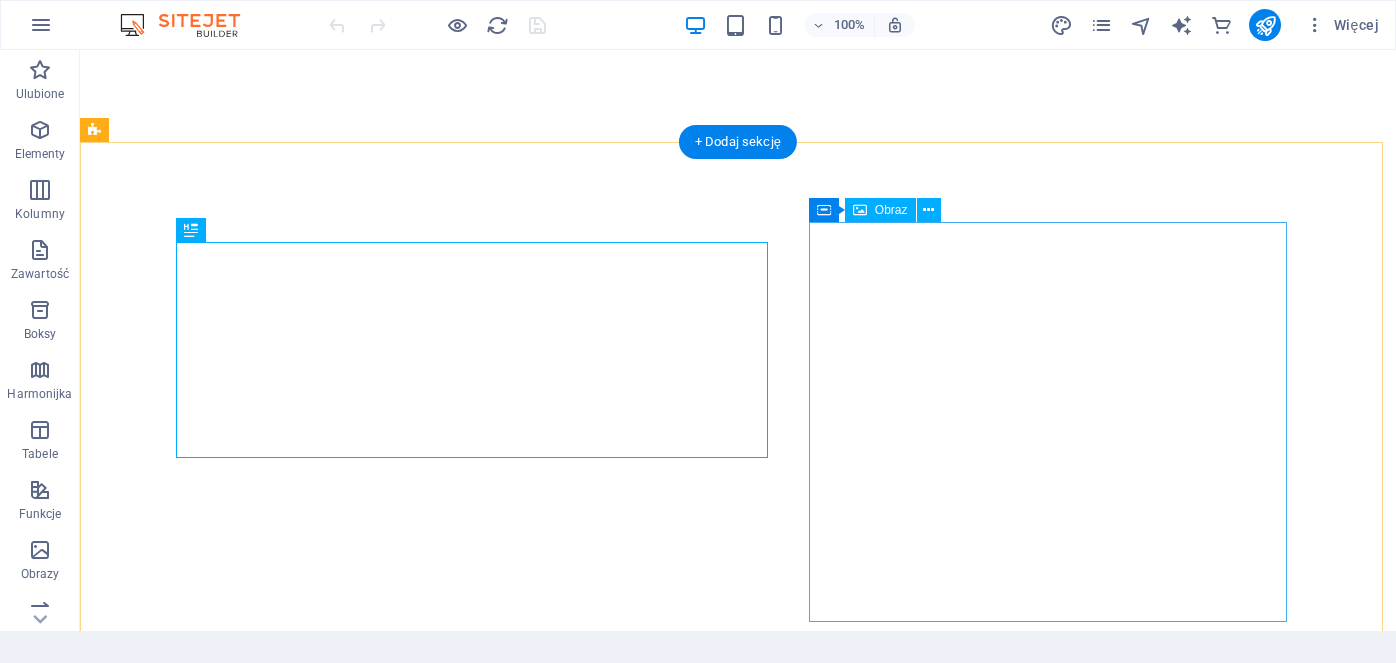 scroll, scrollTop: 0, scrollLeft: 0, axis: both 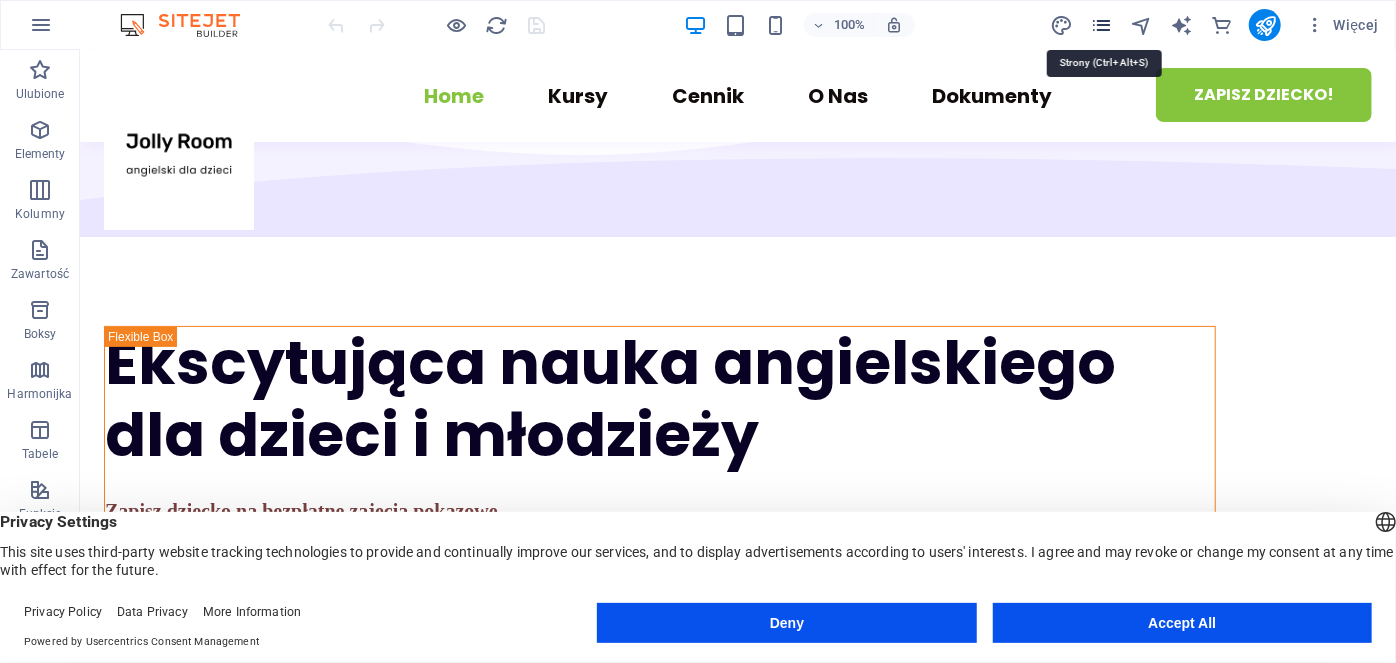 click at bounding box center (1101, 25) 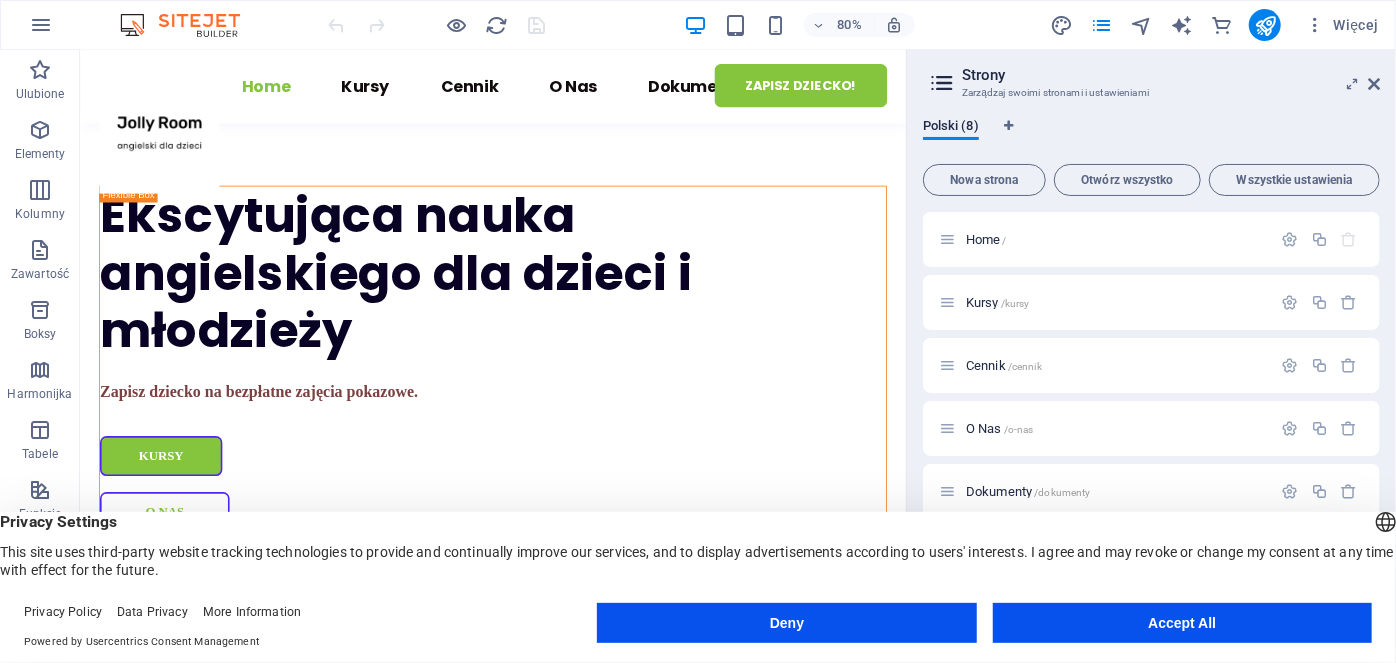 click on "Accept All" at bounding box center (1182, 623) 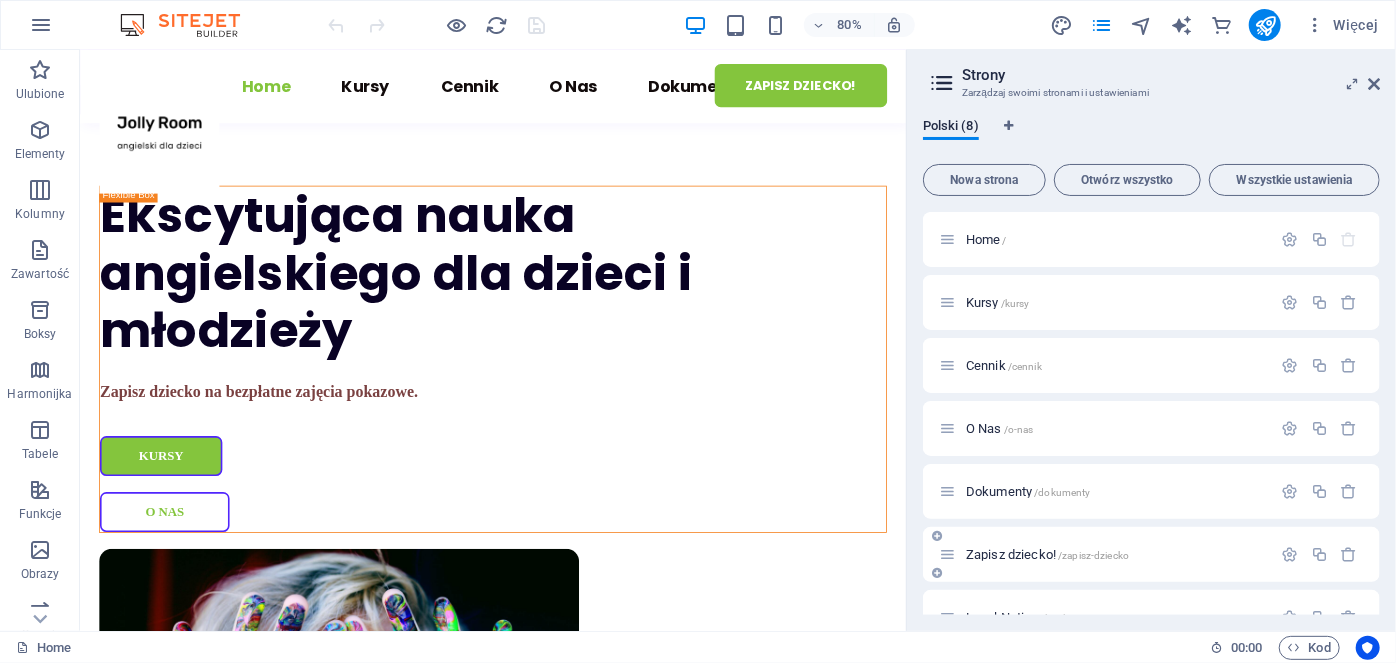 click on "Zapisz dziecko! /zapisz-dziecko" at bounding box center [1047, 554] 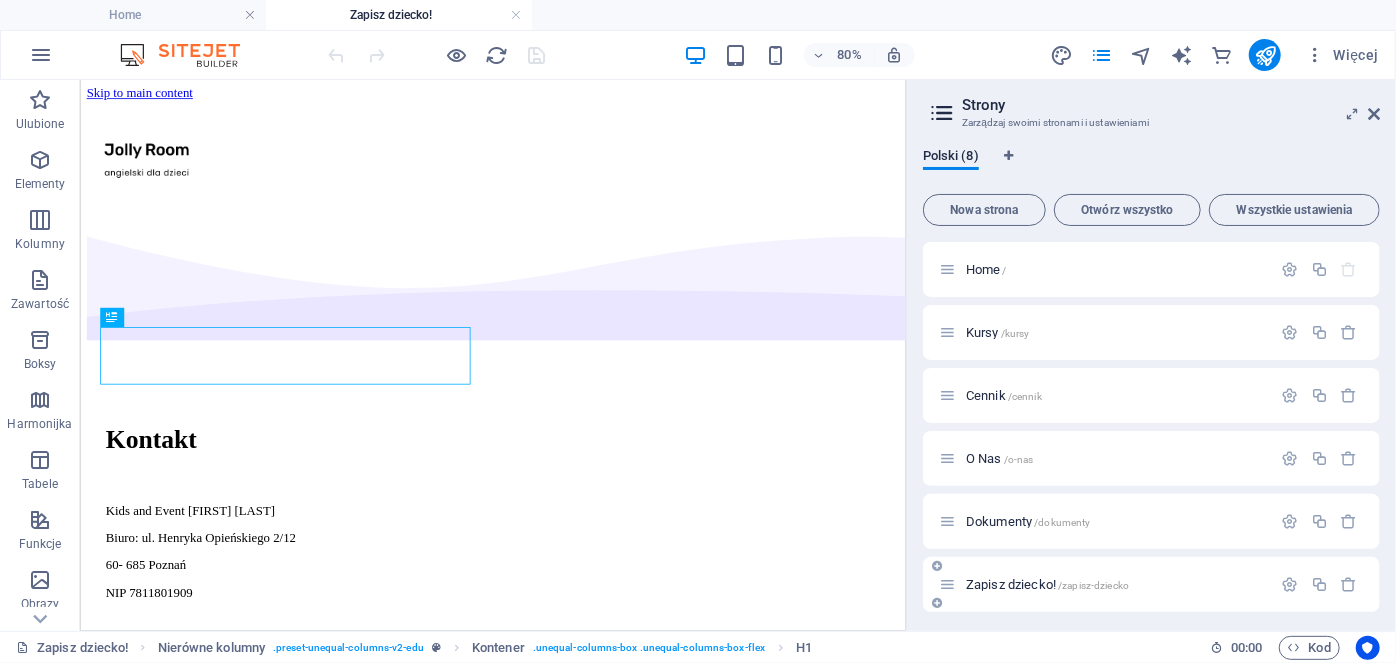 scroll, scrollTop: 787, scrollLeft: 0, axis: vertical 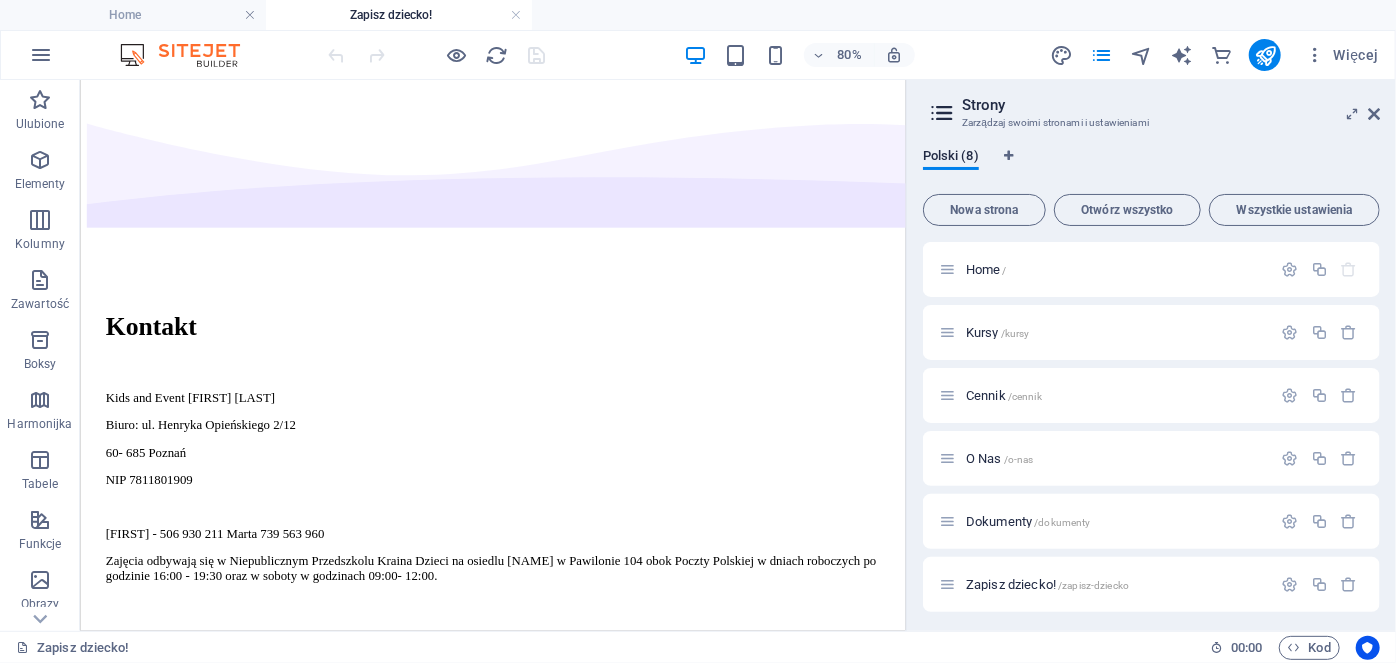 drag, startPoint x: 1105, startPoint y: 369, endPoint x: 1001, endPoint y: 258, distance: 152.10852 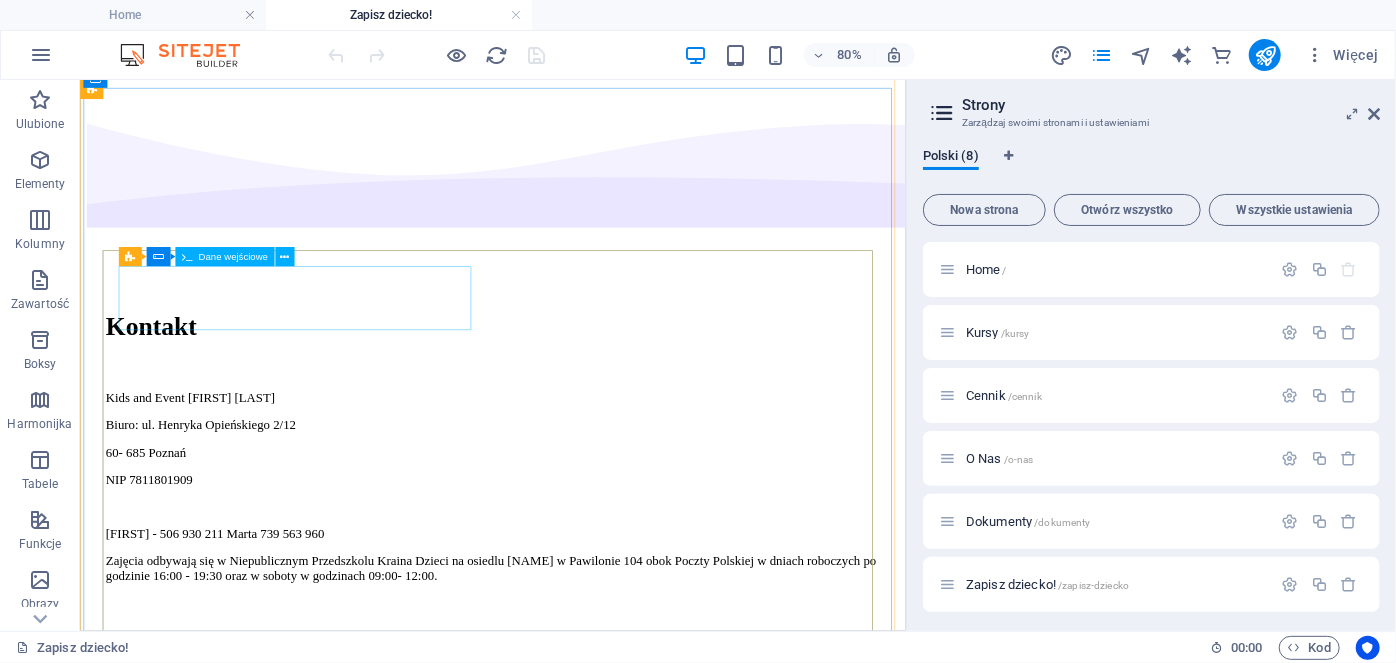 click on "Imię/ Imiona i Nazwisko Ewa i Ola Olejniczak" at bounding box center [595, 1149] 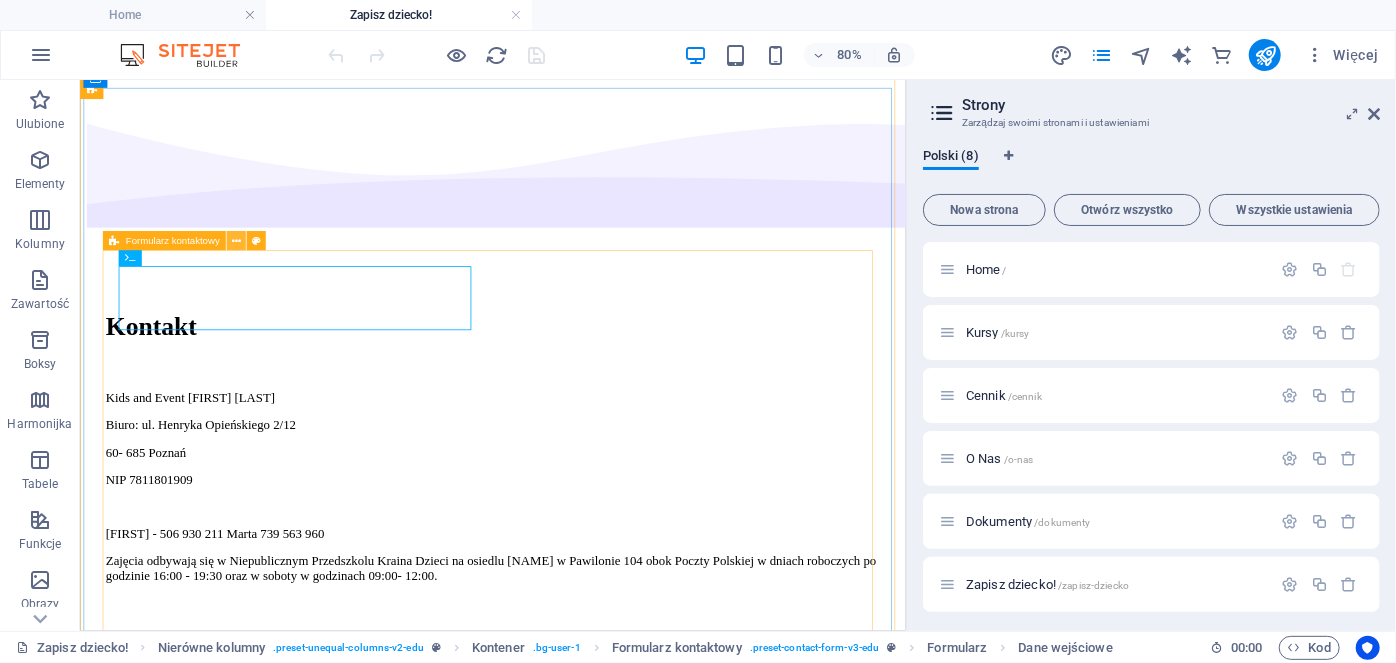 click at bounding box center (236, 241) 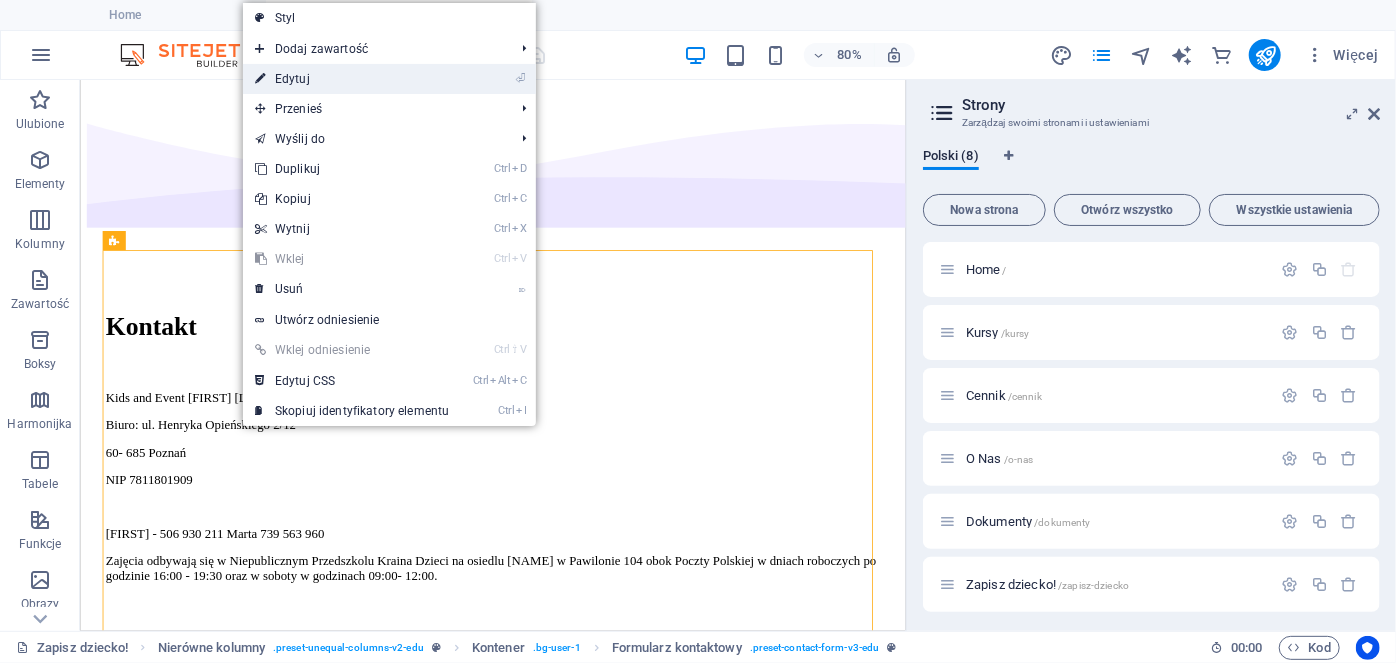click on "⏎  Edytuj" at bounding box center [352, 79] 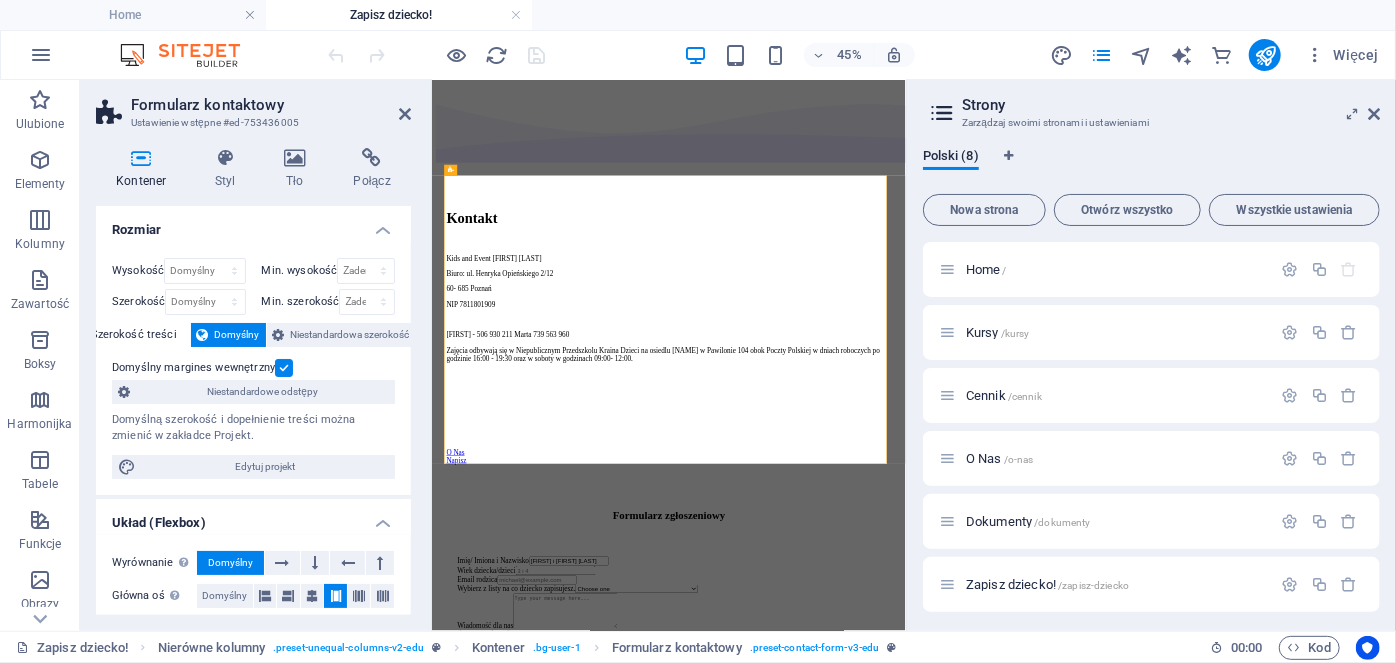 drag, startPoint x: 412, startPoint y: 381, endPoint x: 400, endPoint y: 447, distance: 67.08204 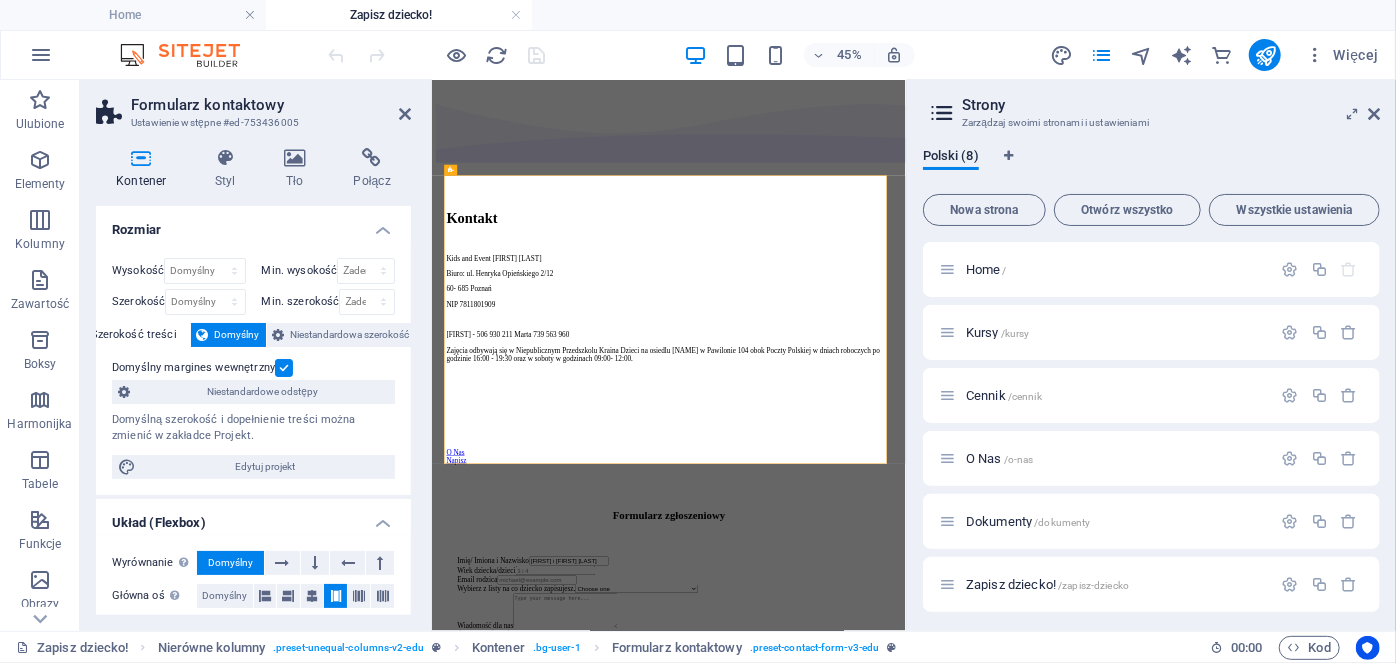 click on "Kontener Styl Tło Połącz Rozmiar Wysokość Domyślny px rem % vh vw Min. wysokość Żaden px rem % vh vw Szerokość Domyślny px rem % em vh vw Min. szerokość Żaden px rem % vh vw Szerokość treści Domyślny Niestandardowa szerokość Szerokość Domyślny px rem % em vh vw Min. szerokość Żaden px rem % vh vw Domyślny margines wewnętrzny Niestandardowe odstępy Domyślną szerokość i dopełnienie treści można zmienić w zakładce Projekt. Edytuj projekt Układ (Flexbox) Wyrównanie Określa kierunek zgięcia. Domyślny Główna oś Określ, jak elementy powinny zachowywać się wzdłuż głównej osi wewnątrz tego kontenera (wyrównaj zawartość). Domyślny Oś boczna Kontroluj kierunek pionowy elementu wewnątrz kontenera (wyrównaj elementy). Domyślny Owinięcie Domyślny Włączony Wyłączony Wypełnienie Steruje odległościami i kierunkiem elementów na osi Y w kilku liniach (wyrównaj zawartość). Domyślny Dostępność Rola Rola ARIA określa cel elementu.  %" at bounding box center (253, 381) 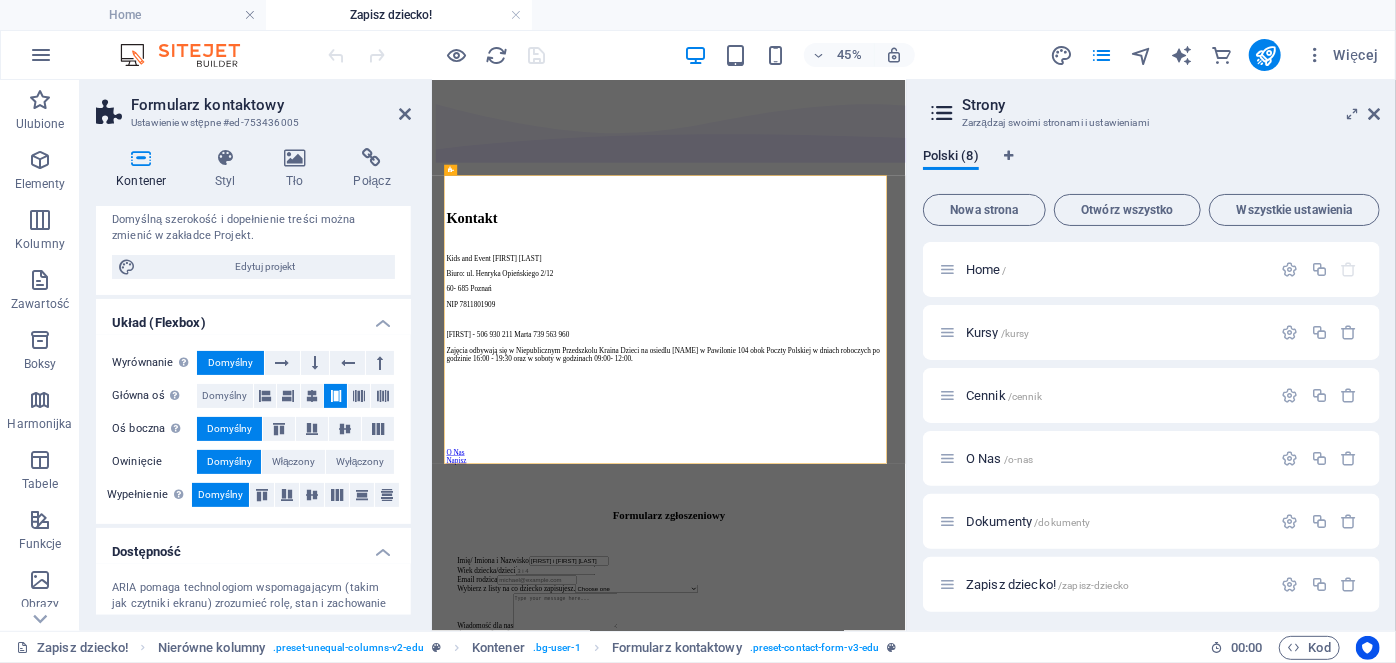 scroll, scrollTop: 194, scrollLeft: 0, axis: vertical 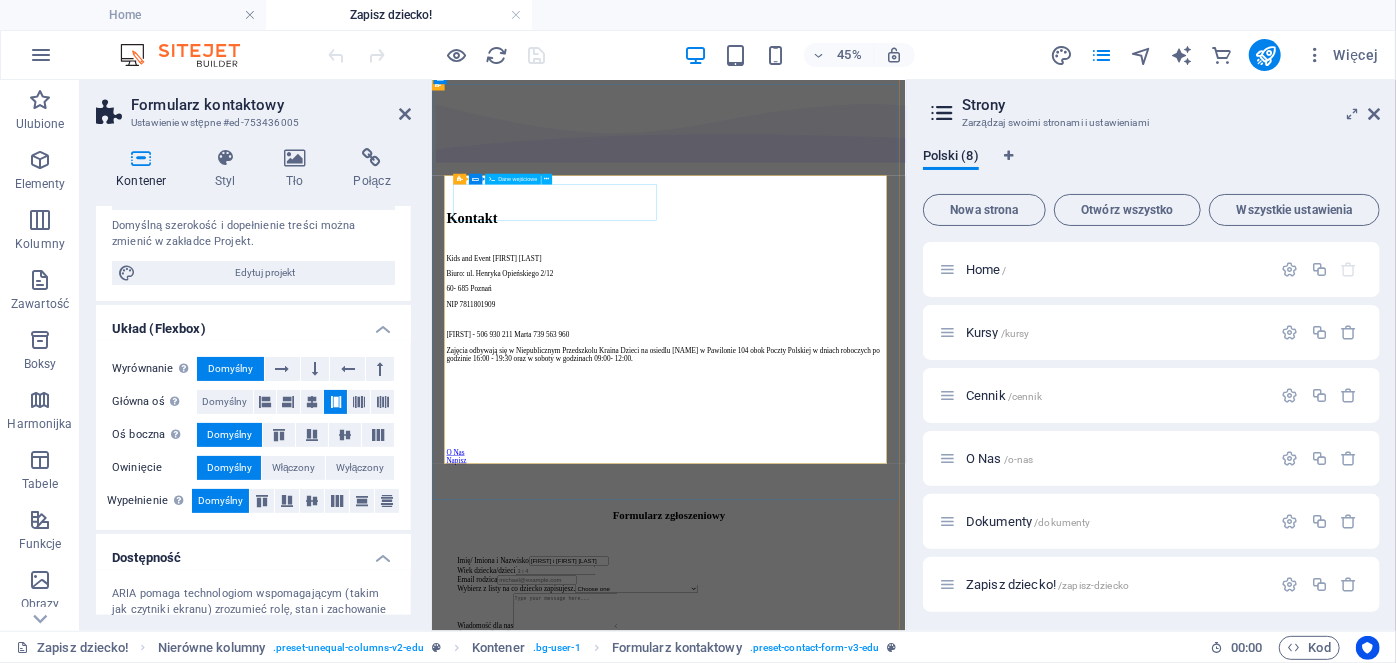 click on "Ewa i Ola Olejniczak" at bounding box center [735, 1149] 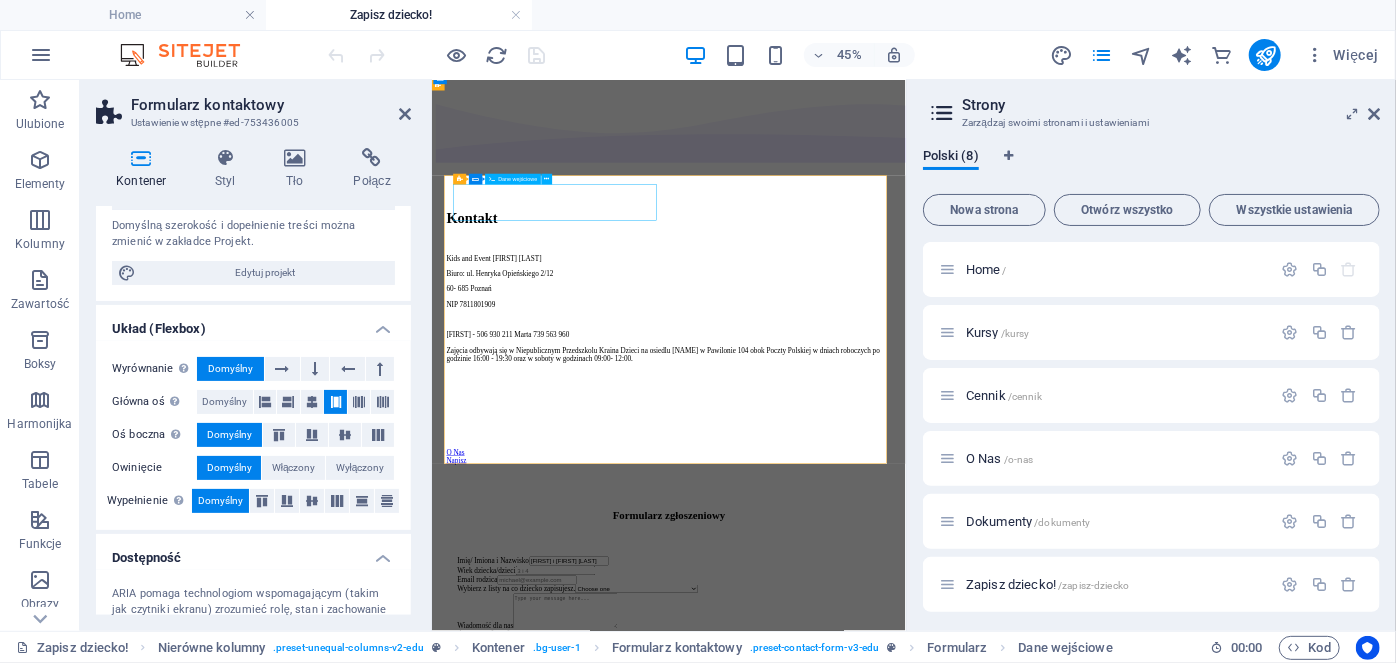 click on "Ewa i Ola Olejniczak" at bounding box center [735, 1149] 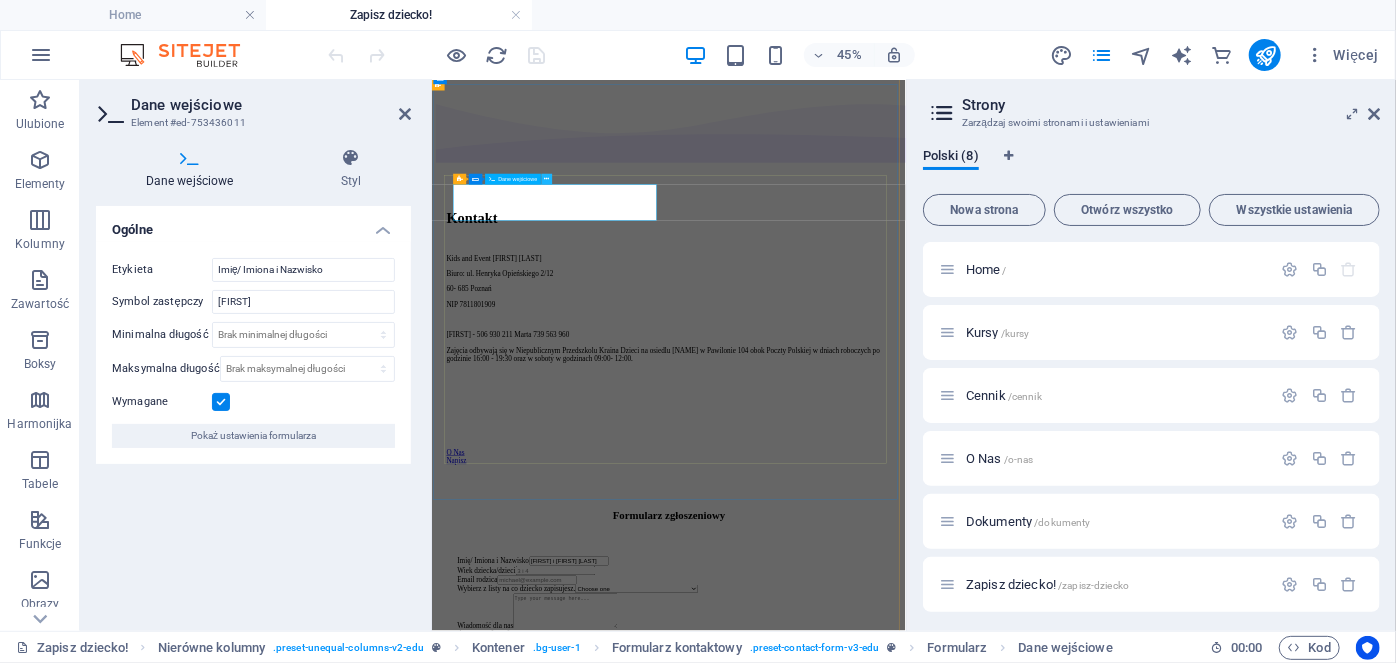 click at bounding box center (547, 179) 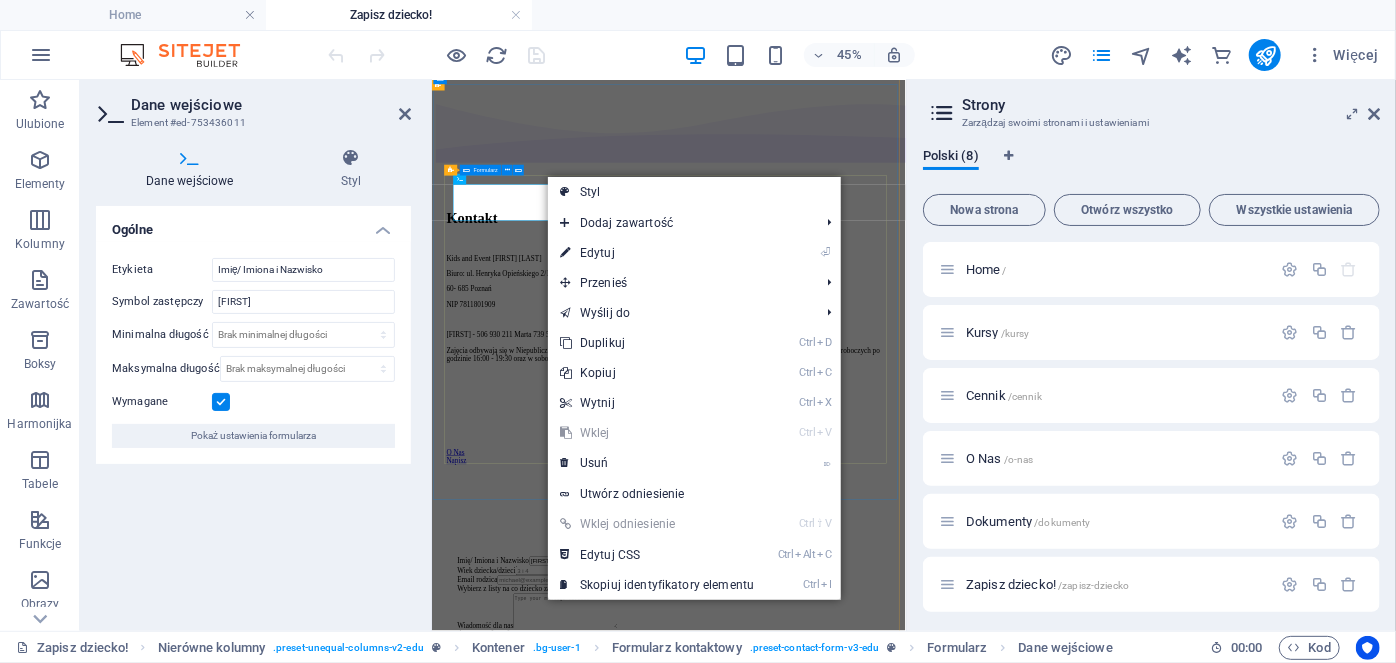 click on "Imię/ Imiona i Nazwisko Ewa i Ola Olejniczak Wiek dziecka/dzieci Email rodzica Wybierz z listy na co dziecko zapisujesz. Choose one Zajęcia pokazowe 20.09.2025 godz. 10:00 Pick Up Starter do 2+ Pick Up  1 Pick Up 2 Pick Up 3 Pick Up 4 Kelly's corner Wiadomość dla nas Nieczytelny? Załaduj nowy   I have read and understand the privacy policy. Wyślij" at bounding box center (957, 1326) 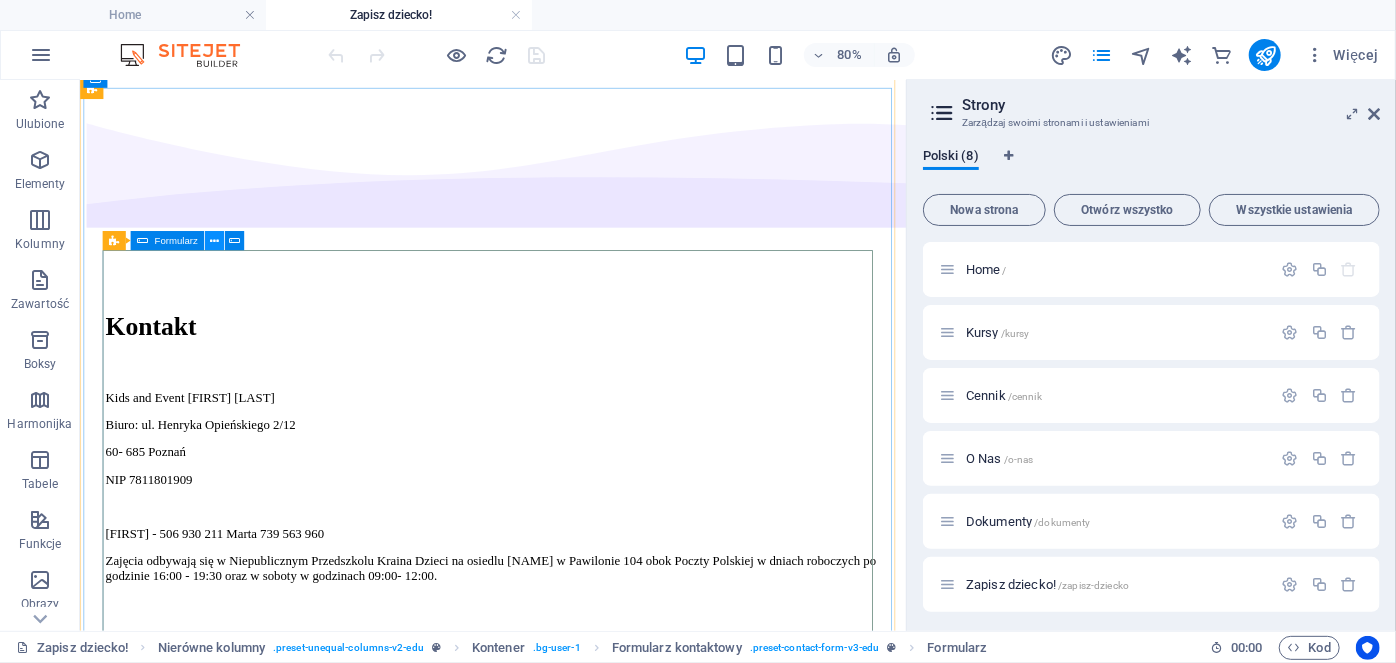click at bounding box center [214, 241] 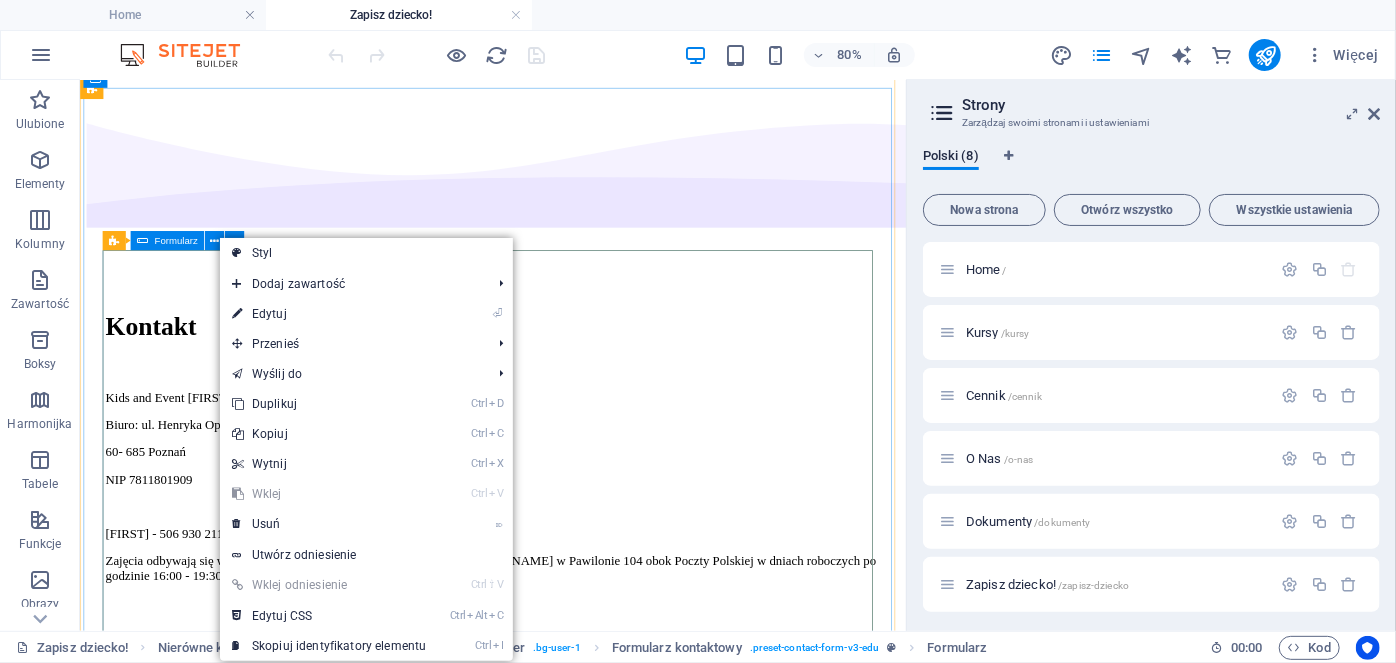 click on "Imię/ Imiona i Nazwisko Ewa i Ola Olejniczak Wiek dziecka/dzieci Email rodzica Wybierz z listy na co dziecko zapisujesz. Choose one Zajęcia pokazowe 20.09.2025 godz. 10:00 Pick Up Starter do 2+ Pick Up  1 Pick Up 2 Pick Up 3 Pick Up 4 Kelly's corner Wiadomość dla nas Nieczytelny? Załaduj nowy   I have read and understand the privacy policy. Wyślij" at bounding box center (595, 1326) 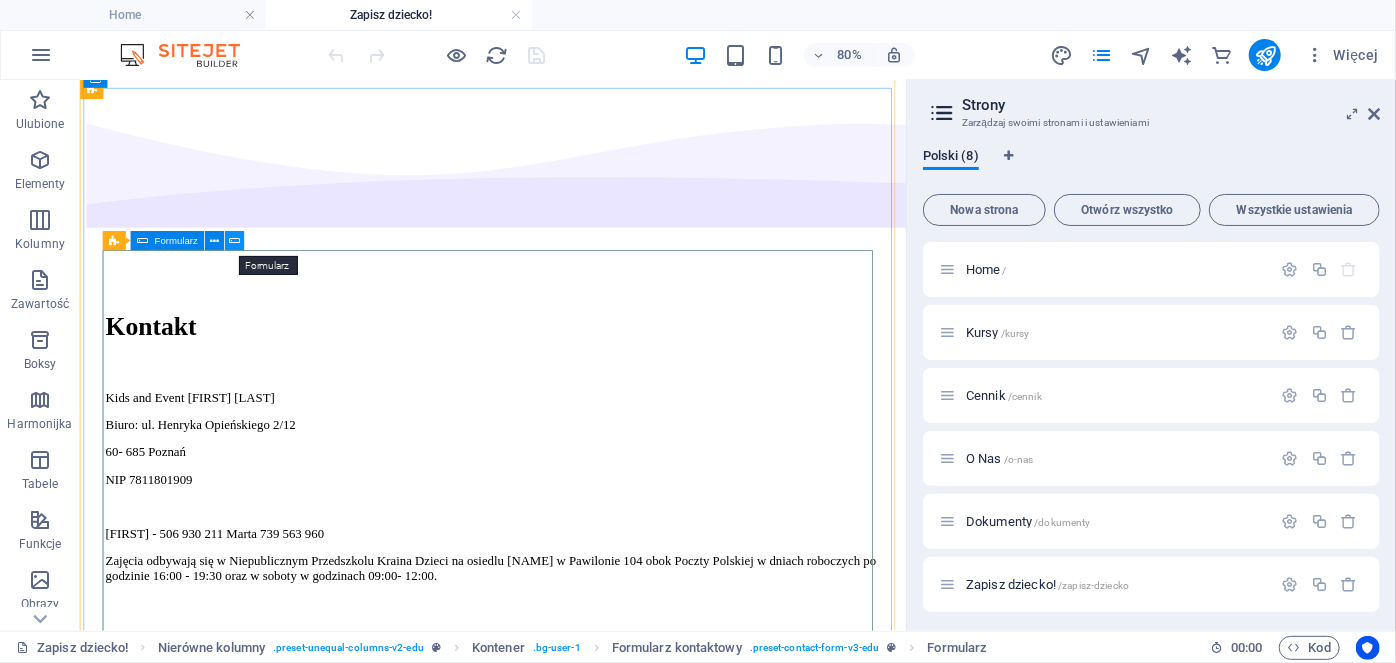 click at bounding box center (234, 241) 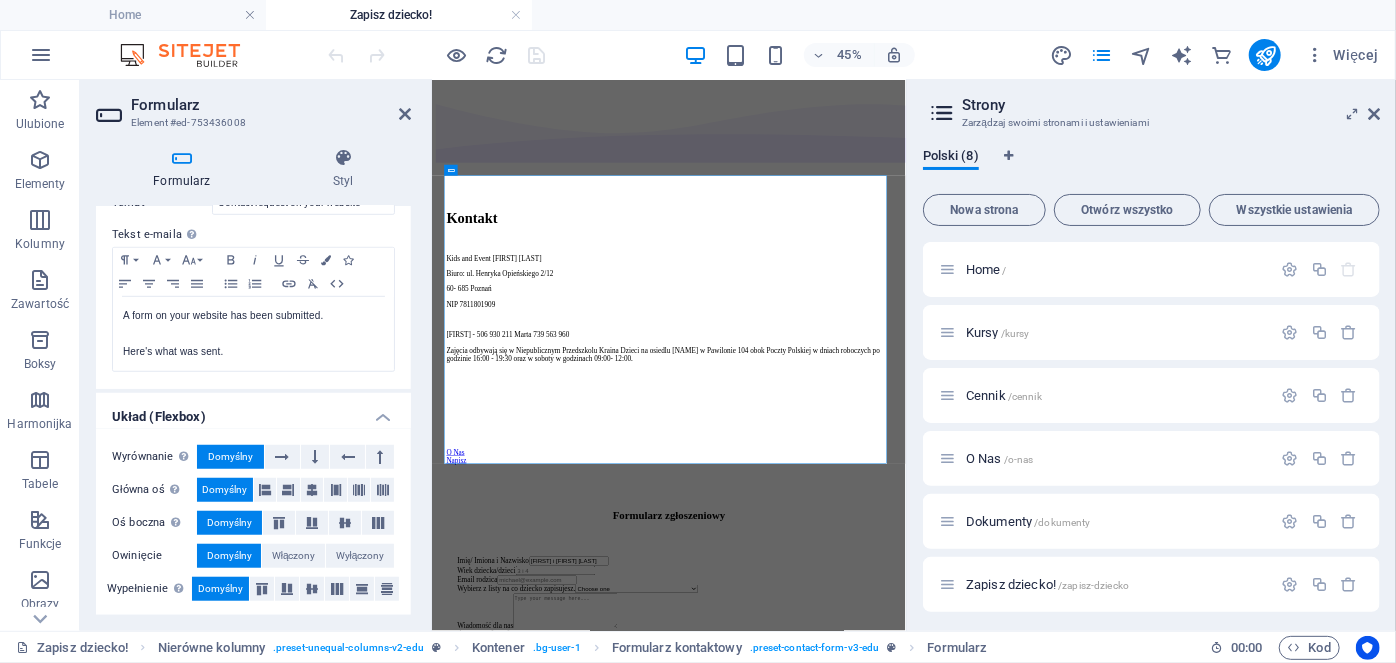scroll, scrollTop: 0, scrollLeft: 0, axis: both 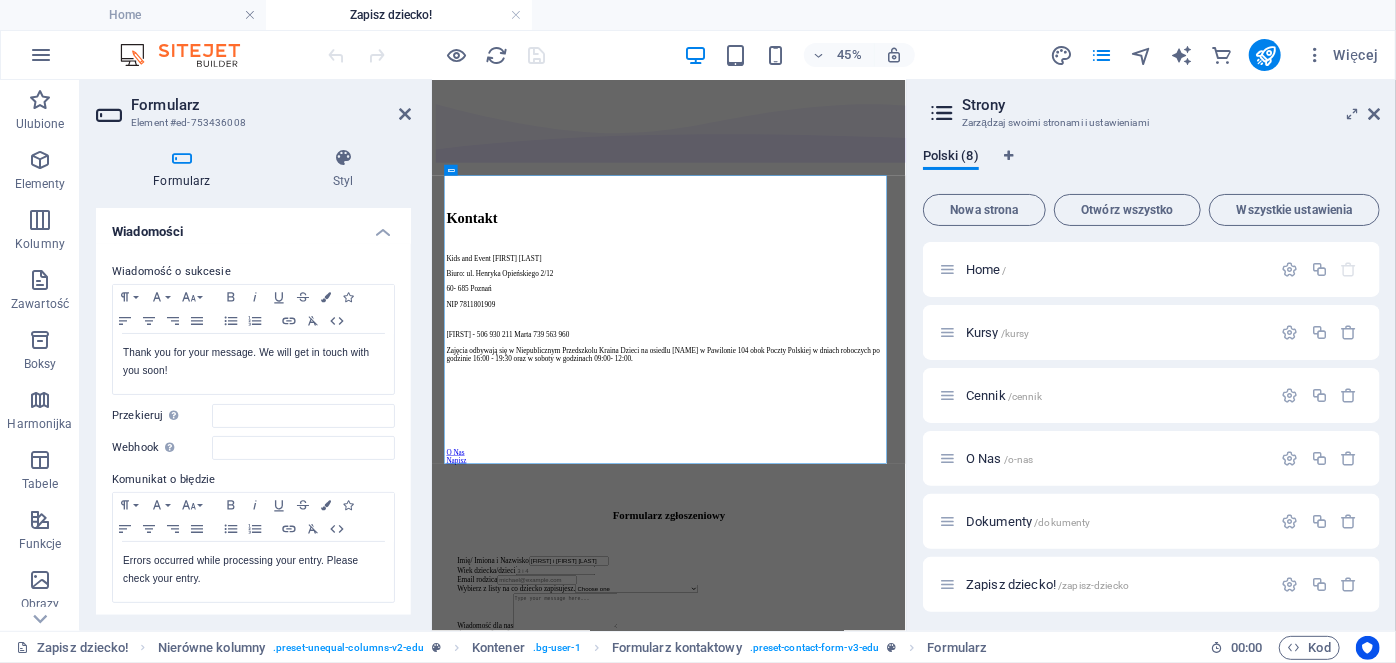 drag, startPoint x: 402, startPoint y: 381, endPoint x: 401, endPoint y: 400, distance: 19.026299 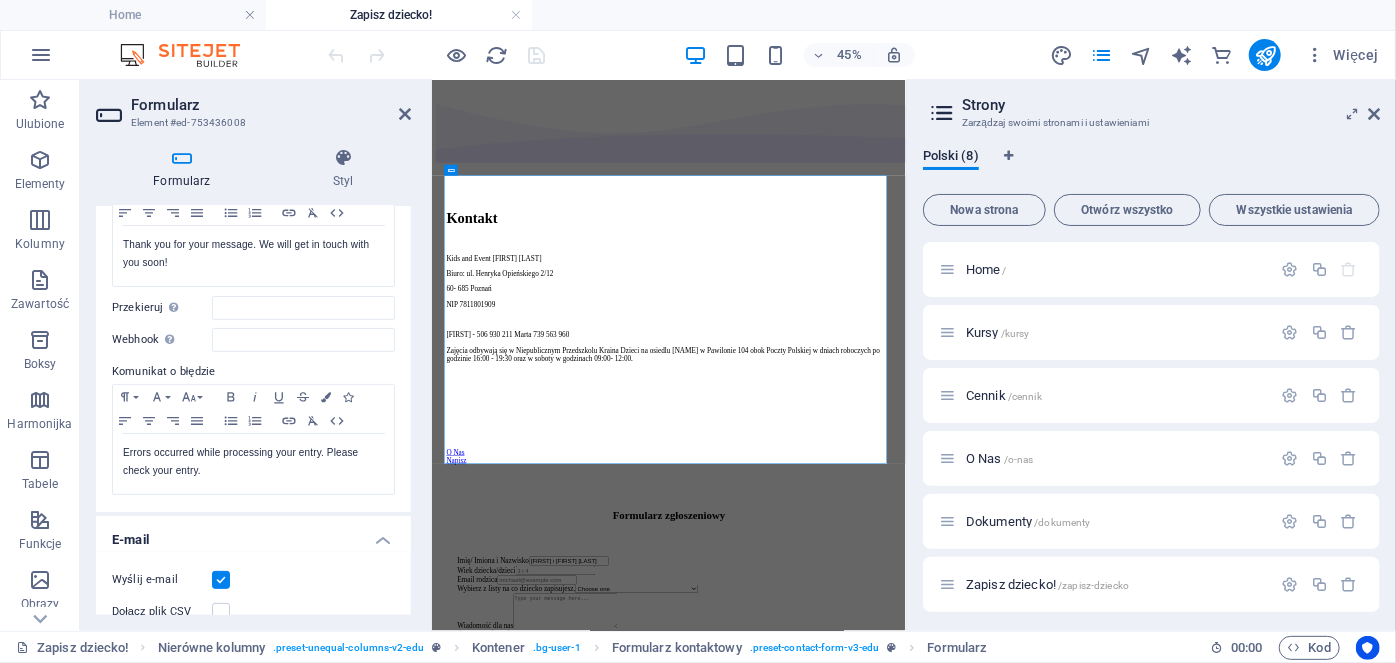 scroll, scrollTop: 206, scrollLeft: 0, axis: vertical 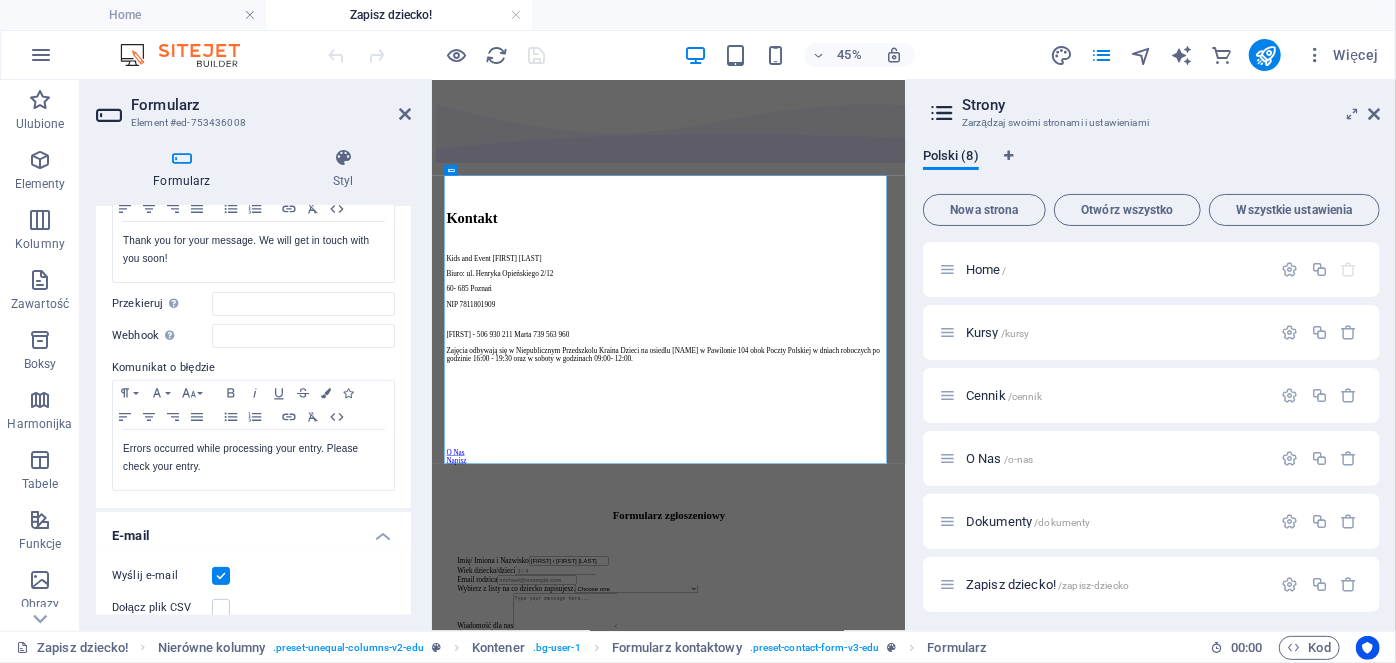 click on "Wiadomość o sukcesie Paragraph Format Normal Heading 1 Heading 2 Heading 3 Heading 4 Heading 5 Heading 6 Code Font Family Arial Georgia Impact Tahoma Times New Roman Verdana Font Size 8 9 10 11 12 14 18 24 30 36 48 60 72 96 Bold Italic Underline Strikethrough Colors Icons Align Left Align Center Align Right Align Justify Unordered List Ordered List Insert Link Clear Formatting HTML Thank you for your message. We will get in touch with you soon! Wyświetlane po pomyślnym przesłaniu formularza... Przekieruj Zdefiniuj cel przekierowania po pomyślnym przesłaniu formularza; na przykład na stronę potwierdzenia. Webhook Webhook to powiadomienie typu push z tego formularza na inny serwer. Za każdym razem, gdy ktoś prześle ten formularz, dane zostaną przesłane na Twój serwer.  Komunikat o błędzie Paragraph Format Normal Heading 1 Heading 2 Heading 3 Heading 4 Heading 5 Heading 6 Code Font Family Arial Georgia Impact Tahoma Times New Roman Verdana Font Size 8 9 10 11 12 14 18 24 30 36 48 60 72 96 Bold" at bounding box center [253, 320] 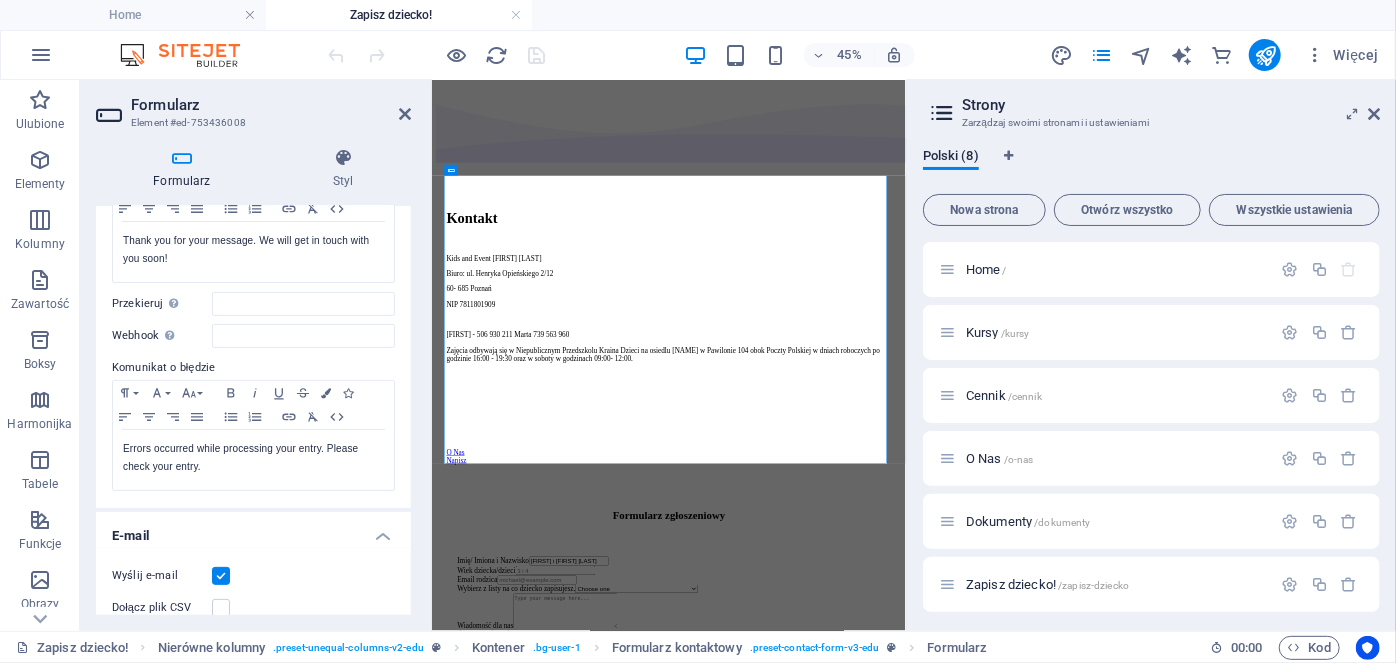 click on "Wiadomość o sukcesie Paragraph Format Normal Heading 1 Heading 2 Heading 3 Heading 4 Heading 5 Heading 6 Code Font Family Arial Georgia Impact Tahoma Times New Roman Verdana Font Size 8 9 10 11 12 14 18 24 30 36 48 60 72 96 Bold Italic Underline Strikethrough Colors Icons Align Left Align Center Align Right Align Justify Unordered List Ordered List Insert Link Clear Formatting HTML Thank you for your message. We will get in touch with you soon! Wyświetlane po pomyślnym przesłaniu formularza... Przekieruj Zdefiniuj cel przekierowania po pomyślnym przesłaniu formularza; na przykład na stronę potwierdzenia. Webhook Webhook to powiadomienie typu push z tego formularza na inny serwer. Za każdym razem, gdy ktoś prześle ten formularz, dane zostaną przesłane na Twój serwer.  Komunikat o błędzie Paragraph Format Normal Heading 1 Heading 2 Heading 3 Heading 4 Heading 5 Heading 6 Code Font Family Arial Georgia Impact Tahoma Times New Roman Verdana Font Size 8 9 10 11 12 14 18 24 30 36 48 60 72 96 Bold" at bounding box center [253, 320] 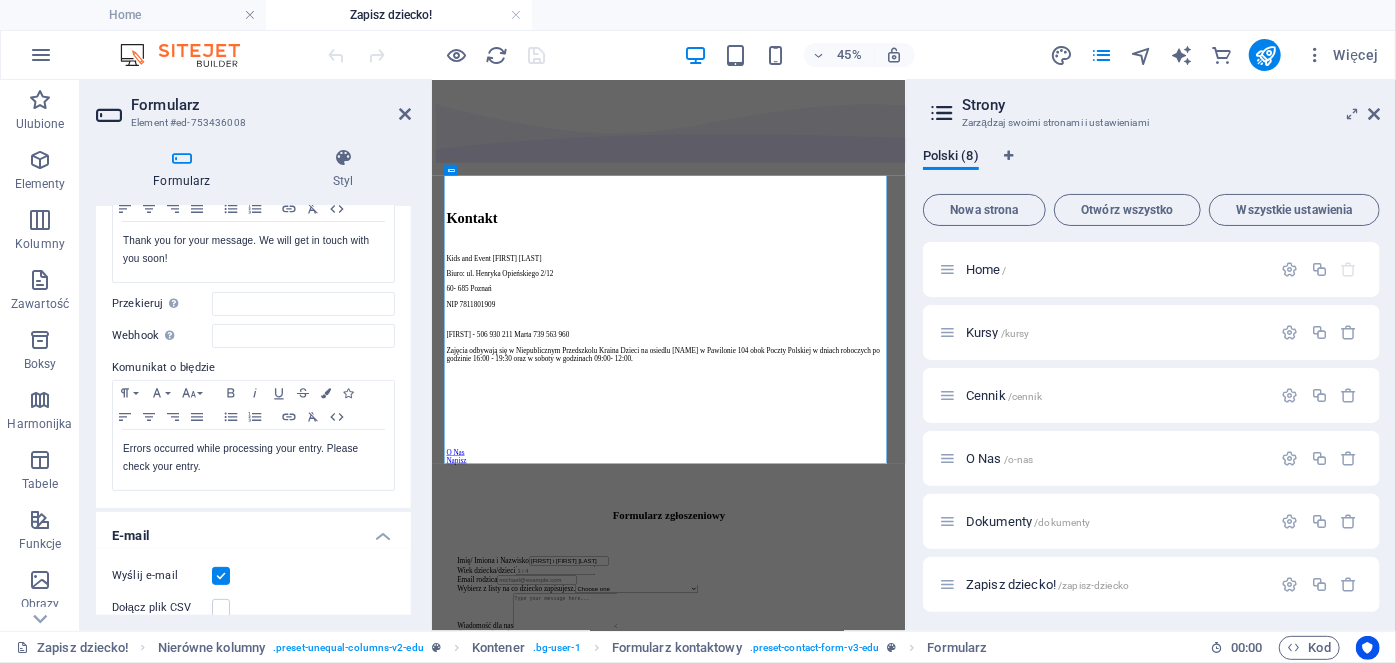 drag, startPoint x: 405, startPoint y: 423, endPoint x: 402, endPoint y: 446, distance: 23.194826 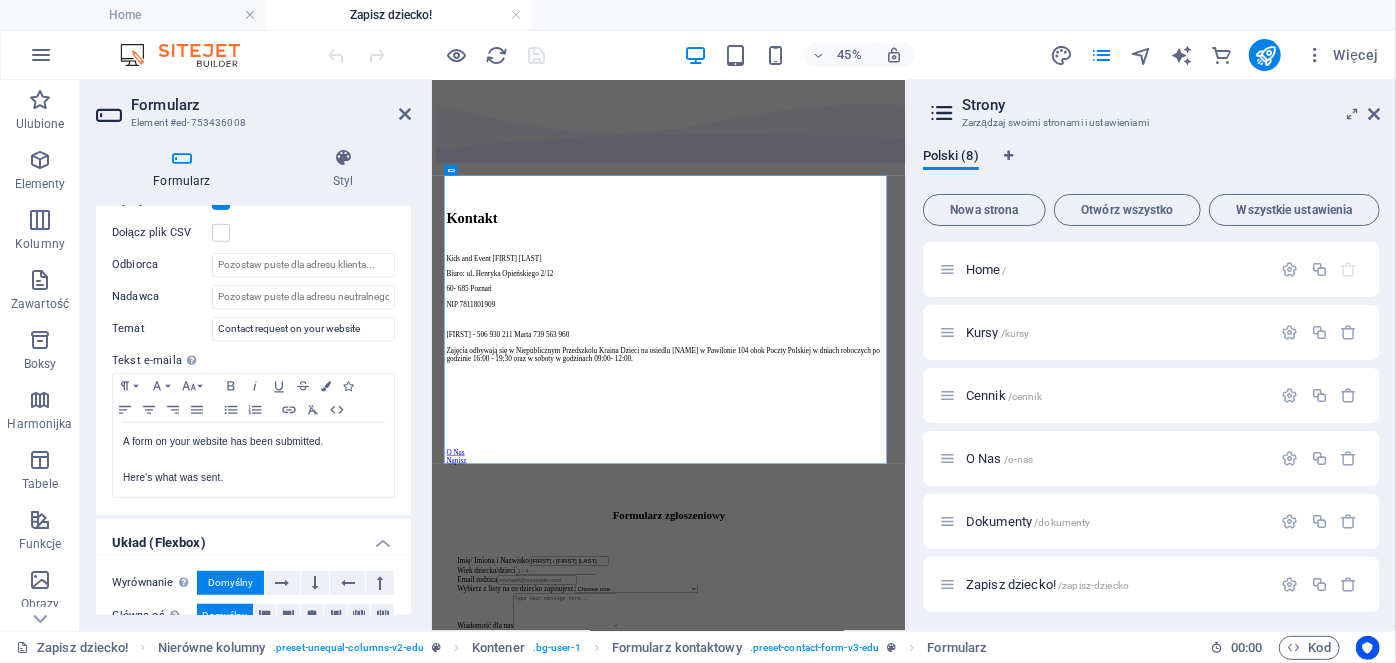 scroll, scrollTop: 707, scrollLeft: 0, axis: vertical 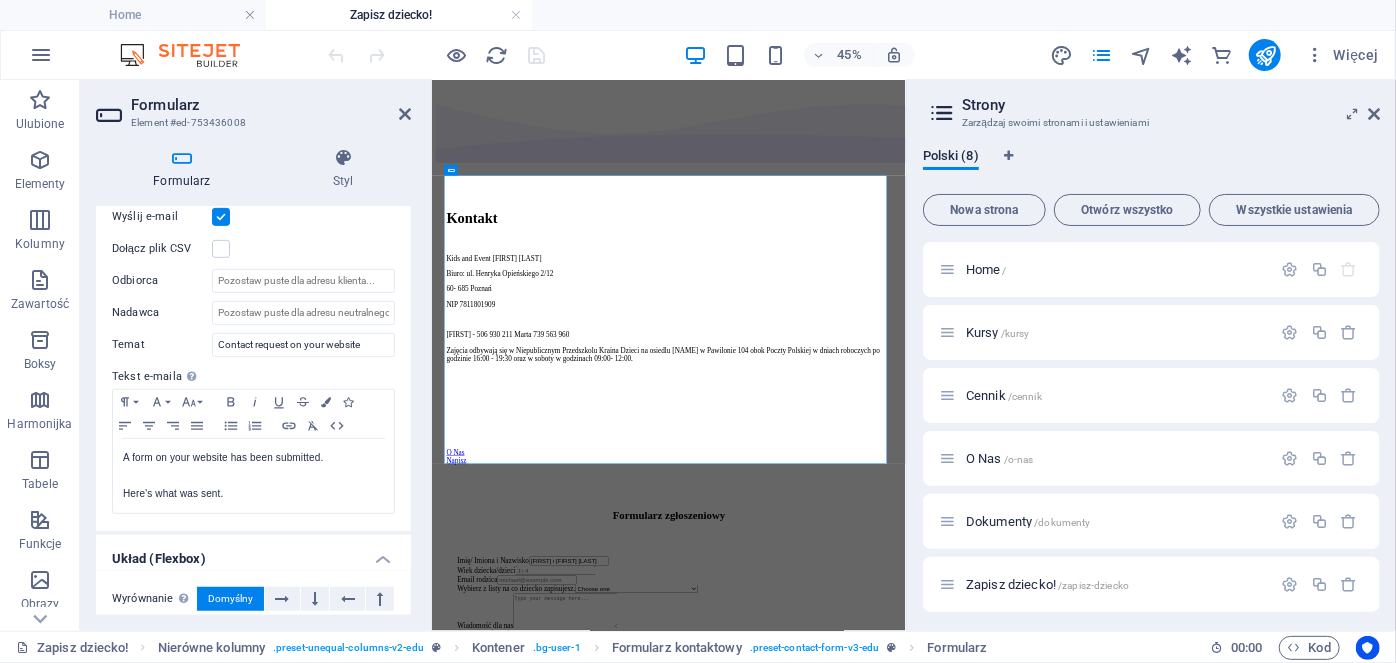 drag, startPoint x: 407, startPoint y: 499, endPoint x: 421, endPoint y: 416, distance: 84.17244 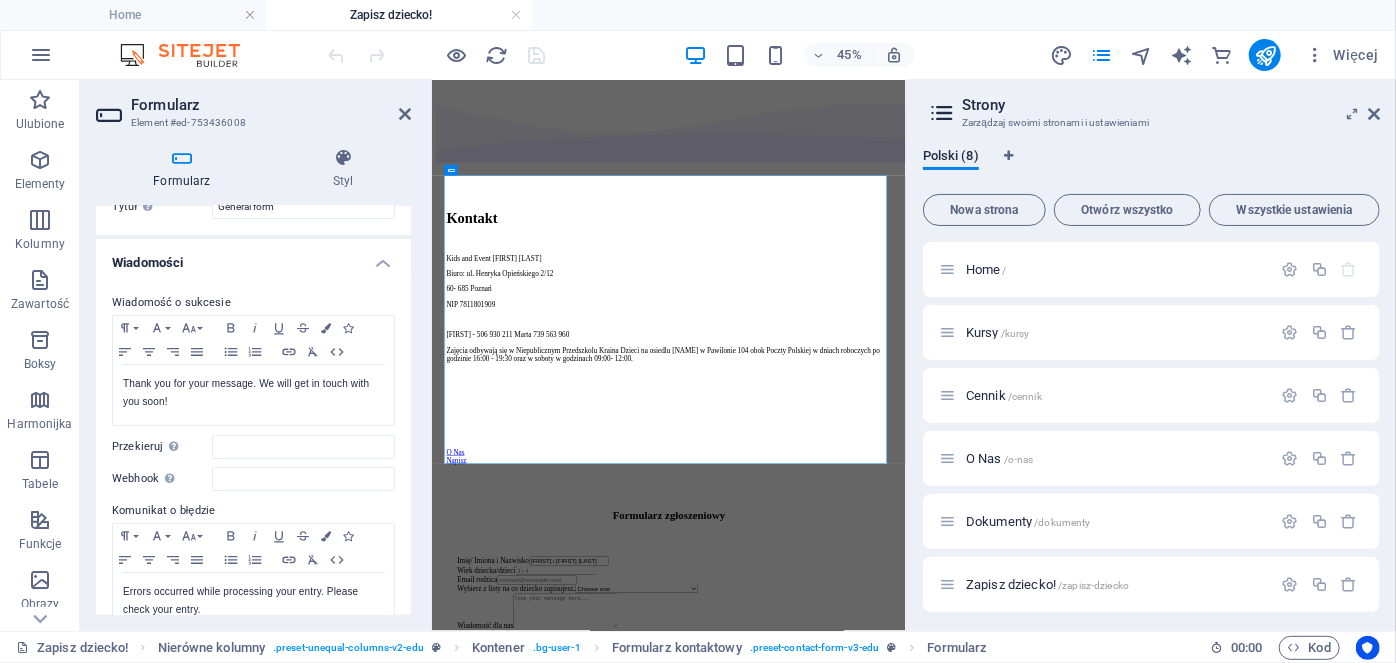 scroll, scrollTop: 26, scrollLeft: 0, axis: vertical 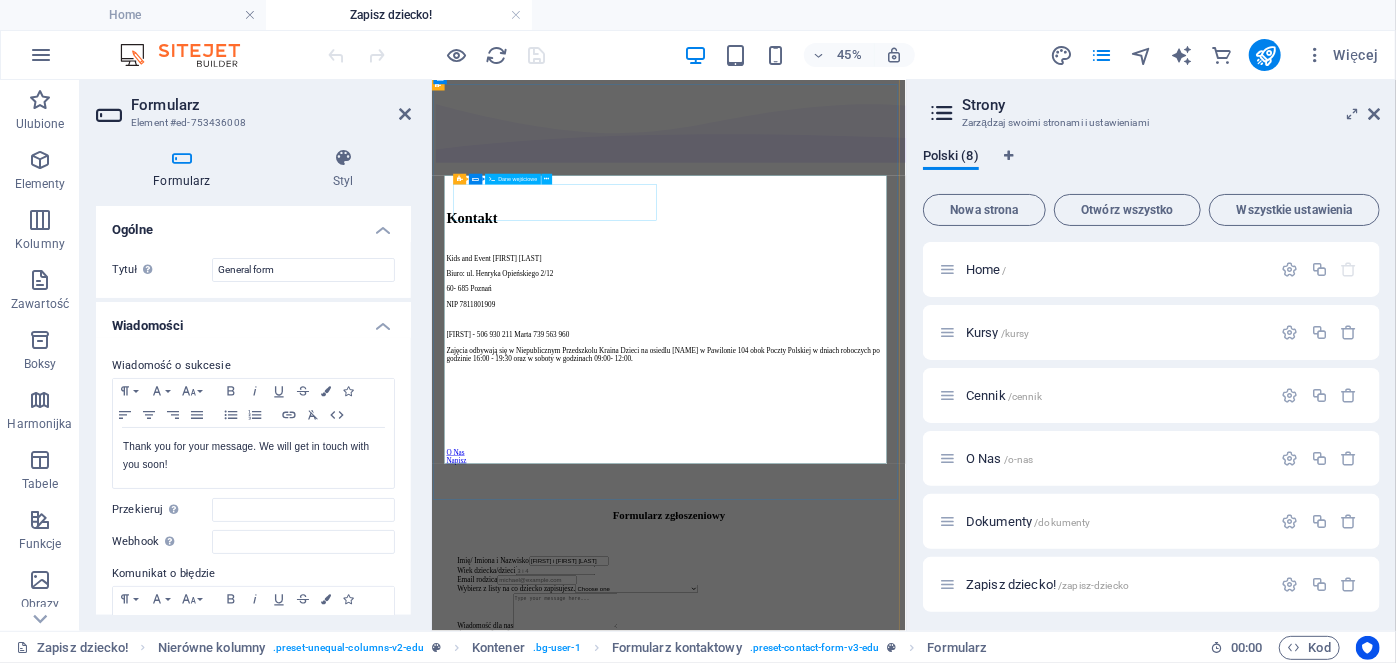 click on "Imię/ Imiona i Nazwisko Ewa i Ola Olejniczak" at bounding box center [957, 1149] 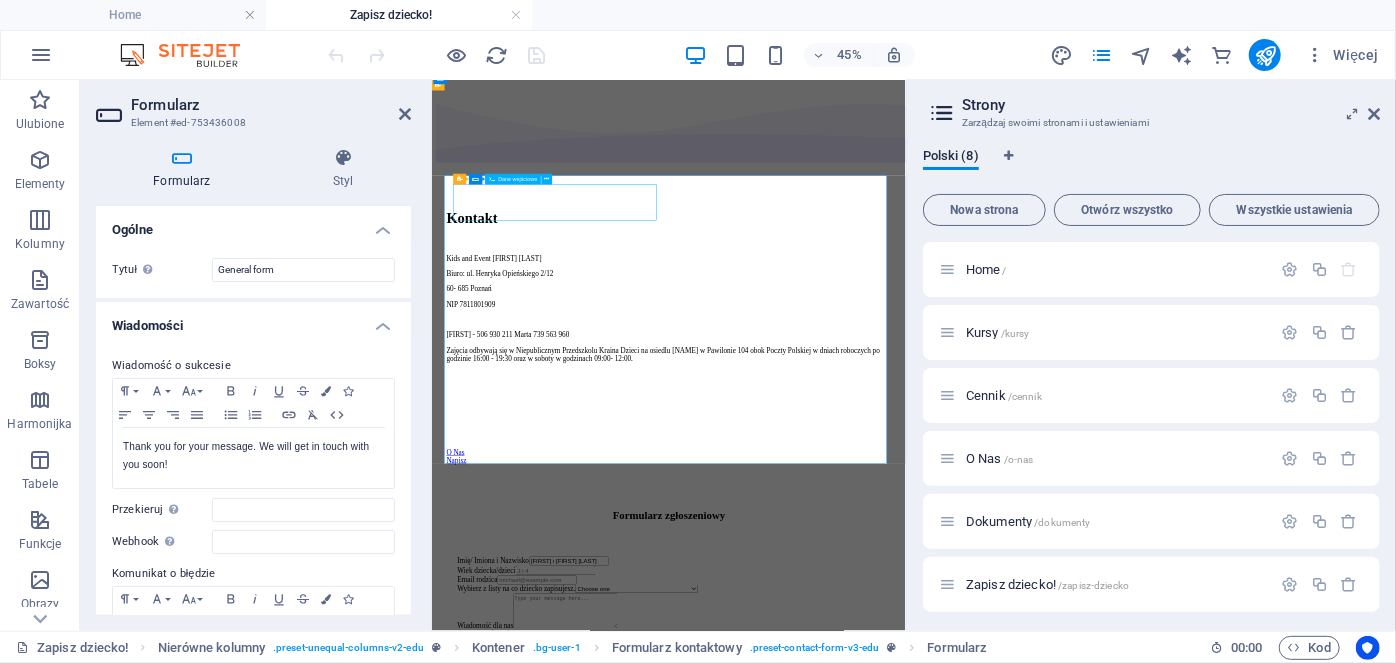 click on "Imię/ Imiona i Nazwisko Ewa i Ola Olejniczak" at bounding box center [957, 1149] 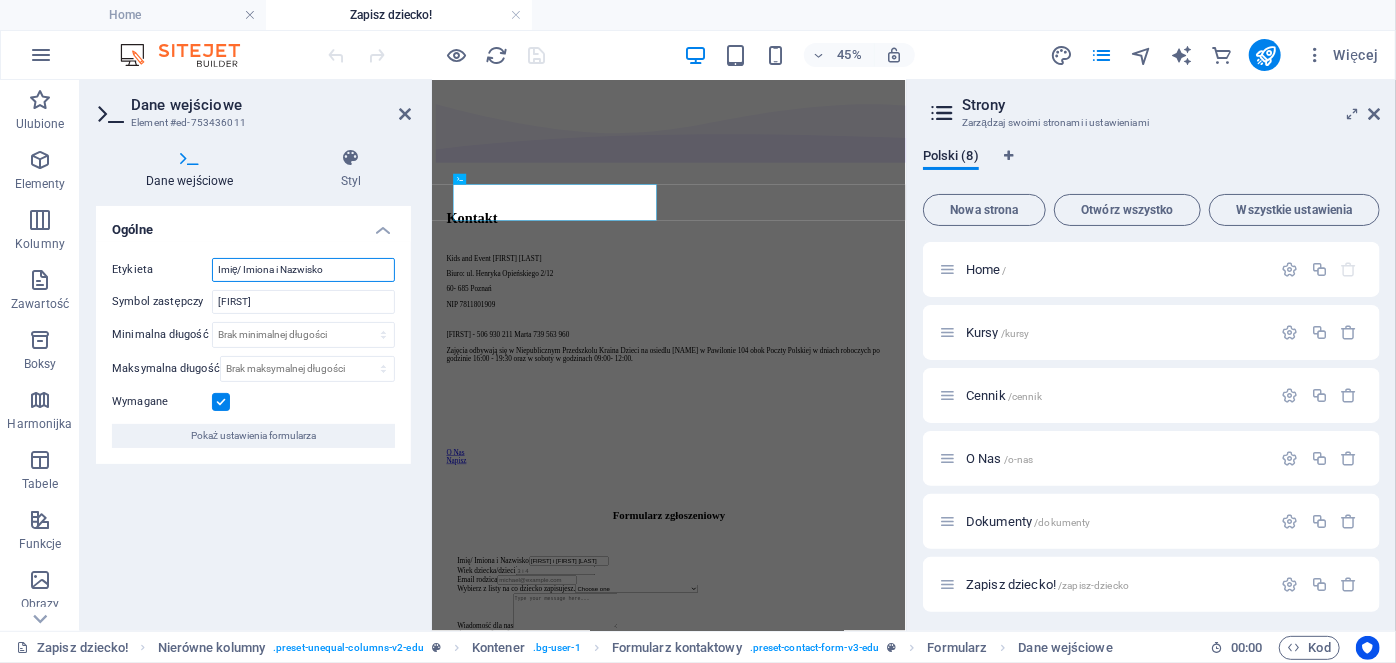 click on "Imię/ Imiona i Nazwisko" at bounding box center (303, 270) 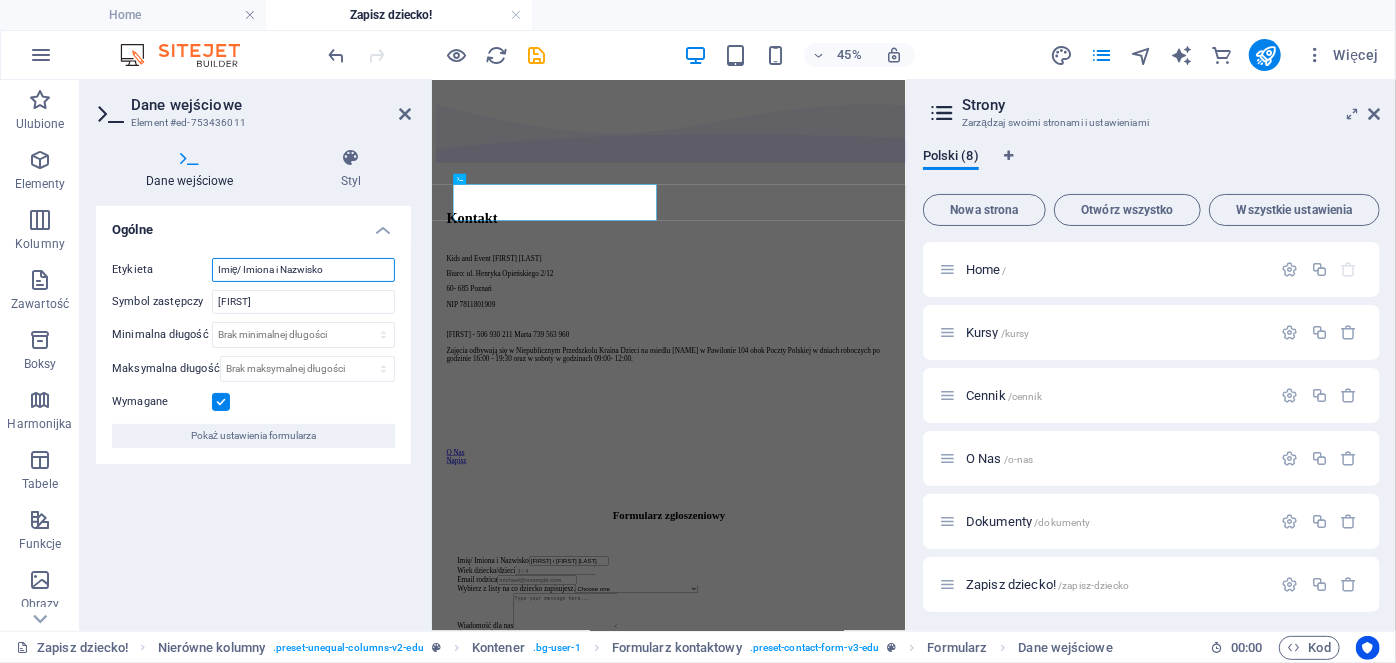 click on "Imię/ Imiona i Nazwisko" at bounding box center [303, 270] 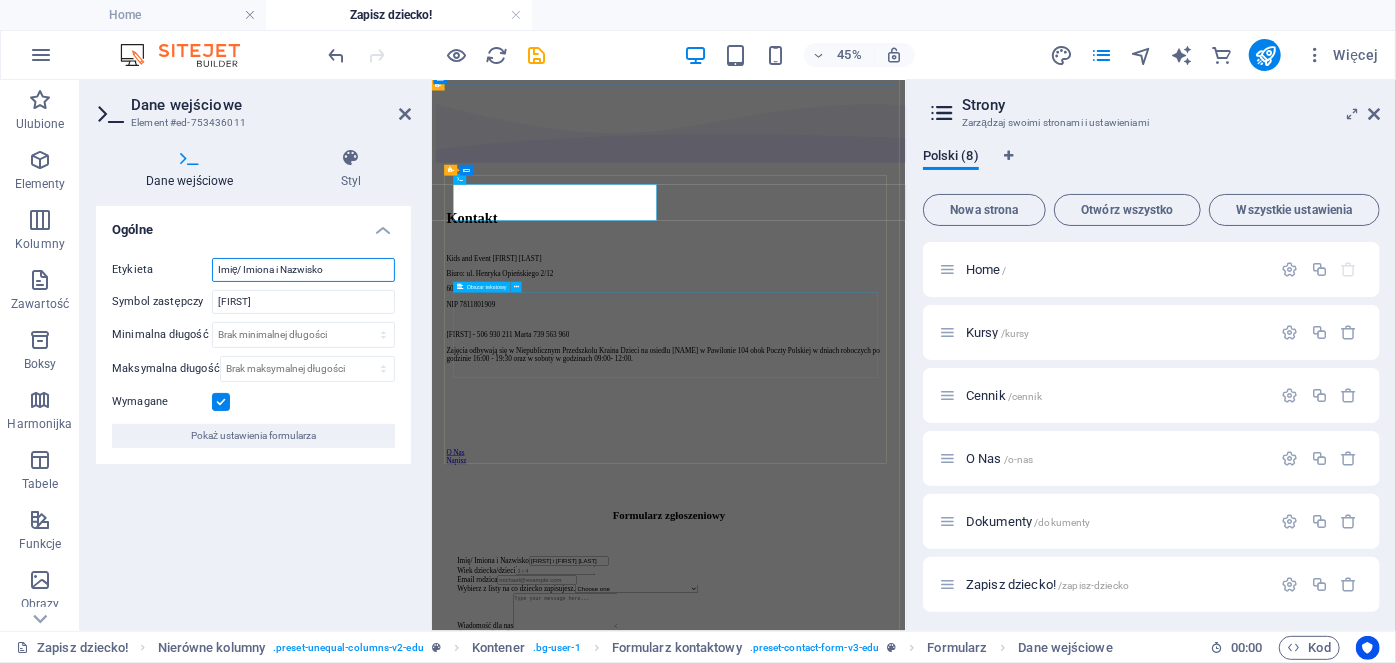 type on "Imię/ Imiona i Nazwisko" 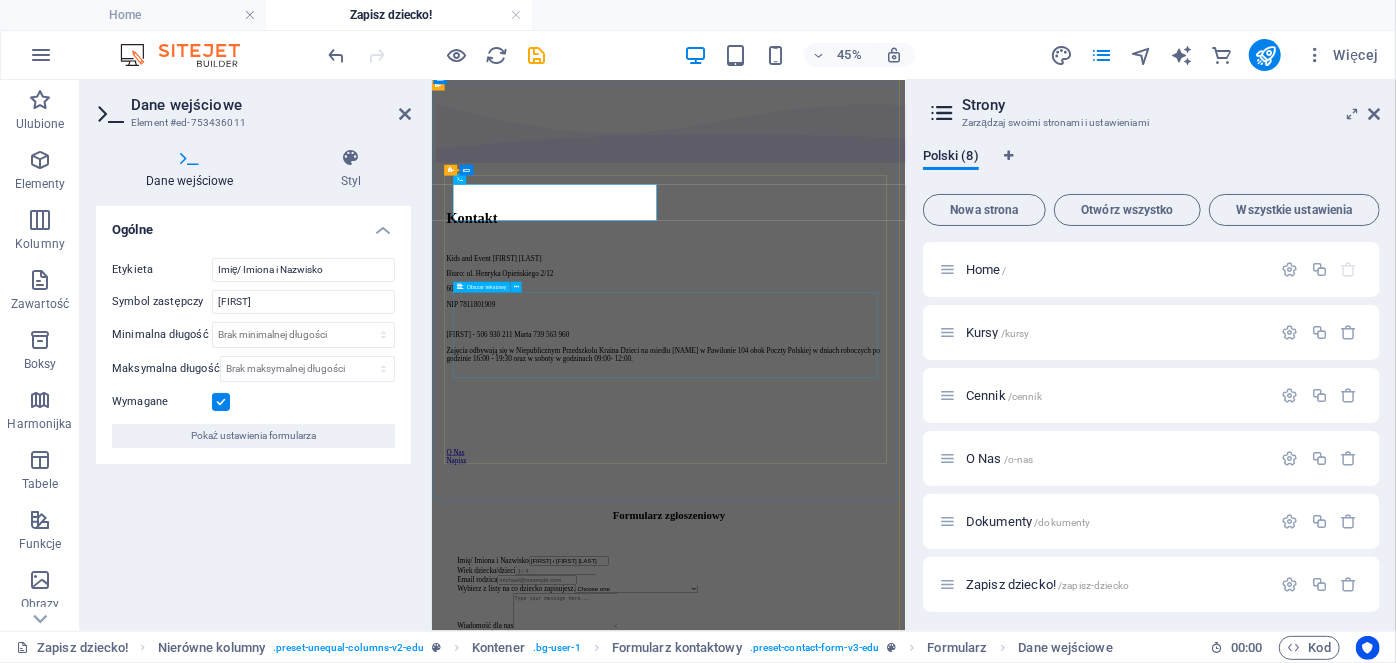 click on "Wiadomość dla nas" at bounding box center (957, 1262) 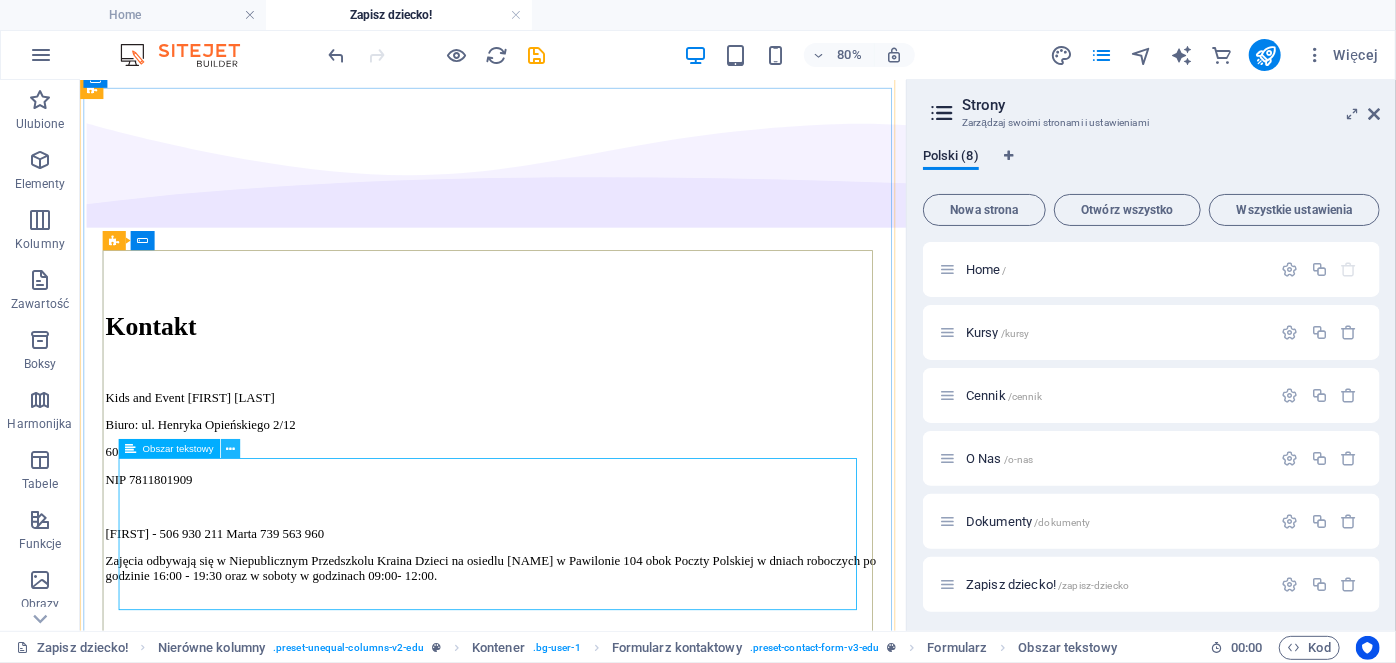 click at bounding box center (230, 449) 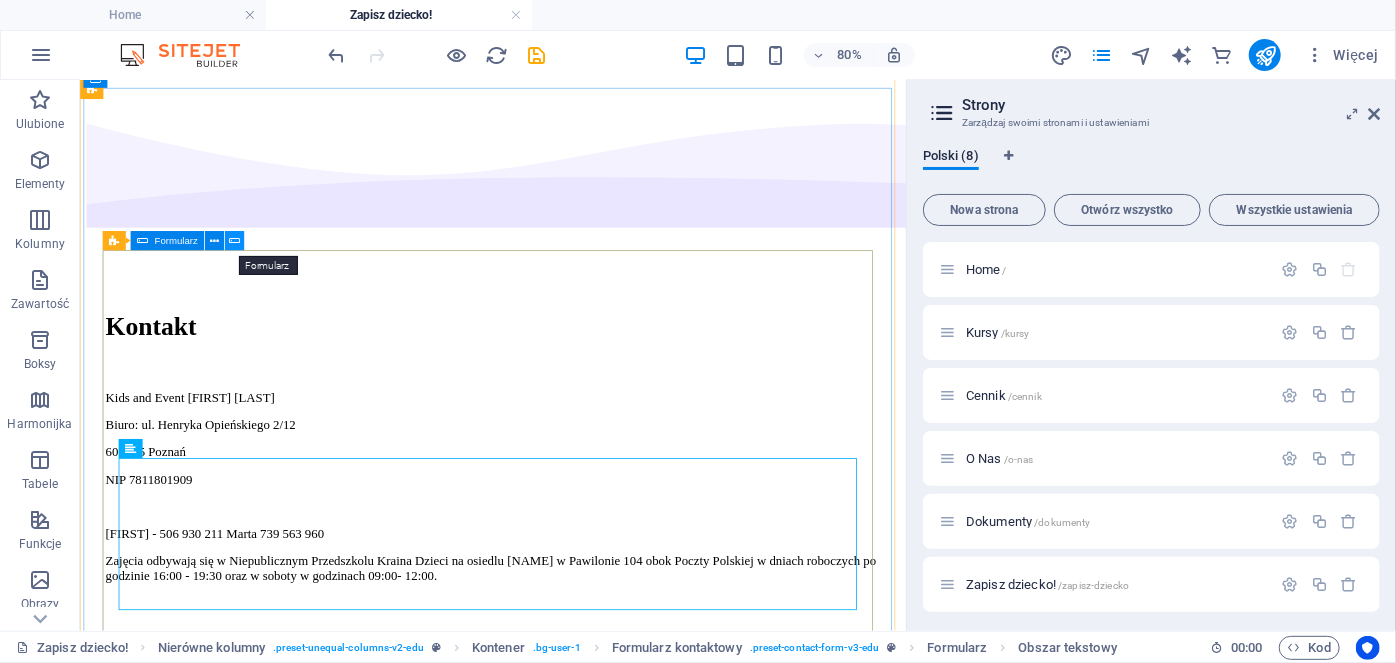 click at bounding box center [234, 241] 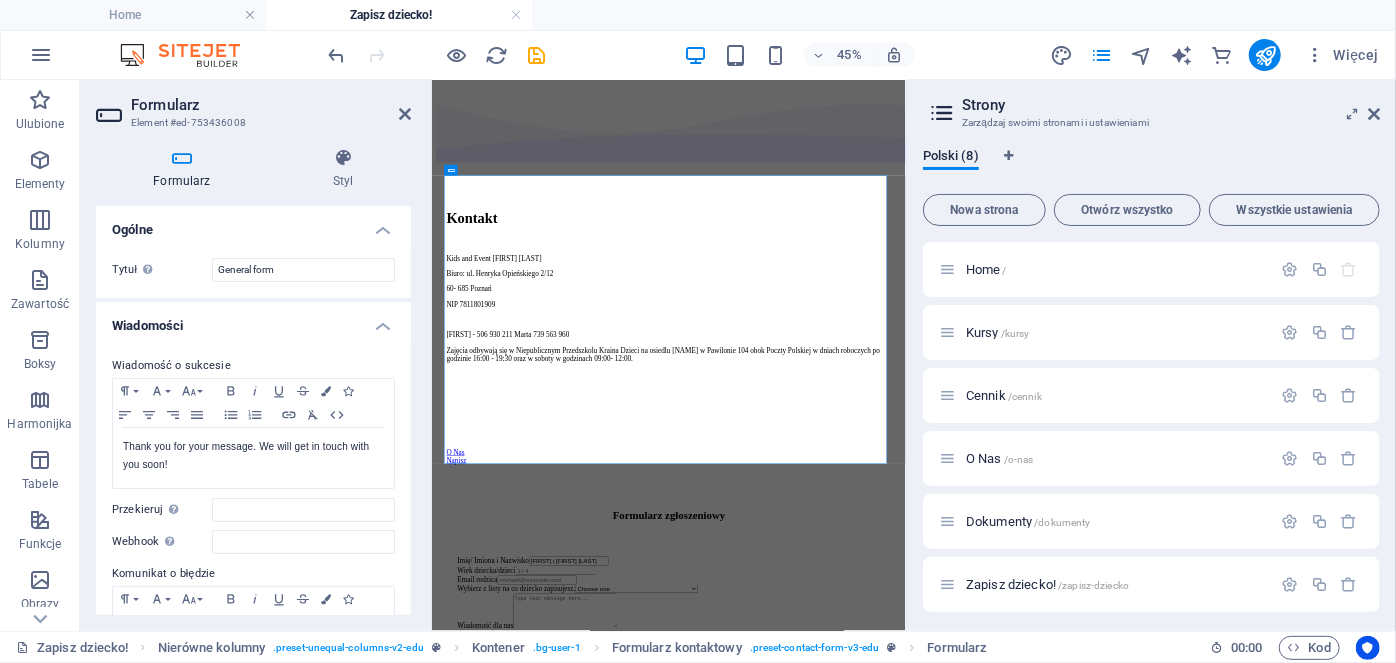drag, startPoint x: 407, startPoint y: 296, endPoint x: 405, endPoint y: 352, distance: 56.0357 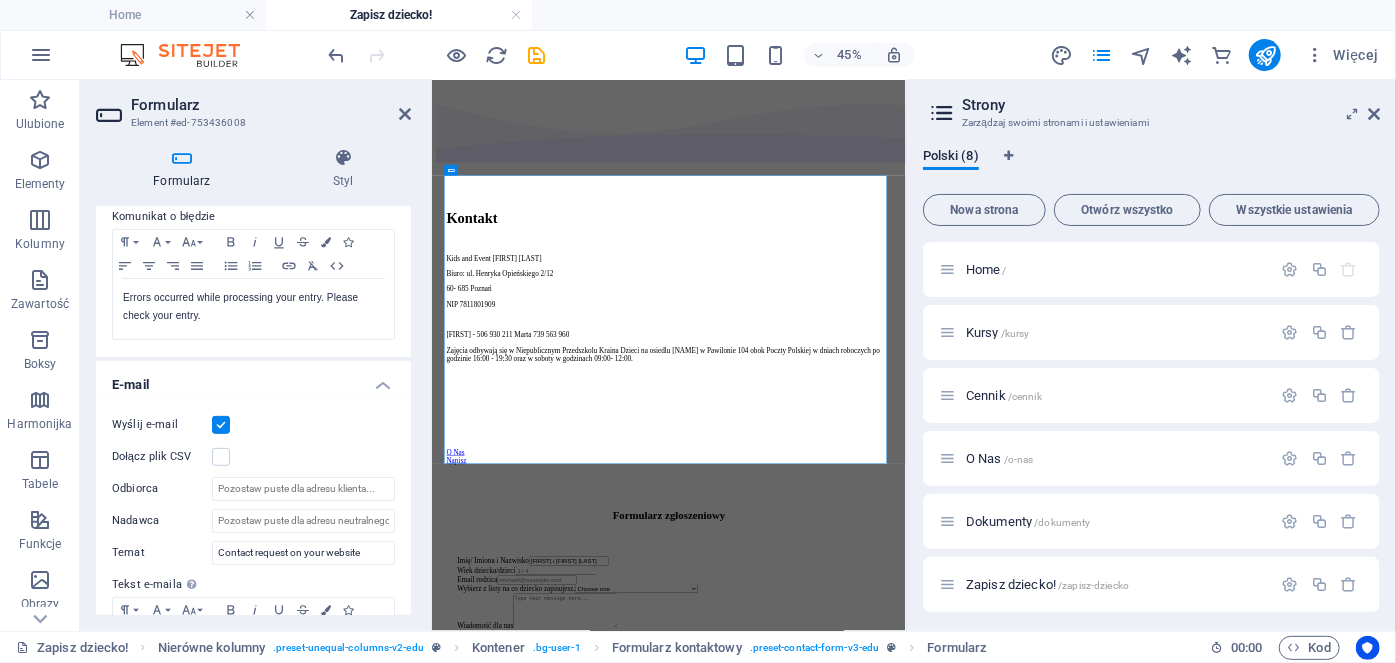 scroll, scrollTop: 0, scrollLeft: 0, axis: both 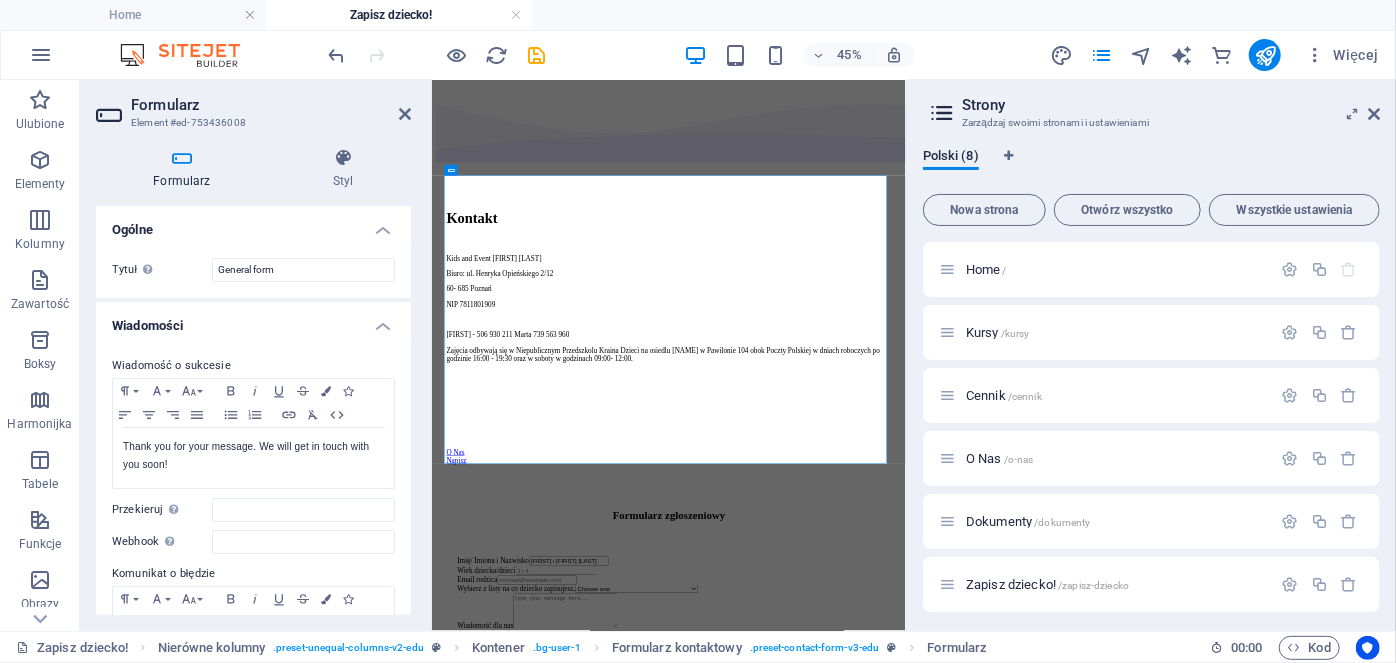 drag, startPoint x: 381, startPoint y: 332, endPoint x: 378, endPoint y: 287, distance: 45.099888 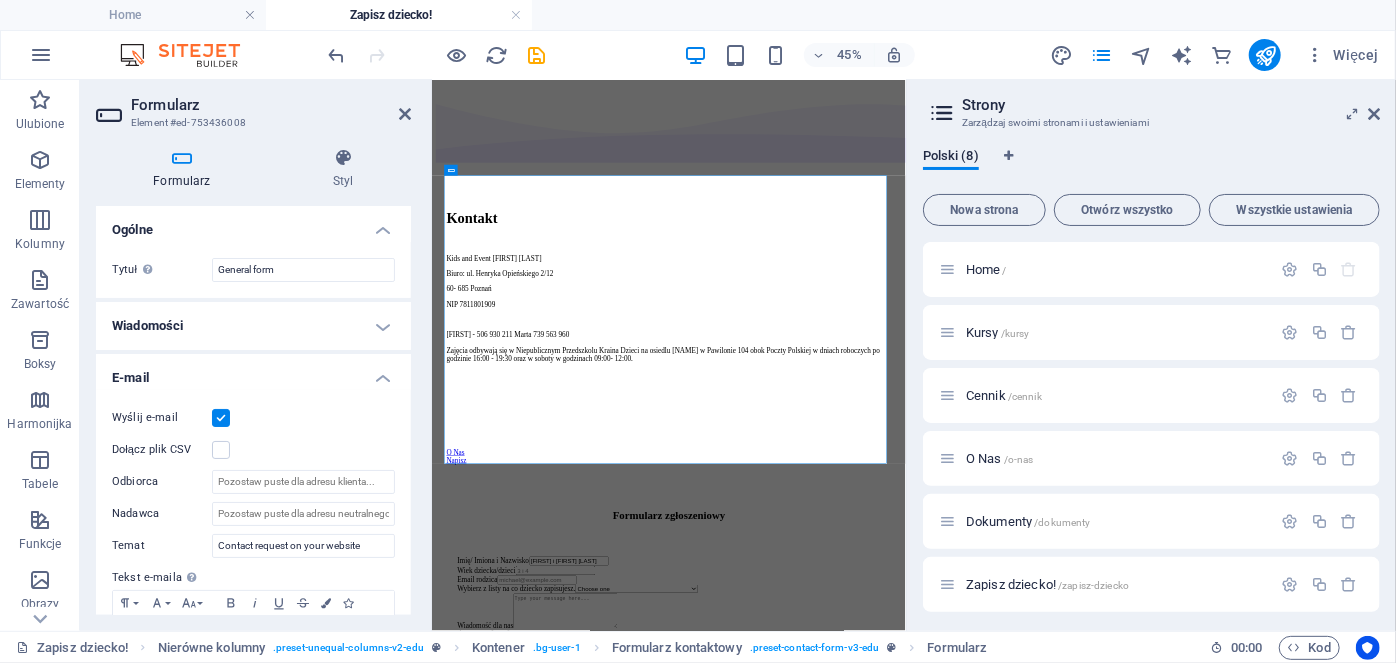 click on "Wiadomości" at bounding box center [253, 326] 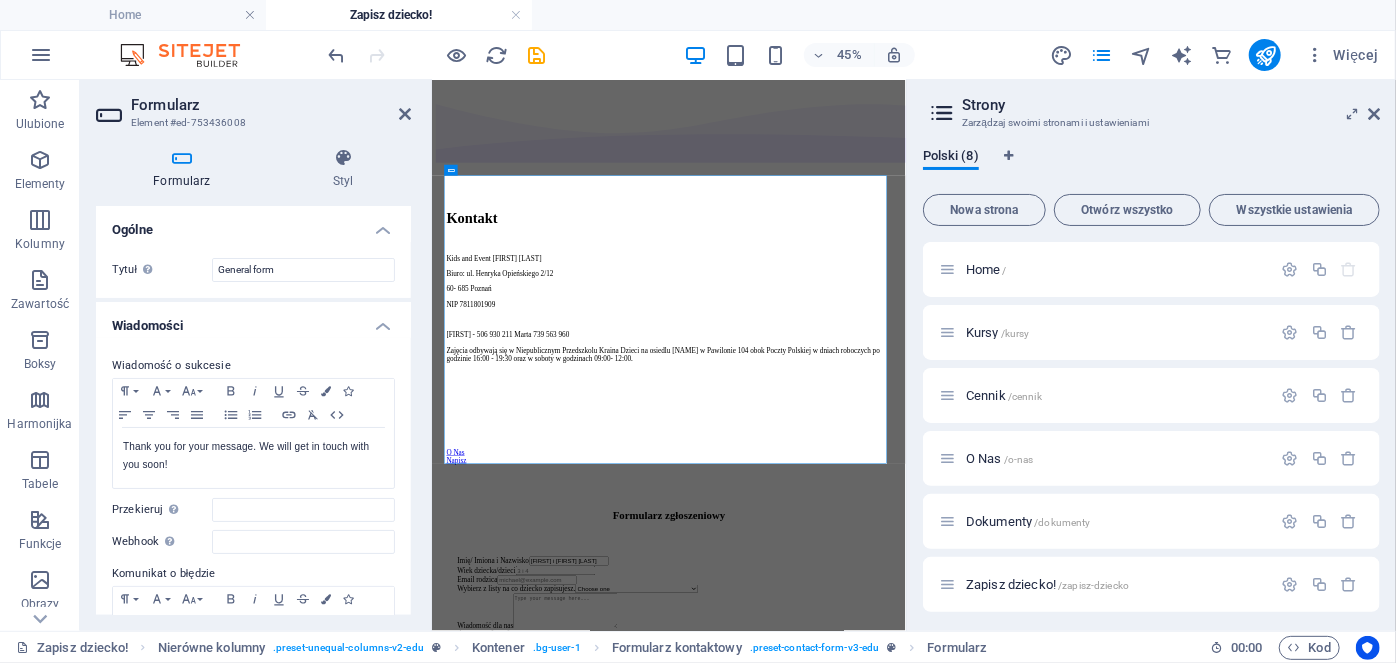 click on "Wiadomości" at bounding box center [253, 320] 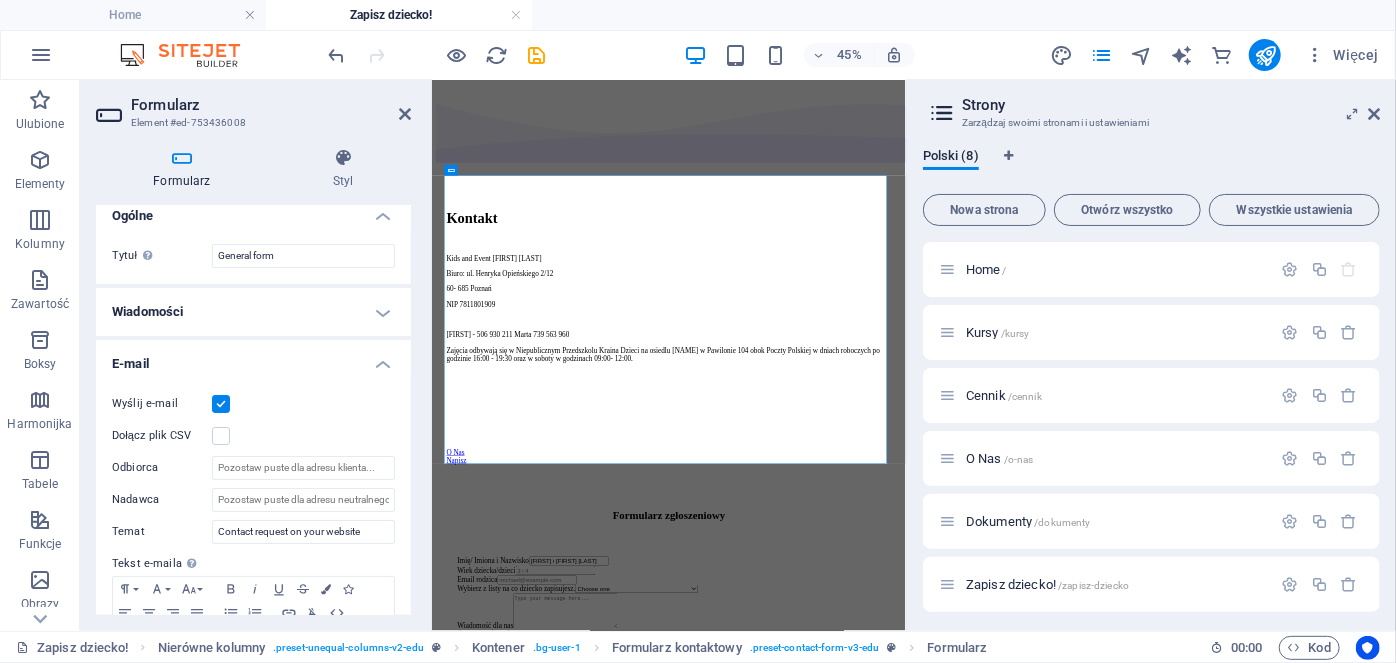 scroll, scrollTop: 0, scrollLeft: 0, axis: both 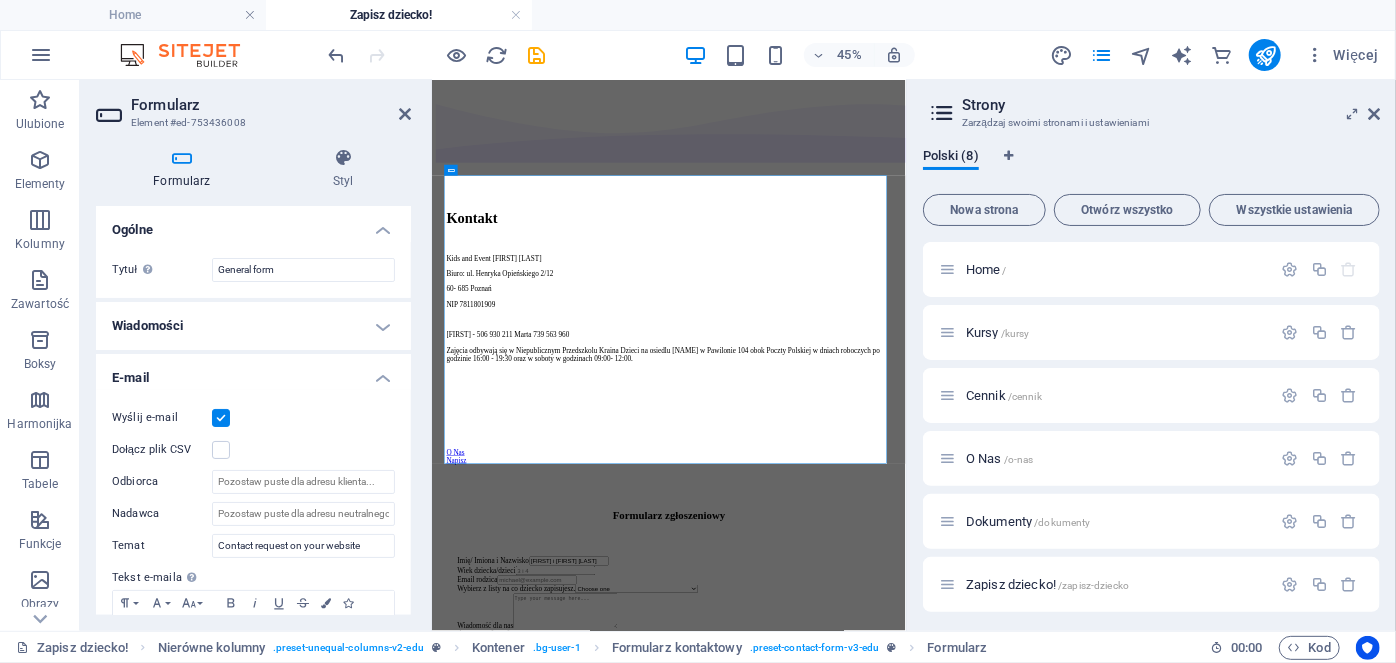 click on "Wiadomości" at bounding box center [253, 326] 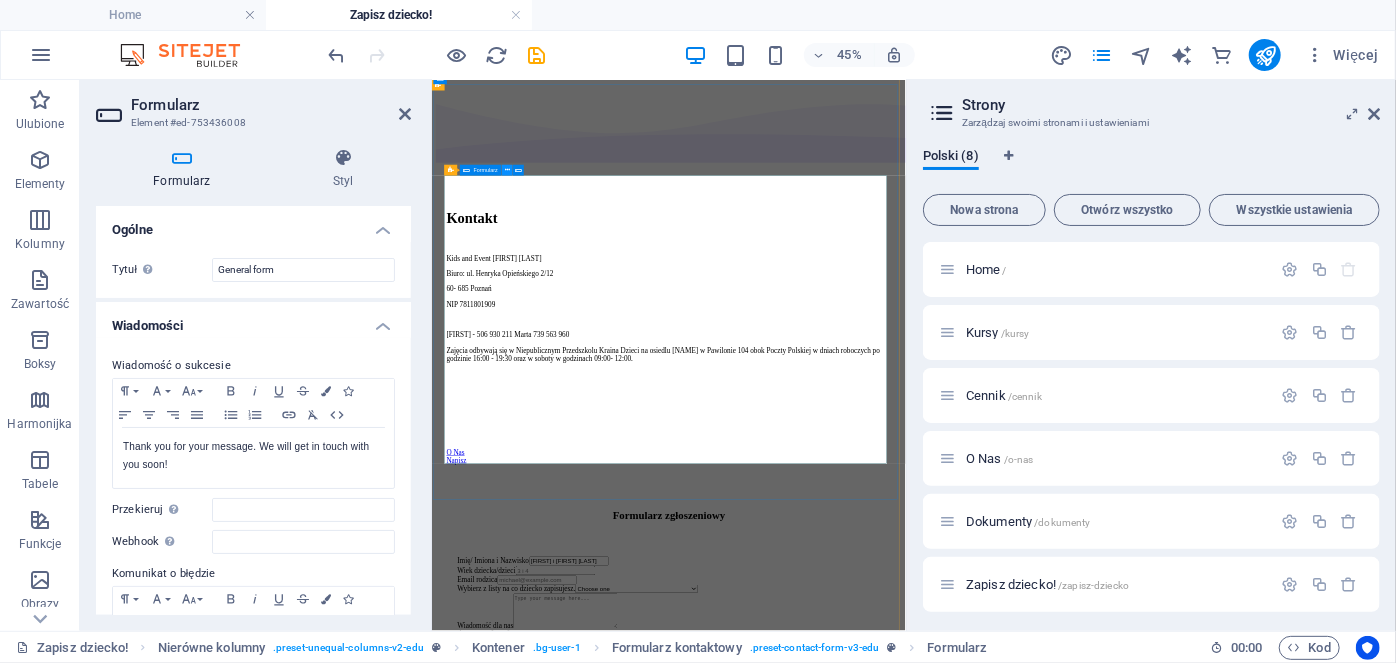 click at bounding box center (507, 170) 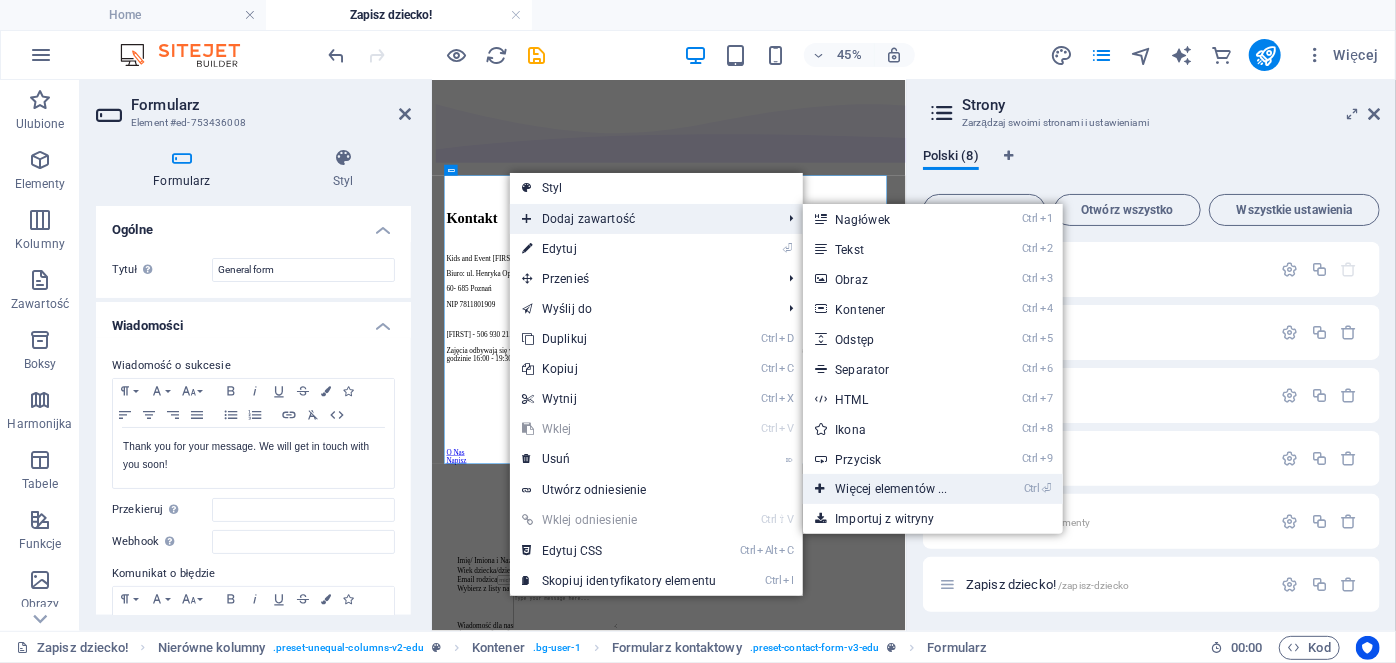 click on "Ctrl ⏎  Więcej elementów ..." at bounding box center [895, 489] 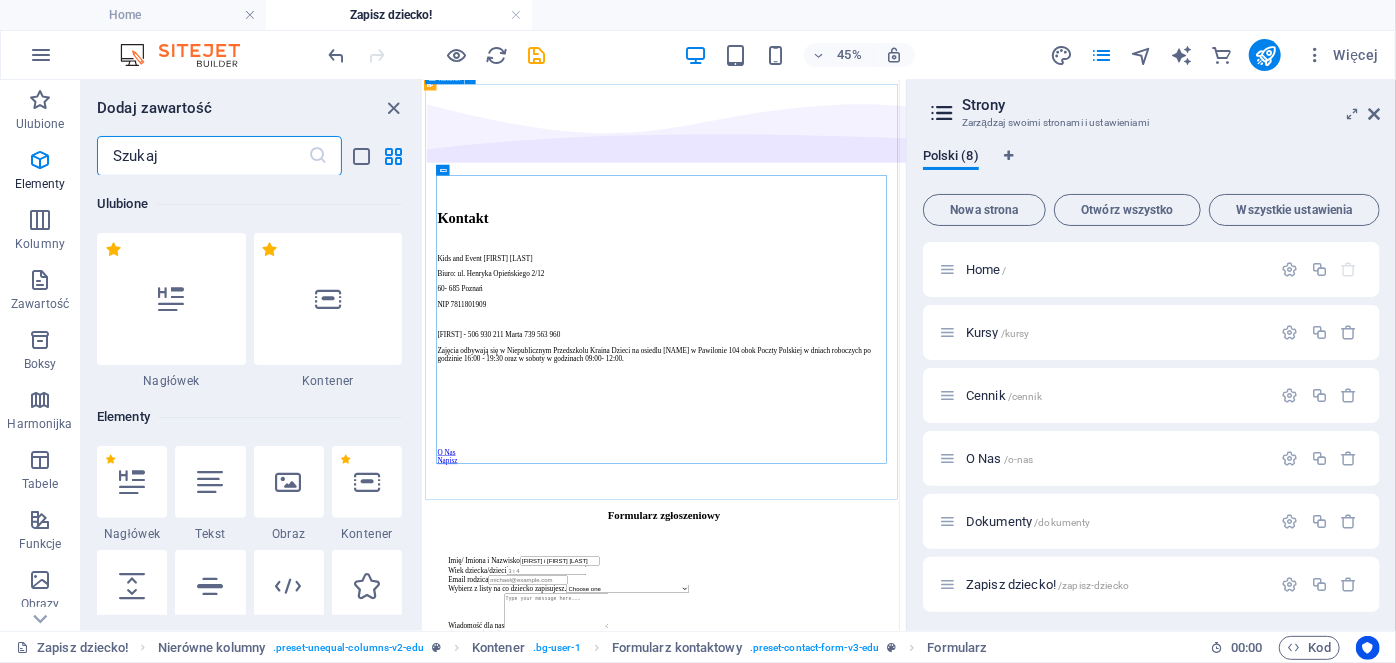 scroll, scrollTop: 213, scrollLeft: 0, axis: vertical 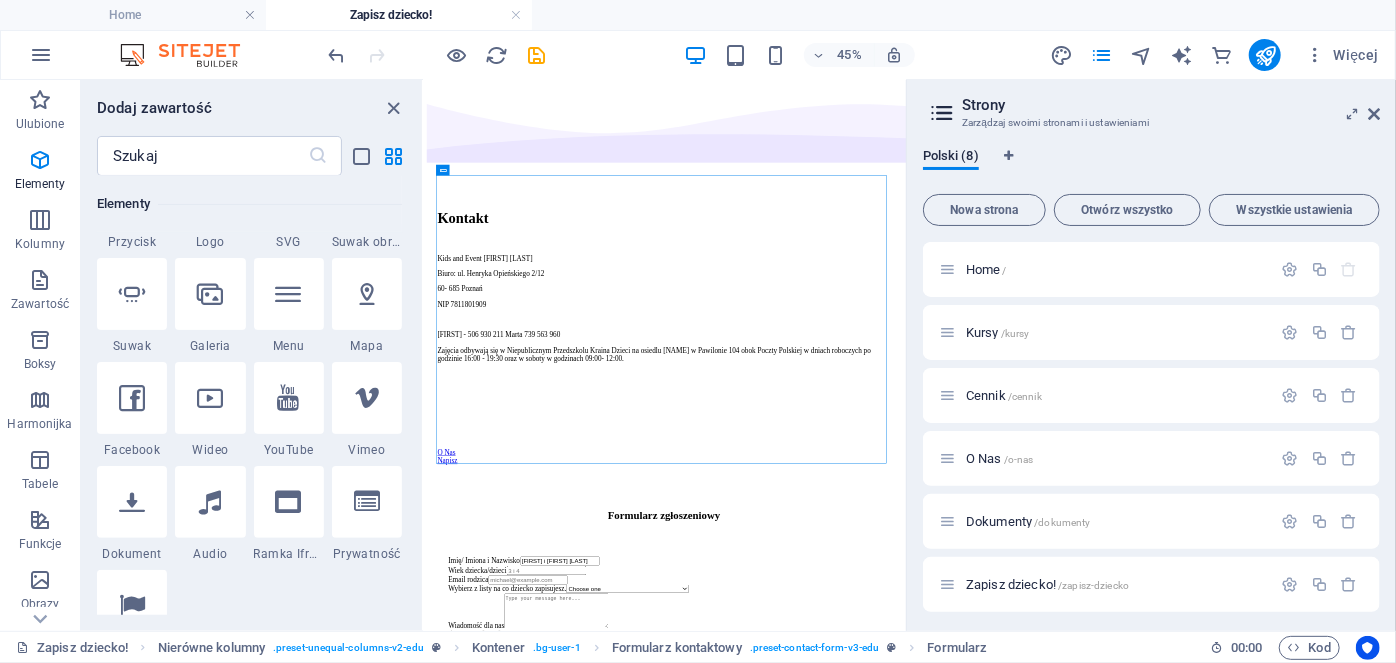 click on "Ulubione 1 Star Nagłówek 1 Star Kontener Elementy 1 Star Nagłówek 1 Star Tekst 1 Star Obraz 1 Star Kontener 1 Star Odstęp 1 Star Separator 1 Star HTML 1 Star Ikona 1 Star Przycisk 1 Star Logo 1 Star SVG 1 Star Suwak obrazu 1 Star Suwak 1 Star Galeria 1 Star Menu 1 Star Mapa 1 Star Facebook 1 Star Wideo 1 Star YouTube 1 Star Vimeo 1 Star Dokument 1 Star Audio 1 Star Ramka Iframe 1 Star Prywatność 1 Star Języki Kolumny 1 Star Kontener 1 Star 2 kolumny 1 Star 3 kolumny 1 Star 4 kolumny 1 Star 5 kolumn 1 Star 6 kolumn 1 Star 40-60 1 Star 20-80 1 Star 80-20 1 Star 30-70 1 Star 70-30 1 Star Nierówne kolumny 1 Star 25-25-50 1 Star 25-50-25 1 Star 50-25-25 1 Star 20-60-20 1 Star 50-16-16-16 1 Star 16-16-16-50 1 Star Siatka 2-1 1 Star Siatka 1-2 1 Star Siatka 3-1 1 Star Siatka 1-3 1 Star Grid 4-1 1 Star Siatka 1-4 1 Star Siatka 1-2-1 1 Star Siatka 1-1-2 1 Star Siatka 2h-2v 1 Star Siatka 2v-2h 1 Star Siatka 2-1-2 1 Star Siatka 3-4 Zawartość 1 Star Tekst w kolumnach 1 Star Tekst 1 Star Tekst z separatorem Kod" at bounding box center (251, 395) 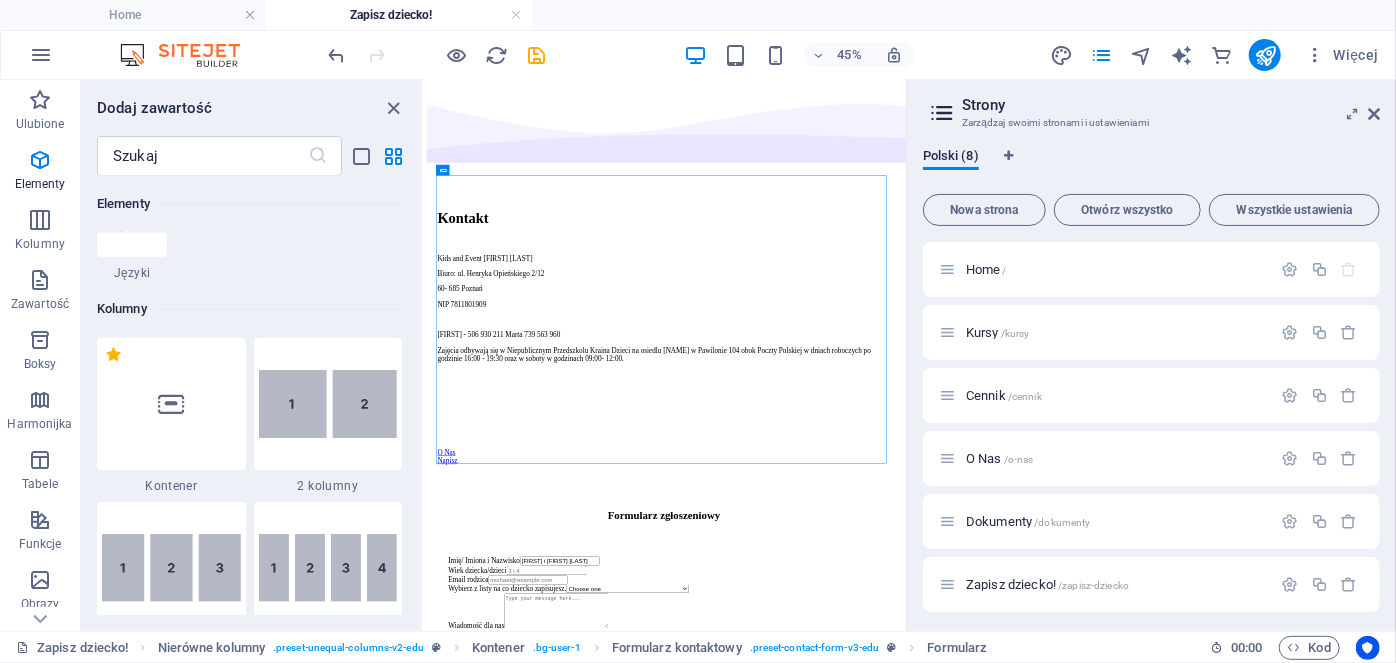 click on "​" at bounding box center [251, 156] 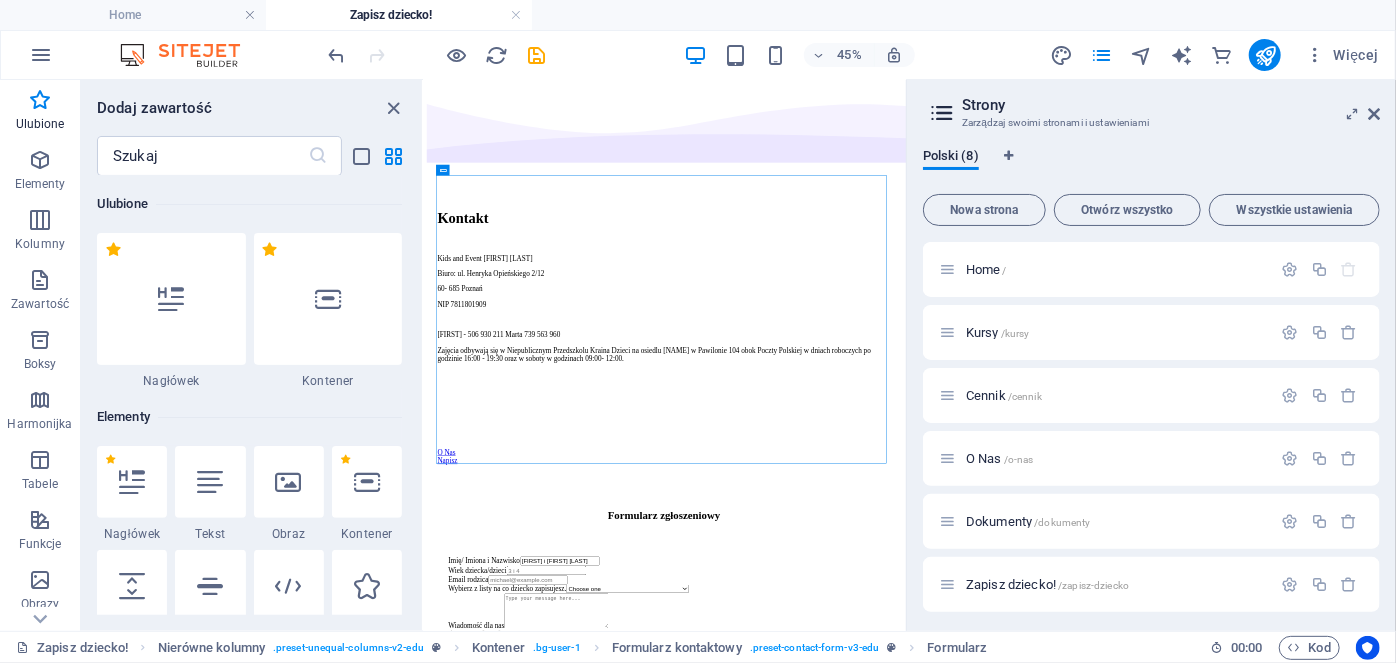 scroll, scrollTop: 200, scrollLeft: 0, axis: vertical 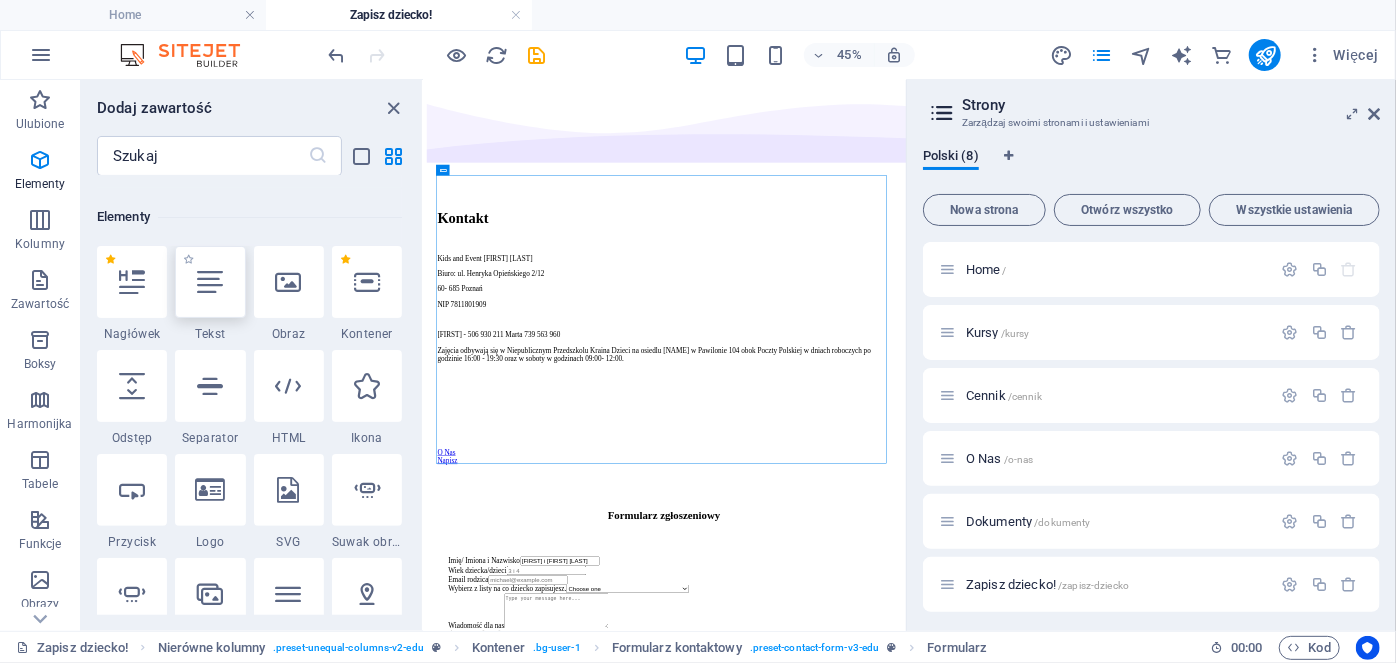 click at bounding box center [210, 282] 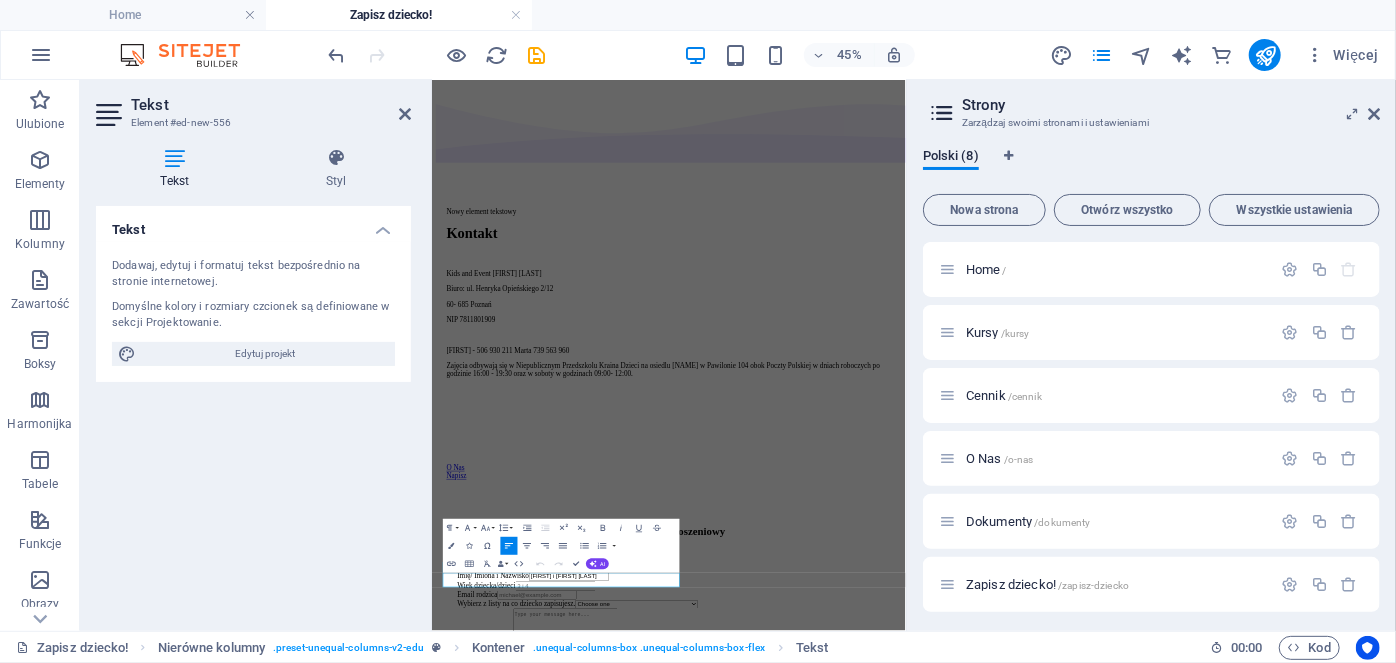 scroll, scrollTop: 0, scrollLeft: 0, axis: both 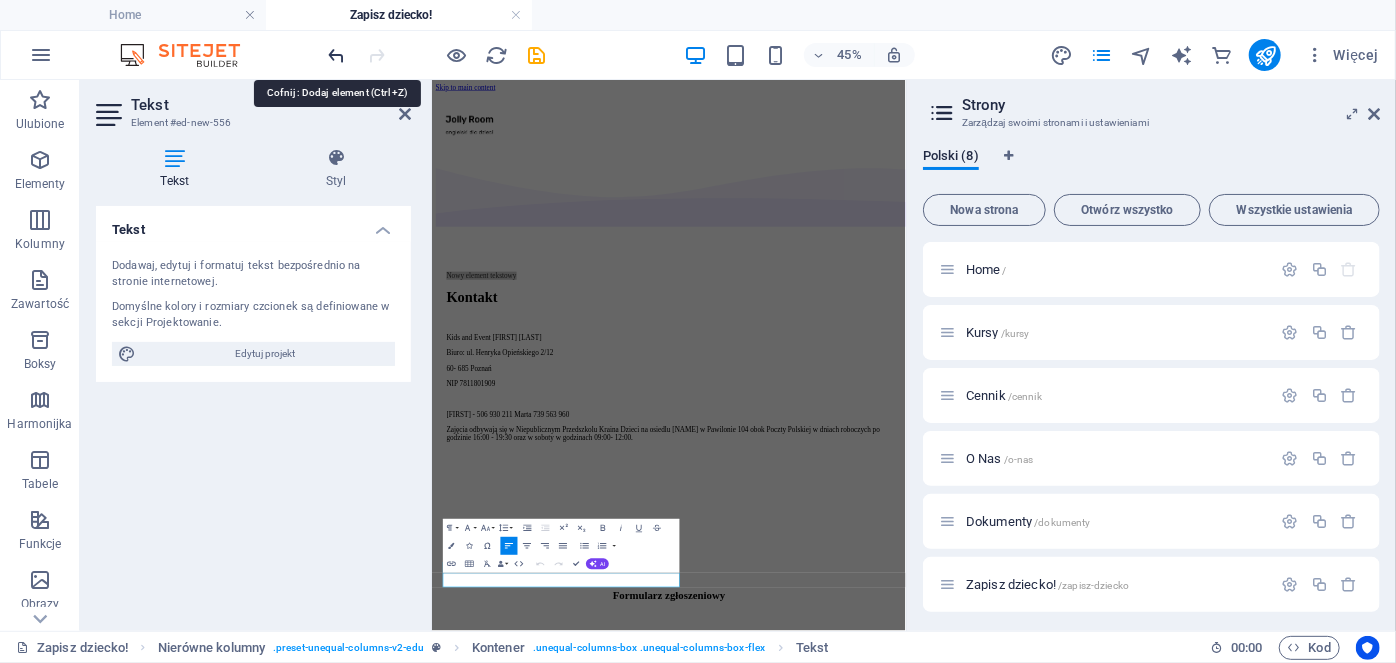 click at bounding box center (337, 55) 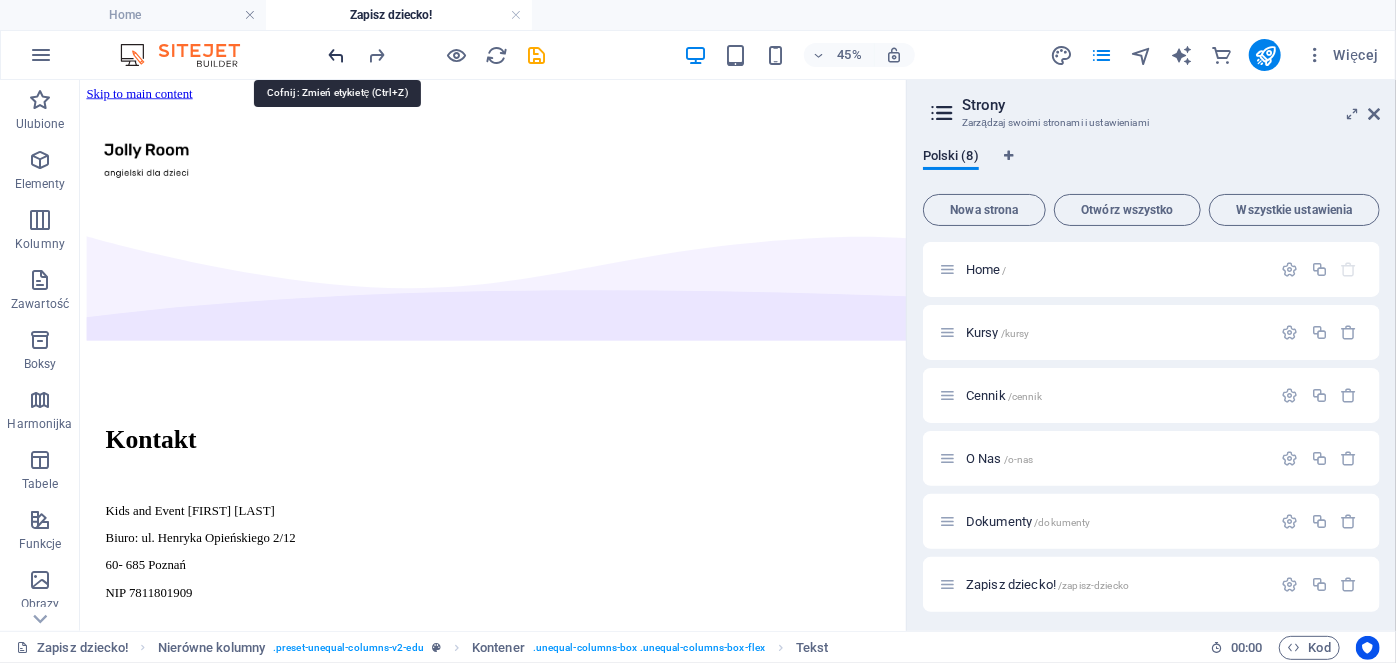scroll, scrollTop: 768, scrollLeft: 0, axis: vertical 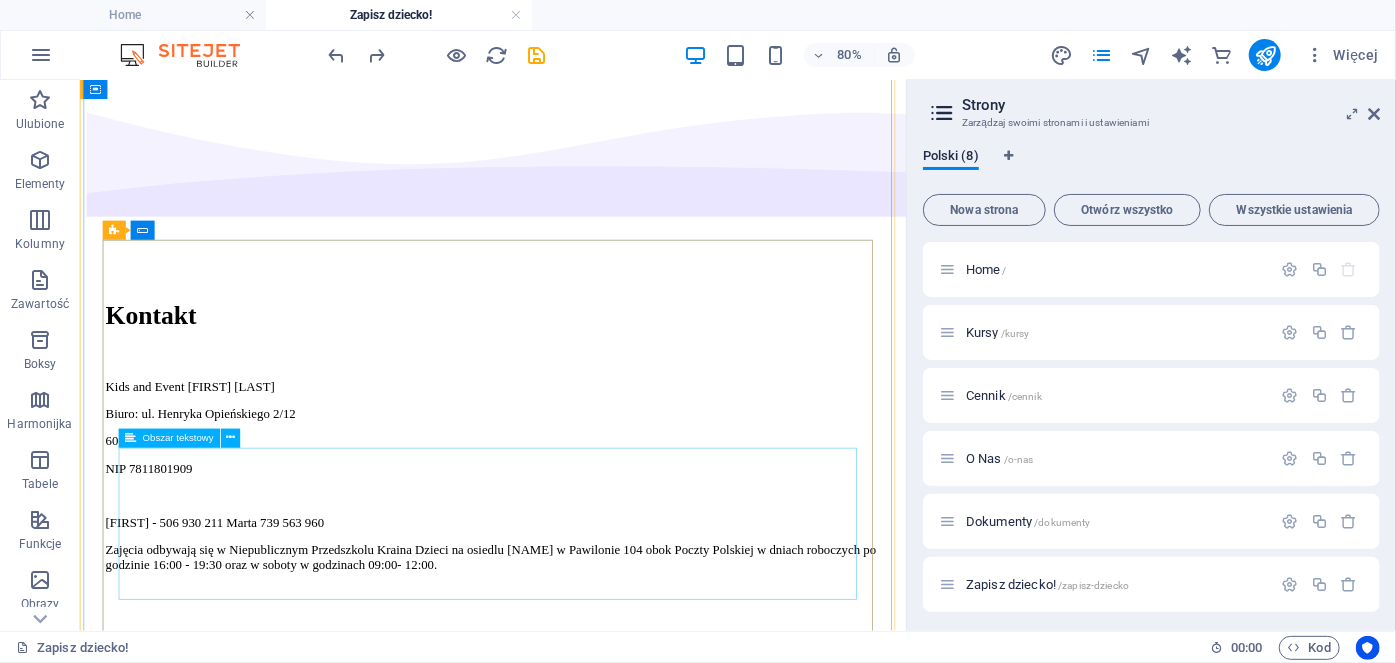 click on "Wiadomość dla nas" at bounding box center (595, 1248) 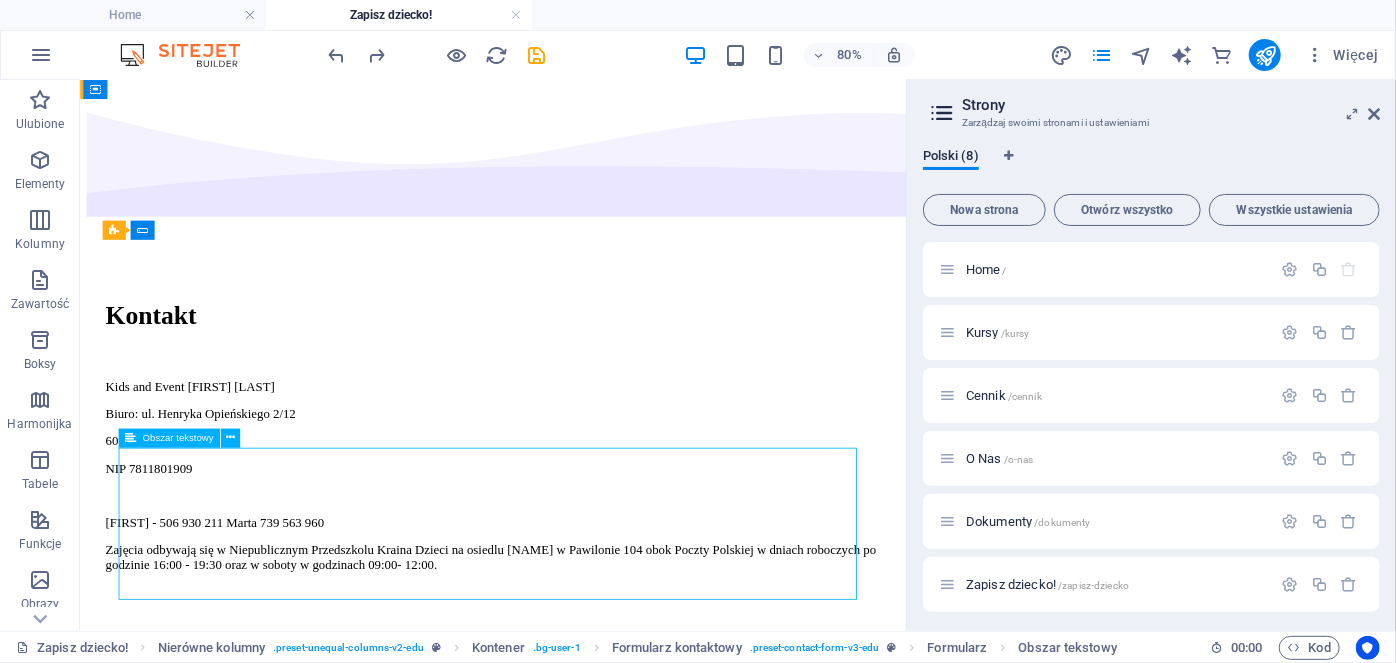 click on "Wiadomość dla nas" at bounding box center (595, 1248) 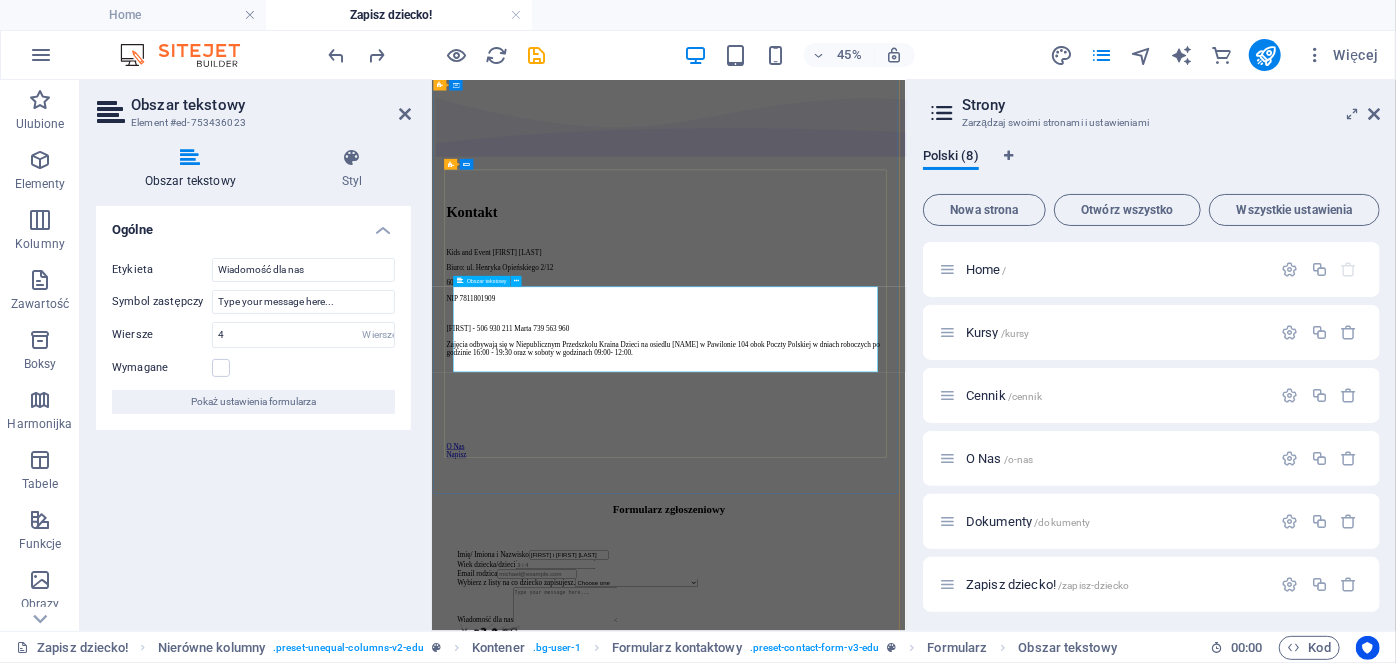 click on "Wiadomość dla nas" at bounding box center (957, 1248) 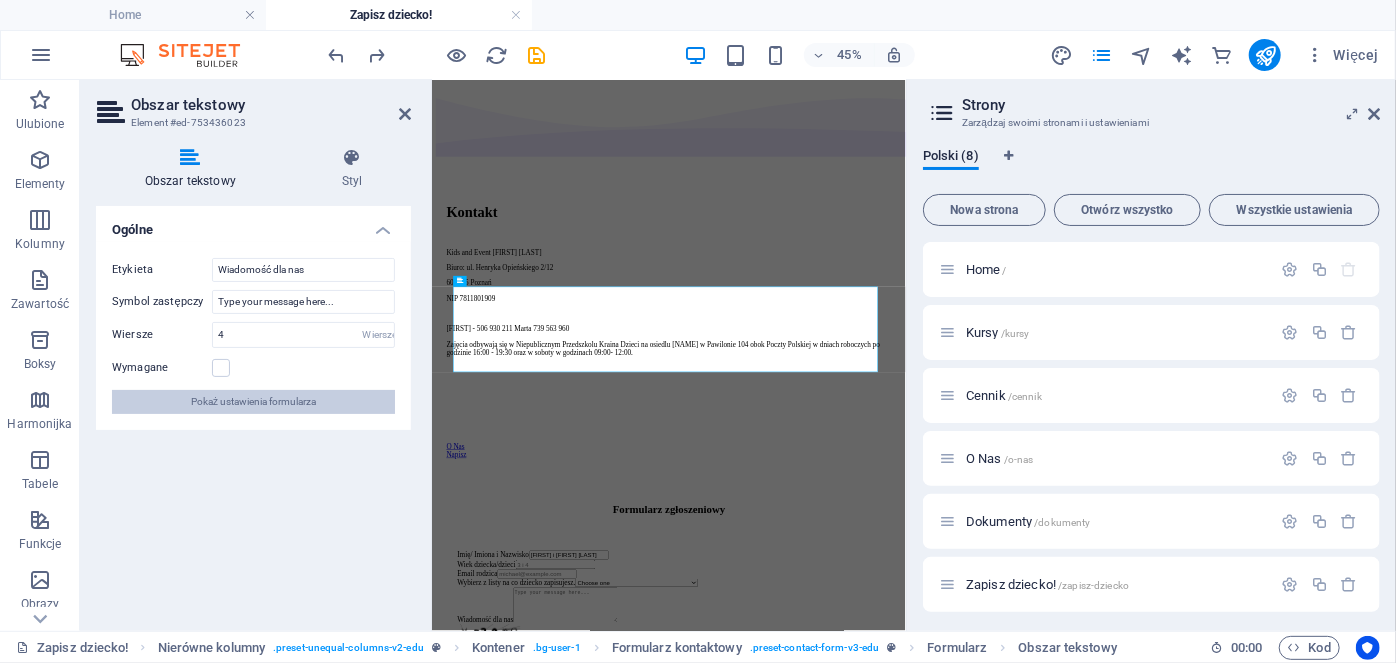 click on "Pokaż ustawienia formularza" at bounding box center [253, 402] 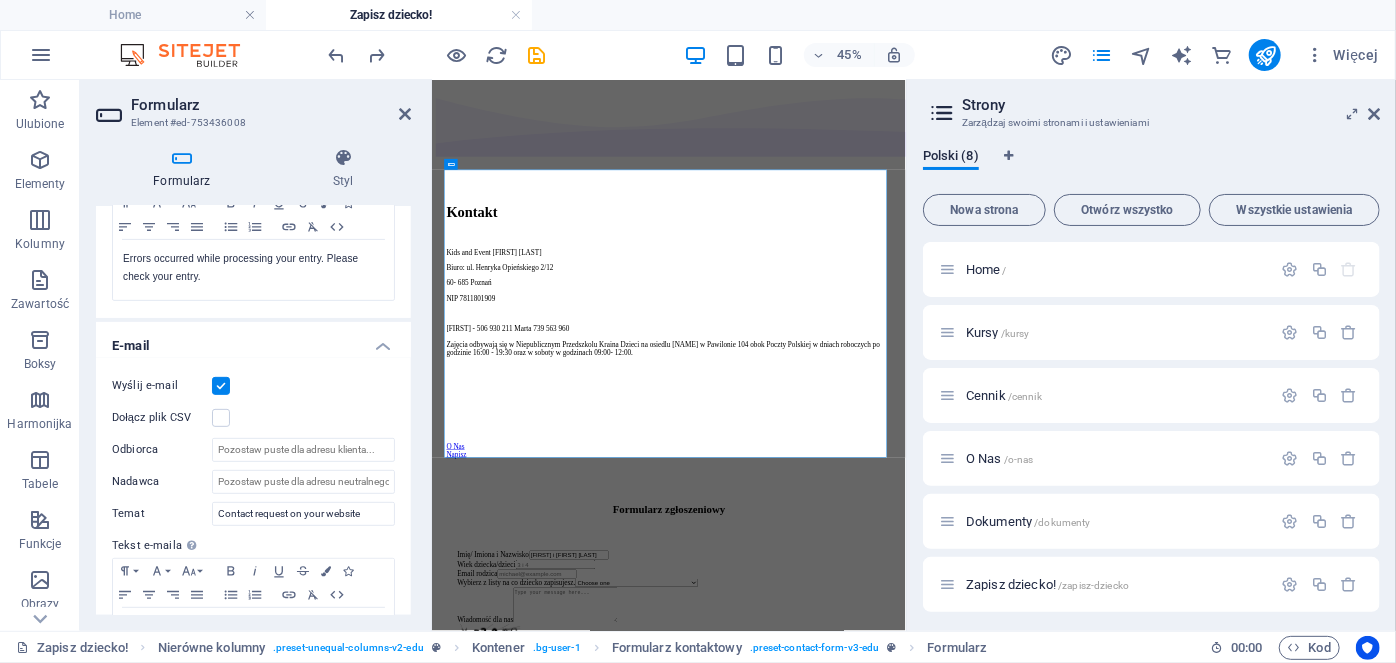 scroll, scrollTop: 214, scrollLeft: 0, axis: vertical 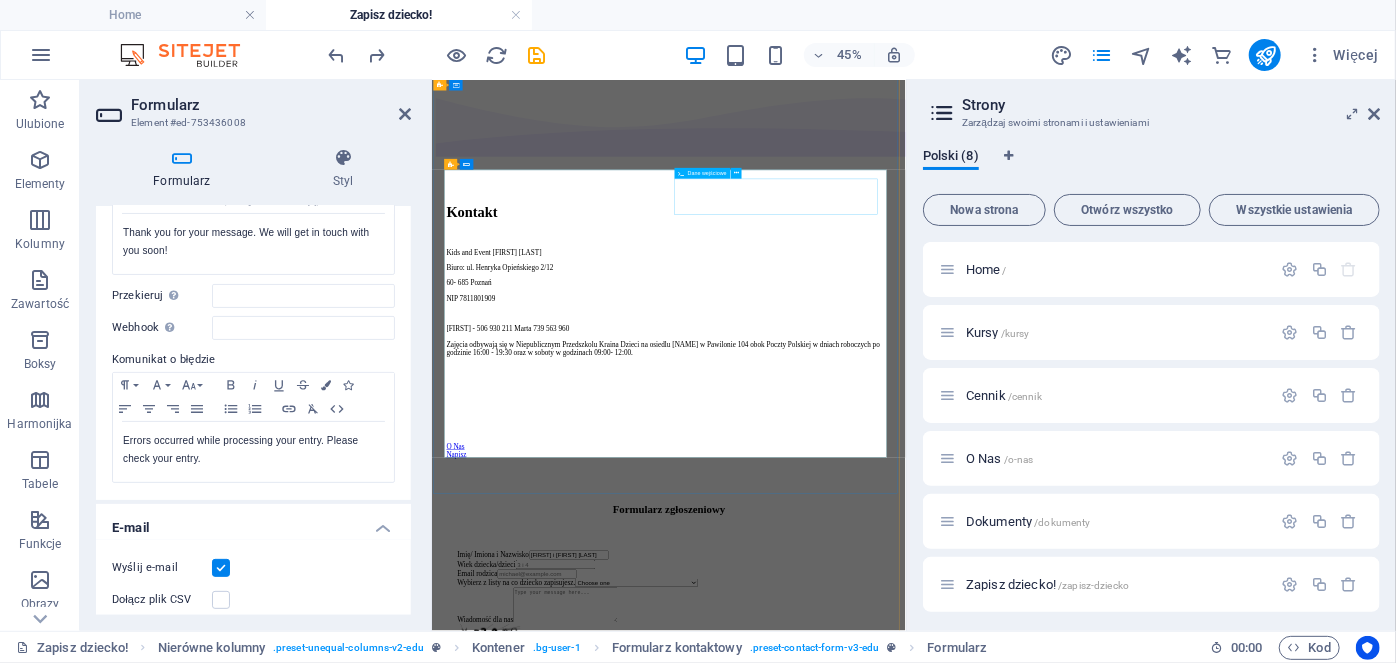 click on "Wiek dziecka/dzieci" at bounding box center [705, 1156] 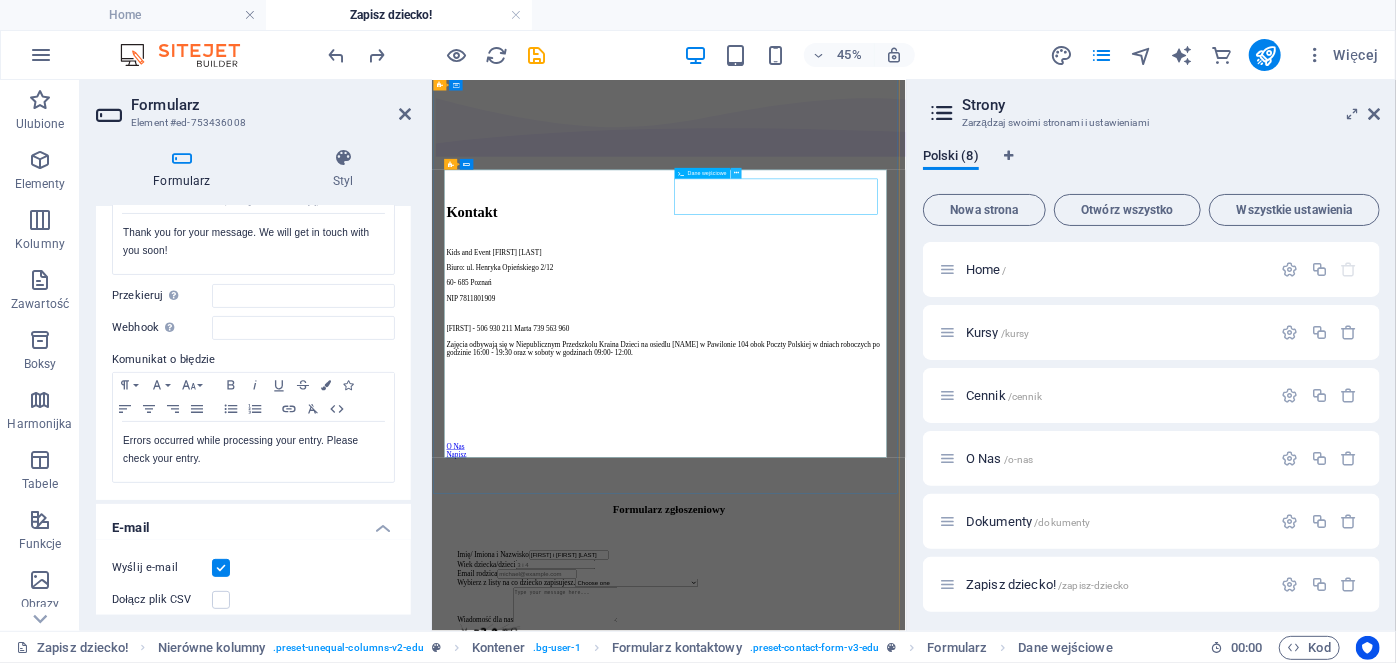 click at bounding box center (736, 173) 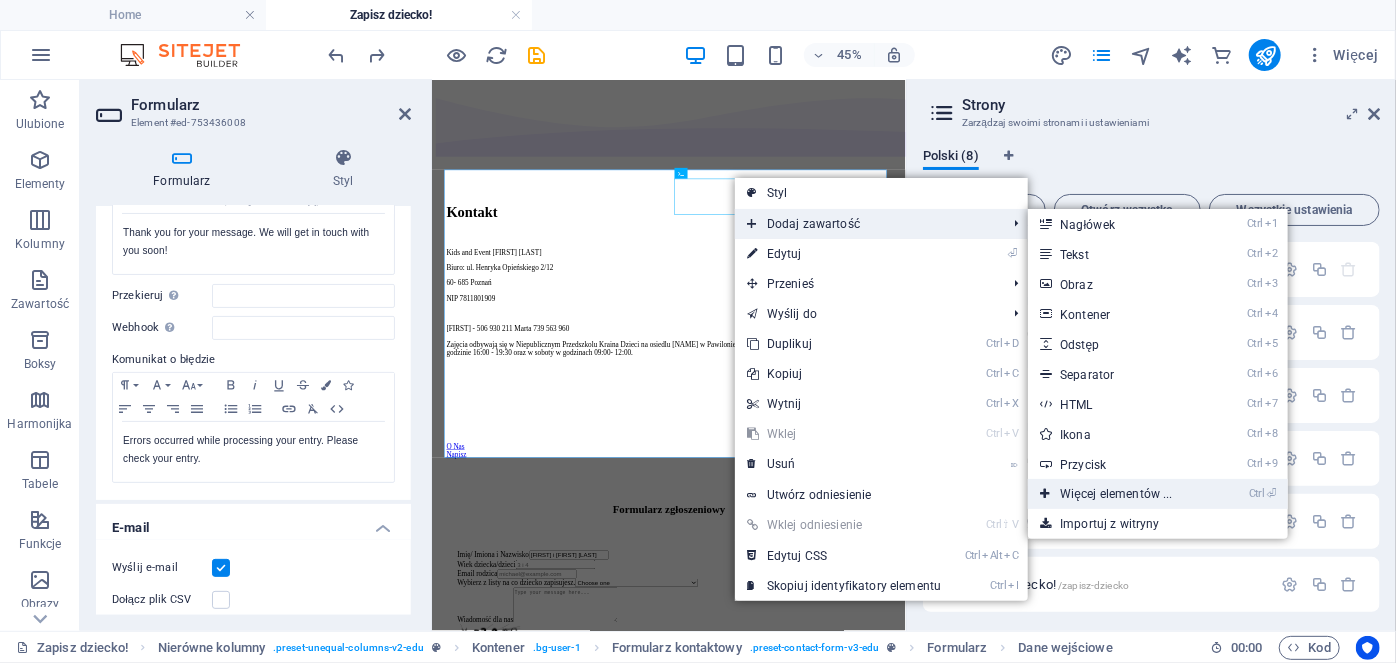 click on "Ctrl ⏎  Więcej elementów ..." at bounding box center (1120, 494) 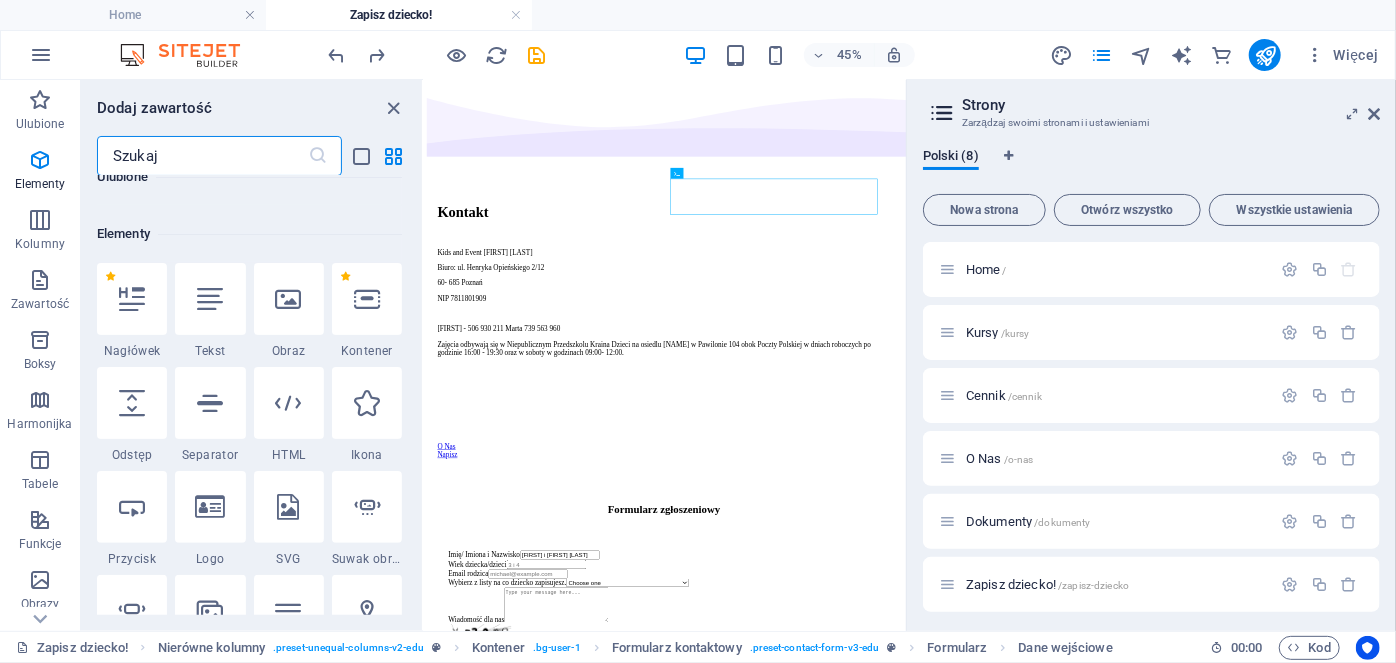 scroll, scrollTop: 213, scrollLeft: 0, axis: vertical 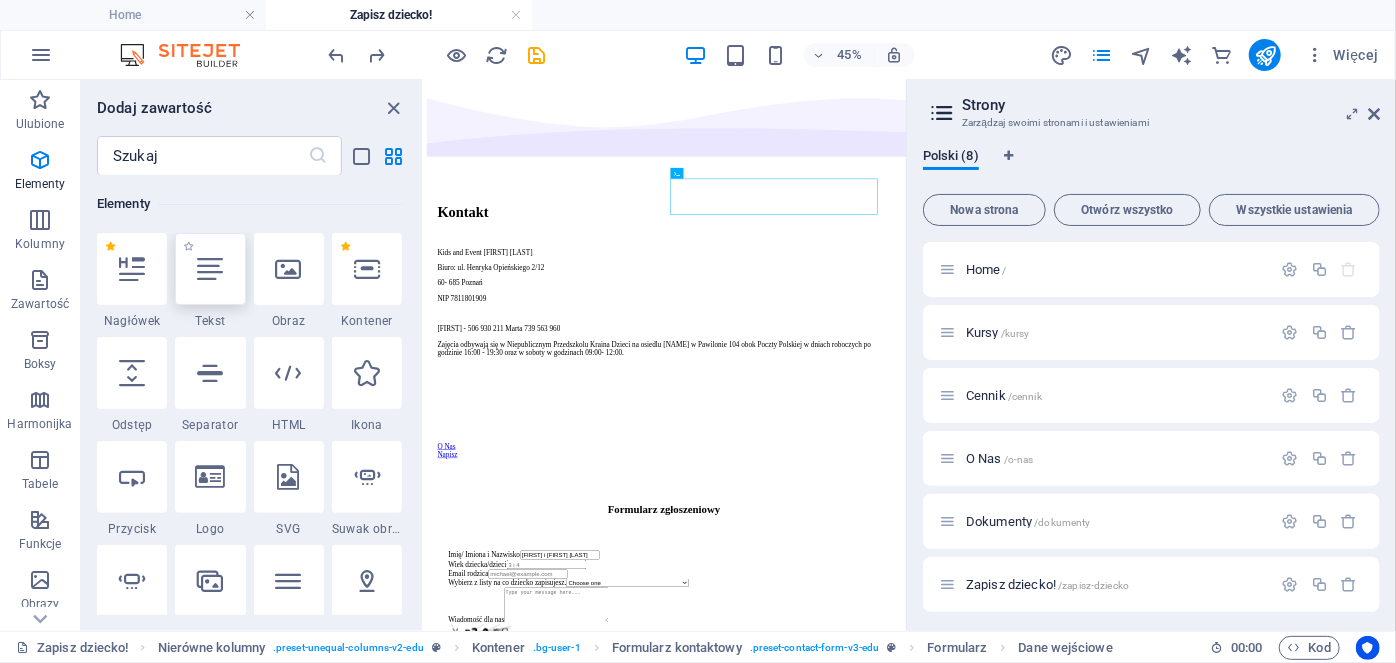 click at bounding box center [210, 269] 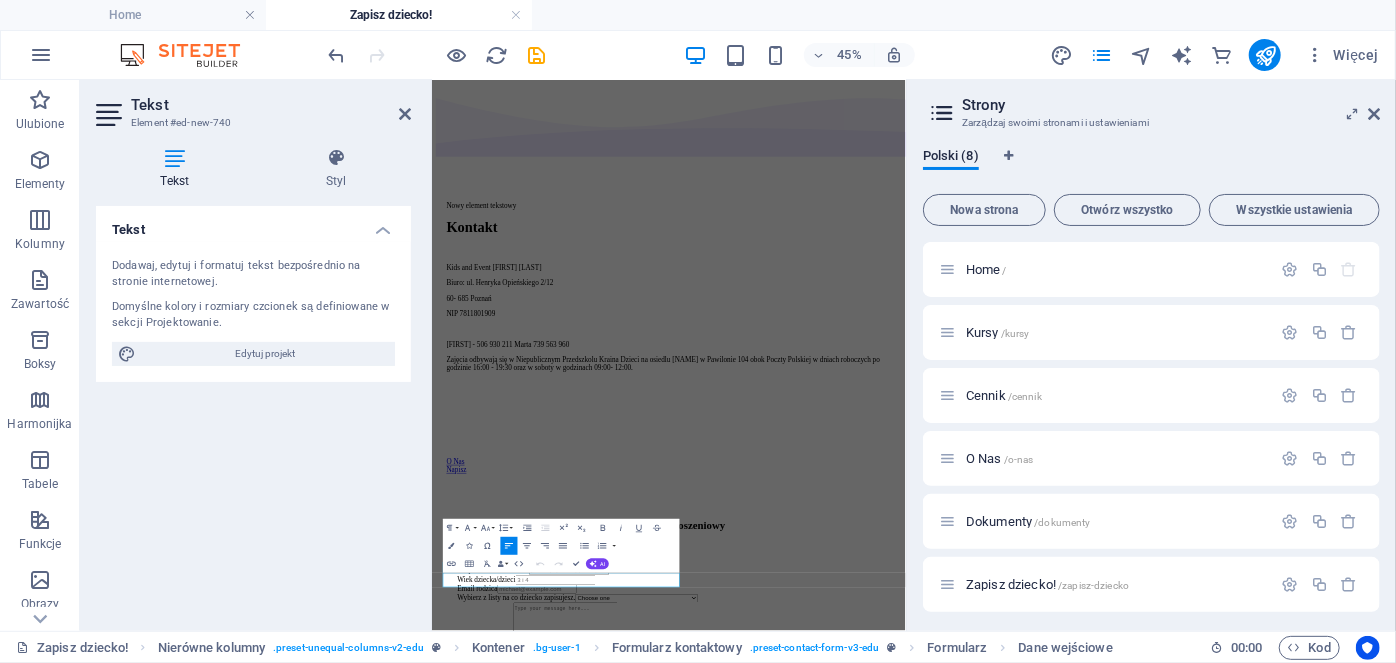scroll, scrollTop: 0, scrollLeft: 0, axis: both 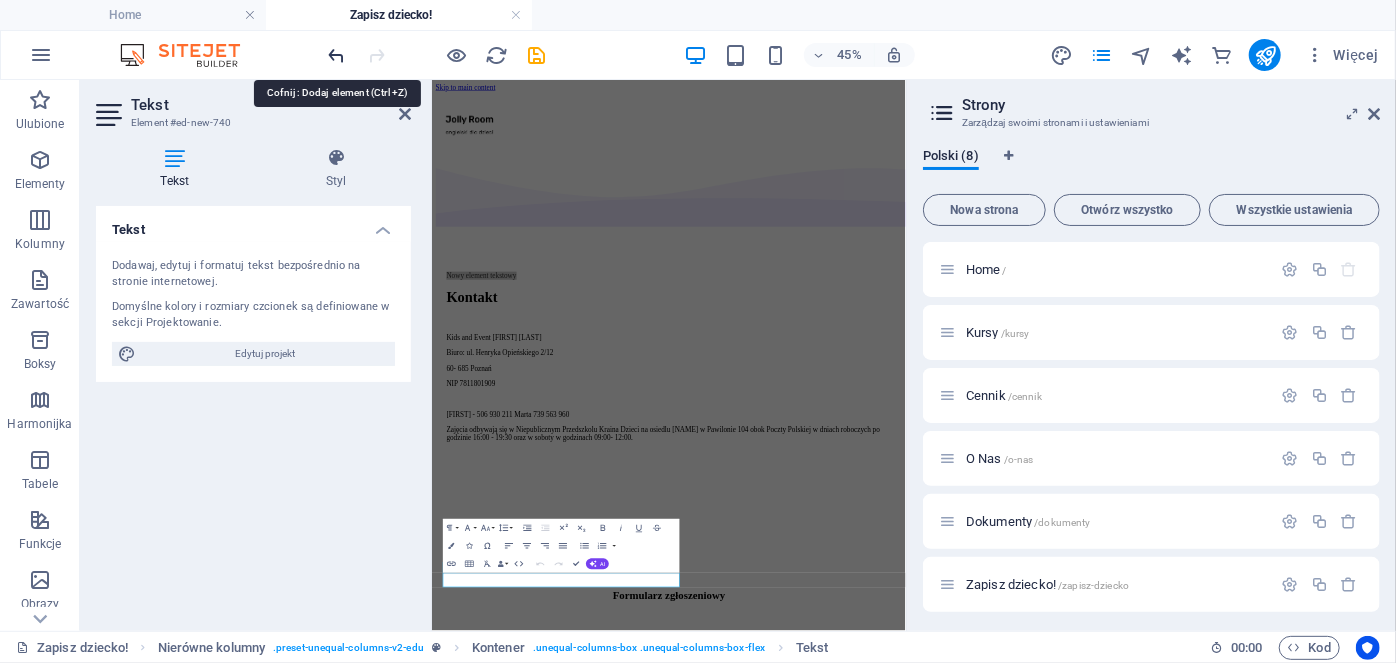 click at bounding box center (337, 55) 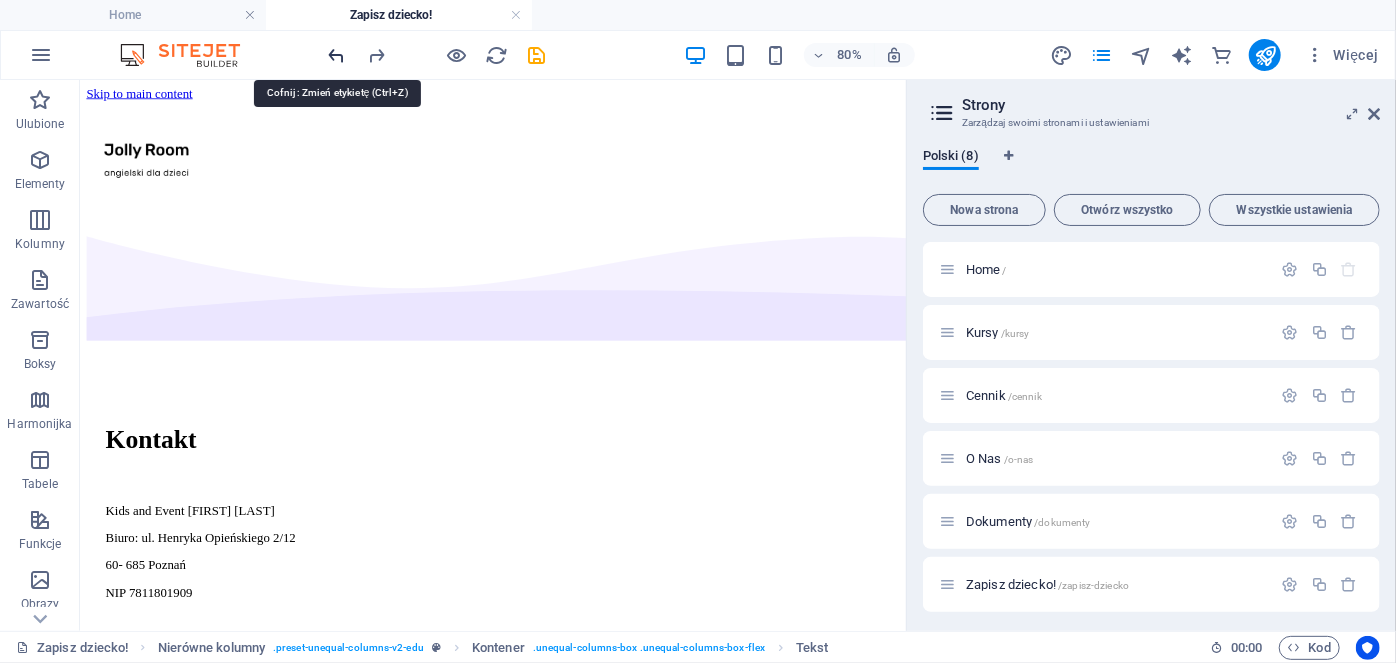 scroll, scrollTop: 768, scrollLeft: 0, axis: vertical 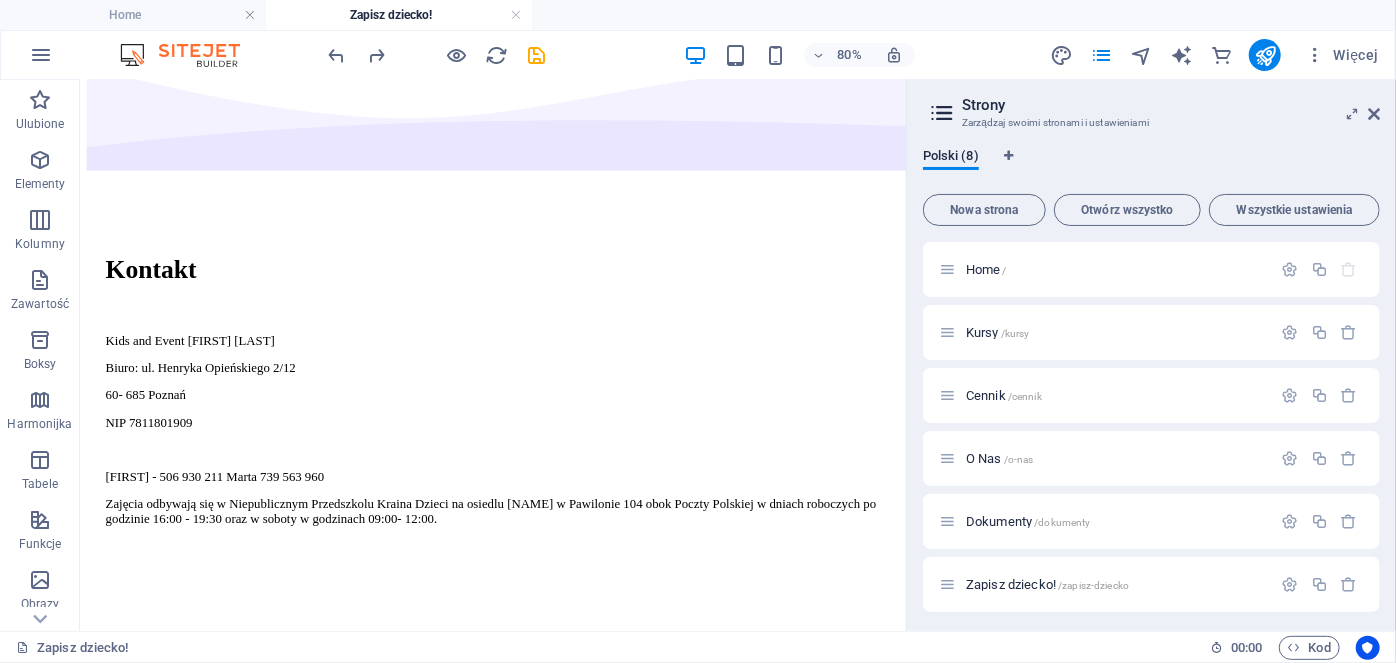 drag, startPoint x: 1103, startPoint y: 376, endPoint x: 991, endPoint y: 282, distance: 146.21901 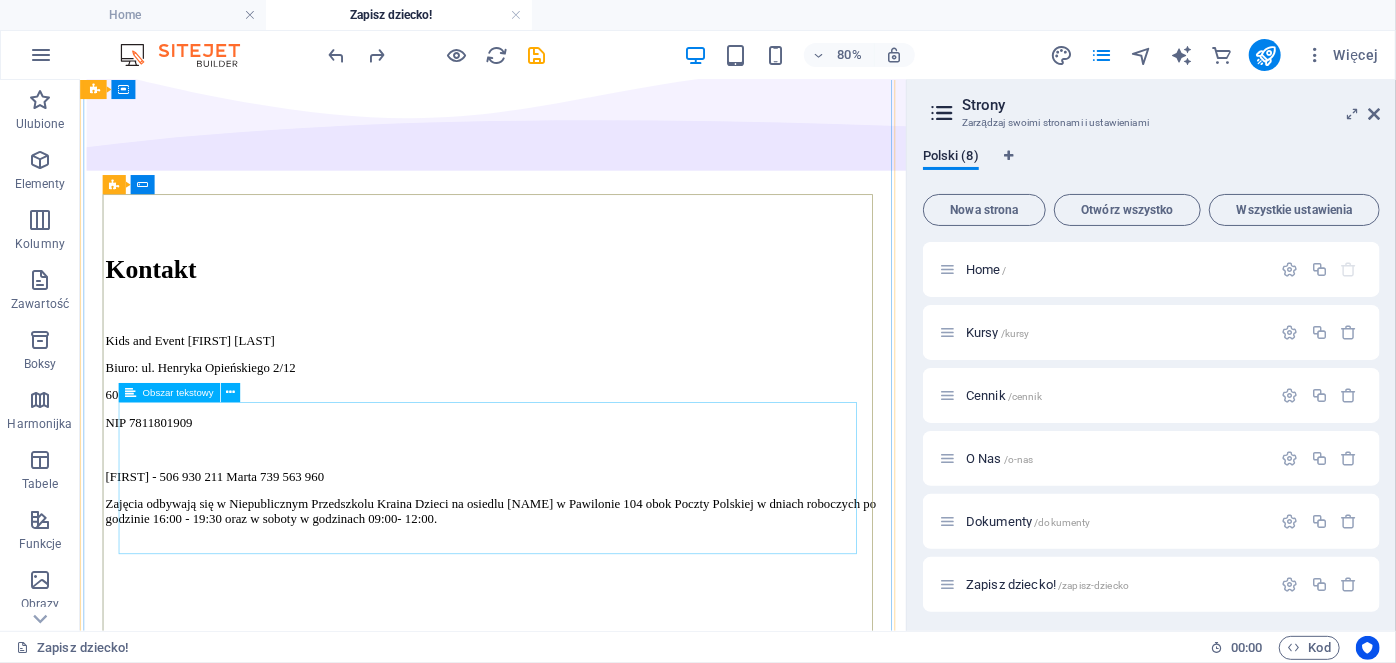 click on "Wiadomość dla nas" at bounding box center [595, 1191] 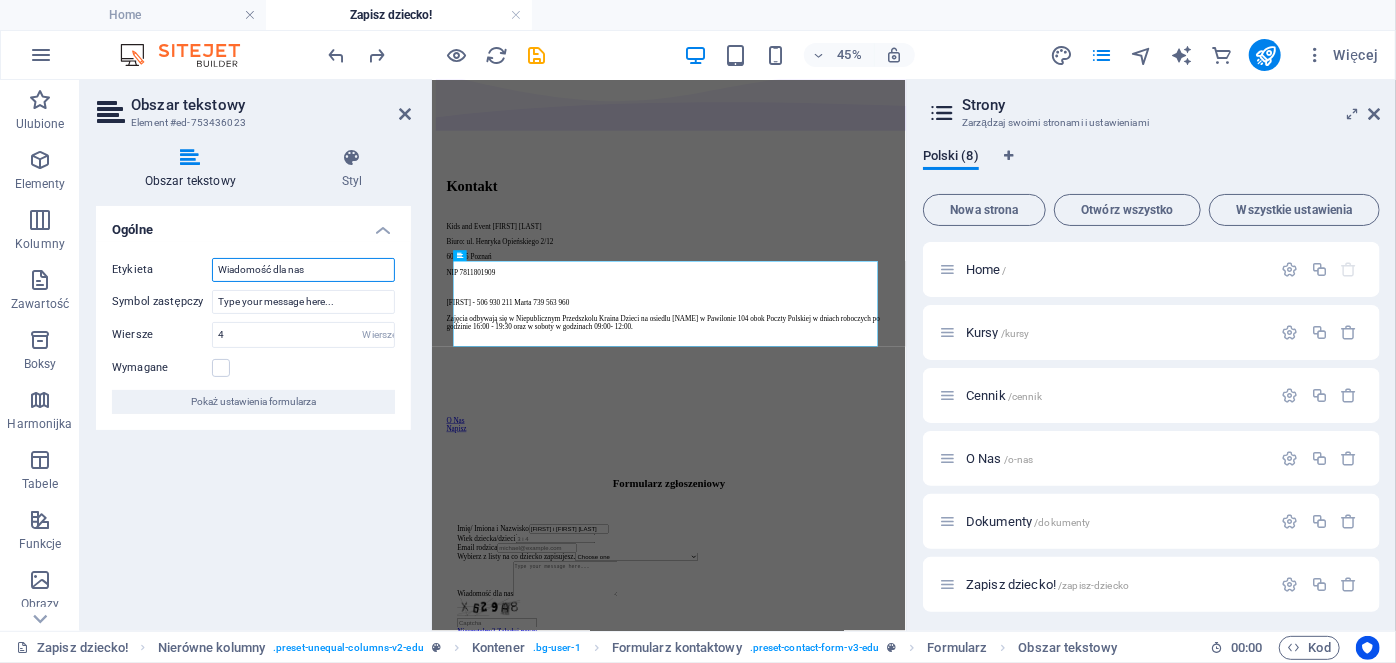 click on "Wiadomość dla nas" at bounding box center (303, 270) 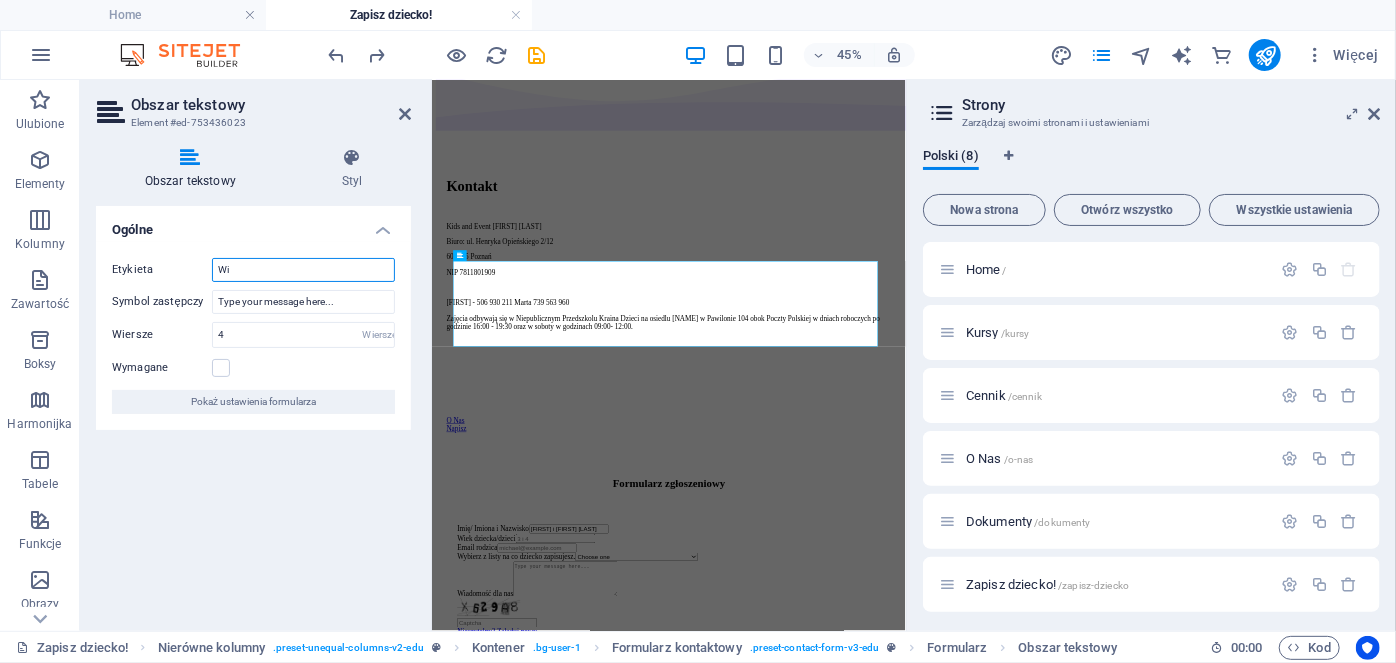 type on "W" 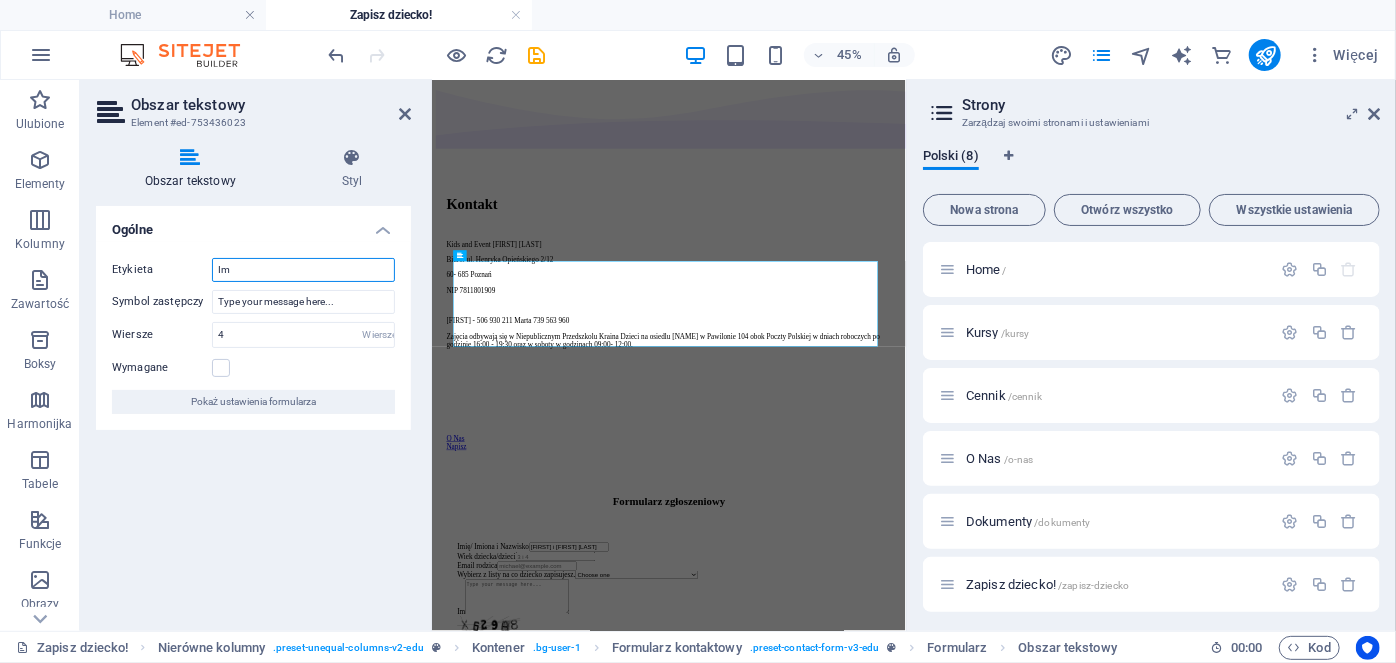 scroll, scrollTop: 212, scrollLeft: 0, axis: vertical 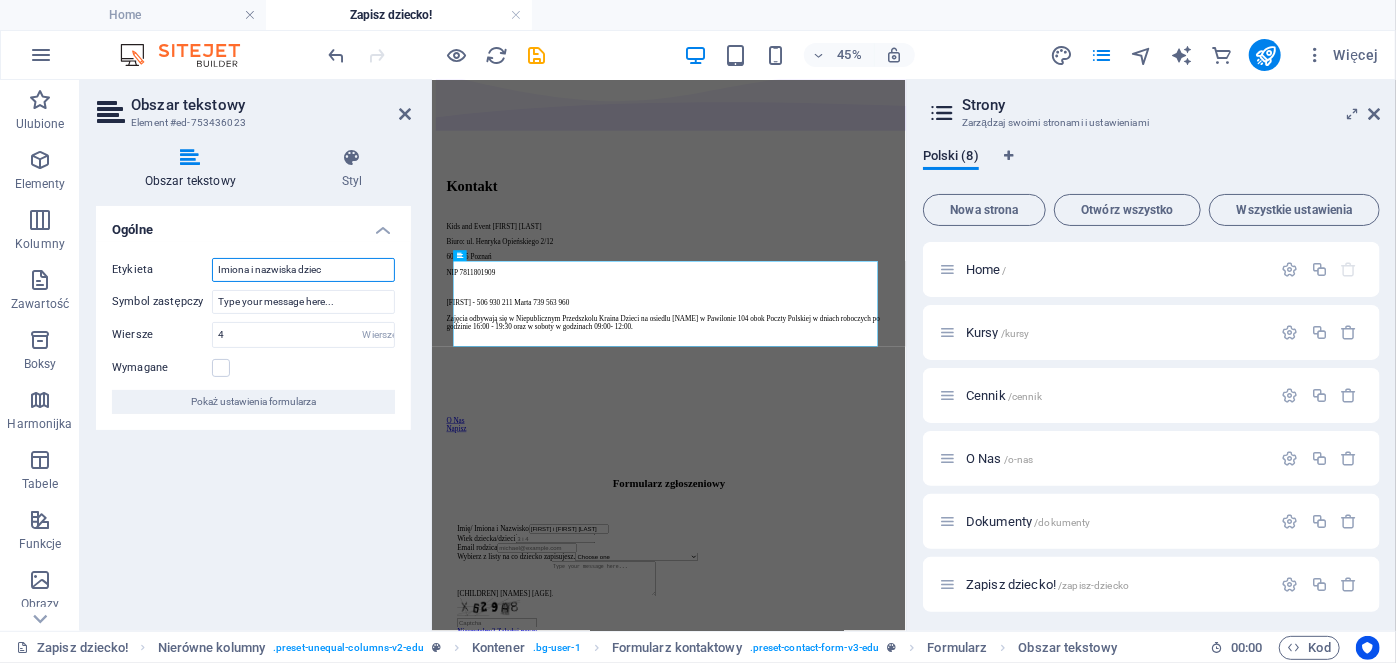 type on "Imiona i nazwiska dzie" 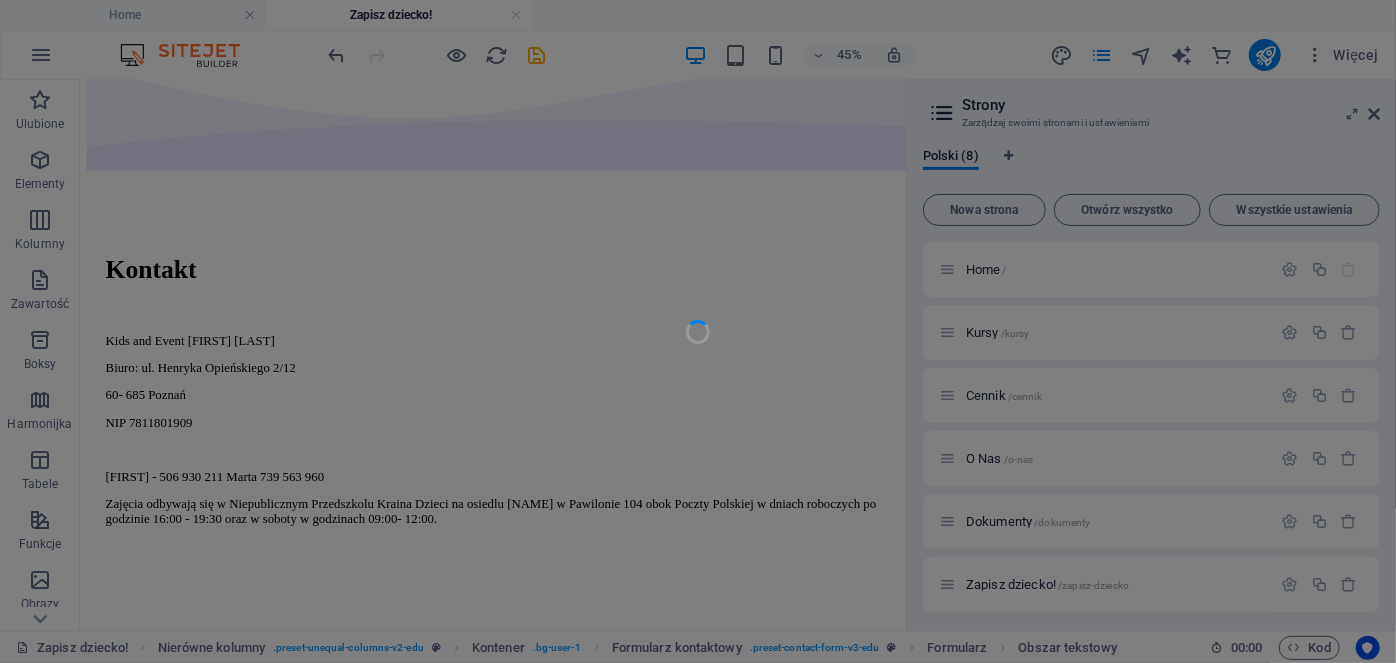 scroll, scrollTop: 0, scrollLeft: 0, axis: both 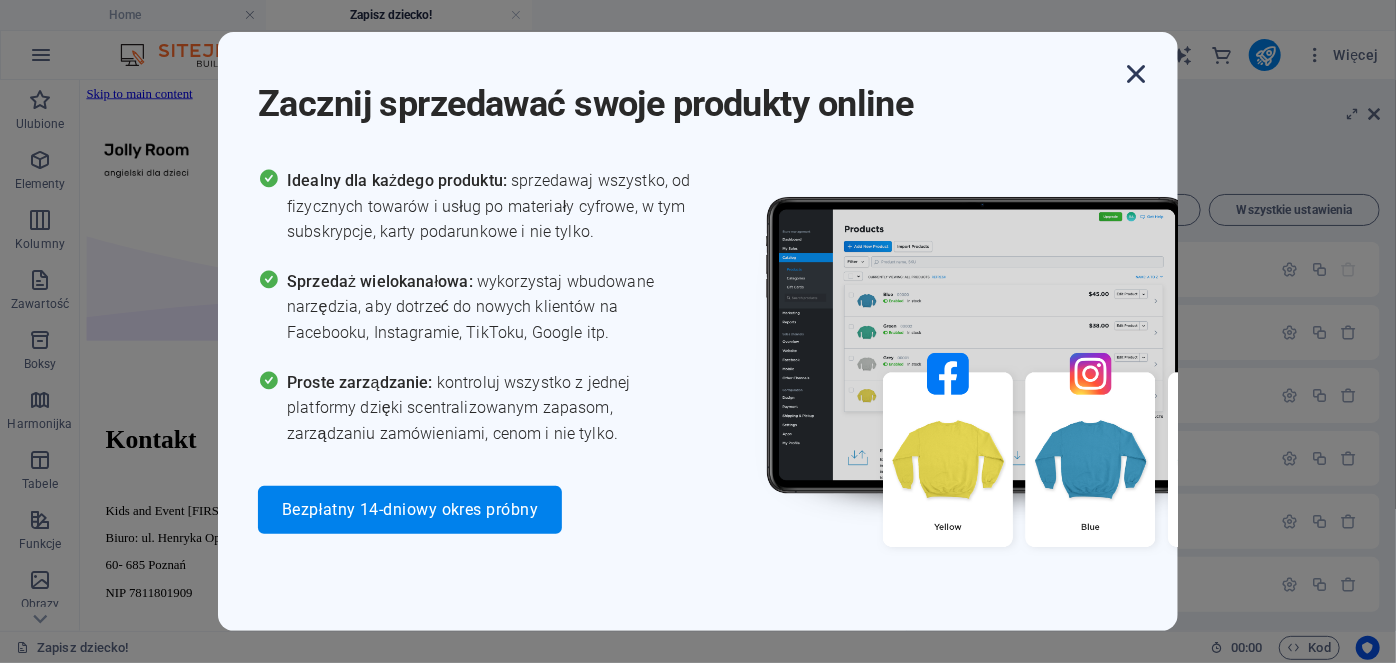 click at bounding box center (1136, 74) 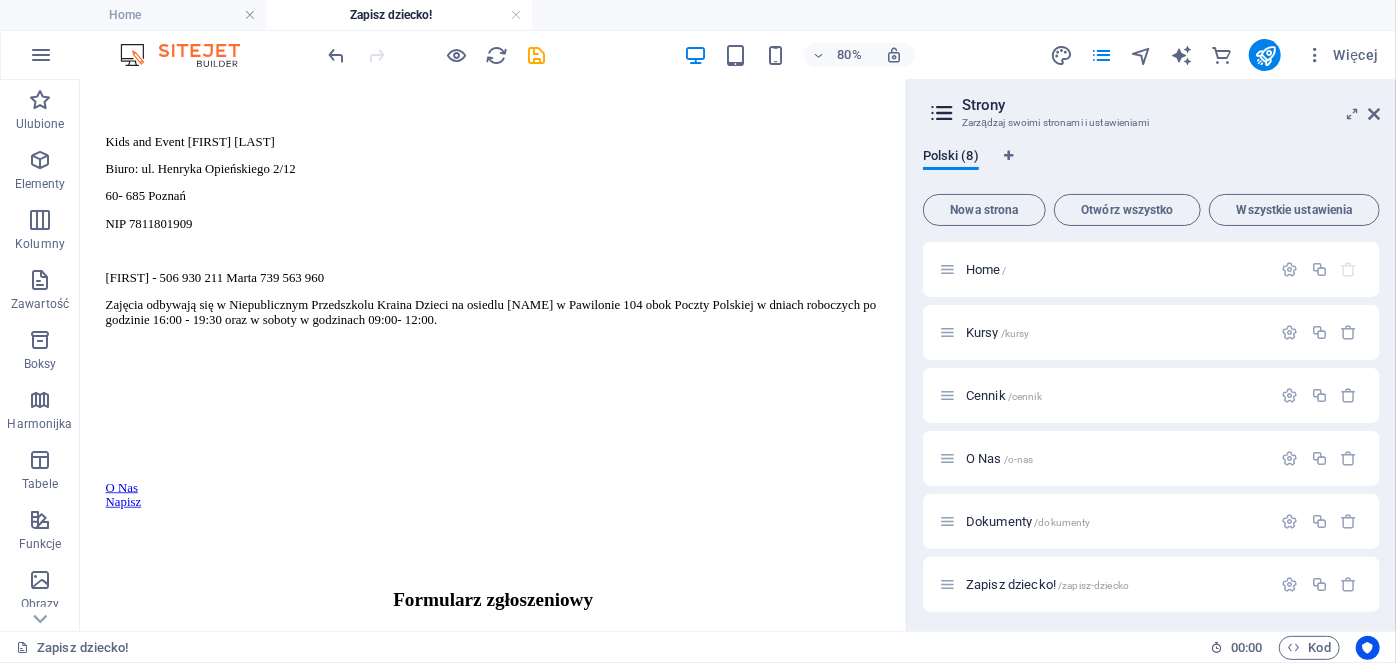 scroll, scrollTop: 455, scrollLeft: 0, axis: vertical 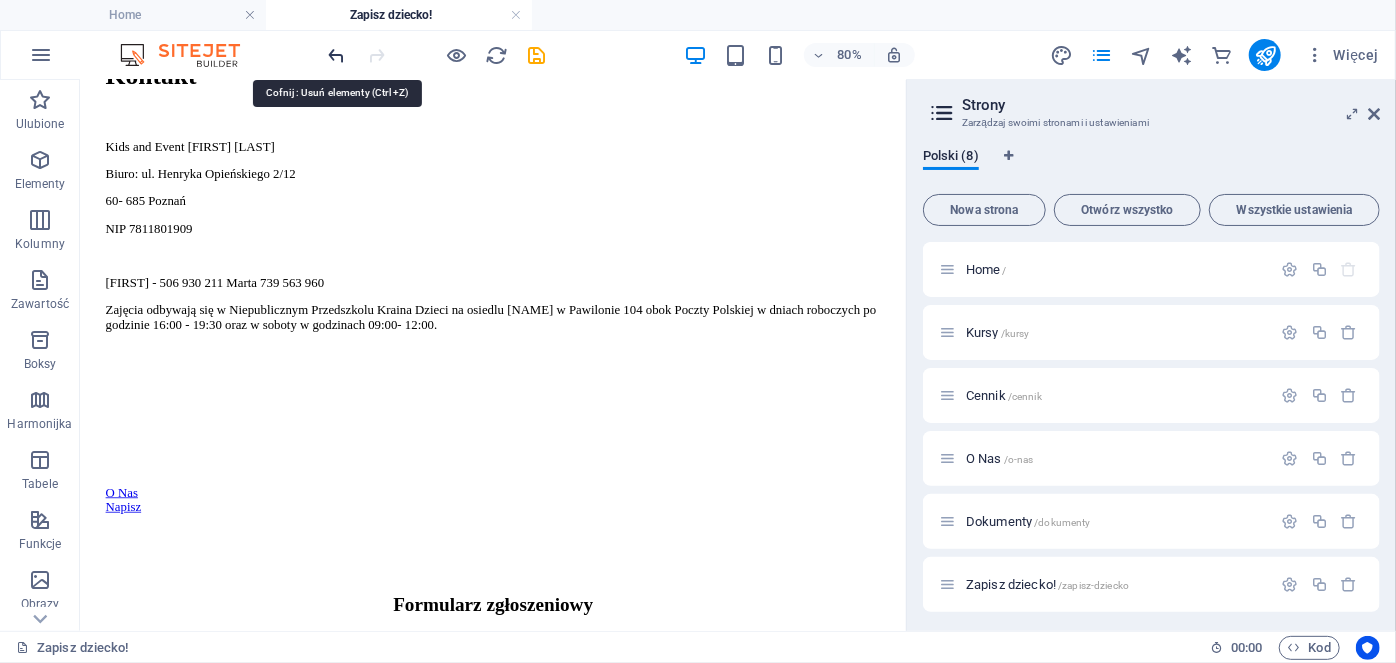 click at bounding box center [337, 55] 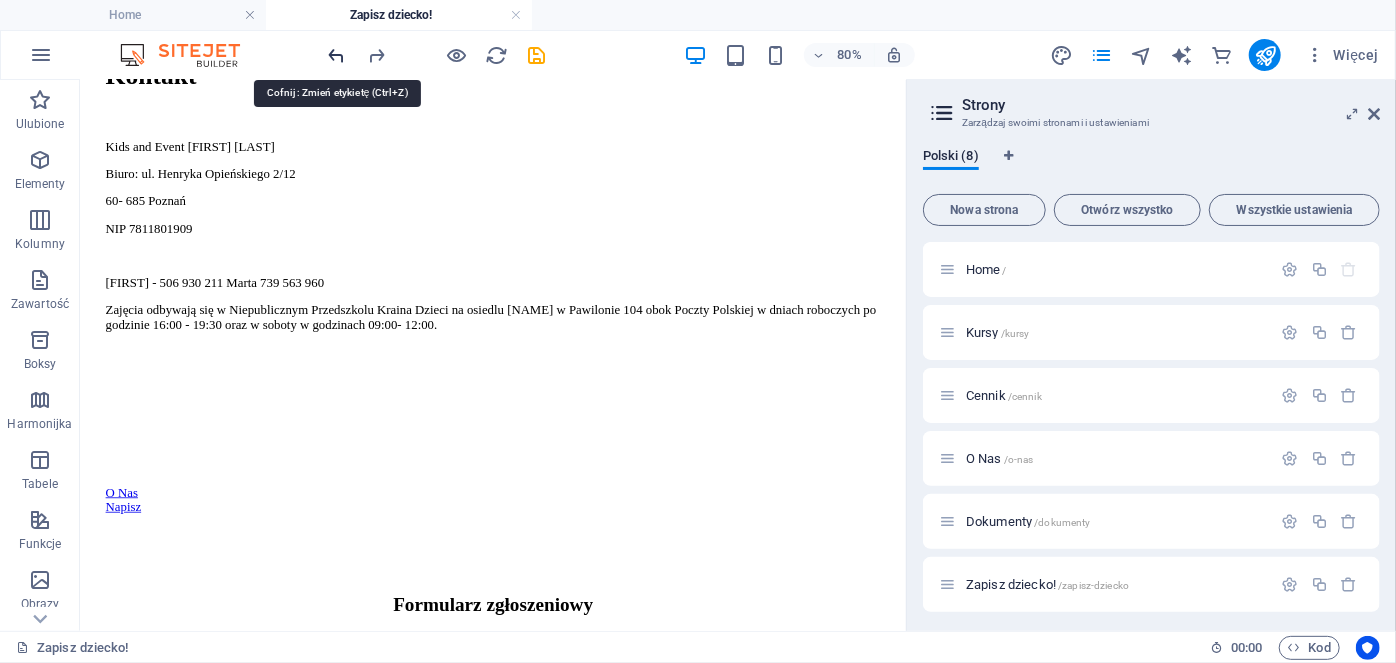 scroll, scrollTop: 685, scrollLeft: 0, axis: vertical 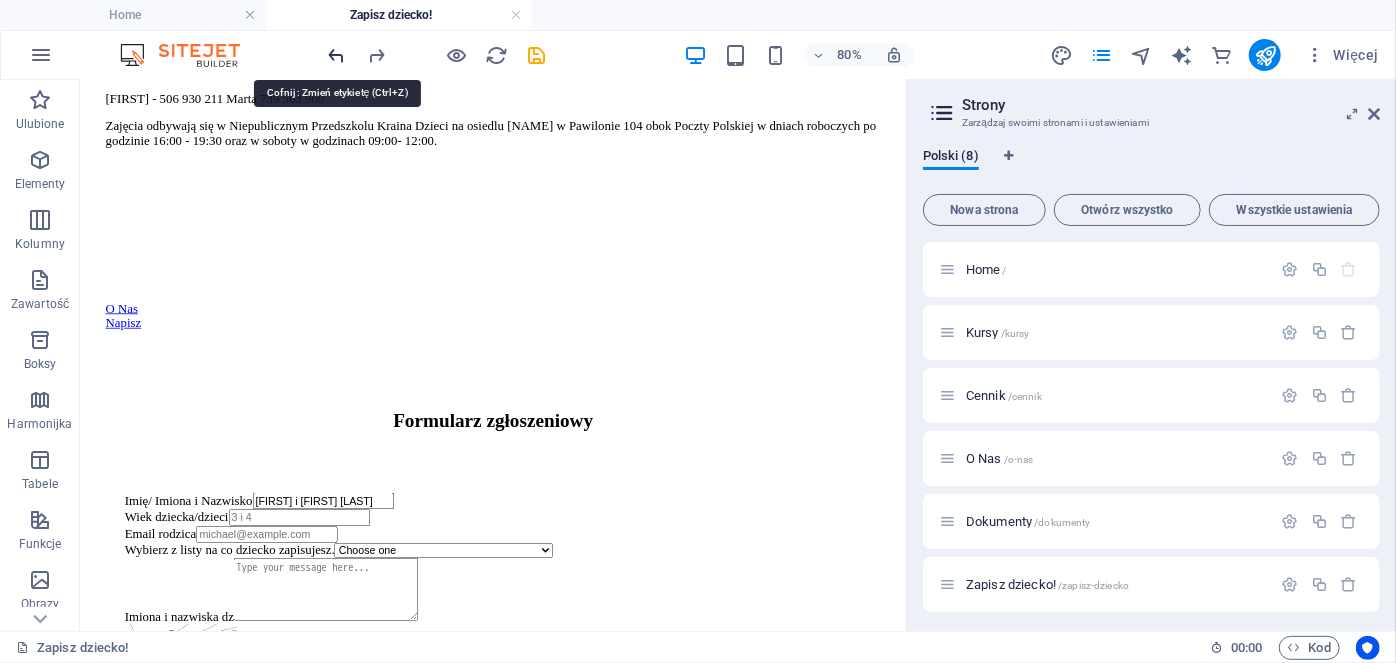 click at bounding box center (337, 55) 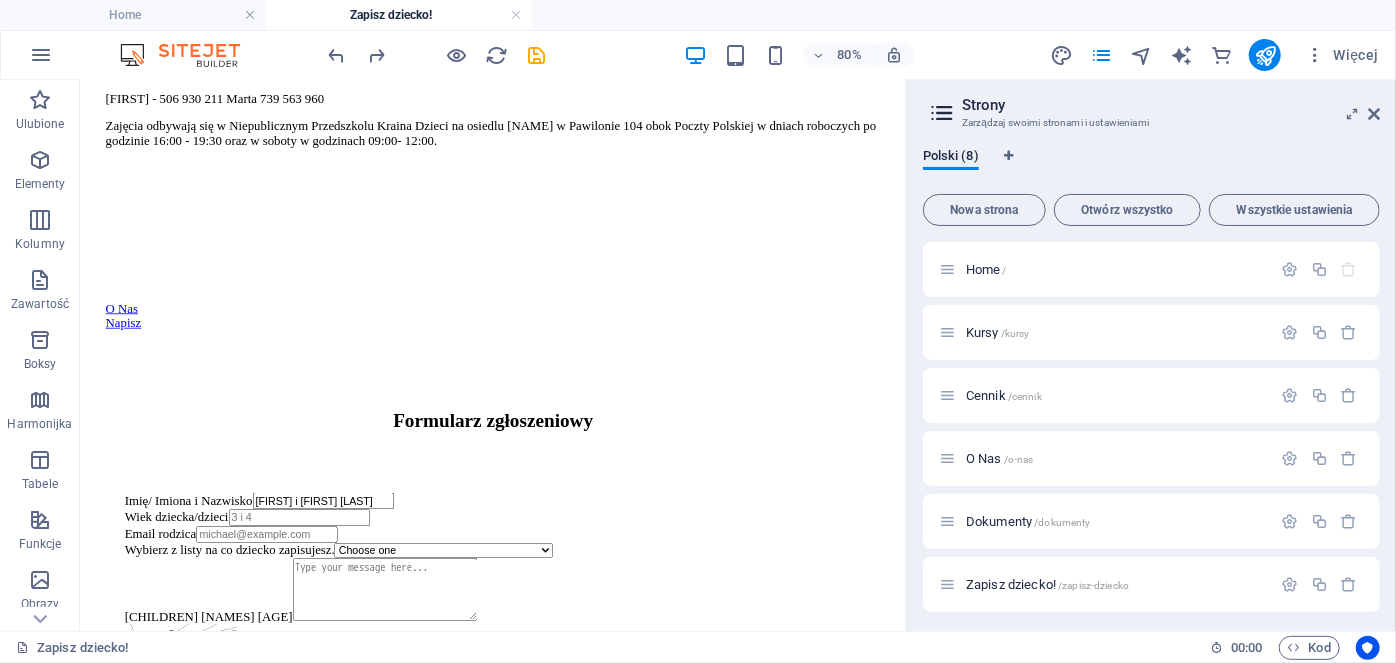 scroll, scrollTop: 342, scrollLeft: 0, axis: vertical 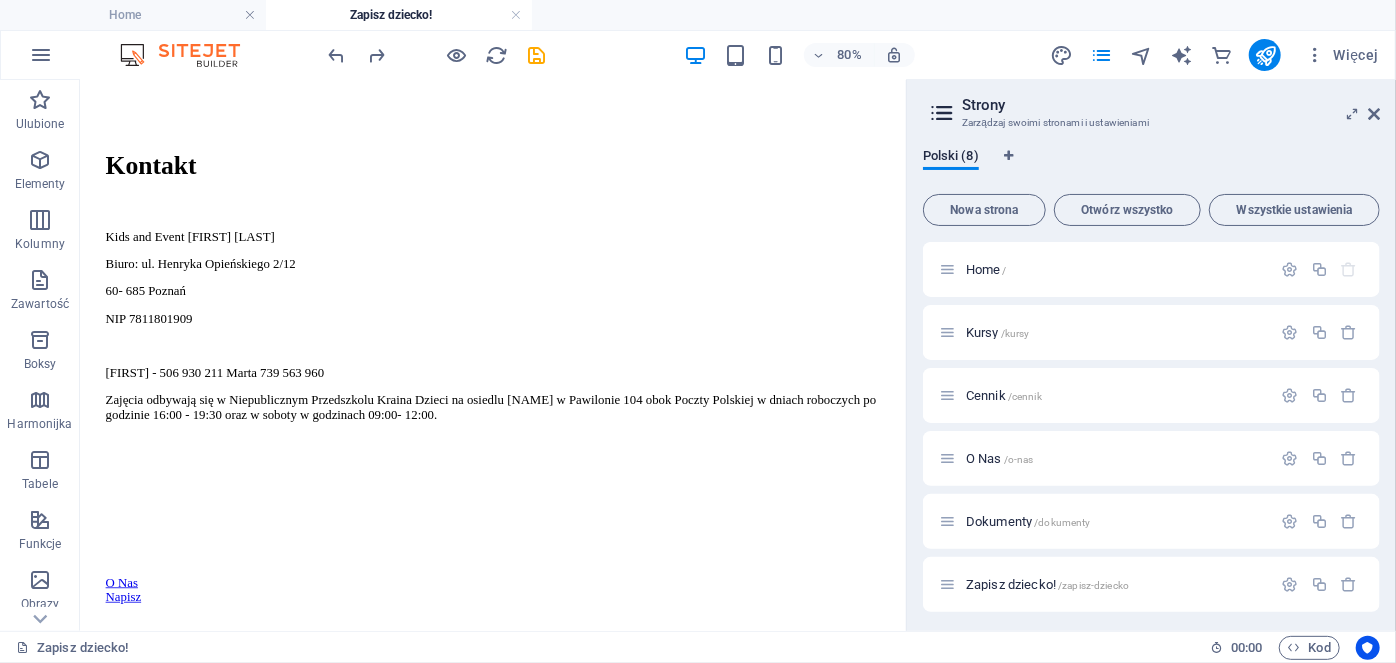 drag, startPoint x: 1107, startPoint y: 381, endPoint x: 991, endPoint y: 330, distance: 126.71622 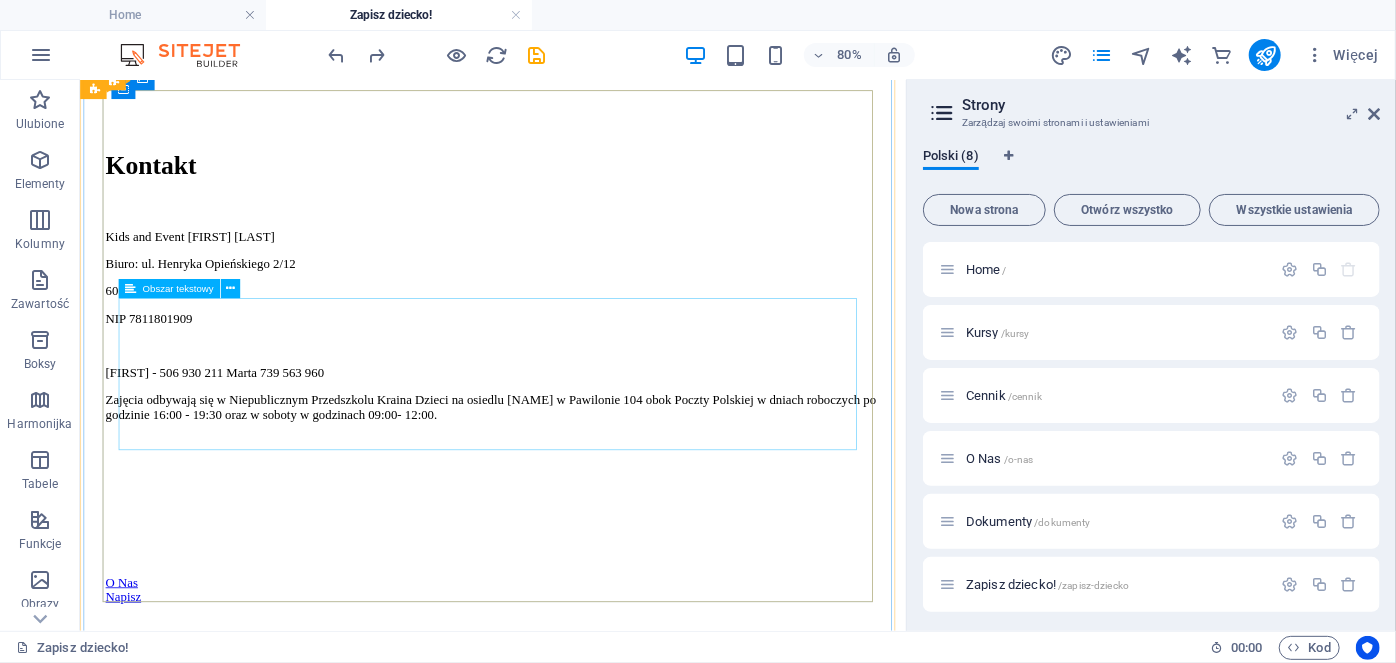 click on "Imiona i nazwiska dzieci o" at bounding box center [595, 1061] 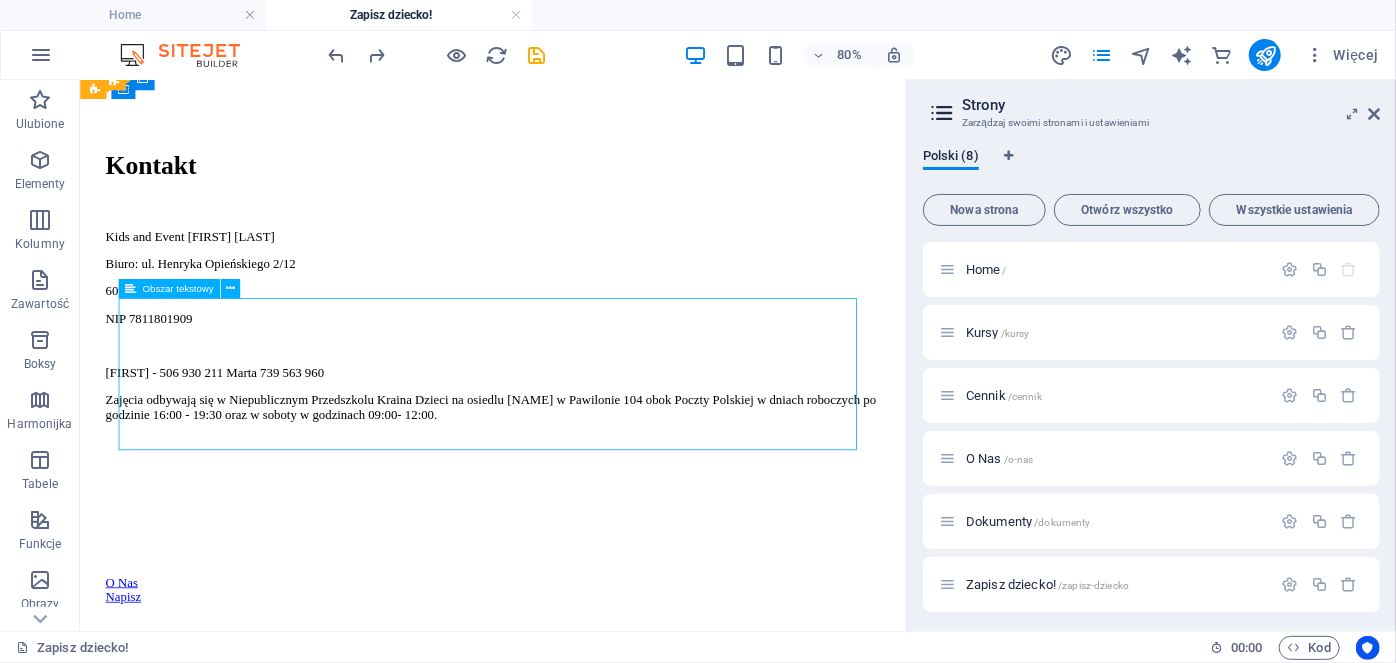 click on "Imiona i nazwiska dzieci o" at bounding box center [595, 1061] 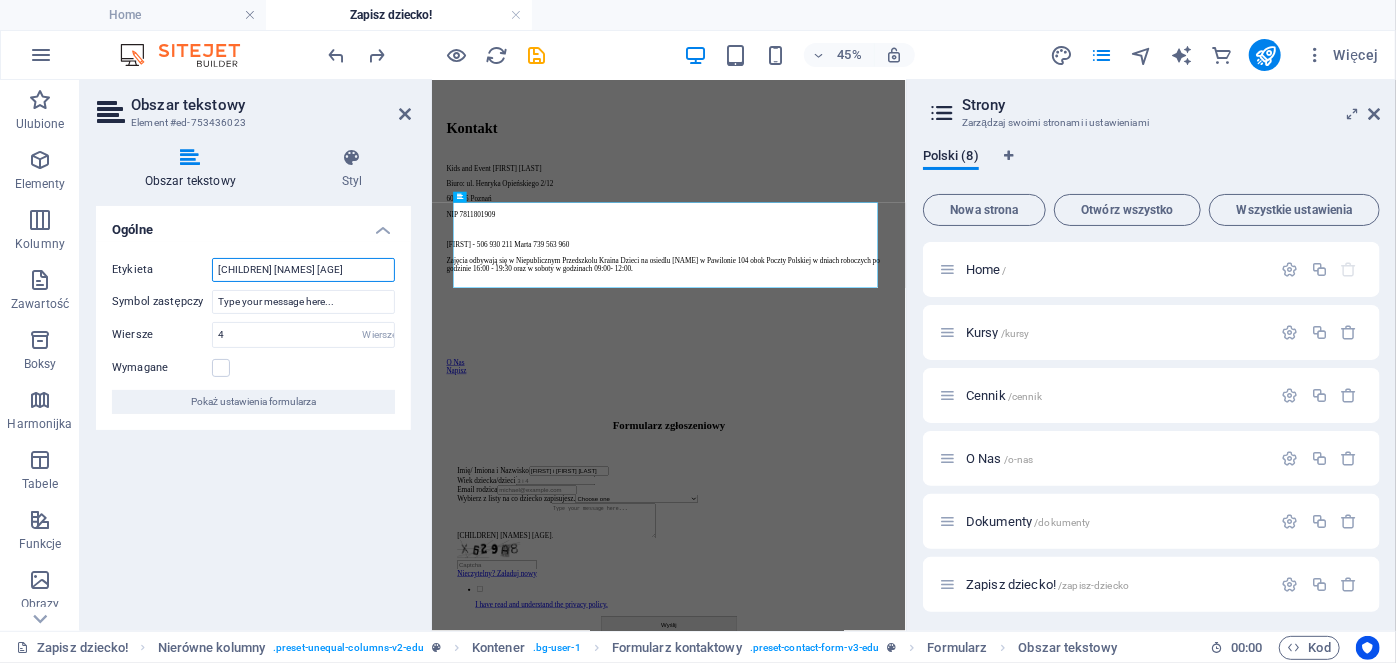 click on "Imiona i nazwiska dzieci o" at bounding box center [303, 270] 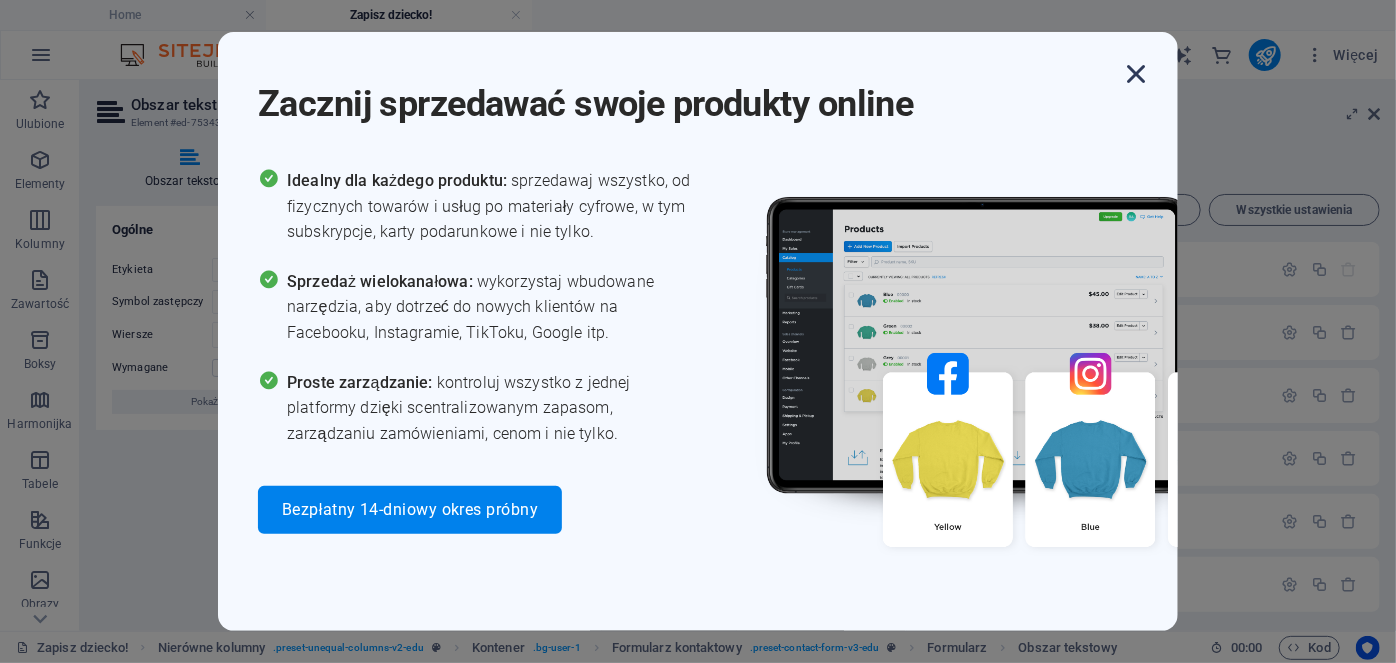 click at bounding box center [1136, 74] 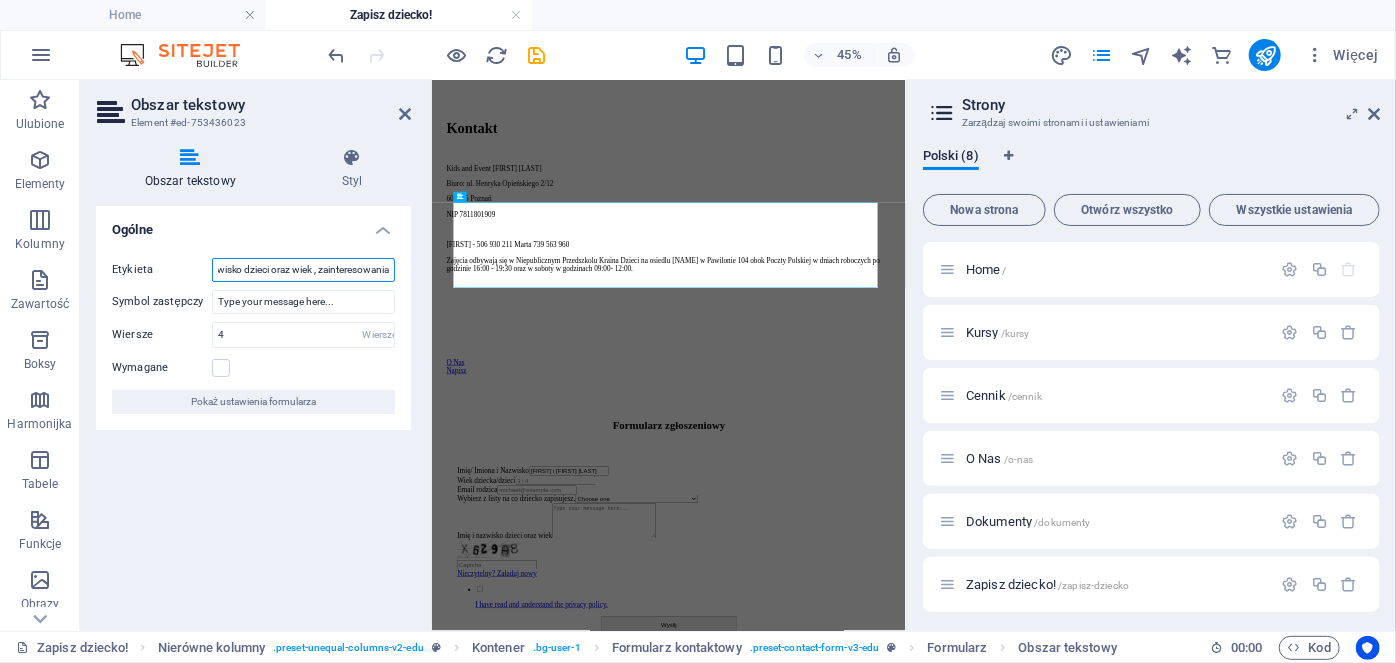 scroll, scrollTop: 0, scrollLeft: 48, axis: horizontal 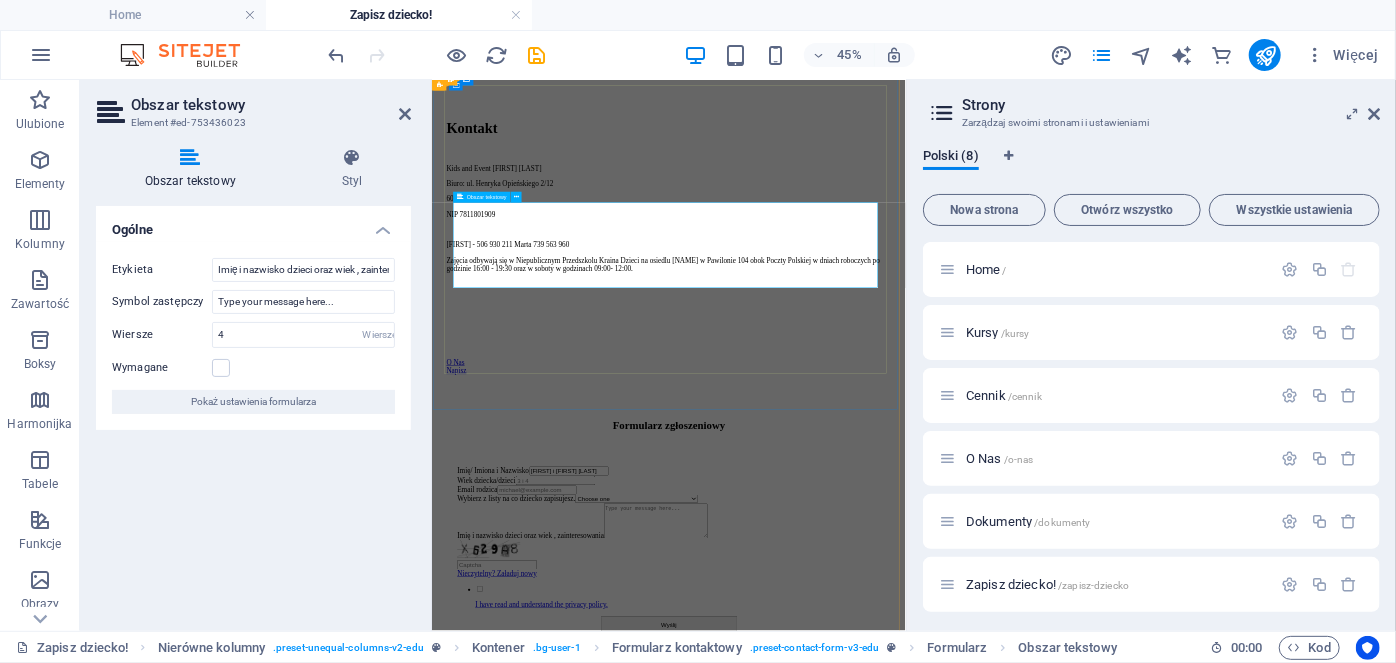 click on "Imię i nazwisko dzieci oraz wiek , zainteresowania" at bounding box center [957, 1061] 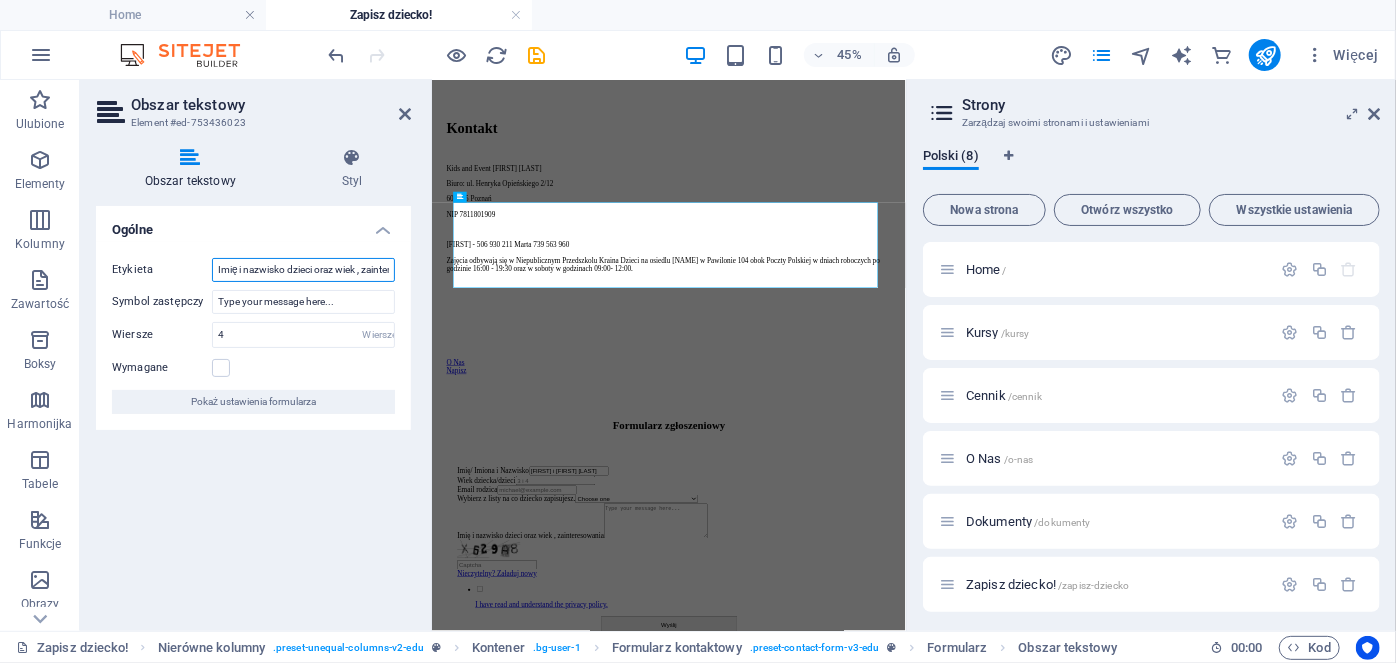 click on "Imię i nazwisko dzieci oraz wiek , zainteresowania" at bounding box center [303, 270] 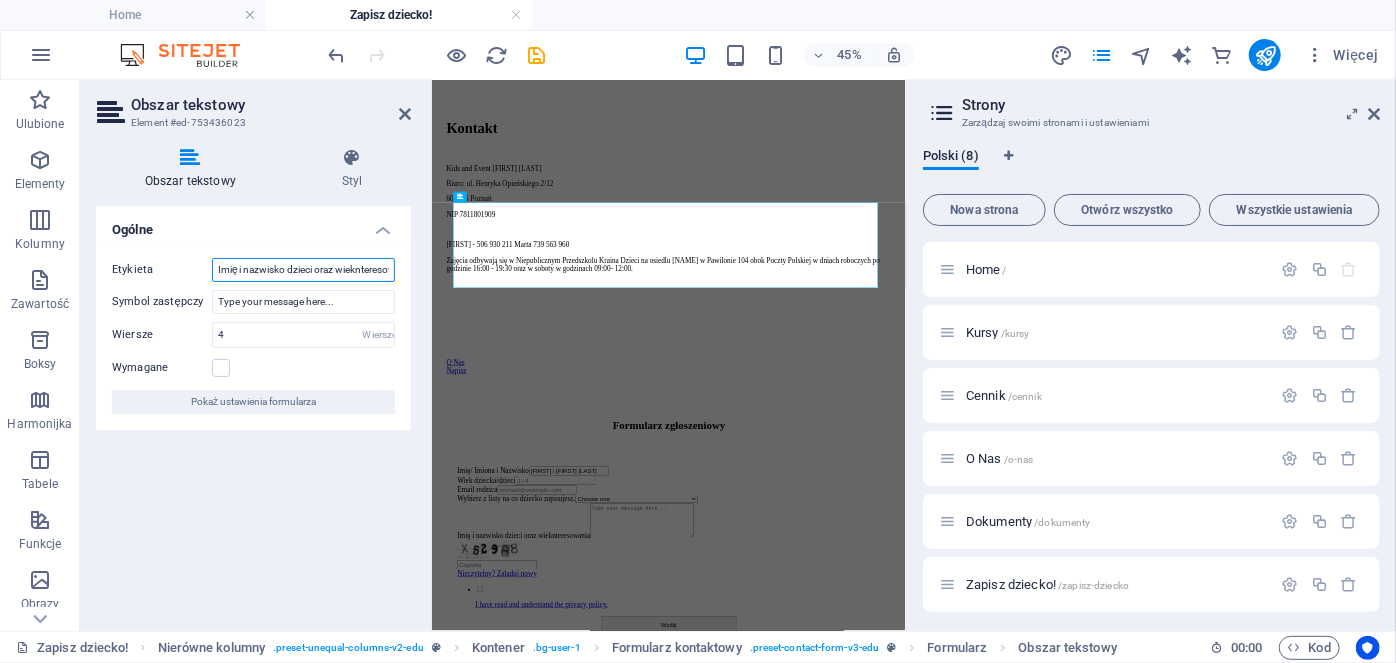click on "Imię i nazwisko dzieci oraz wieknteresowania" at bounding box center [303, 270] 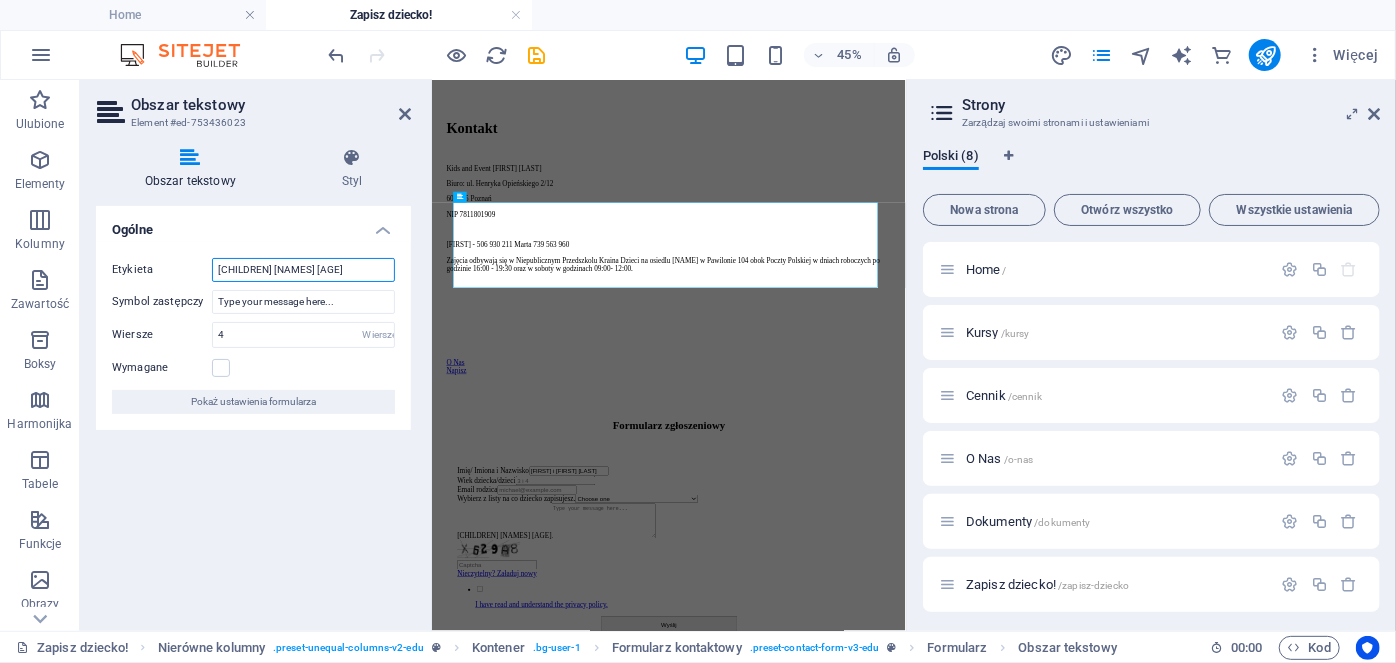 click on "Imiona dzieci  raz wiekowania" at bounding box center [303, 270] 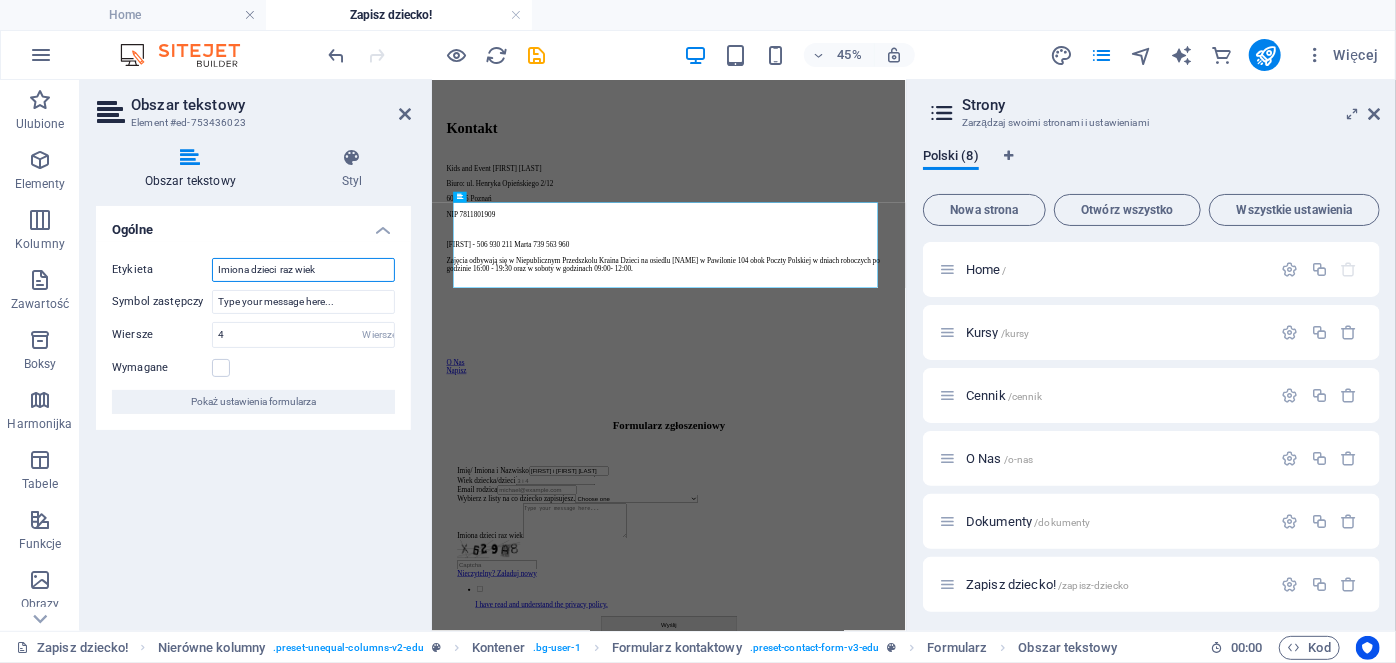 click on "Imiona dzieci  raz wiek" at bounding box center [303, 270] 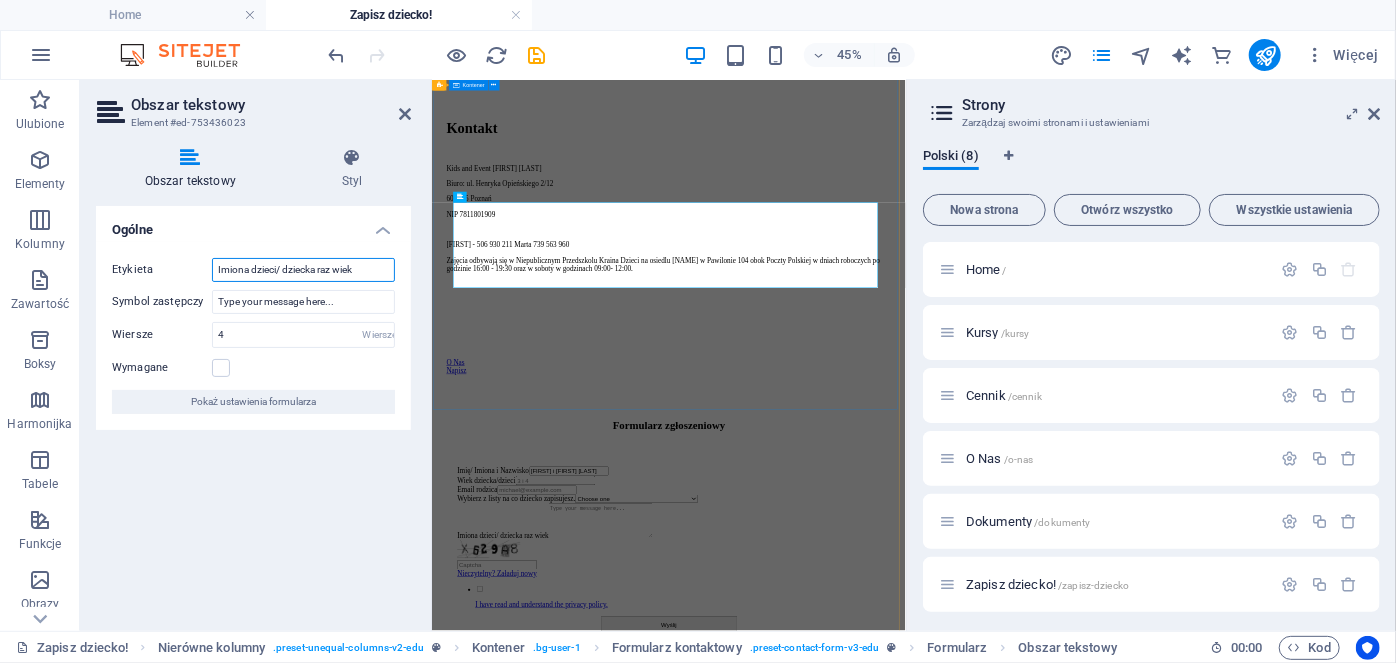 type on "Imiona dzieci/ dziecka   raz wiek" 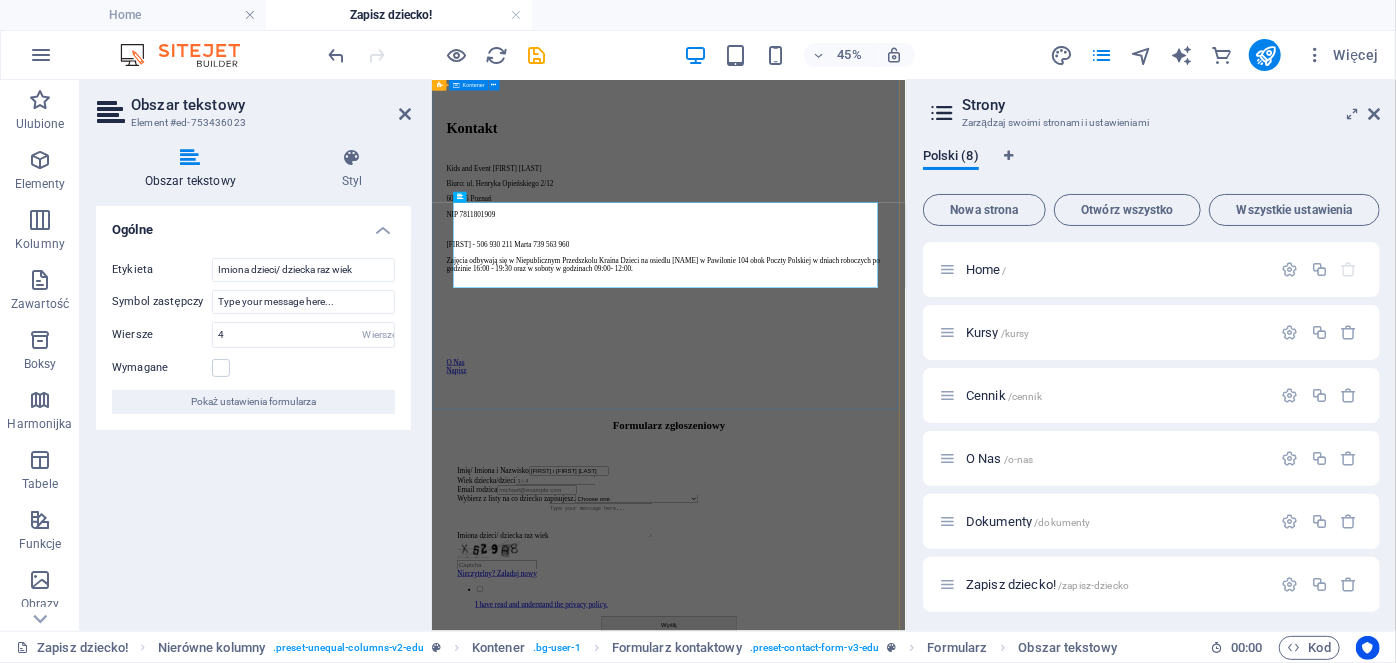 click on "Formularz zgłoszeniowy Imię/ Imiona i Nazwisko  Ewa i Ola Olejniczak Wiek dziecka/dzieci Email rodzica Wybierz z listy na co dziecko zapisujesz. Choose one Zajęcia pokazowe 20.09.2025 godz. 10:00 Pick Up Starter do 2+ Pick Up  1 Pick Up 2 Pick Up 3 Pick Up 4 Kelly's corner Imiona dzieci/ dziecka   raz wiek Nieczytelny? Załaduj nowy   I have read and understand the privacy policy. Wyślij" at bounding box center (957, 1063) 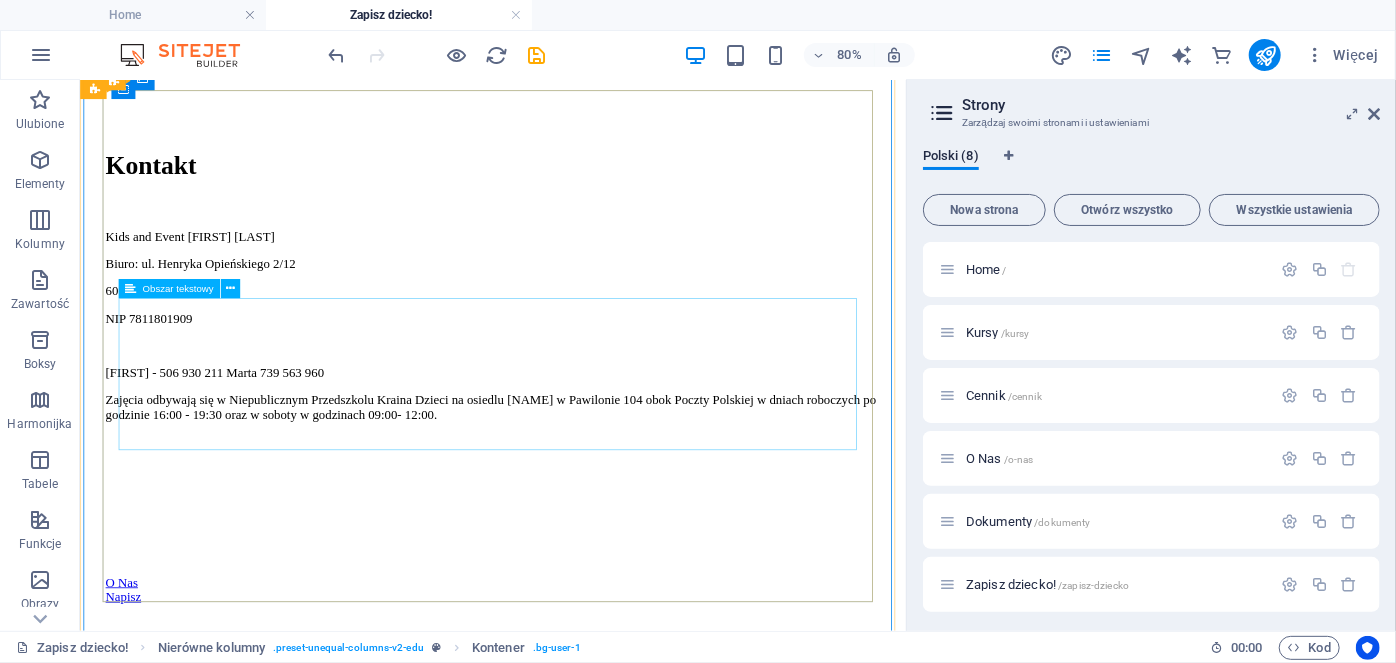 click on "Imiona dzieci/ dziecka   raz wiek" at bounding box center [595, 1061] 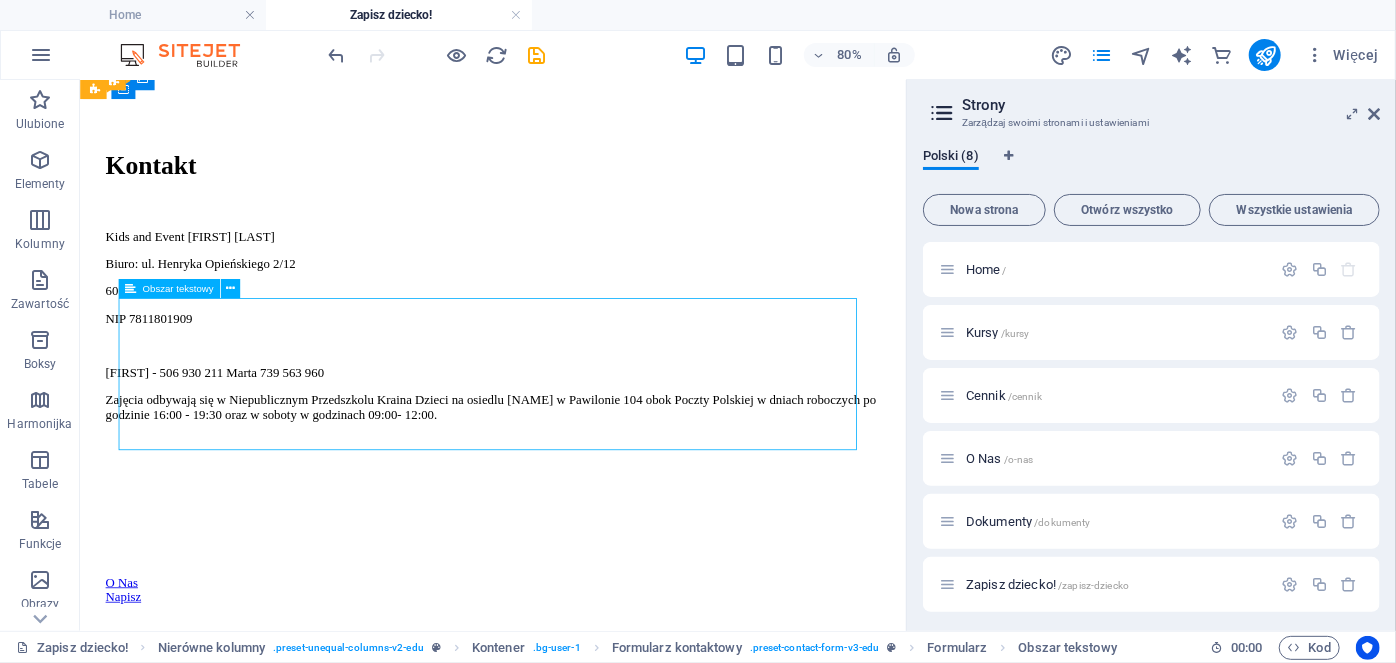 click on "Imiona dzieci/ dziecka   raz wiek" at bounding box center [595, 1061] 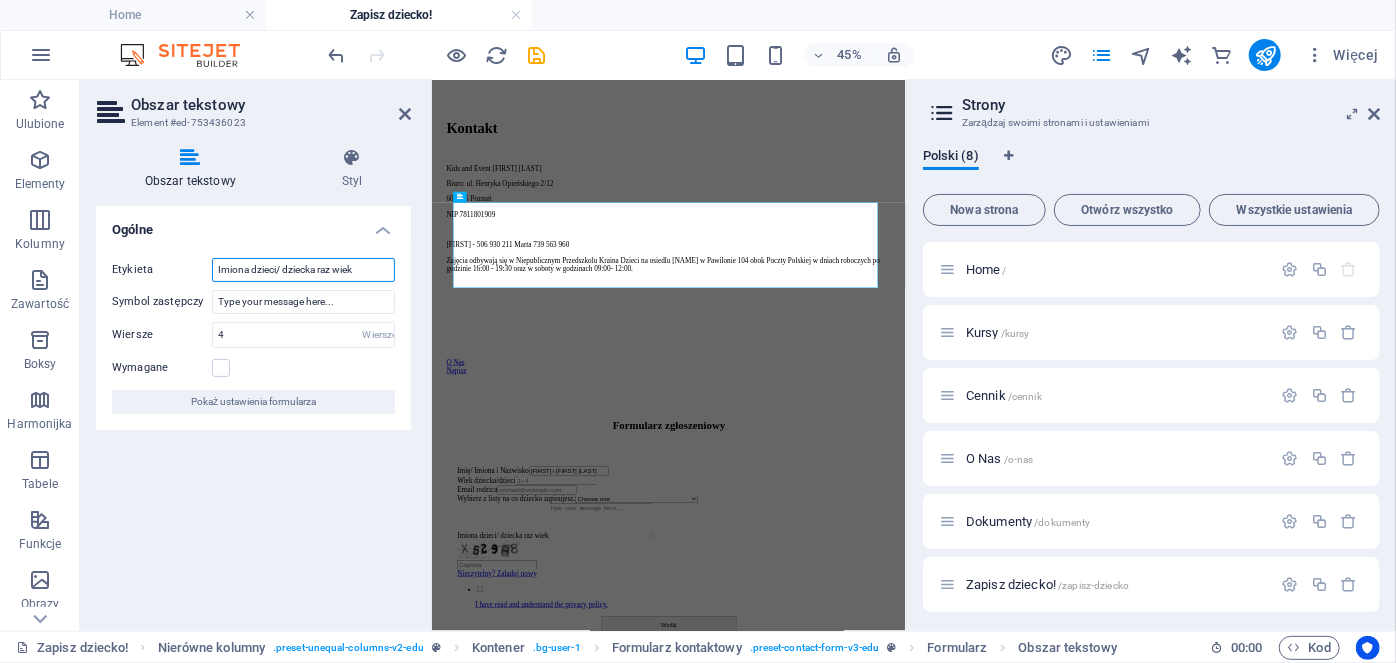 click on "Imiona dzieci/ dziecka   raz wiek" at bounding box center (303, 270) 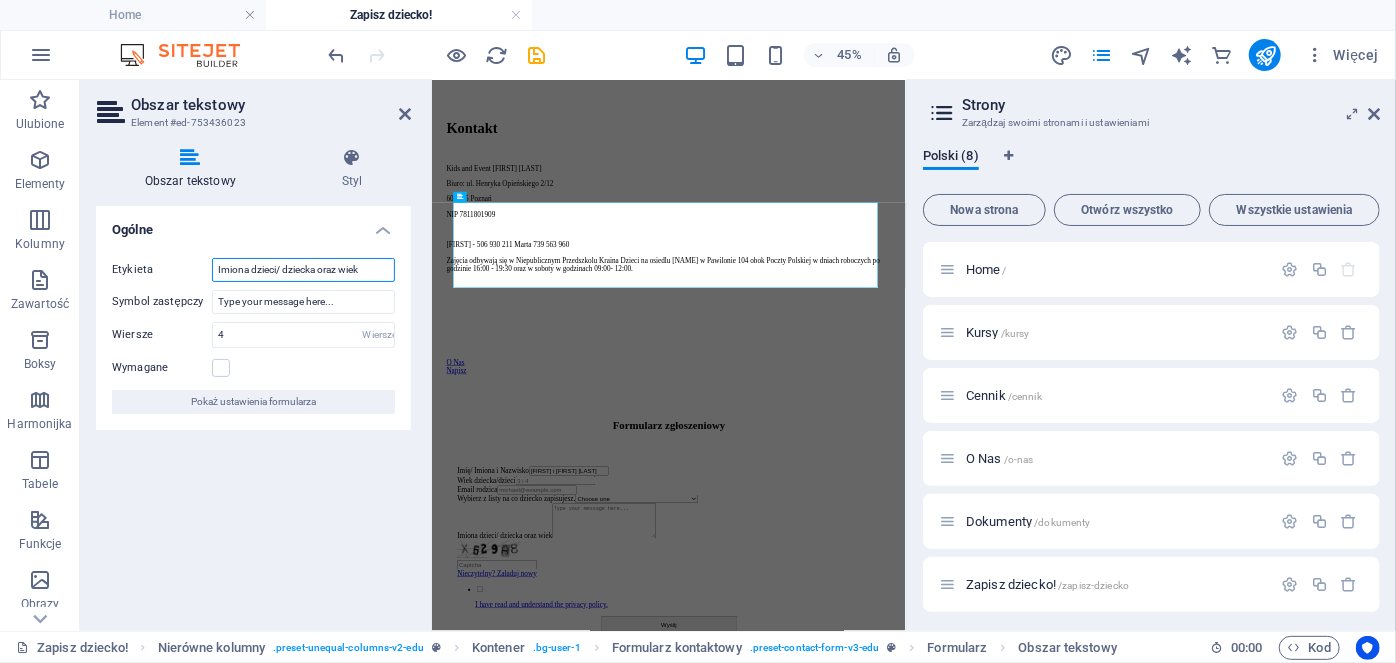 click on "Imiona dzieci/ dziecka   oraz wiek" at bounding box center [303, 270] 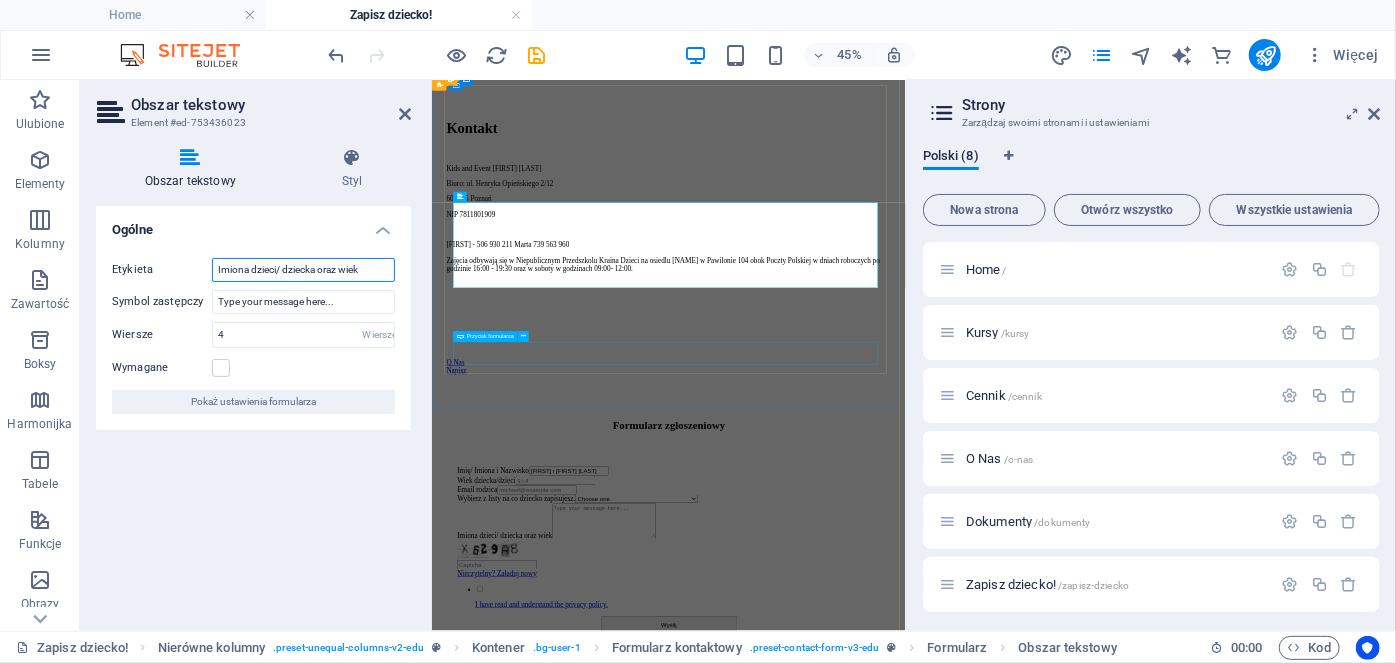 type on "Imiona dzieci/dziecka   oraz wiek" 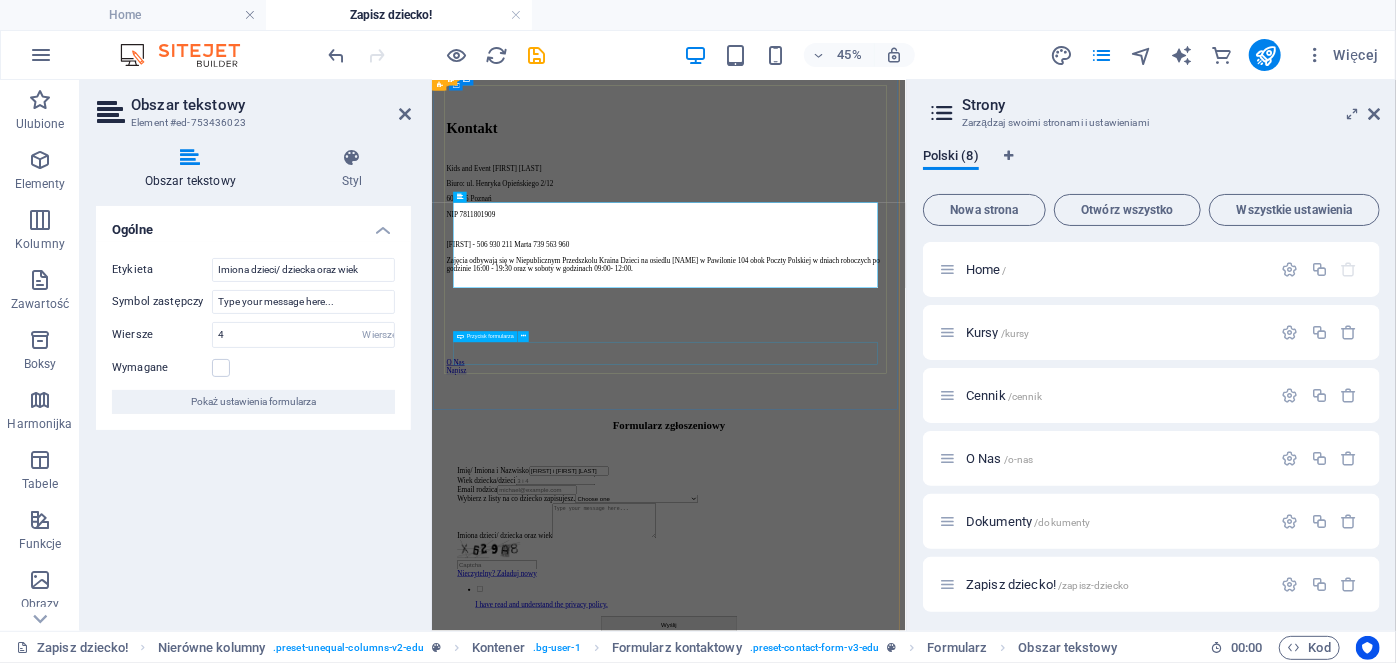click on "Wyślij" at bounding box center (957, 1291) 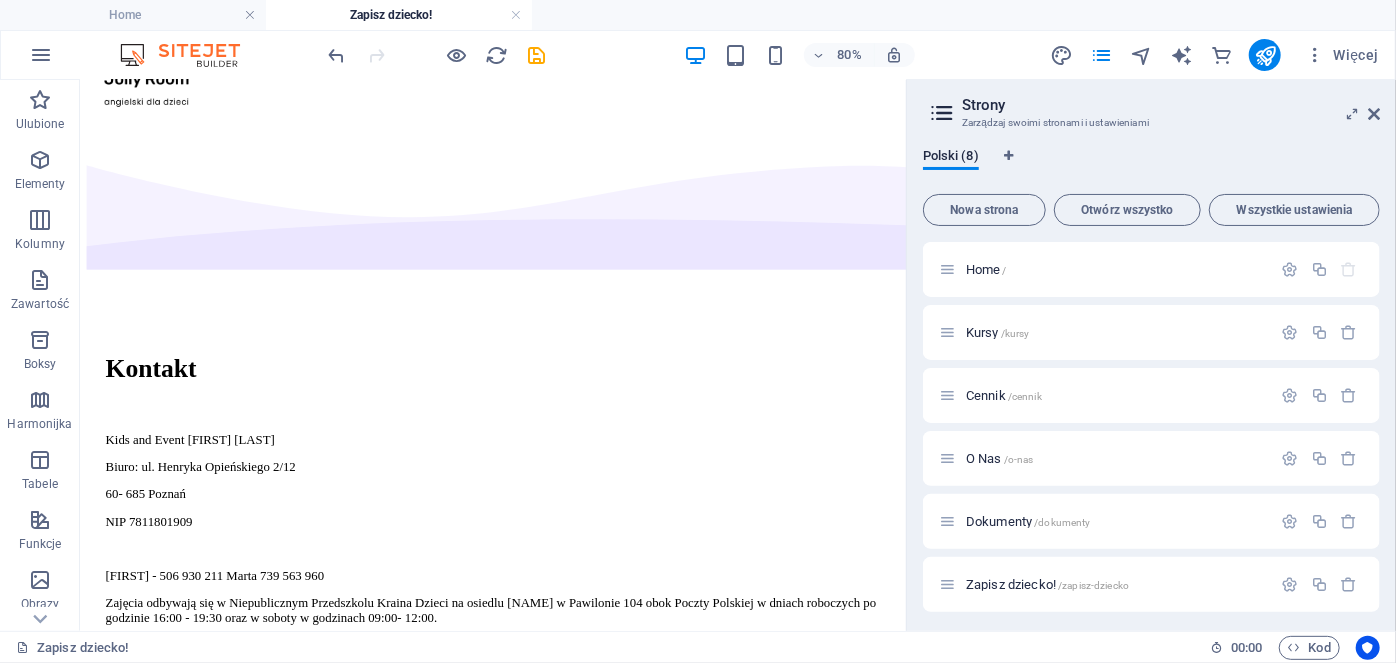 scroll, scrollTop: 90, scrollLeft: 0, axis: vertical 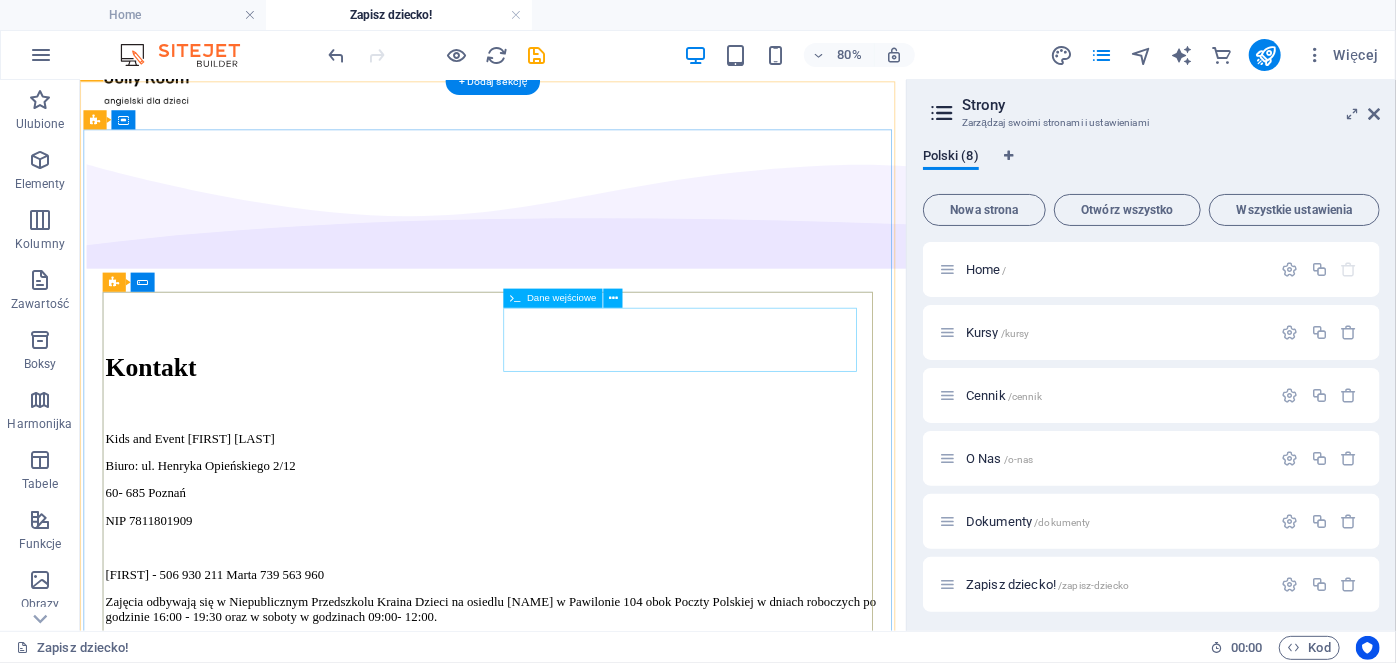 click on "Wiek dziecka/dzieci" at bounding box center (595, 1221) 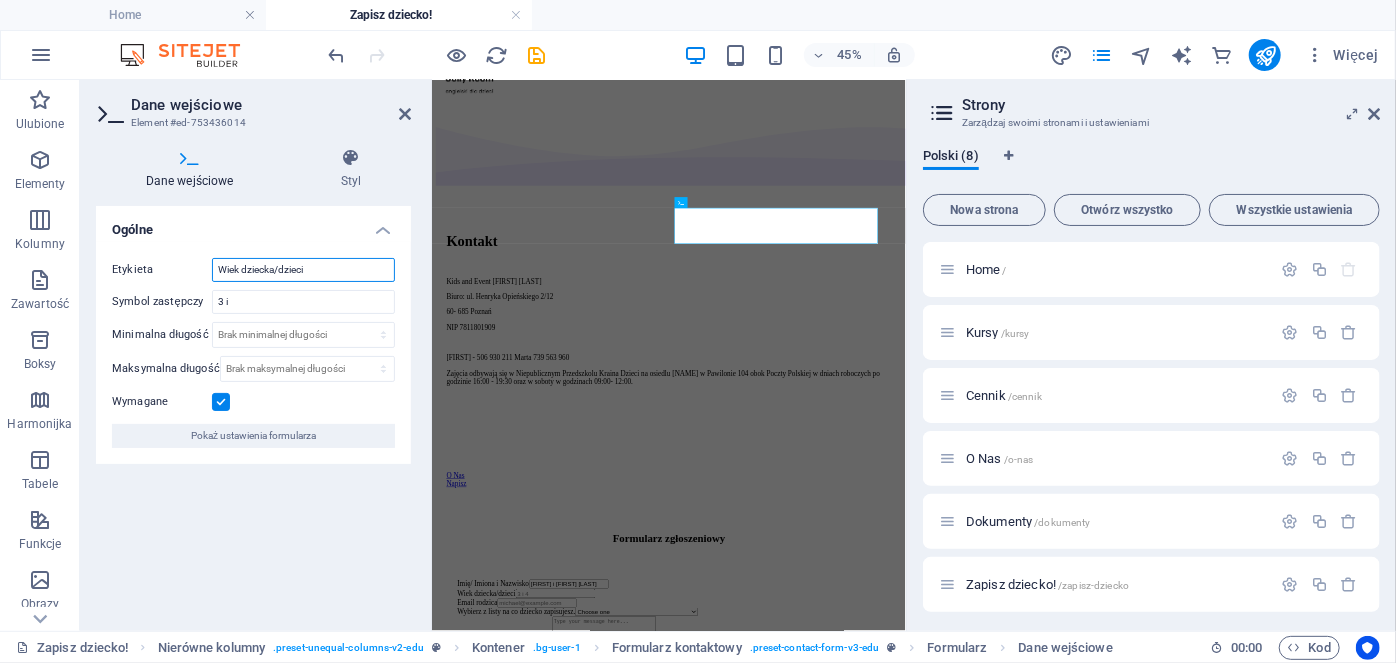 click on "Wiek dziecka/dzieci" at bounding box center [303, 270] 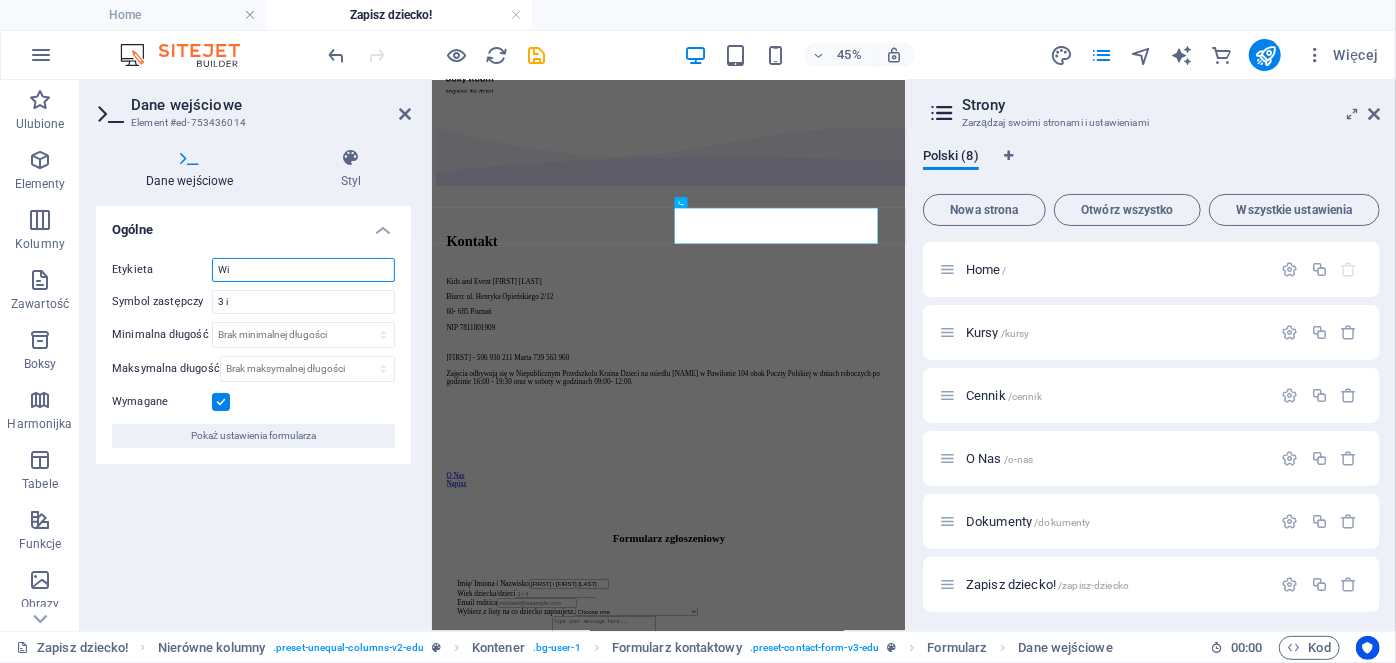 type on "W" 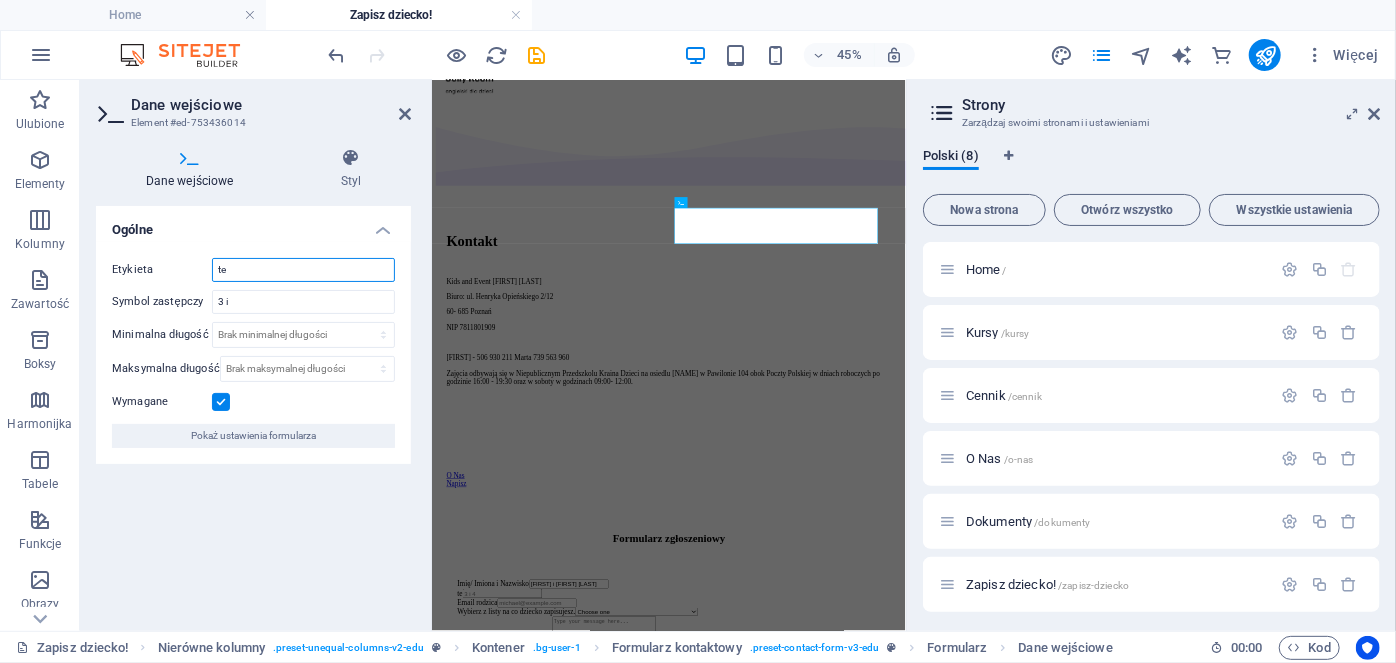 type on "t" 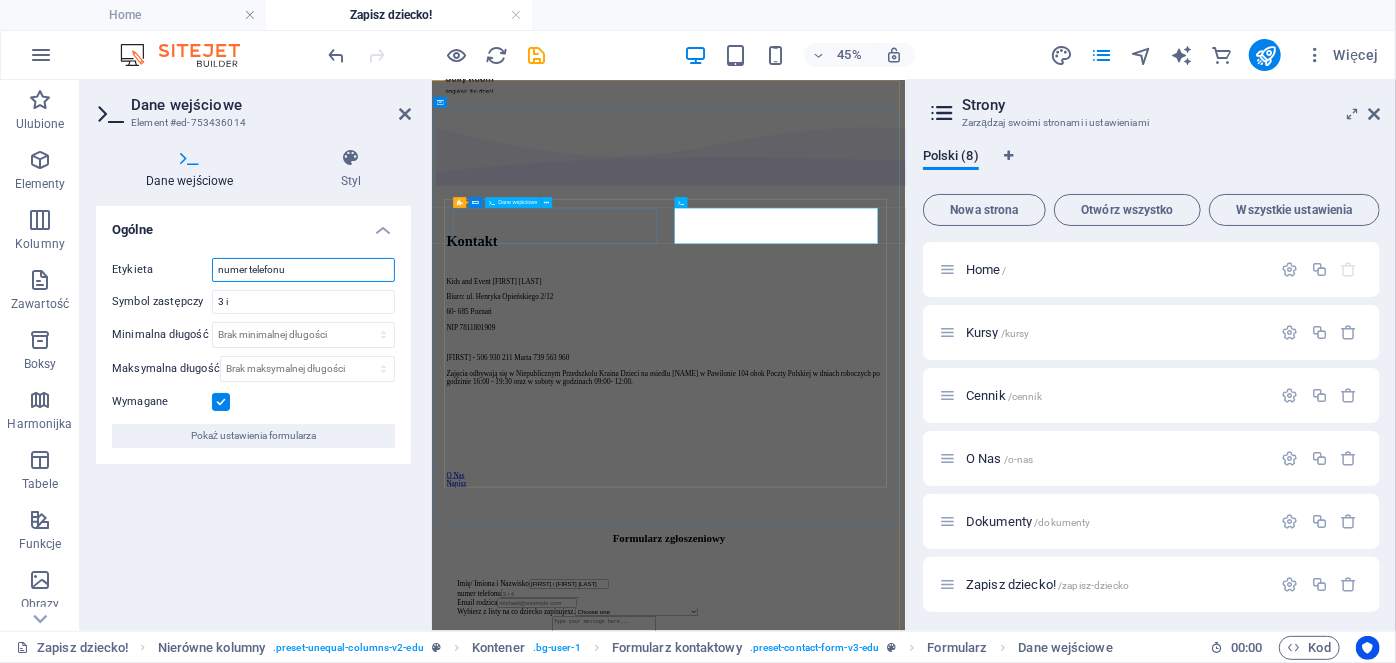 type on "numer tekefonu" 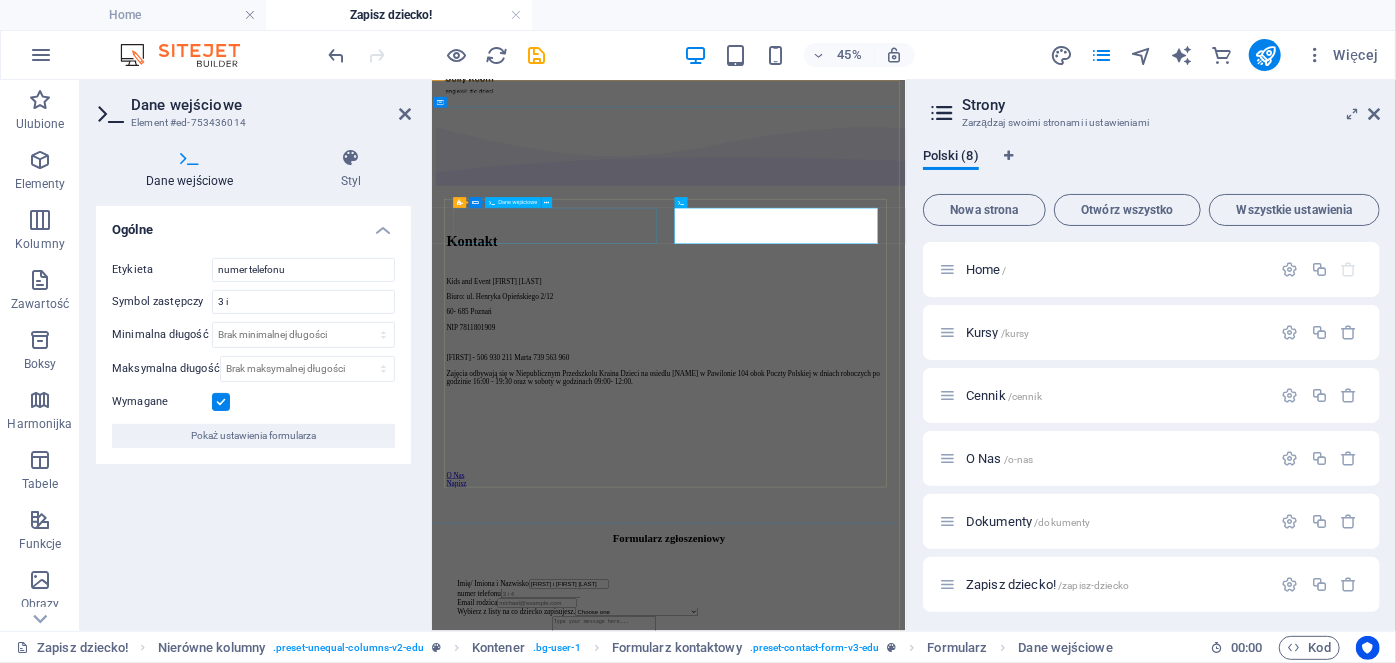 click on "Imię/ Imiona i Nazwisko  Ewa i Ola Olejniczak" at bounding box center (957, 1200) 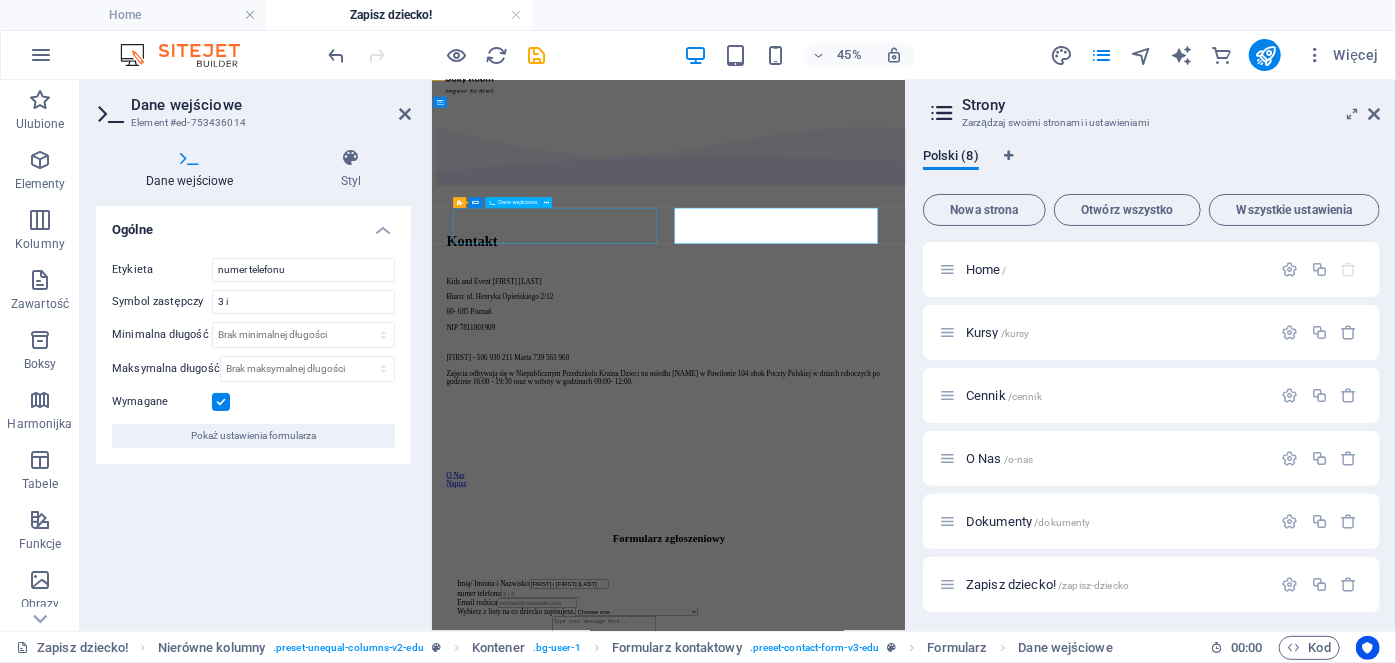 click on "Imię/ Imiona i Nazwisko  Ewa i Ola Olejniczak" at bounding box center (957, 1200) 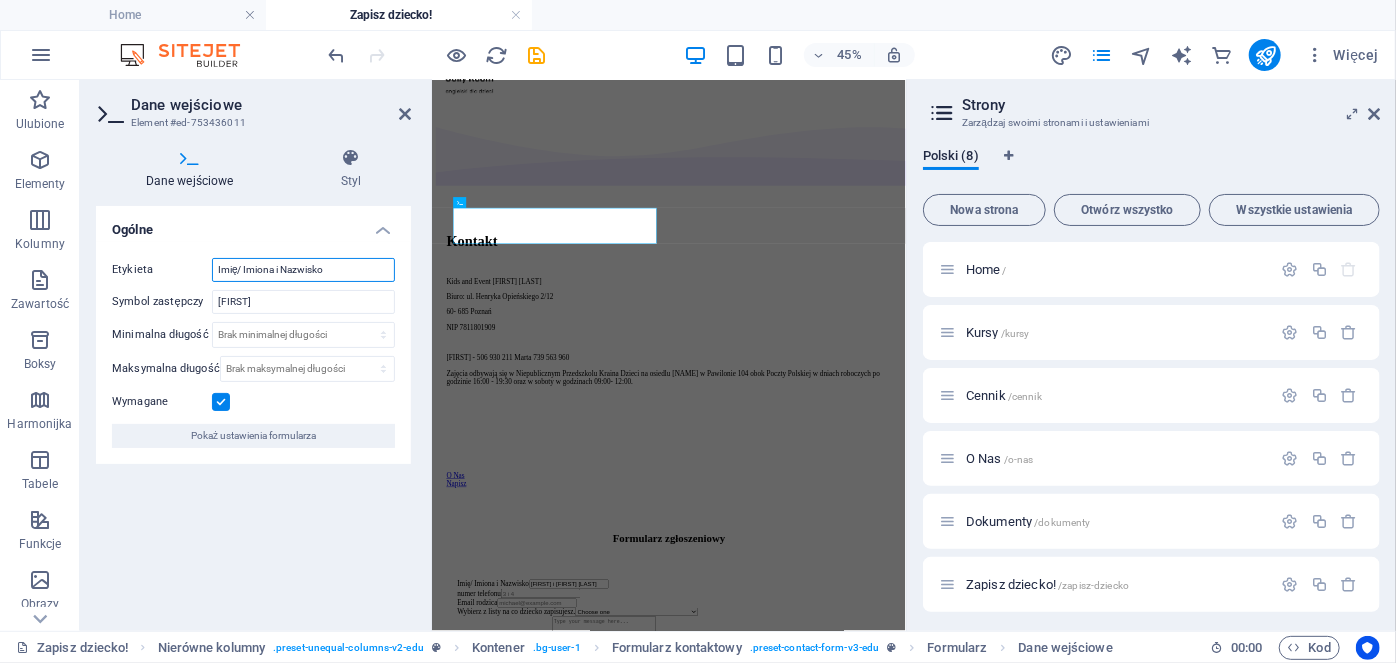 click on "Imię/ Imiona i Nazwisko" at bounding box center [303, 270] 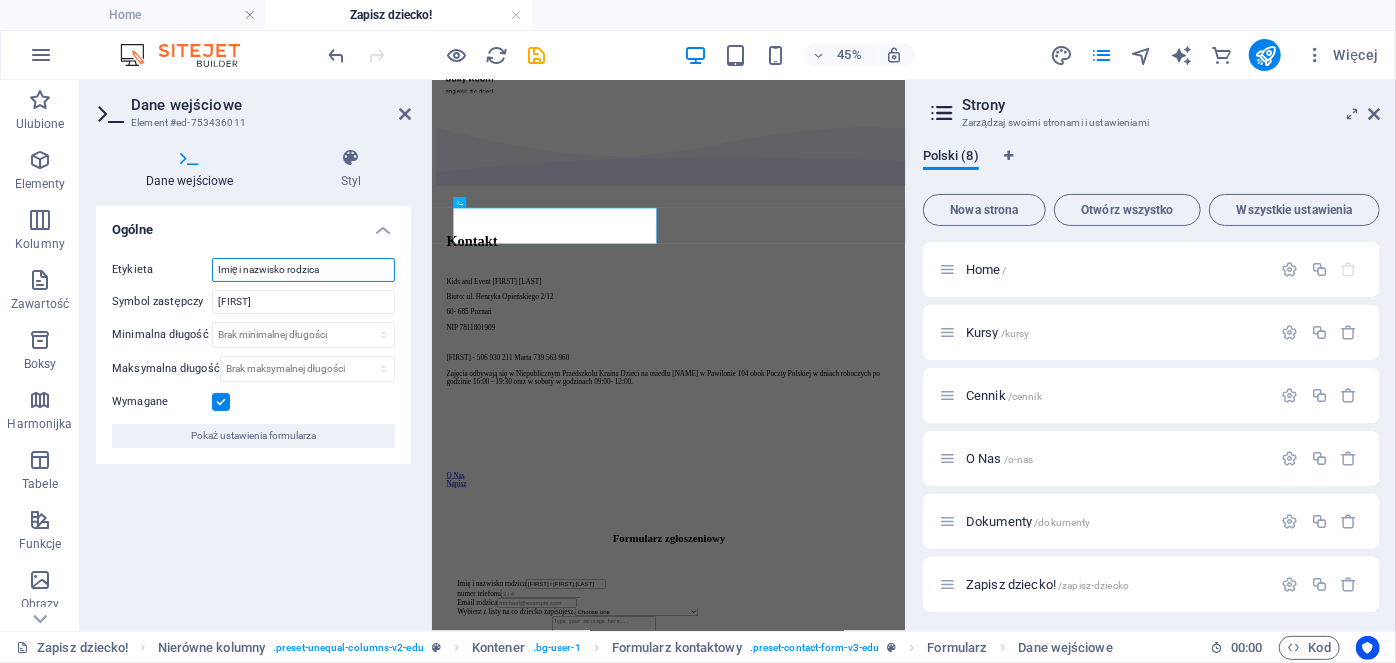 type on "Imię i nazwisko rodzica" 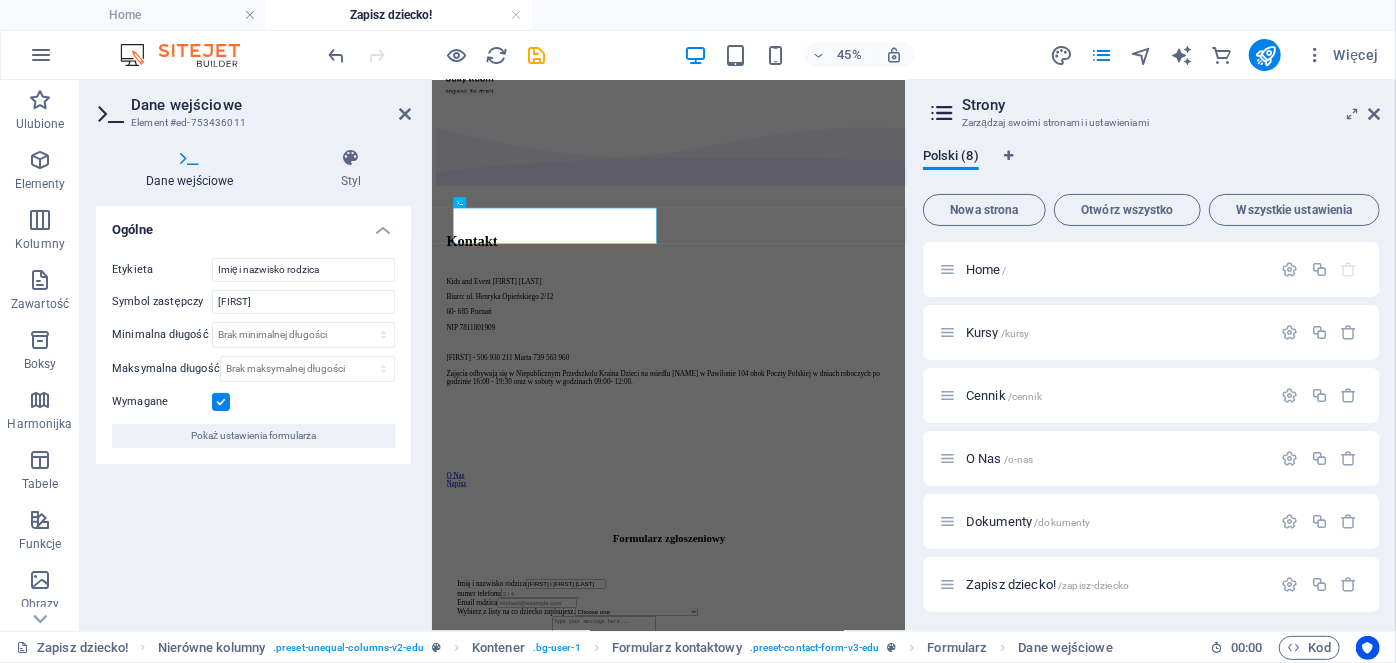 click on "Ogólne Etykieta Imię i nazwisko rodzica Symbol zastępczy Michael Minimalna długość Brak minimalnej długości znaki Maksymalna długość Brak maksymalnej długości znaki Wymagane Pokaż ustawienia formularza" at bounding box center (253, 410) 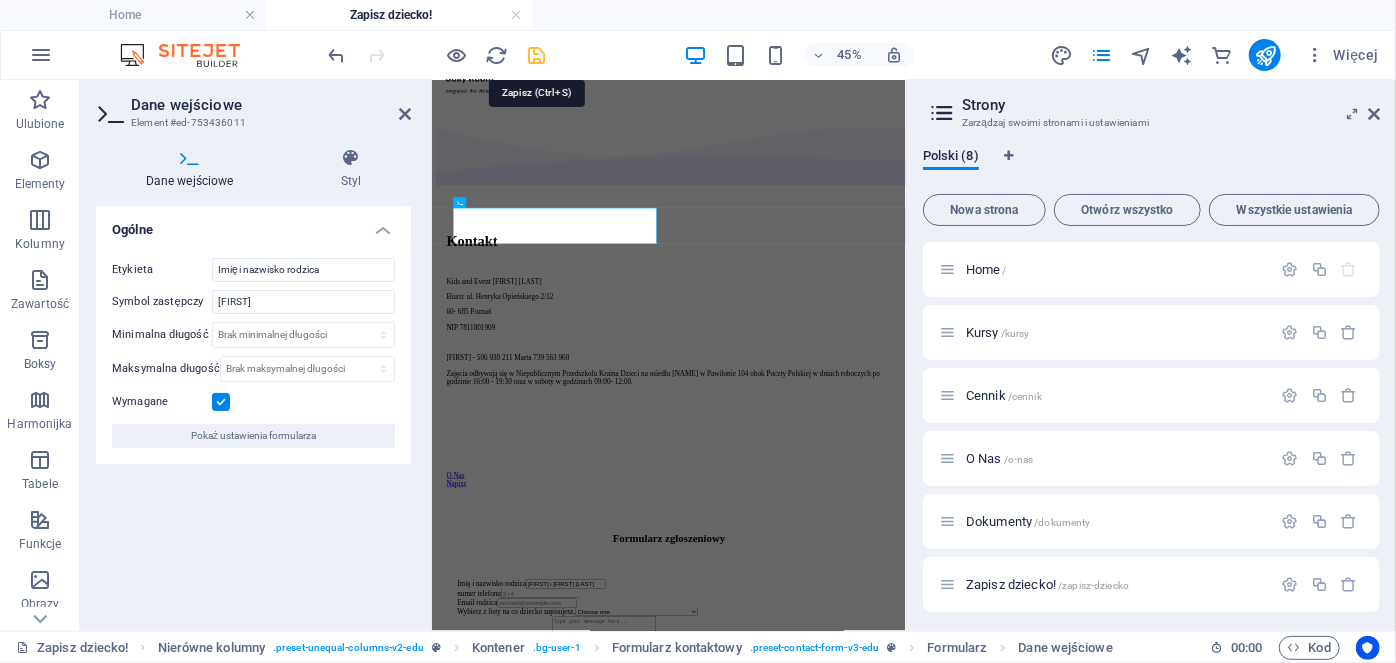 click at bounding box center (537, 55) 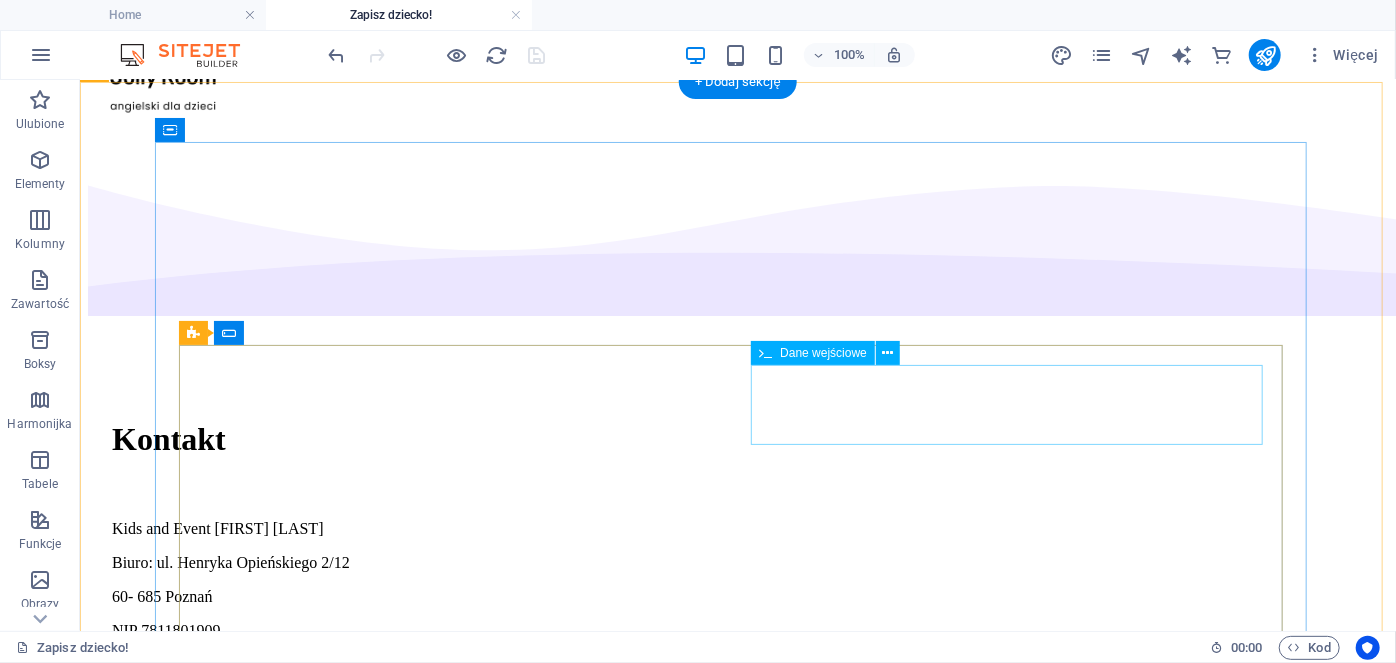 click on "numer tekefonu" at bounding box center (737, 1221) 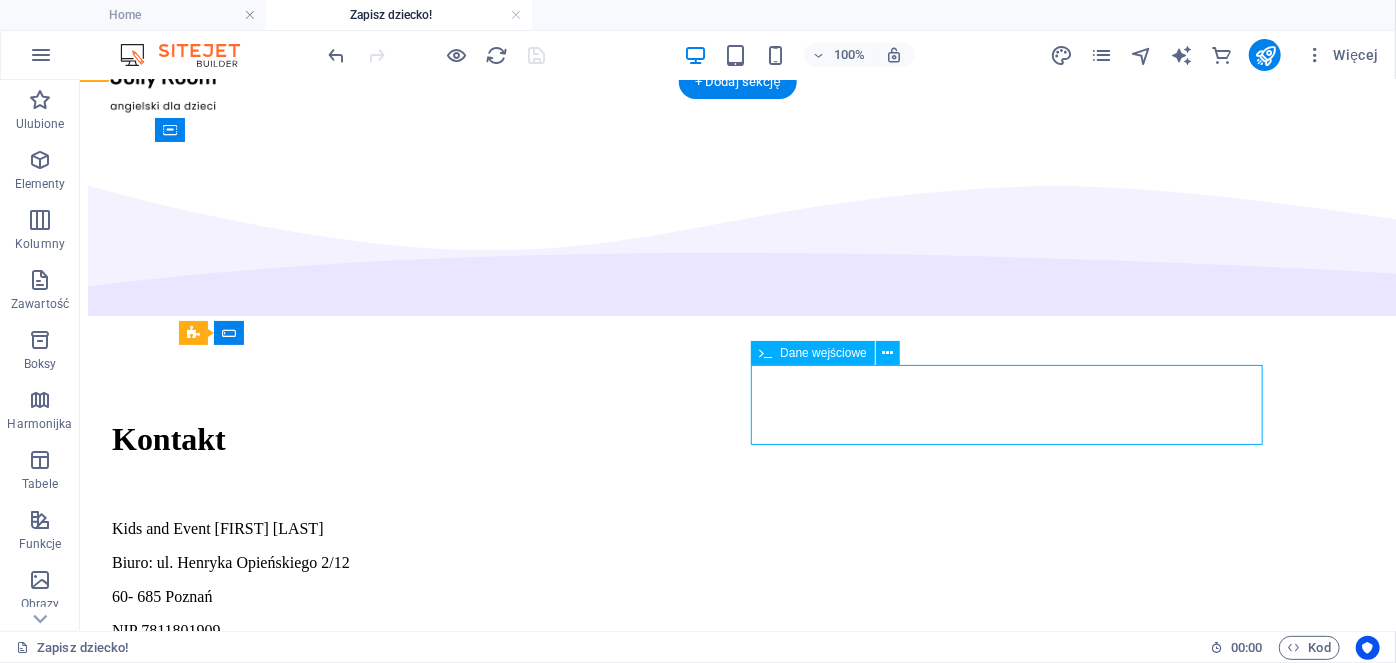 click on "numer tekefonu" at bounding box center (737, 1221) 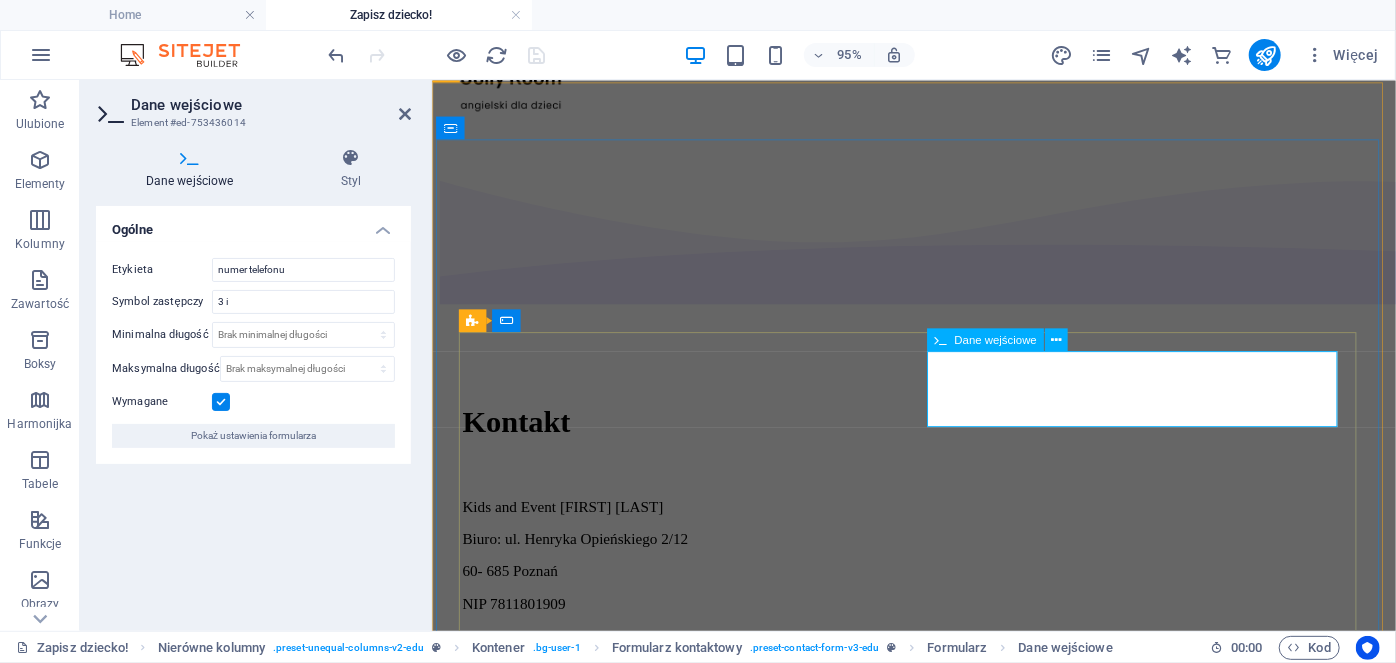 click at bounding box center (672, 1222) 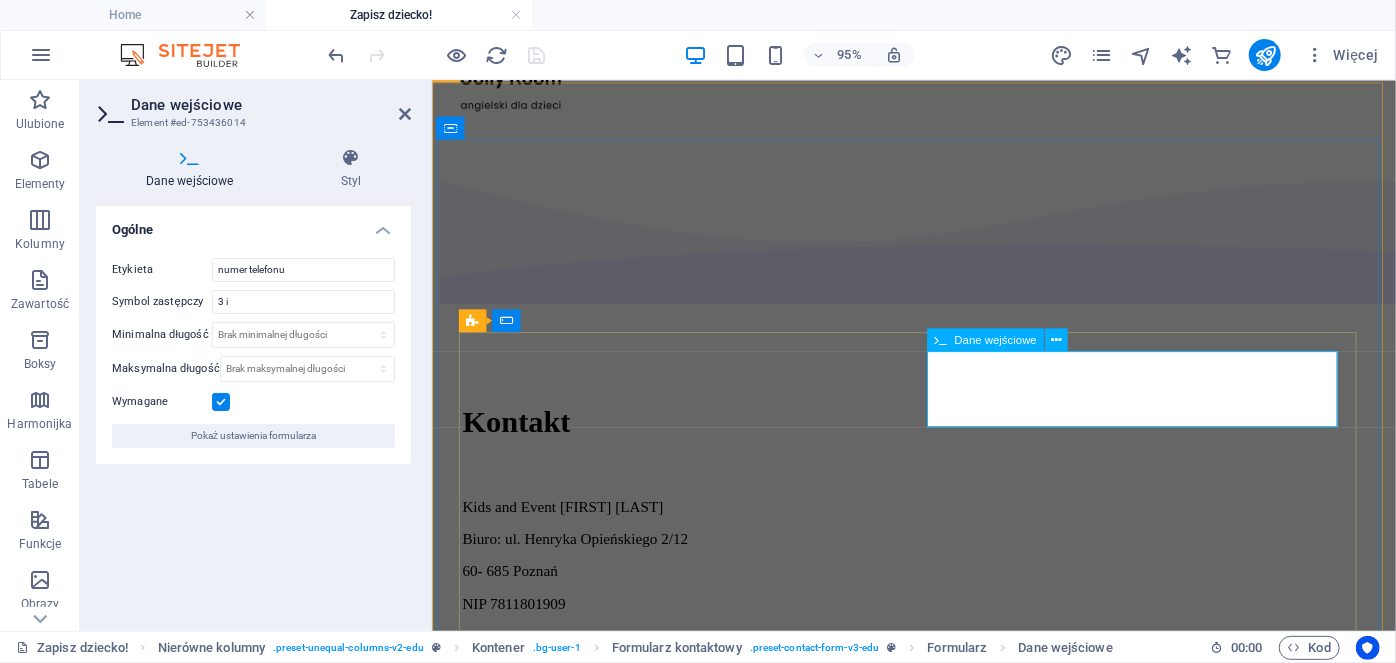 click at bounding box center [672, 1222] 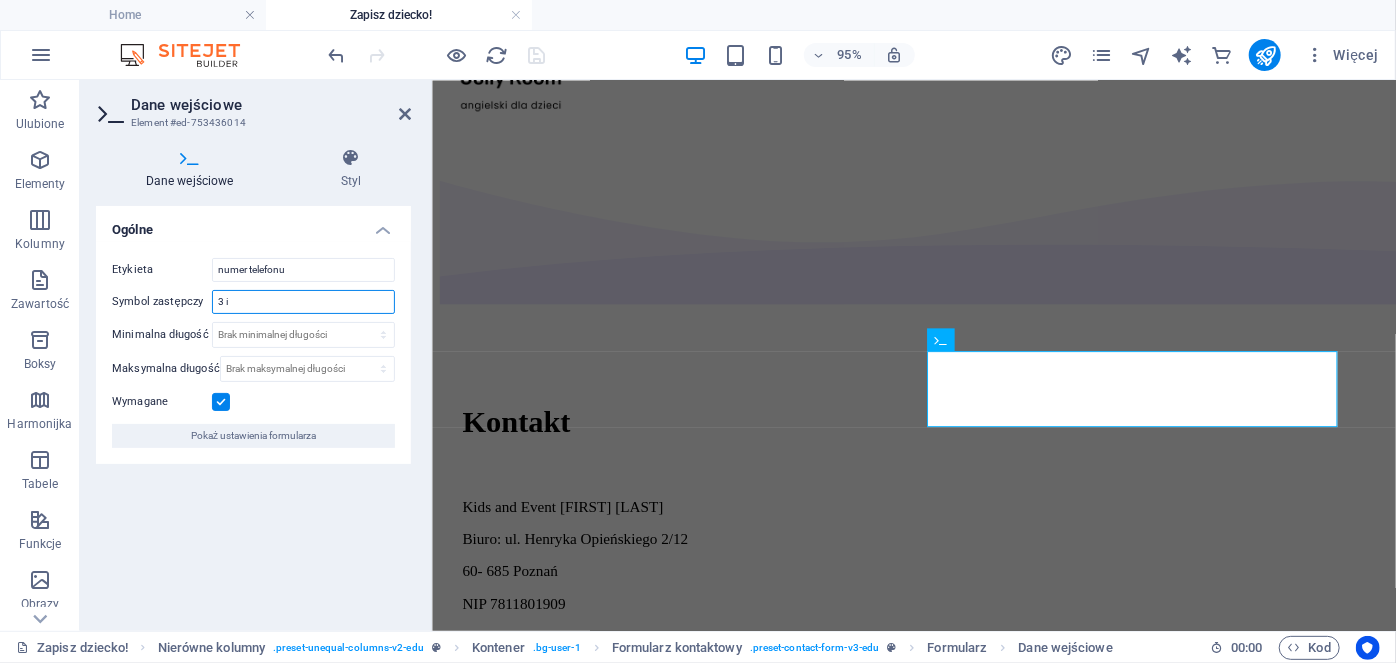 click on "3 i 4" at bounding box center (303, 302) 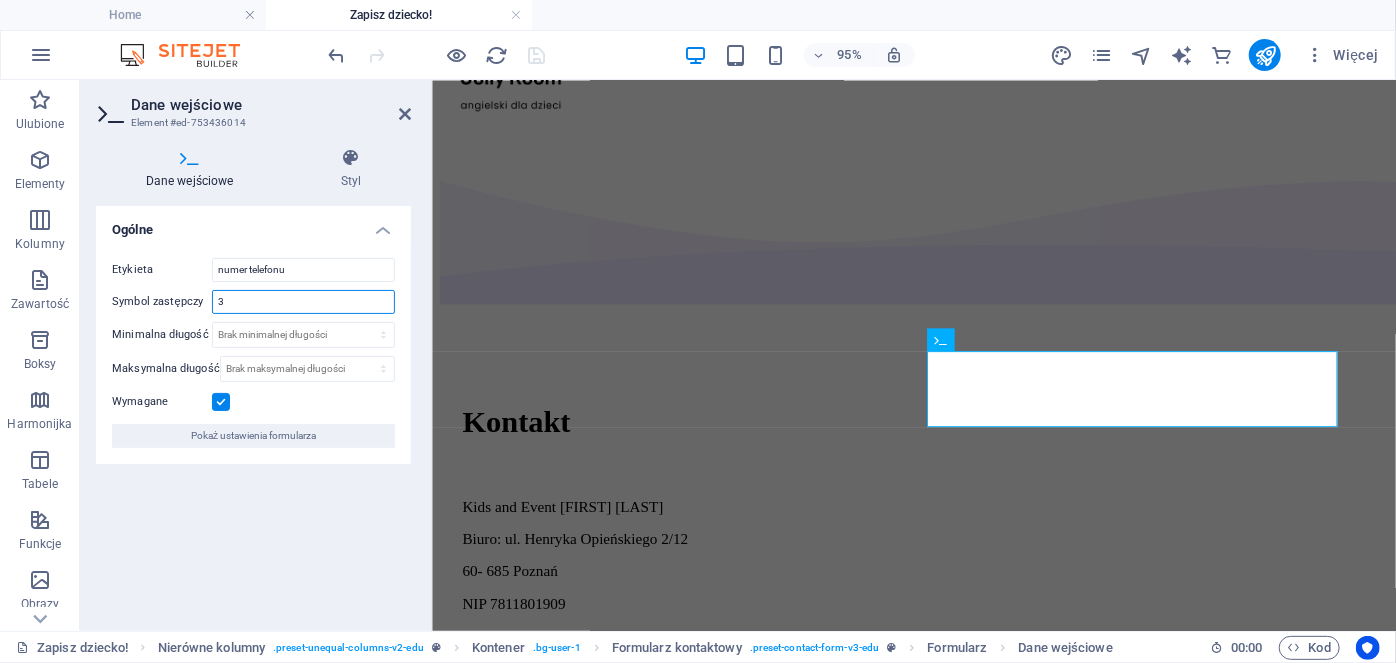 type on "3" 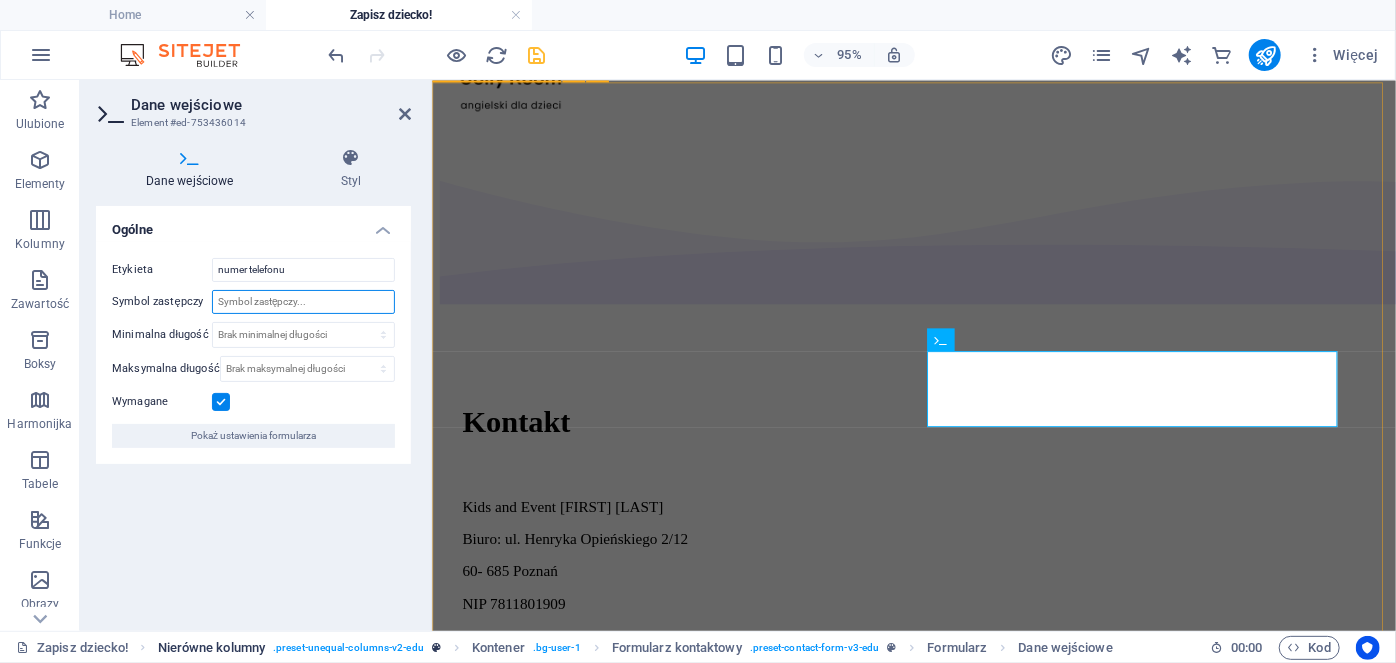 type 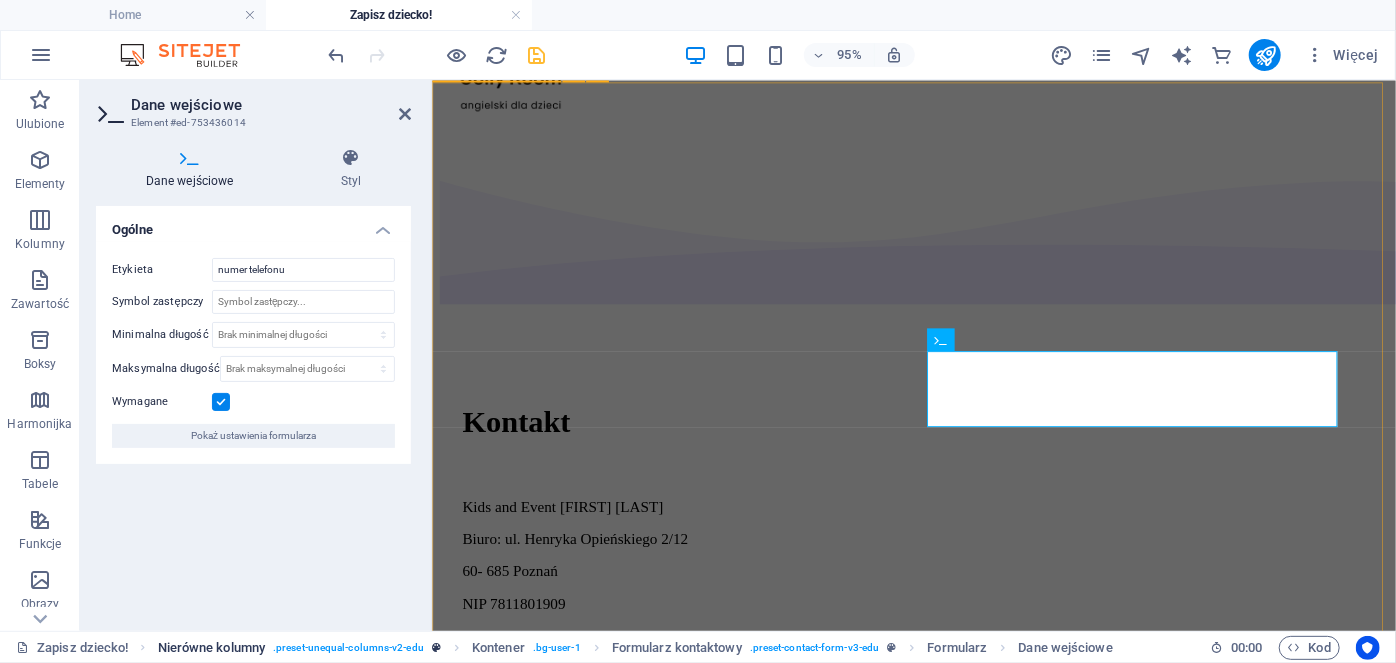 click on ". preset-unequal-columns-v2-edu" at bounding box center [348, 648] 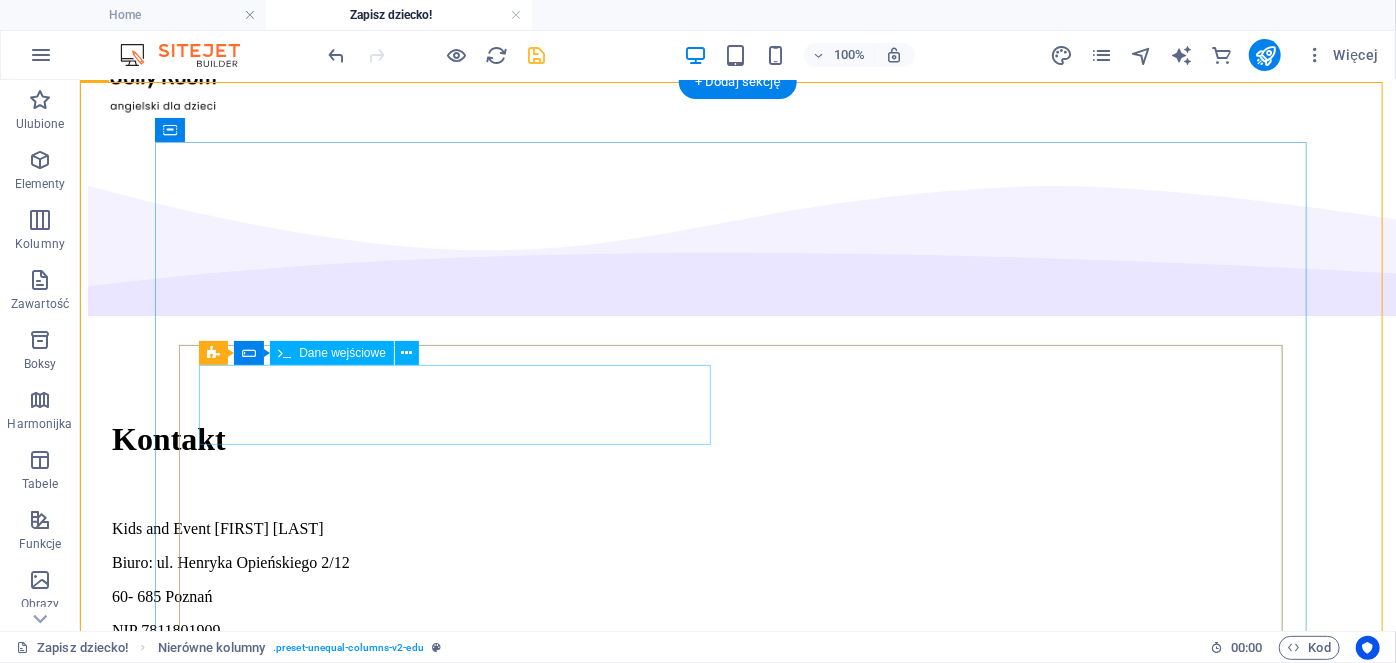 click on "Imię i nazwisko rodzica Ewa i Ola Olejniczak" at bounding box center (737, 1200) 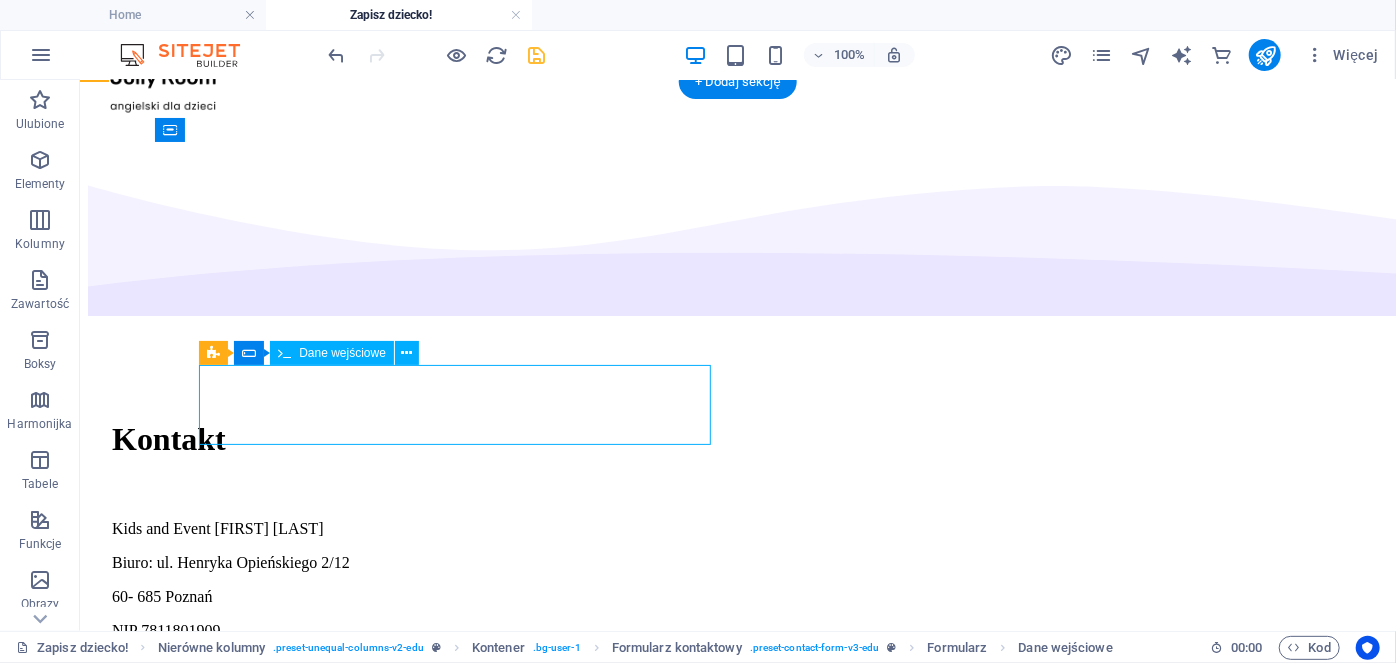 click on "Imię i nazwisko rodzica Ewa i Ola Olejniczak" at bounding box center [737, 1200] 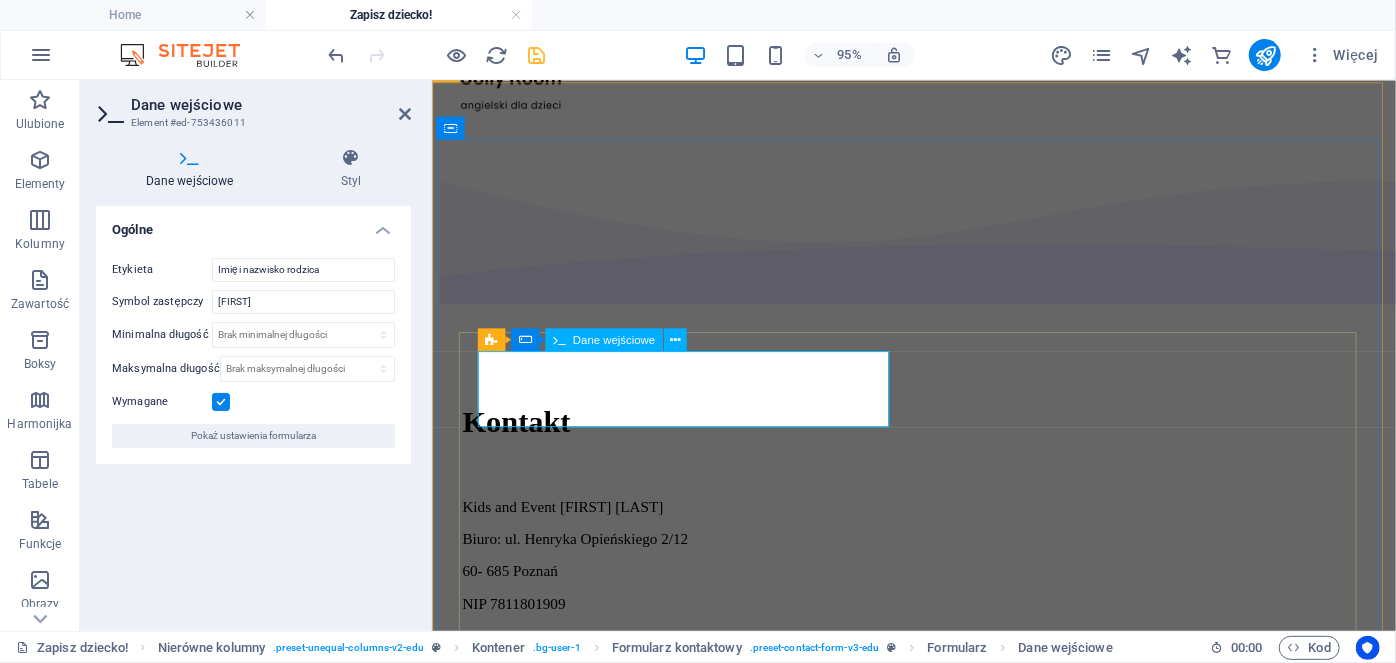 click on "Ewa i Ola Olejniczak" at bounding box center (728, 1201) 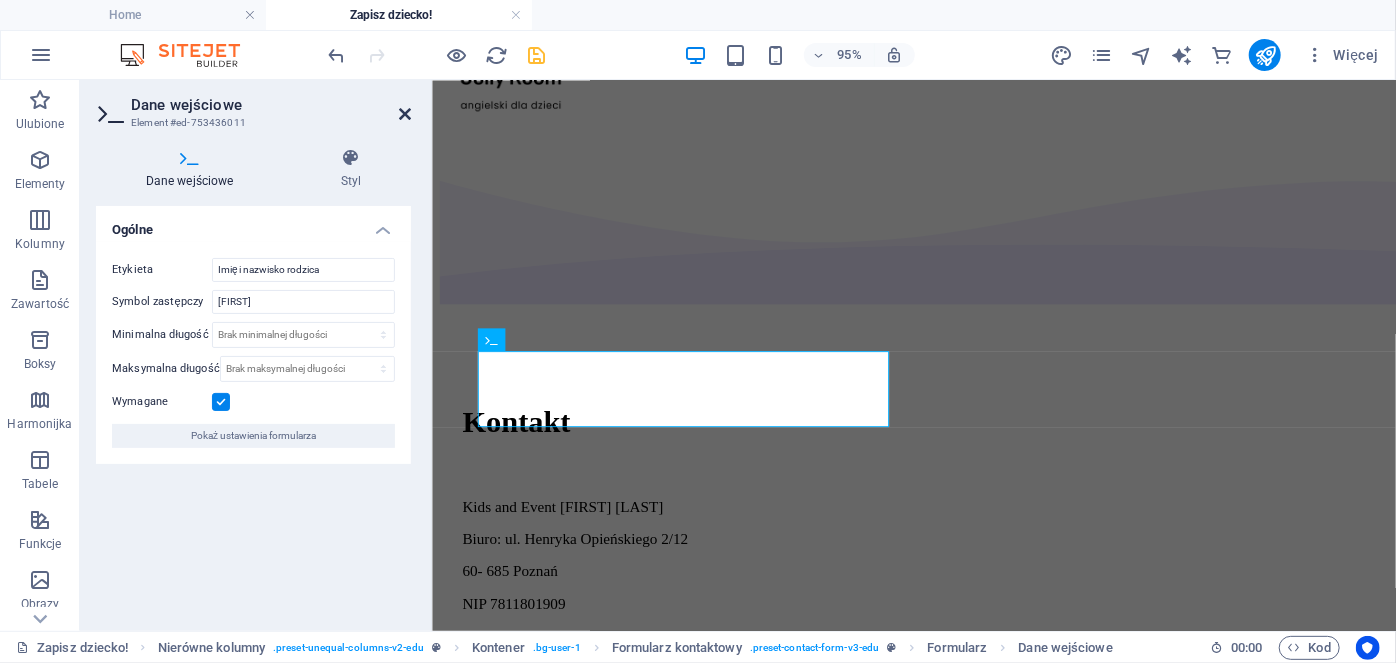 type 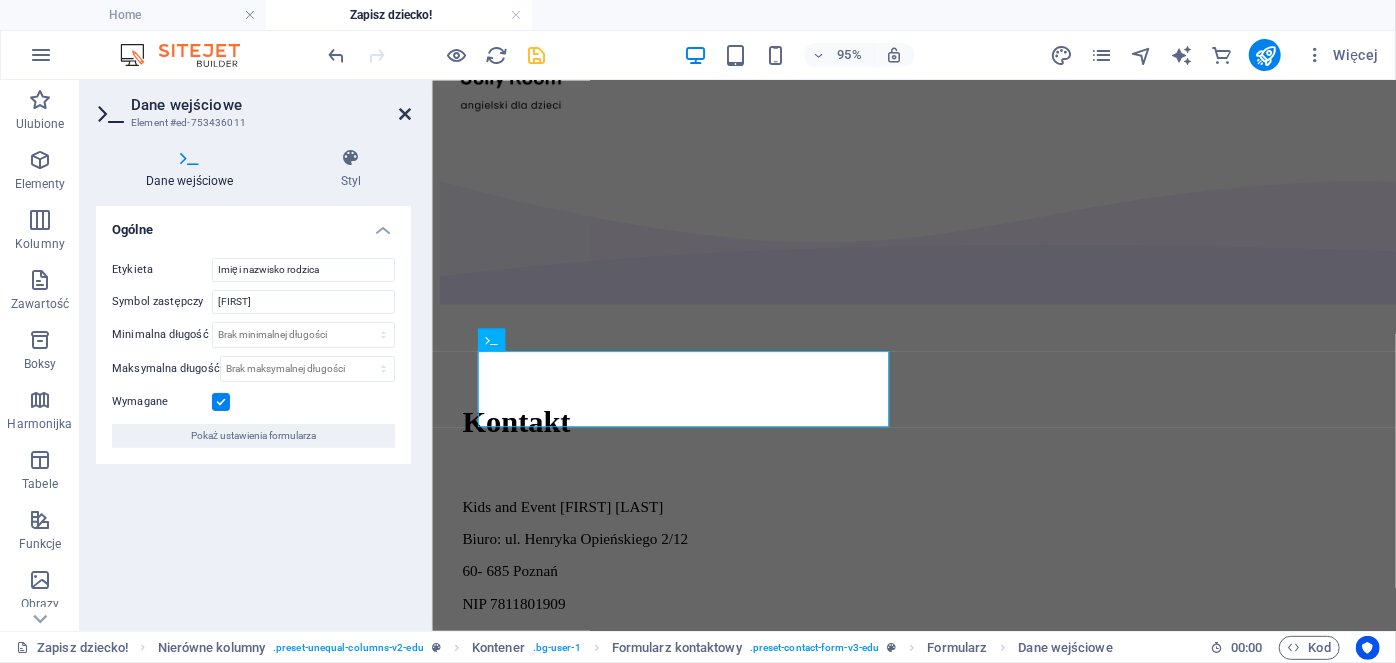 click at bounding box center [405, 114] 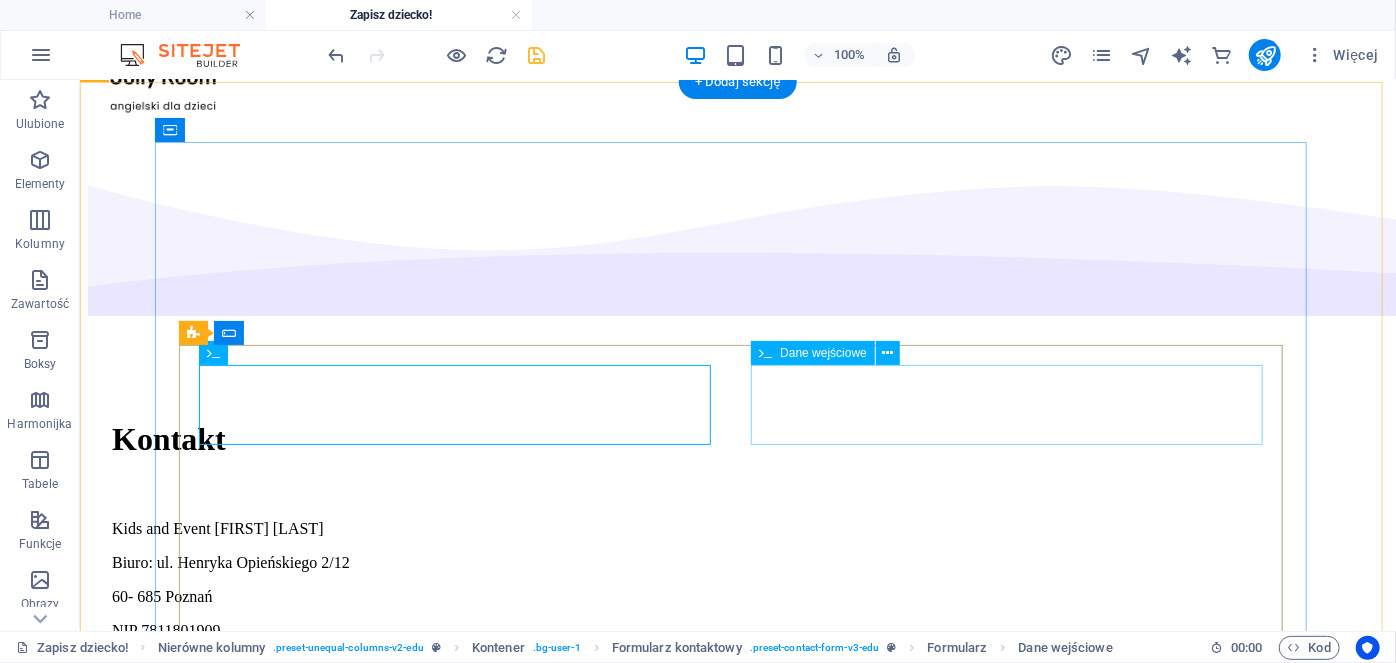 click on "numer tekefonu" at bounding box center [737, 1221] 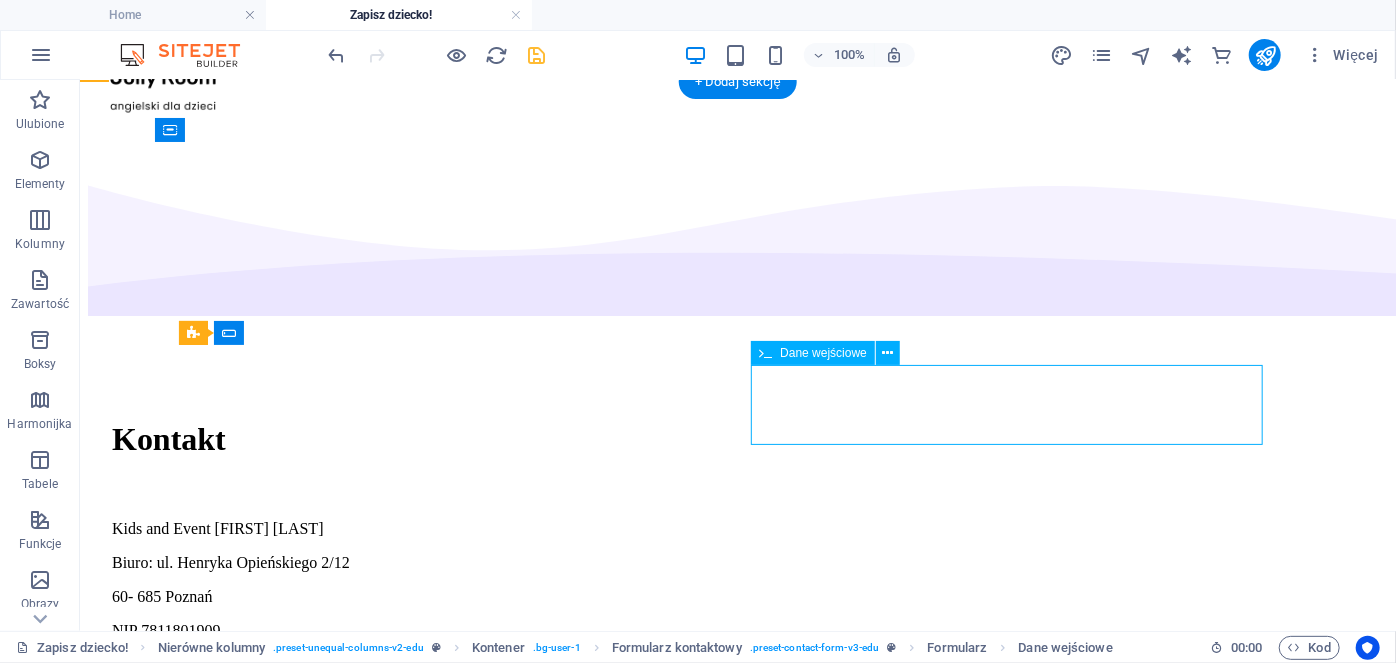 click on "numer tekefonu" at bounding box center (737, 1221) 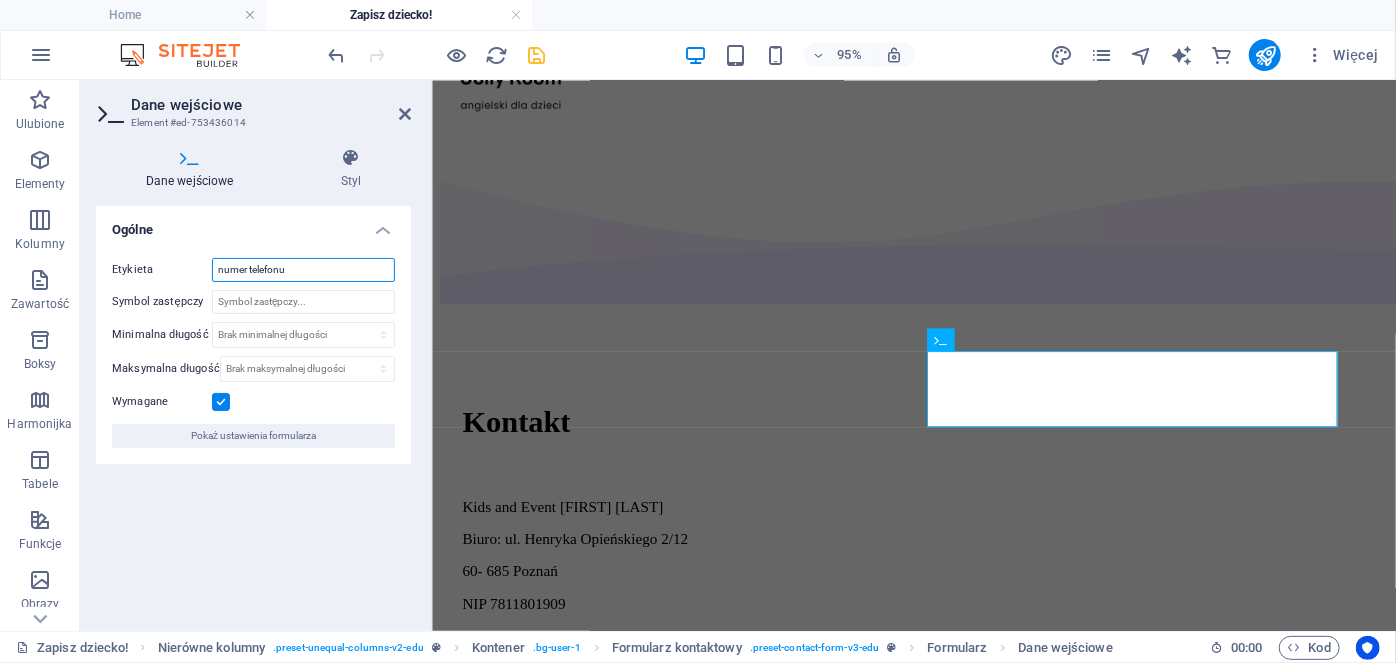 click on "numer tekefonu" at bounding box center [303, 270] 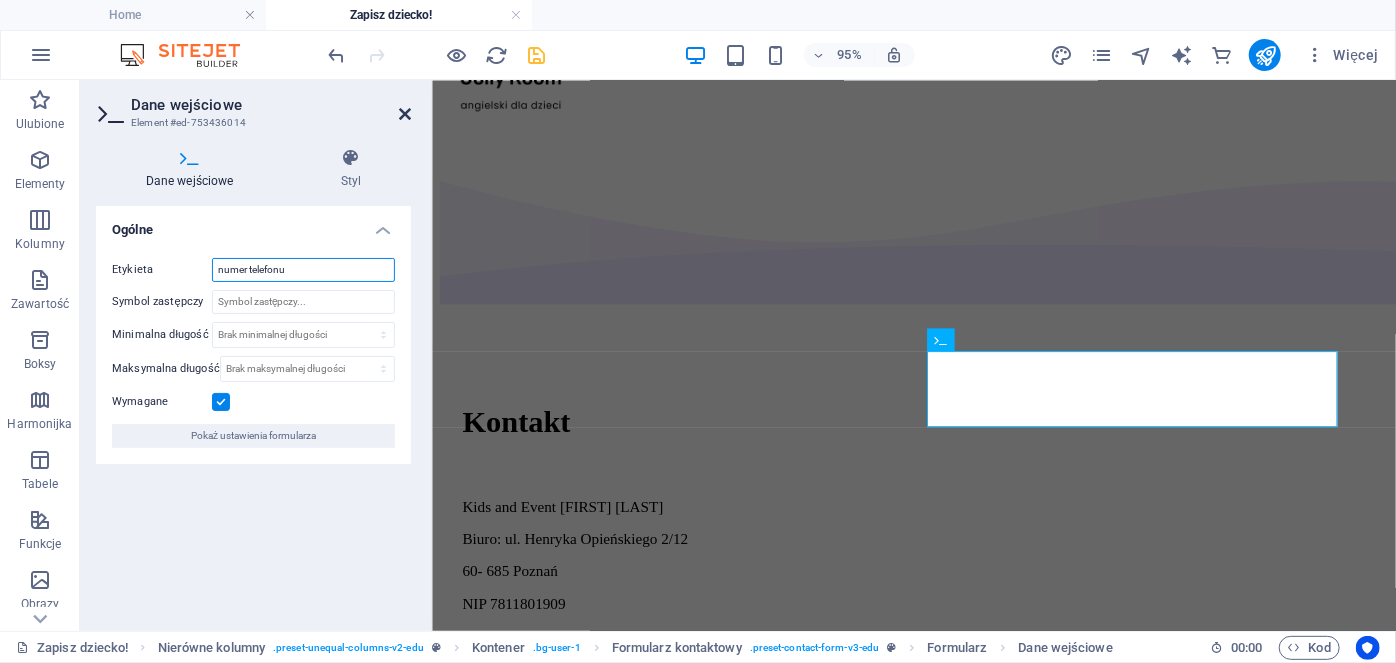 type on "numer telefonu" 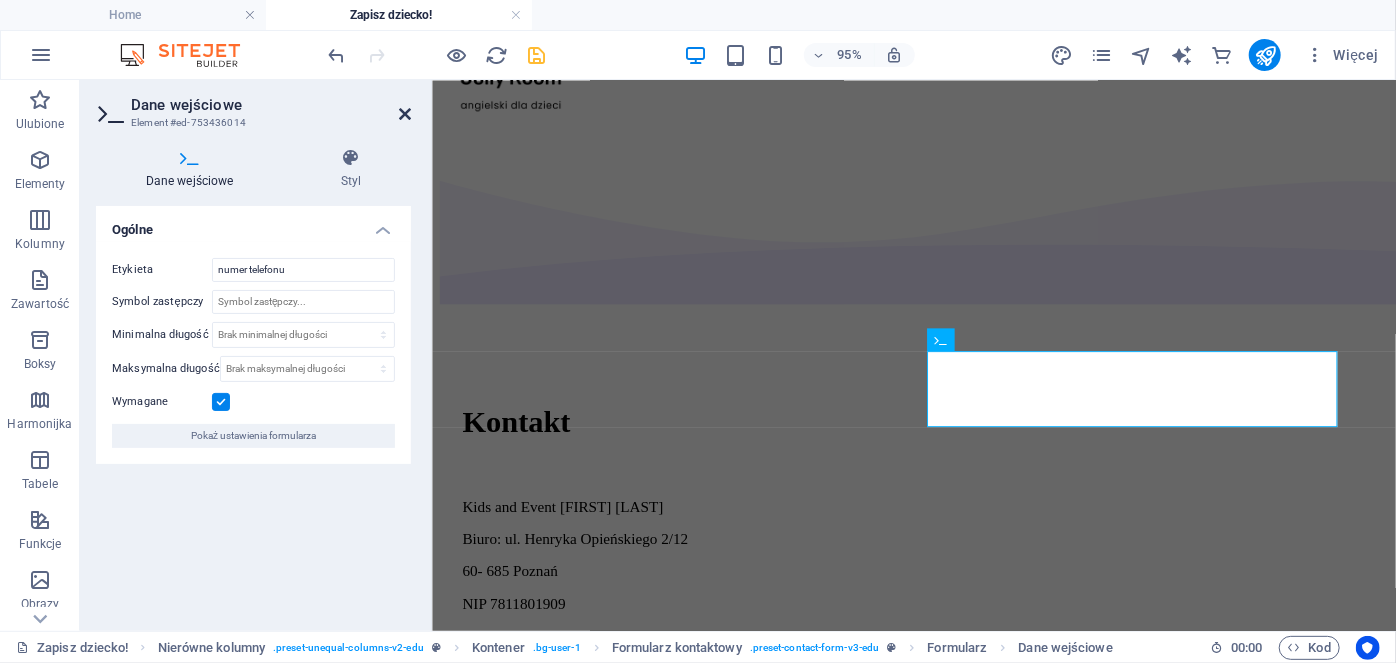click at bounding box center (405, 114) 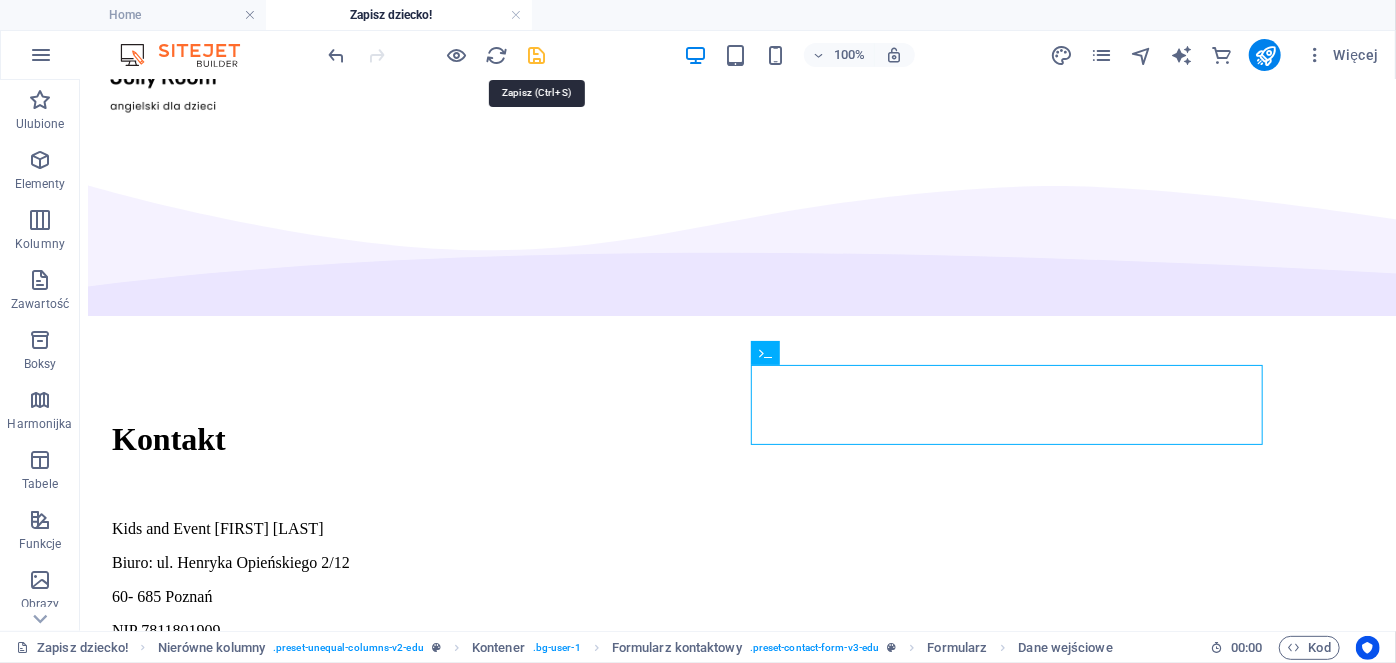 click at bounding box center (537, 55) 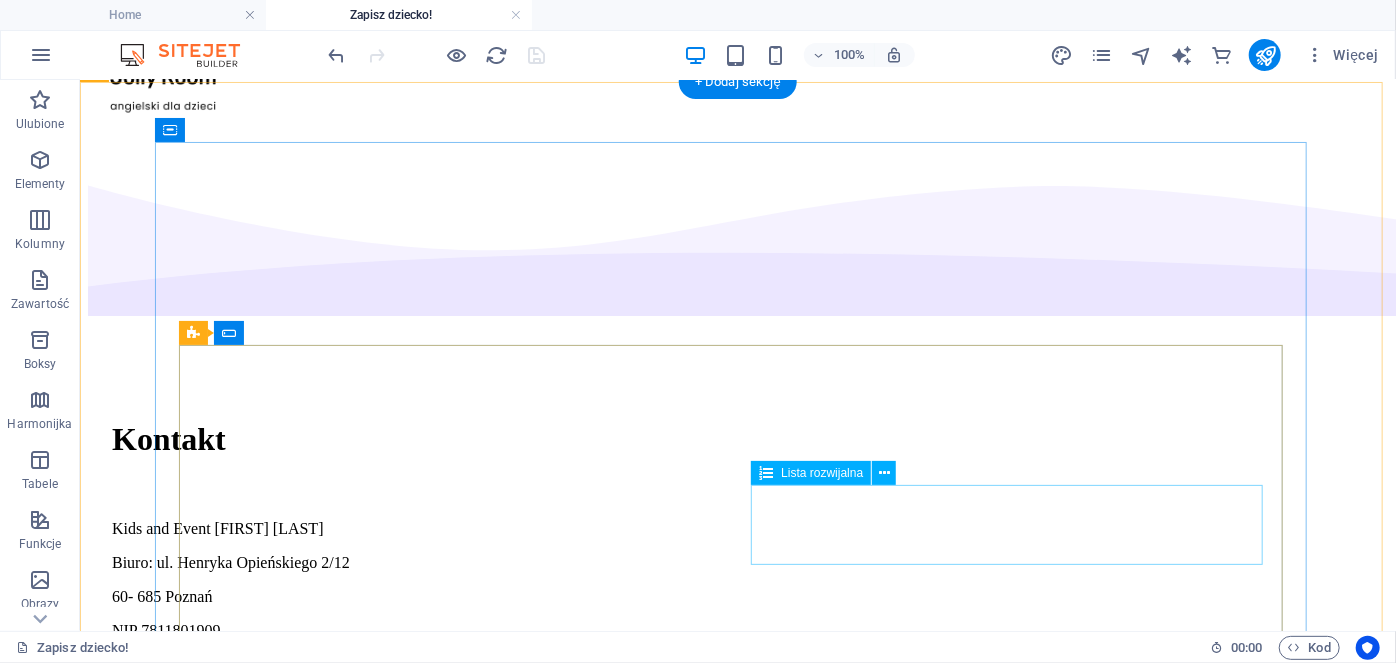 click on "Wybierz z listy na co dziecko zapisujesz. Choose one Zajęcia pokazowe 20.09.2025 godz. 10:00 Pick Up Starter do 2+ Pick Up  1 Pick Up 2 Pick Up 3 Pick Up 4 Kelly's corner" at bounding box center [737, 1262] 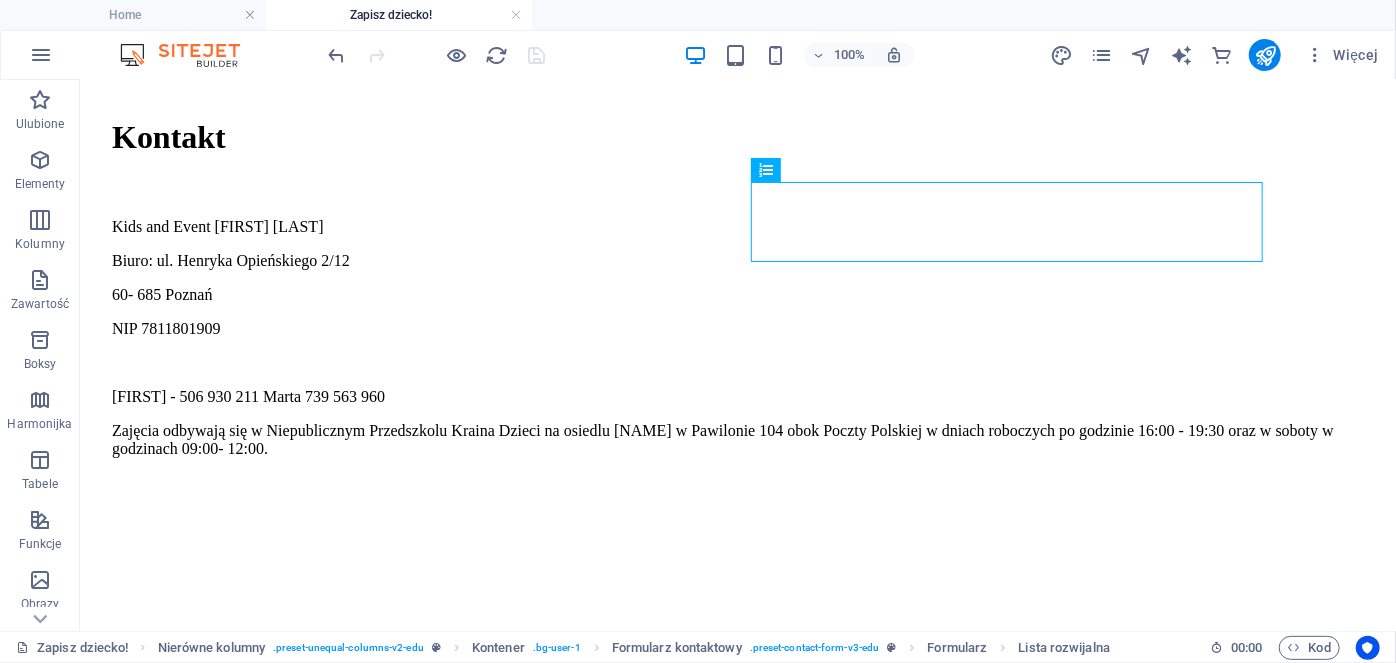 scroll, scrollTop: 399, scrollLeft: 0, axis: vertical 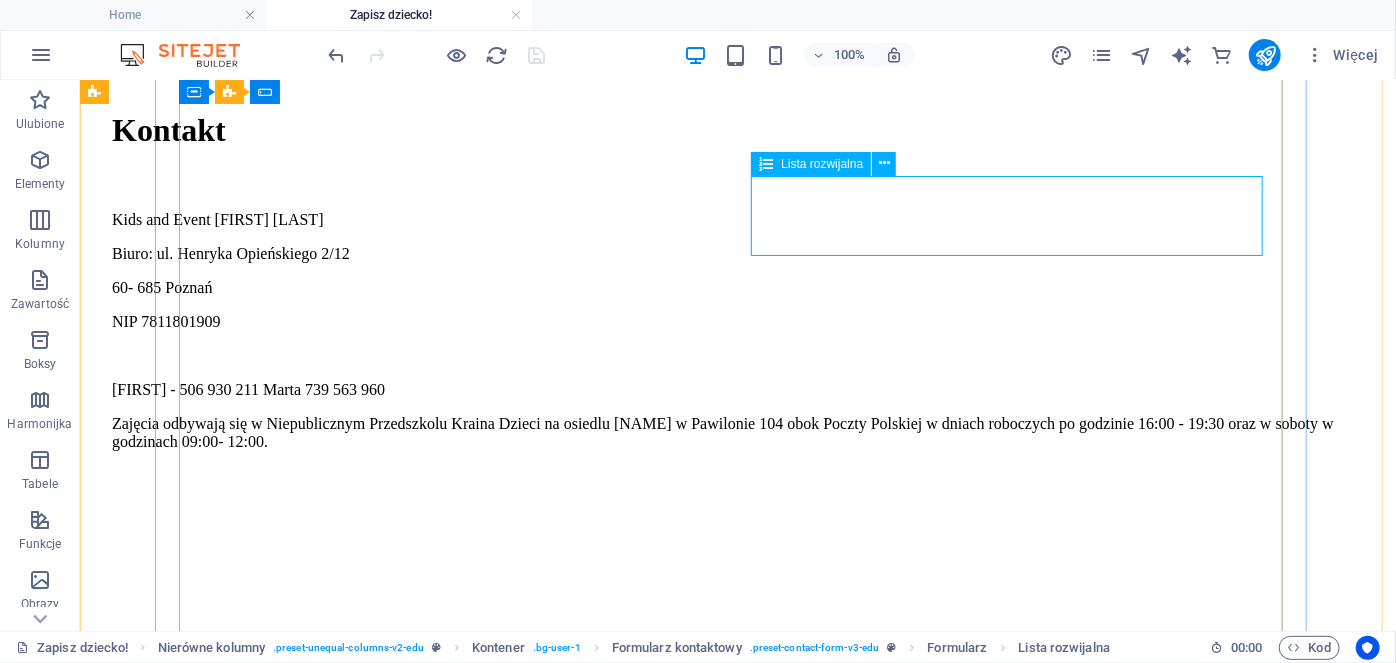 click on "Wybierz z listy na co dziecko zapisujesz. Choose one Zajęcia pokazowe 20.09.2025 godz. 10:00 Pick Up Starter do 2+ Pick Up  1 Pick Up 2 Pick Up 3 Pick Up 4 Kelly's corner" at bounding box center (737, 953) 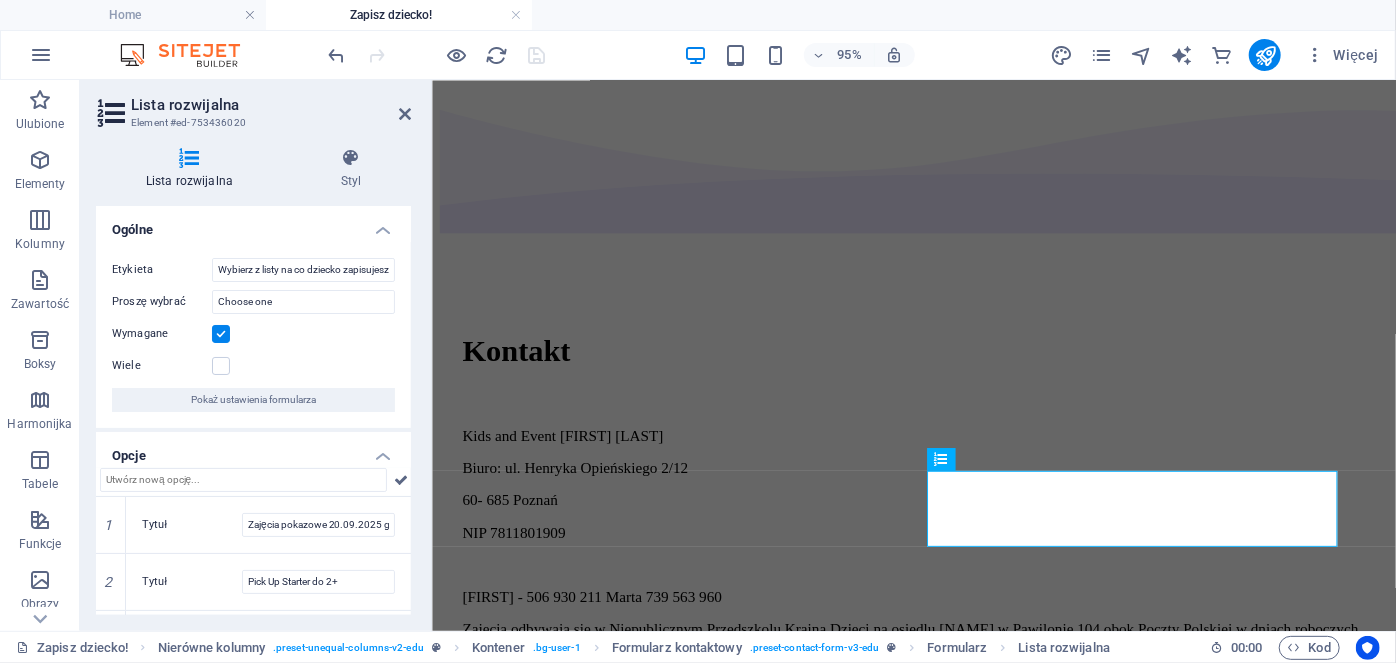 scroll, scrollTop: 47, scrollLeft: 0, axis: vertical 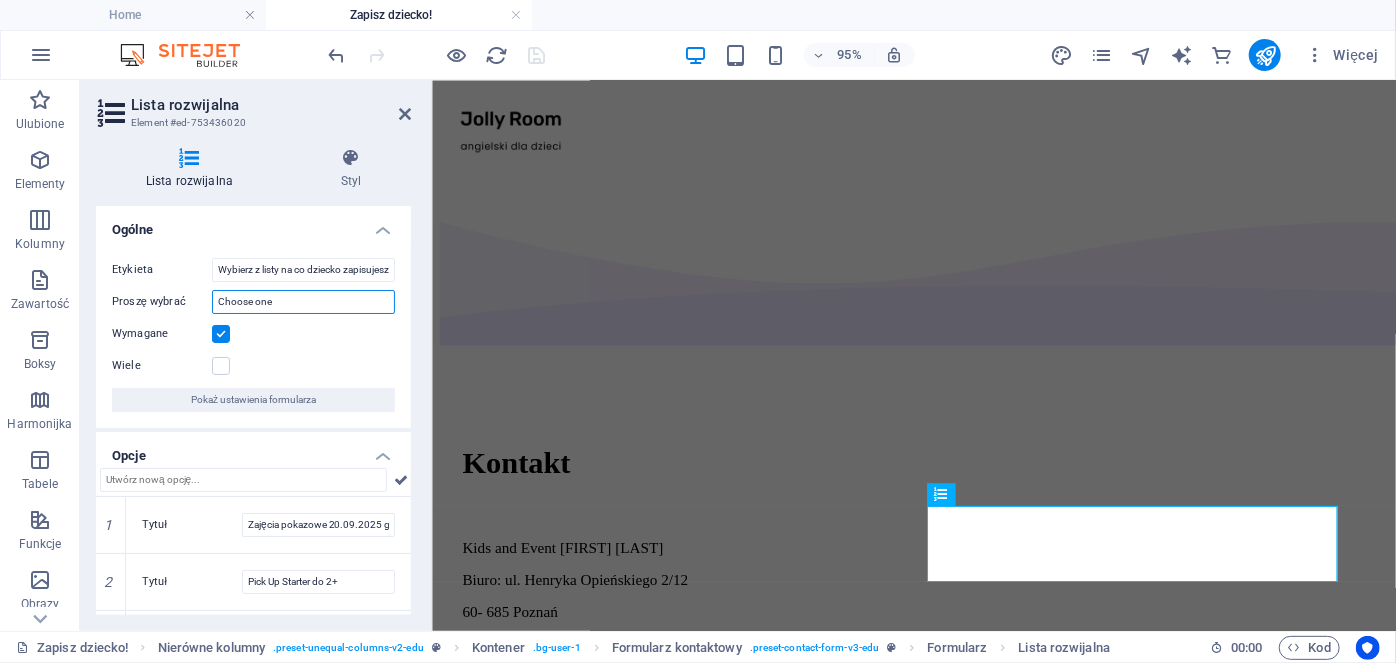 click on "Choose one" at bounding box center [303, 302] 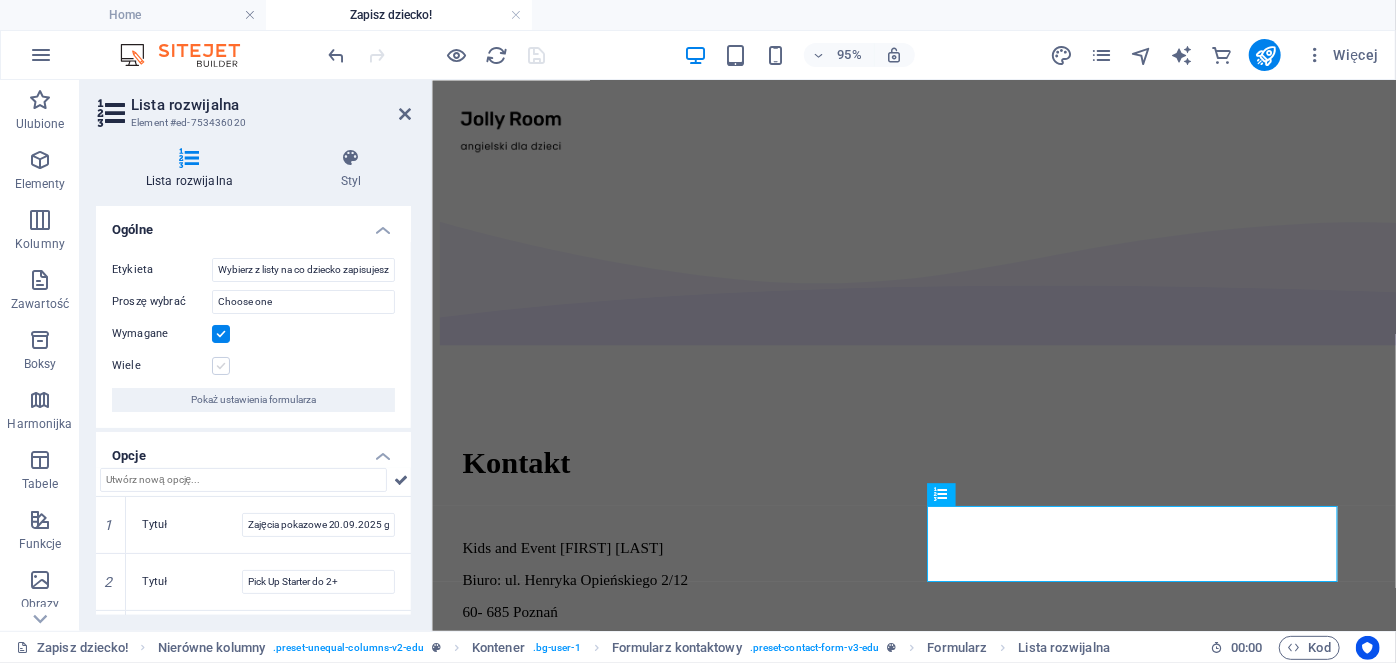 click at bounding box center [221, 366] 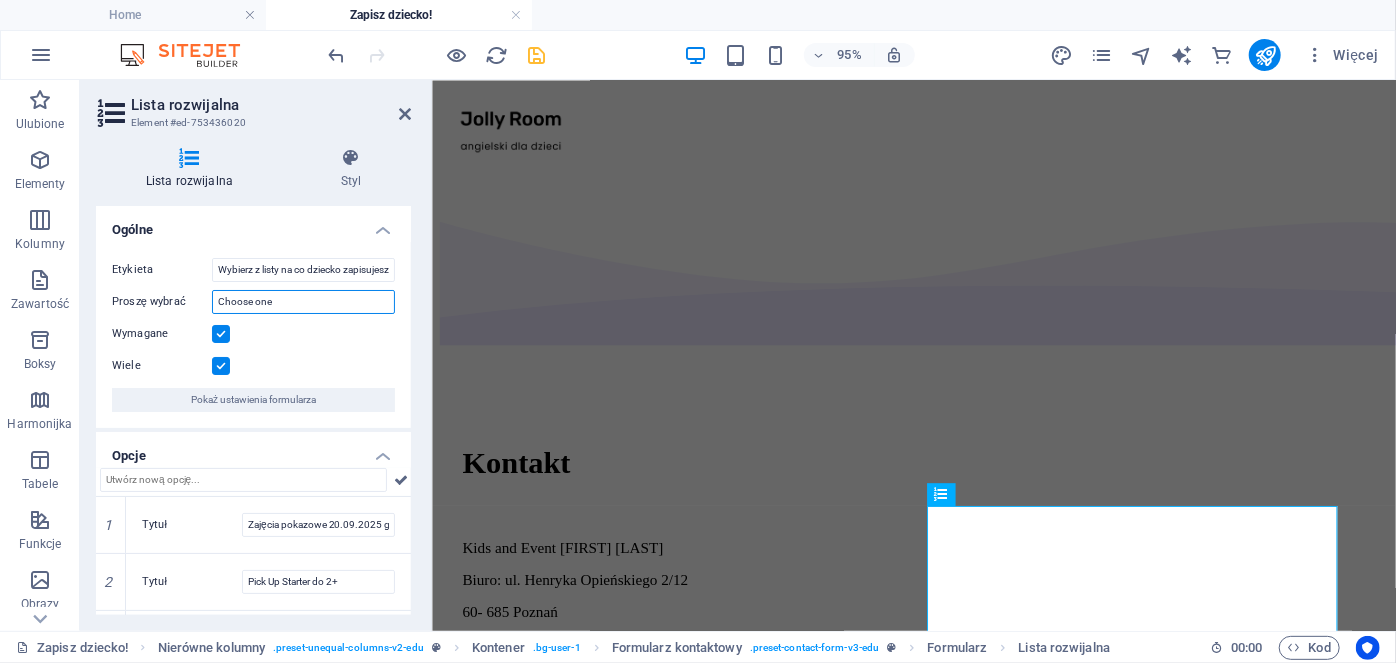 click on "Choose one" at bounding box center (303, 302) 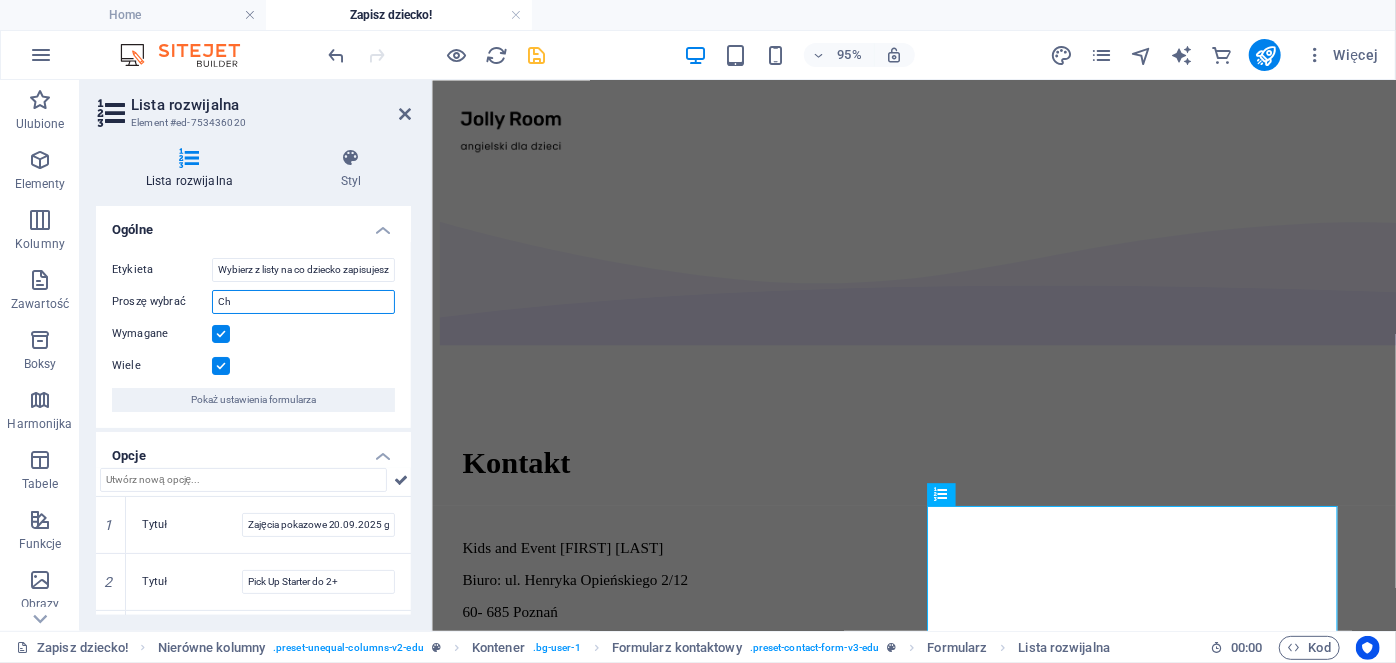 type on "C" 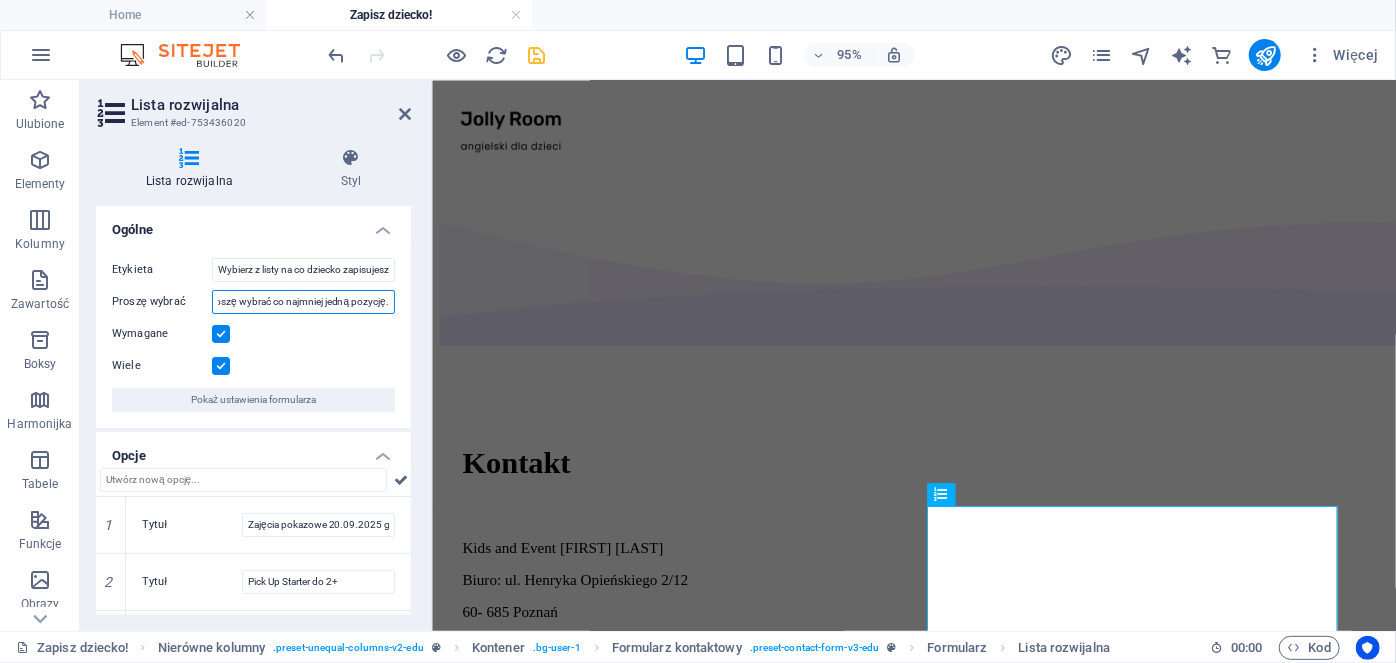 scroll, scrollTop: 0, scrollLeft: 16, axis: horizontal 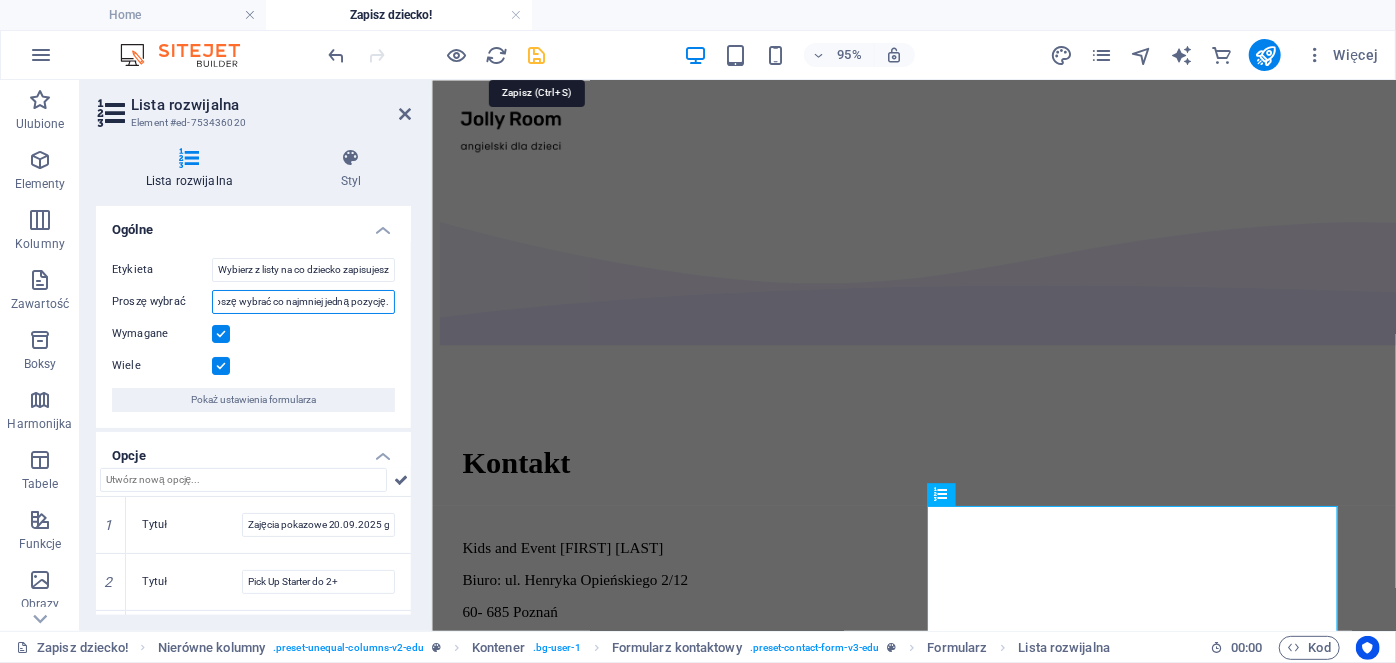 type on "Proszę wybrać co najmniej jedną pozycję." 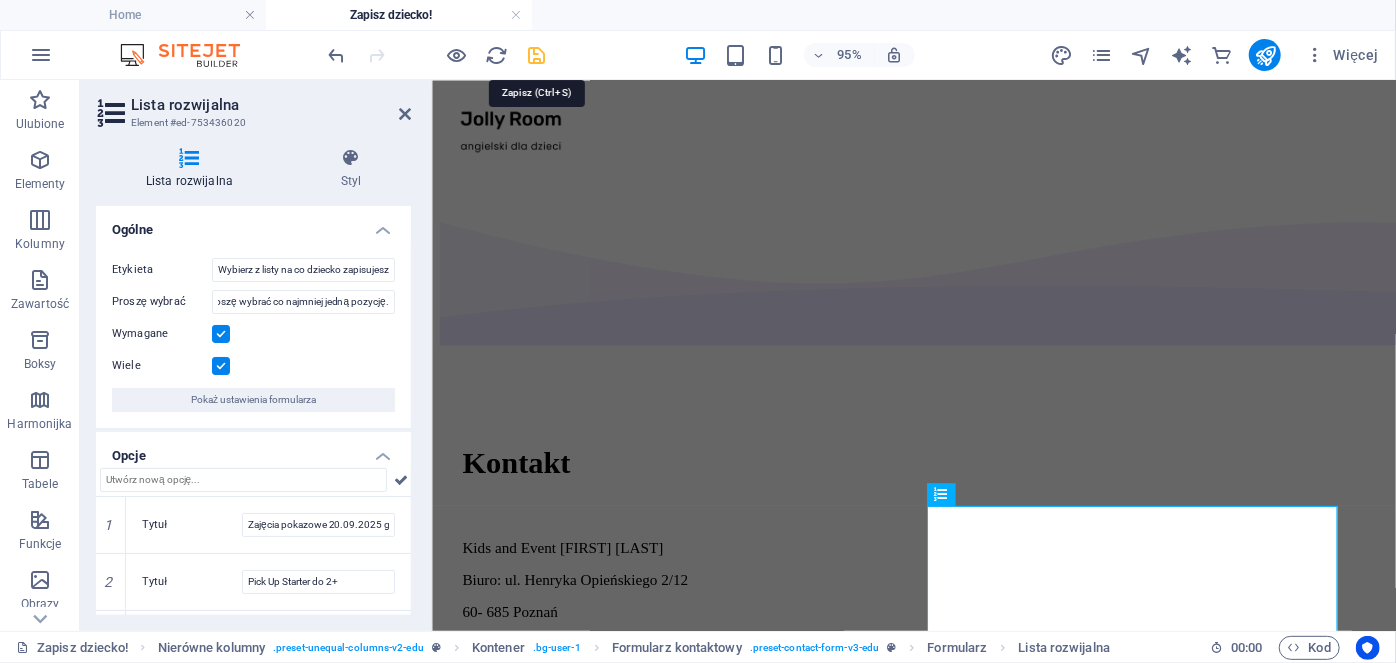 scroll, scrollTop: 0, scrollLeft: 0, axis: both 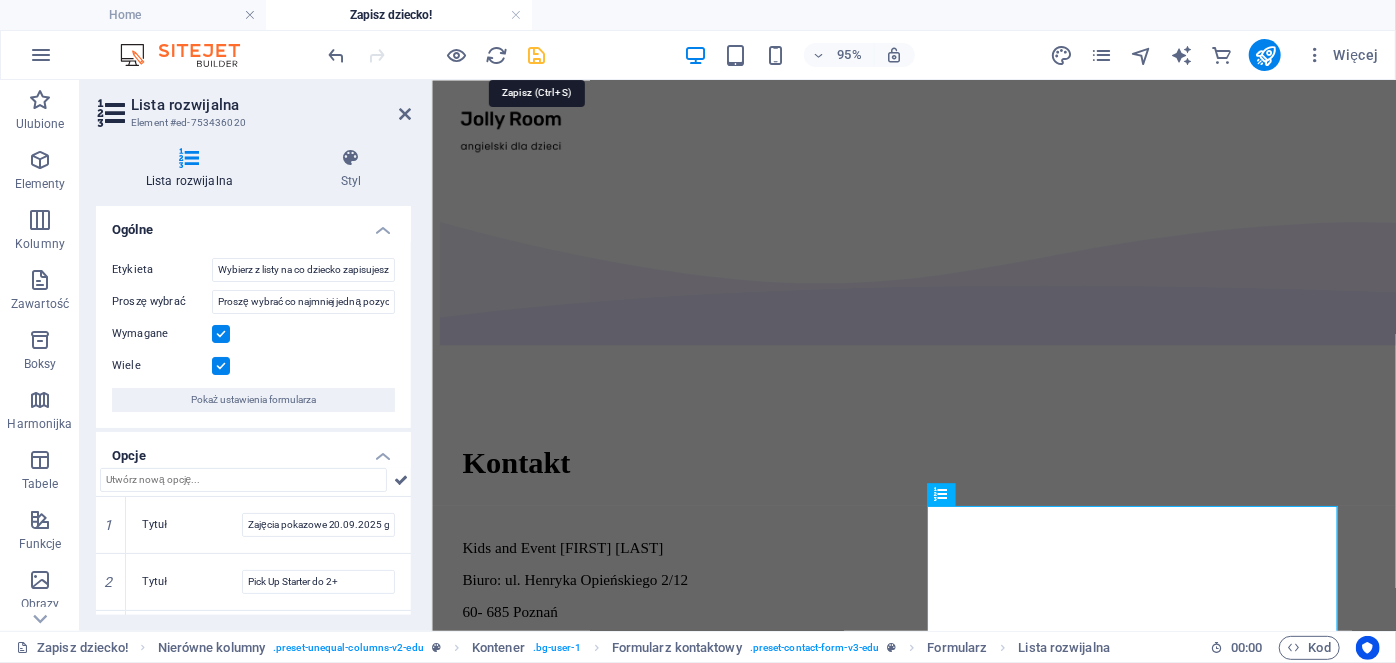 click at bounding box center (537, 55) 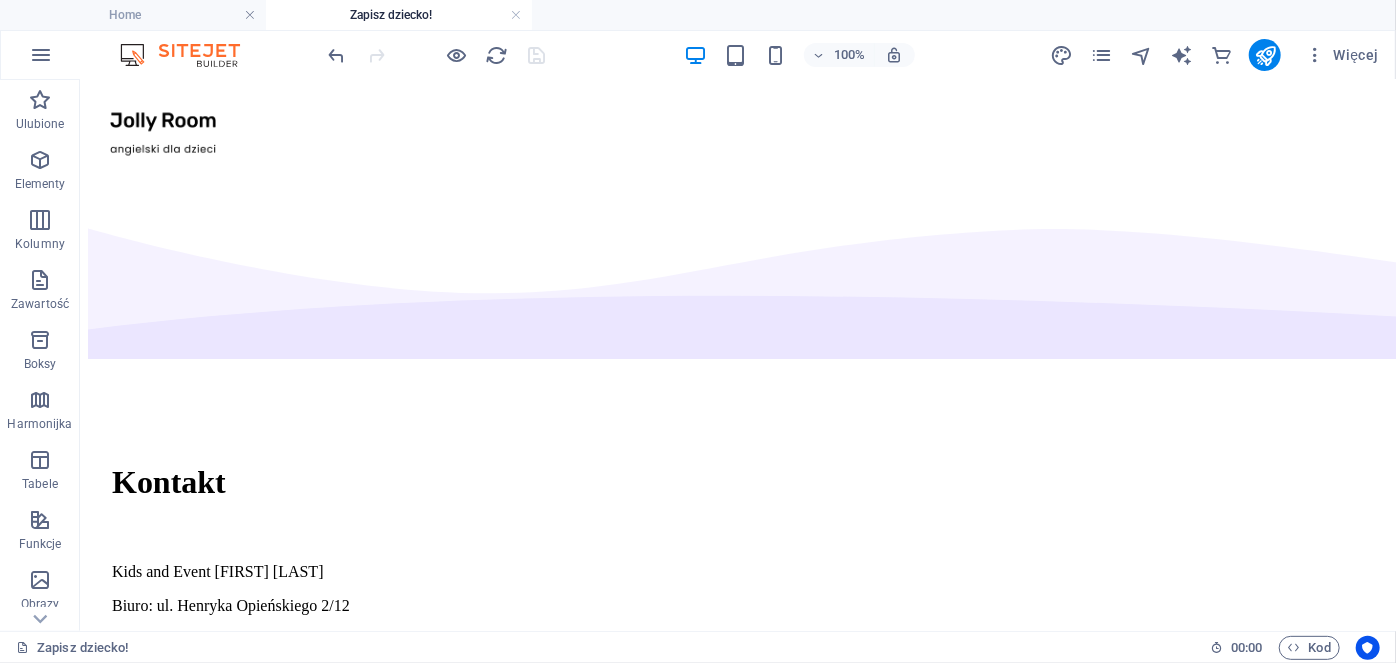 scroll, scrollTop: 368, scrollLeft: 0, axis: vertical 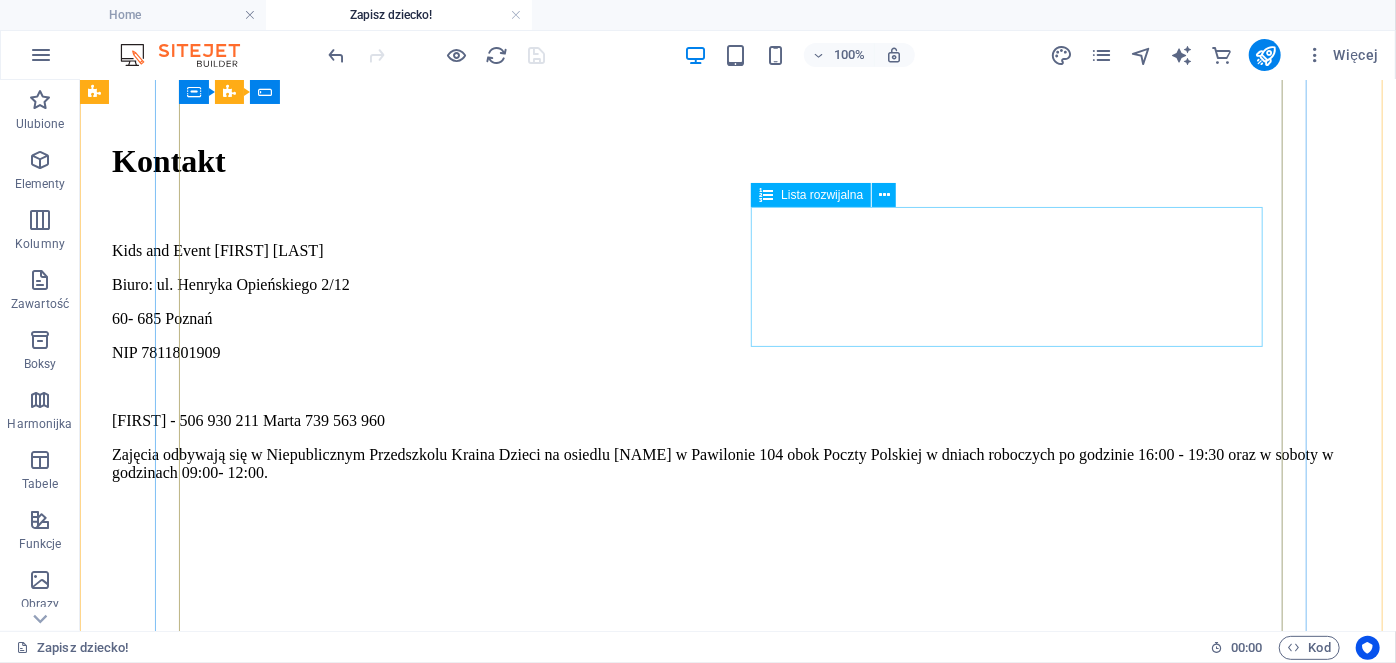 click on "Wybierz z listy na co dziecko zapisujesz. Proszę wybrać co najmniej jedną pozycję. Zajęcia pokazowe 20.09.2025 godz. 10:00 Pick Up Starter do 2+ Pick Up  1 Pick Up 2 Pick Up 3 Pick Up 4 Kelly's corner" at bounding box center (737, 1010) 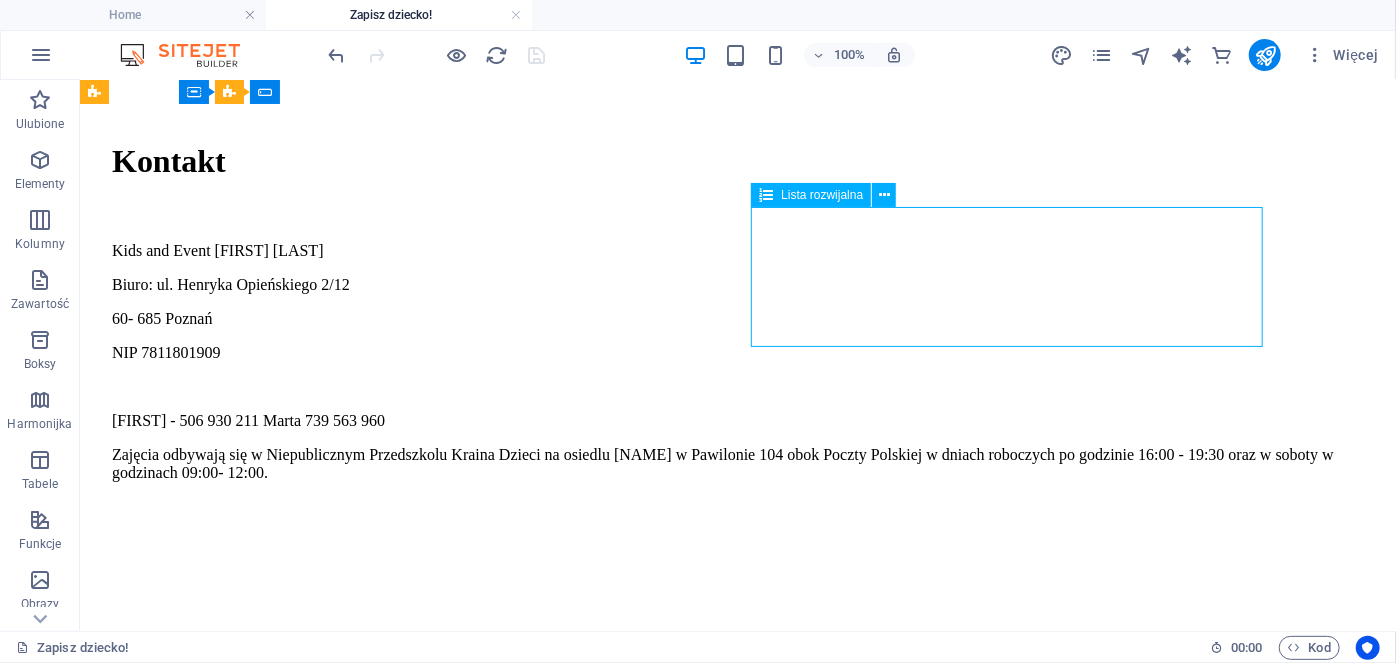 click on "Wybierz z listy na co dziecko zapisujesz. Proszę wybrać co najmniej jedną pozycję. Zajęcia pokazowe 20.09.2025 godz. 10:00 Pick Up Starter do 2+ Pick Up  1 Pick Up 2 Pick Up 3 Pick Up 4 Kelly's corner" at bounding box center [737, 1010] 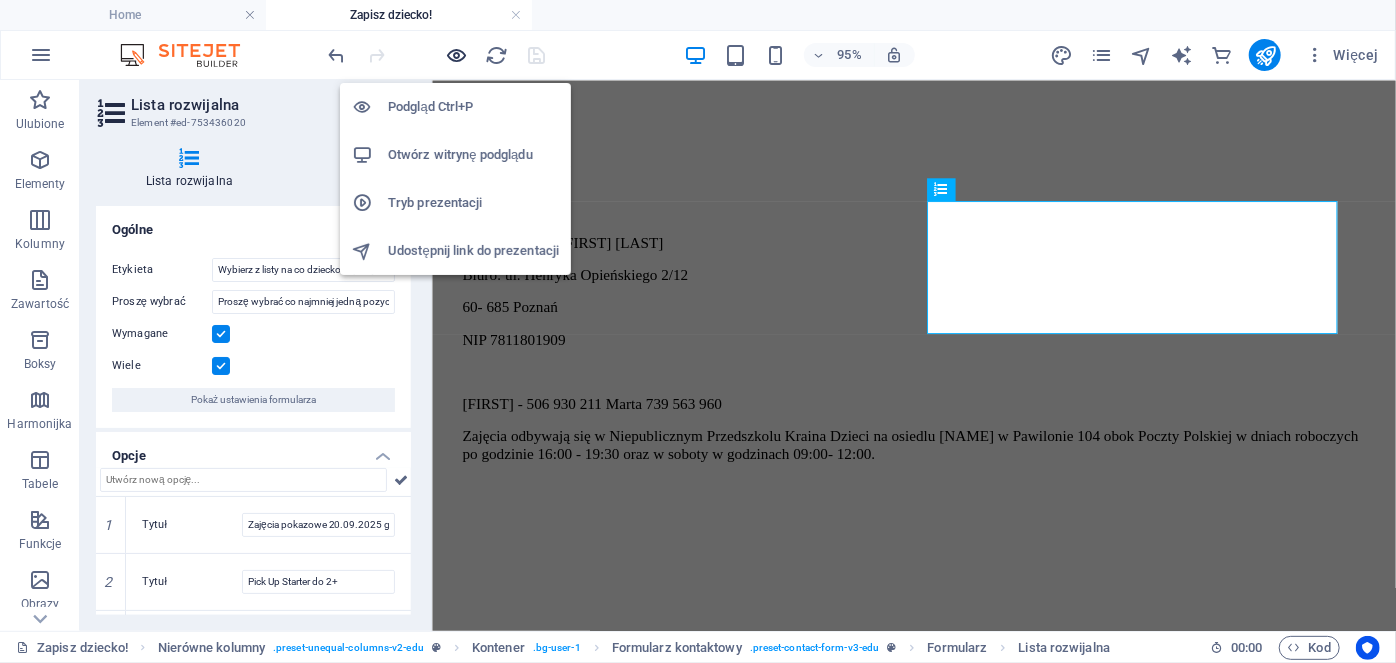click at bounding box center [457, 55] 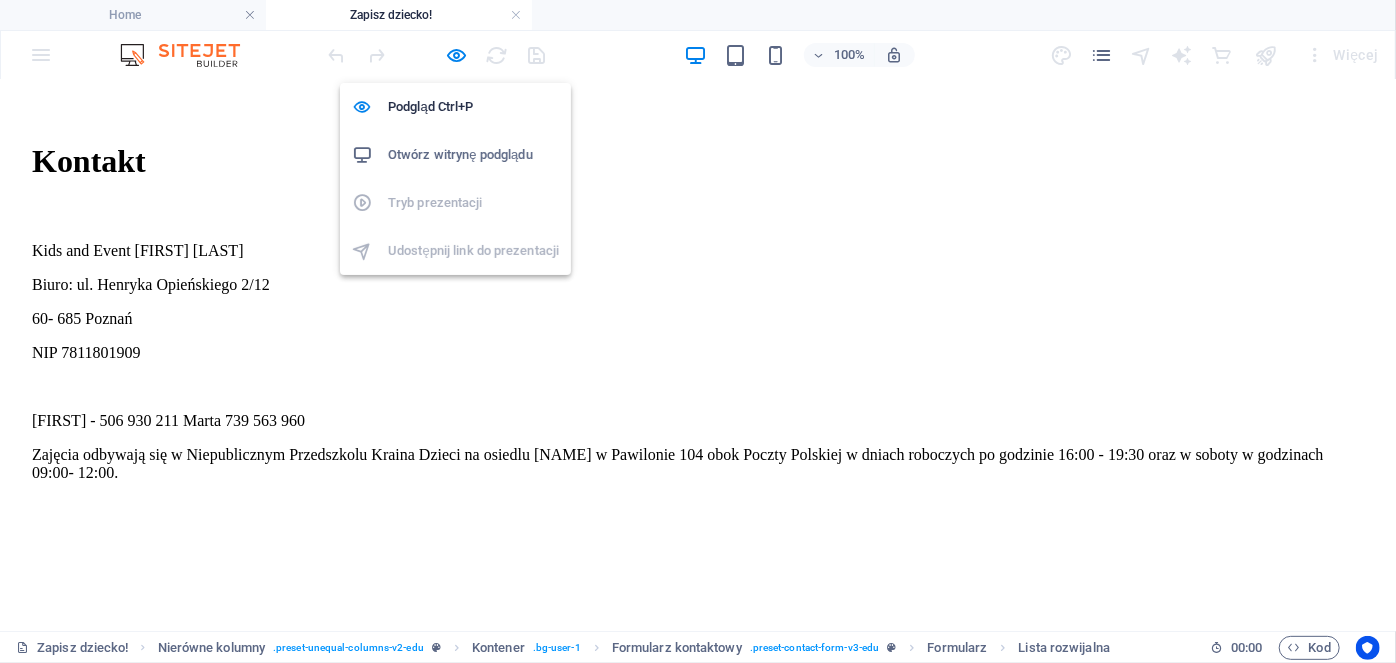 click on "Otwórz witrynę podglądu" at bounding box center [473, 155] 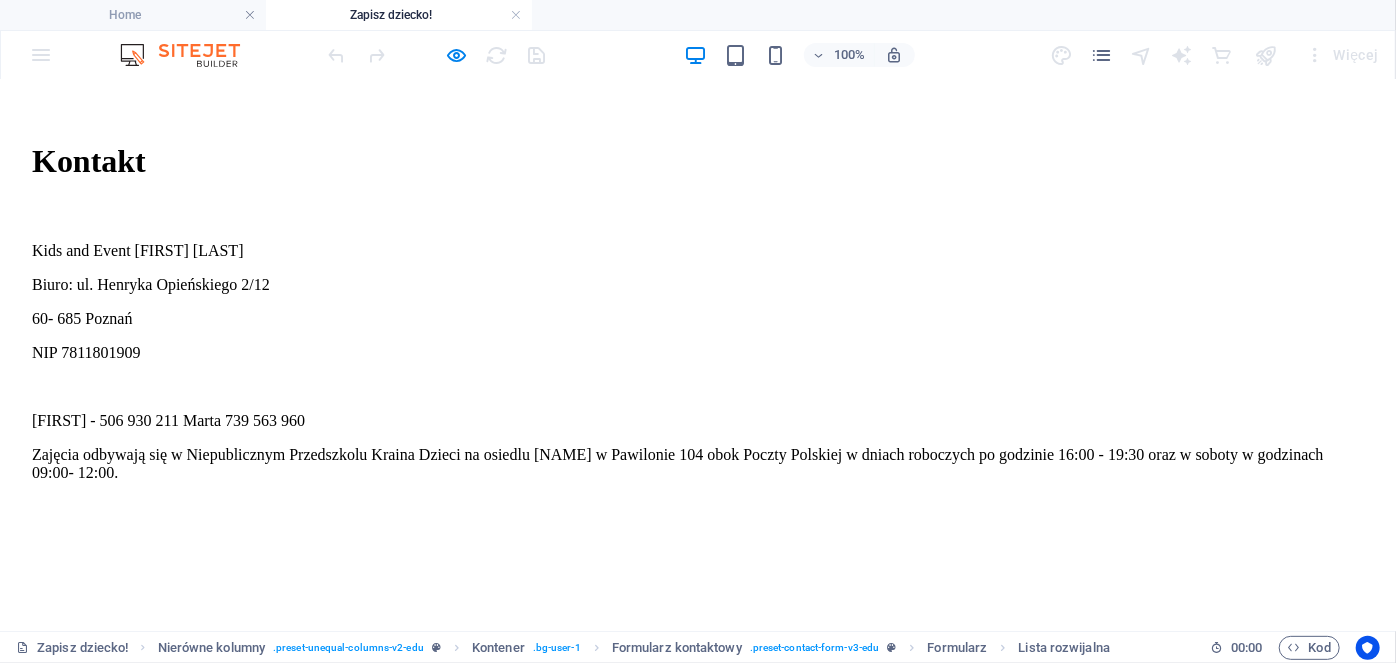 click on "Proszę wybrać co najmniej jedną pozycję." at bounding box center [446, 984] 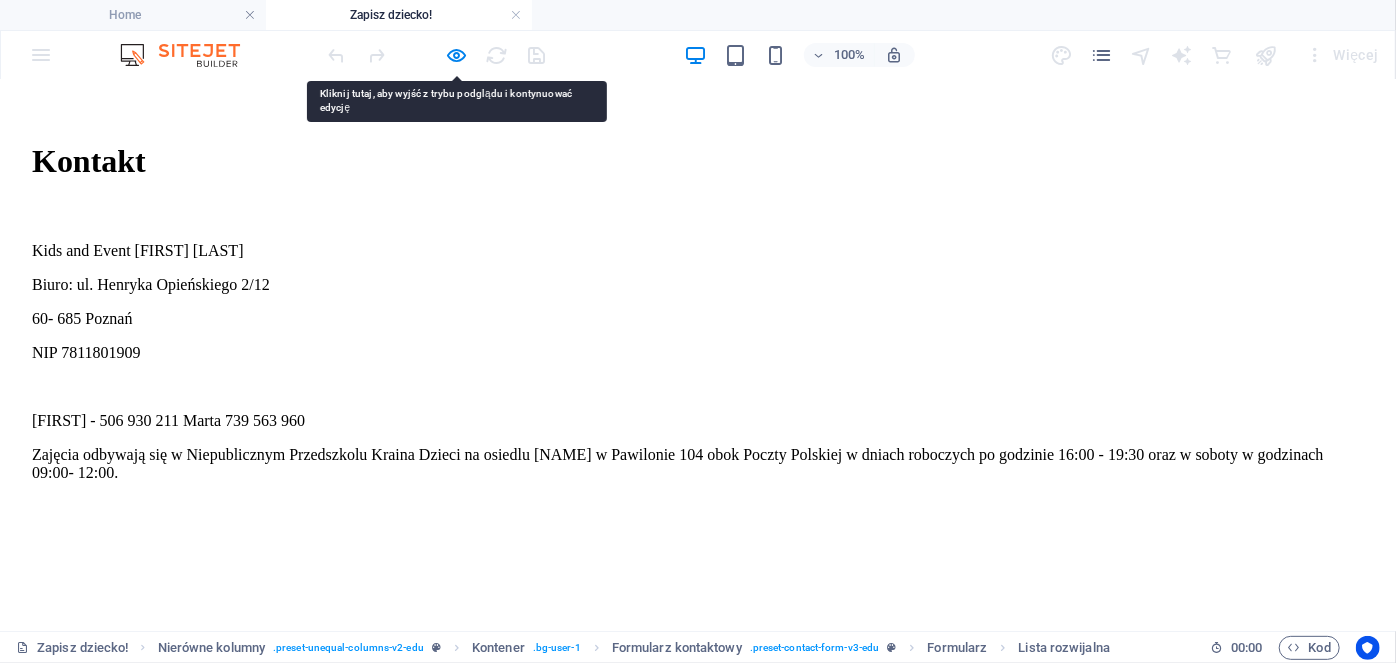 select on "0" 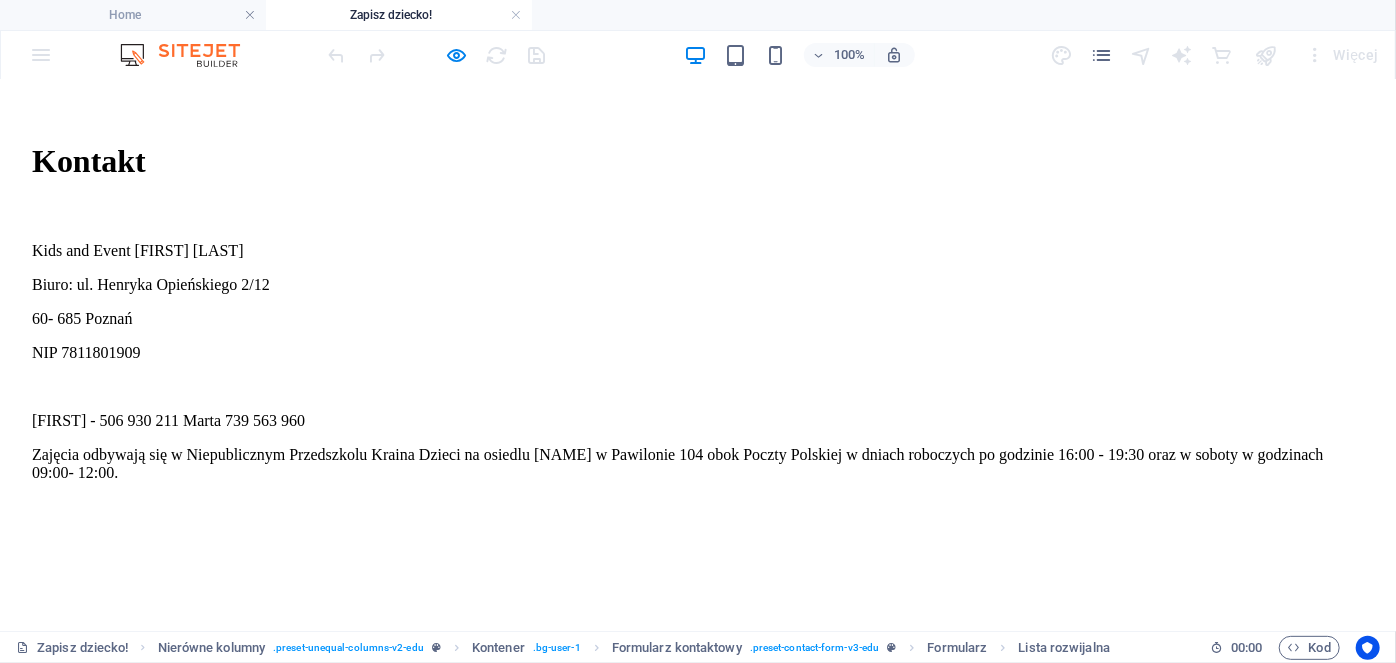 click on "Proszę wybrać co najmniej jedną pozycję." at bounding box center (446, 984) 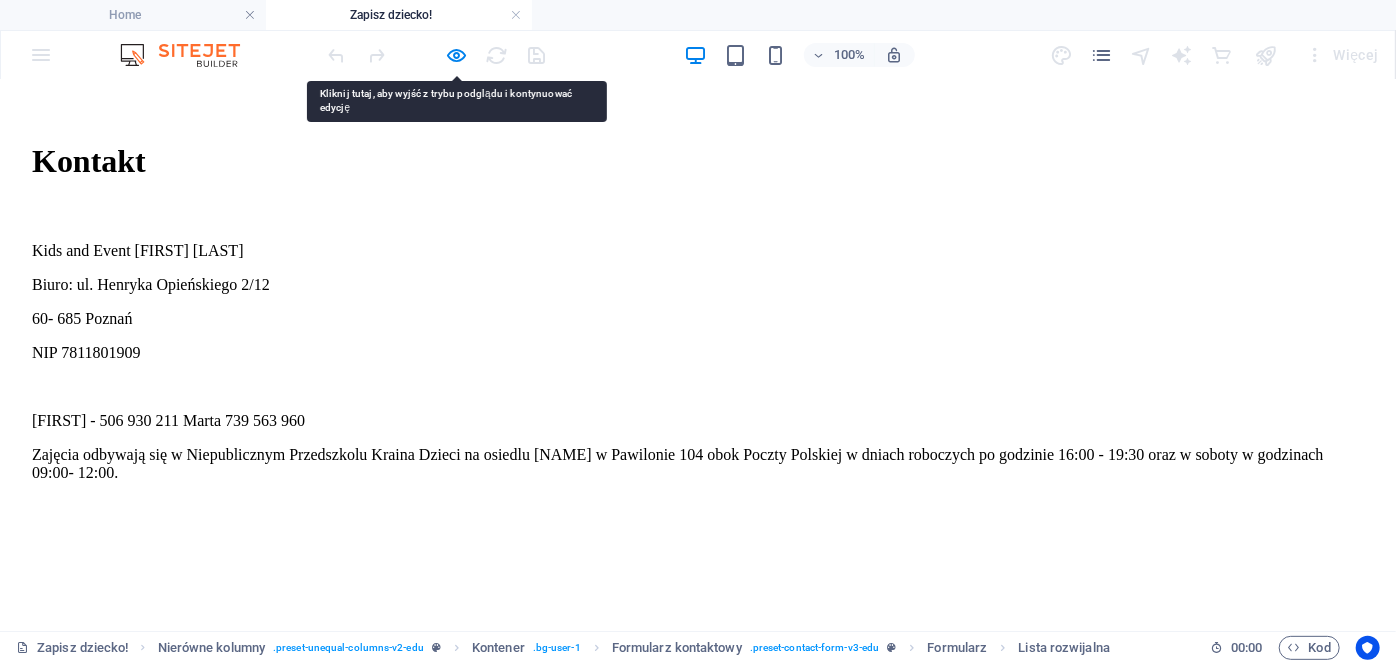 click on "Wybierz z listy na co dziecko zapisujesz." at bounding box center (187, 1036) 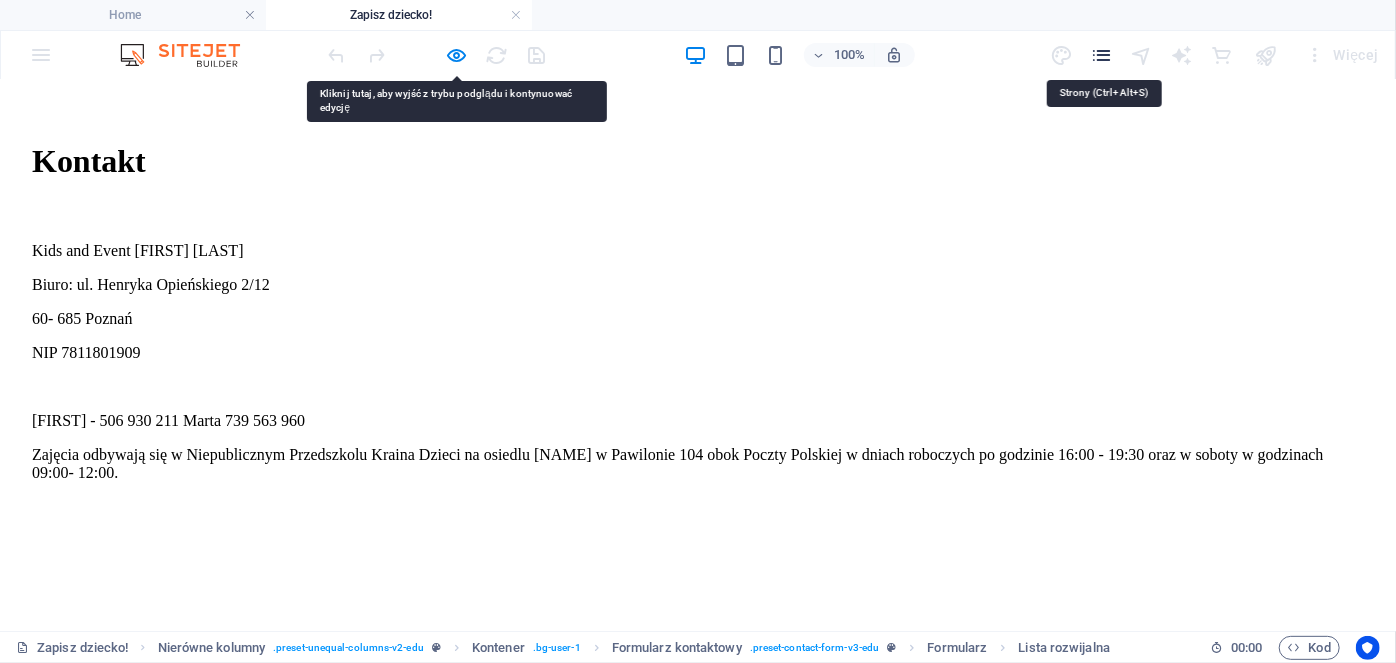 click at bounding box center [1101, 55] 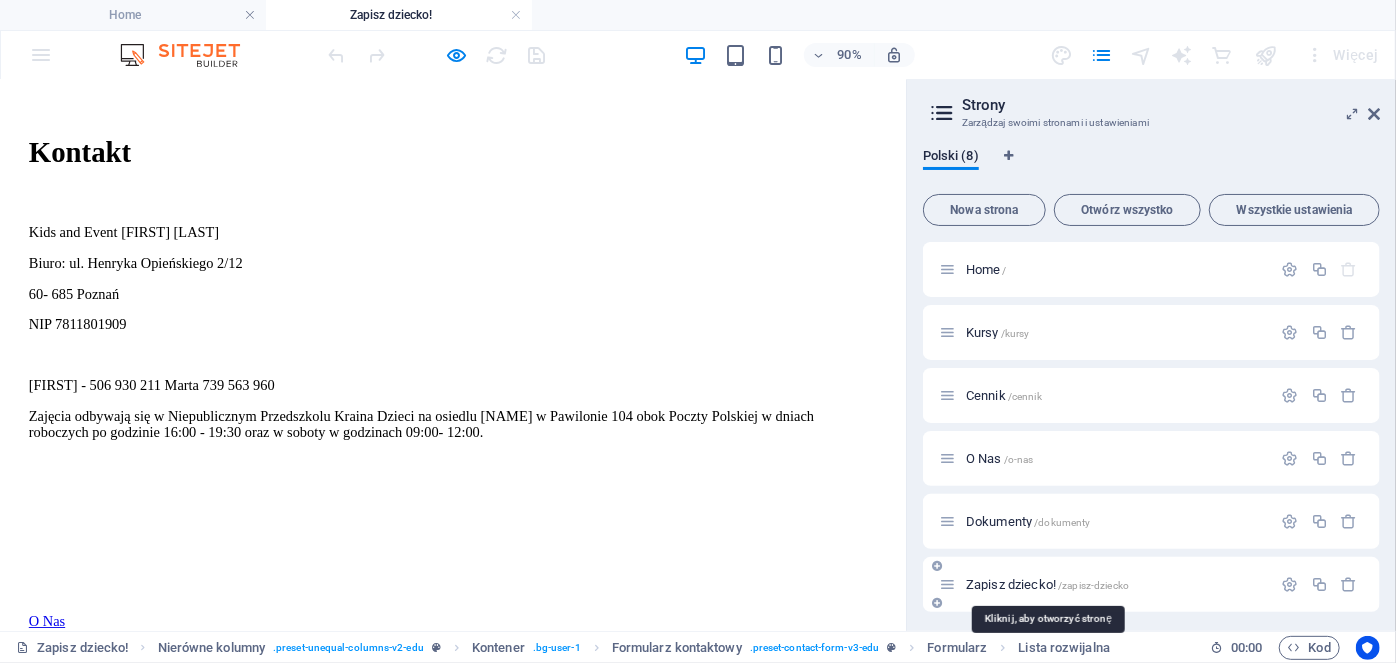 click on "Zapisz dziecko! /zapisz-dziecko" at bounding box center [1047, 584] 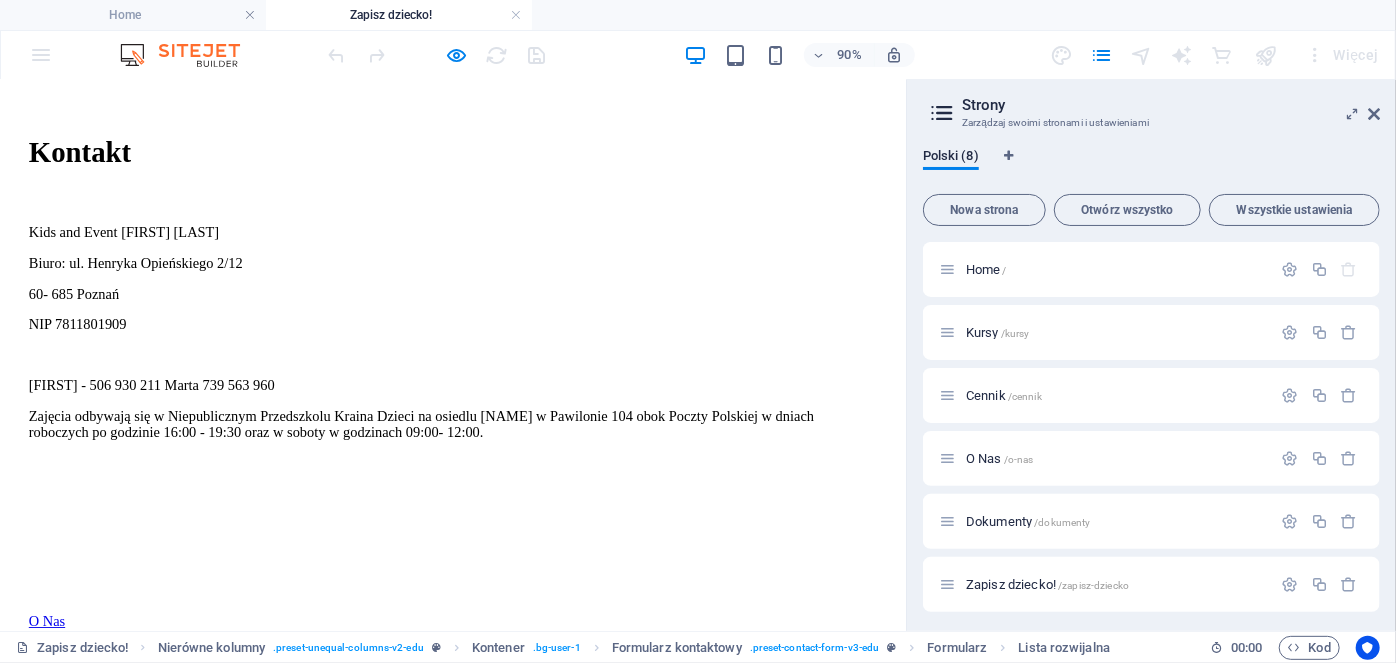 click on "Proszę wybrać co najmniej jedną pozycję." at bounding box center [446, 984] 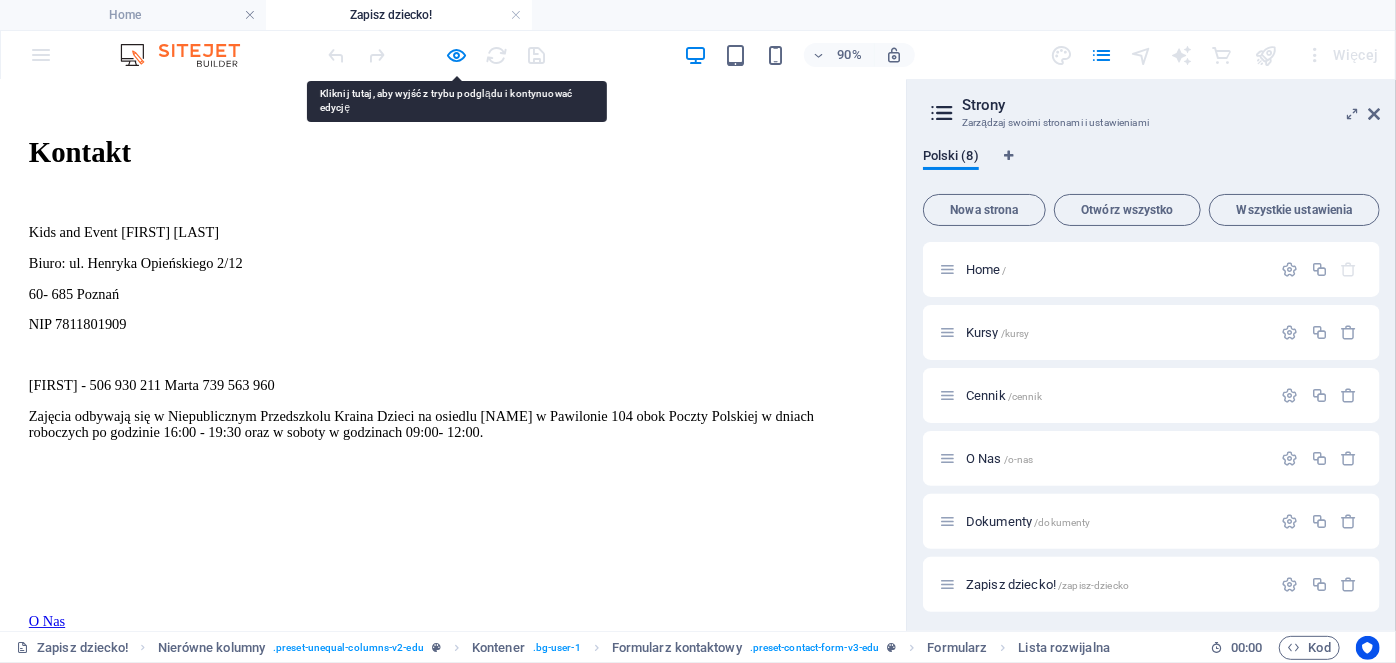 click on "Wybierz z listy na co dziecko zapisujesz." at bounding box center [187, 1036] 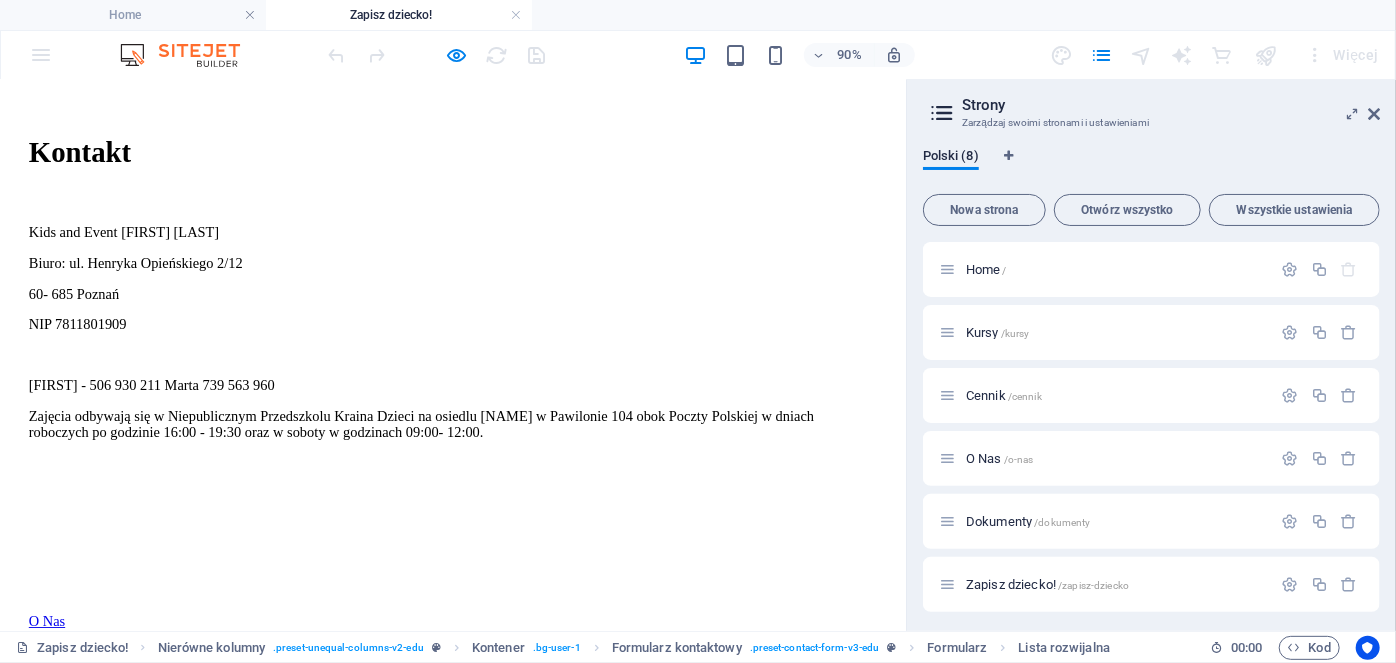 click on "Email rodzica" at bounding box center [503, 964] 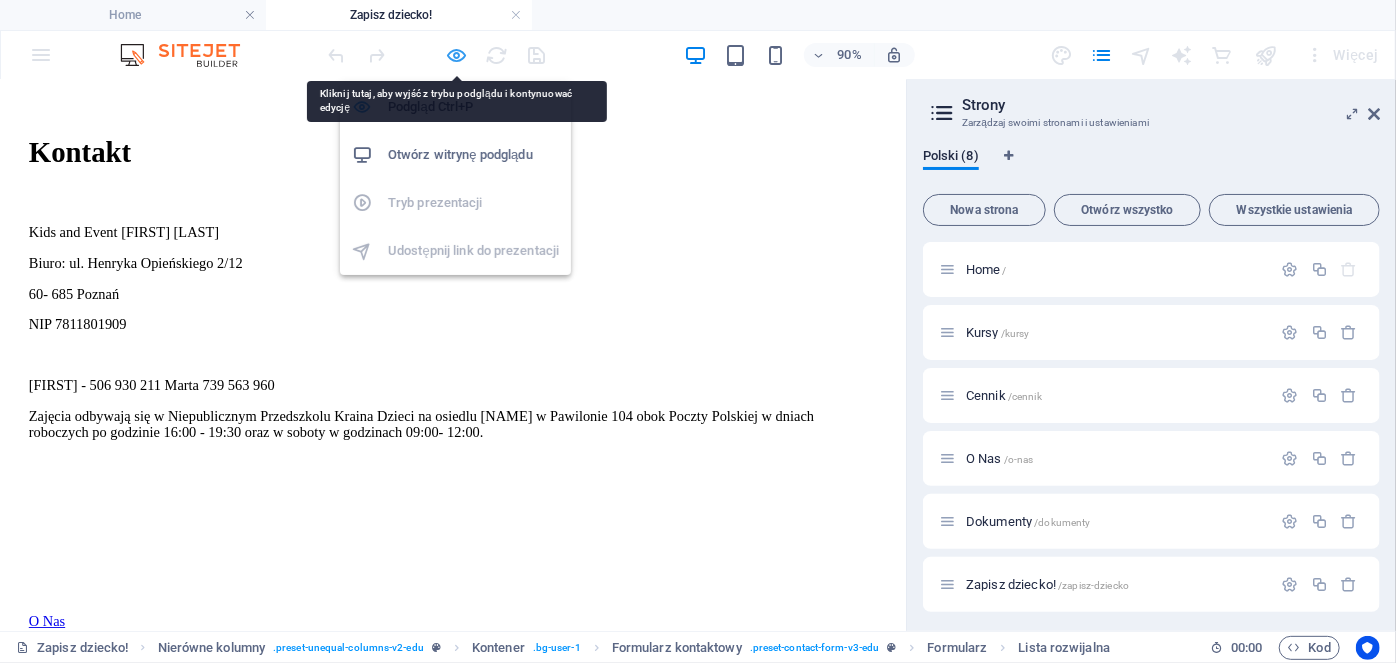 click at bounding box center [457, 55] 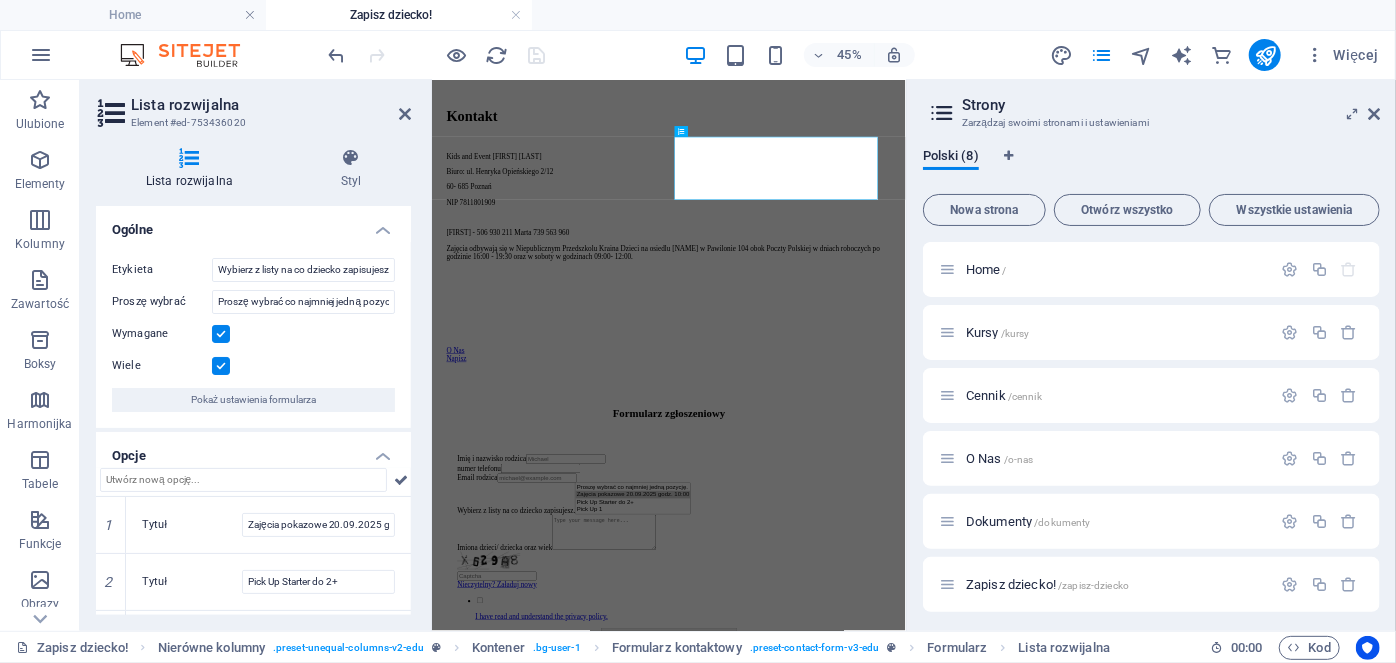 click at bounding box center [221, 366] 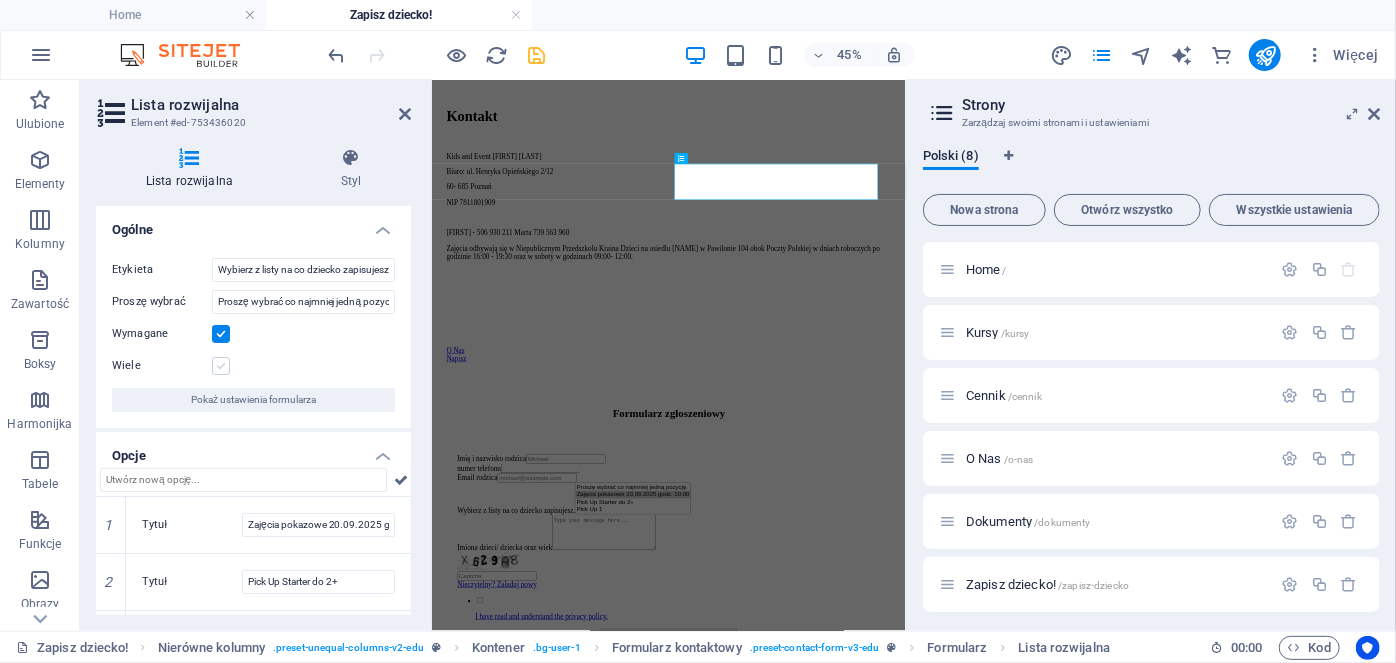 scroll, scrollTop: 308, scrollLeft: 0, axis: vertical 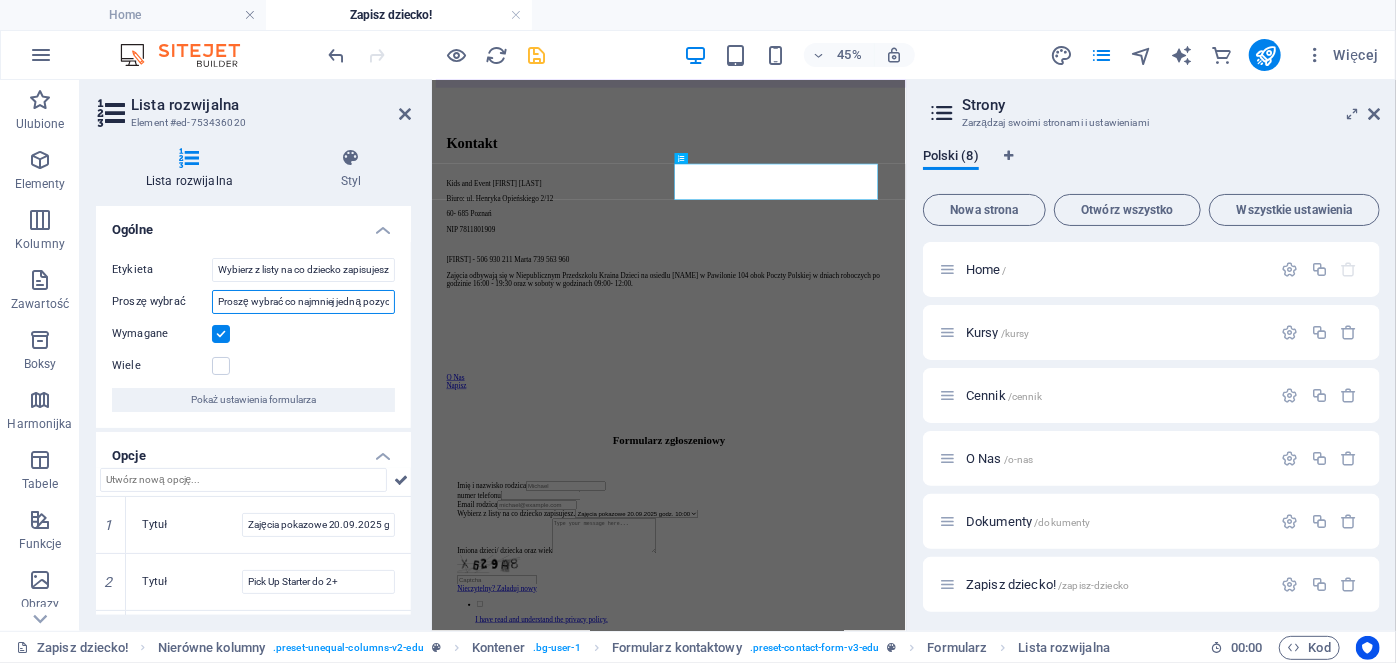 click on "Proszę wybrać co najmniej jedną pozycję." at bounding box center (303, 302) 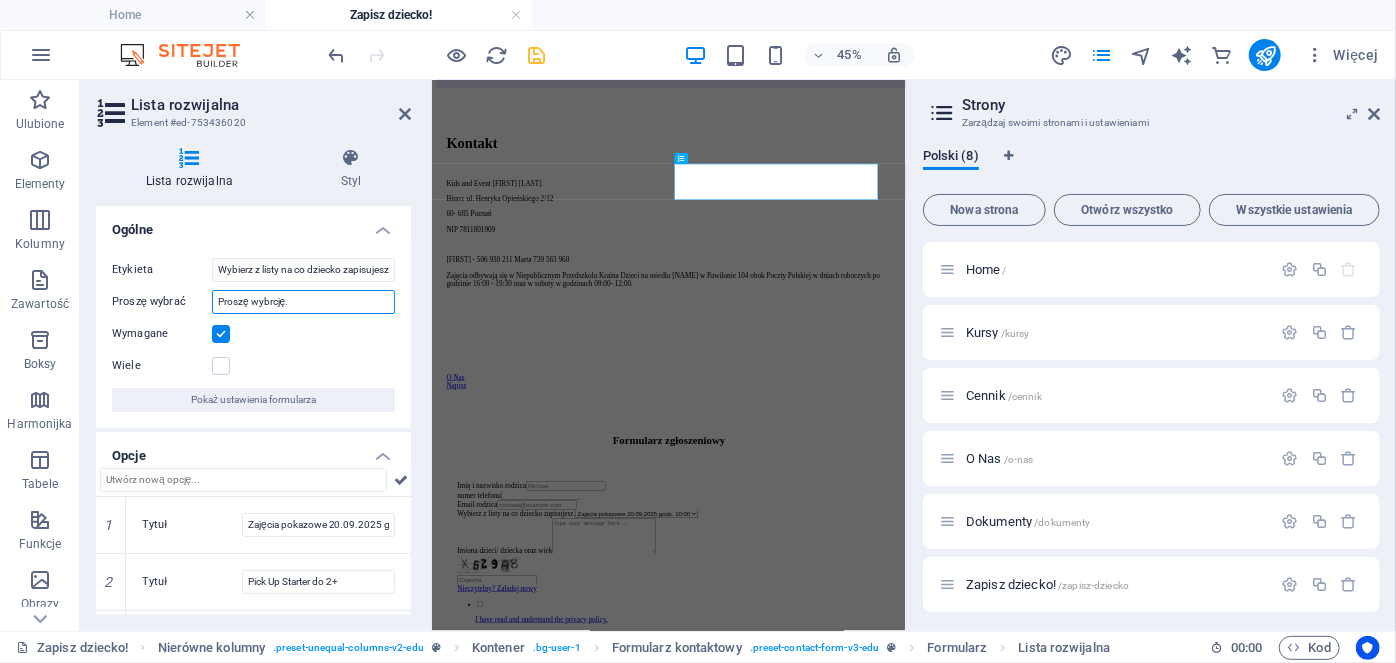 click on "Proszę wybrcję." at bounding box center [303, 302] 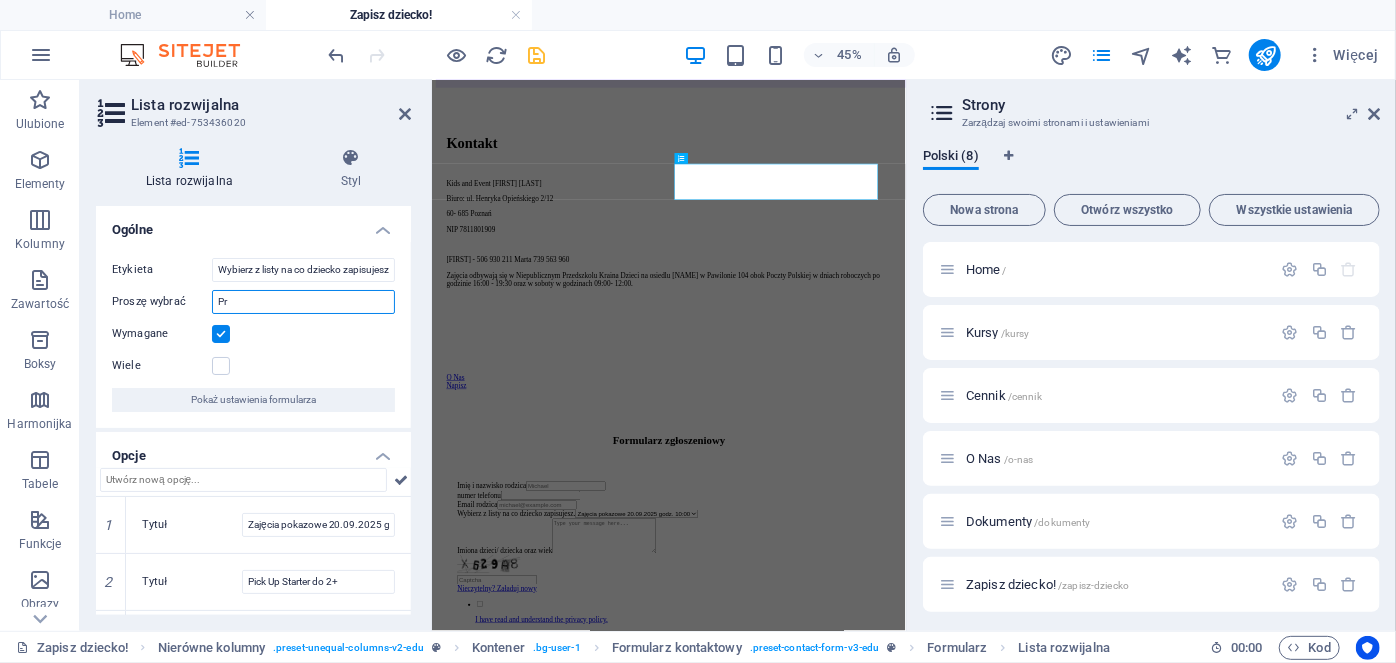 type on "P" 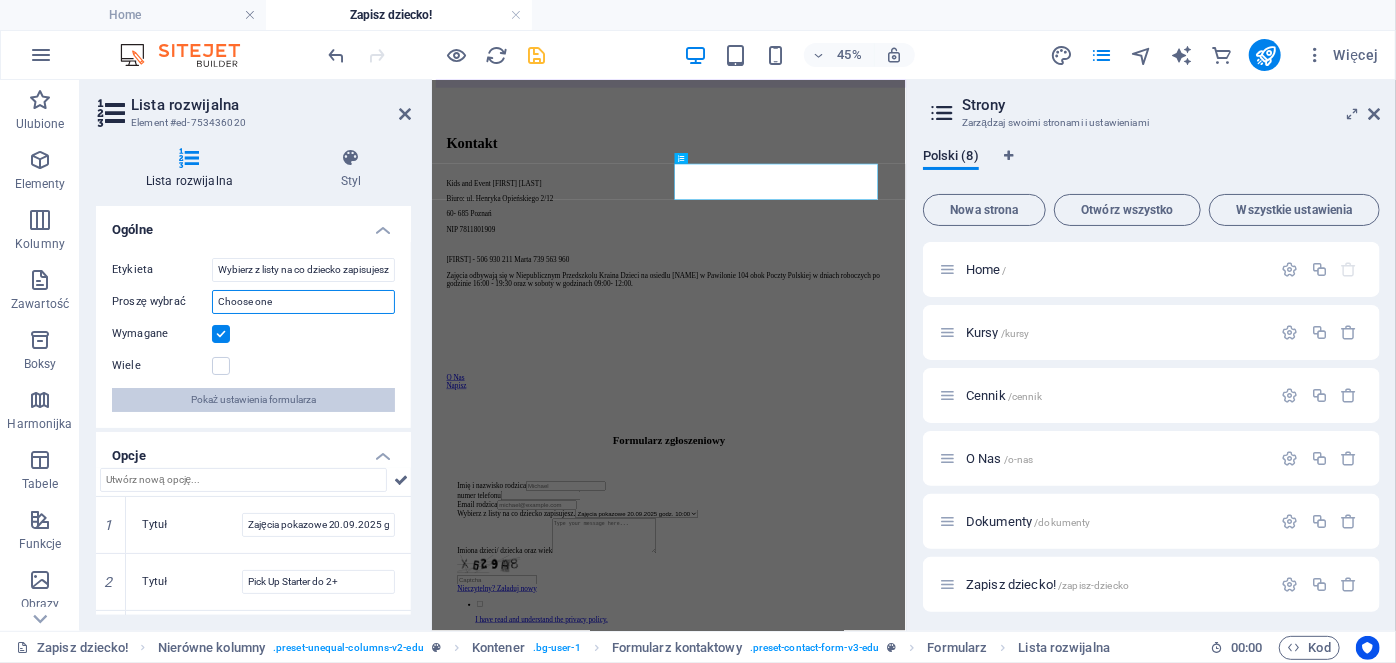 type on "Choose one" 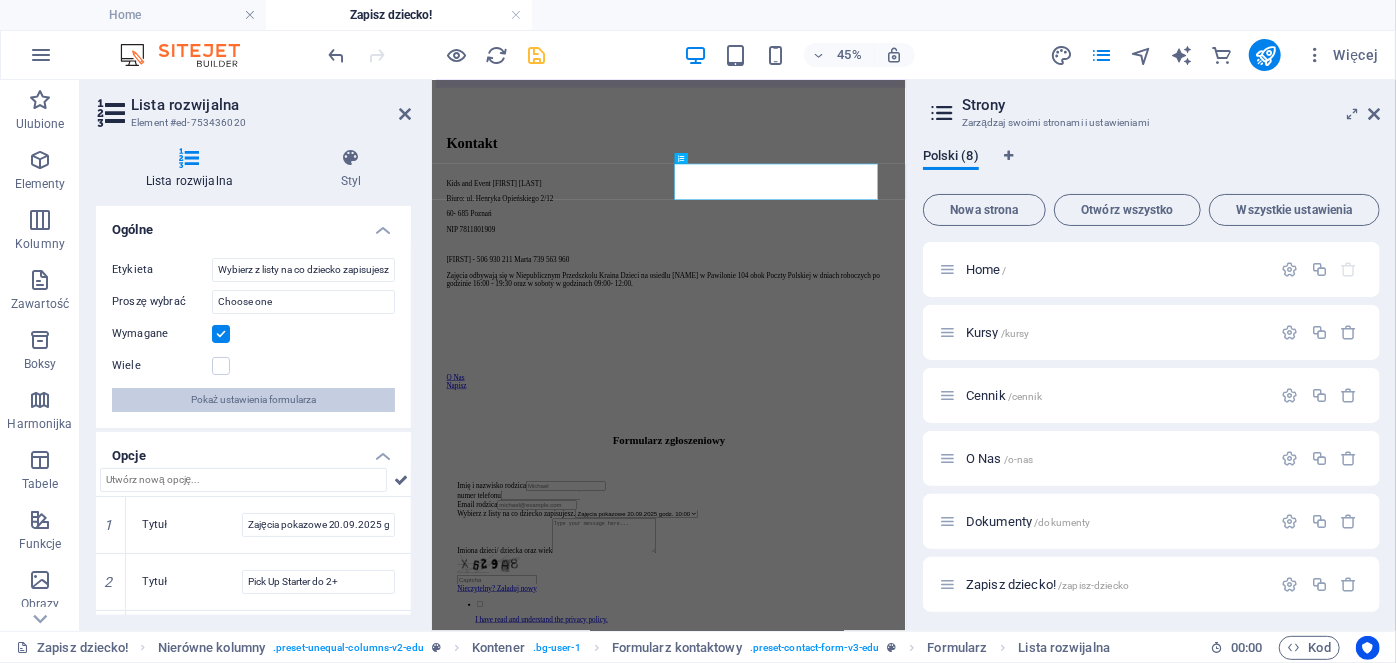 click on "Pokaż ustawienia formularza" at bounding box center (253, 400) 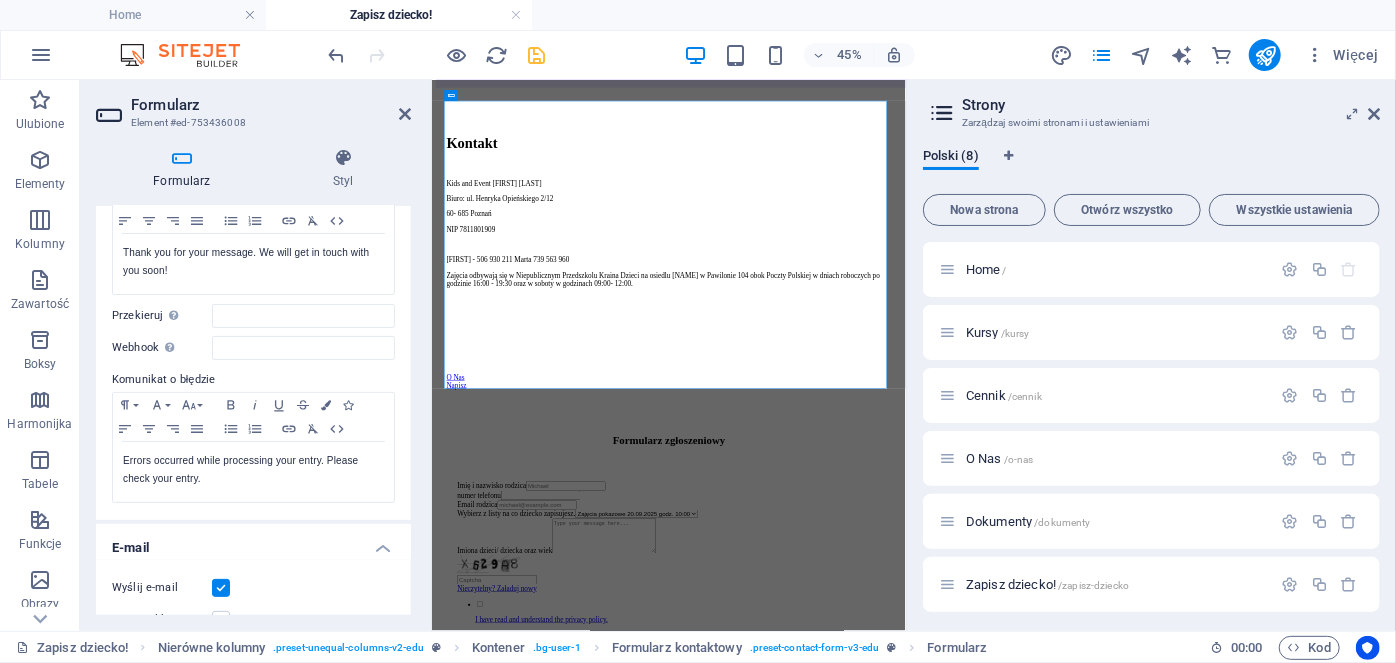 scroll, scrollTop: 180, scrollLeft: 0, axis: vertical 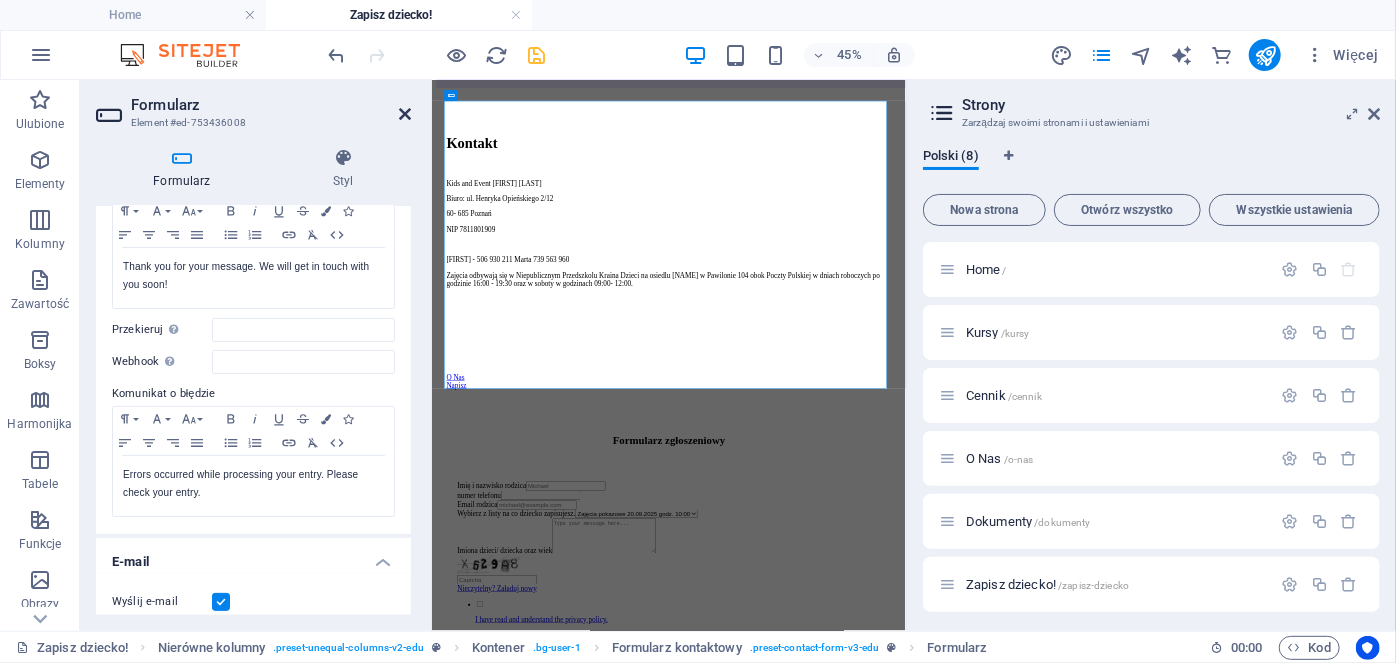 click at bounding box center (405, 114) 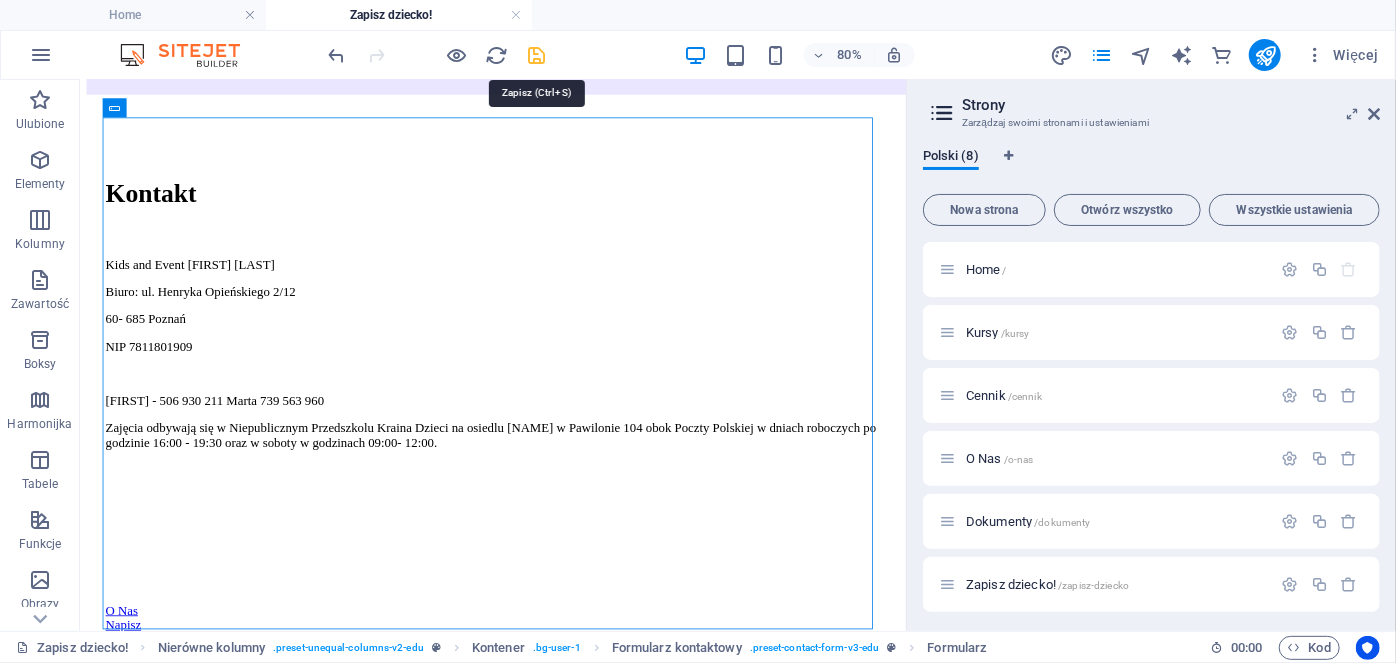 click at bounding box center [537, 55] 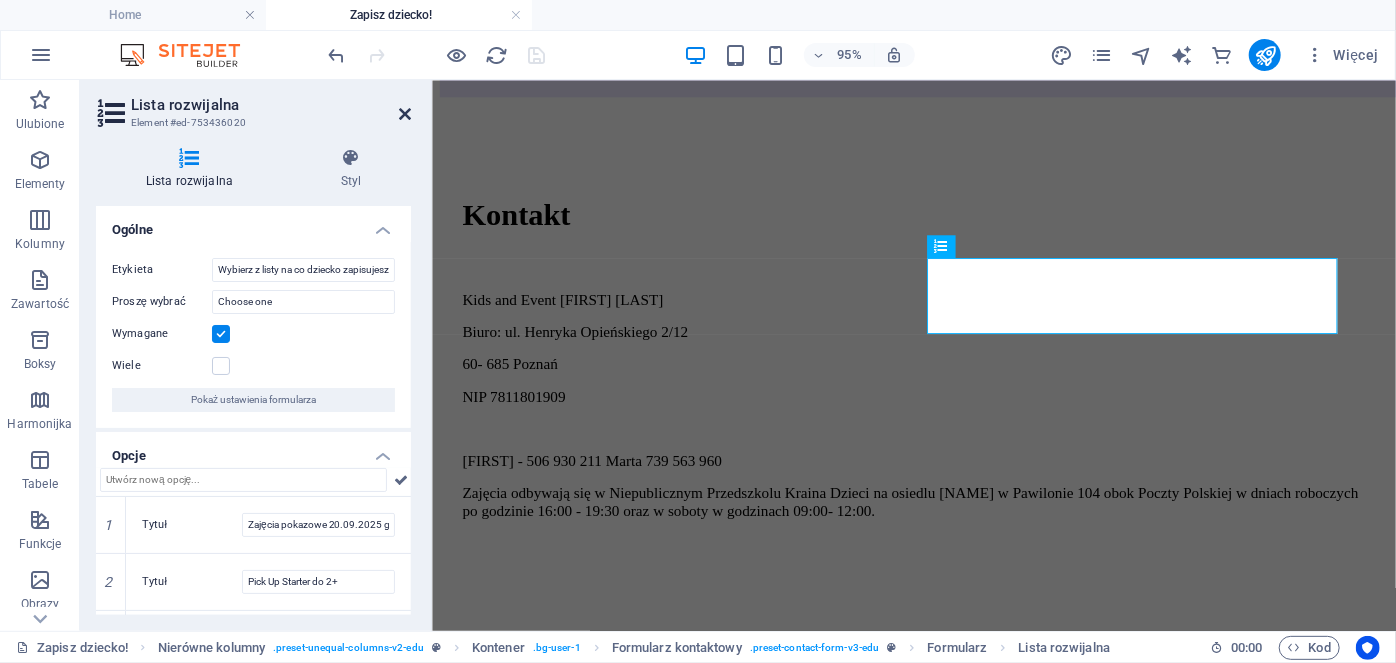 click at bounding box center (405, 114) 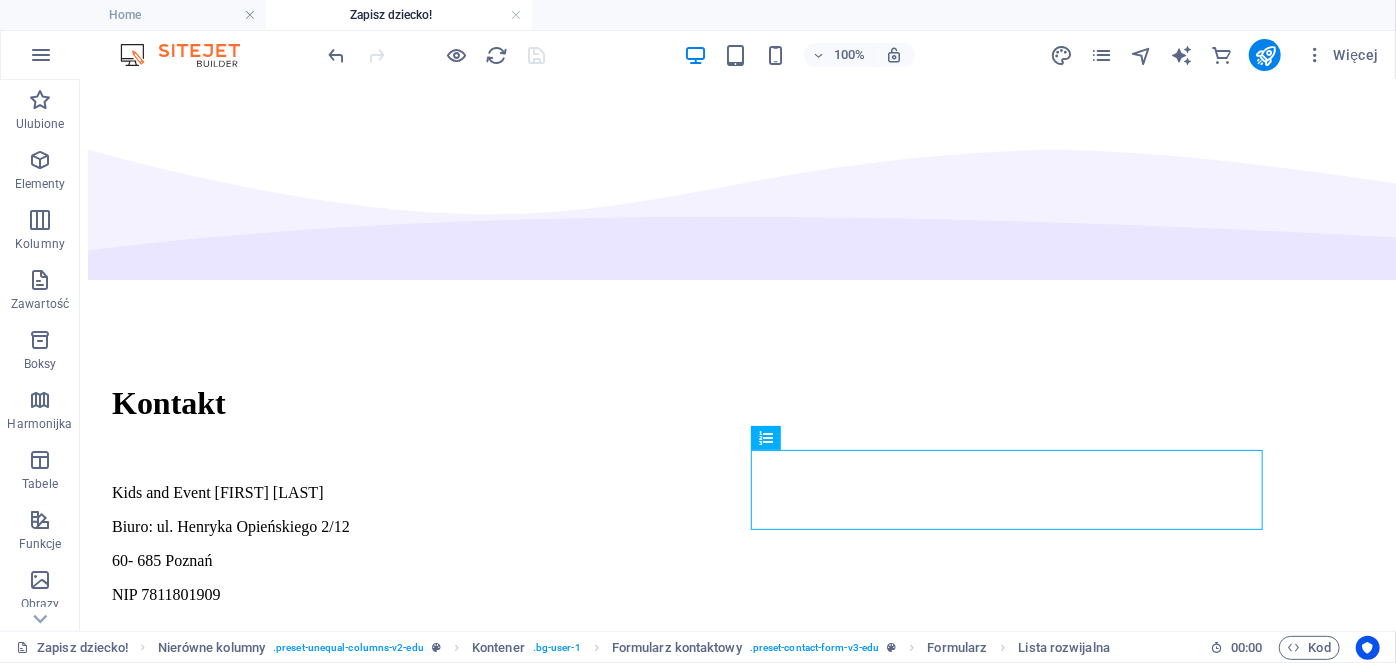 scroll, scrollTop: 17, scrollLeft: 0, axis: vertical 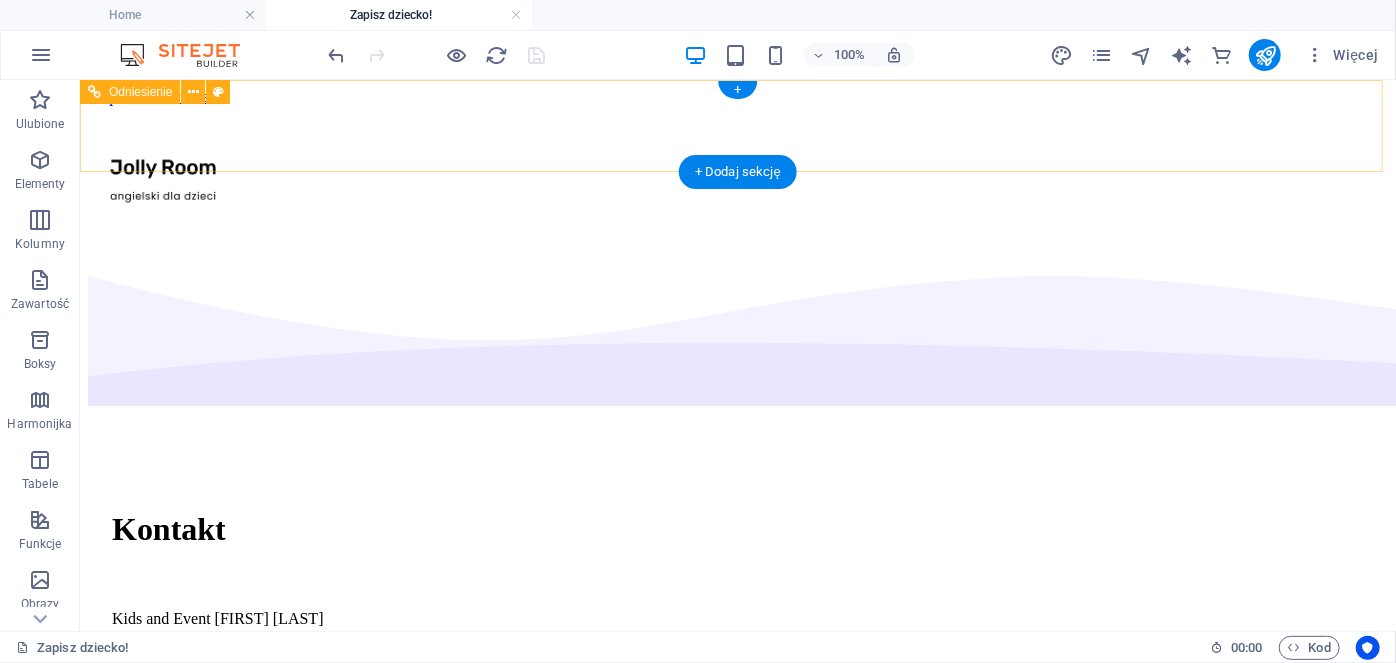 click on "Home Kursy Cennik O Nas Dokumenty Zapisz dziecko!" at bounding box center [737, 175] 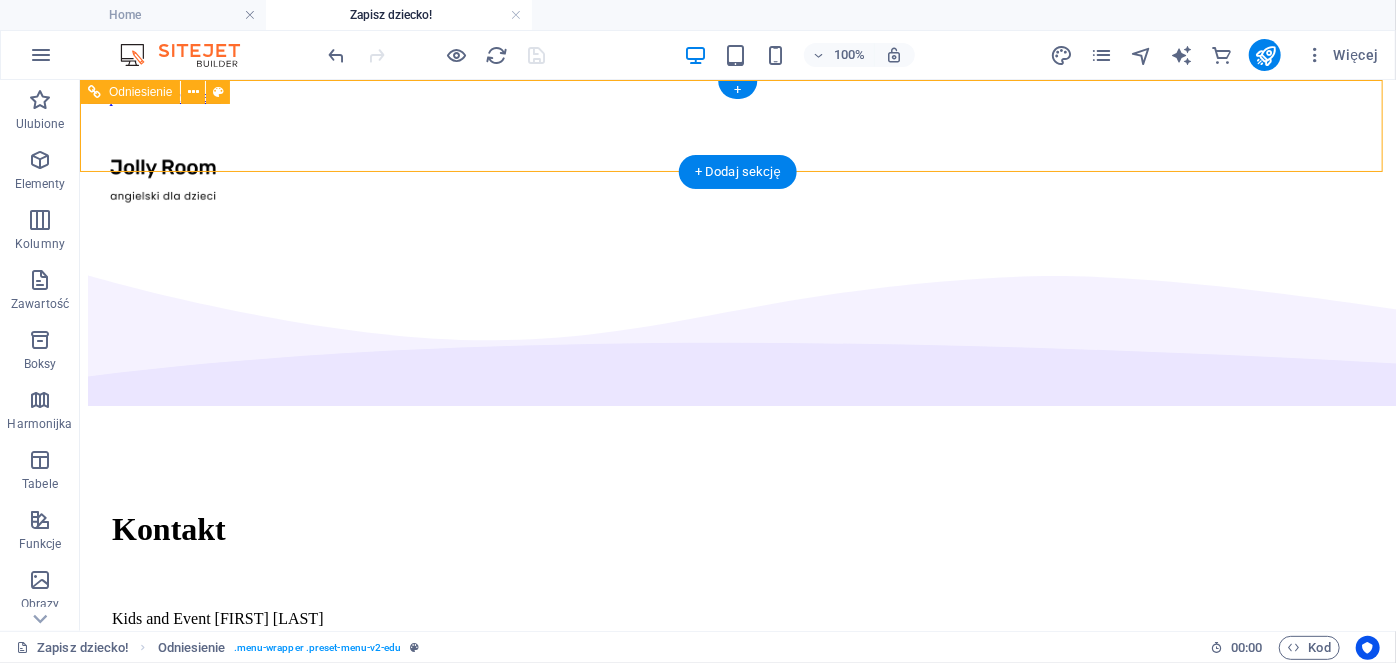 click on "Home Kursy Cennik O Nas Dokumenty Zapisz dziecko!" at bounding box center [737, 175] 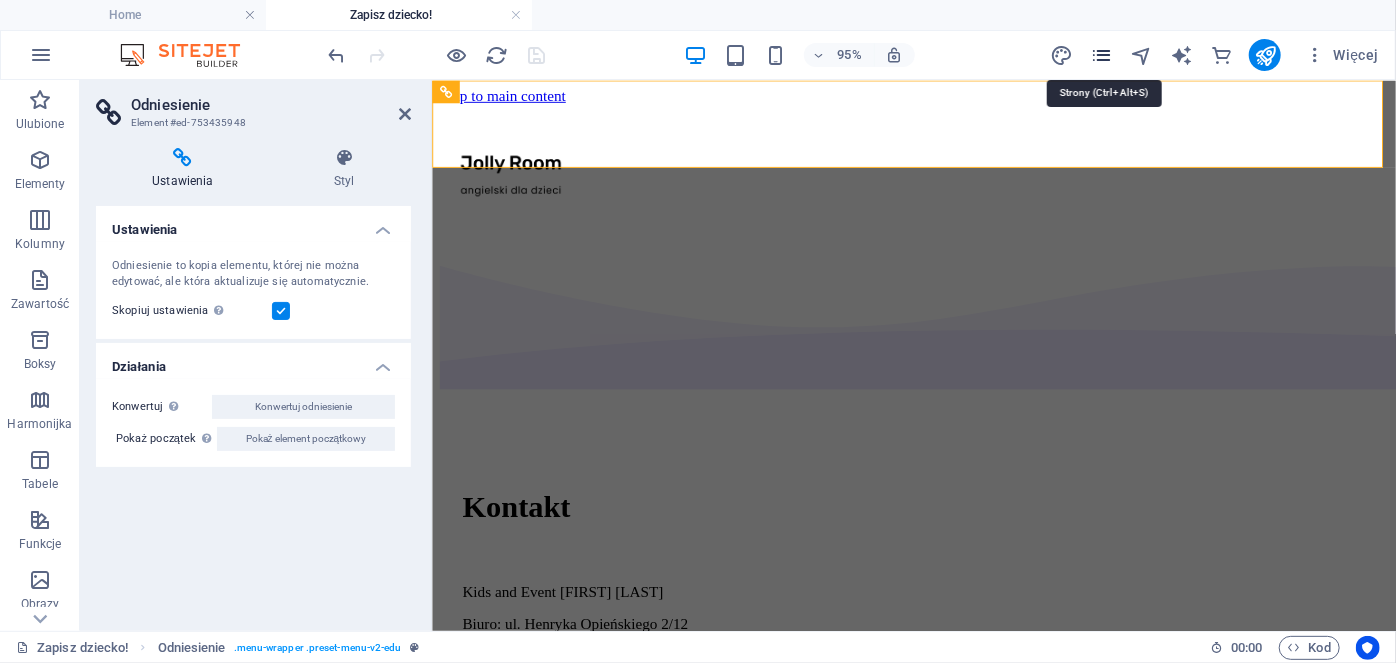click at bounding box center (1101, 55) 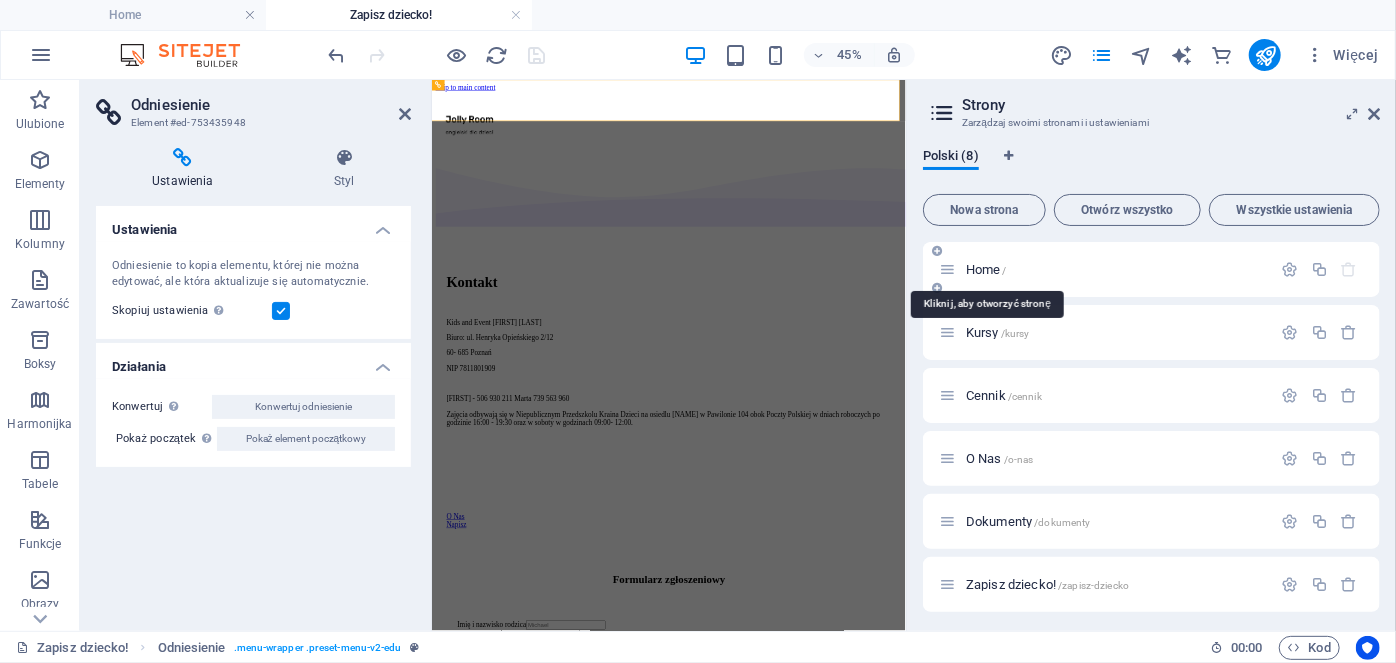 click on "Home /" at bounding box center (986, 269) 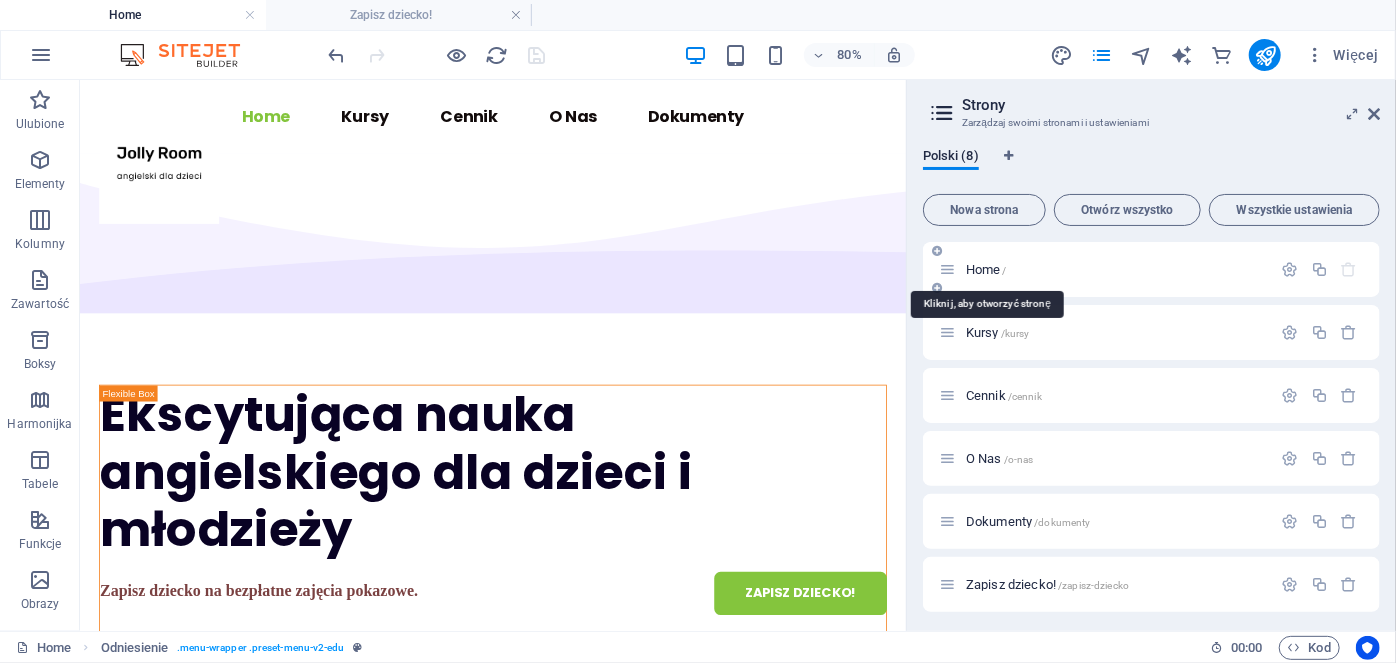 click on "Home /" at bounding box center [986, 269] 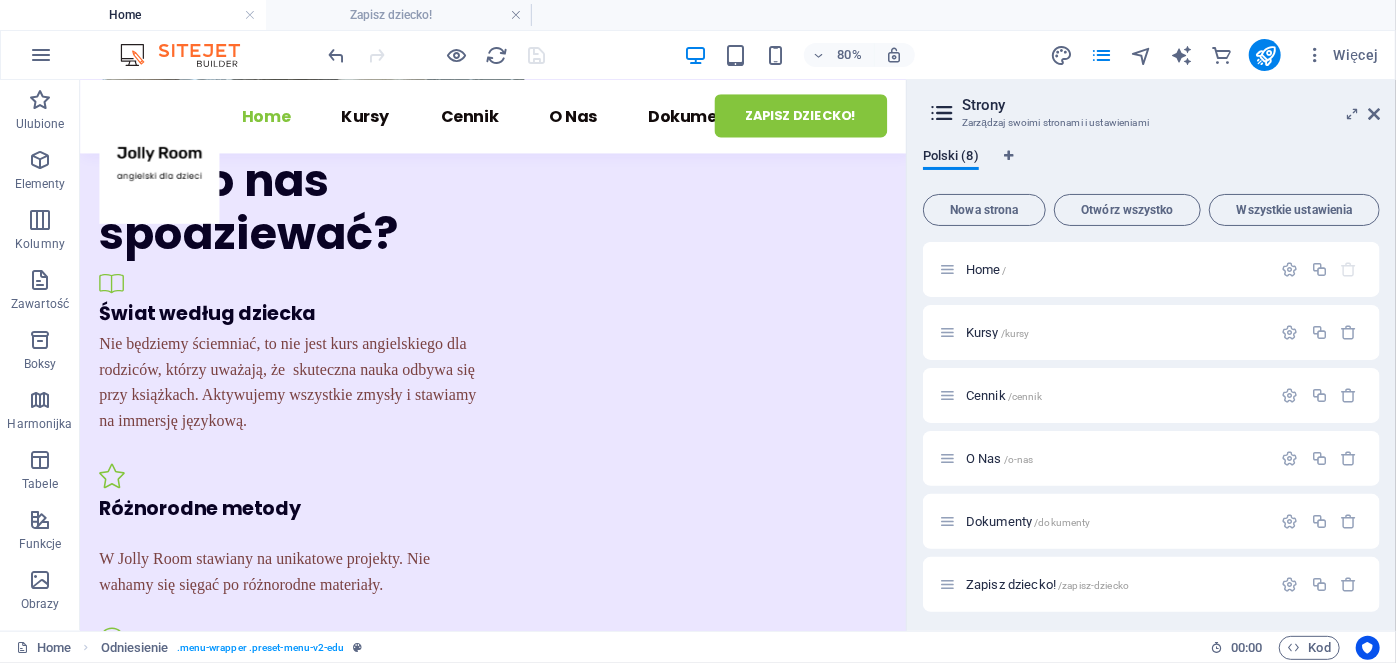 scroll, scrollTop: 2070, scrollLeft: 0, axis: vertical 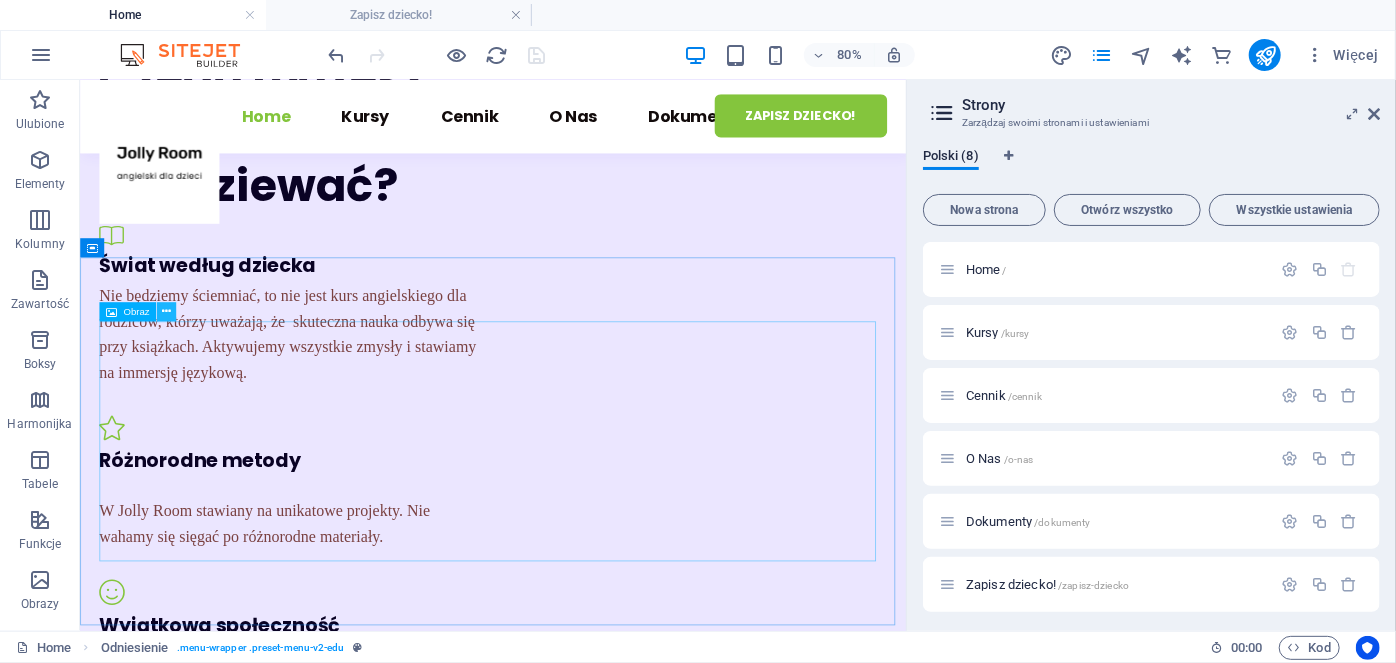 click at bounding box center (166, 311) 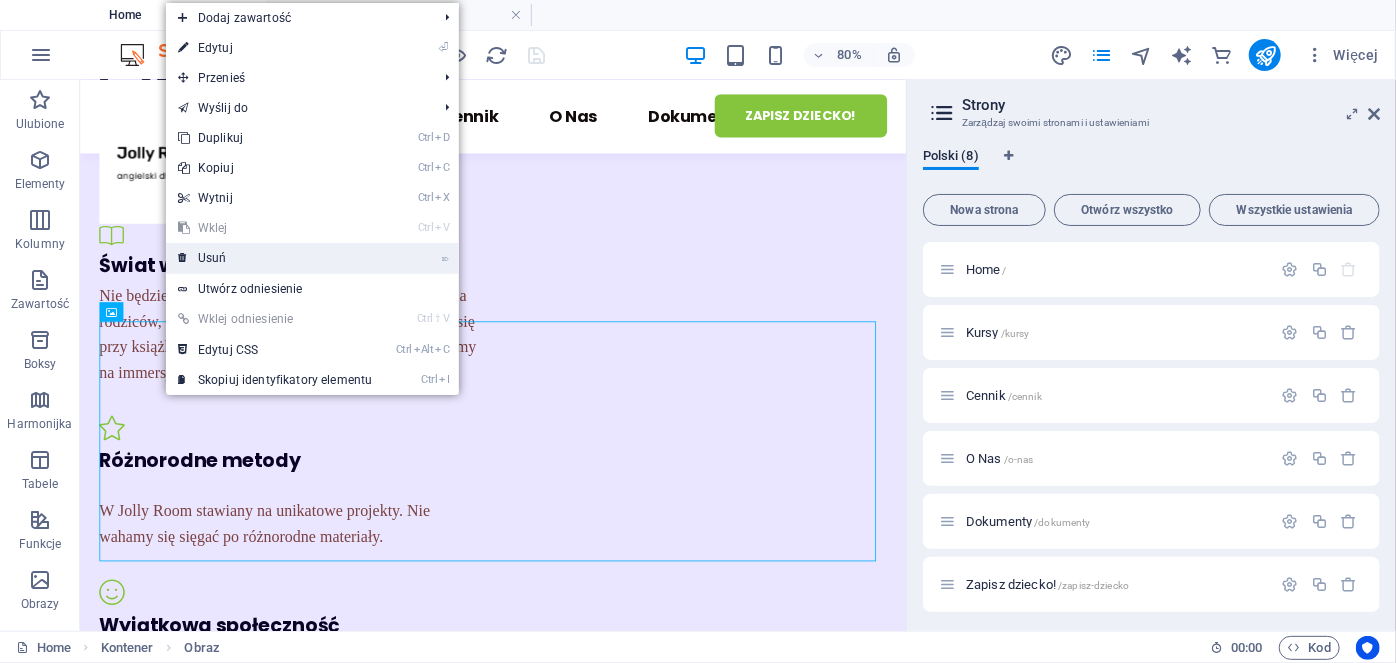 click on "⌦  Usuń" at bounding box center [275, 258] 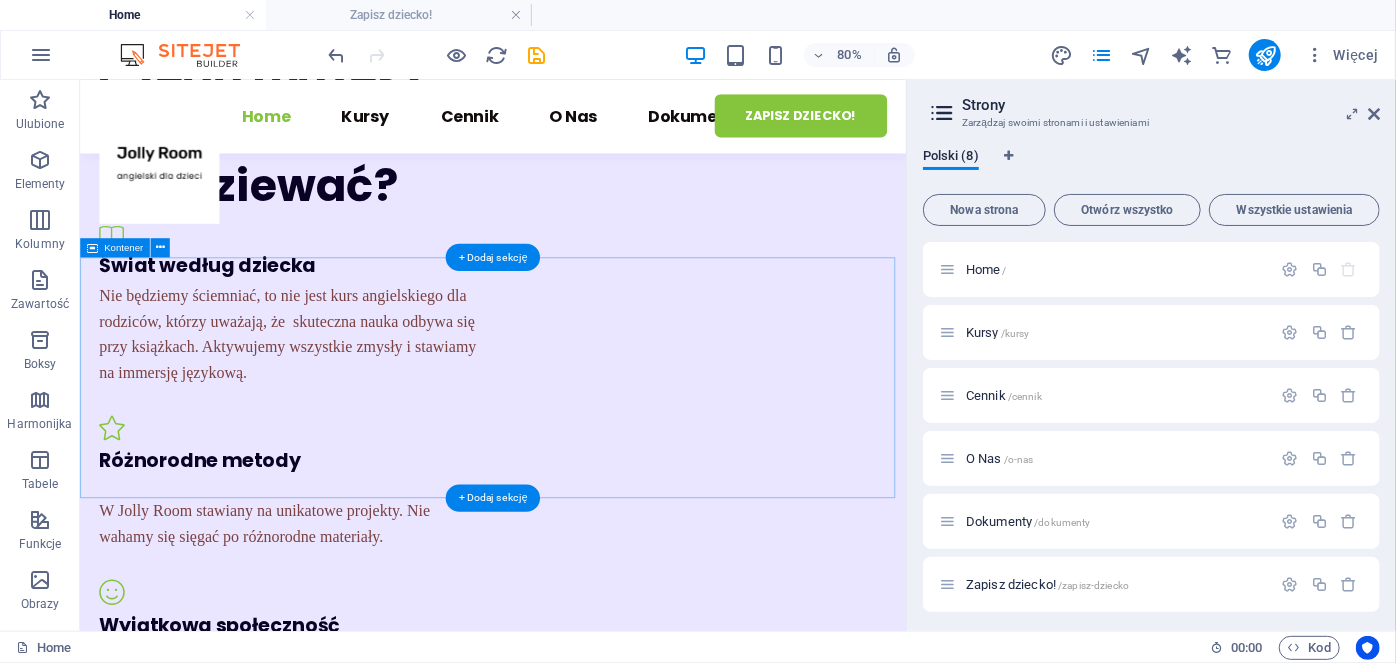 click on "Dodaj elementy" at bounding box center [538, 1711] 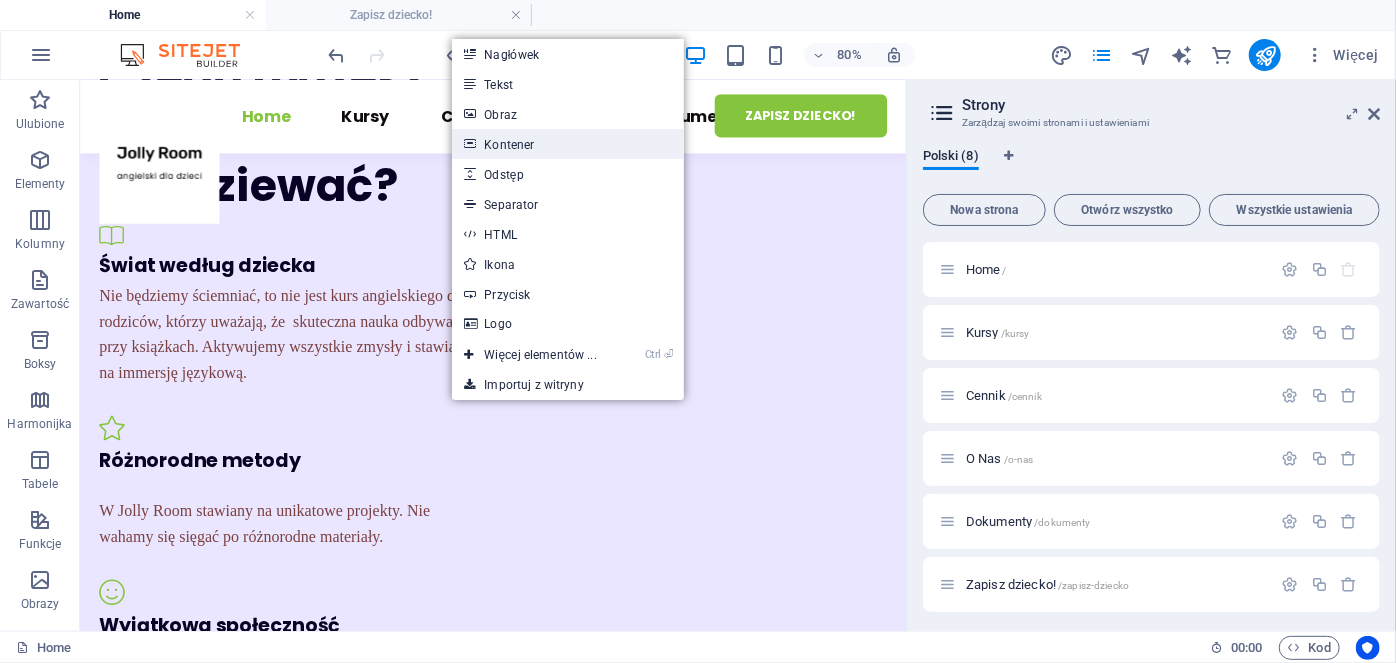 click on "Kontener" at bounding box center (567, 144) 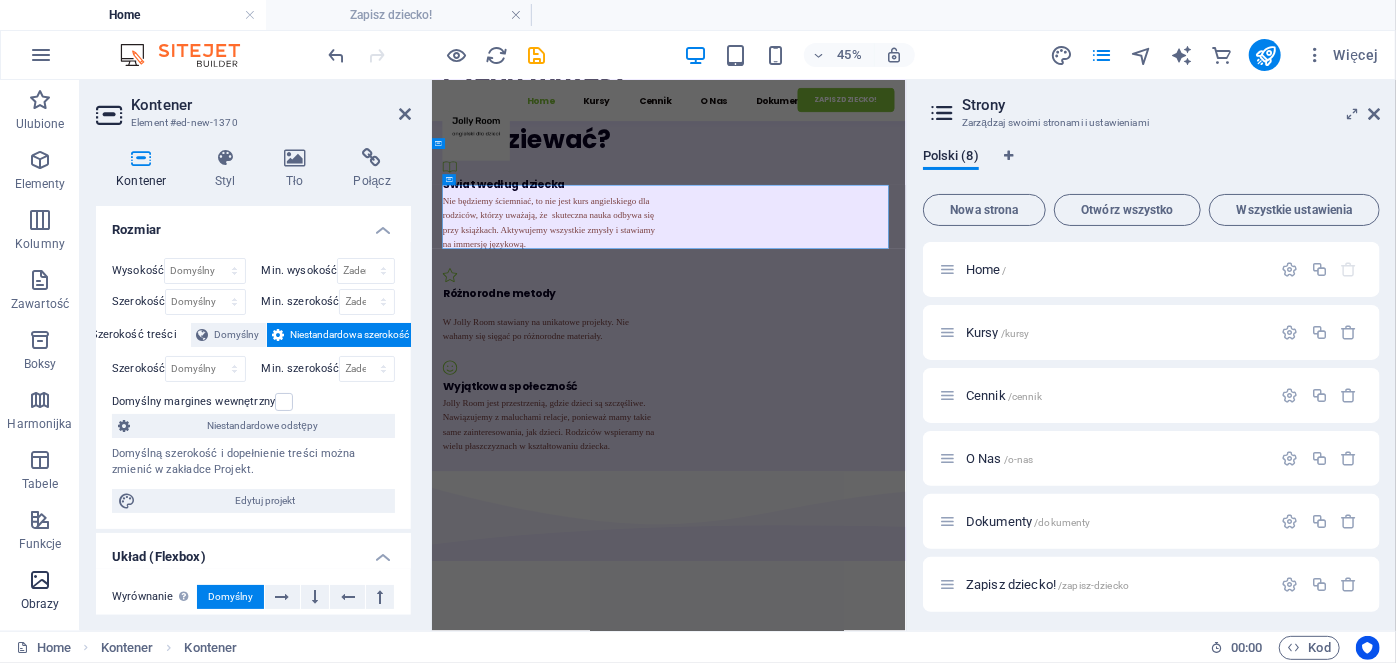 click at bounding box center (40, 580) 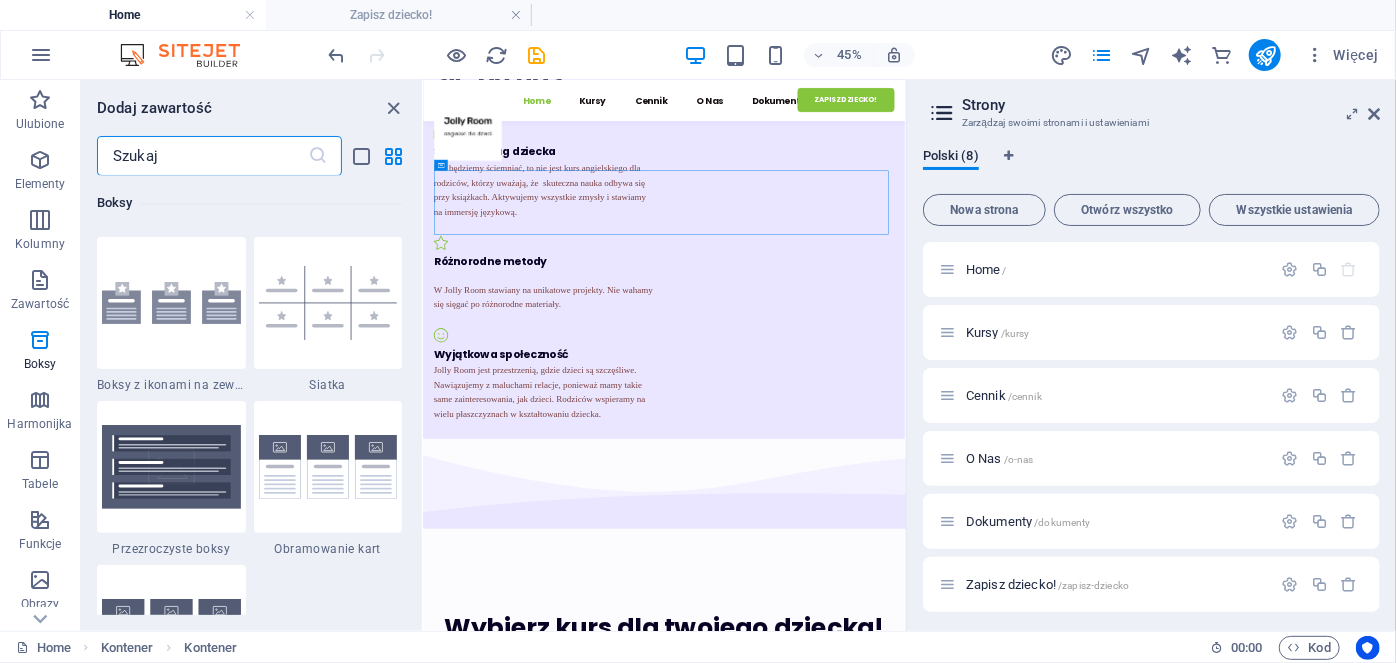 scroll, scrollTop: 5773, scrollLeft: 0, axis: vertical 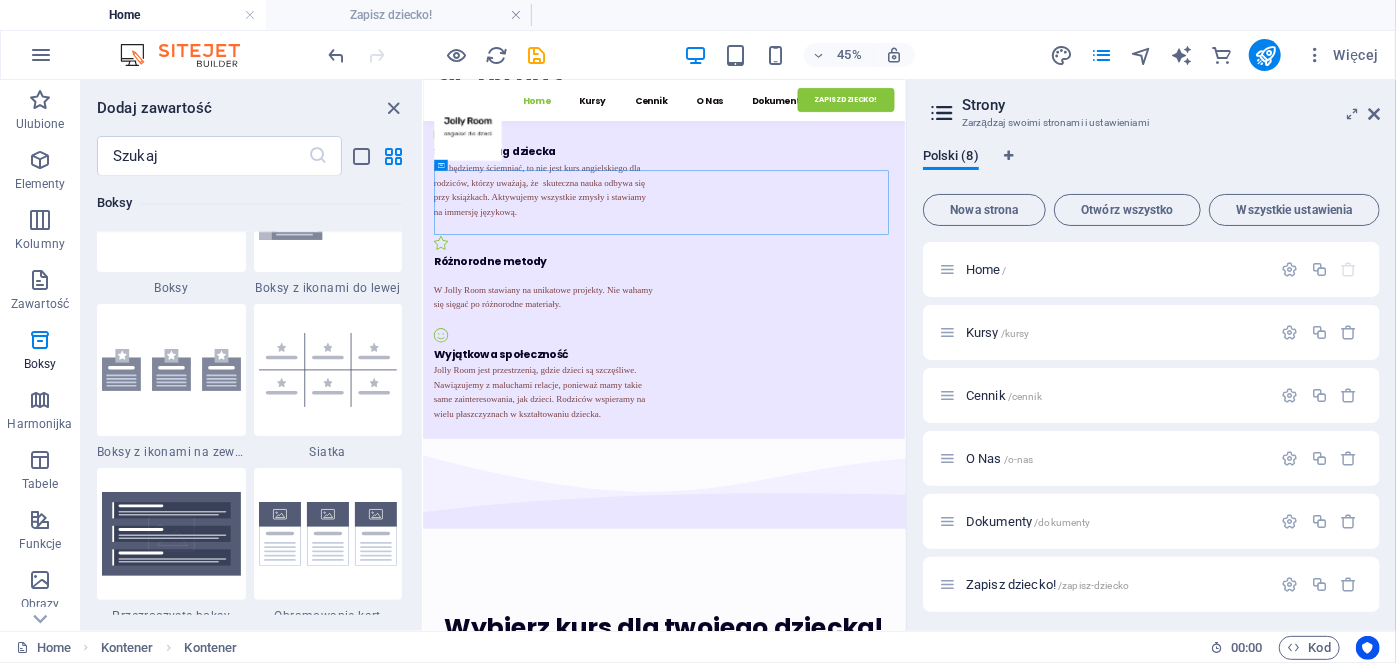 drag, startPoint x: 407, startPoint y: 304, endPoint x: 406, endPoint y: 286, distance: 18.027756 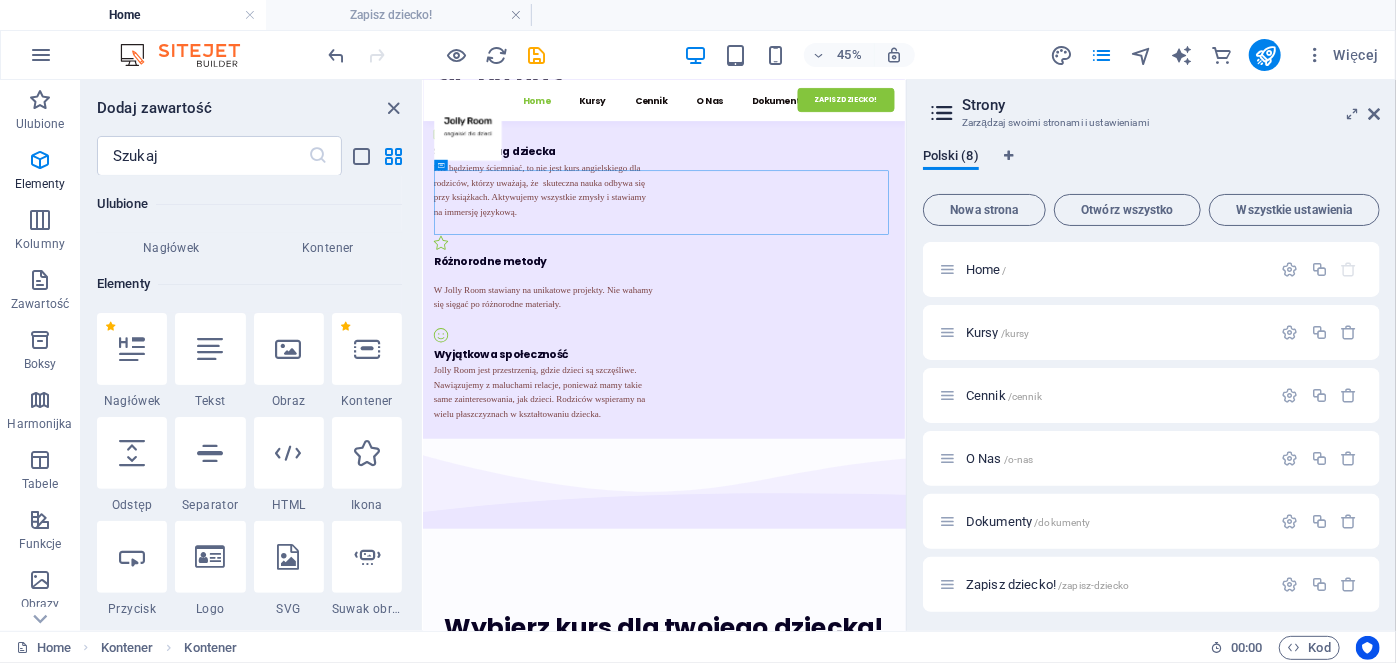 scroll, scrollTop: 0, scrollLeft: 0, axis: both 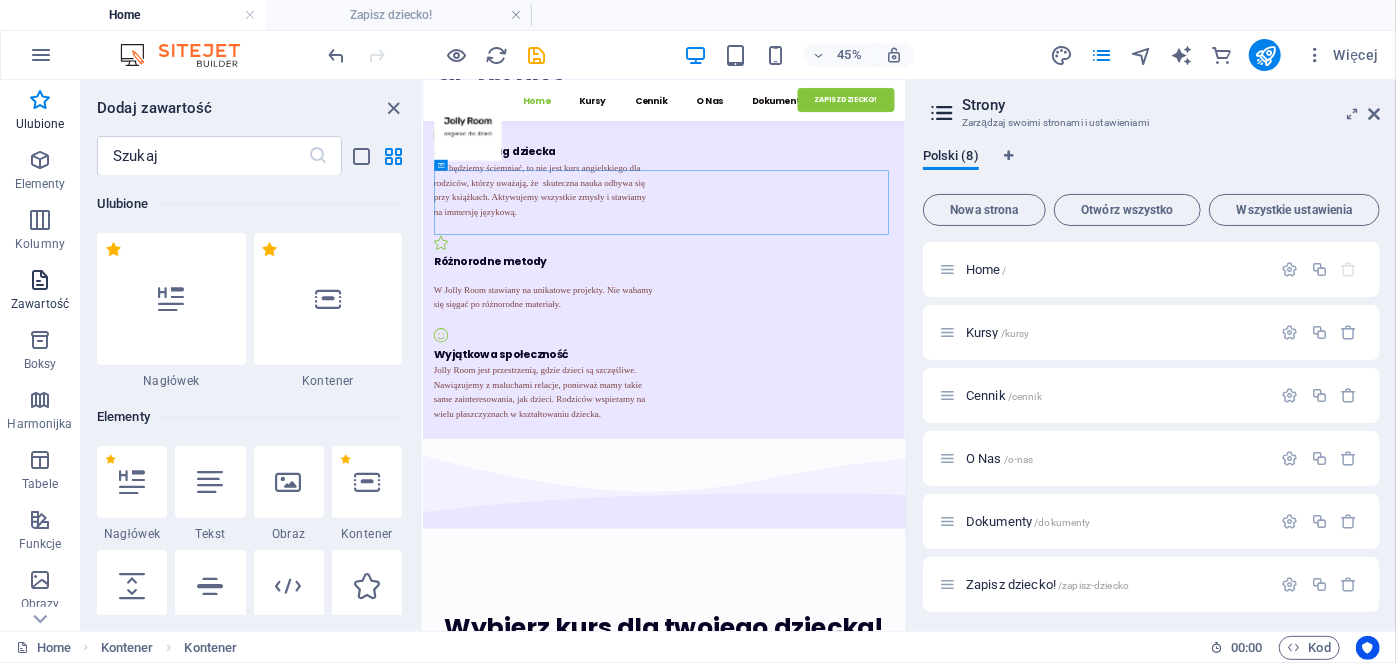 click on "Zawartość" at bounding box center (40, 304) 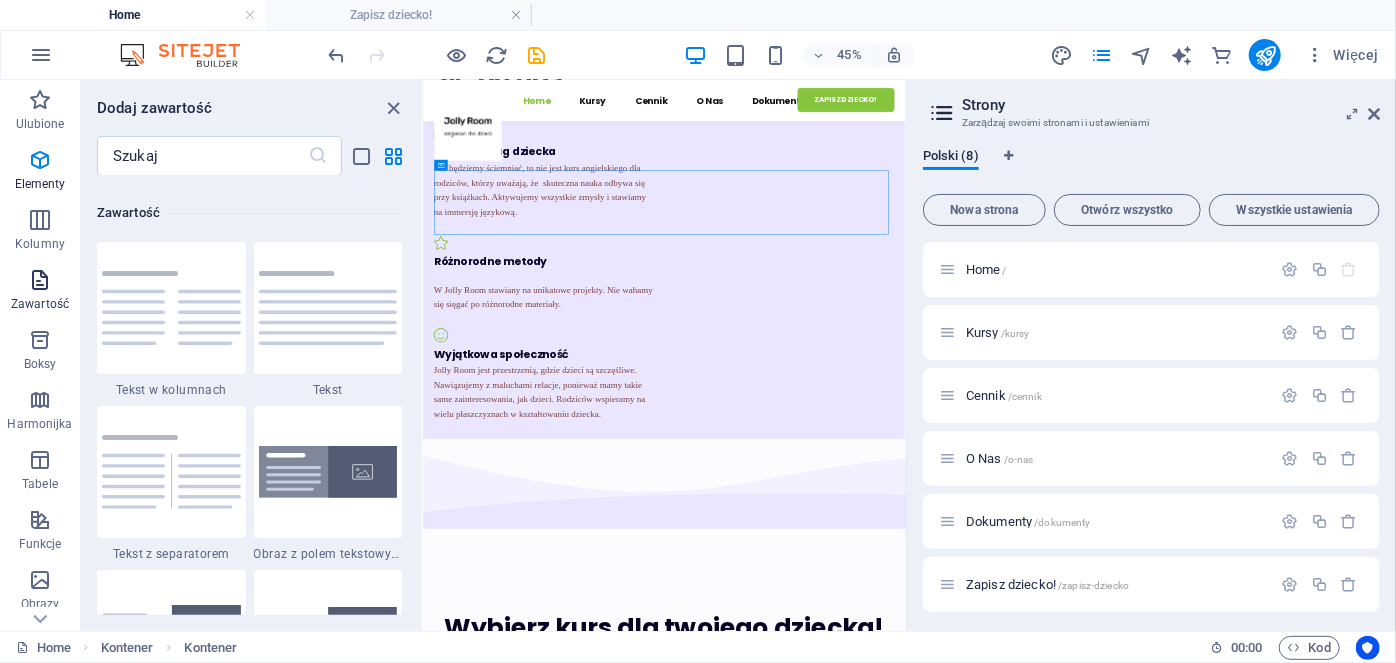 scroll, scrollTop: 3498, scrollLeft: 0, axis: vertical 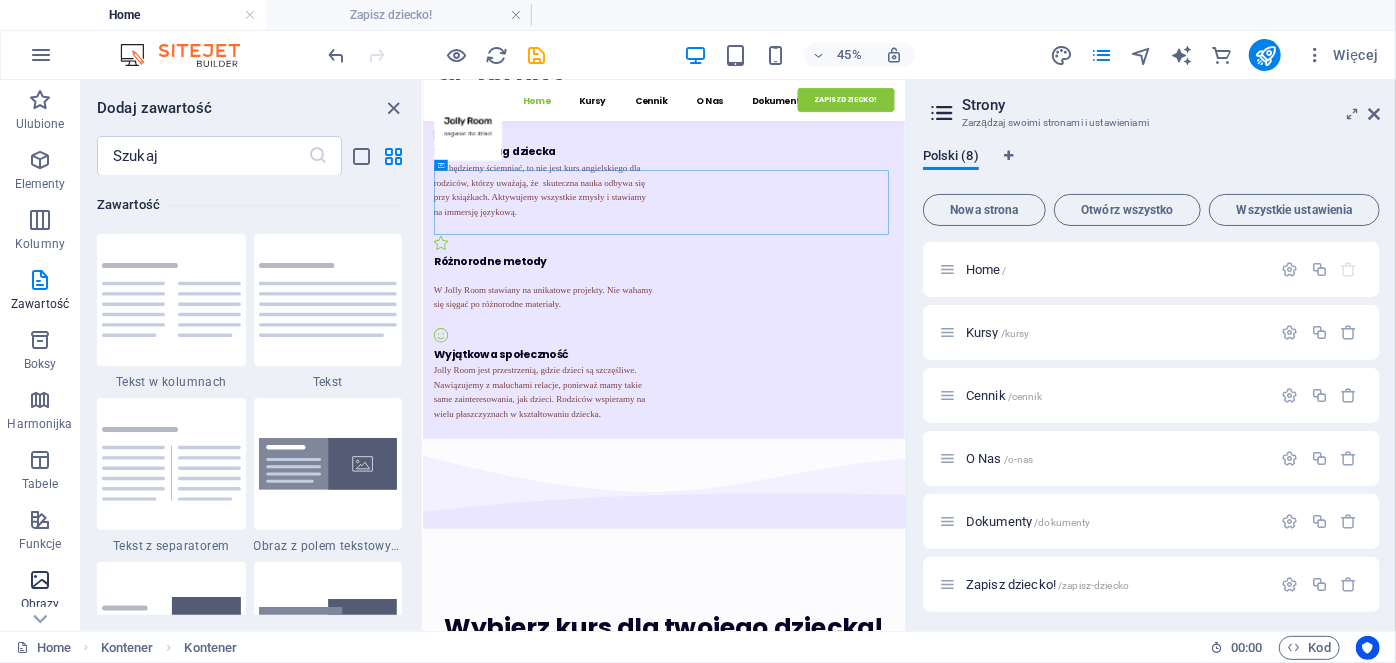 click on "Obrazy" at bounding box center [40, 604] 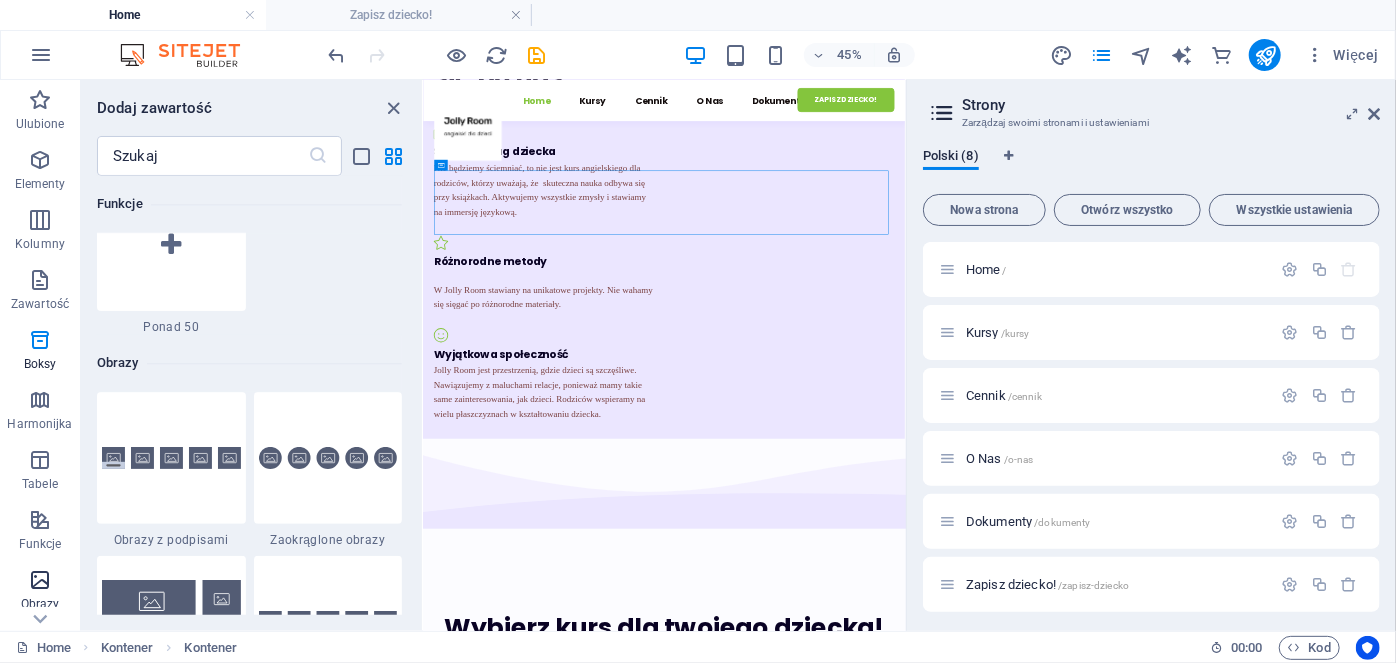 scroll, scrollTop: 10139, scrollLeft: 0, axis: vertical 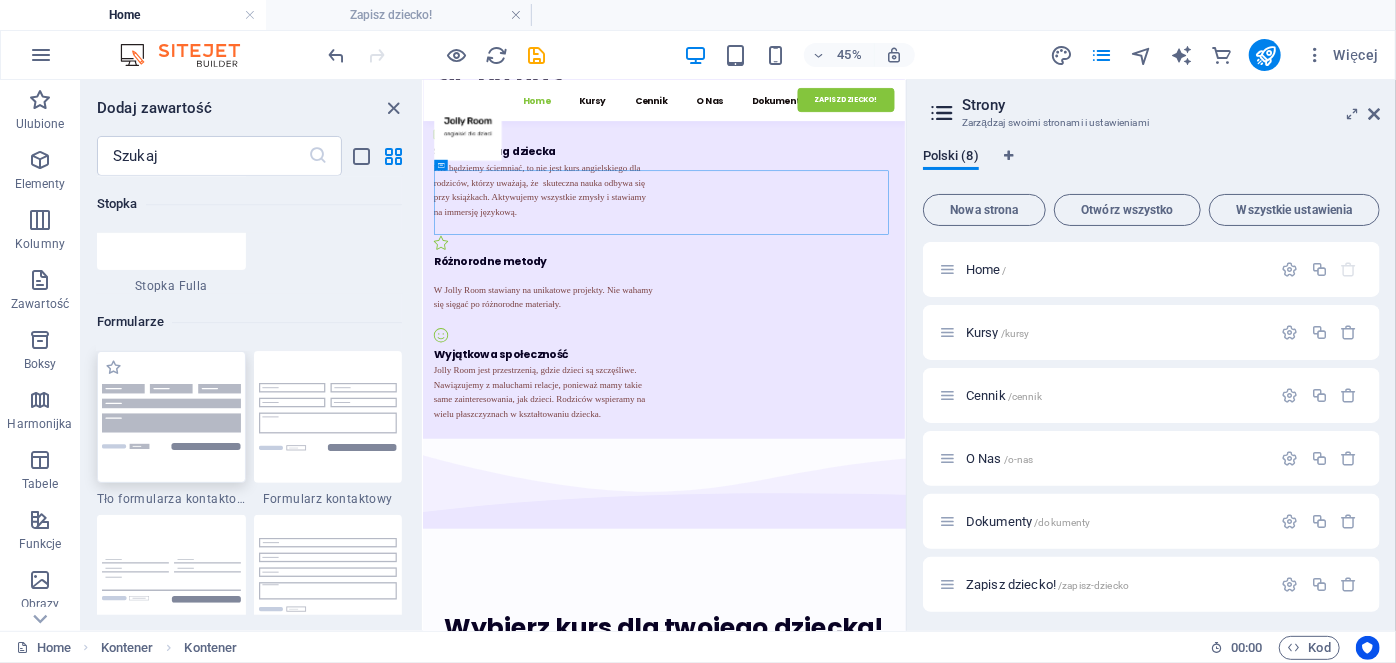 click at bounding box center (171, 416) 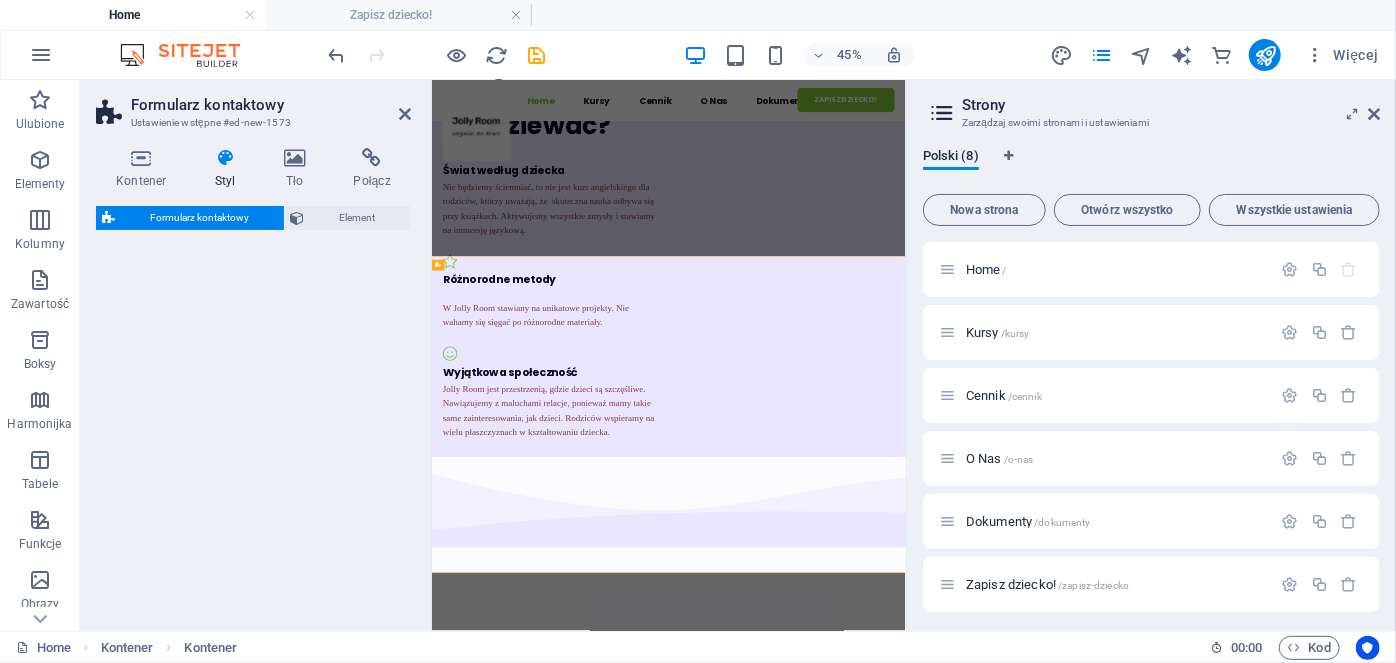 click on "Formularz kontaktowy Element" at bounding box center [253, 410] 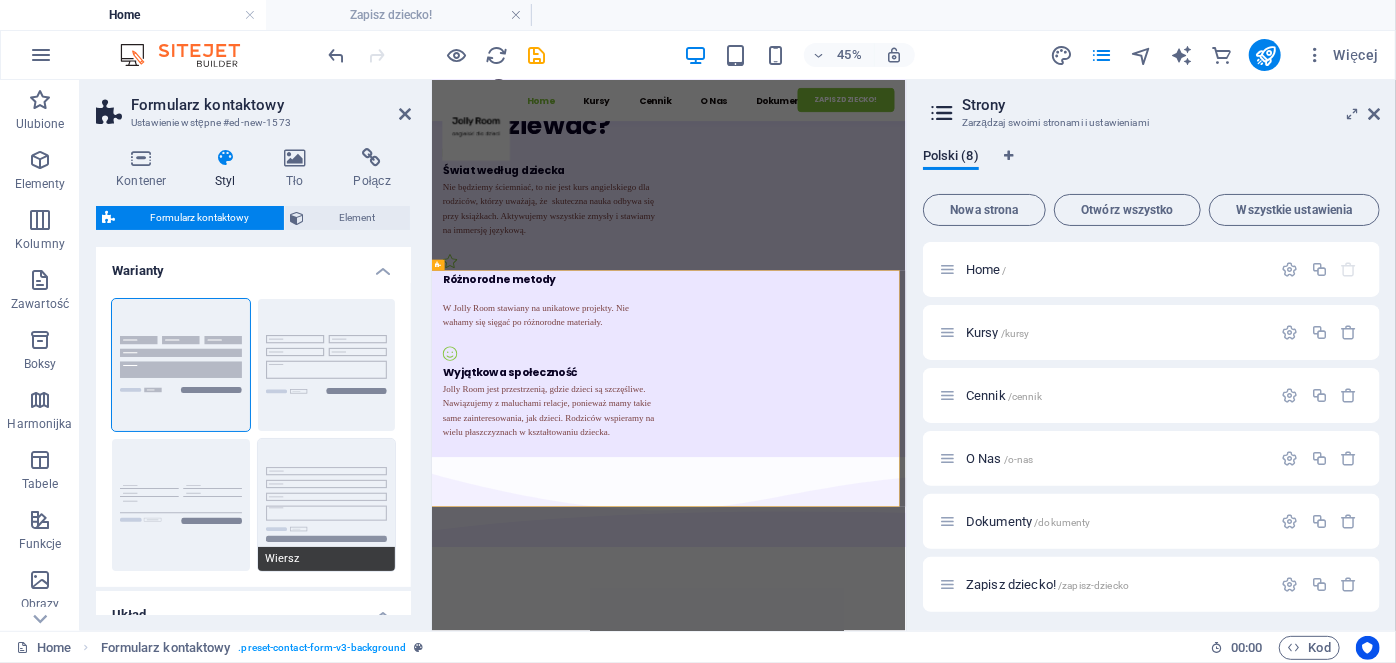 click on "Wiersz" at bounding box center (327, 505) 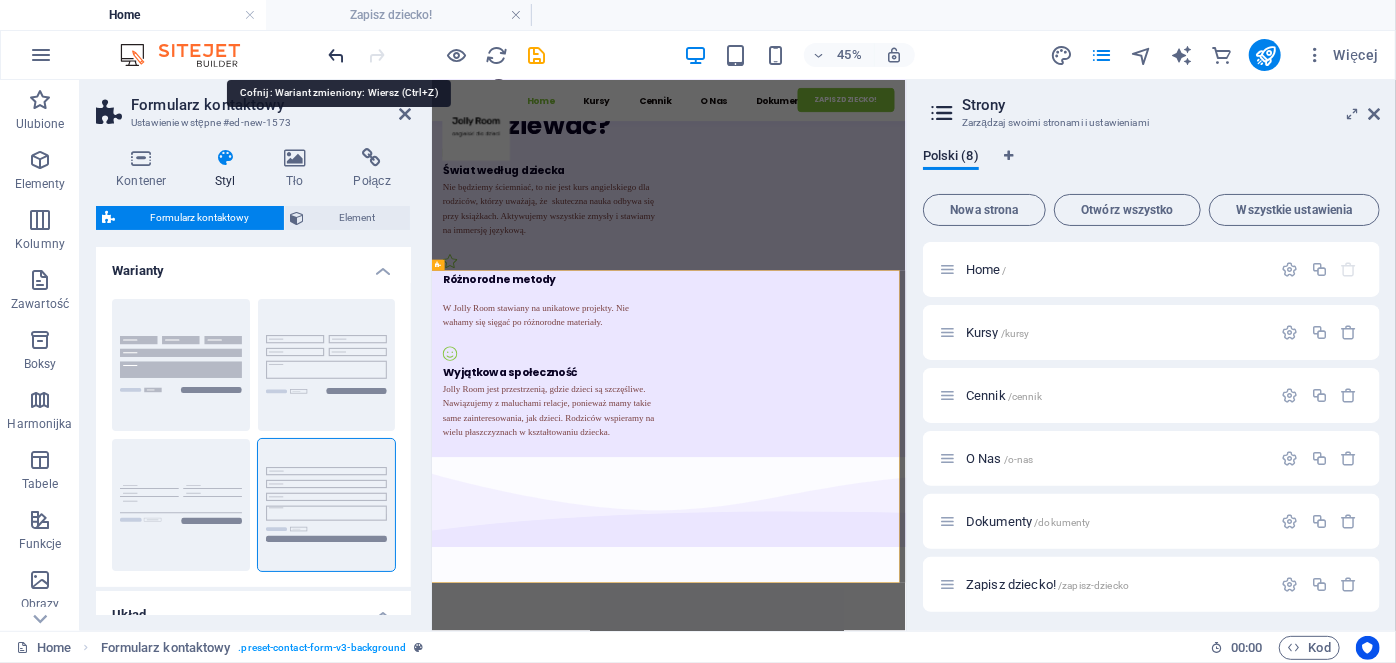 click at bounding box center (337, 55) 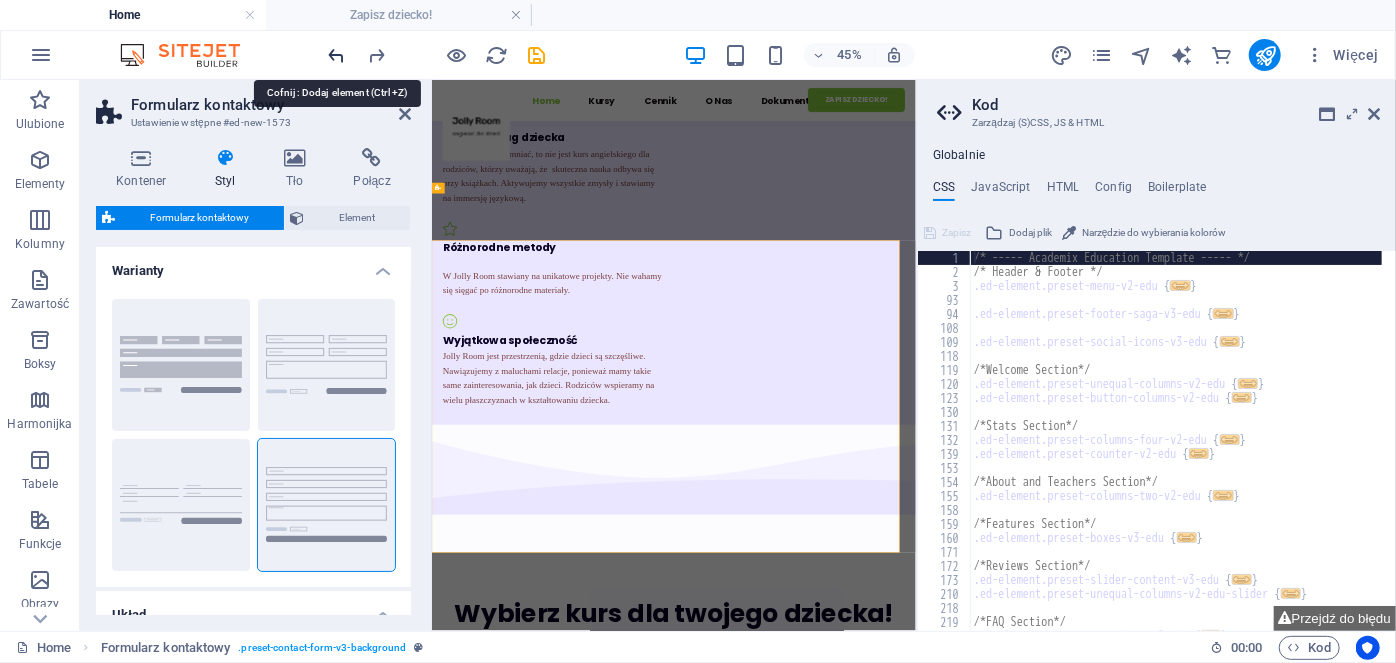 scroll, scrollTop: 2170, scrollLeft: 0, axis: vertical 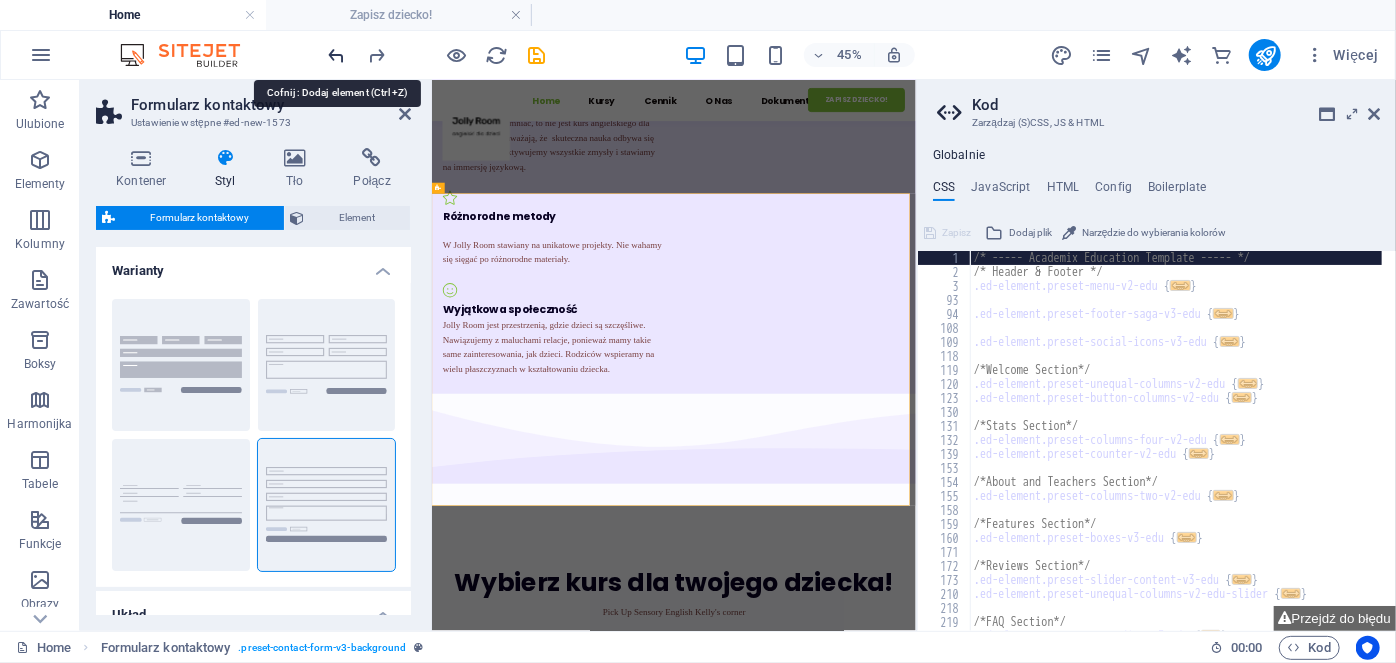 click at bounding box center [337, 55] 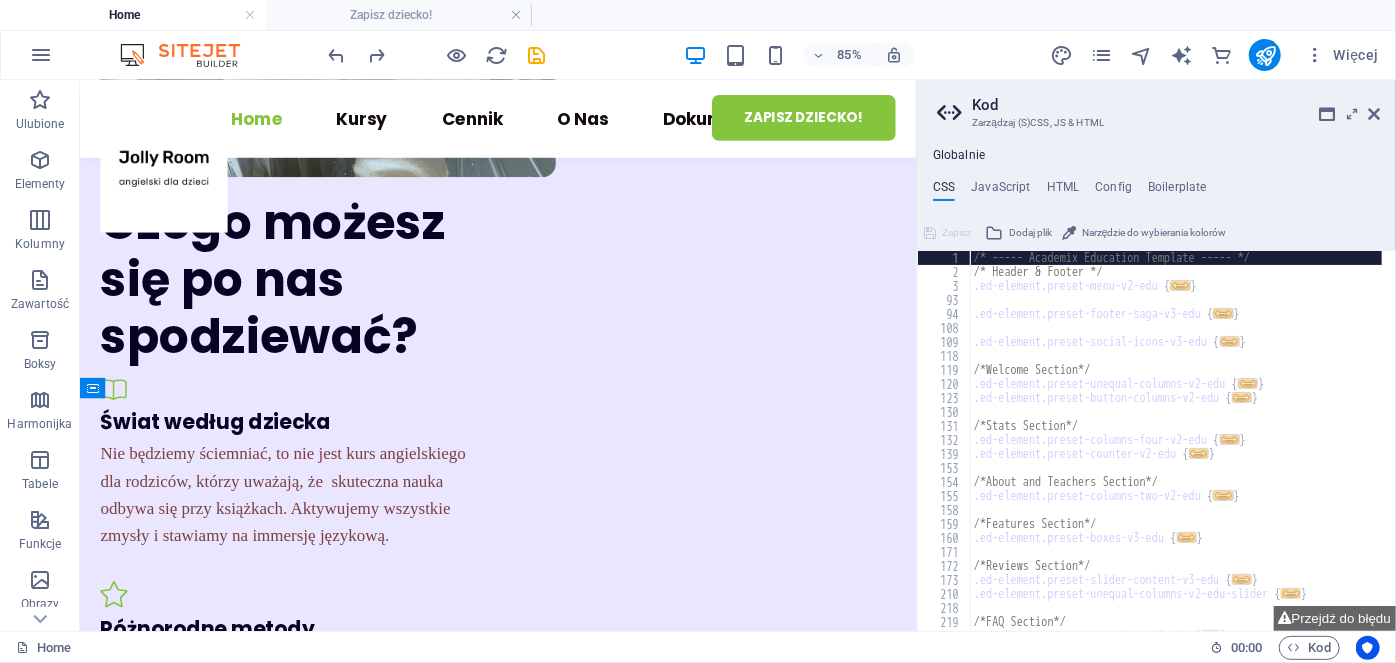 scroll, scrollTop: 1871, scrollLeft: 0, axis: vertical 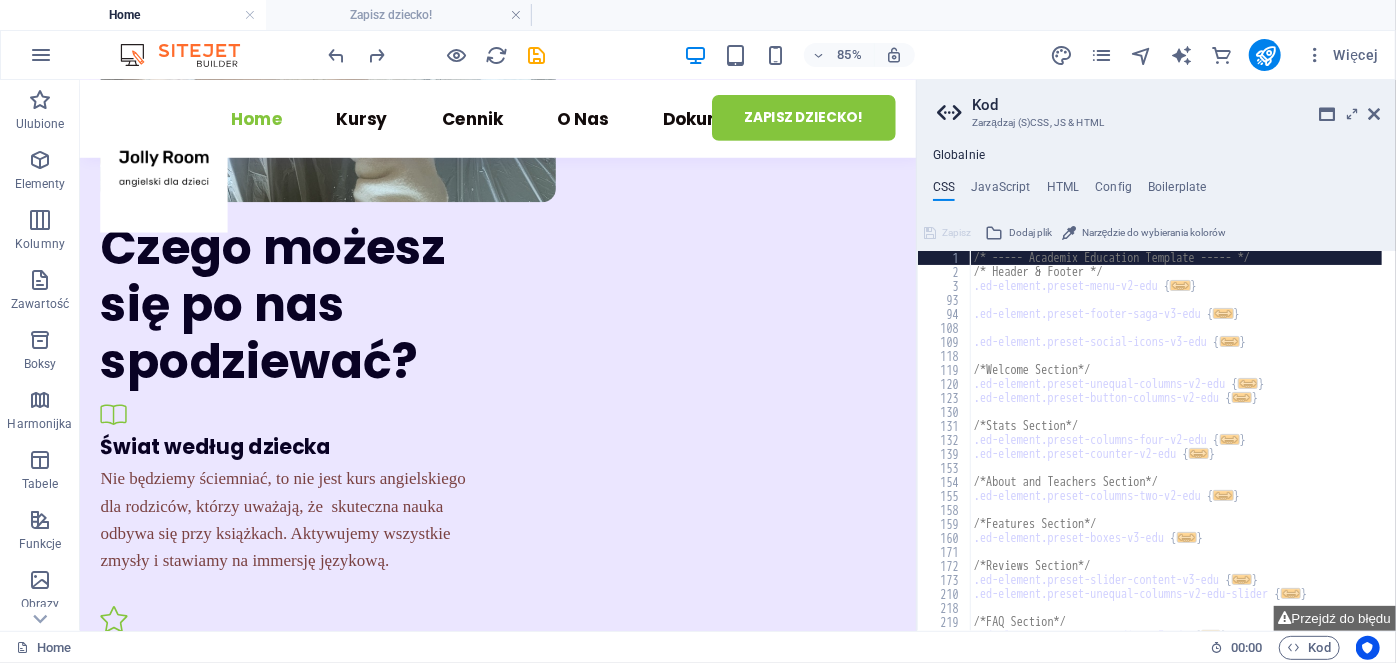 click on "Wybierz kurs dla twojego dziecka! Pick Up Sensory English                                     Kelly's corner" at bounding box center (572, 1505) 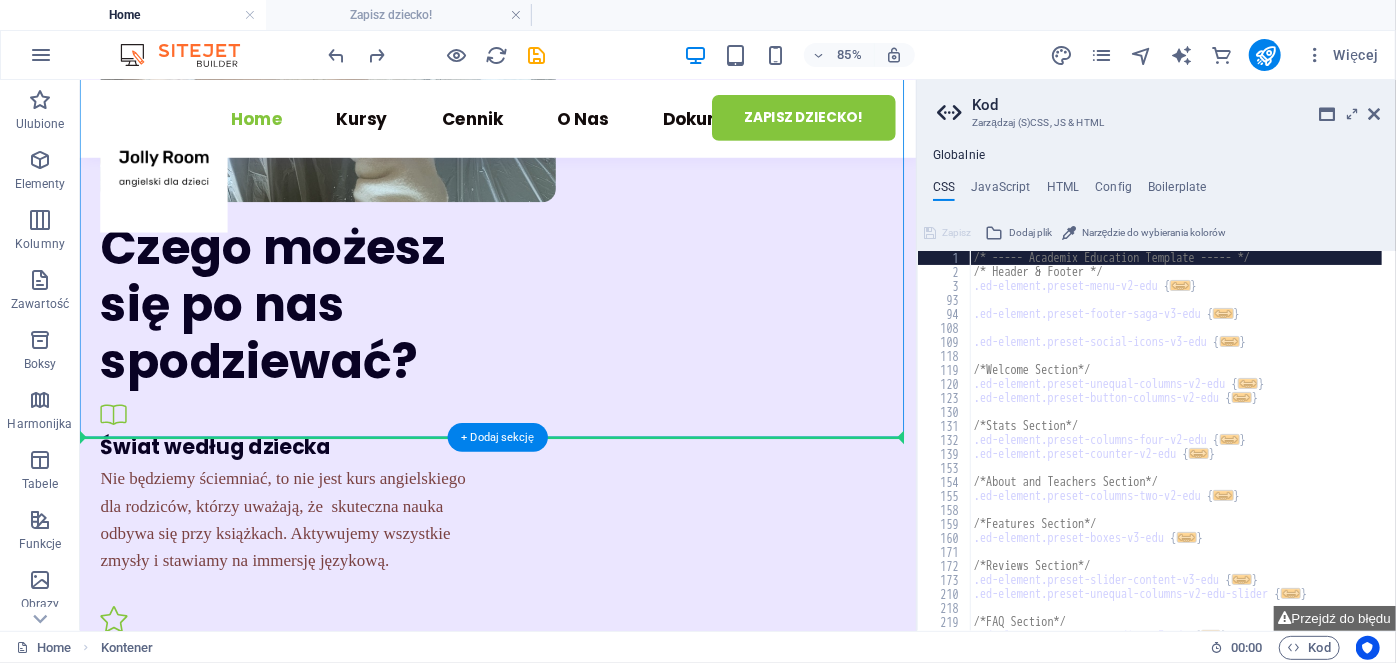 drag, startPoint x: 1046, startPoint y: 441, endPoint x: 1036, endPoint y: 505, distance: 64.77654 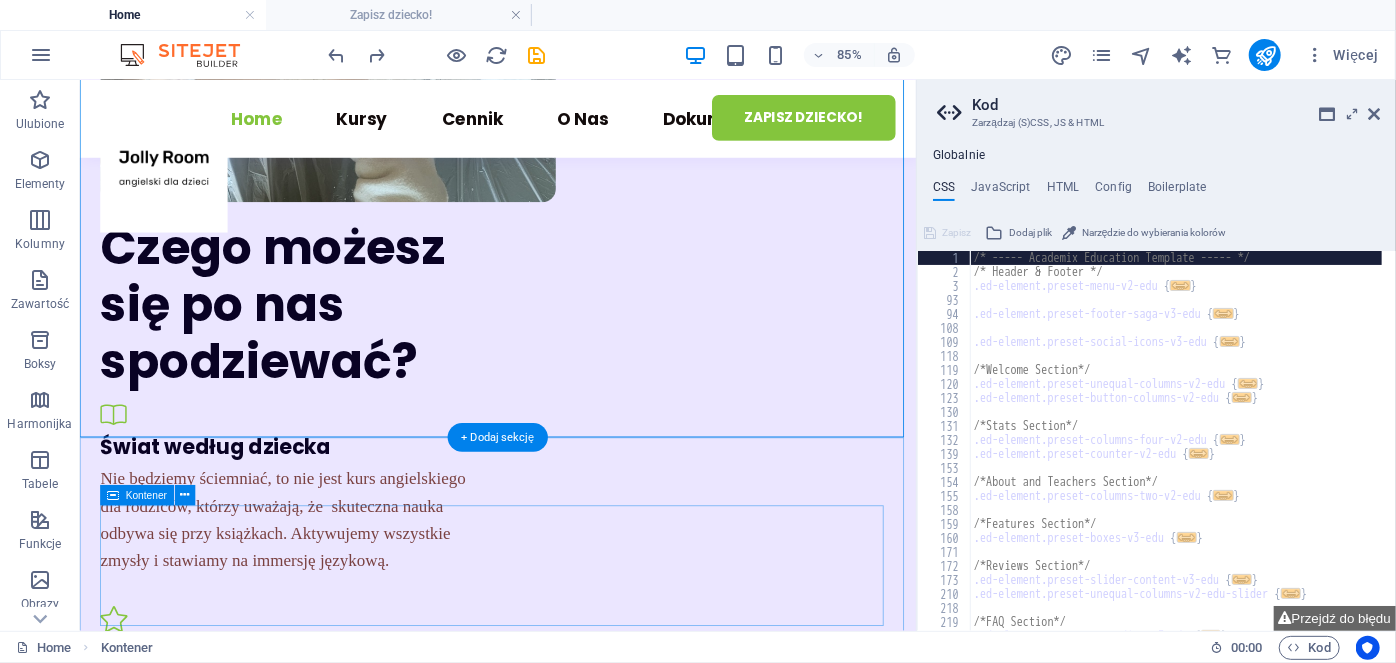 click on "Dodaj elementy" at bounding box center [515, 2011] 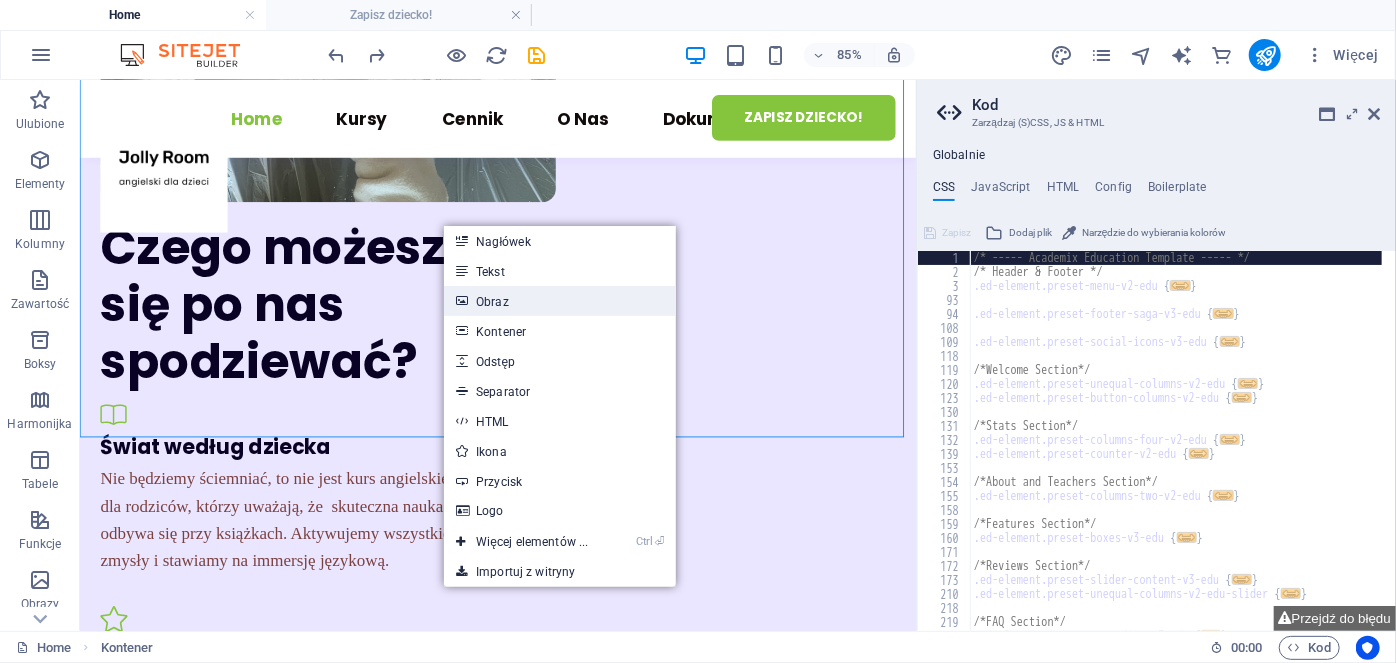 click on "Obraz" at bounding box center [559, 301] 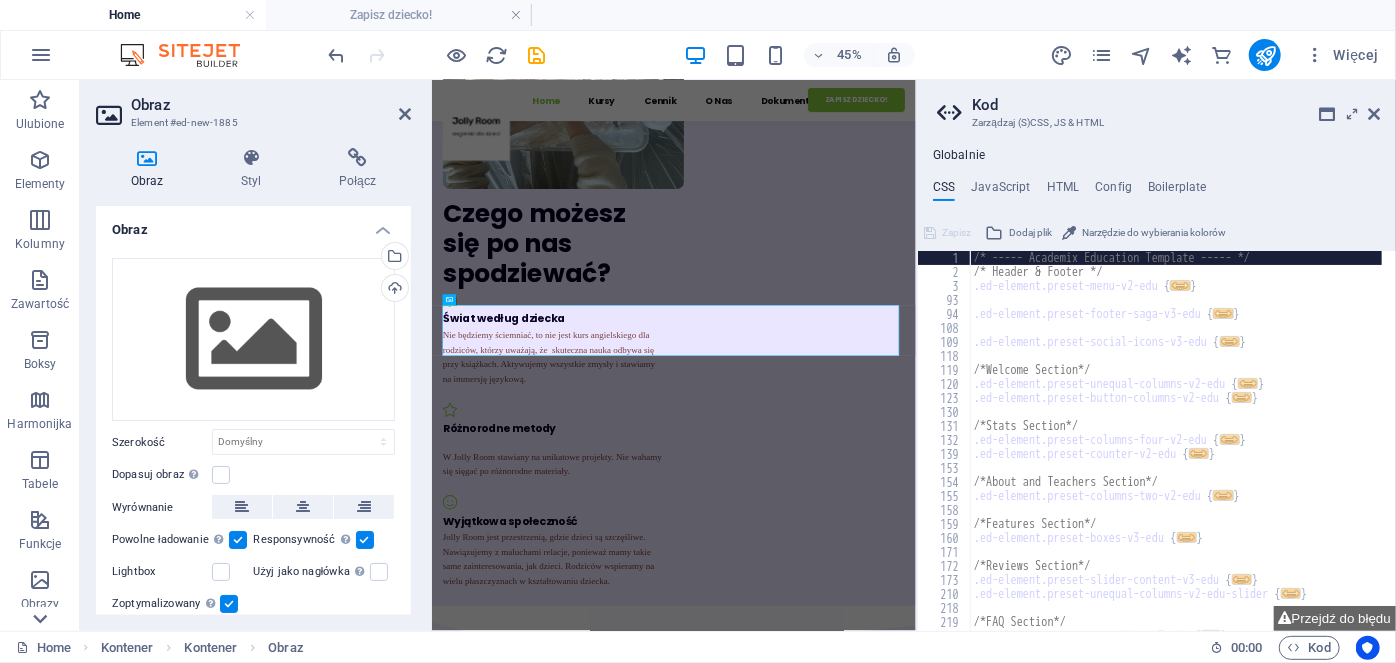 click 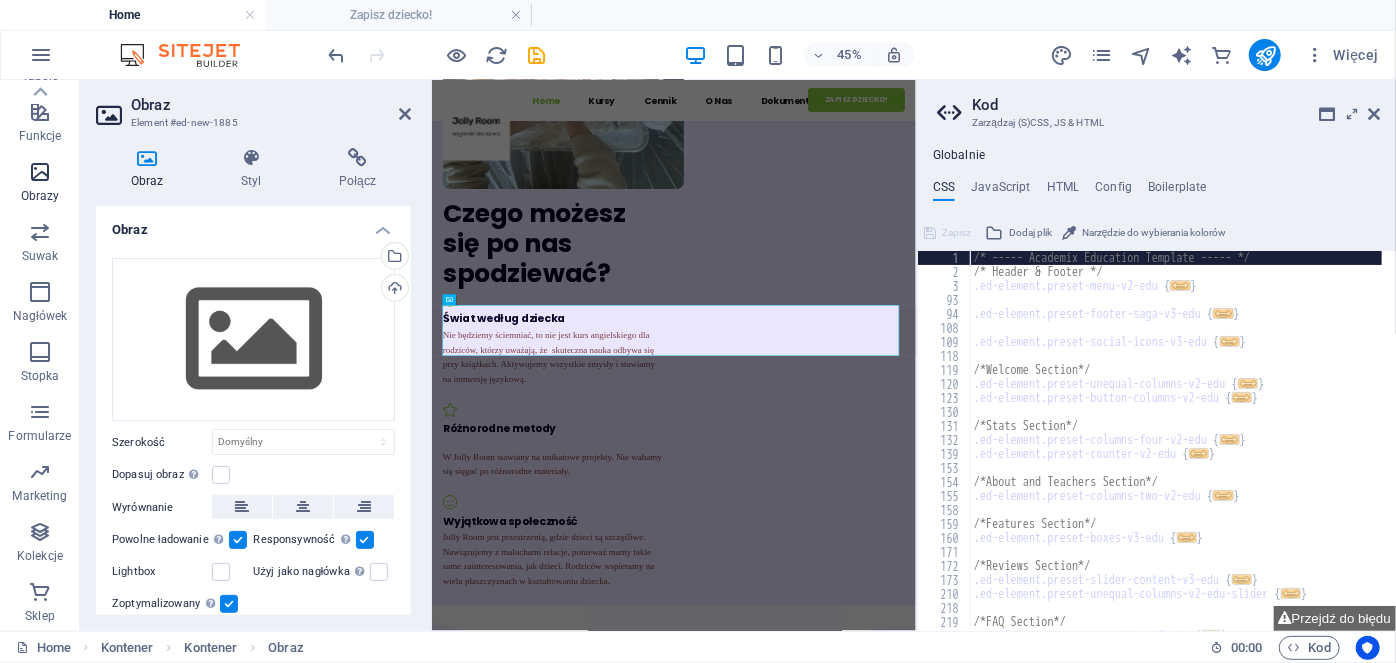 click at bounding box center (40, 172) 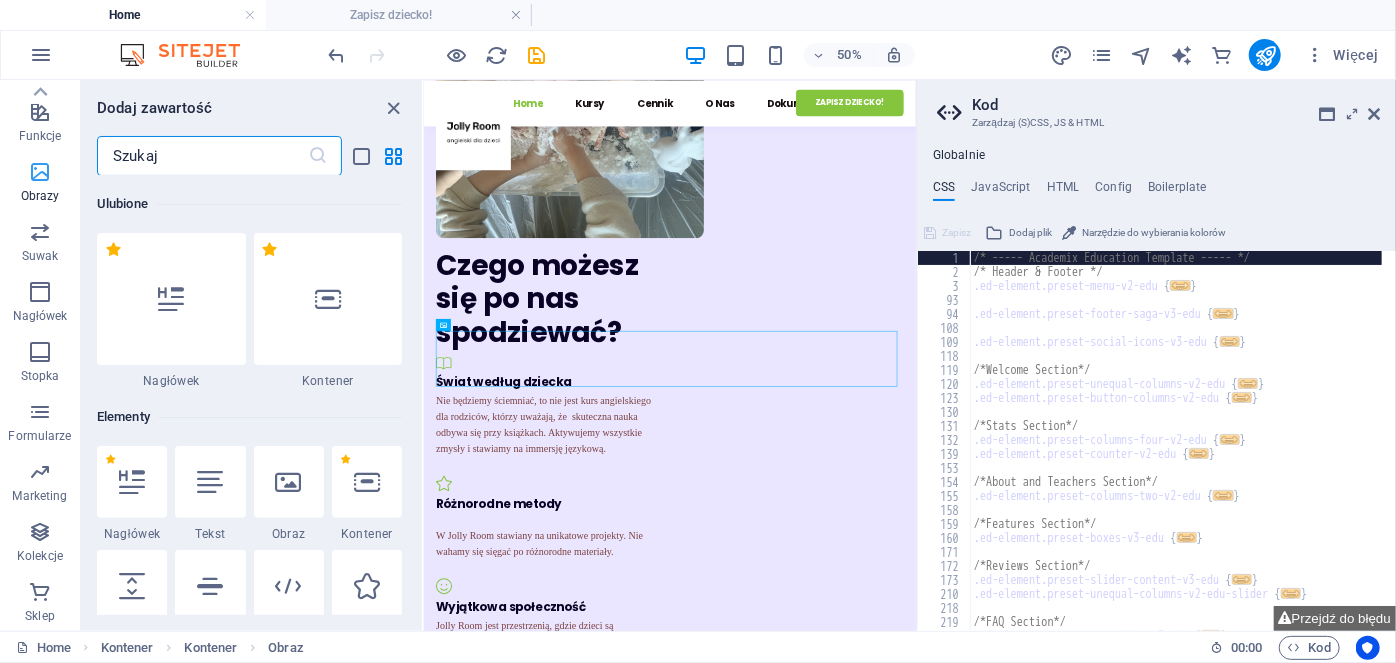 scroll, scrollTop: 1871, scrollLeft: 0, axis: vertical 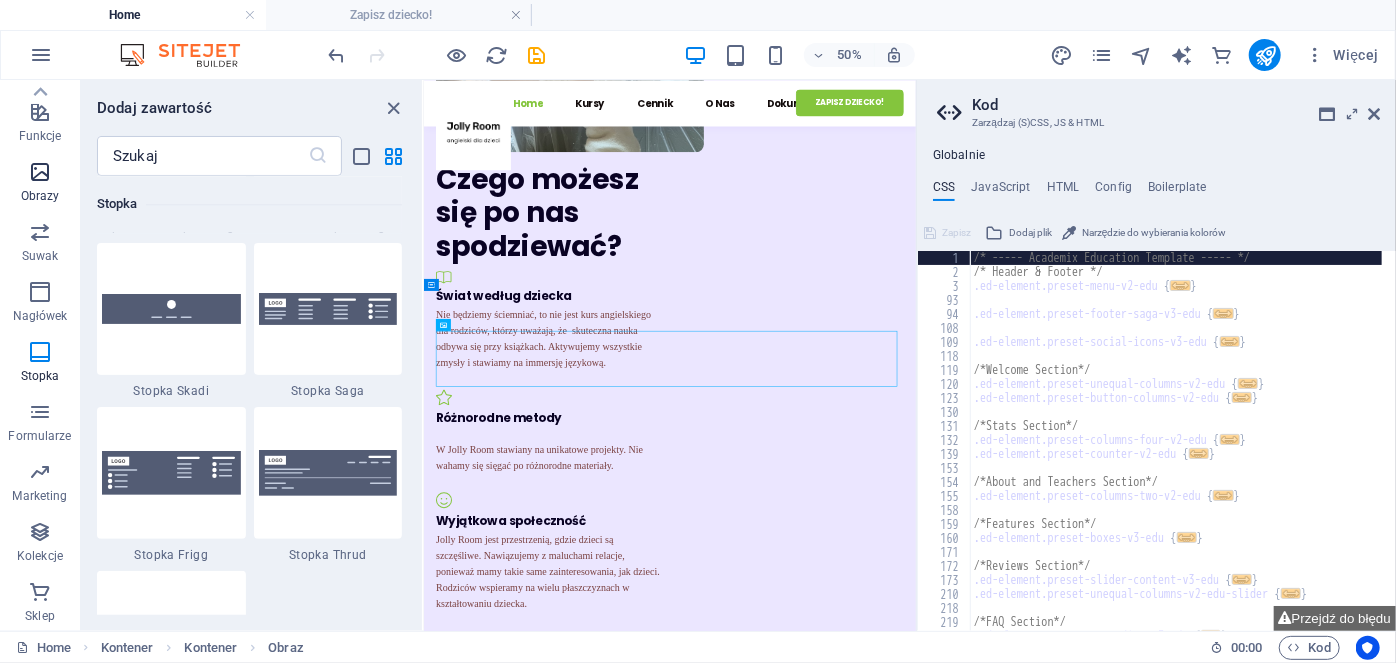 click at bounding box center (40, 172) 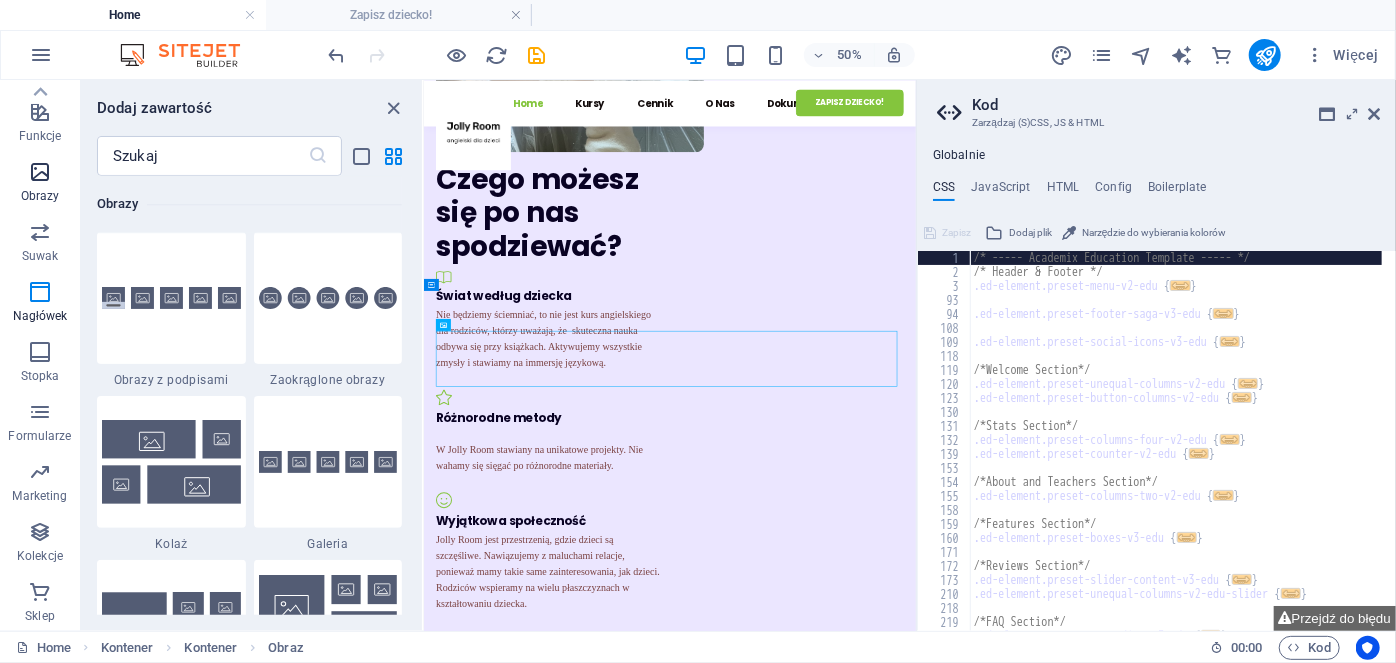 scroll, scrollTop: 10140, scrollLeft: 0, axis: vertical 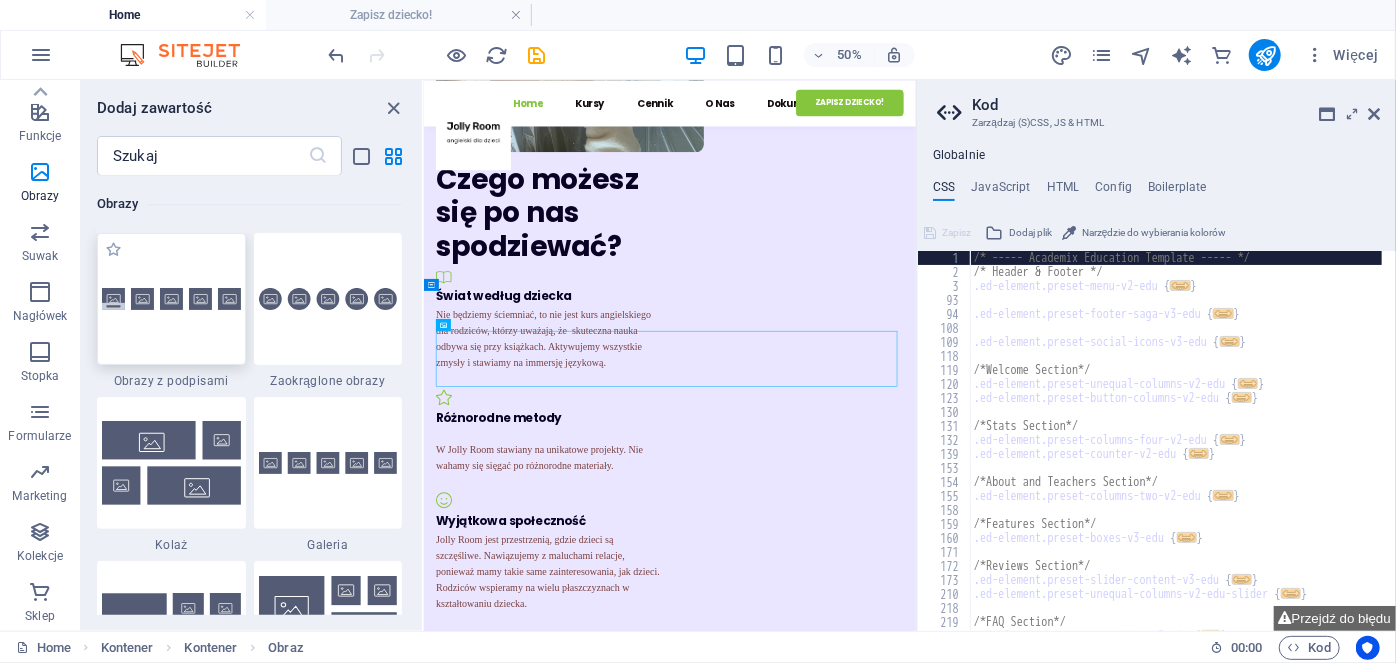 click at bounding box center (171, 299) 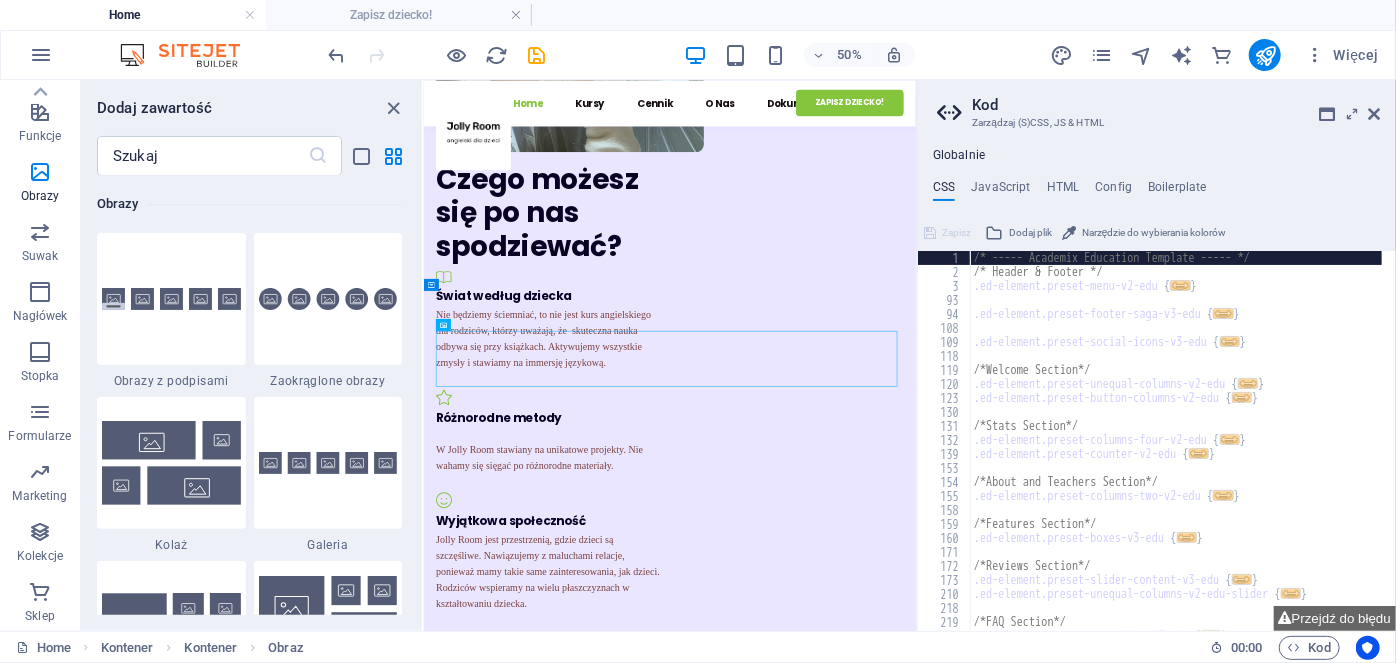 drag, startPoint x: 168, startPoint y: 299, endPoint x: 200, endPoint y: 326, distance: 41.868843 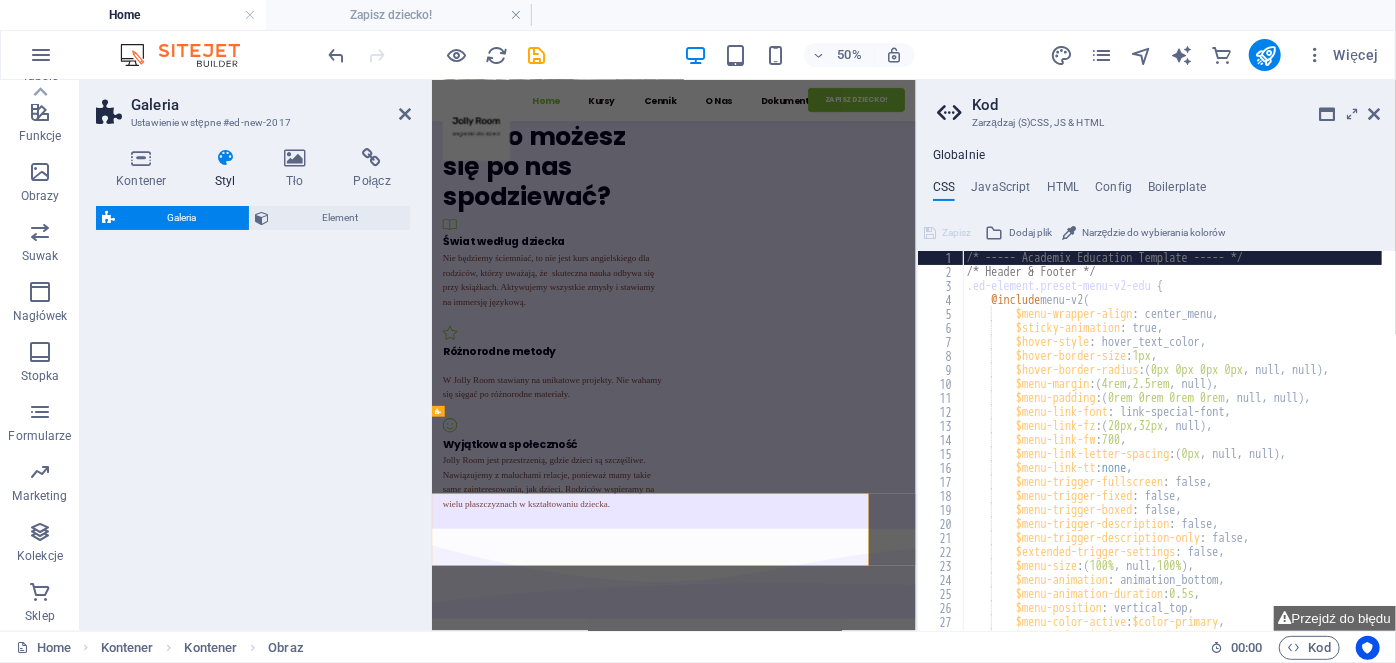click on "Galeria Element" at bounding box center [253, 410] 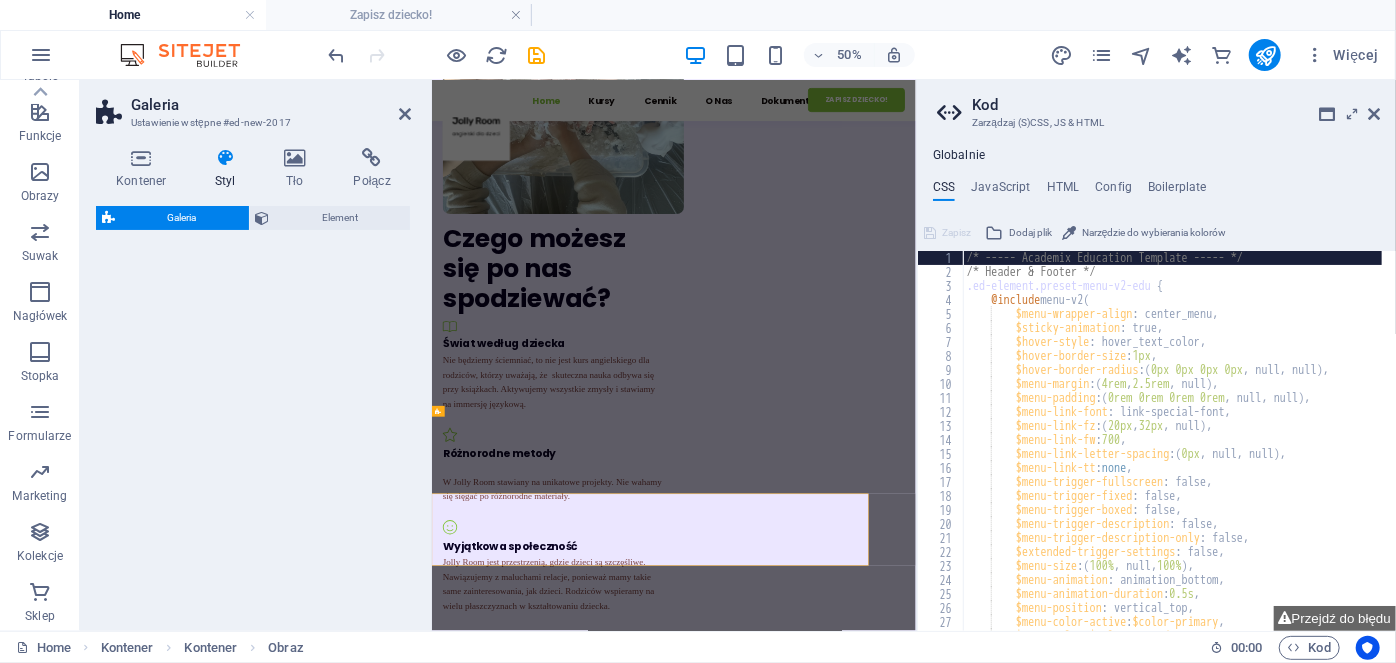 select on "rem" 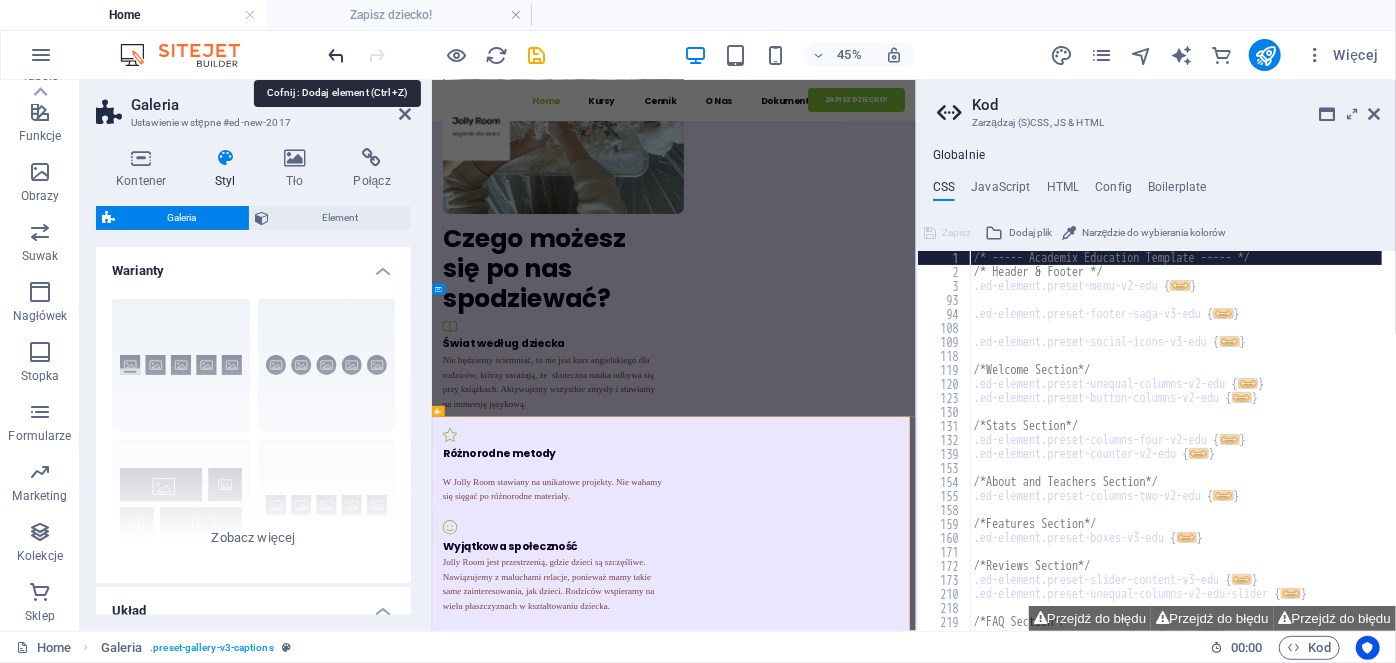 click at bounding box center [337, 55] 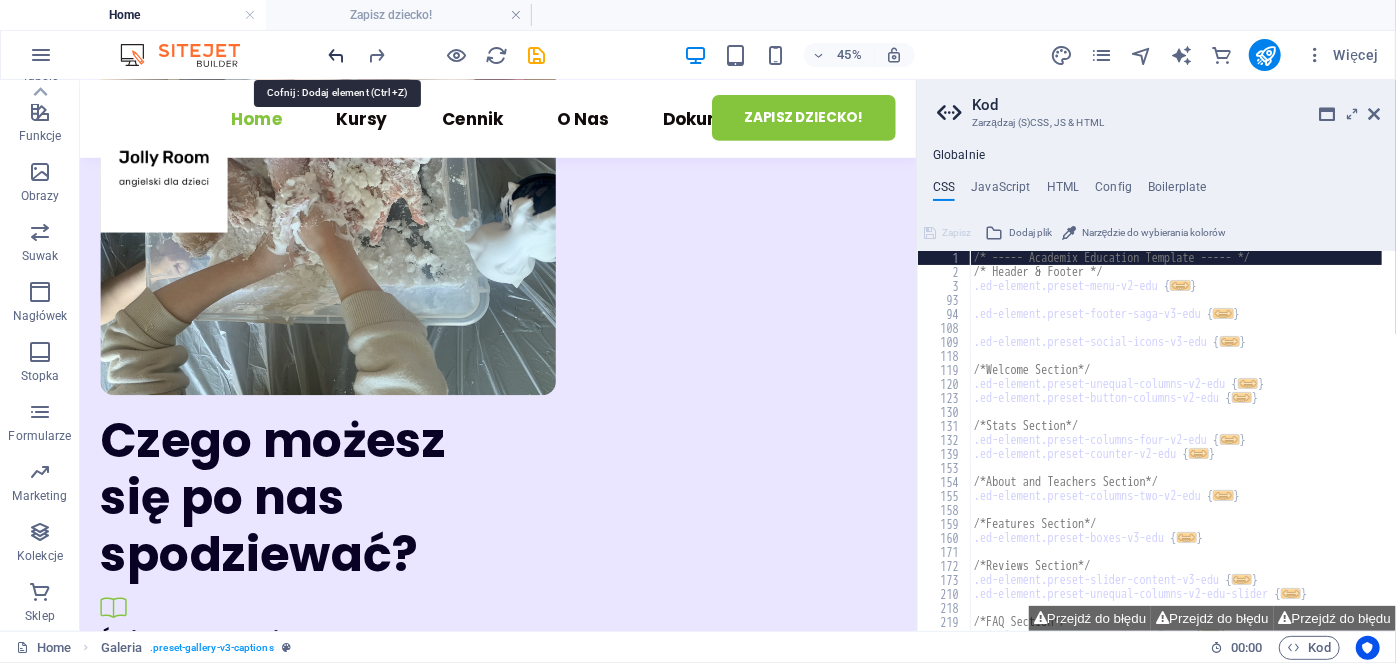 scroll, scrollTop: 3480, scrollLeft: 0, axis: vertical 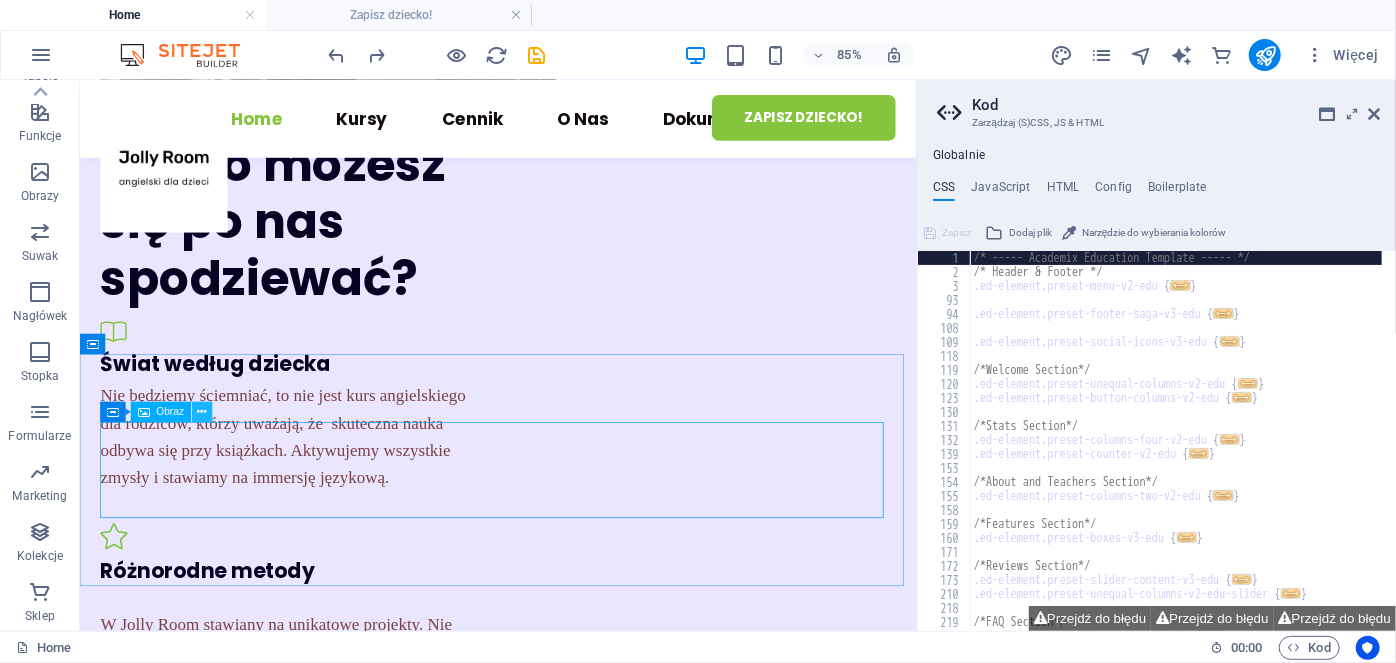 click at bounding box center [201, 413] 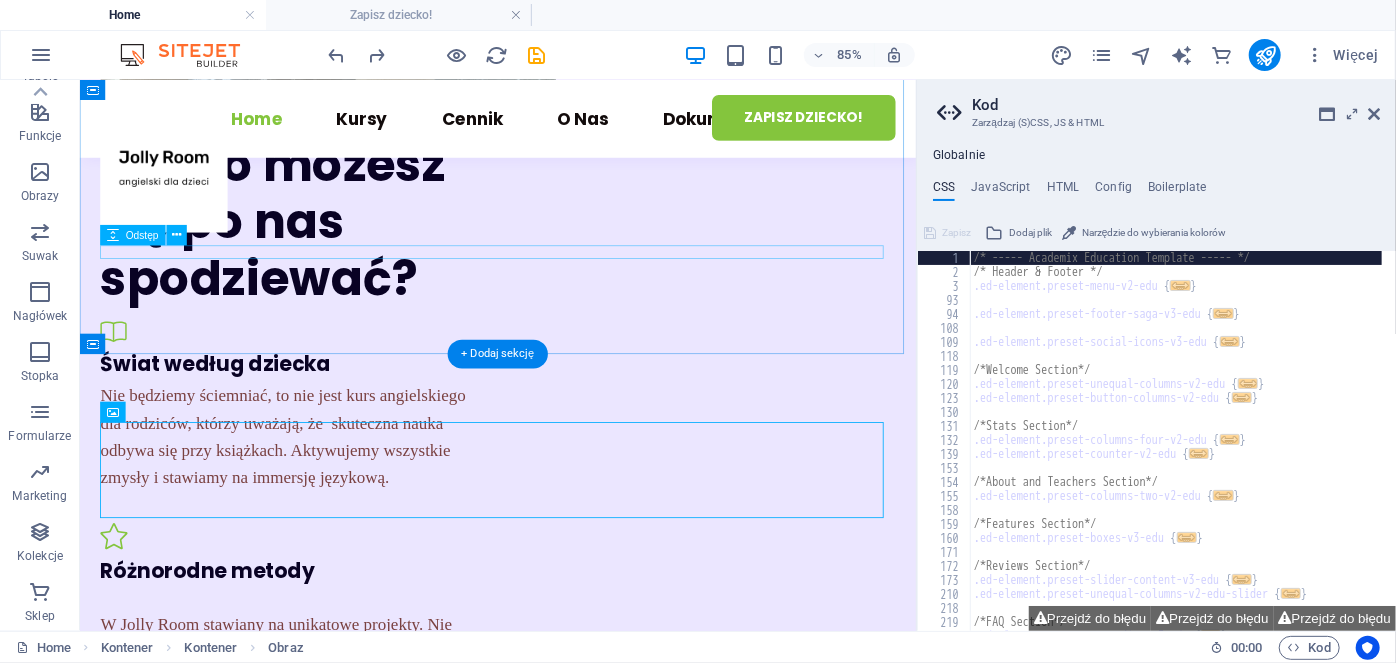 click at bounding box center [572, 1613] 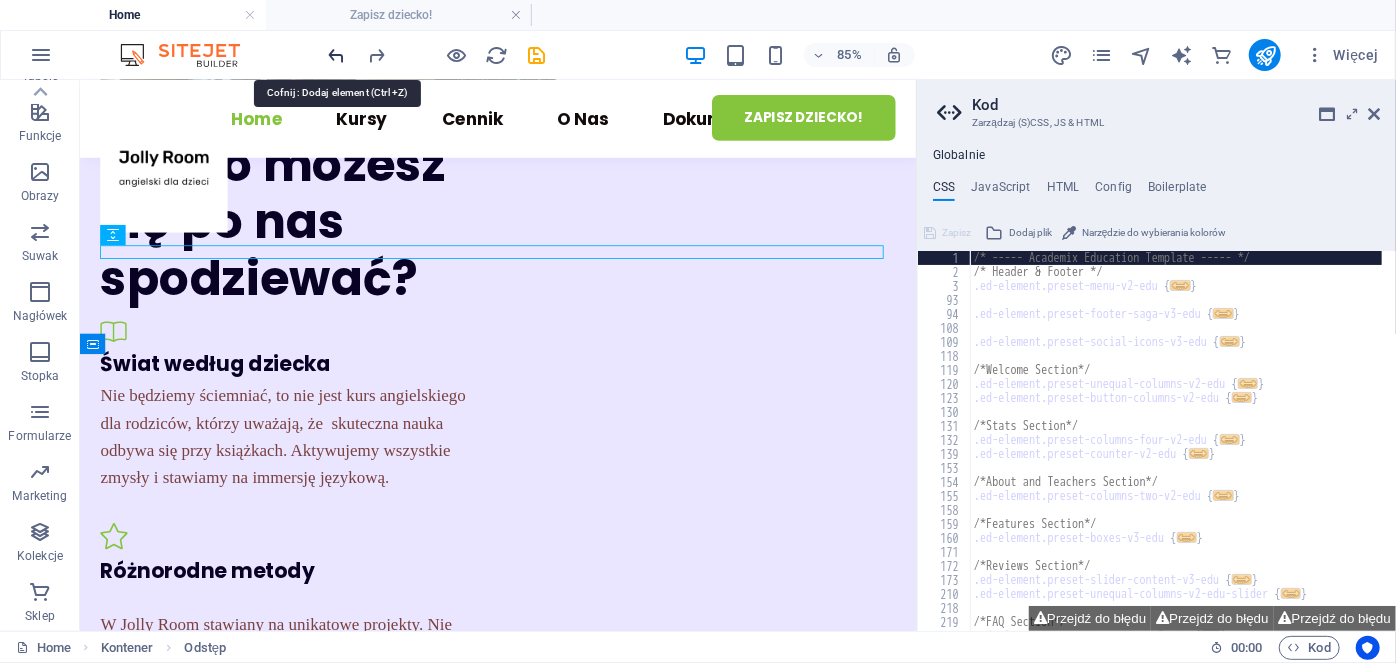 click at bounding box center (337, 55) 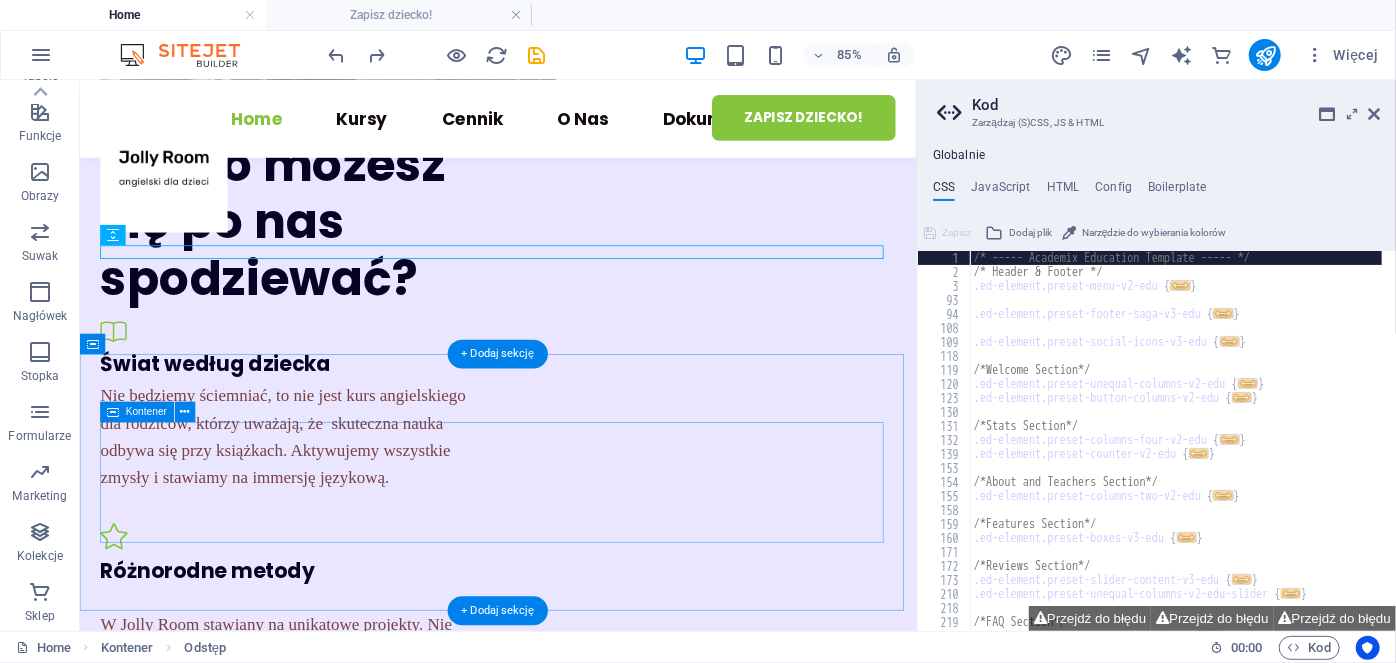 click on "Dodaj elementy" at bounding box center (515, 1914) 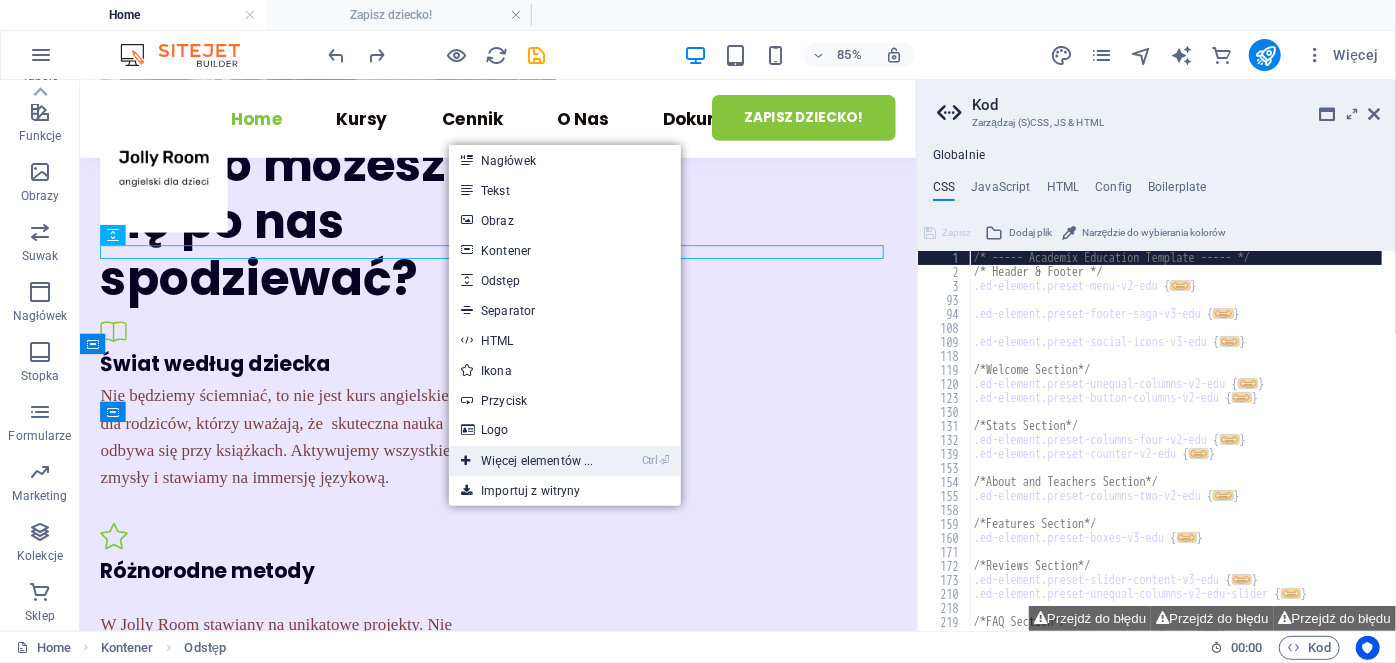 click on "Ctrl ⏎  Więcej elementów ..." at bounding box center (527, 461) 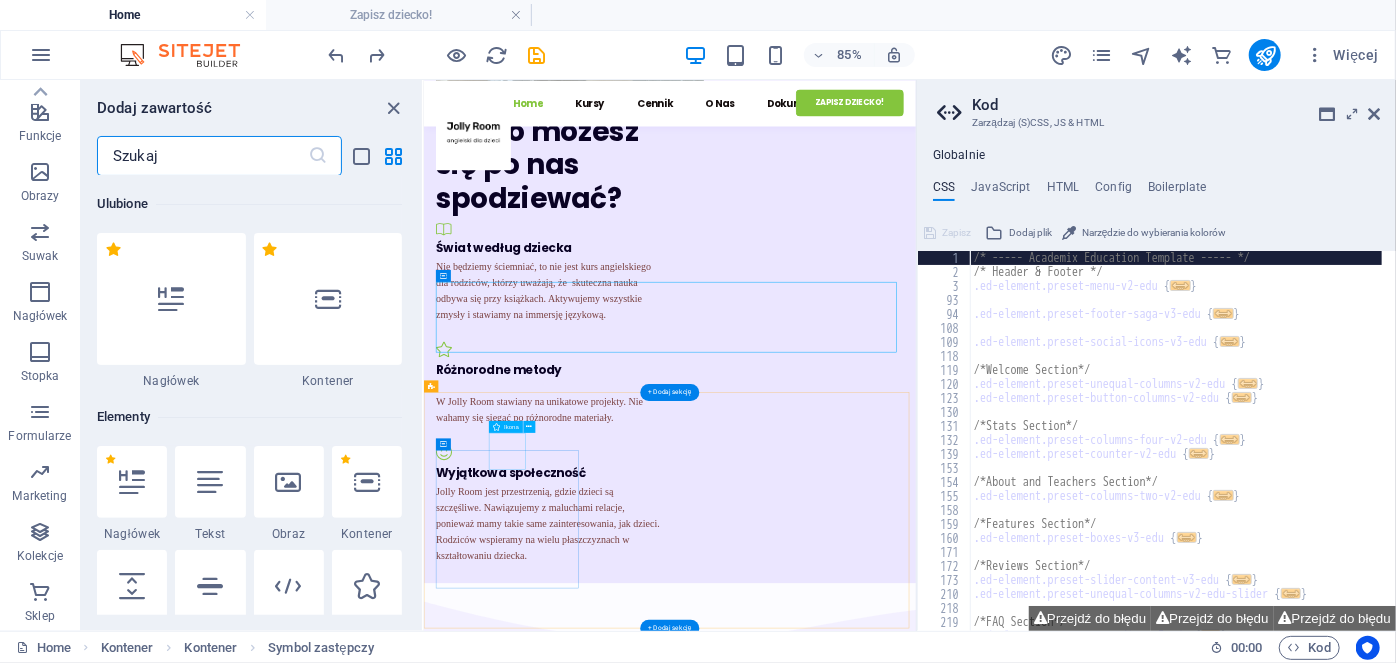 scroll, scrollTop: 1969, scrollLeft: 0, axis: vertical 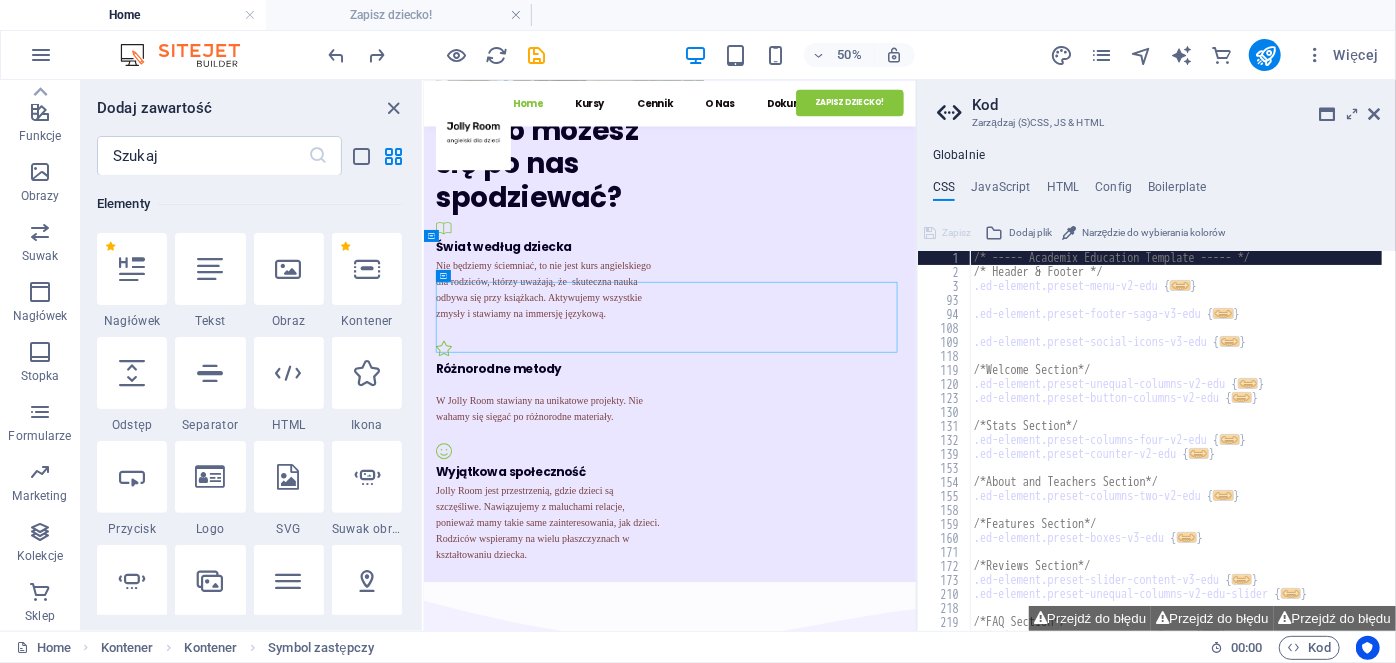click on "Ulubione 1 Star Nagłówek 1 Star Kontener Elementy 1 Star Nagłówek 1 Star Tekst 1 Star Obraz 1 Star Kontener 1 Star Odstęp 1 Star Separator 1 Star HTML 1 Star Ikona 1 Star Przycisk 1 Star Logo 1 Star SVG 1 Star Suwak obrazu 1 Star Suwak 1 Star Galeria 1 Star Menu 1 Star Mapa 1 Star Facebook 1 Star Wideo 1 Star YouTube 1 Star Vimeo 1 Star Dokument 1 Star Audio 1 Star Ramka Iframe 1 Star Prywatność 1 Star Języki Kolumny 1 Star Kontener 1 Star 2 kolumny 1 Star 3 kolumny 1 Star 4 kolumny 1 Star 5 kolumn 1 Star 6 kolumn 1 Star 40-60 1 Star 20-80 1 Star 80-20 1 Star 30-70 1 Star 70-30 1 Star Nierówne kolumny 1 Star 25-25-50 1 Star 25-50-25 1 Star 50-25-25 1 Star 20-60-20 1 Star 50-16-16-16 1 Star 16-16-16-50 1 Star Siatka 2-1 1 Star Siatka 1-2 1 Star Siatka 3-1 1 Star Siatka 1-3 1 Star Grid 4-1 1 Star Siatka 1-4 1 Star Siatka 1-2-1 1 Star Siatka 1-1-2 1 Star Siatka 2h-2v 1 Star Siatka 2v-2h 1 Star Siatka 2-1-2 1 Star Siatka 3-4 Zawartość 1 Star Tekst w kolumnach 1 Star Tekst 1 Star Tekst z separatorem Kod" at bounding box center (251, 395) 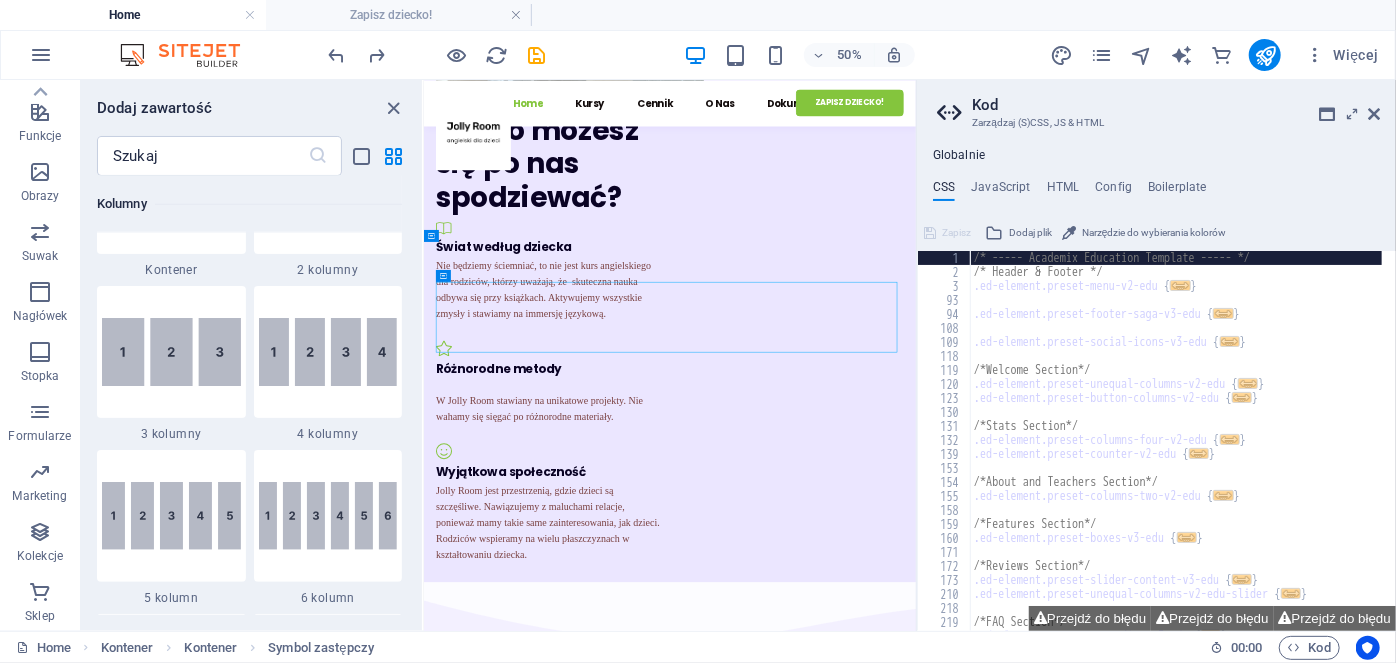 scroll, scrollTop: 834, scrollLeft: 0, axis: vertical 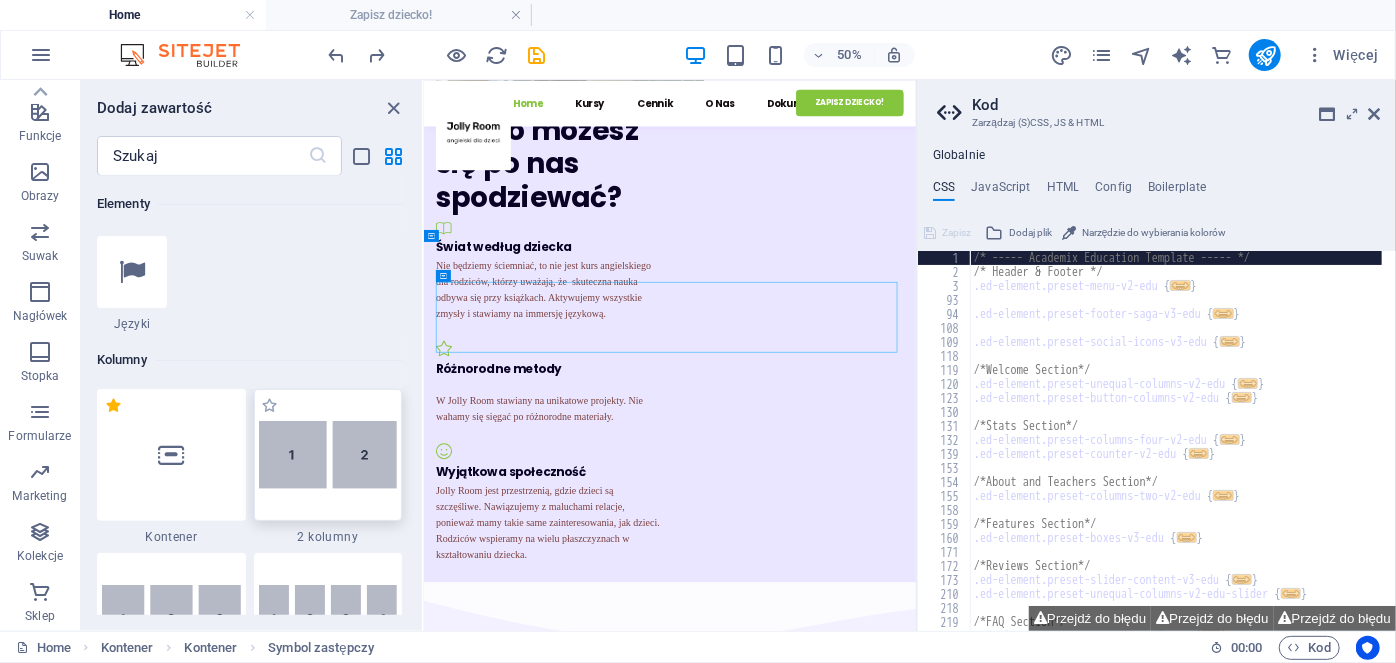 click at bounding box center (328, 455) 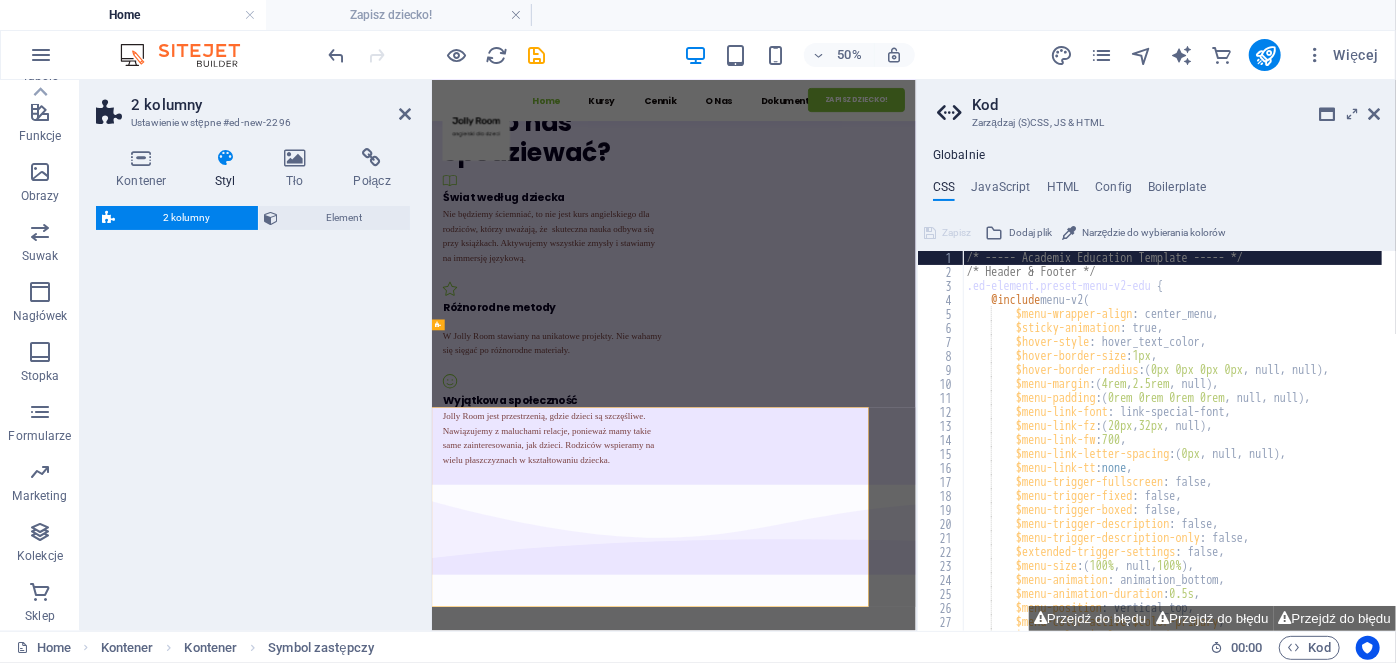 click on "2 kolumny Element" at bounding box center [253, 410] 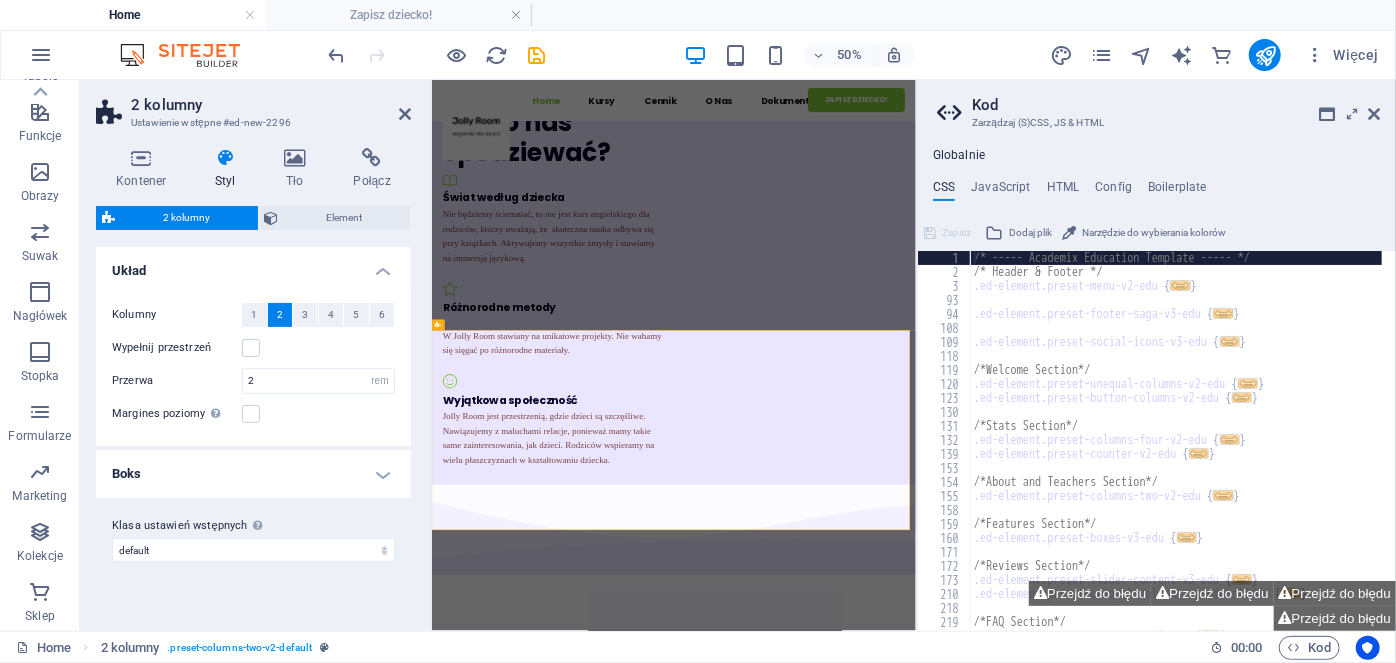 scroll, scrollTop: 1865, scrollLeft: 0, axis: vertical 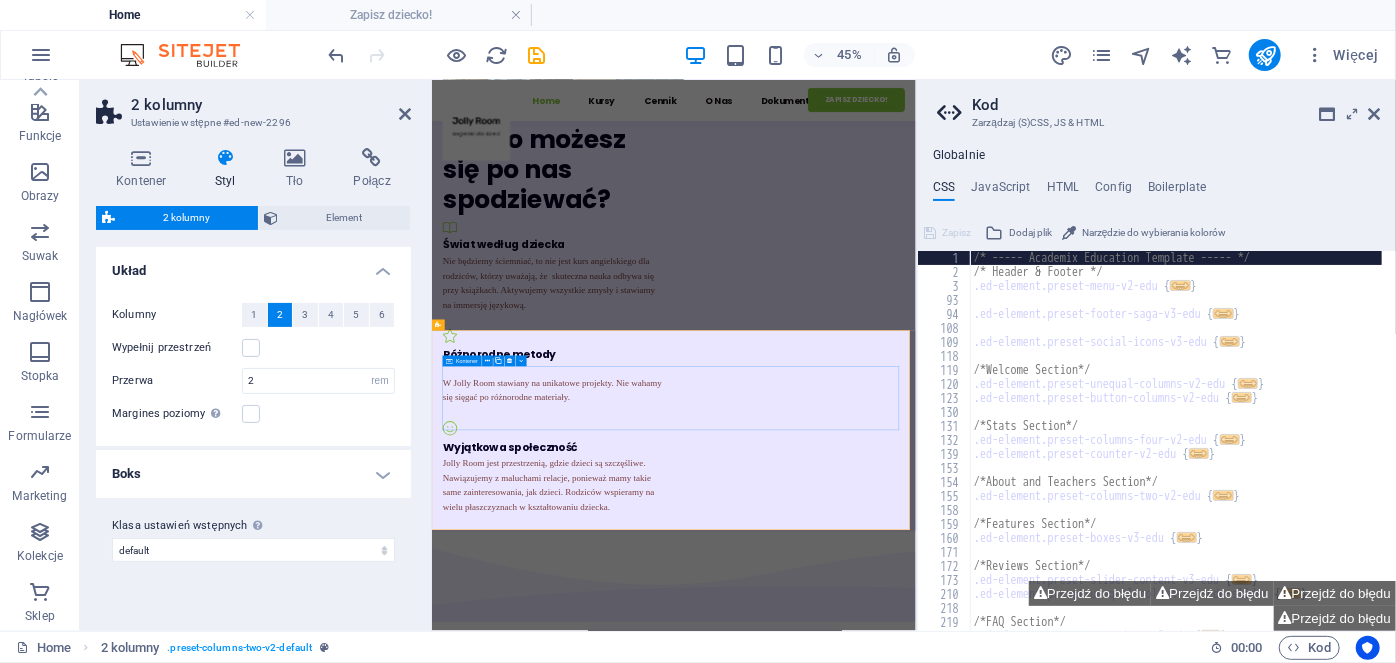 click on "Dodaj elementy" at bounding box center [912, 2146] 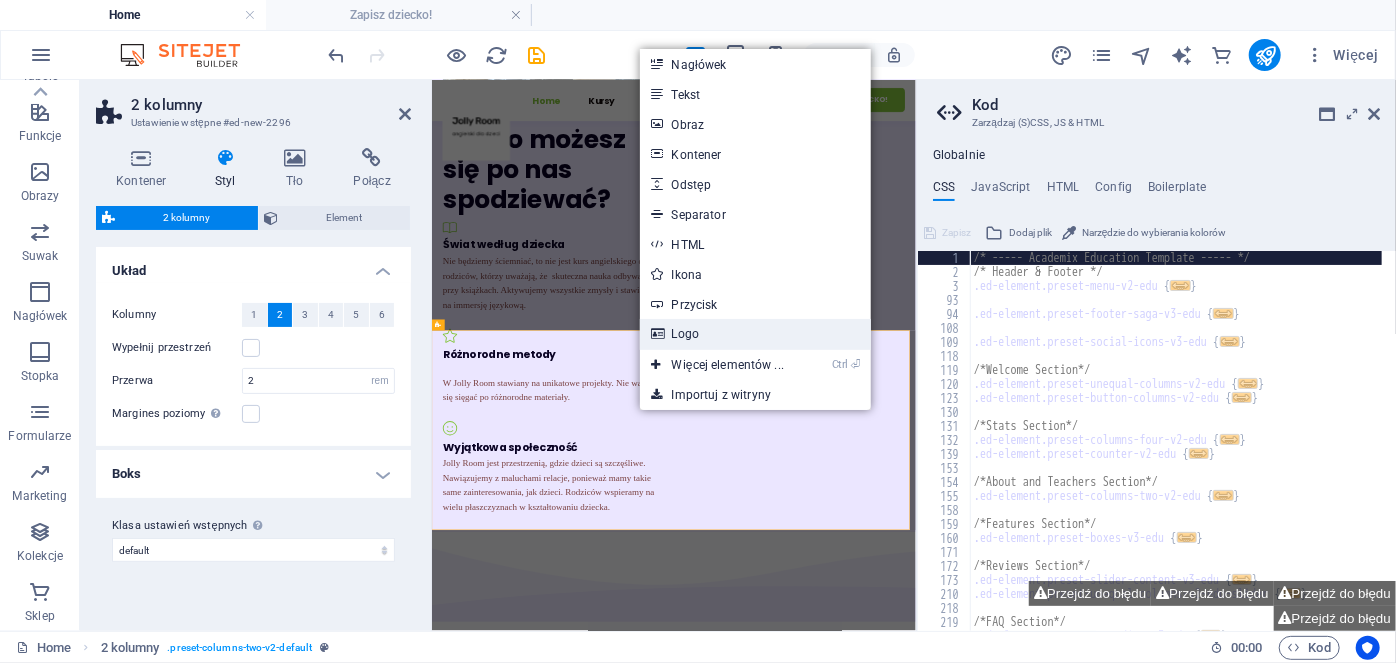 click on "Logo" at bounding box center [755, 334] 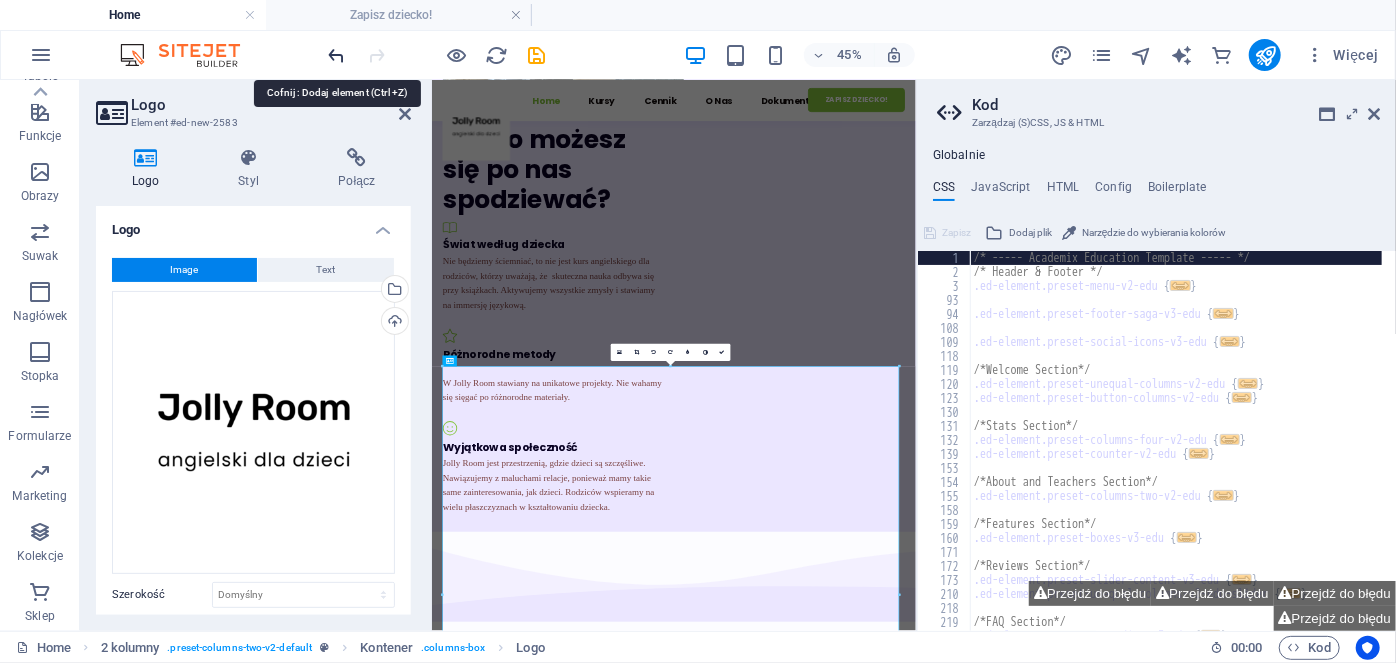 click at bounding box center (337, 55) 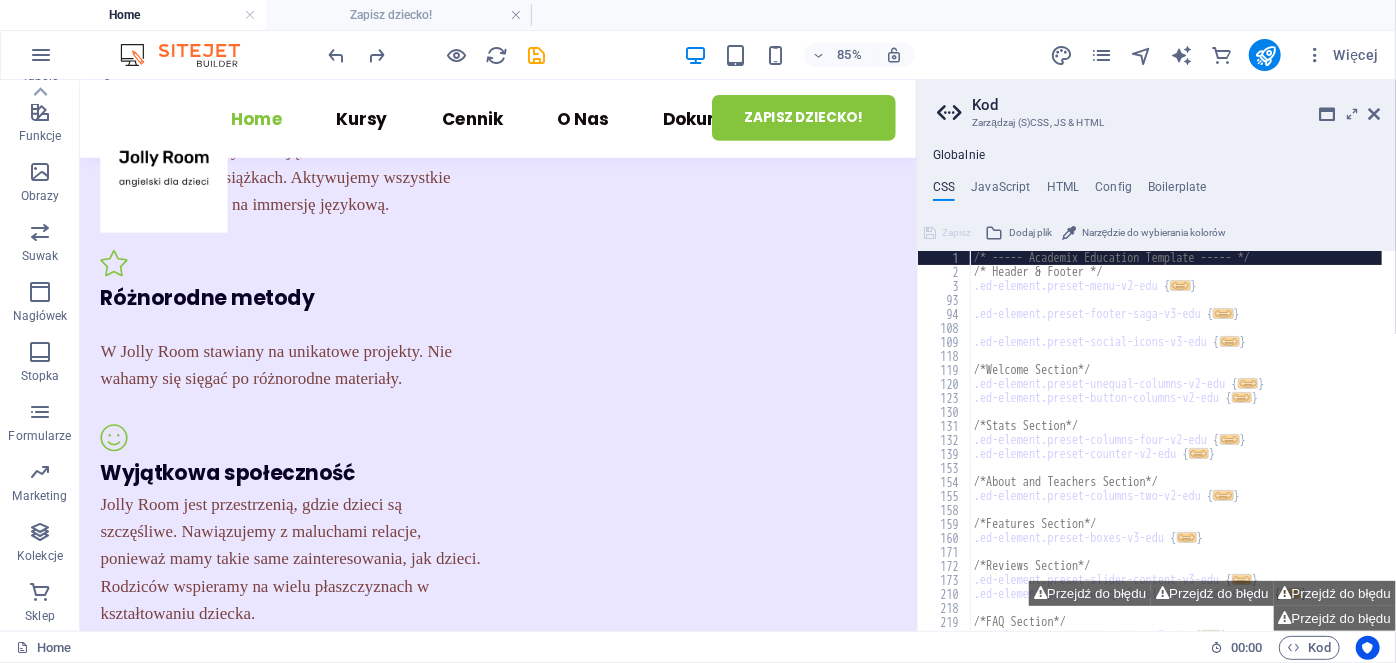 scroll, scrollTop: 2379, scrollLeft: 0, axis: vertical 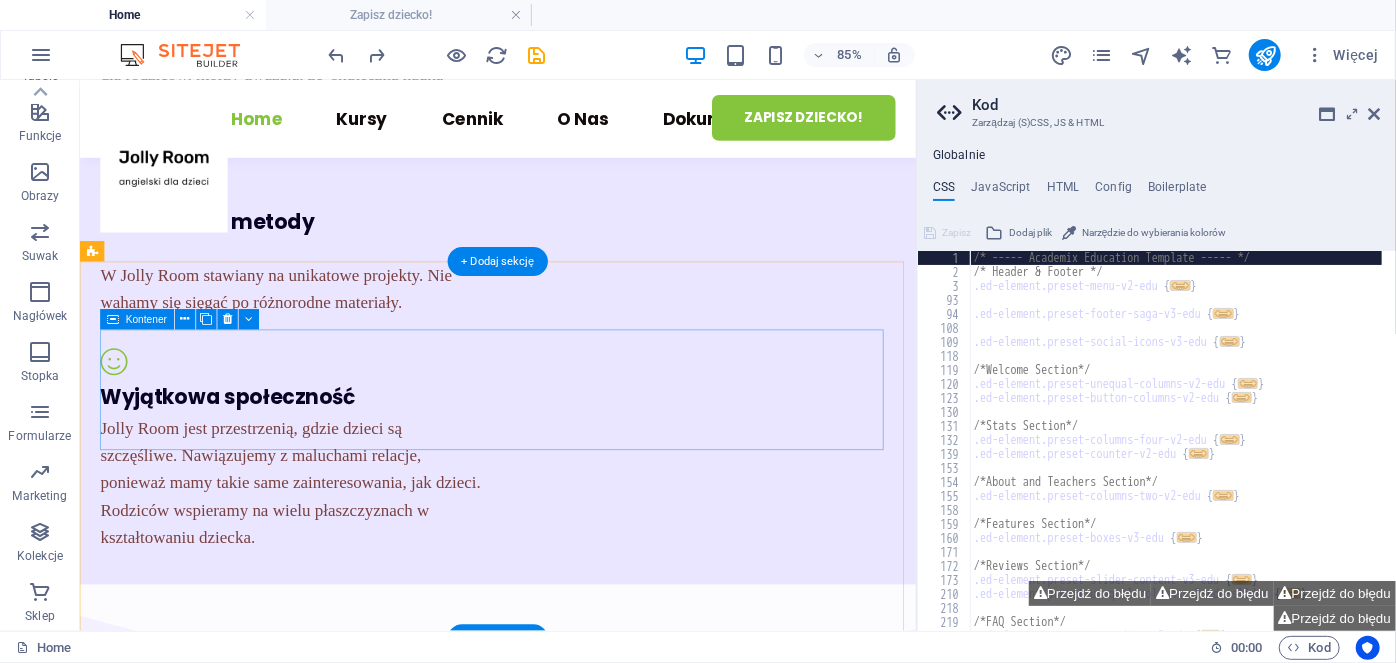 click on "Dodaj elementy" at bounding box center (515, 1805) 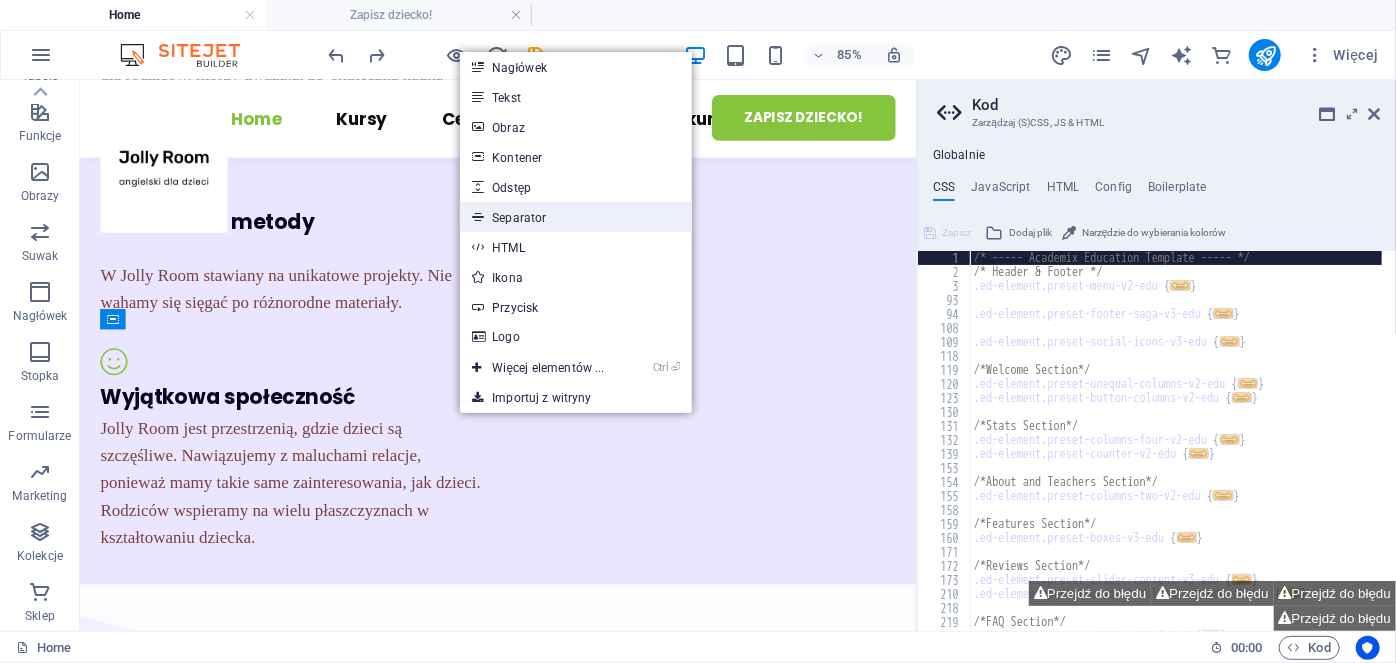 click on "Separator" at bounding box center (575, 217) 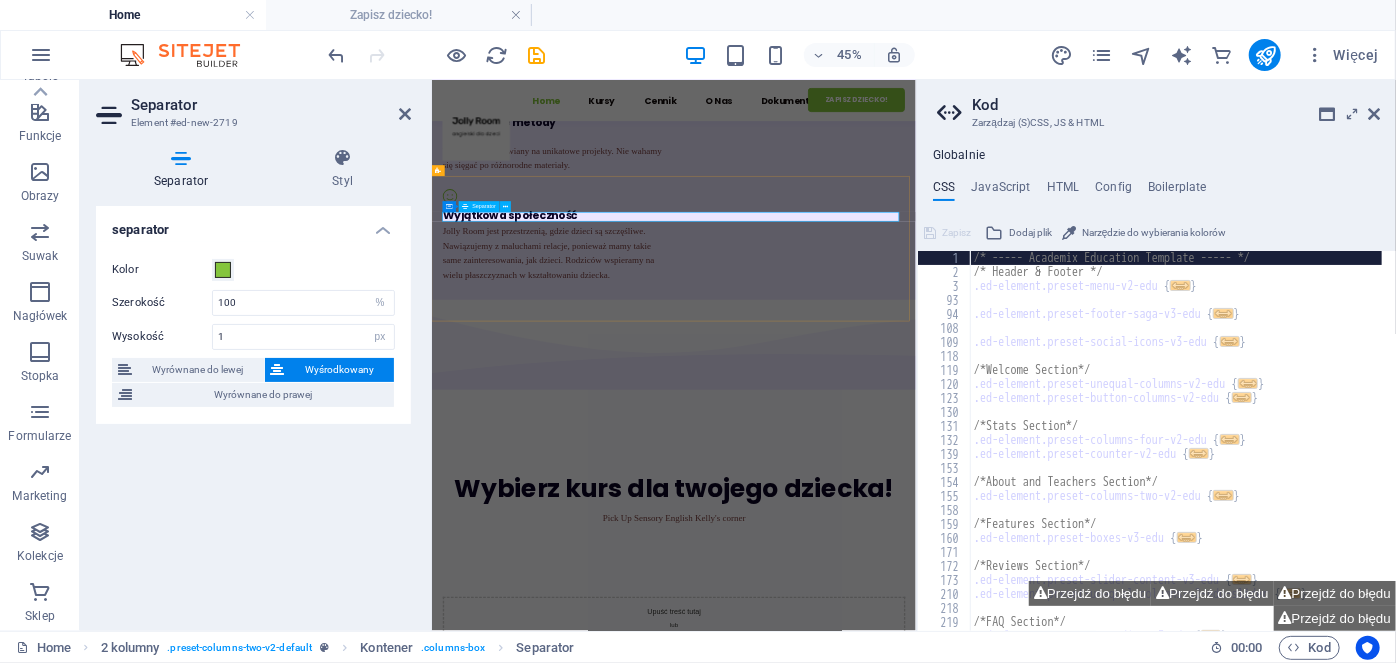 scroll, scrollTop: 2208, scrollLeft: 0, axis: vertical 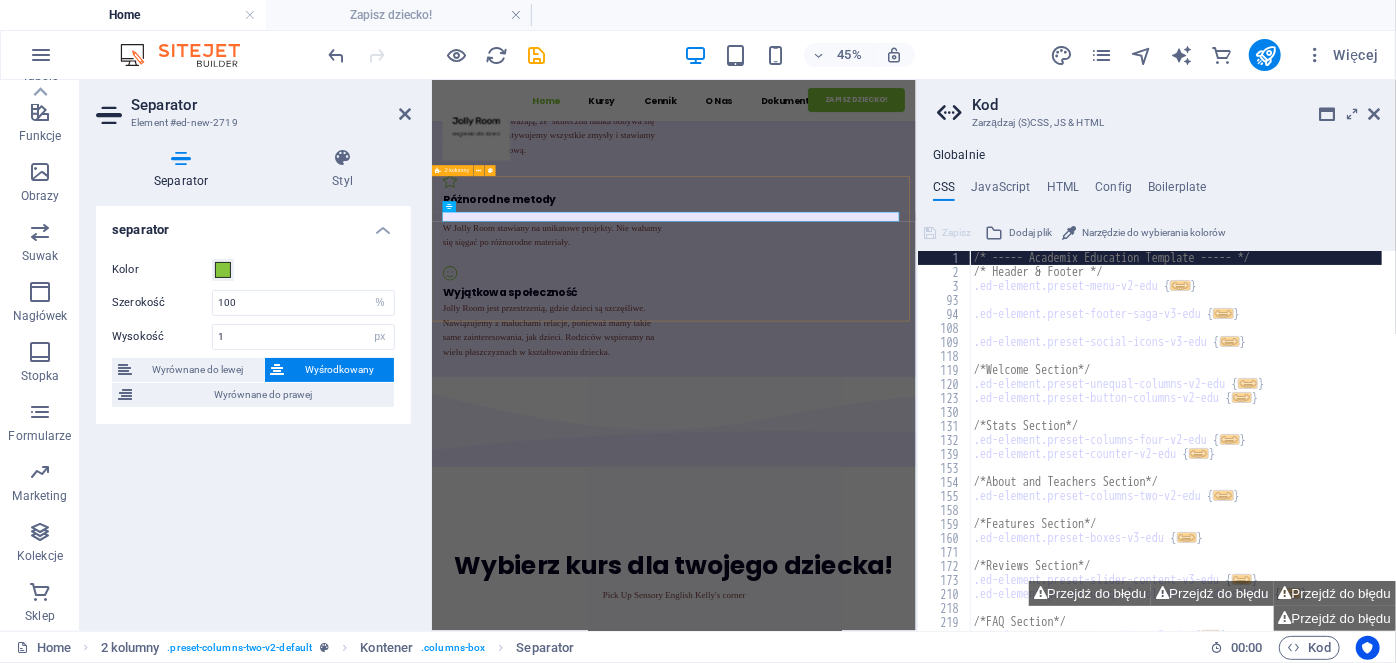 click on "Upuść treść tutaj lub  Dodaj elementy  Wklej schowek" at bounding box center [969, 1783] 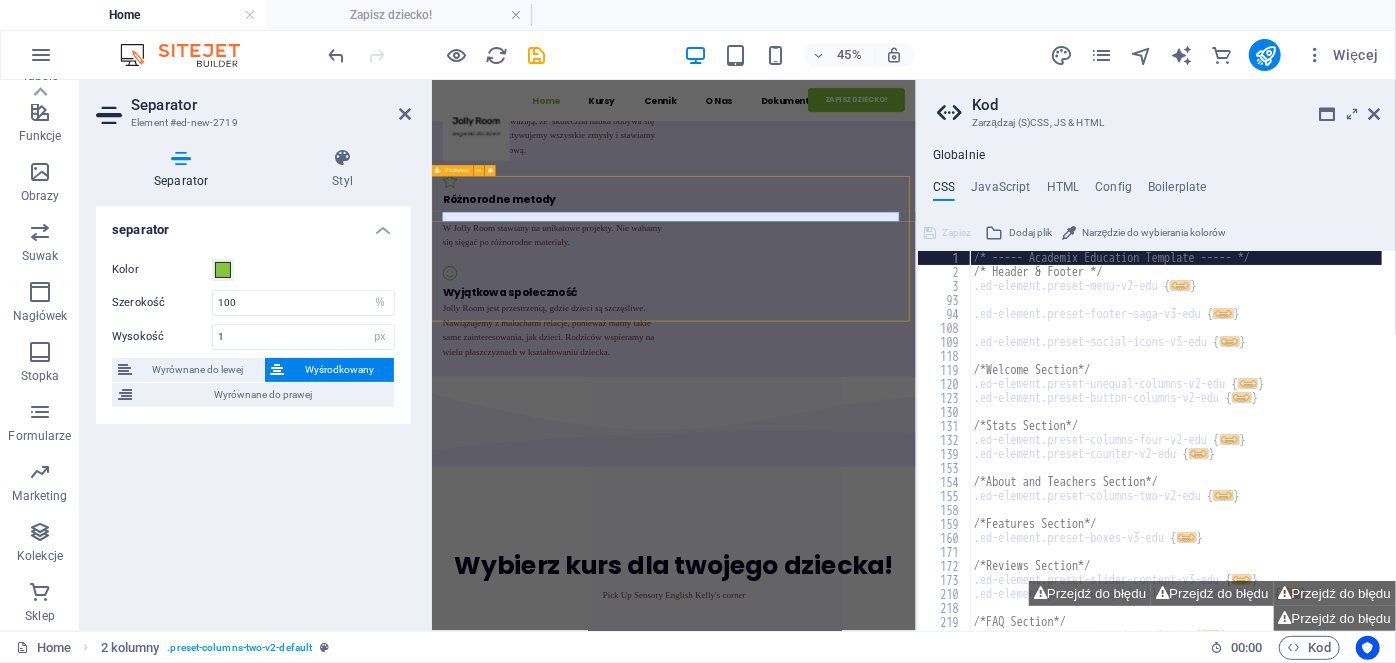 scroll, scrollTop: 2379, scrollLeft: 0, axis: vertical 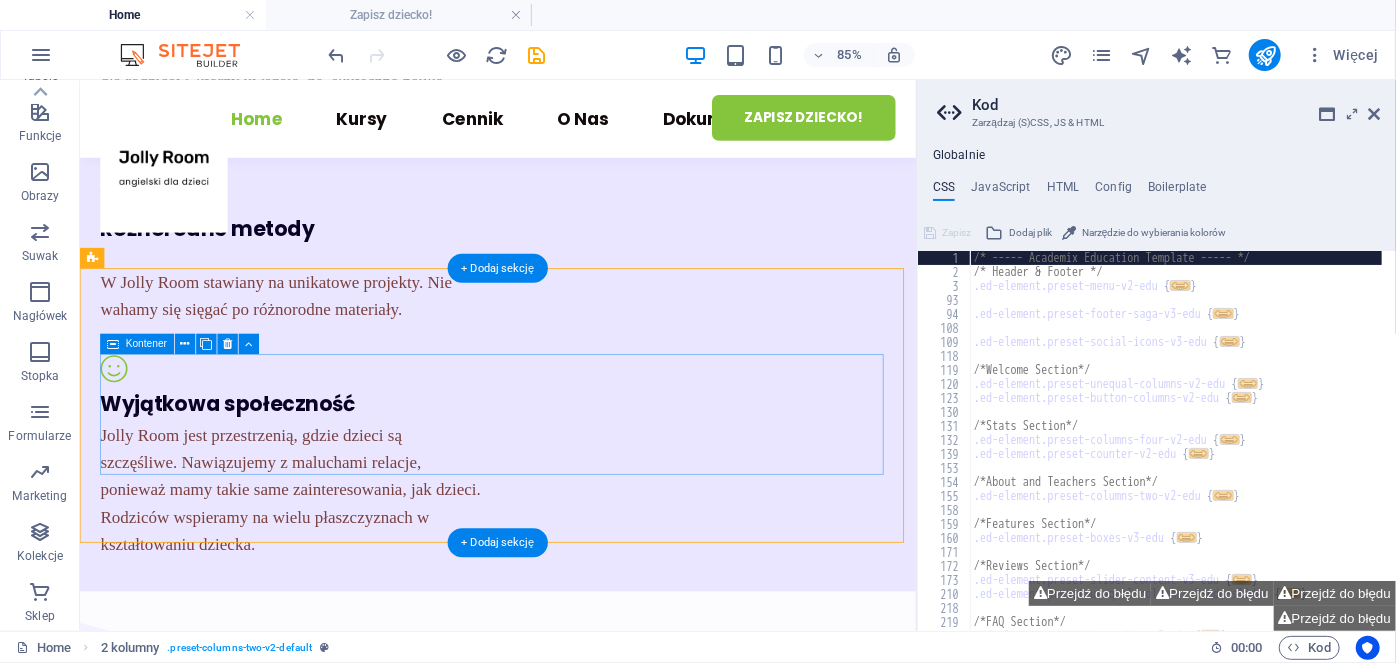 click on "Dodaj elementy" at bounding box center (515, 1834) 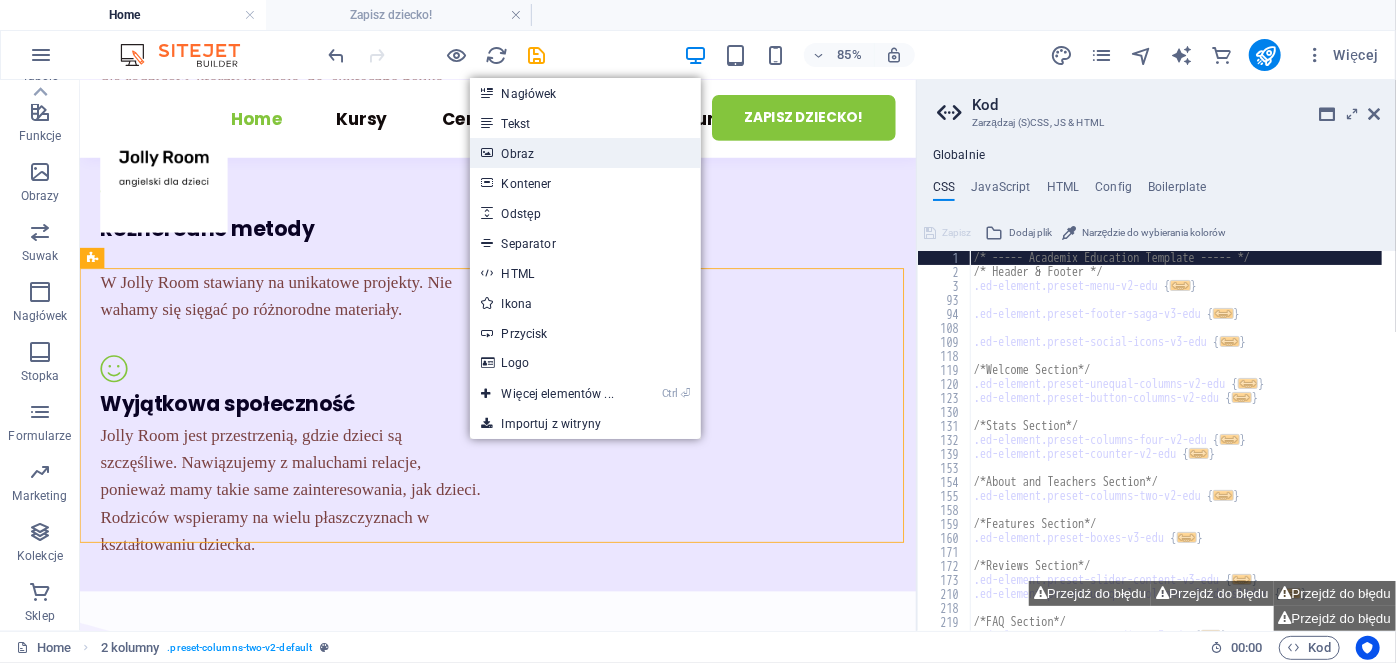 click on "Obraz" at bounding box center [585, 153] 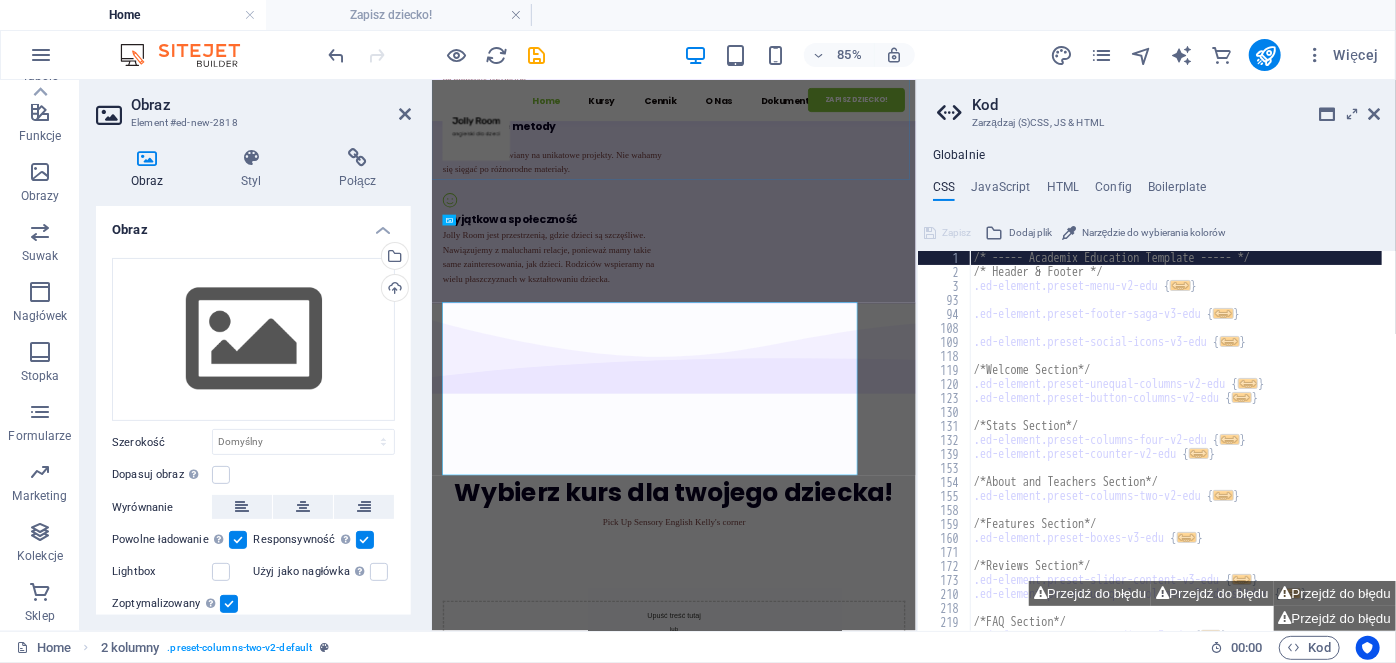 scroll, scrollTop: 2200, scrollLeft: 0, axis: vertical 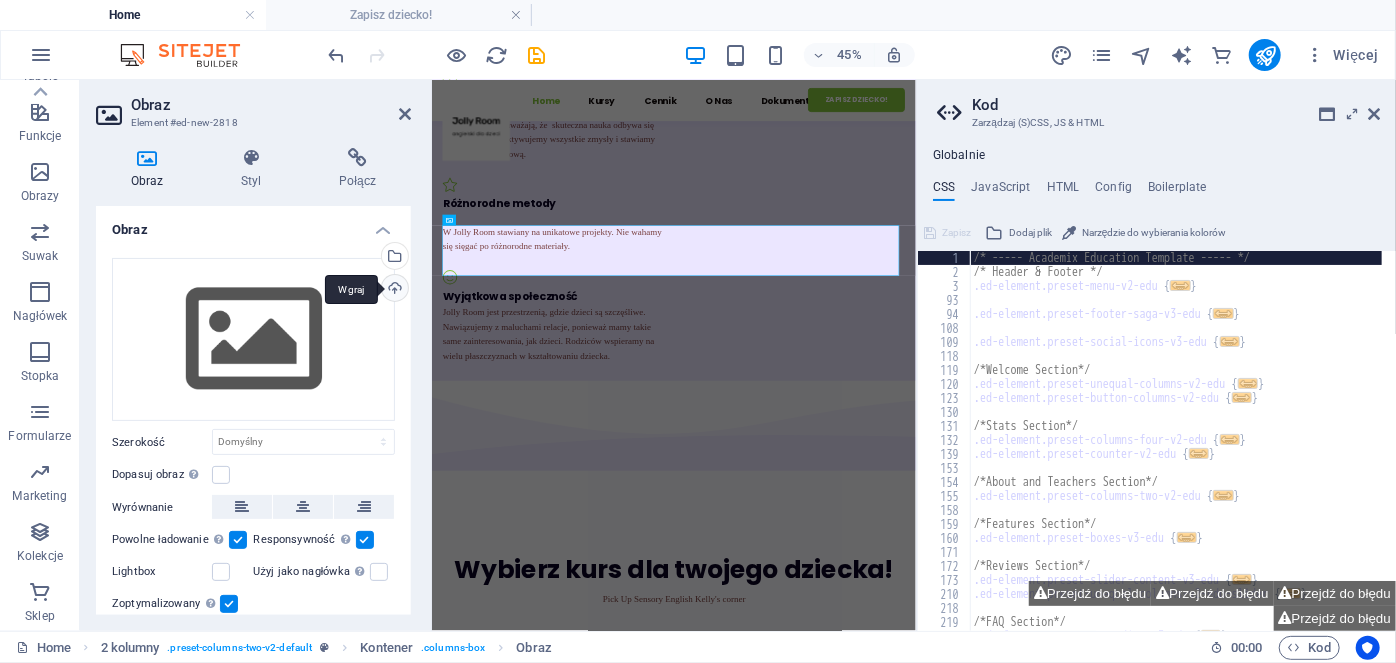 click on "Wgraj" at bounding box center [393, 290] 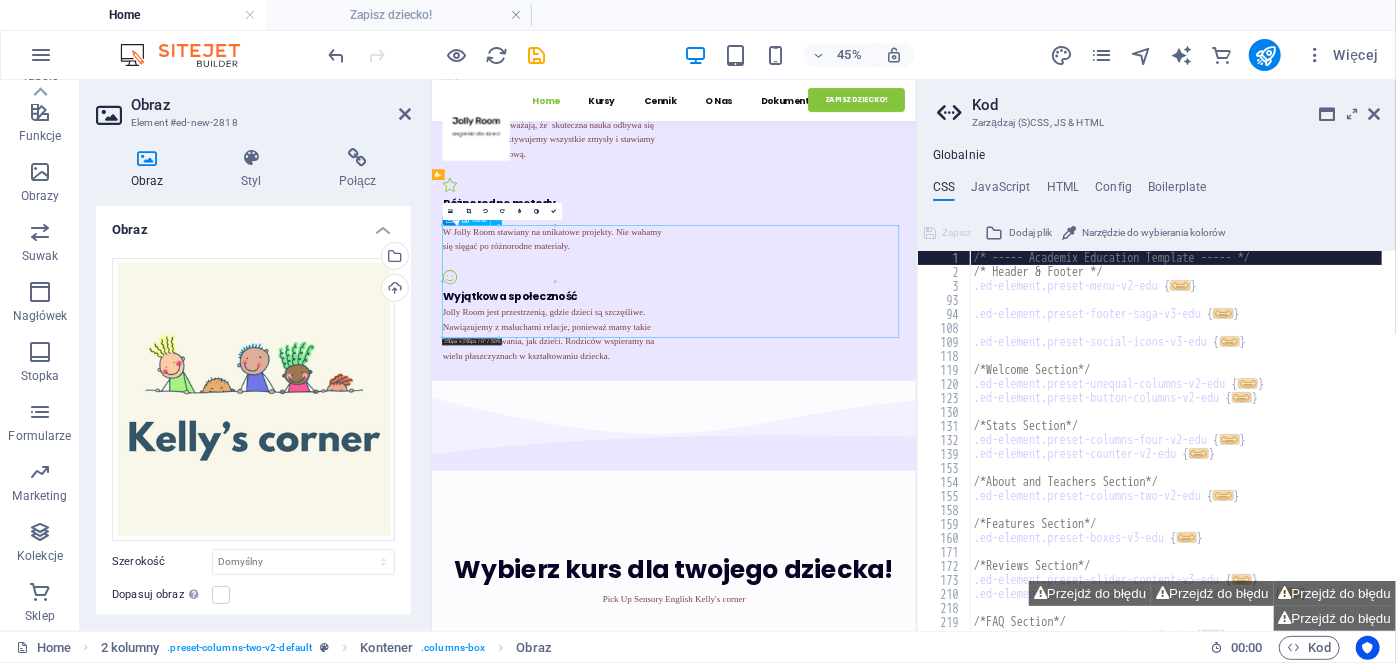 drag, startPoint x: 616, startPoint y: 536, endPoint x: 694, endPoint y: 557, distance: 80.77747 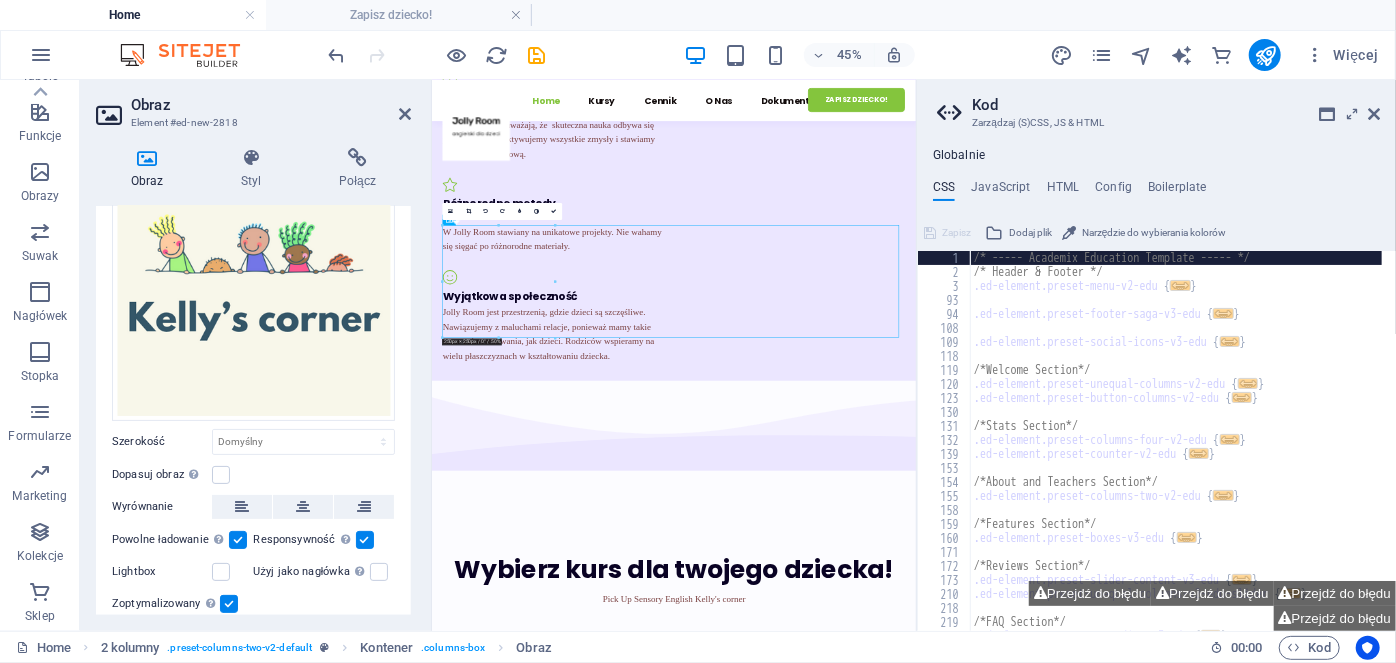 scroll, scrollTop: 110, scrollLeft: 0, axis: vertical 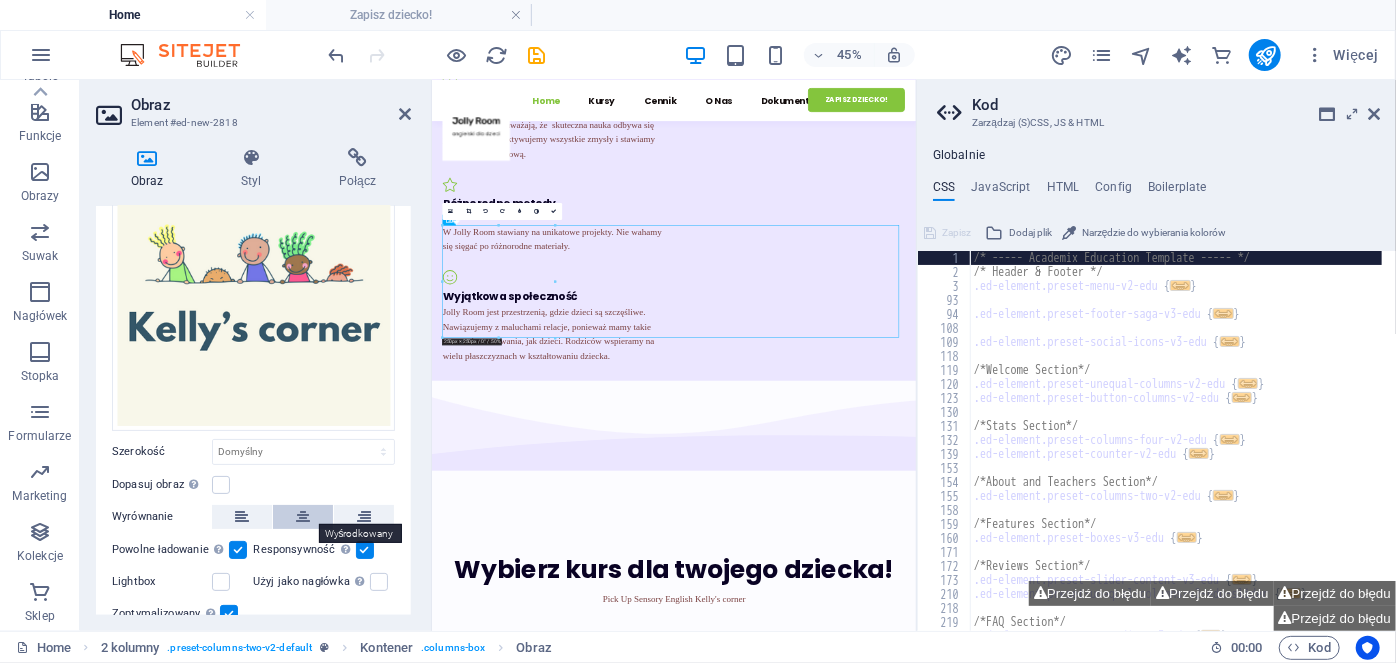 click at bounding box center [303, 517] 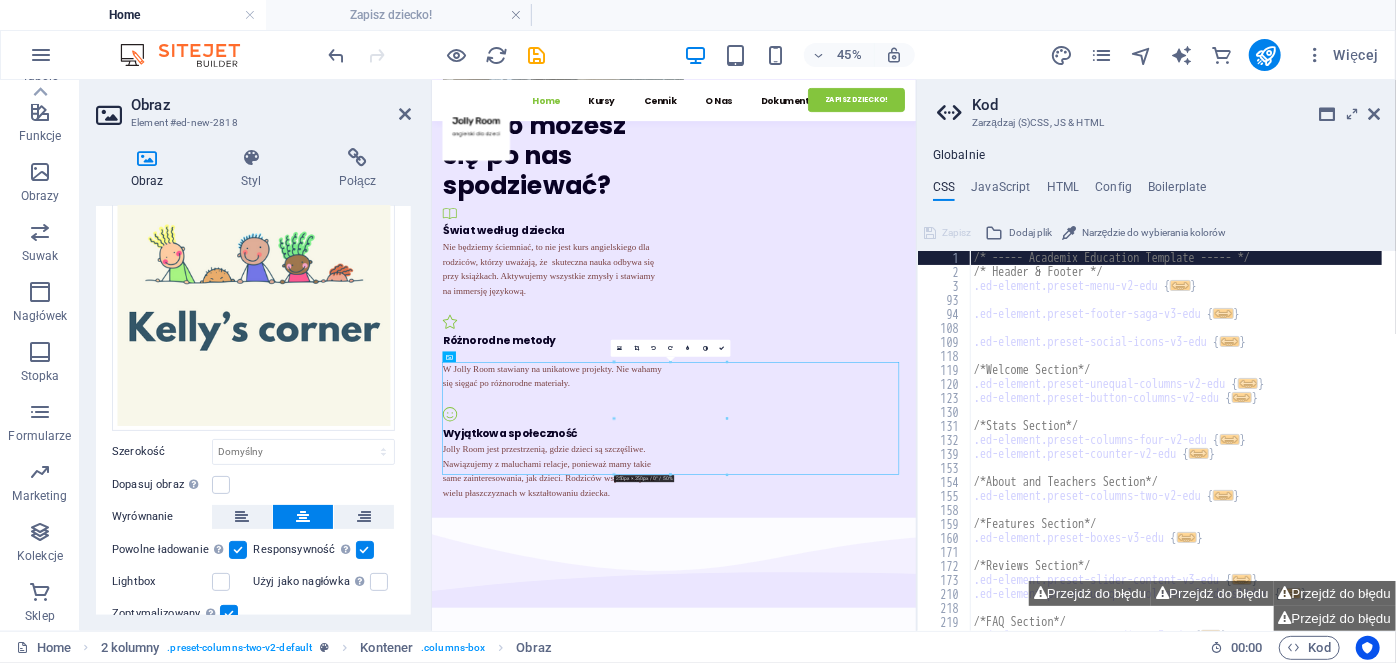 scroll, scrollTop: 1876, scrollLeft: 0, axis: vertical 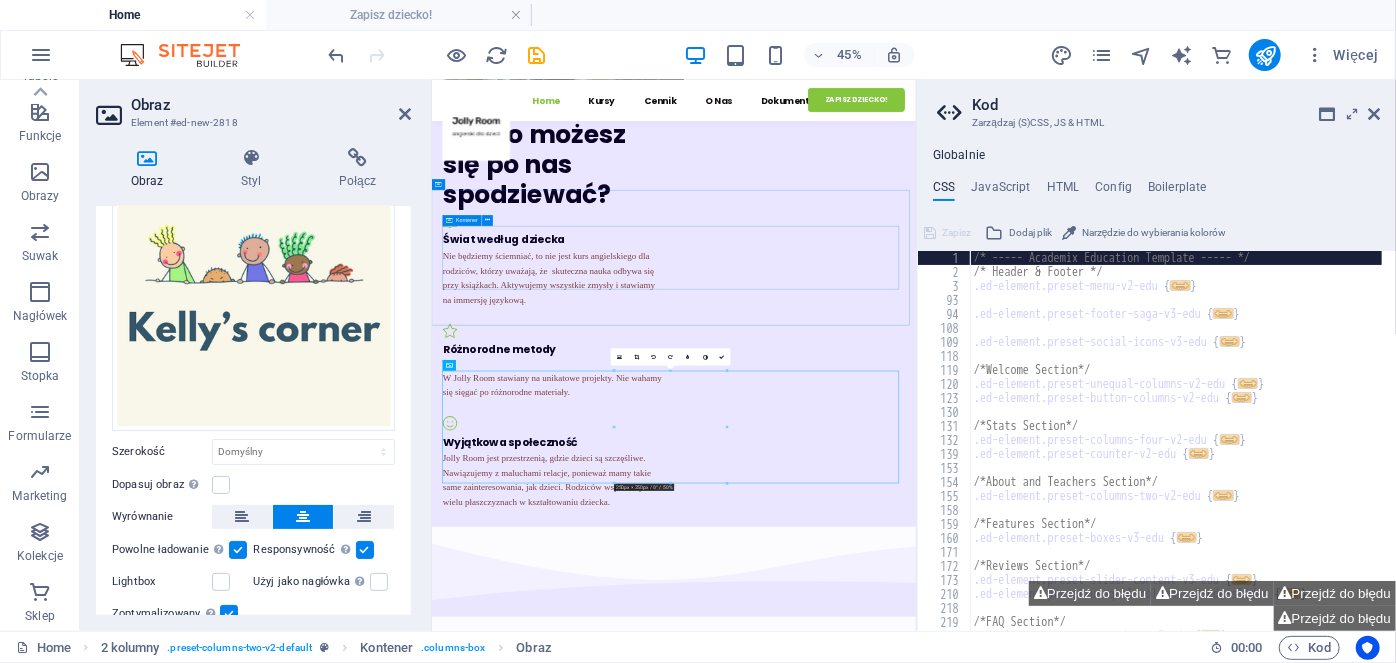 click on "Dodaj elementy" at bounding box center [912, 1833] 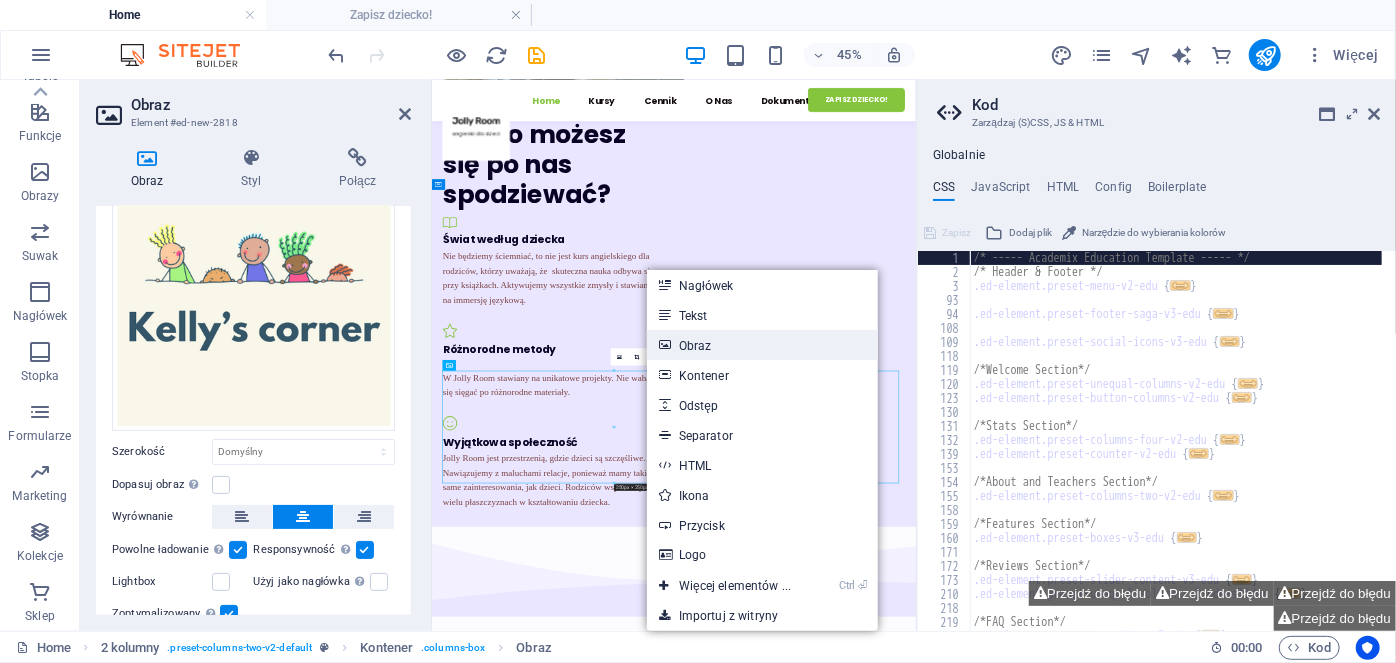 click on "Obraz" at bounding box center [762, 345] 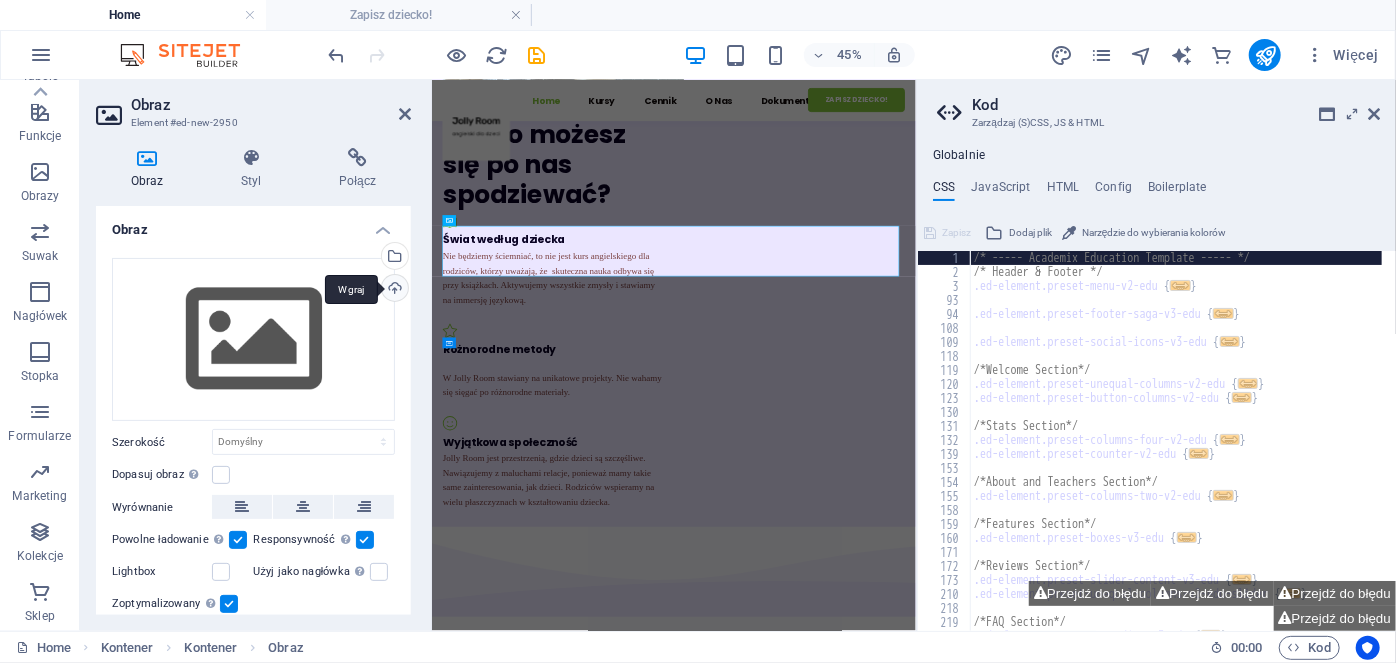 click on "Wgraj" at bounding box center (393, 290) 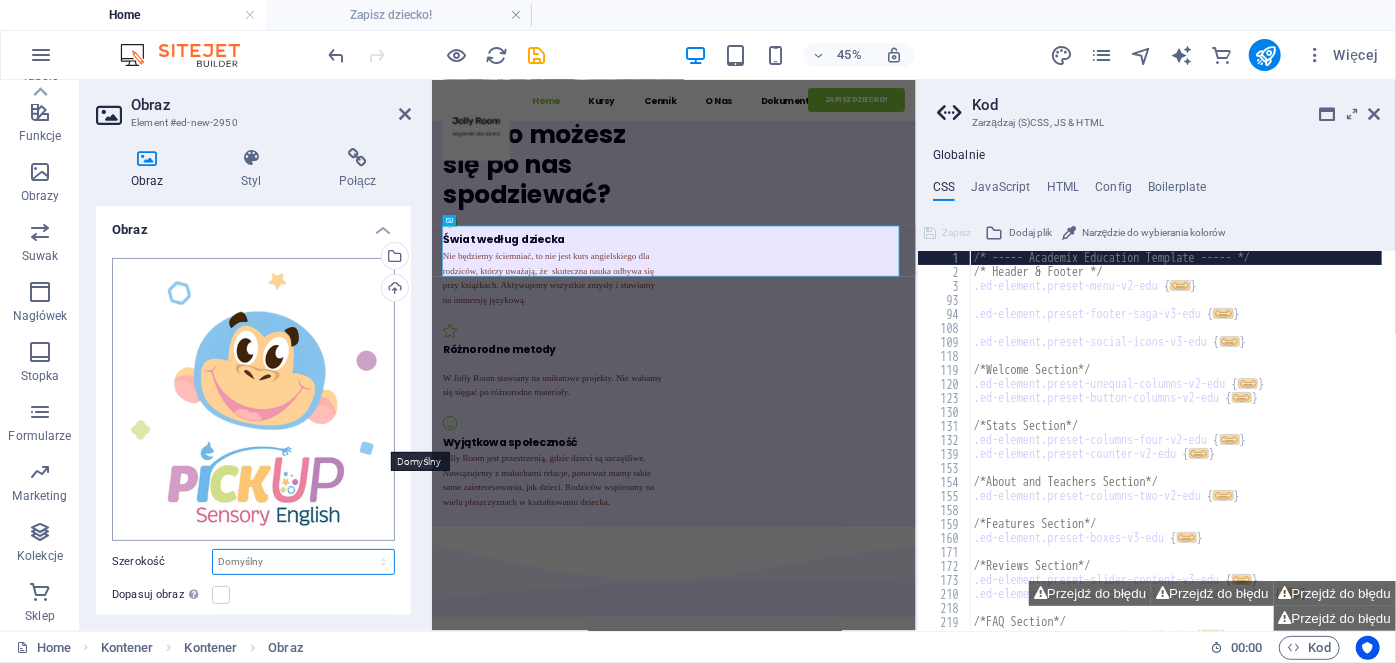 click on "Przeciągnij pliki tutaj, kliknij, aby wybrać pliki lub wybierz pliki z Plików lub naszych bezpłatnych zdjęć i filmów Wybierz pliki z menedżera plików, zdjęć stockowych lub prześlij plik(i) Wgraj Szerokość Domyślny automatycznie px rem % em vh vw Dopasuj obraz Automatycznie dopasuj obraz do stałej szerokości i wysokości Wysokość Domyślny automatycznie px Wyrównanie Powolne ładowanie Ładowanie obrazów po załadowaniu strony poprawia szybkość strony. Responsywność Automatycznie ładuj obraz dla monitorów Retina i rozmiary zoptymalizowane dla smartfona. Lightbox Użyj jako nagłówka Obraz zostanie opakowany w tag nagłówka H1. Przydatne do nadania tekstowi alternatywnemu wagi nagłówka H1, np. dla logo. Jeśli nie jesteś pewien, pozostaw niezaznaczone. Zoptymalizowany Obrazy są kompresowane, aby poprawić szybkość strony. Pozycja Kierunek Spersonalizowany Przesunięcie X 50 px rem % vh vw Przesunięcie Y 50 px rem % vh vw" at bounding box center [253, 497] 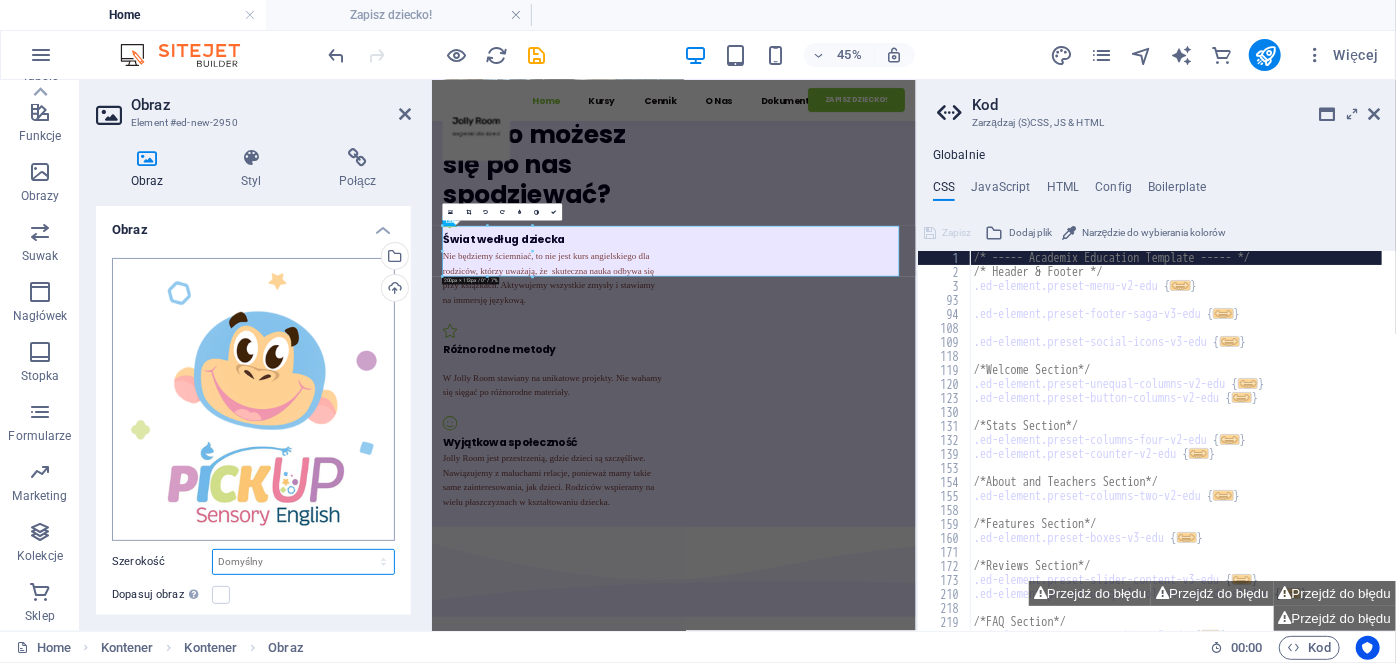 select on "px" 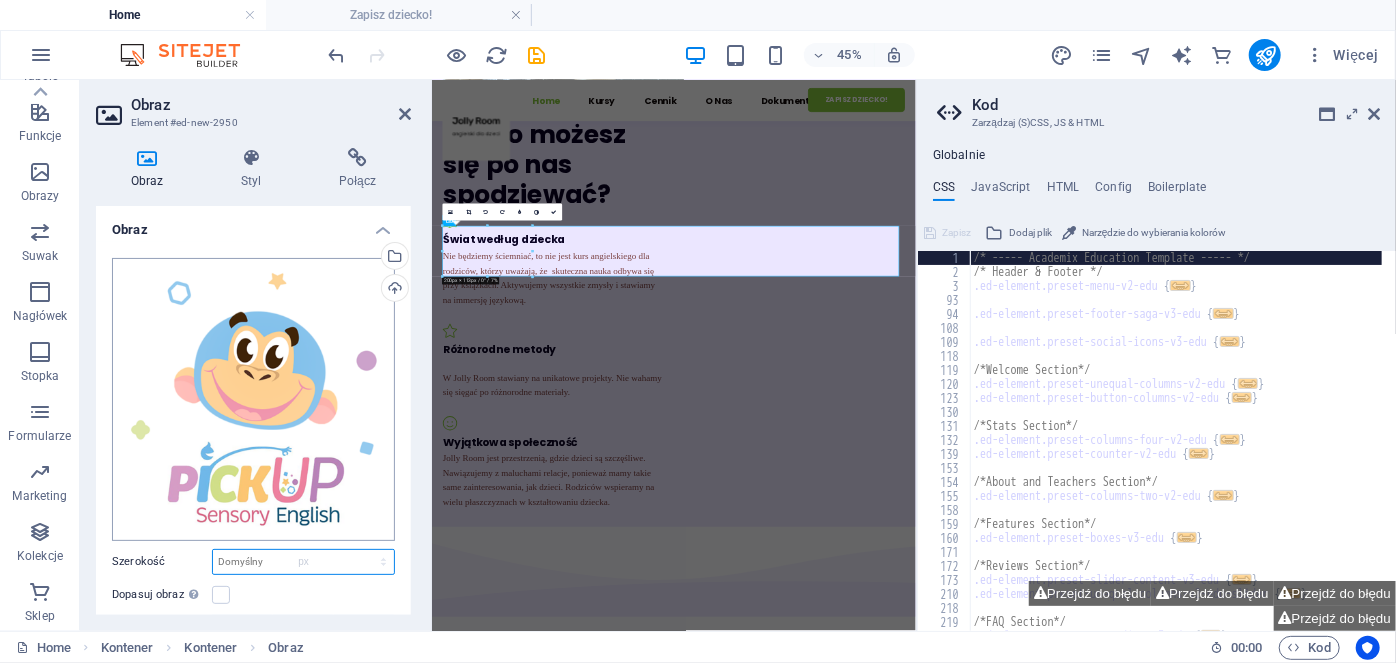 click on "Domyślny automatycznie px rem % em vh vw" at bounding box center (303, 562) 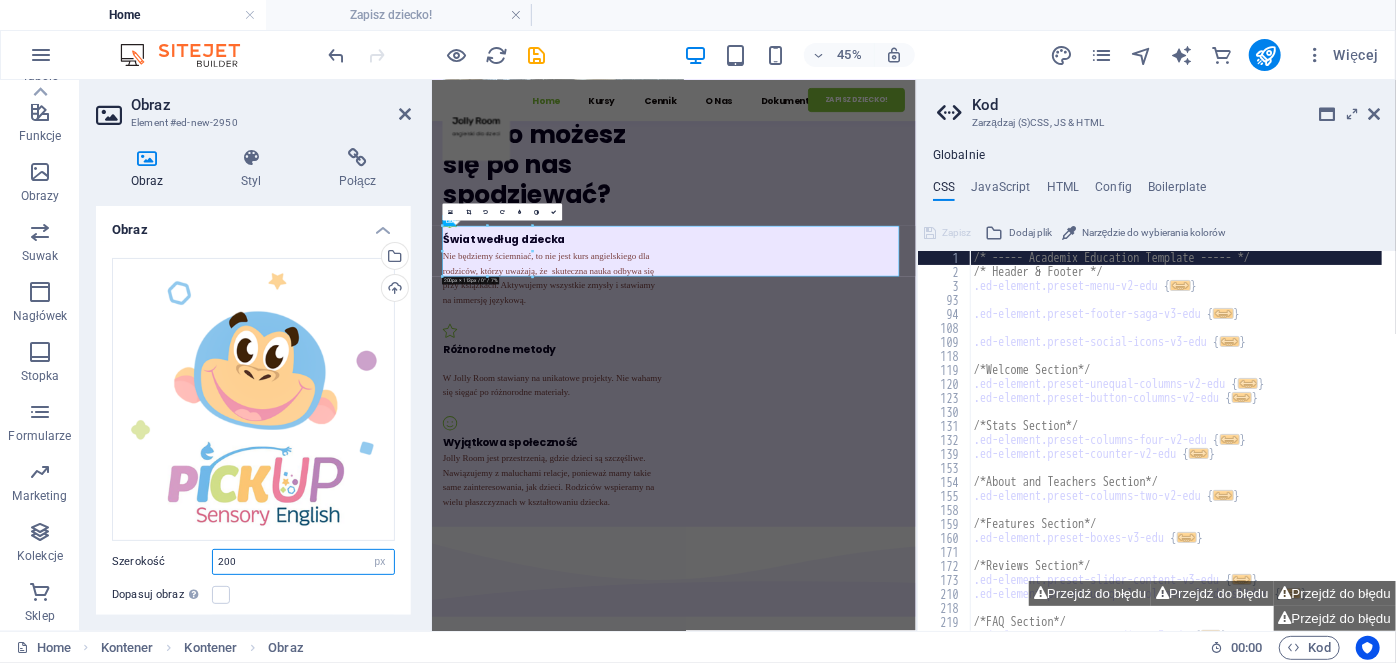 click on "200" at bounding box center [303, 562] 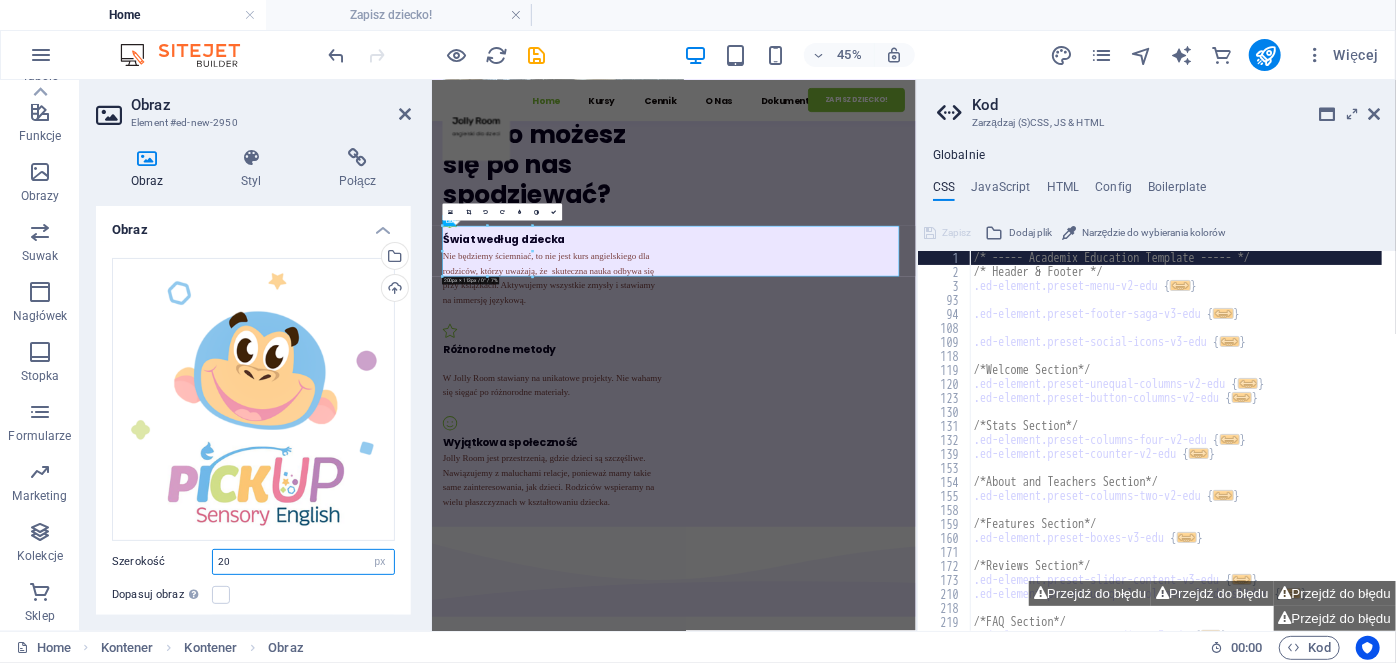 type on "2" 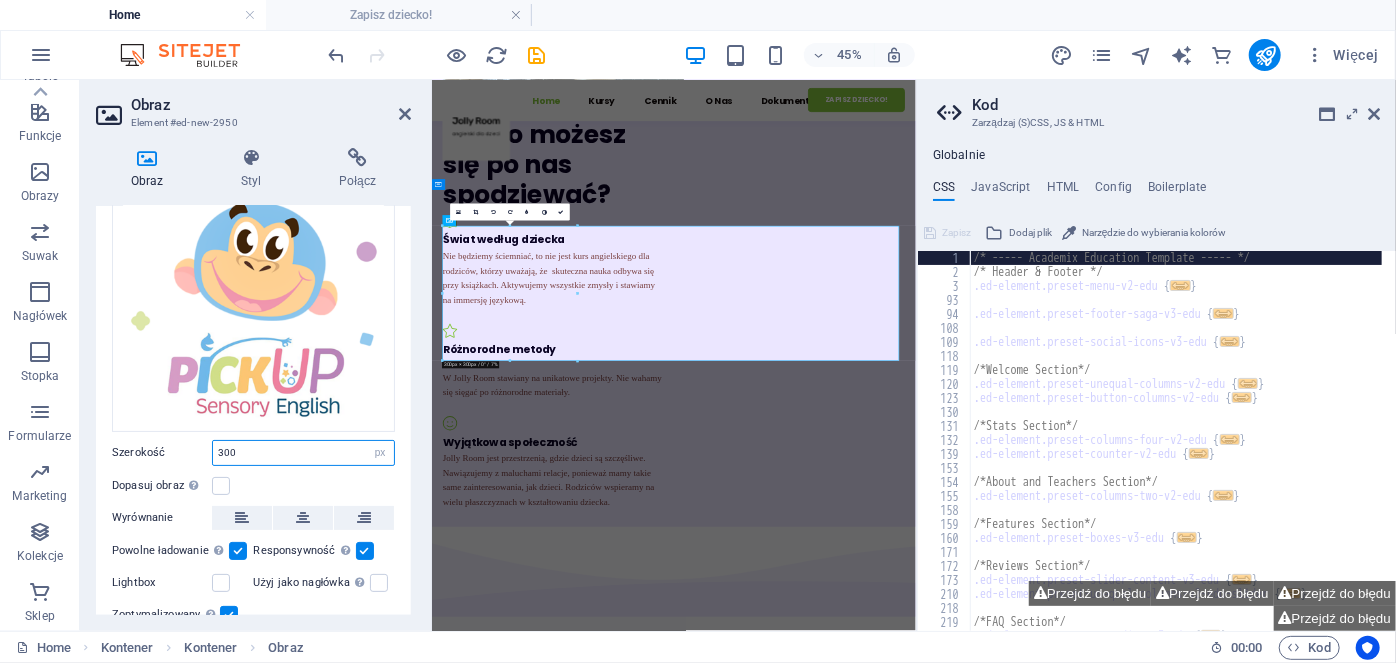 scroll, scrollTop: 180, scrollLeft: 0, axis: vertical 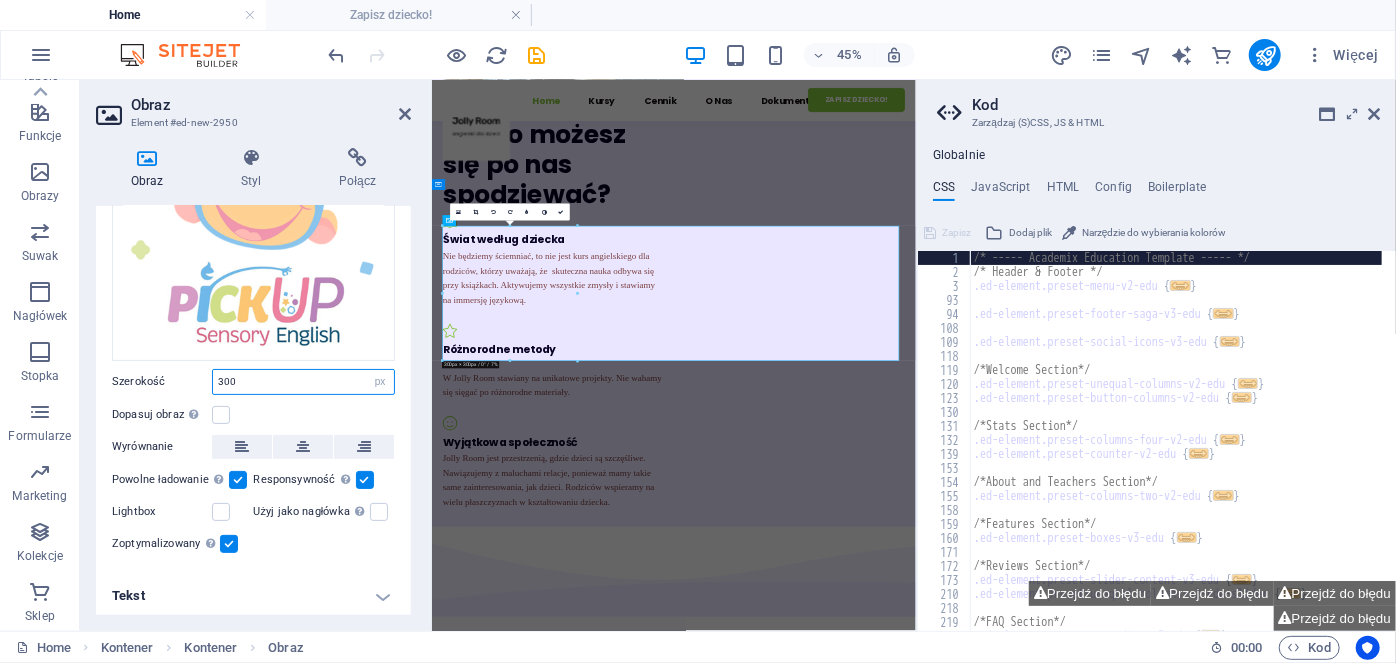 type on "300" 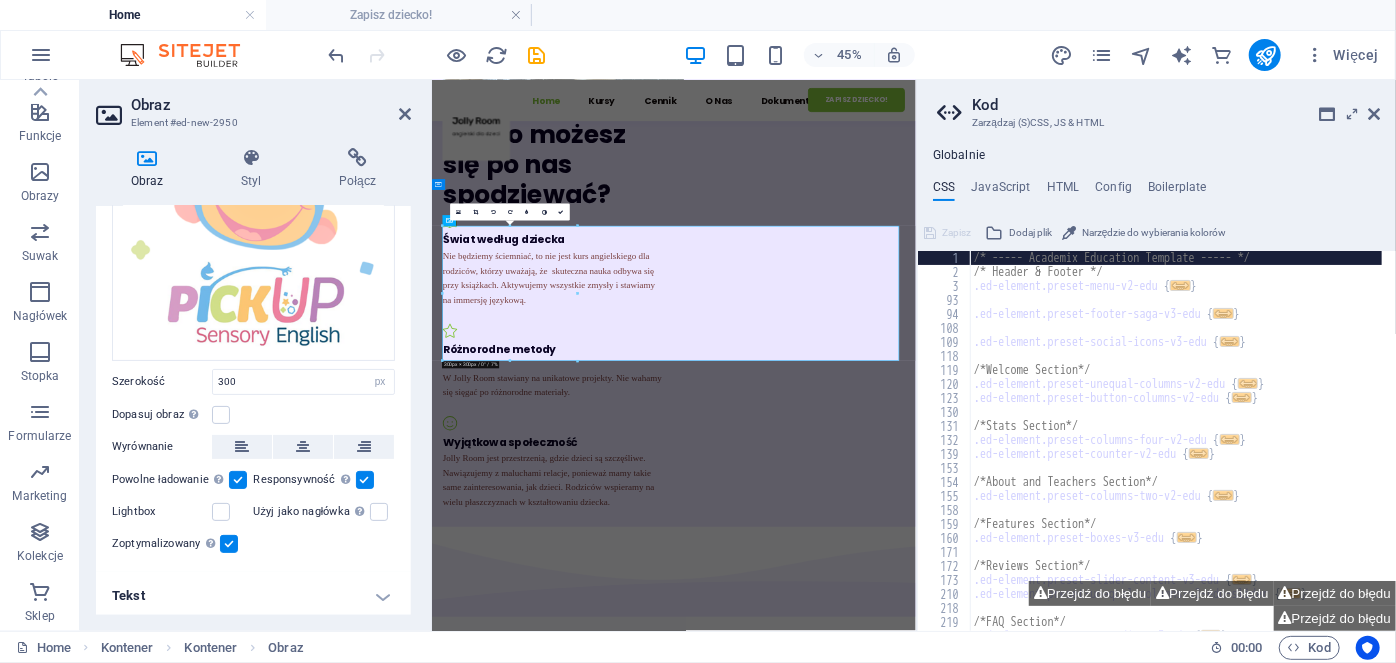 drag, startPoint x: 408, startPoint y: 549, endPoint x: 412, endPoint y: 512, distance: 37.215588 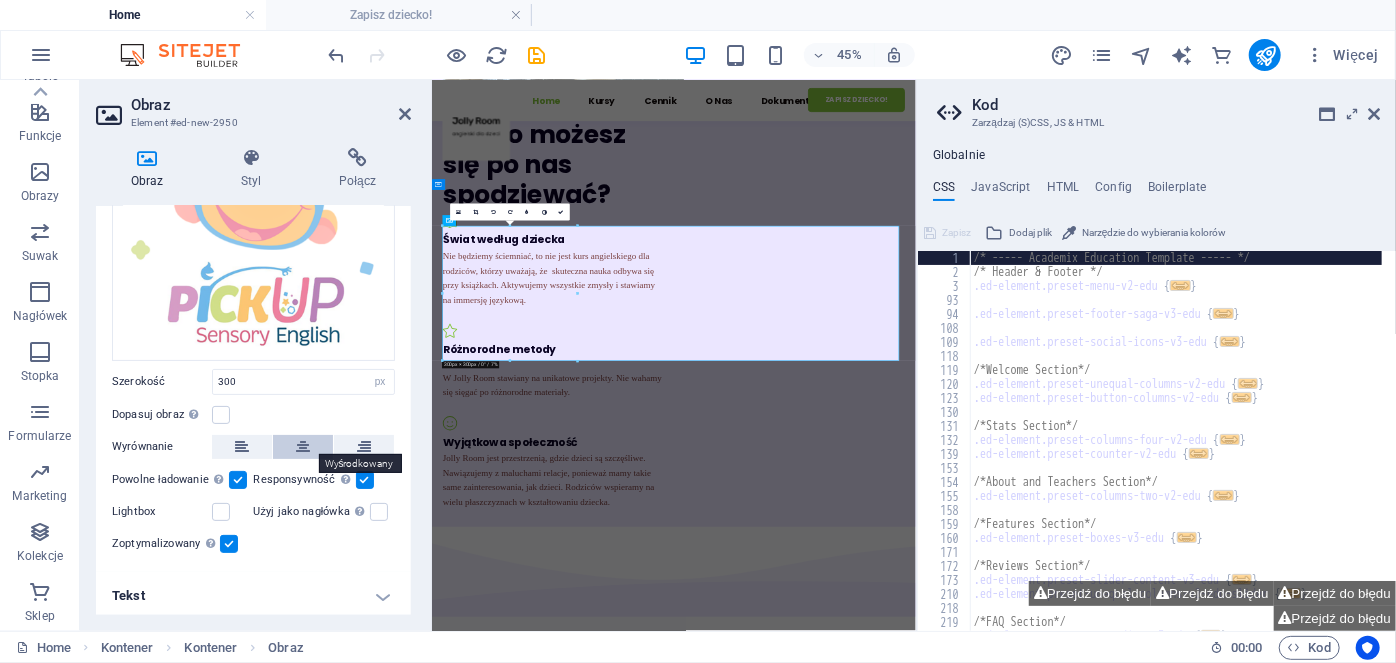 click at bounding box center [303, 447] 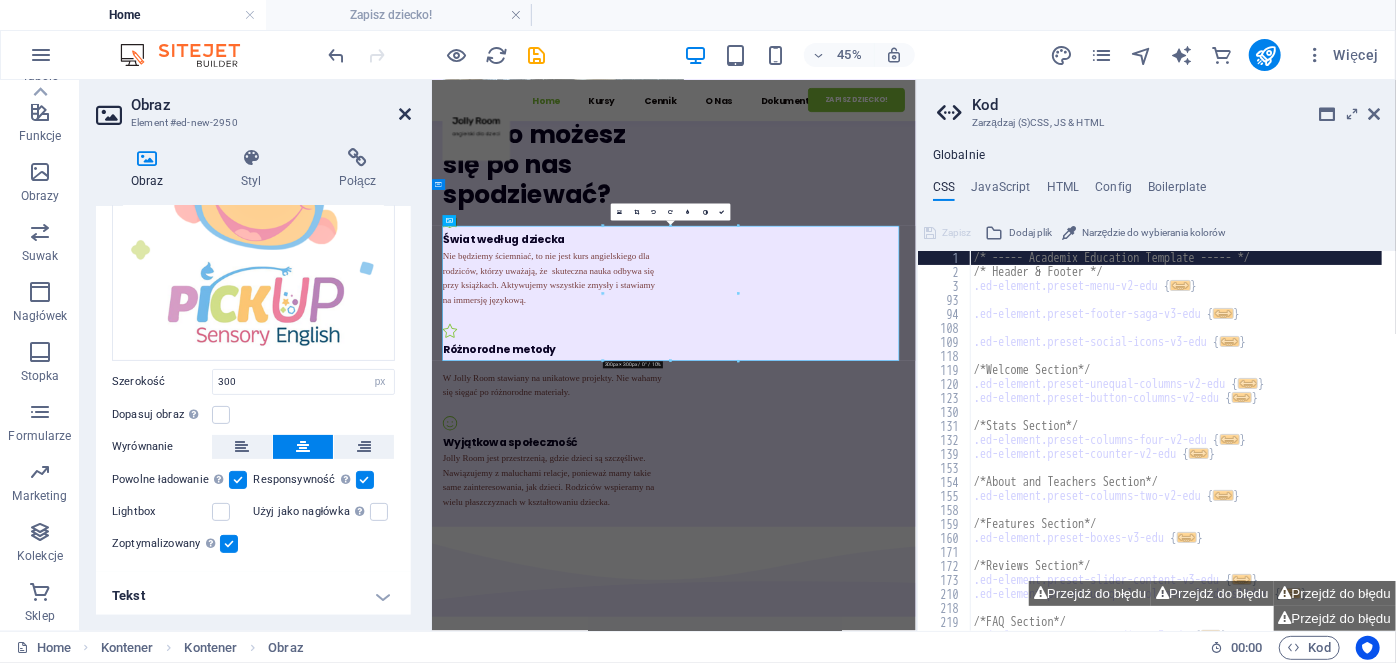 click at bounding box center [405, 114] 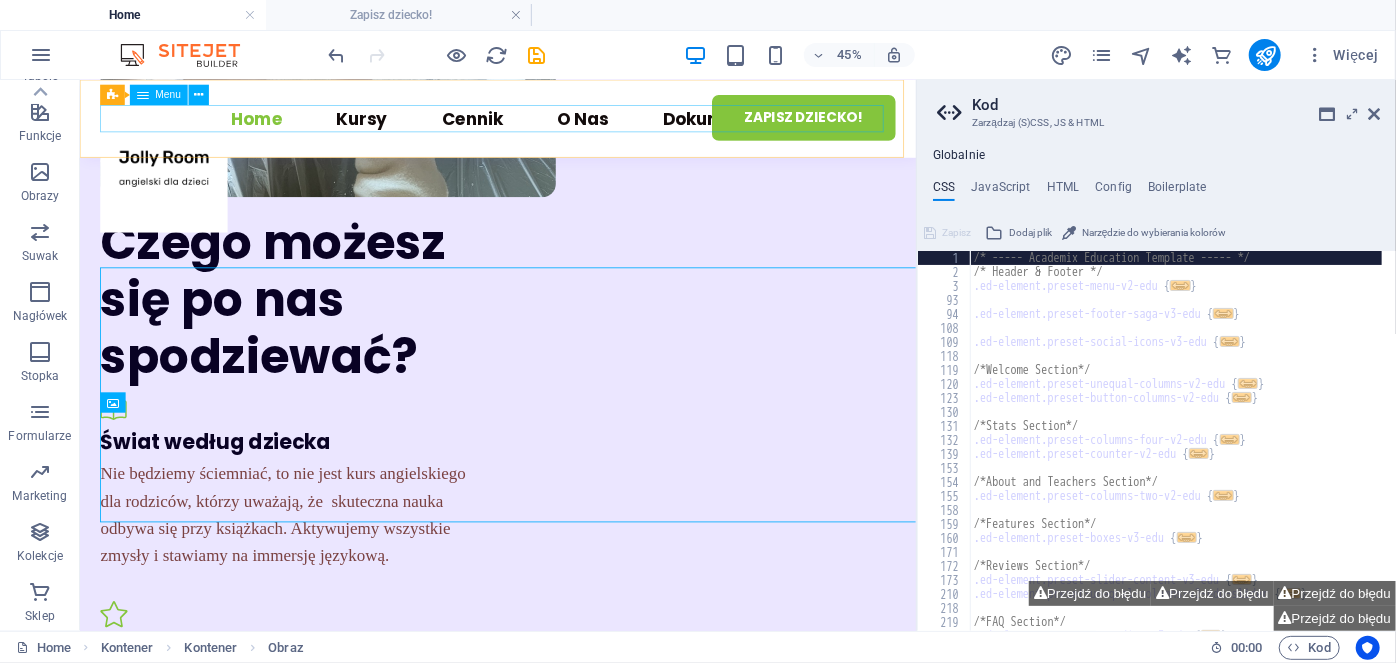 scroll, scrollTop: 1980, scrollLeft: 0, axis: vertical 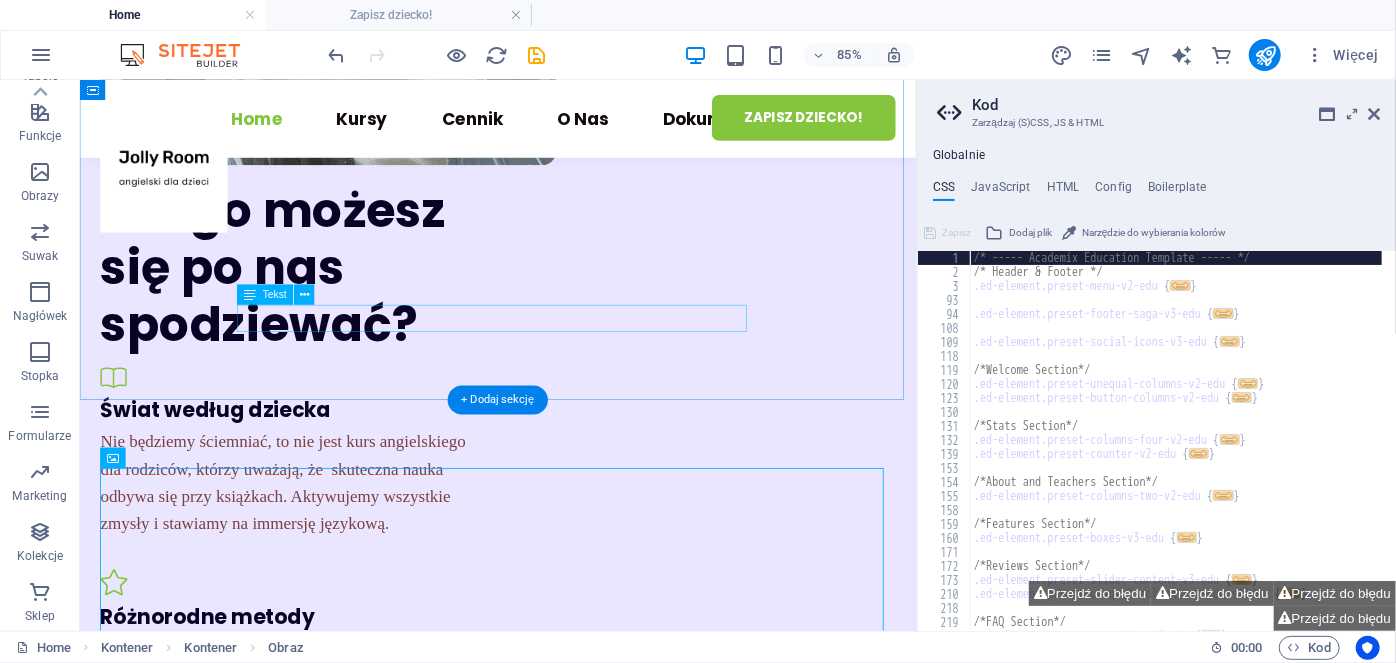 click on "Pick Up Sensory English                                     Kelly's corner" at bounding box center (572, 1691) 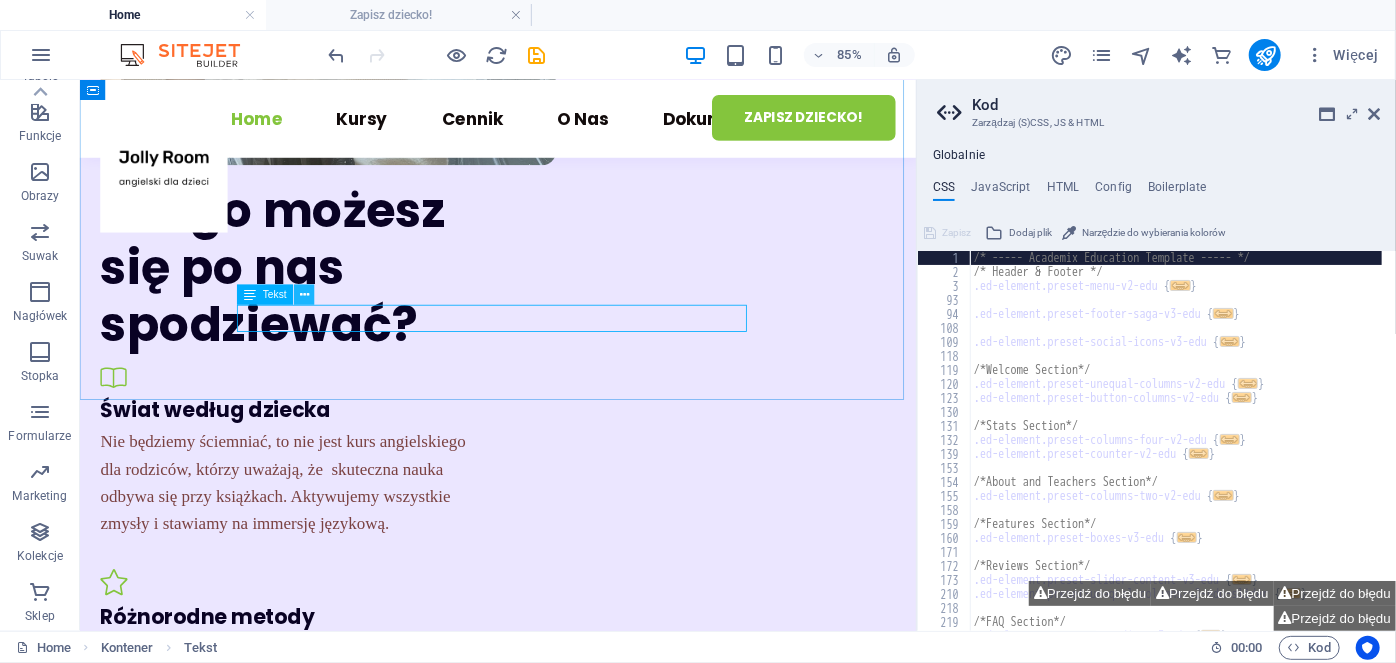 click at bounding box center [305, 295] 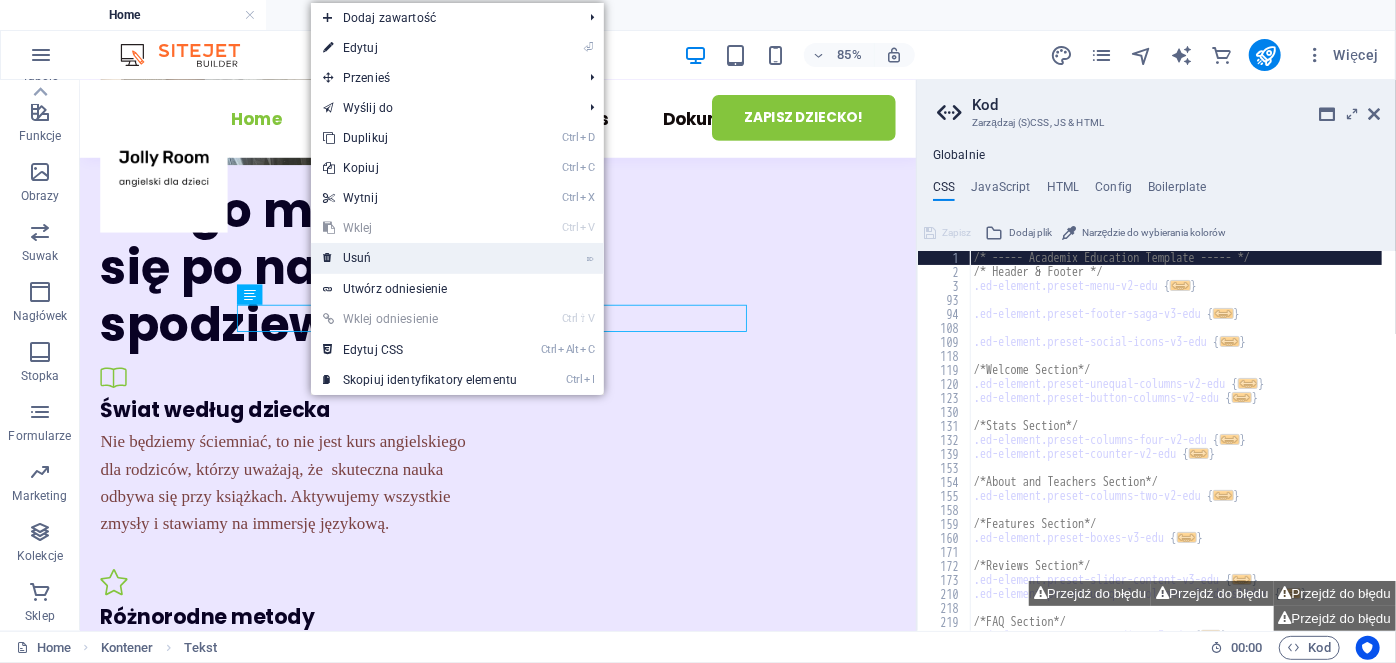 click on "⌦  Usuń" at bounding box center (420, 258) 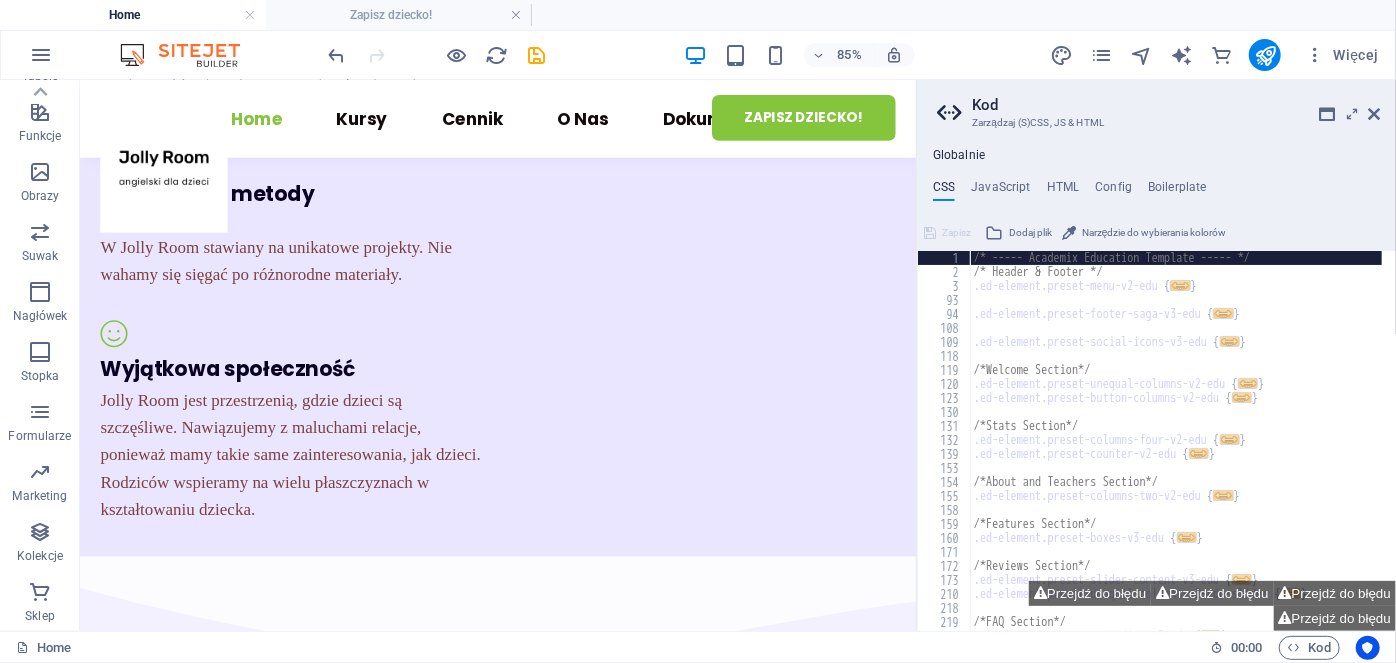 scroll, scrollTop: 2518, scrollLeft: 0, axis: vertical 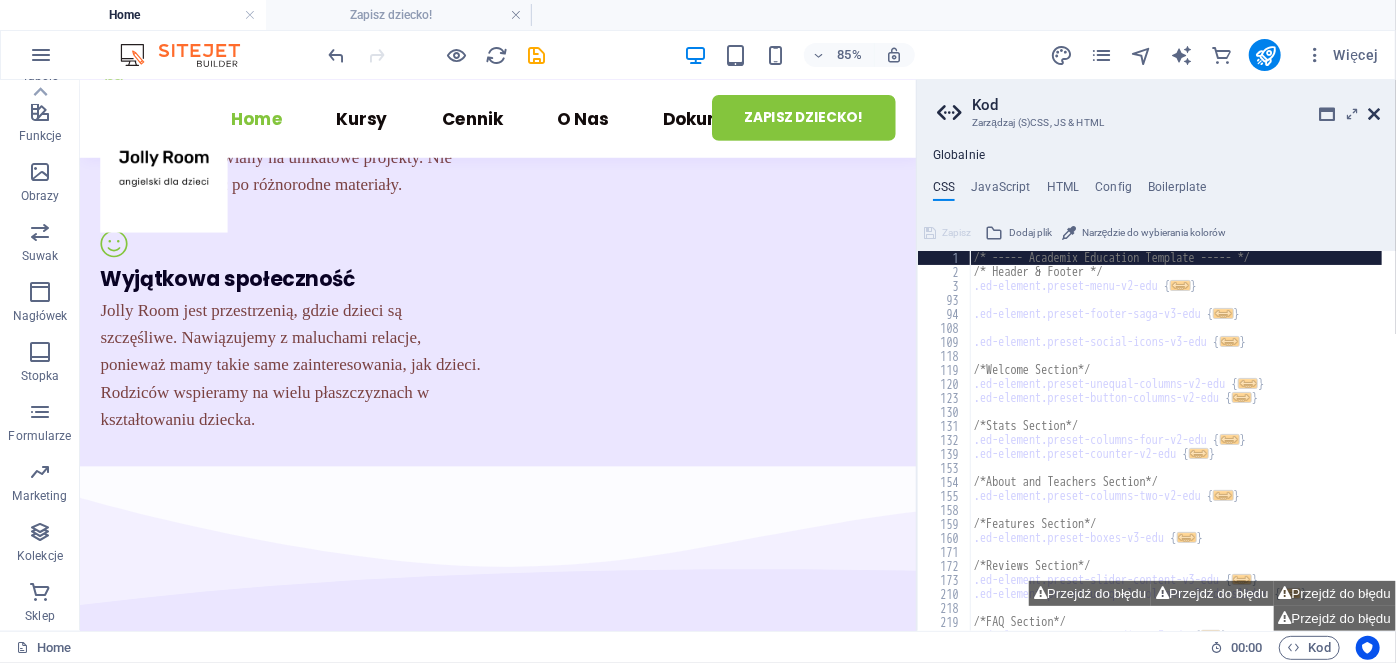 click at bounding box center (1374, 114) 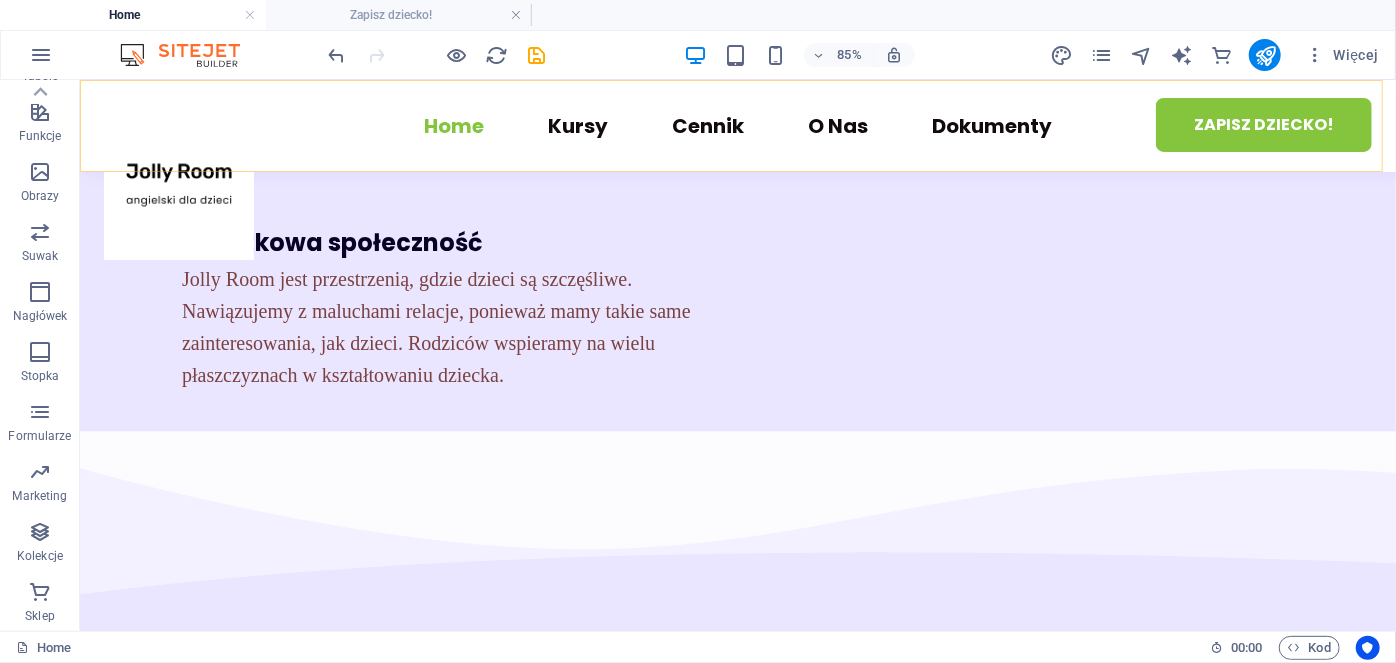 scroll, scrollTop: 2280, scrollLeft: 0, axis: vertical 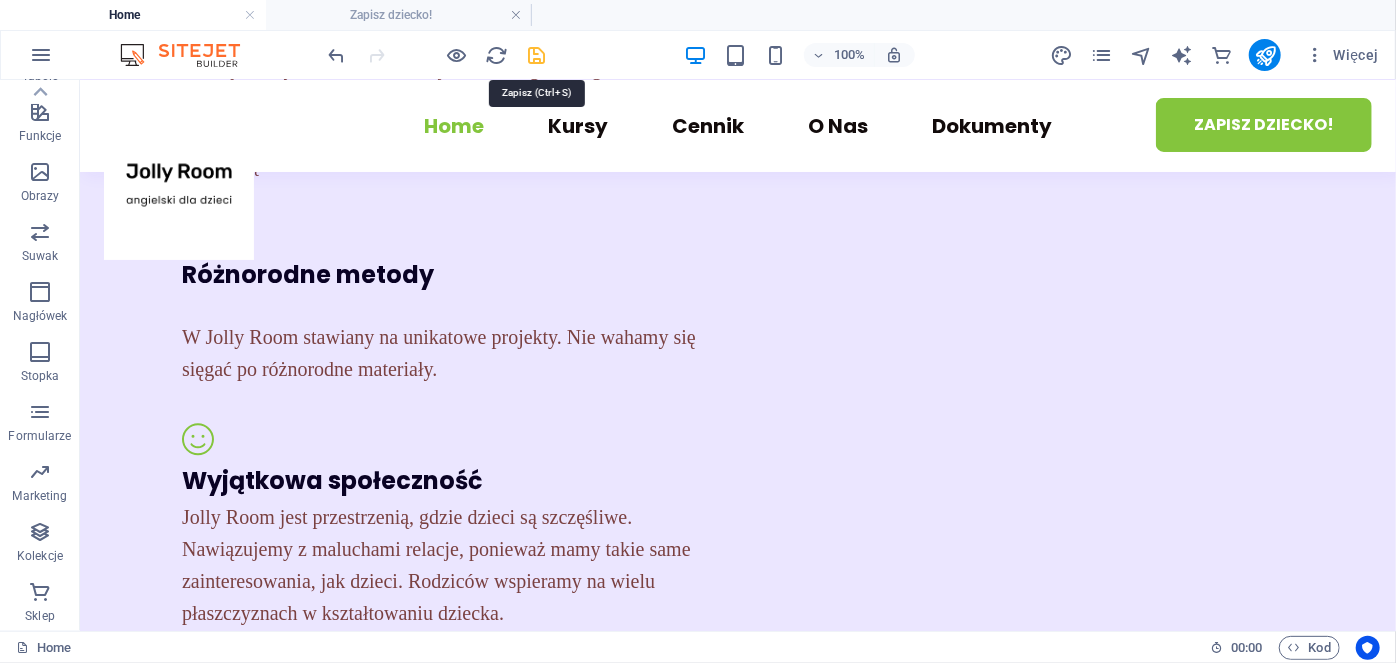 click at bounding box center (537, 55) 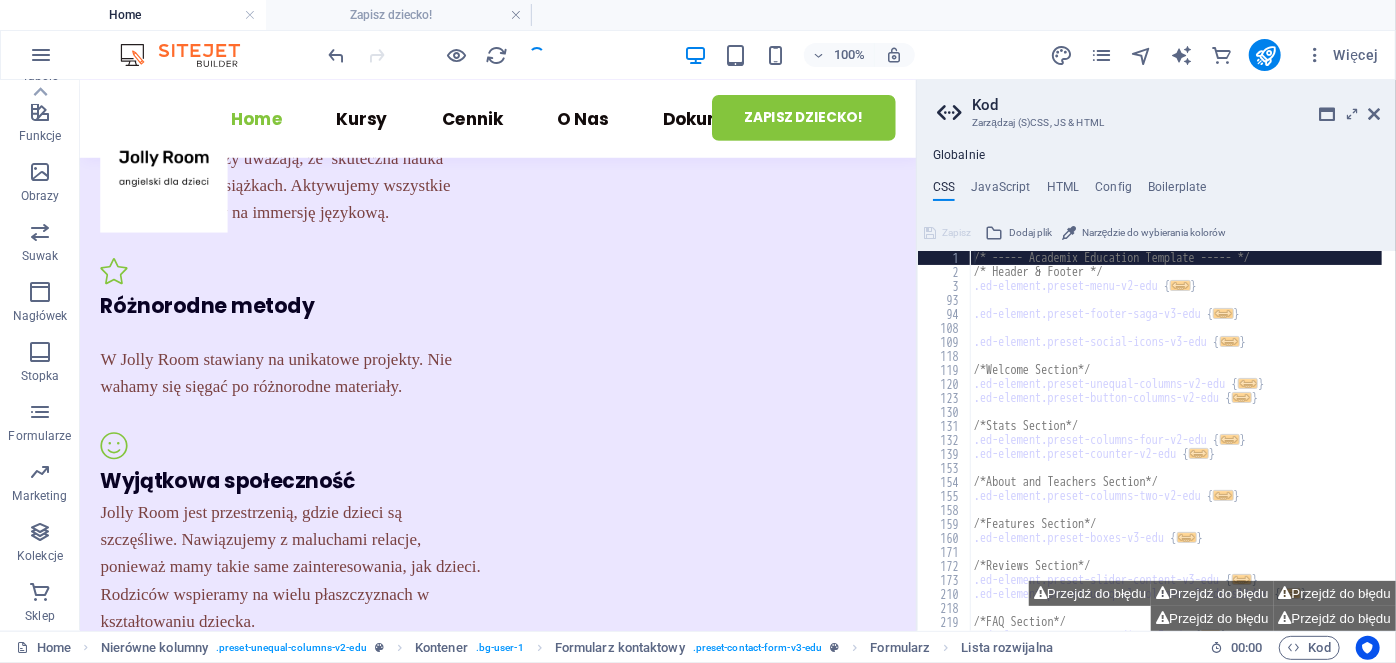 scroll, scrollTop: 2518, scrollLeft: 0, axis: vertical 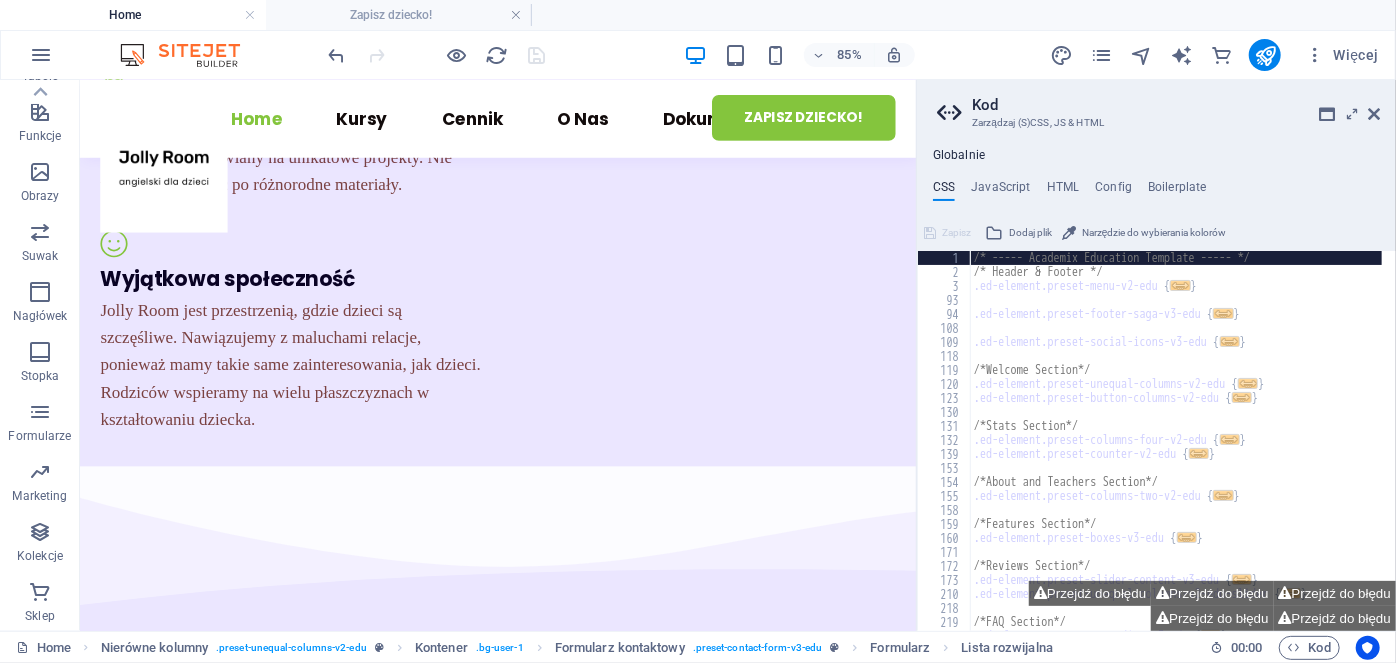 click on "Kod Zarządzaj (S)CSS, JS & HTML Globalnie CSS JavaScript HTML Config Boilerplate /* ----- Academix Education Template ----- */ 1 2 3 93 94 108 109 118 119 120 123 130 131 132 139 153 154 155 158 159 160 171 172 173 210 218 219 220 /* ----- Academix Education Template ----- */ /* Header & Footer */ .ed-element.preset-menu-v2-edu   { ... } .ed-element.preset-footer-saga-v3-edu   { ... } .ed-element.preset-social-icons-v3-edu   { ... } /*Welcome Section*/ .ed-element.preset-unequal-columns-v2-edu   { ... } .ed-element.preset-button-columns-v2-edu   { ... } /*Stats Section*/ .ed-element.preset-columns-four-v2-edu   { ... } .ed-element.preset-counter-v2-edu   { ... } /*About and Teachers Section*/ .ed-element.preset-columns-two-v2-edu   { ... } /*Features Section*/ .ed-element.preset-boxes-v3-edu   { ... } /*Reviews Section*/ .ed-element.preset-slider-content-v3-edu   { ... } .ed-element.preset-unequal-columns-v2-edu-slider   { ... } /*FAQ Section*/ .ed-element.preset-accordion-v3-edu   { ... }     Zapisz" at bounding box center [1156, 355] 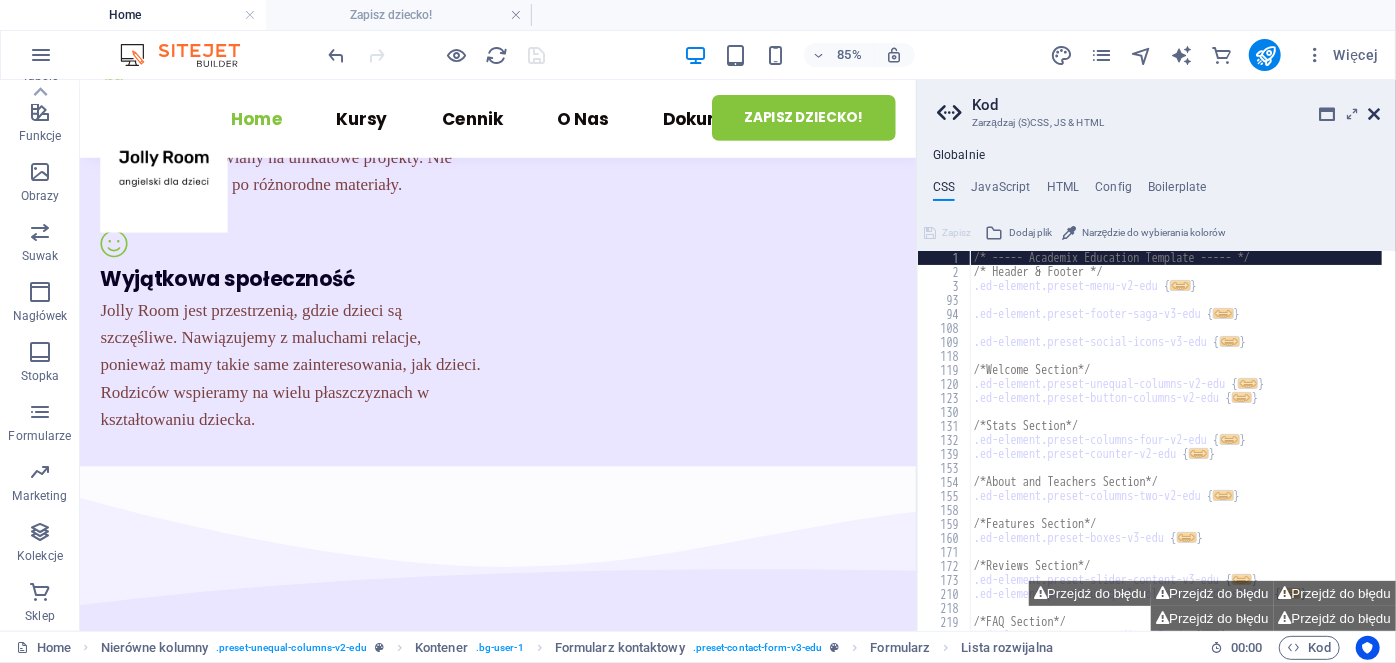 click at bounding box center [1374, 114] 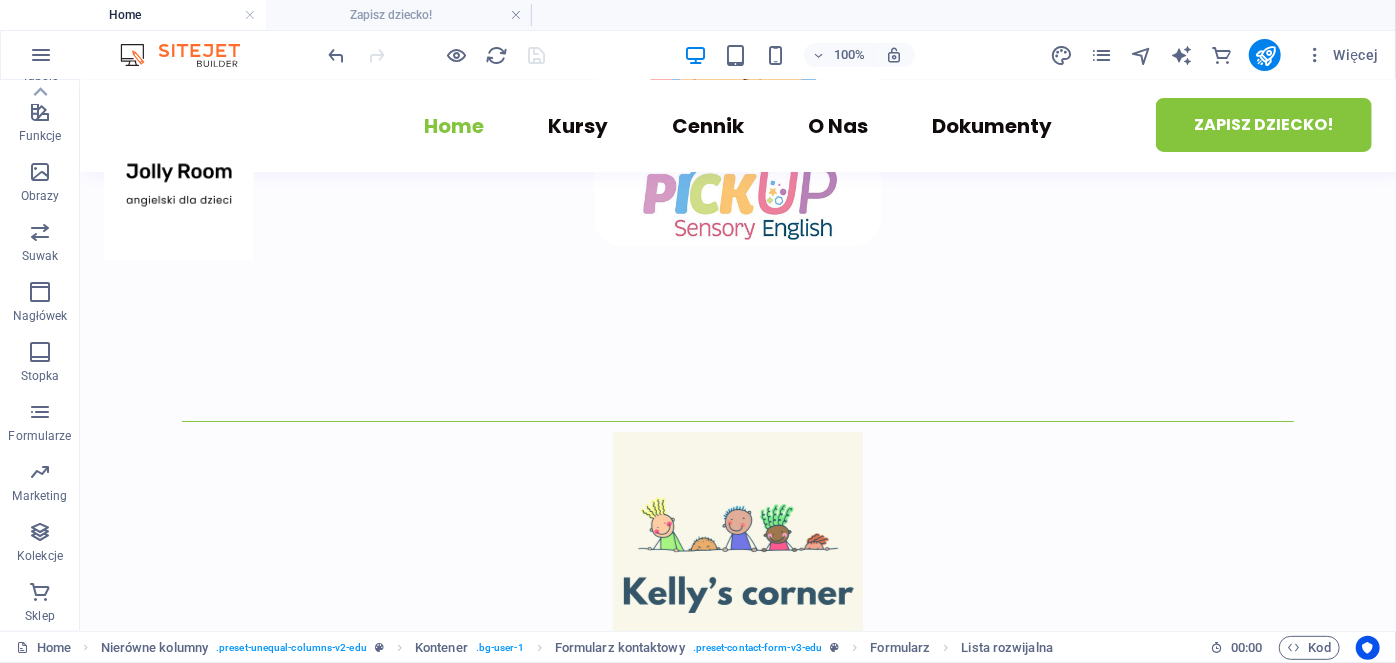 scroll, scrollTop: 3808, scrollLeft: 0, axis: vertical 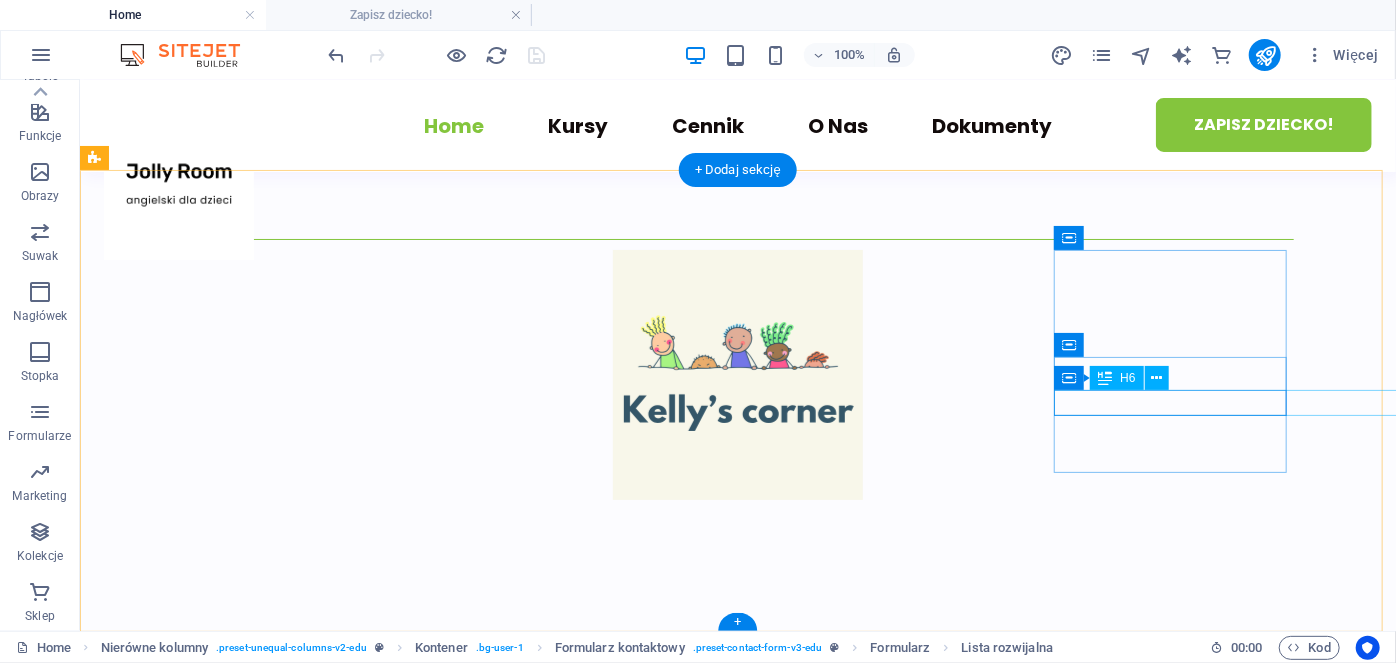 click on "[EMAIL]" at bounding box center [219, 4030] 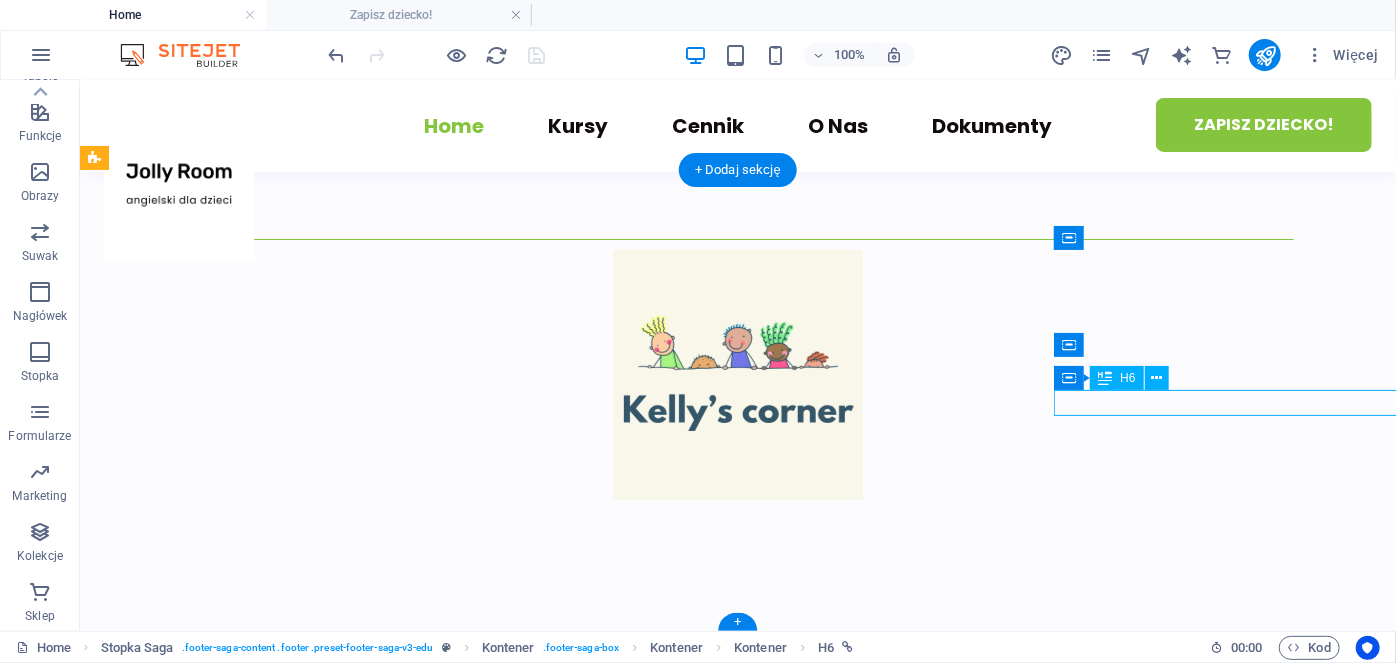 click on "[EMAIL]" at bounding box center (219, 4030) 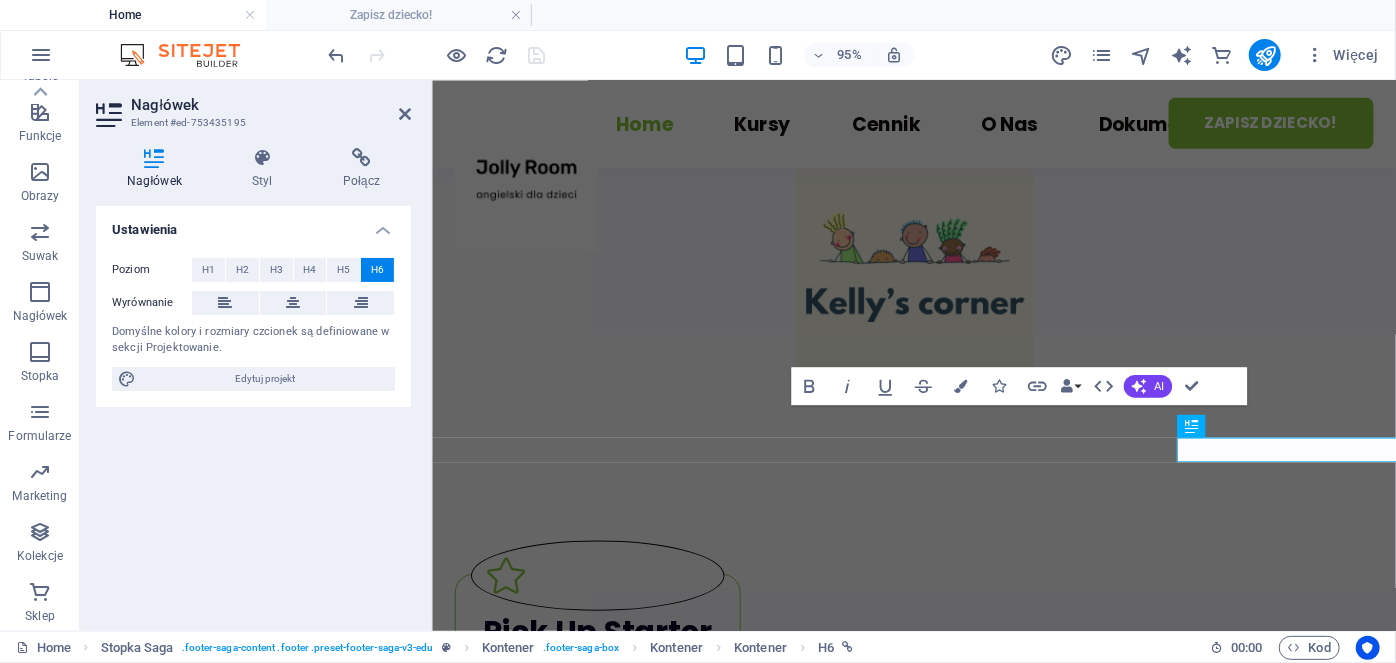 scroll, scrollTop: 4012, scrollLeft: 0, axis: vertical 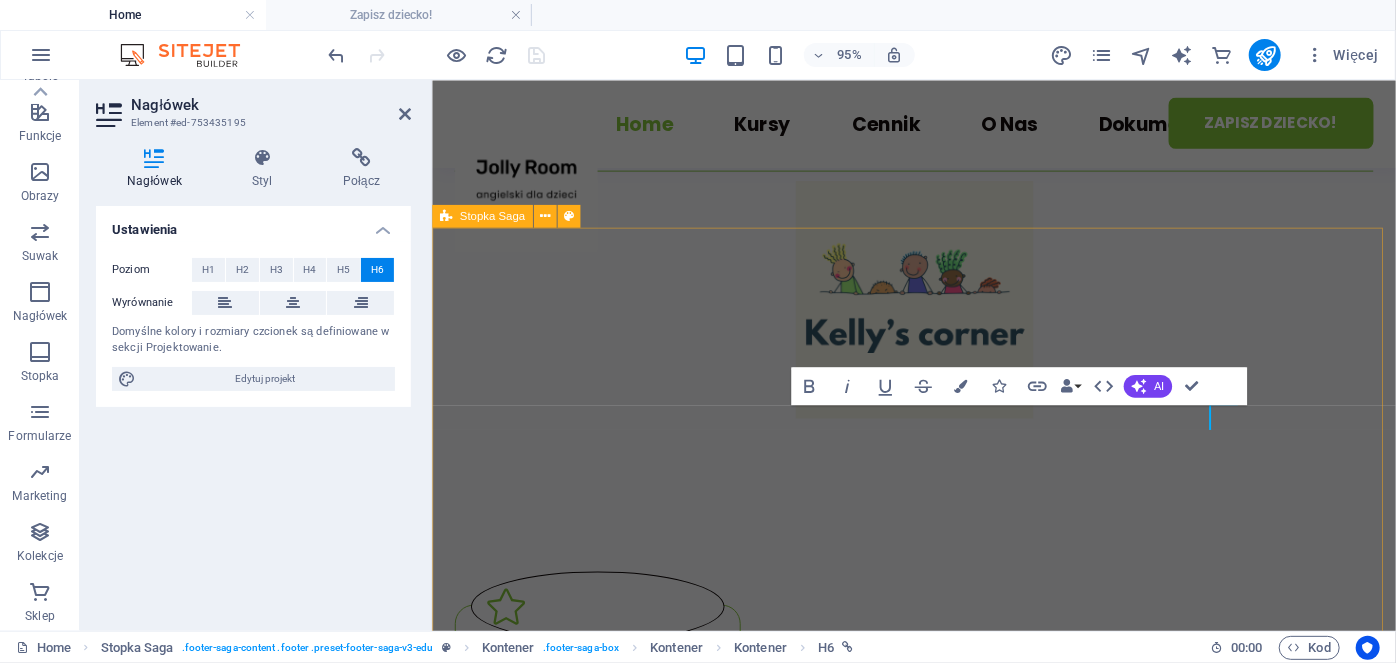 type 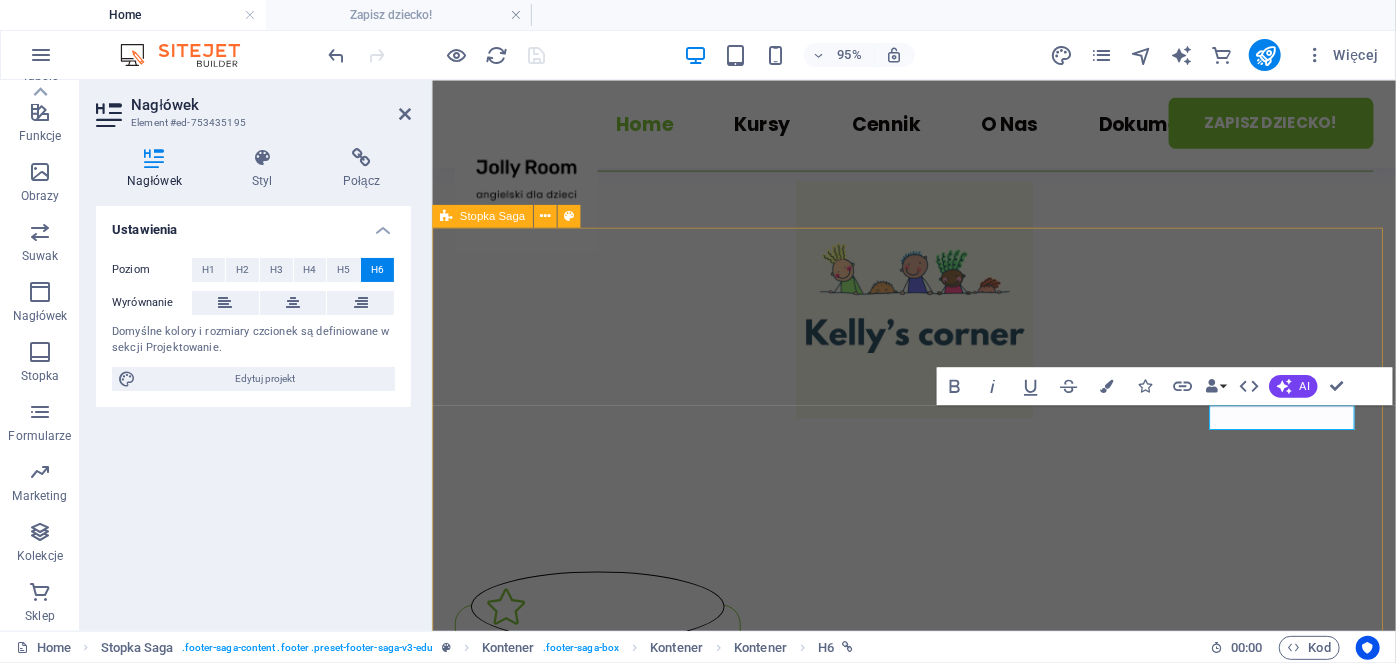 scroll, scrollTop: 4045, scrollLeft: 0, axis: vertical 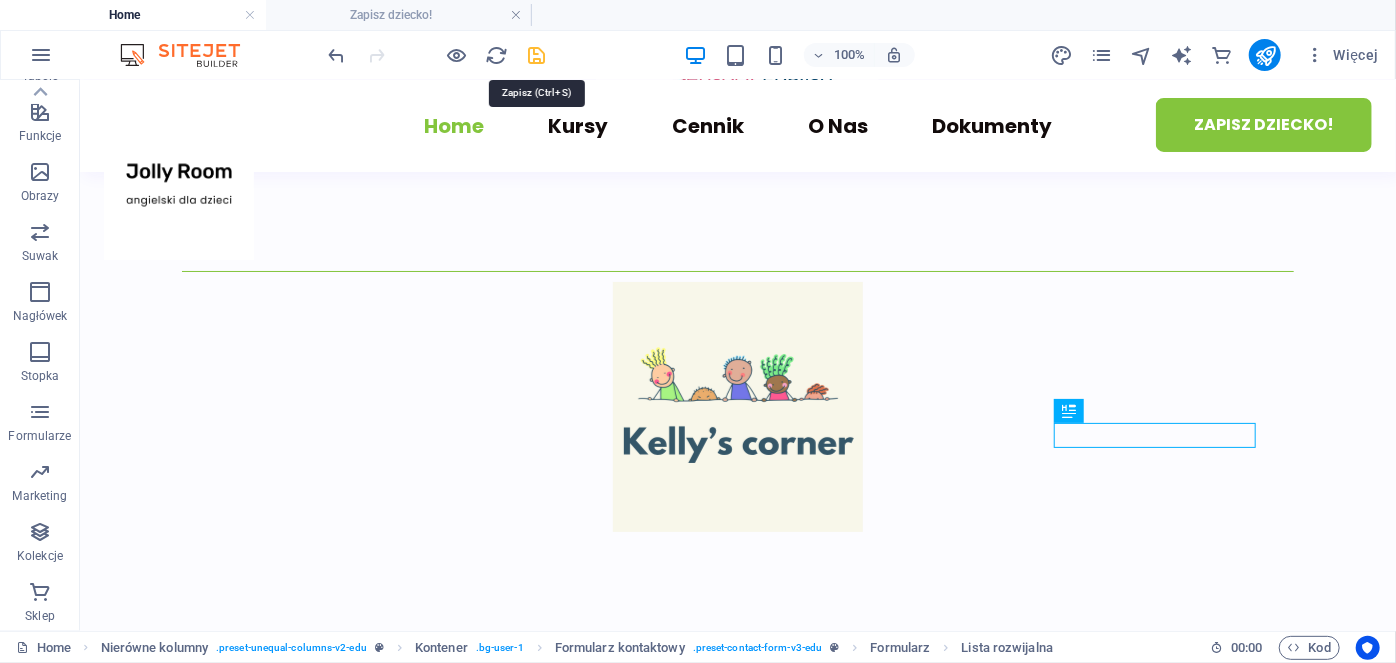 click at bounding box center [537, 55] 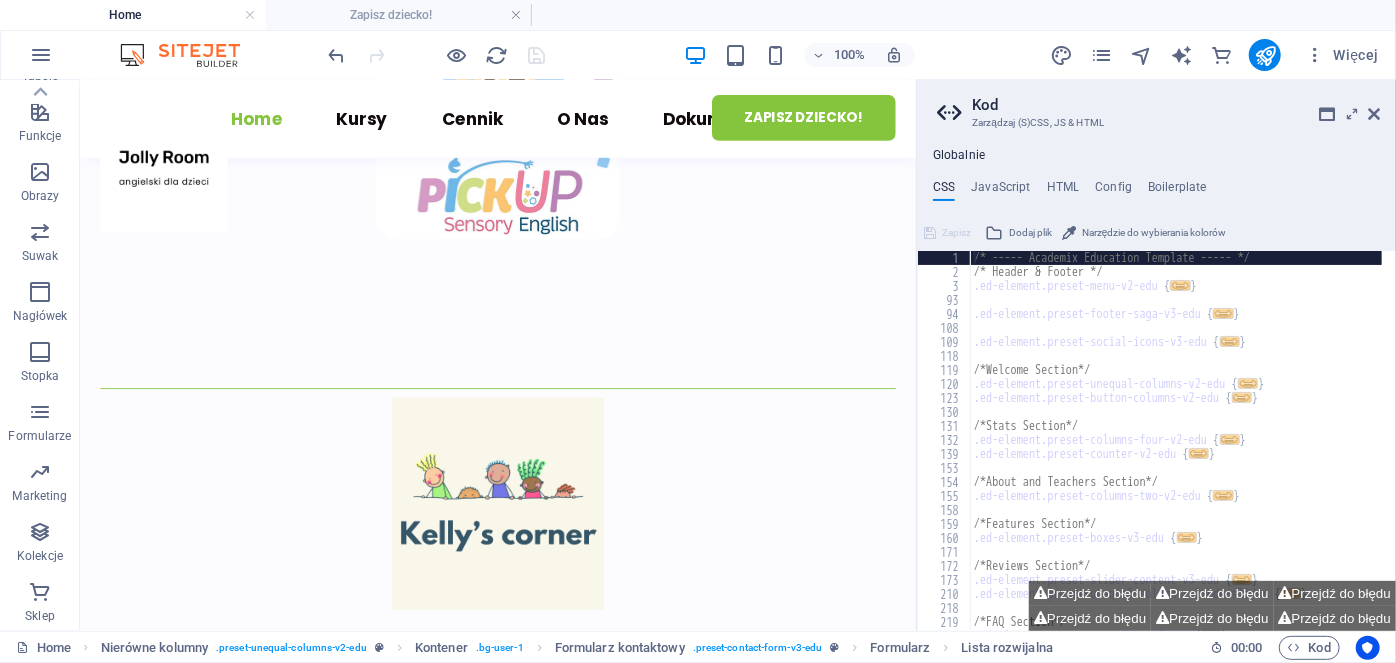 scroll, scrollTop: 4013, scrollLeft: 0, axis: vertical 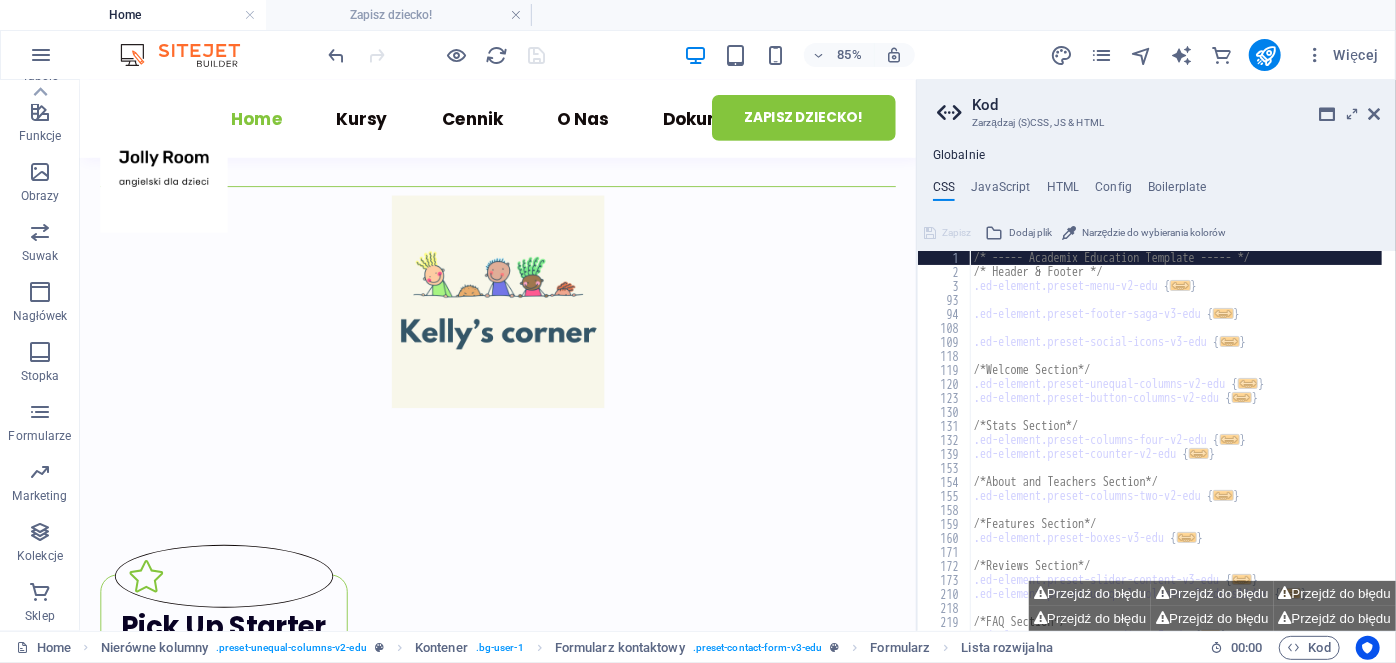 click on "Kod Zarządzaj (S)CSS, JS & HTML Globalnie CSS JavaScript HTML Config Boilerplate /* ----- Academix Education Template ----- */ 1 2 3 93 94 108 109 118 119 120 123 130 131 132 139 153 154 155 158 159 160 171 172 173 210 218 219 220 /* ----- Academix Education Template ----- */ /* Header & Footer */ .ed-element.preset-menu-v2-edu   { ... } .ed-element.preset-footer-saga-v3-edu   { ... } .ed-element.preset-social-icons-v3-edu   { ... } /*Welcome Section*/ .ed-element.preset-unequal-columns-v2-edu   { ... } .ed-element.preset-button-columns-v2-edu   { ... } /*Stats Section*/ .ed-element.preset-columns-four-v2-edu   { ... } .ed-element.preset-counter-v2-edu   { ... } /*About and Teachers Section*/ .ed-element.preset-columns-two-v2-edu   { ... } /*Features Section*/ .ed-element.preset-boxes-v3-edu   { ... } /*Reviews Section*/ .ed-element.preset-slider-content-v3-edu   { ... } .ed-element.preset-unequal-columns-v2-edu-slider   { ... } /*FAQ Section*/ .ed-element.preset-accordion-v3-edu   { ... }     Zapisz" at bounding box center (1156, 355) 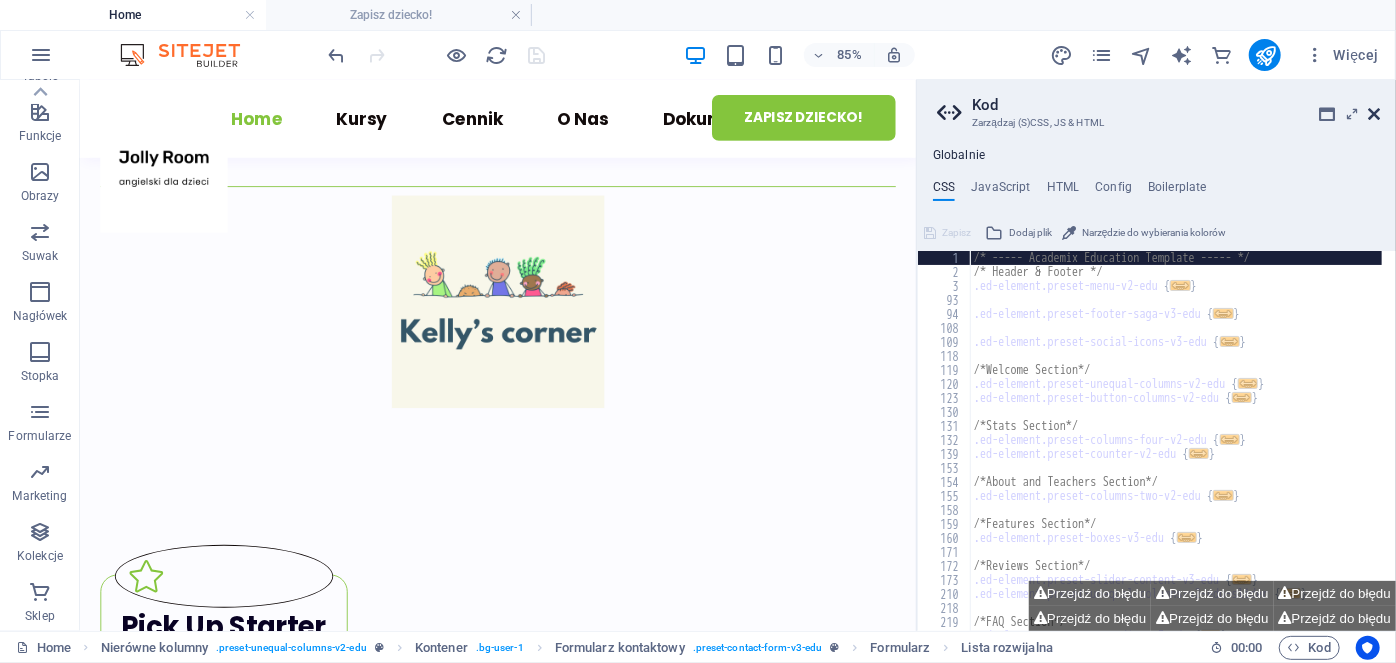 click at bounding box center [1374, 114] 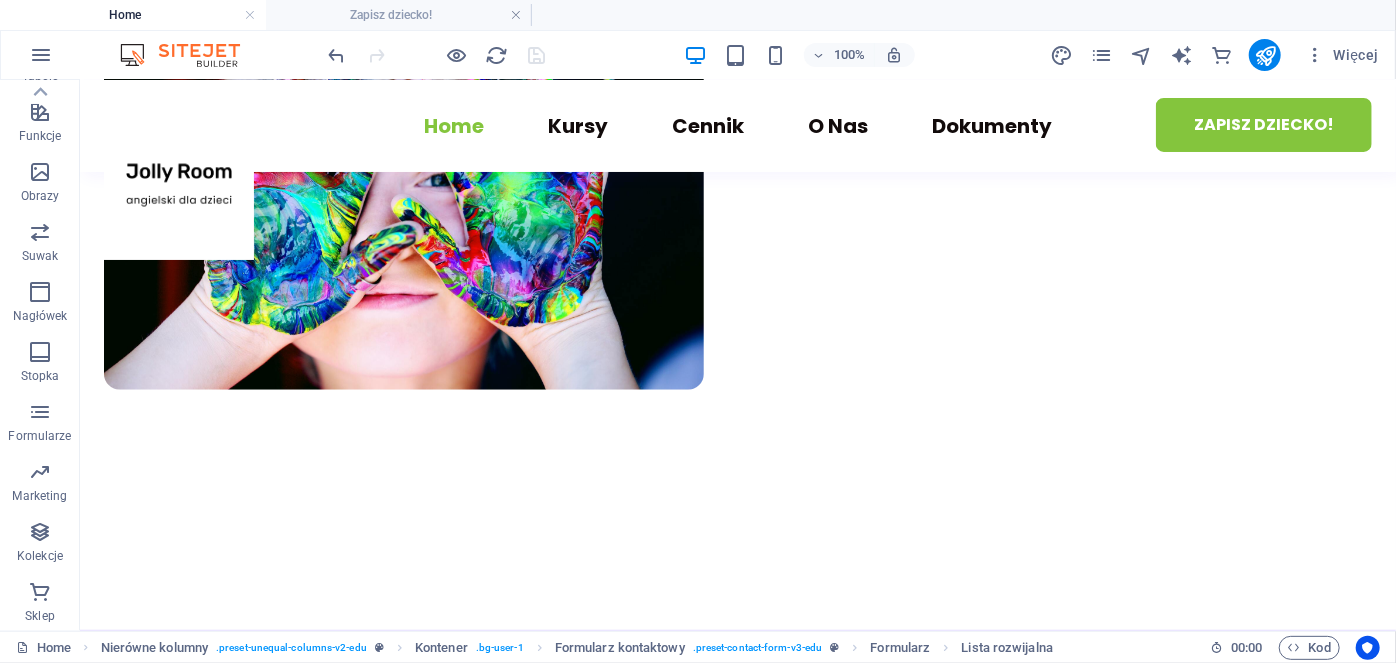 scroll, scrollTop: 0, scrollLeft: 0, axis: both 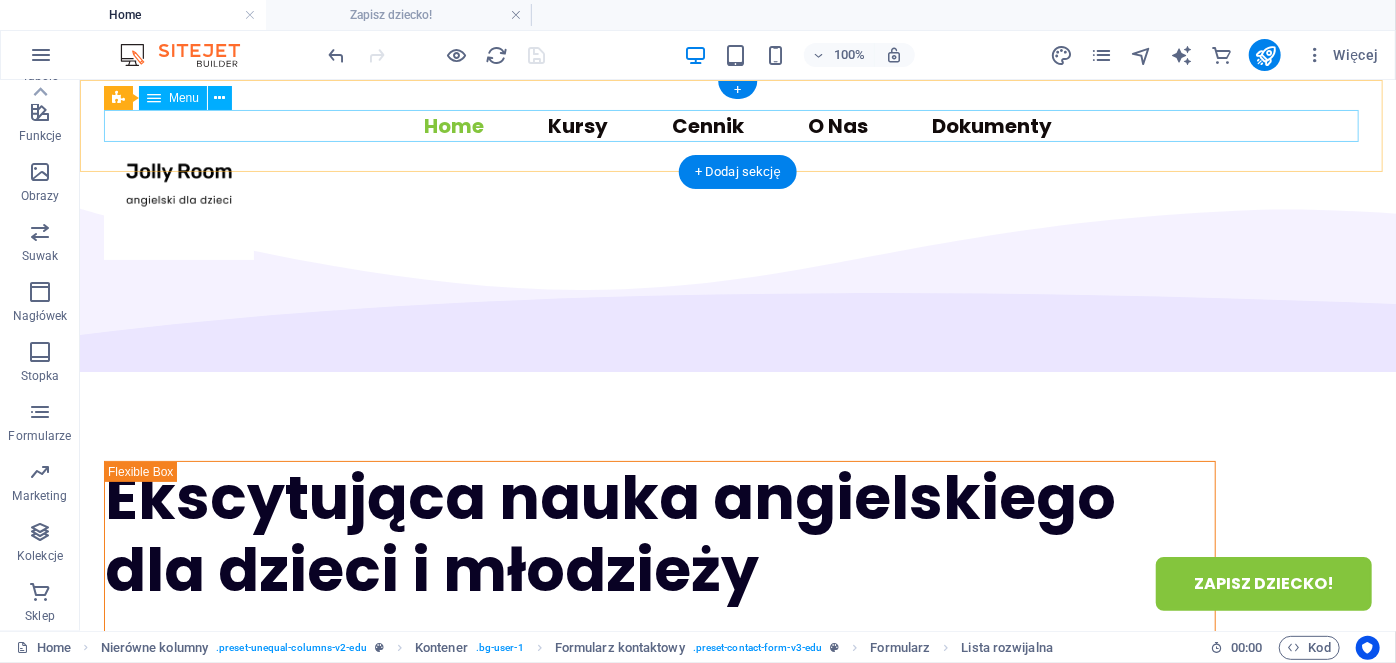 click on "Home Kursy Cennik O Nas Dokumenty Zapisz dziecko!" at bounding box center (737, 125) 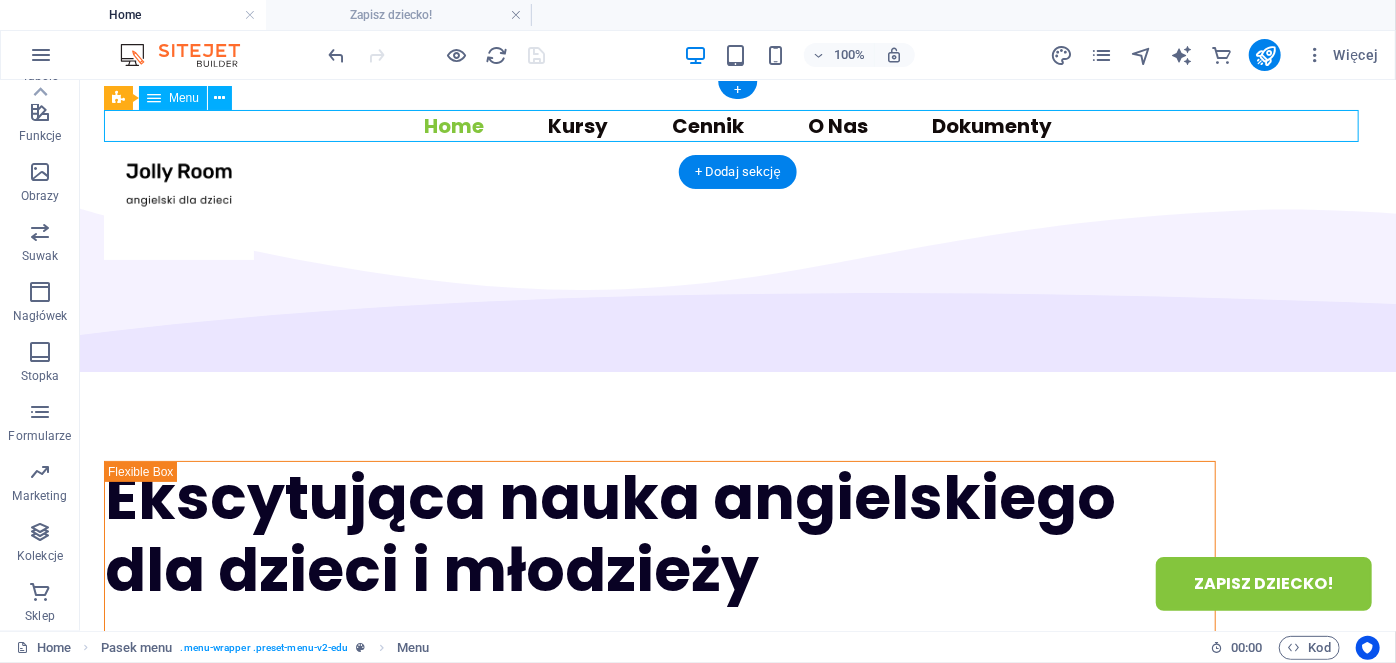 click on "Home Kursy Cennik O Nas Dokumenty Zapisz dziecko!" at bounding box center (737, 125) 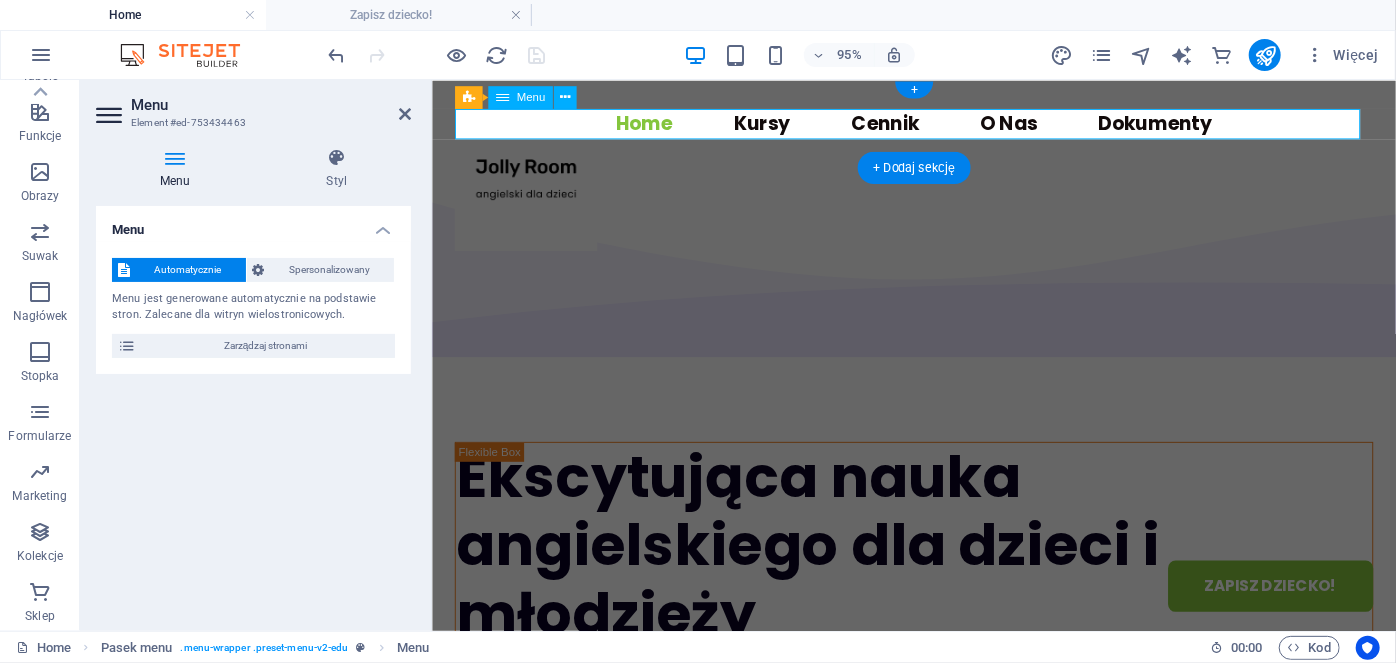 click on "Home Kursy Cennik O Nas Dokumenty Zapisz dziecko!" at bounding box center [938, 126] 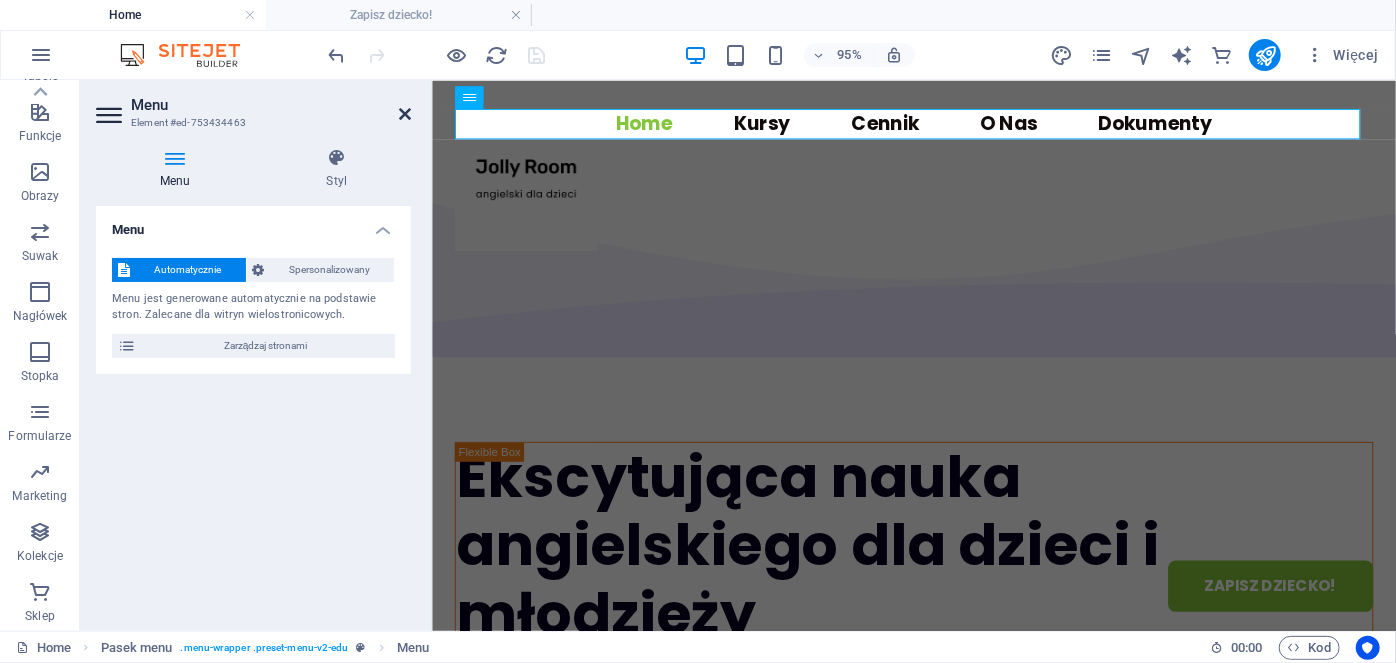 click at bounding box center (405, 114) 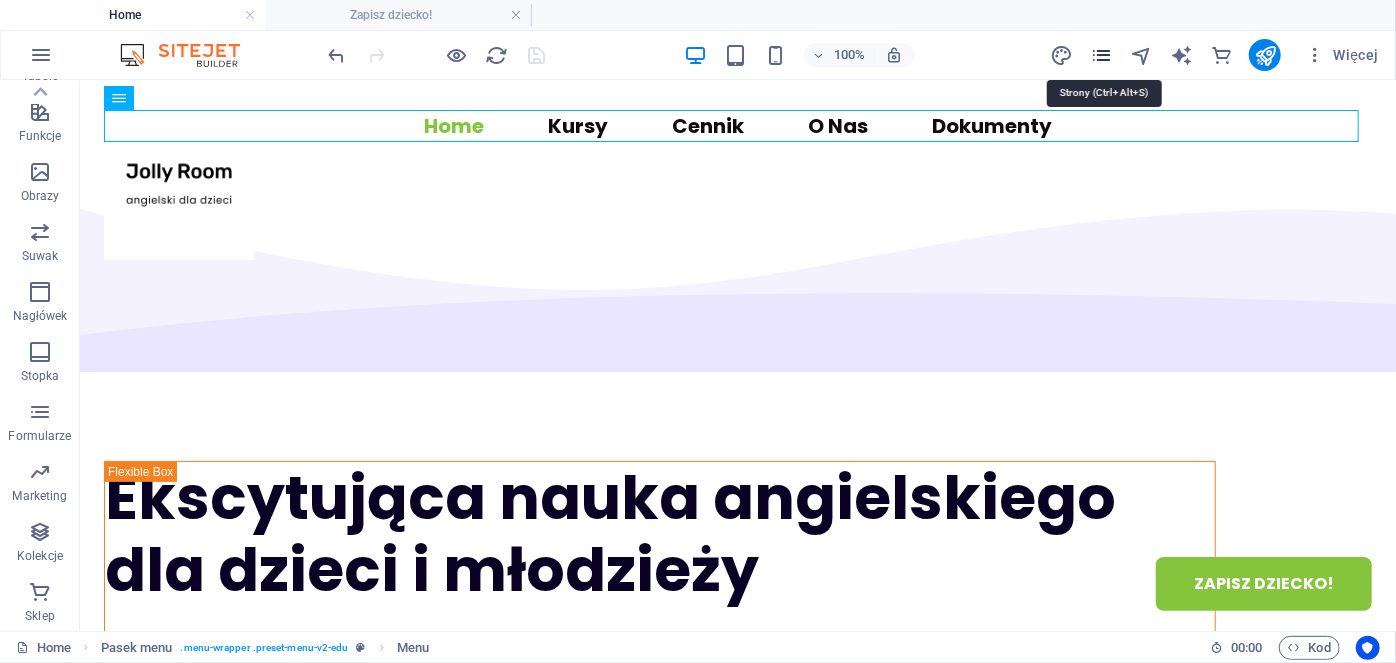 click at bounding box center (1101, 55) 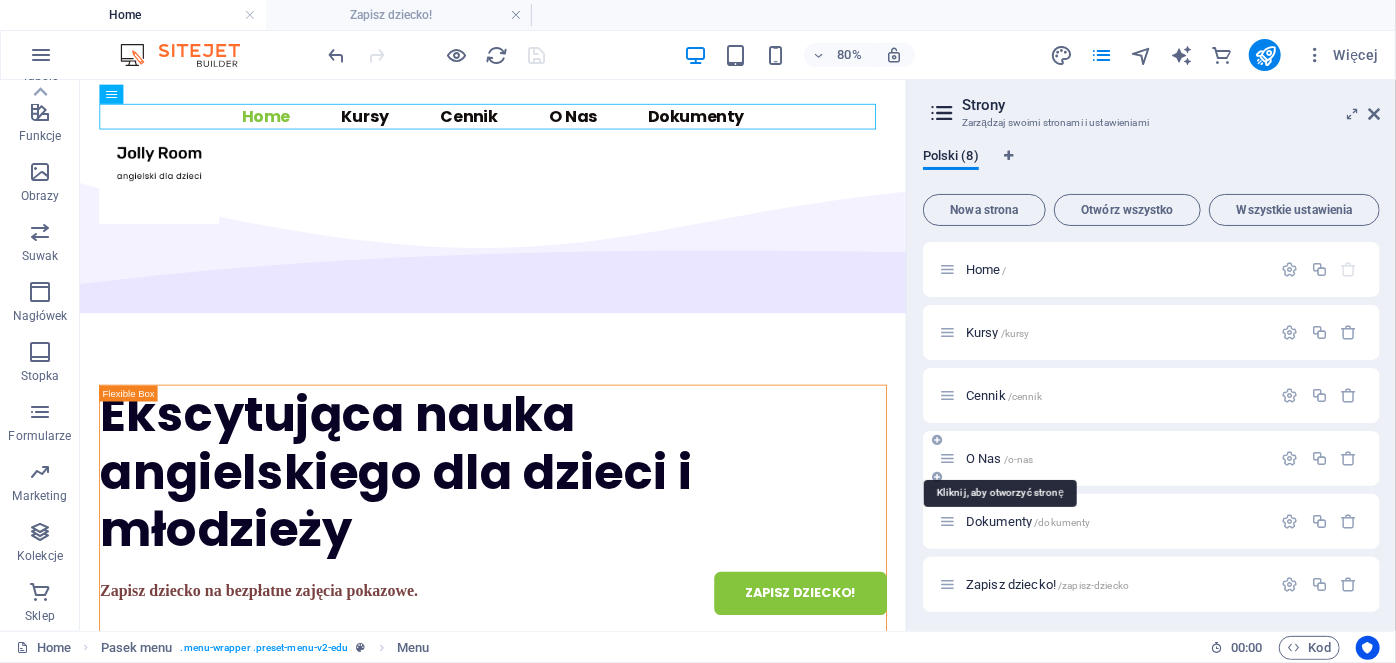 click on "O Nas /o-nas" at bounding box center [1000, 458] 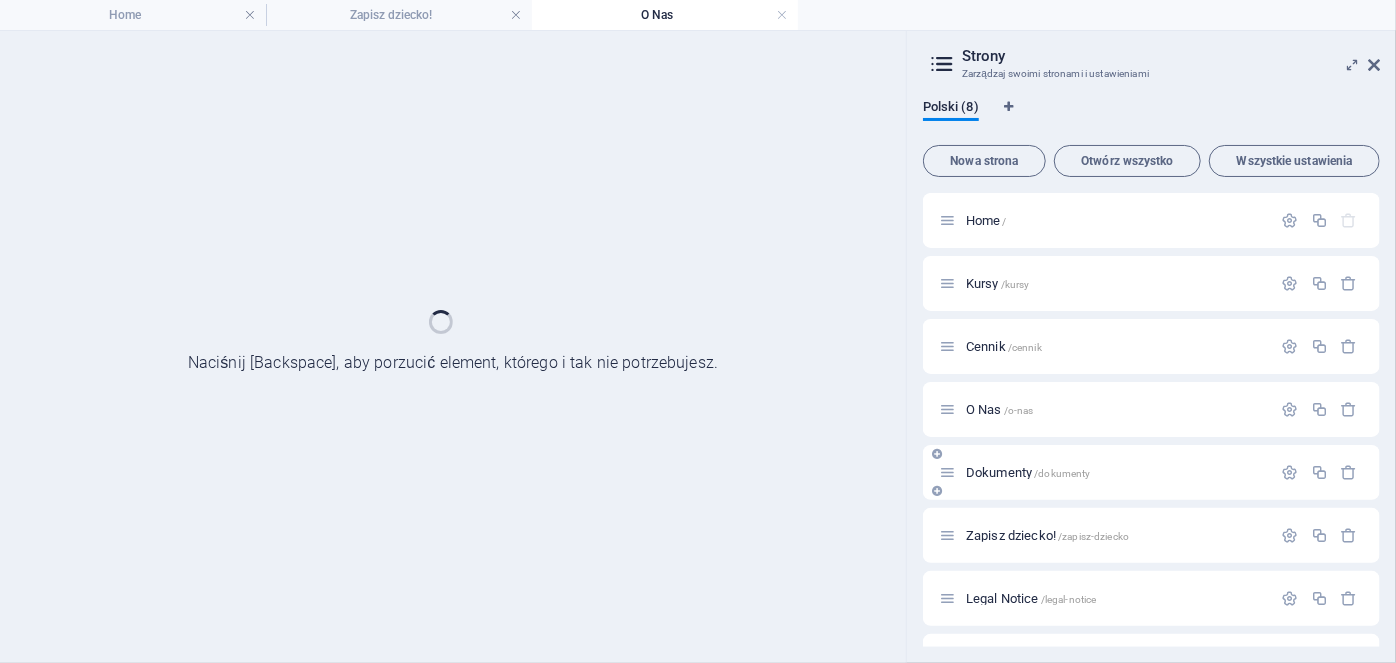 click on "Dokumenty /dokumenty" at bounding box center [1151, 472] 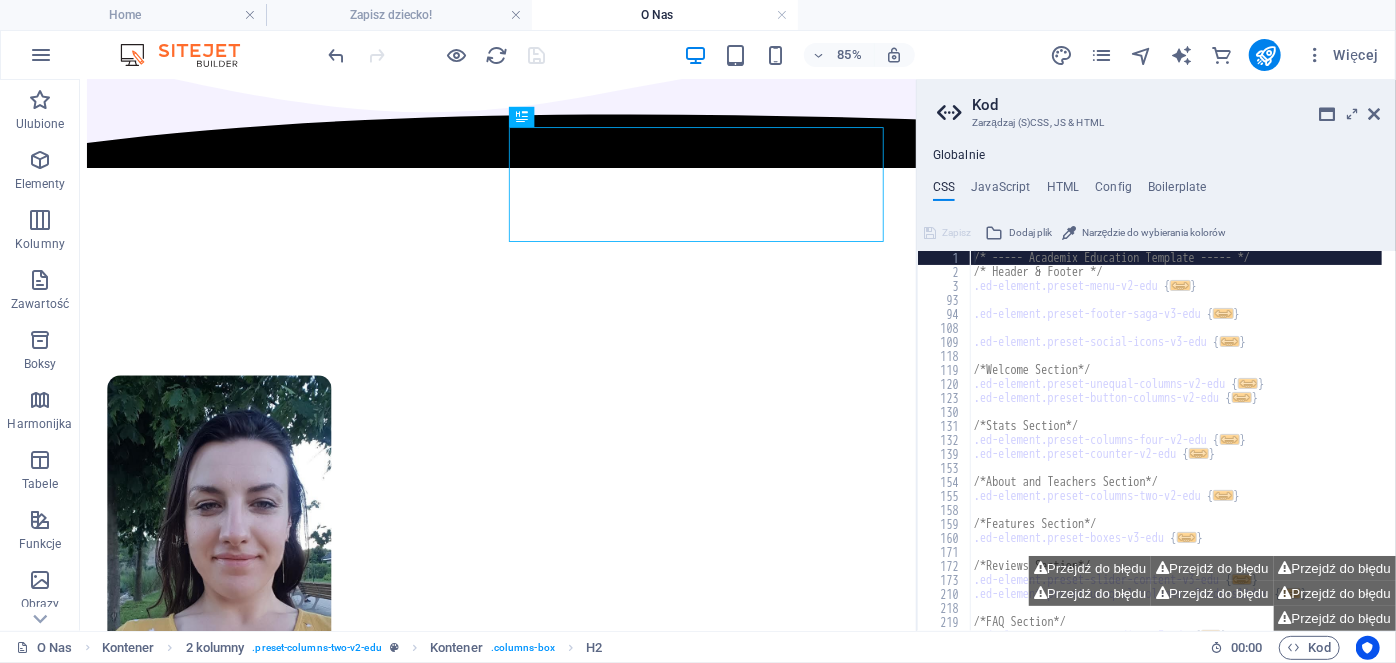 scroll, scrollTop: 205, scrollLeft: 0, axis: vertical 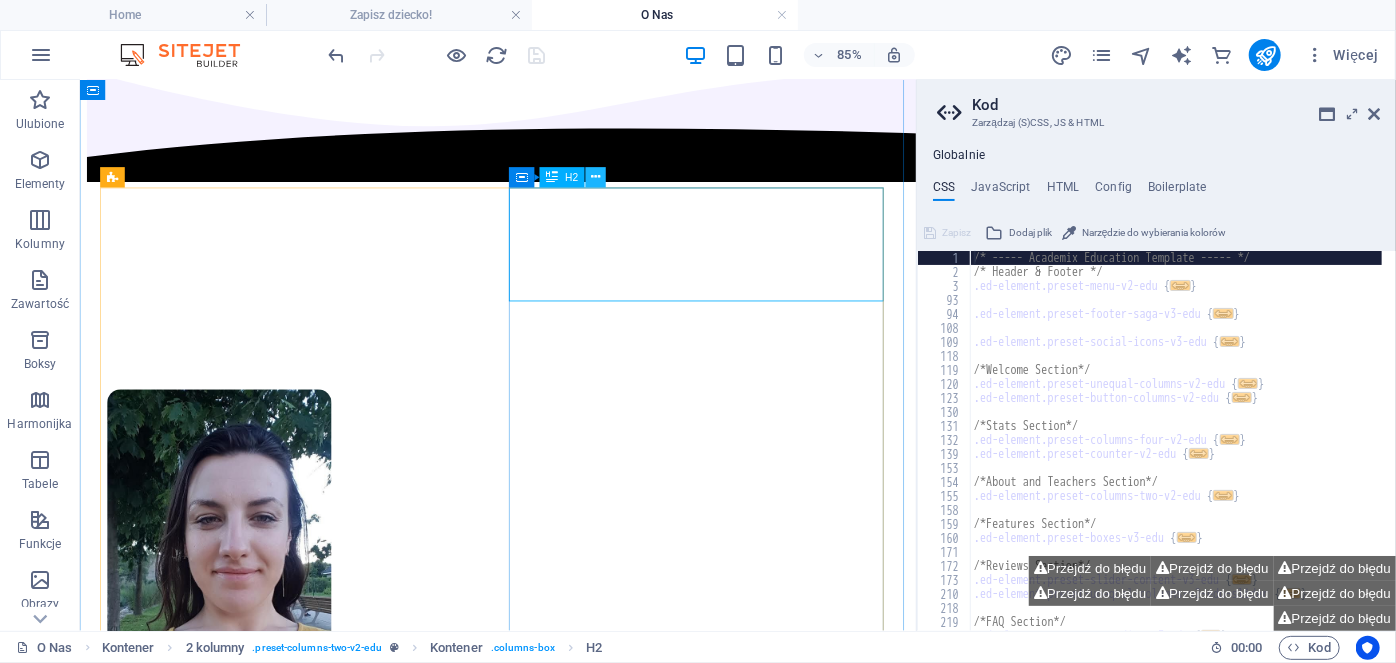 click at bounding box center [596, 178] 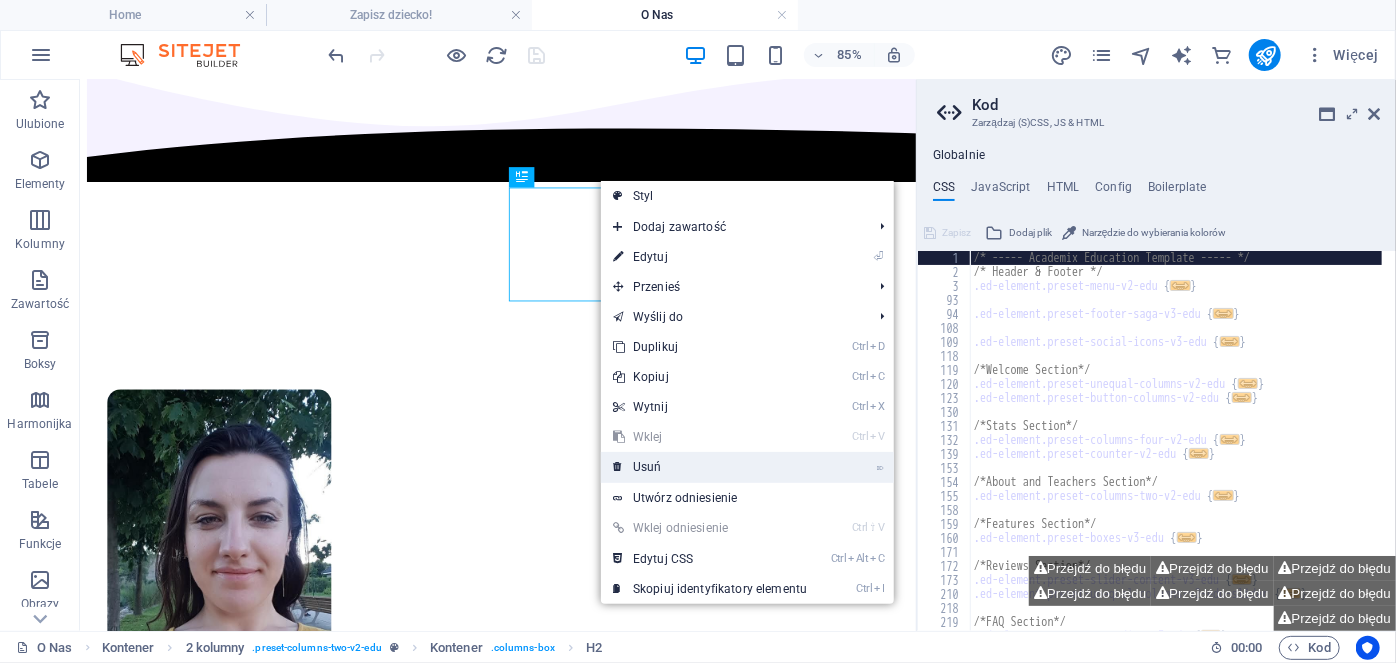 click on "⌦  Usuń" at bounding box center (710, 467) 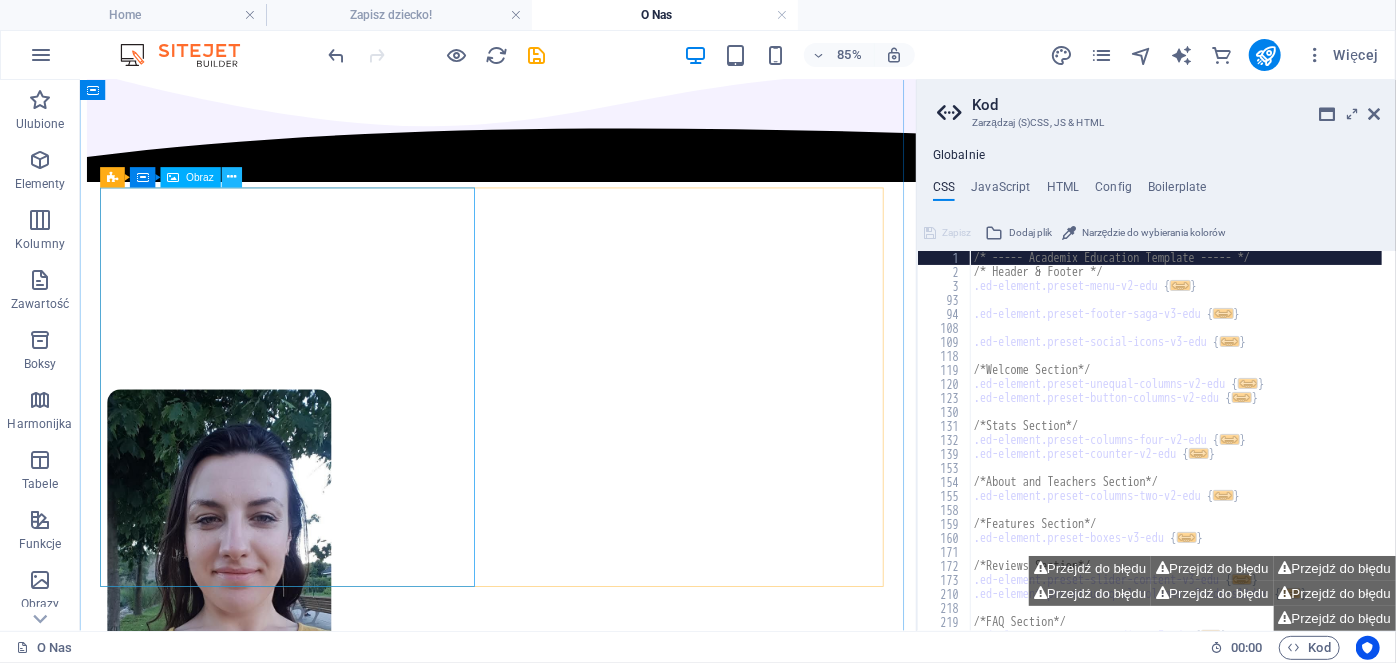 click at bounding box center (231, 178) 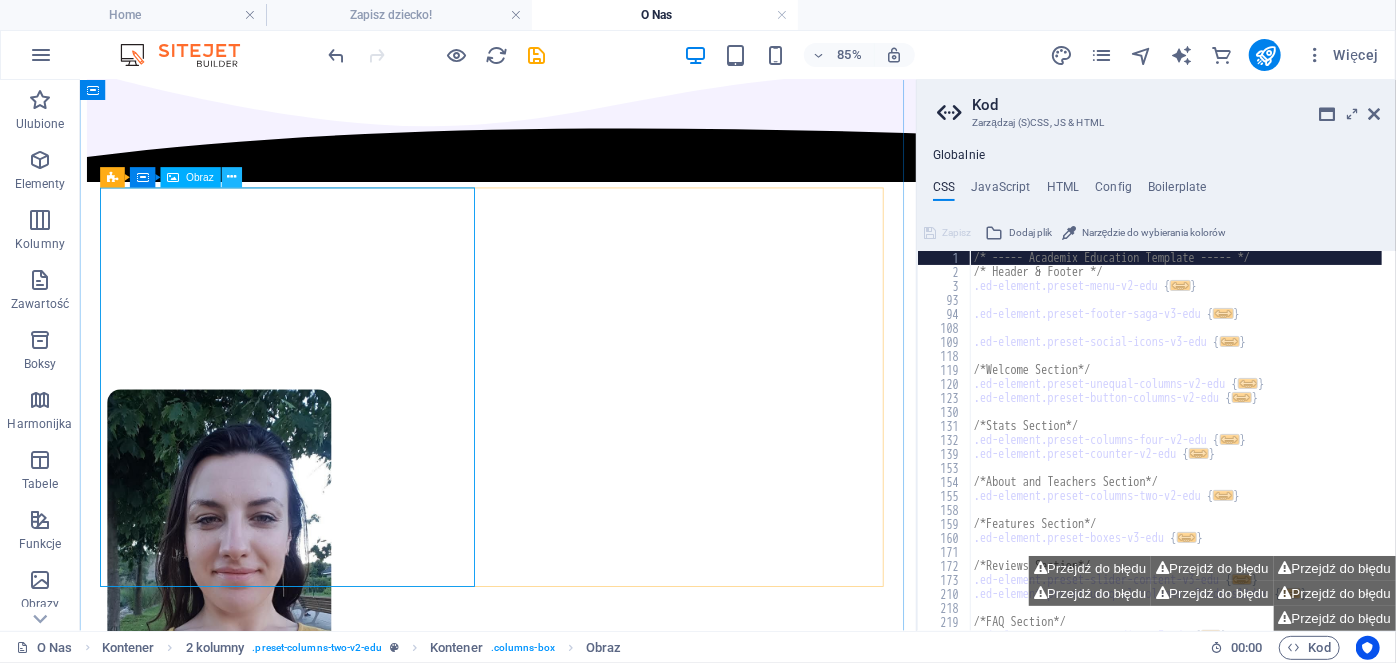 click at bounding box center (232, 177) 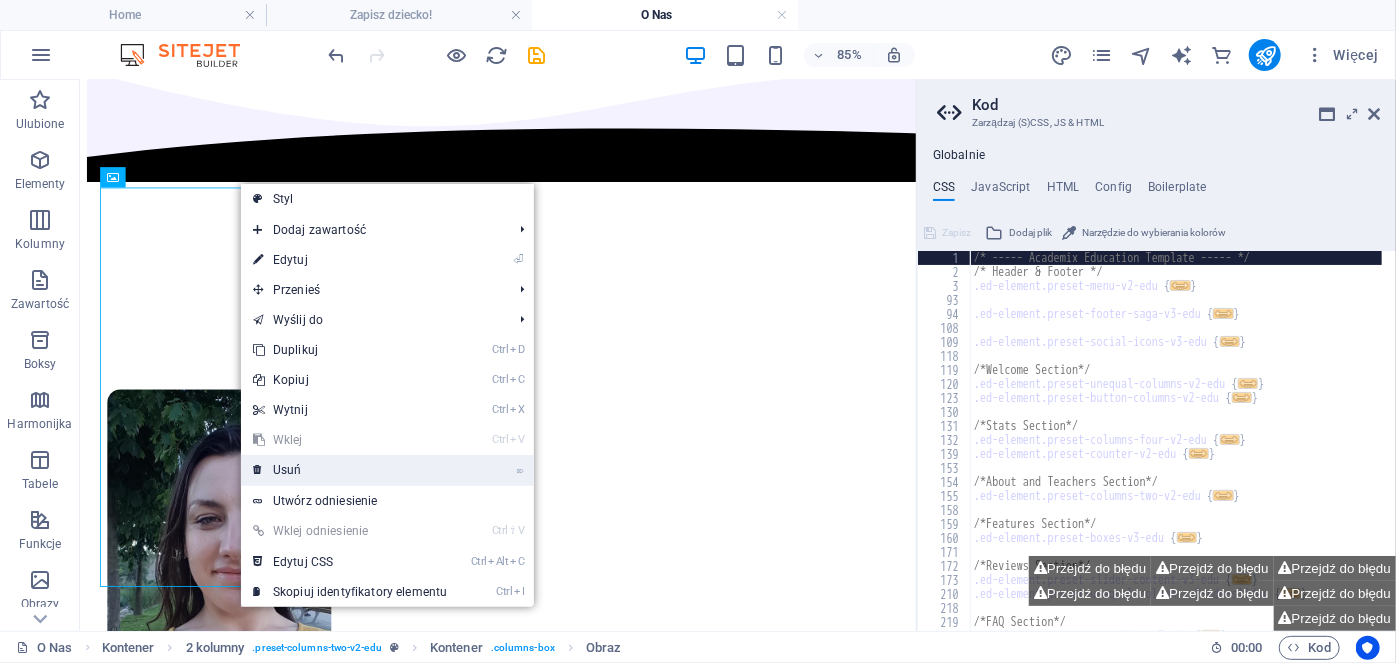 click on "⌦  Usuń" at bounding box center [350, 470] 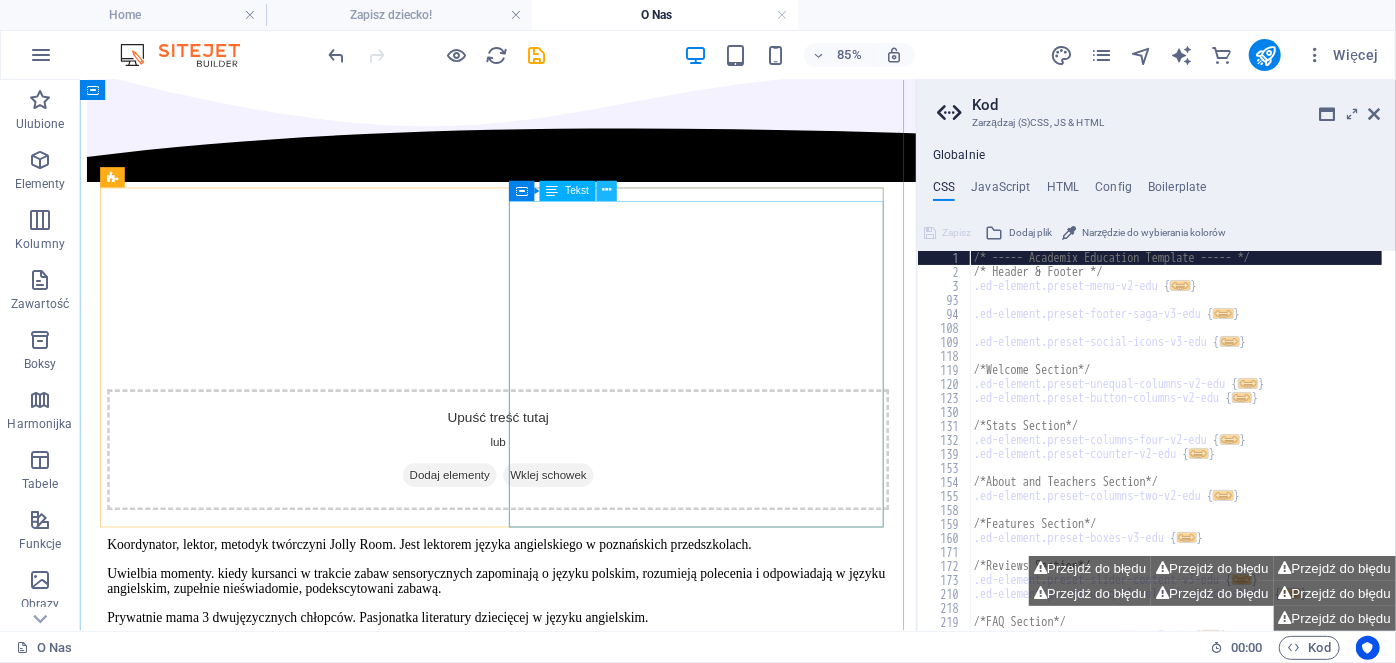 click at bounding box center (606, 191) 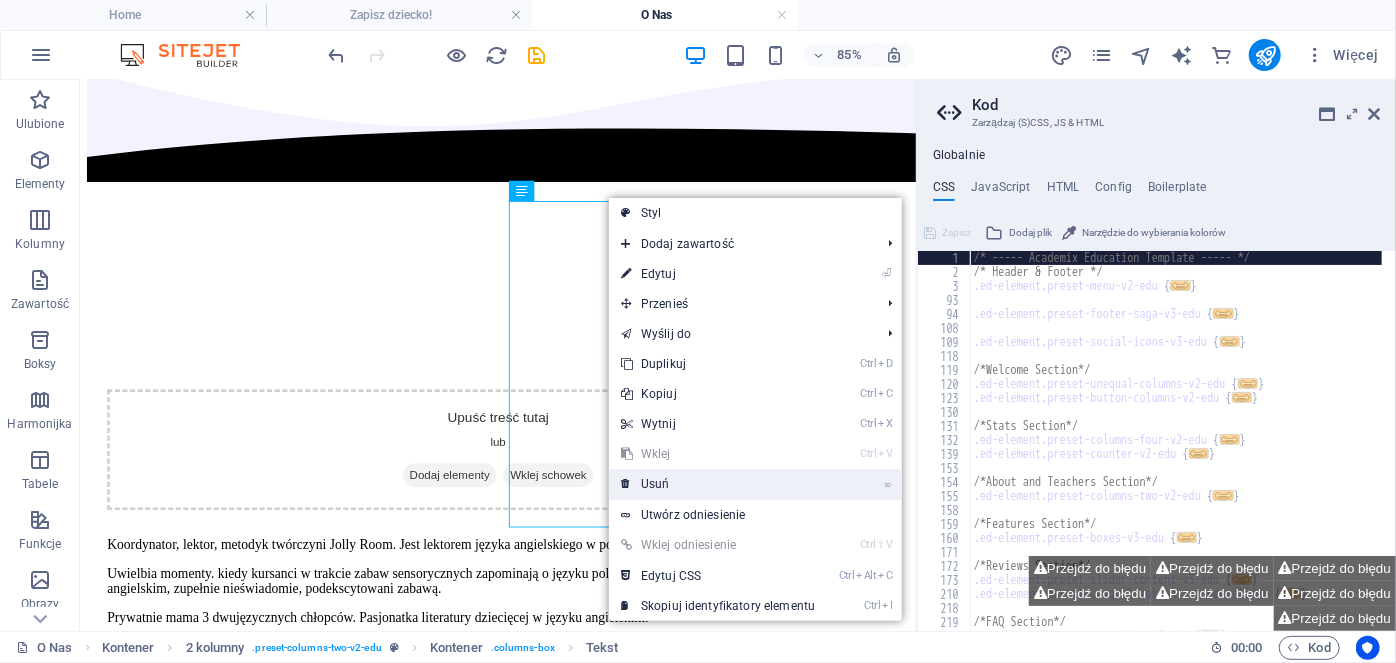 click on "⌦  Usuń" at bounding box center [718, 484] 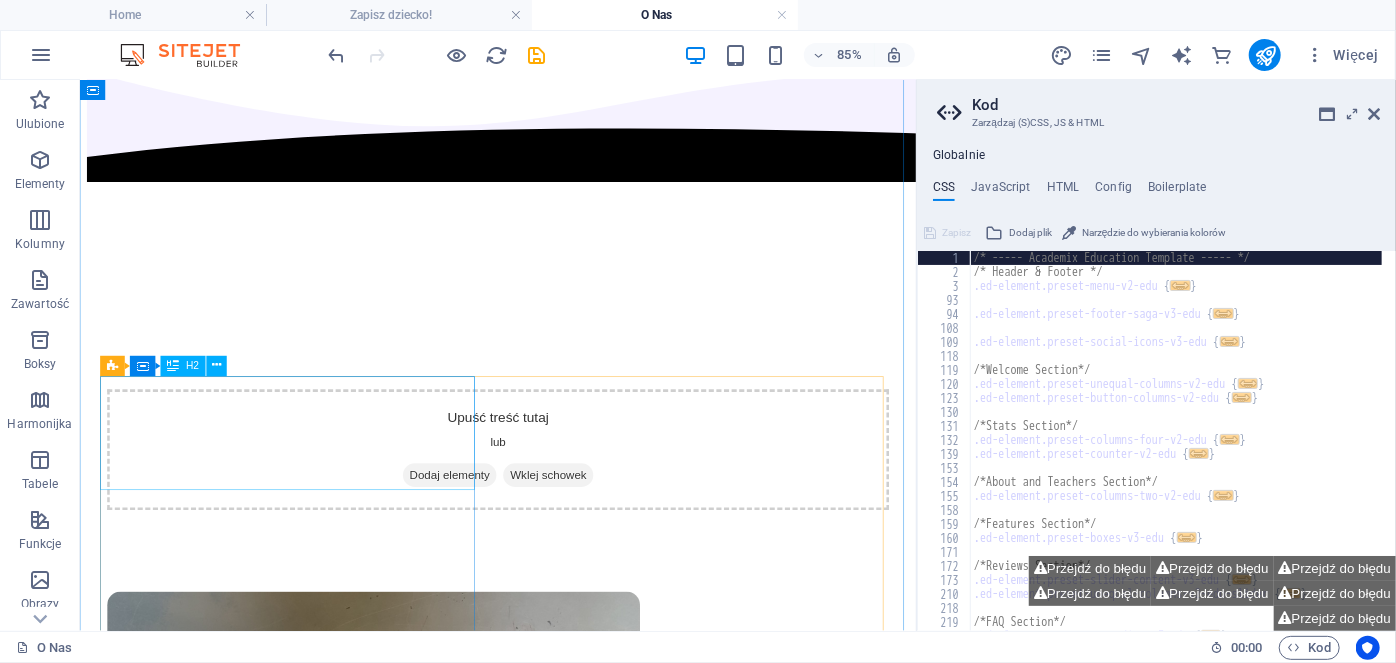click on "Kelly Ihekoronye" at bounding box center (572, 1190) 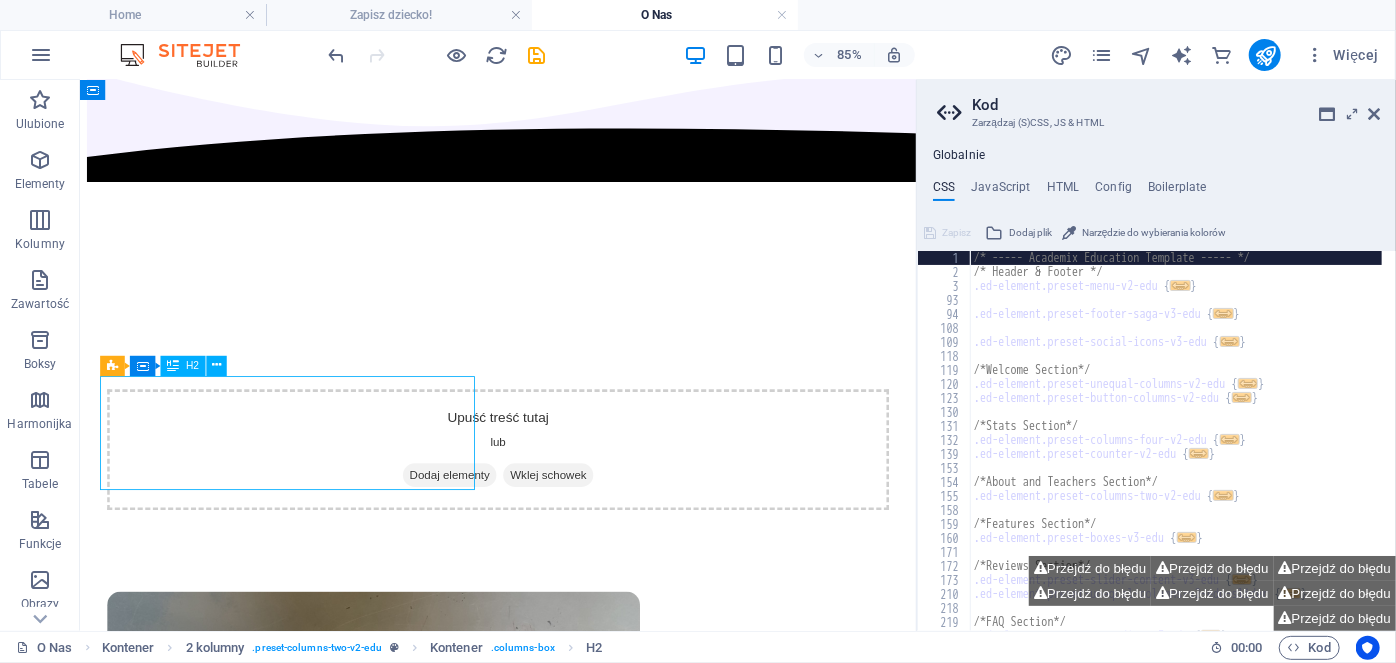 click on "Kelly Ihekoronye" at bounding box center (572, 1190) 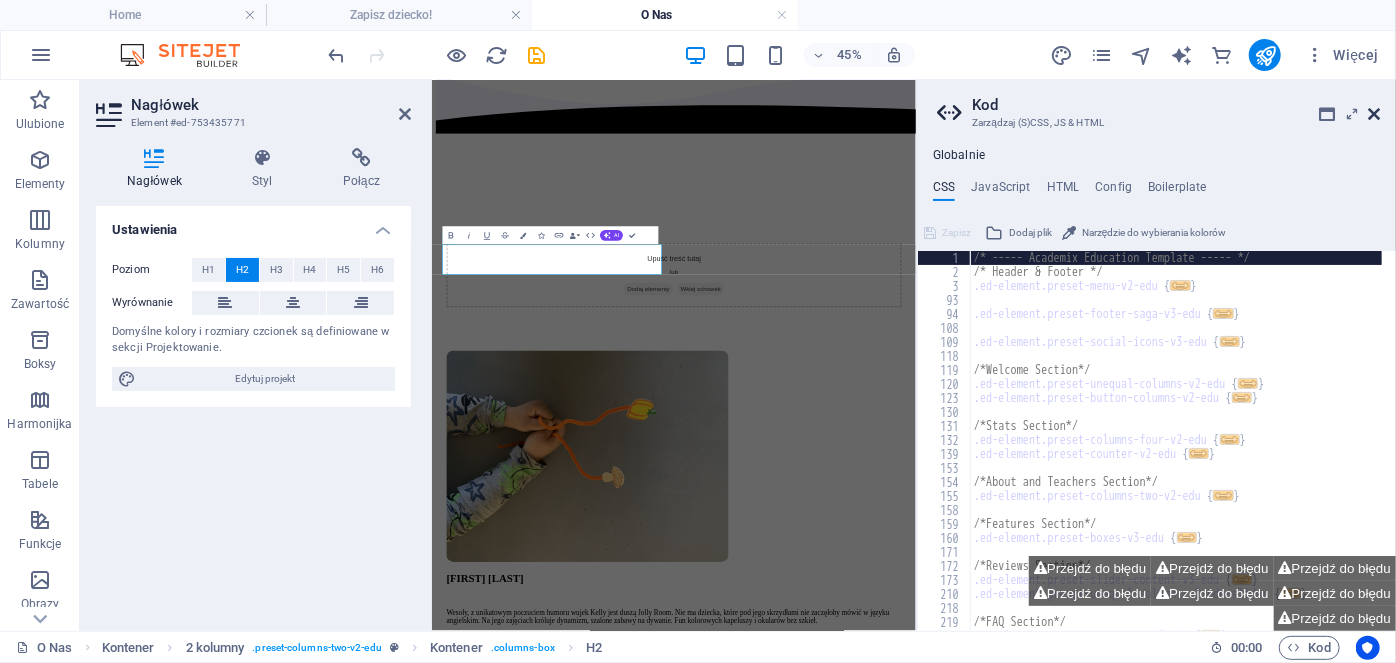 click at bounding box center (1374, 114) 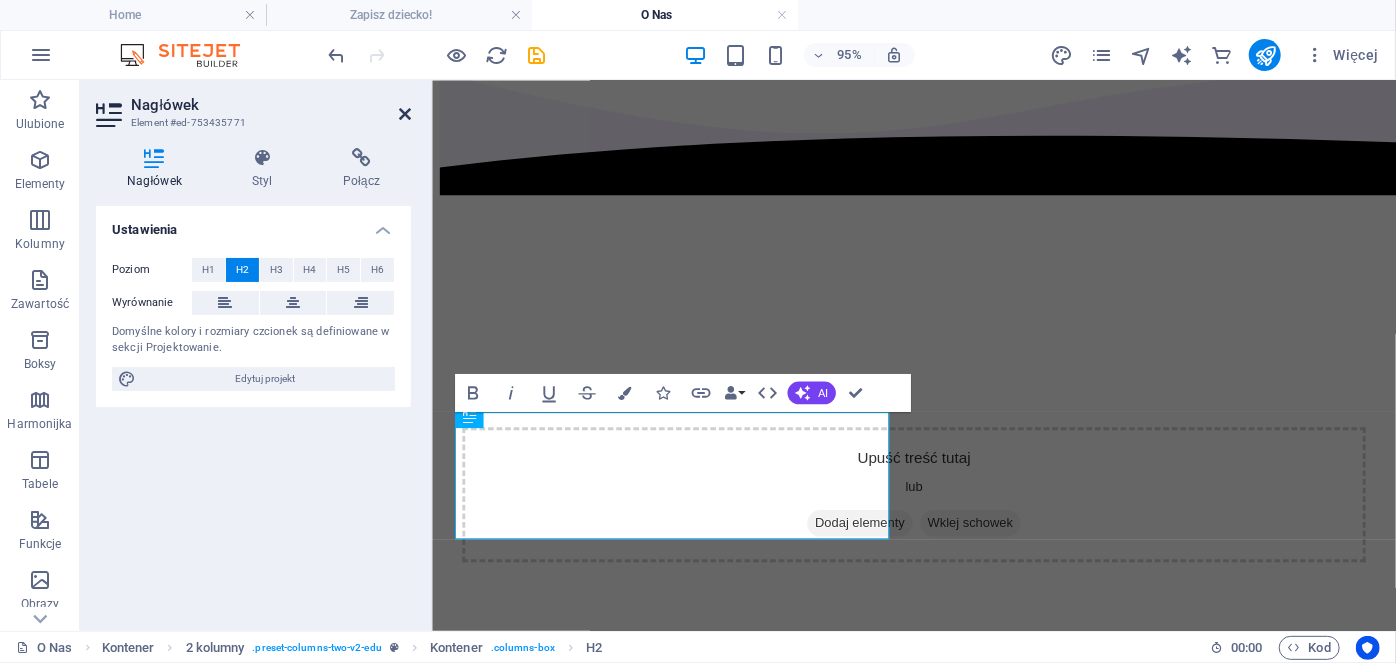 drag, startPoint x: 1014, startPoint y: 62, endPoint x: 399, endPoint y: 117, distance: 617.45447 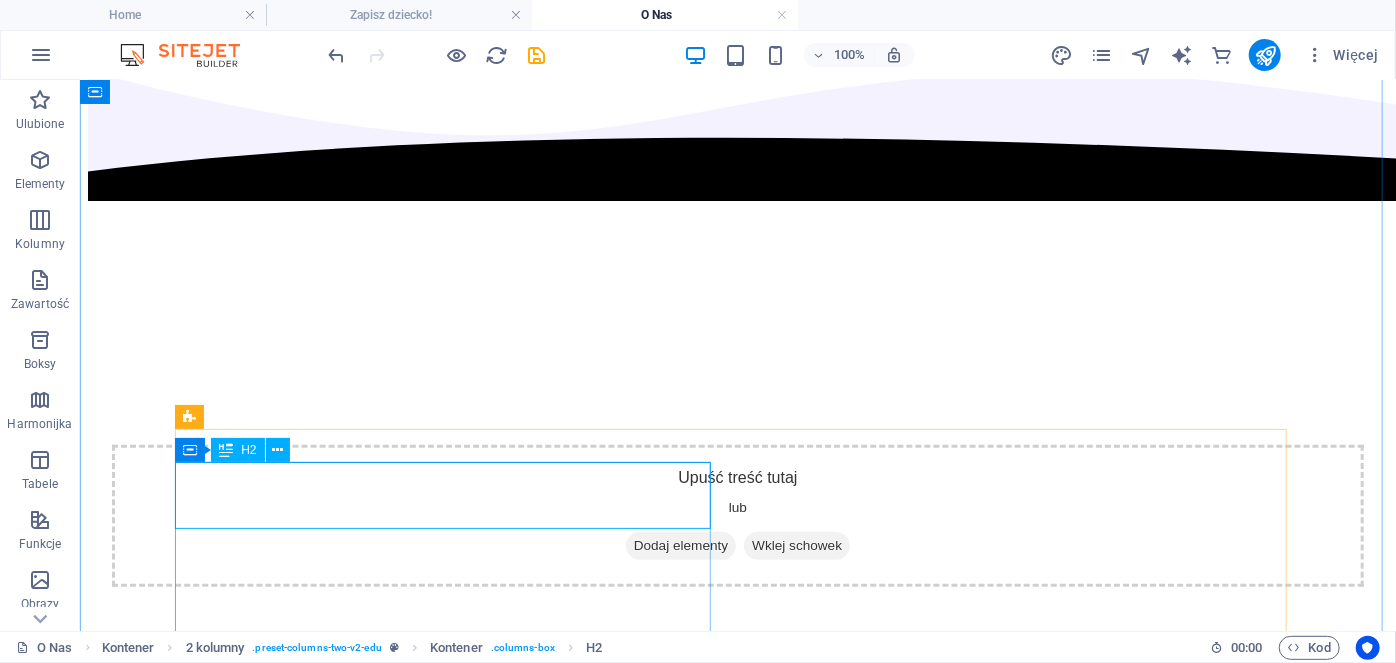 click on "Kelly Ihekoronye" at bounding box center (737, 1189) 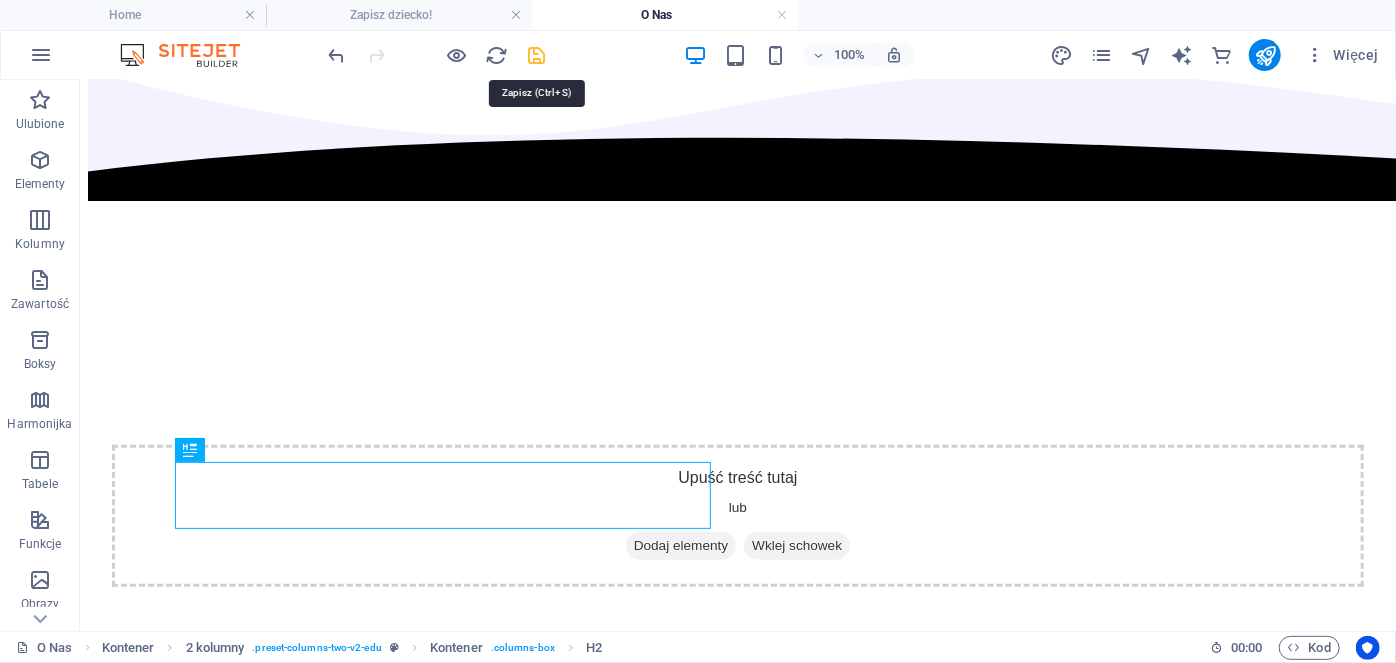 click at bounding box center (537, 55) 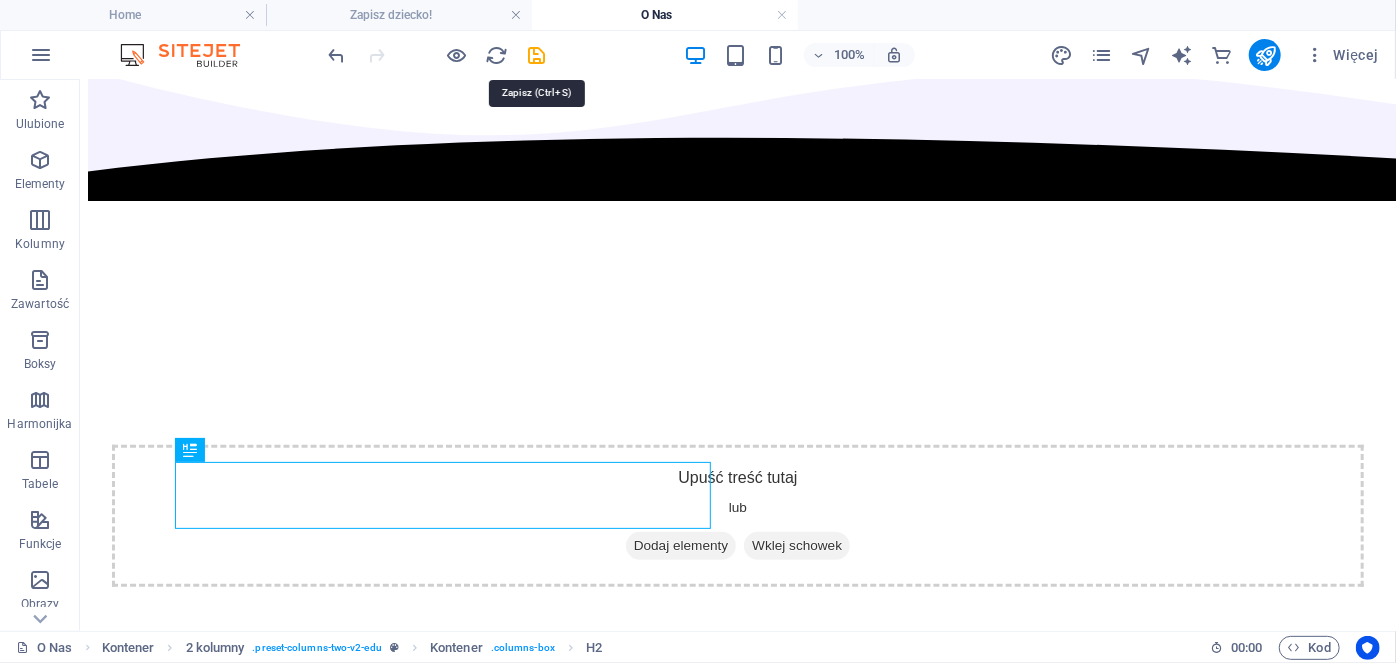 click at bounding box center [437, 55] 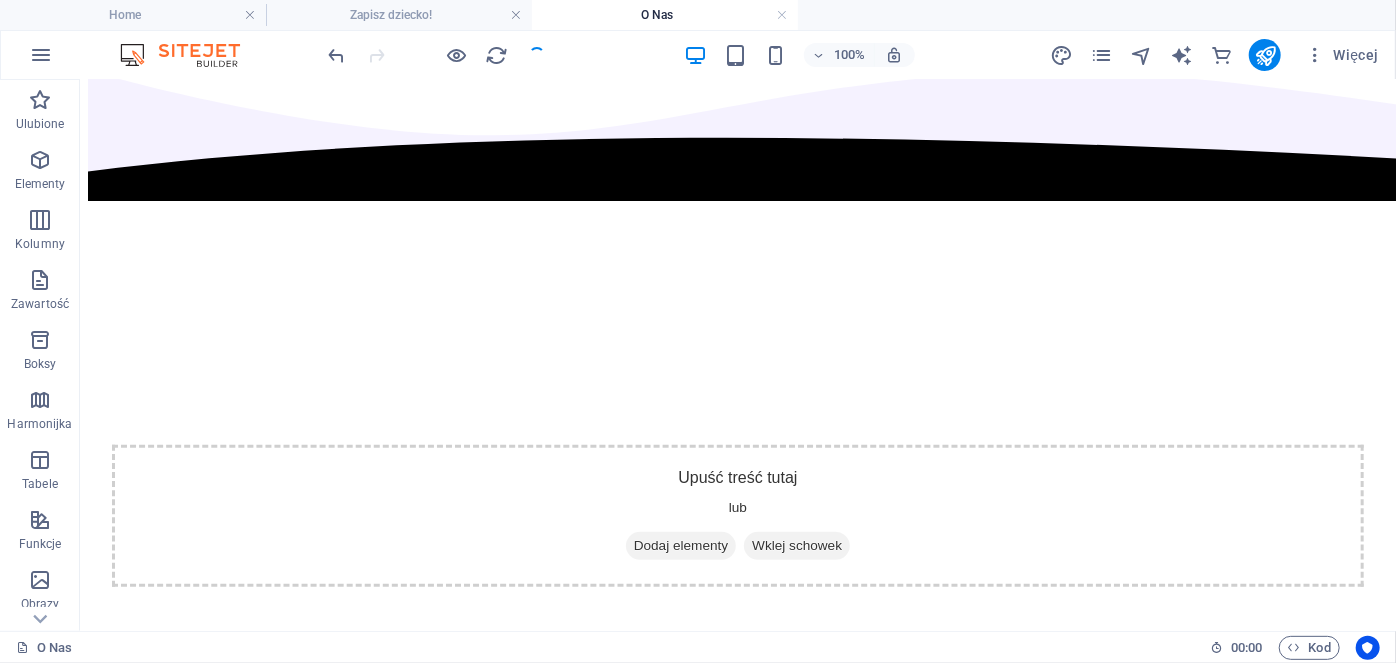 click at bounding box center (437, 55) 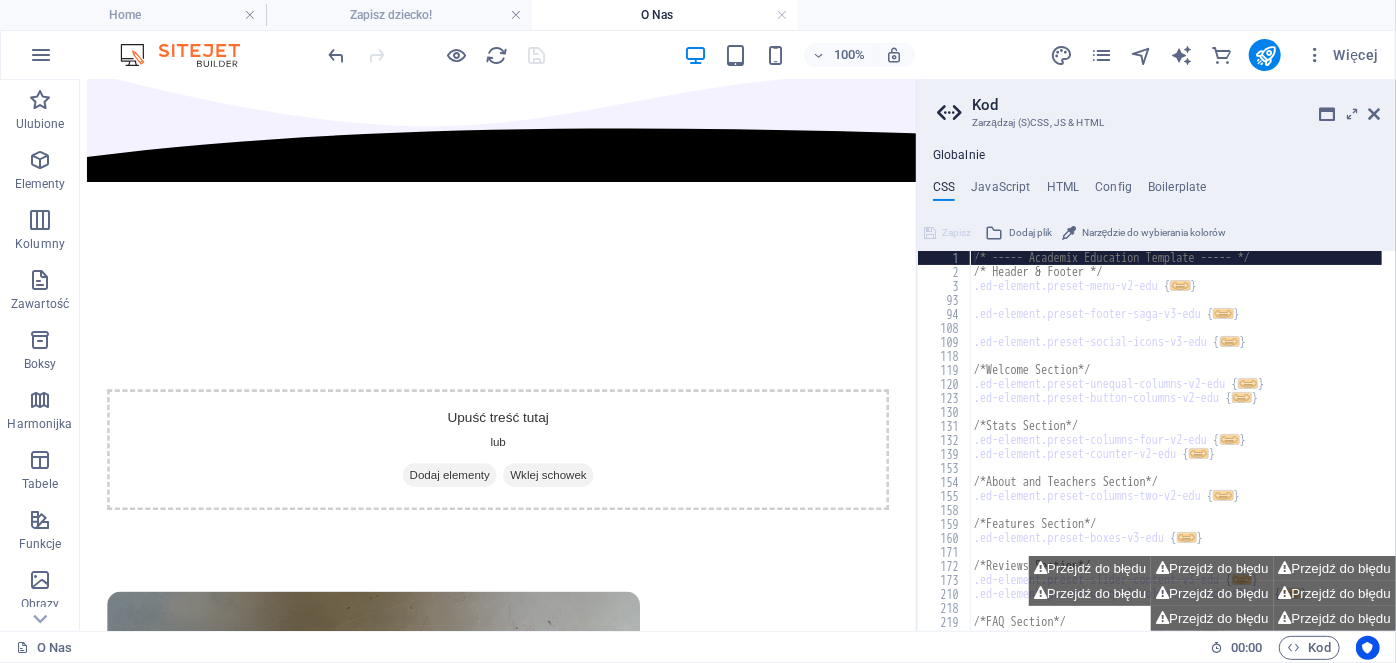 click at bounding box center [437, 55] 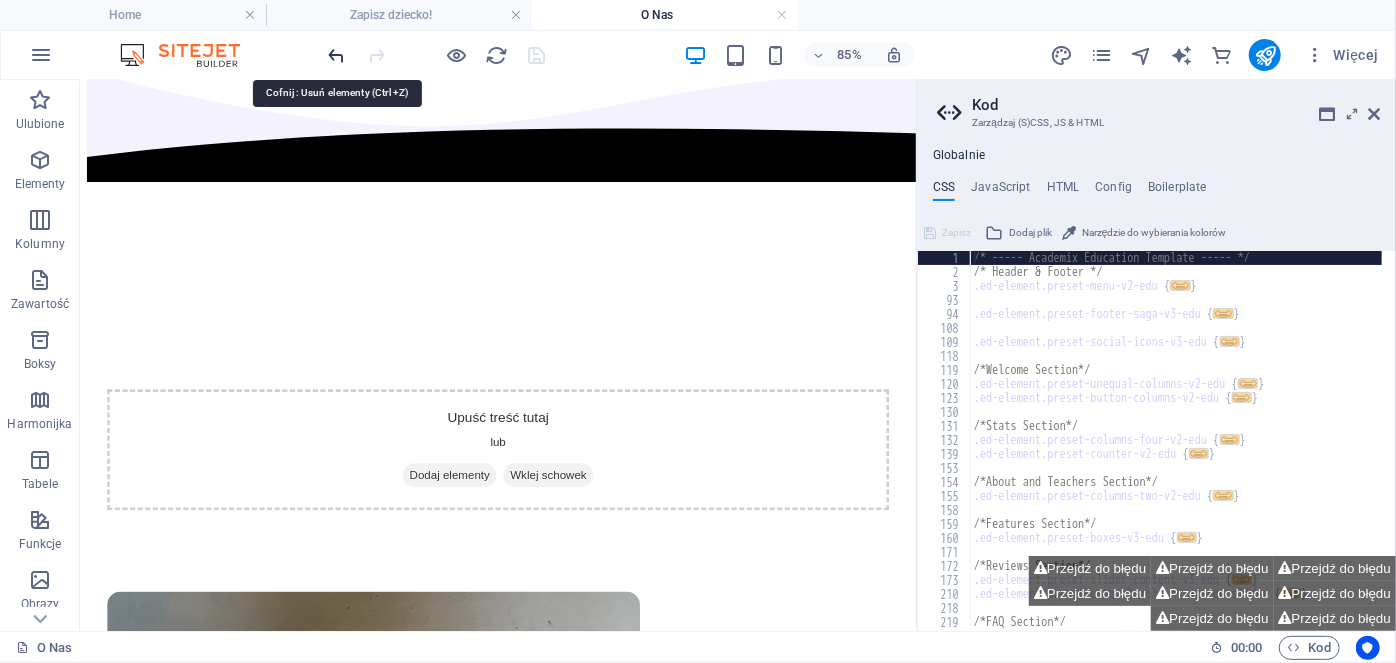 click at bounding box center (337, 55) 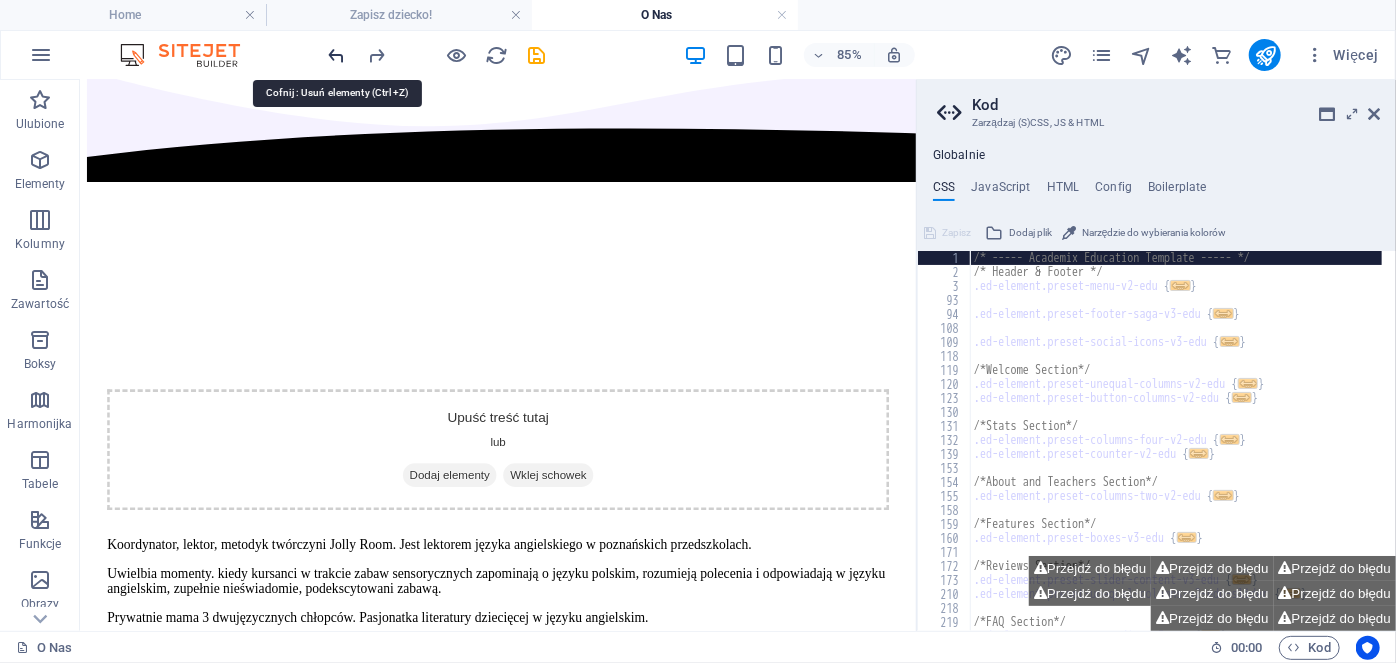 click at bounding box center (337, 55) 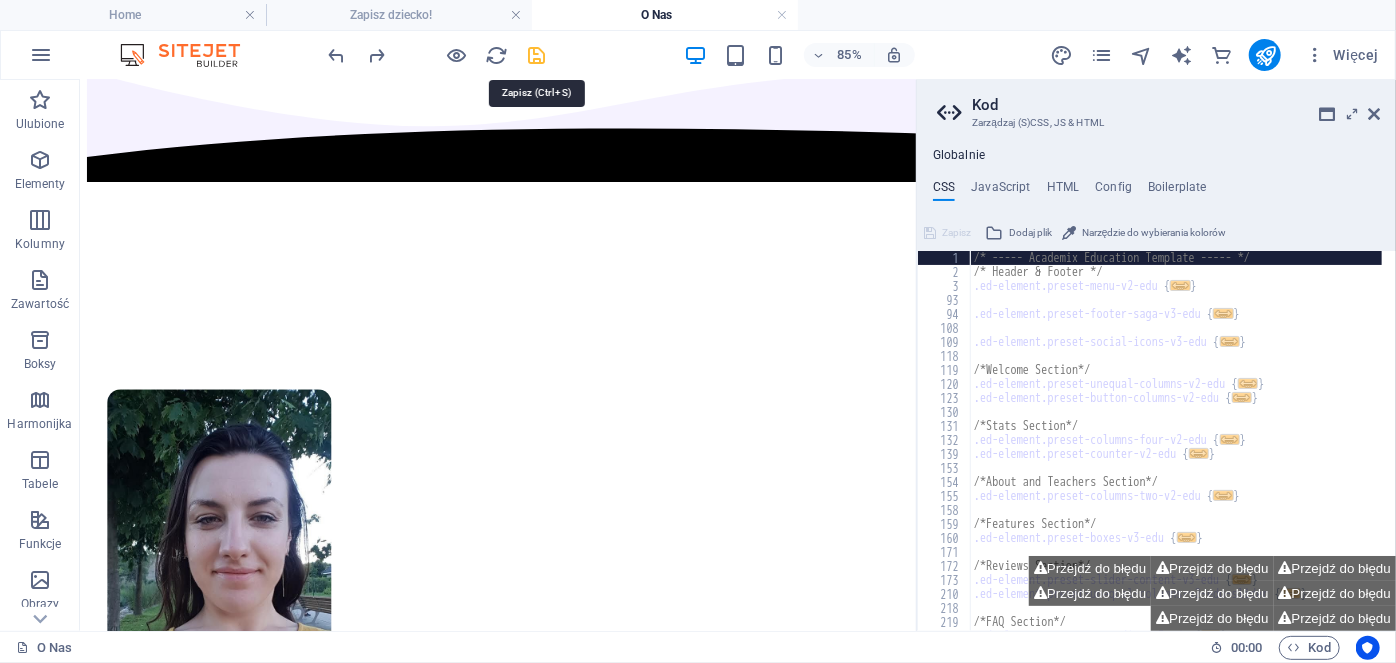 click at bounding box center [537, 55] 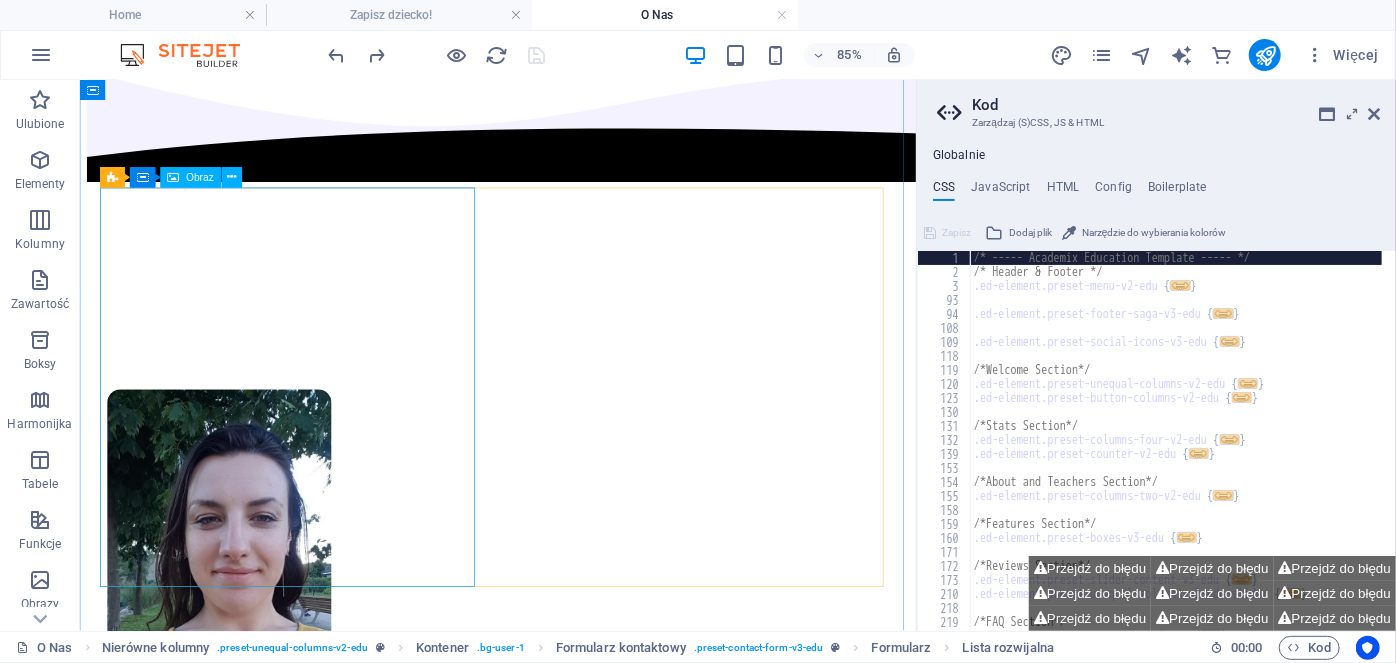 click at bounding box center [572, 682] 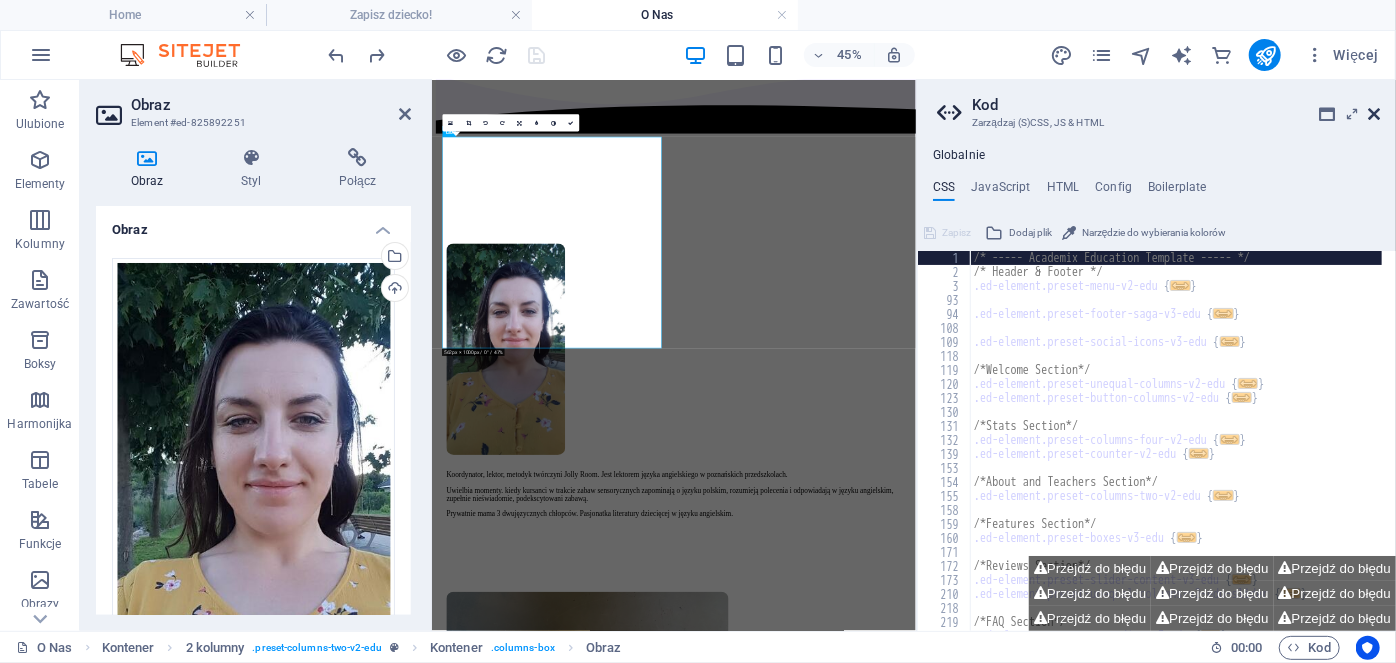 click at bounding box center (1374, 114) 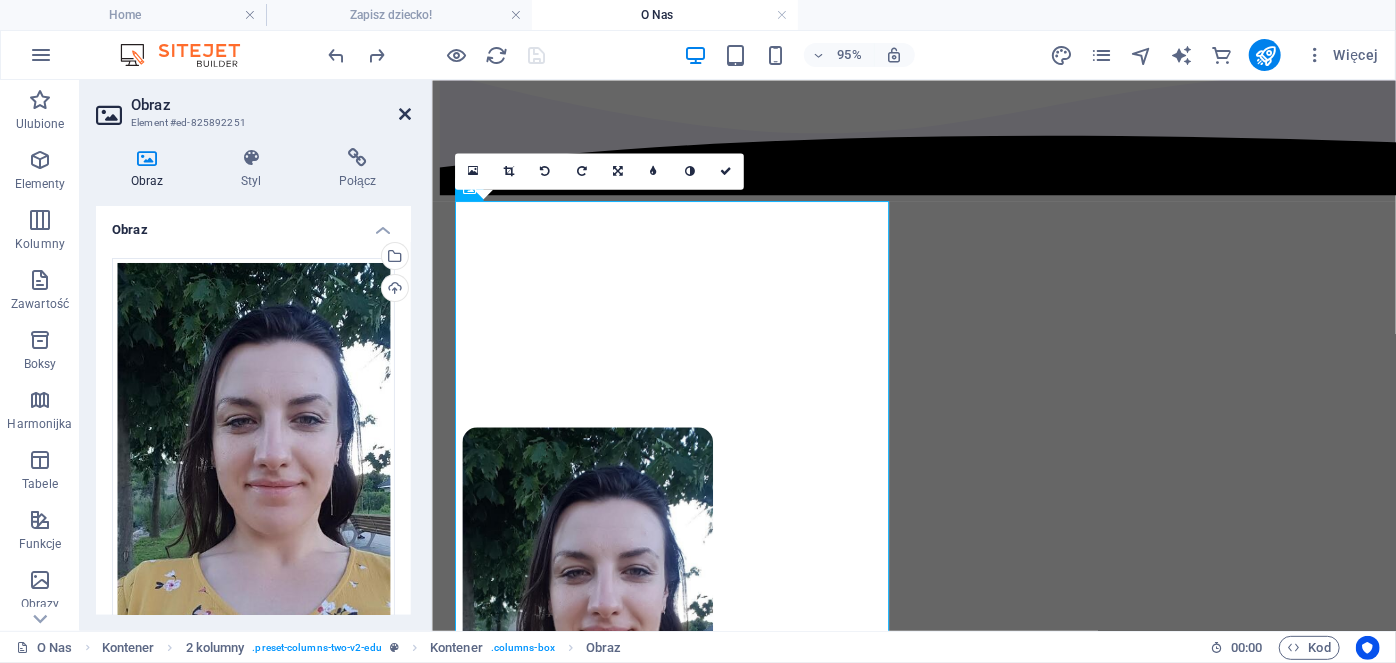 click at bounding box center [405, 114] 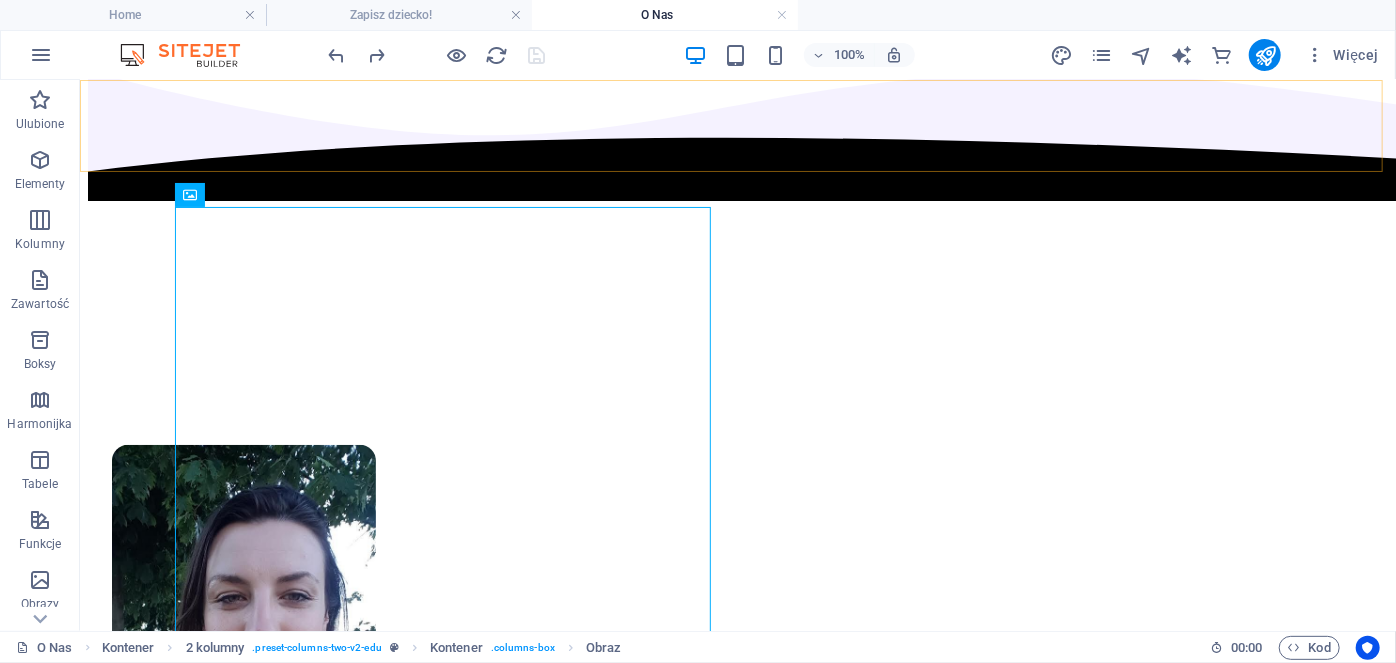 click on "Home Kursy Cennik O Nas Dokumenty Zapisz dziecko!" at bounding box center [737, -30] 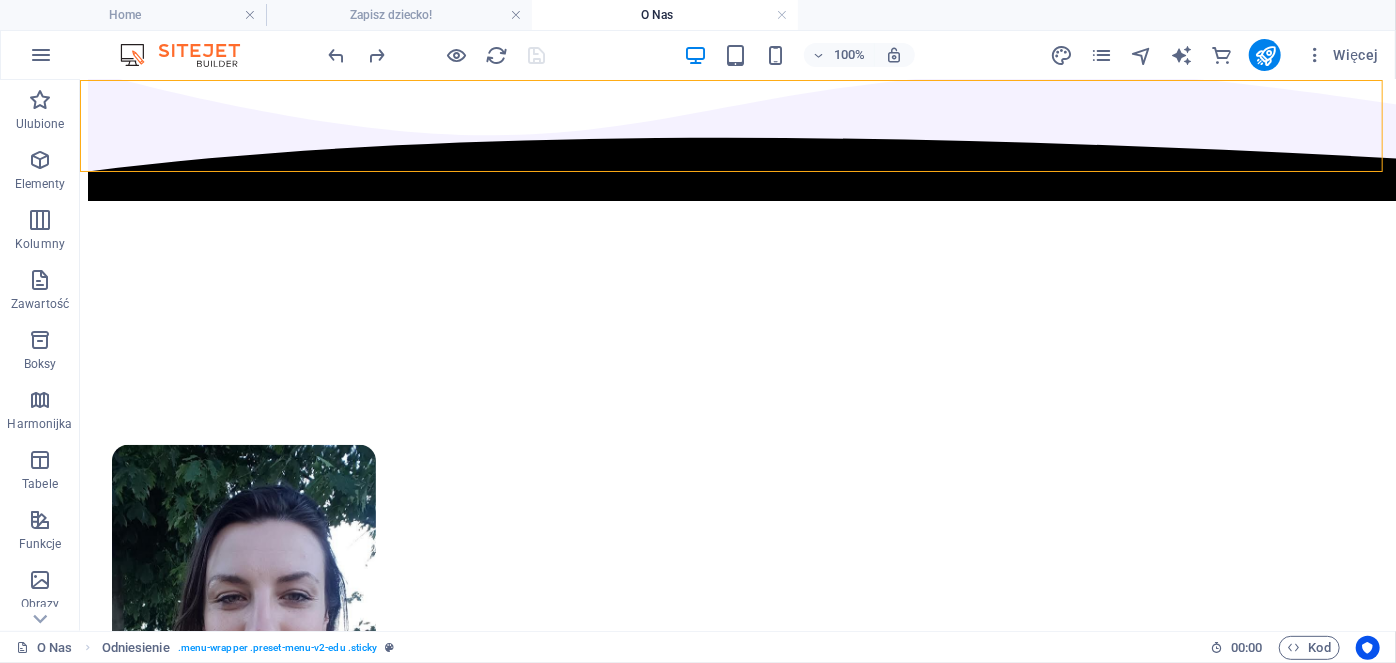 click on "Home Kursy Cennik O Nas Dokumenty Zapisz dziecko!" at bounding box center [737, -30] 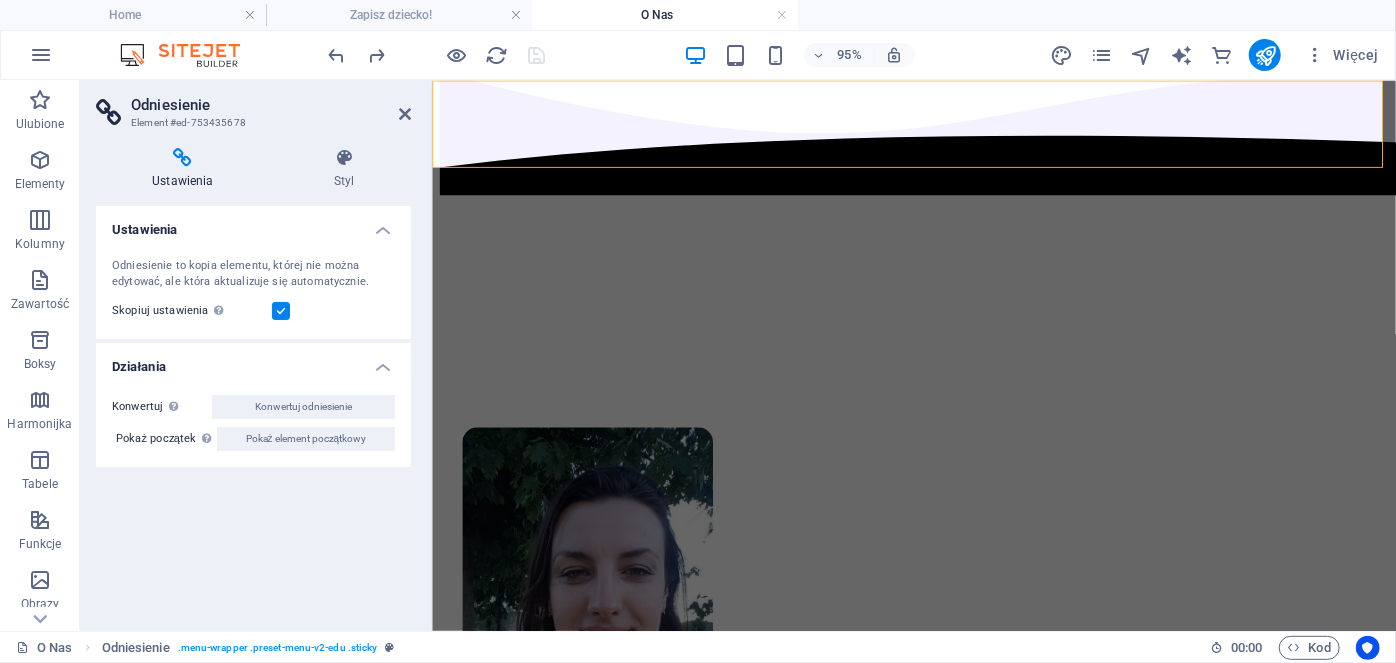 click on "Home Kursy Cennik O Nas Dokumenty Zapisz dziecko!" at bounding box center (938, -29) 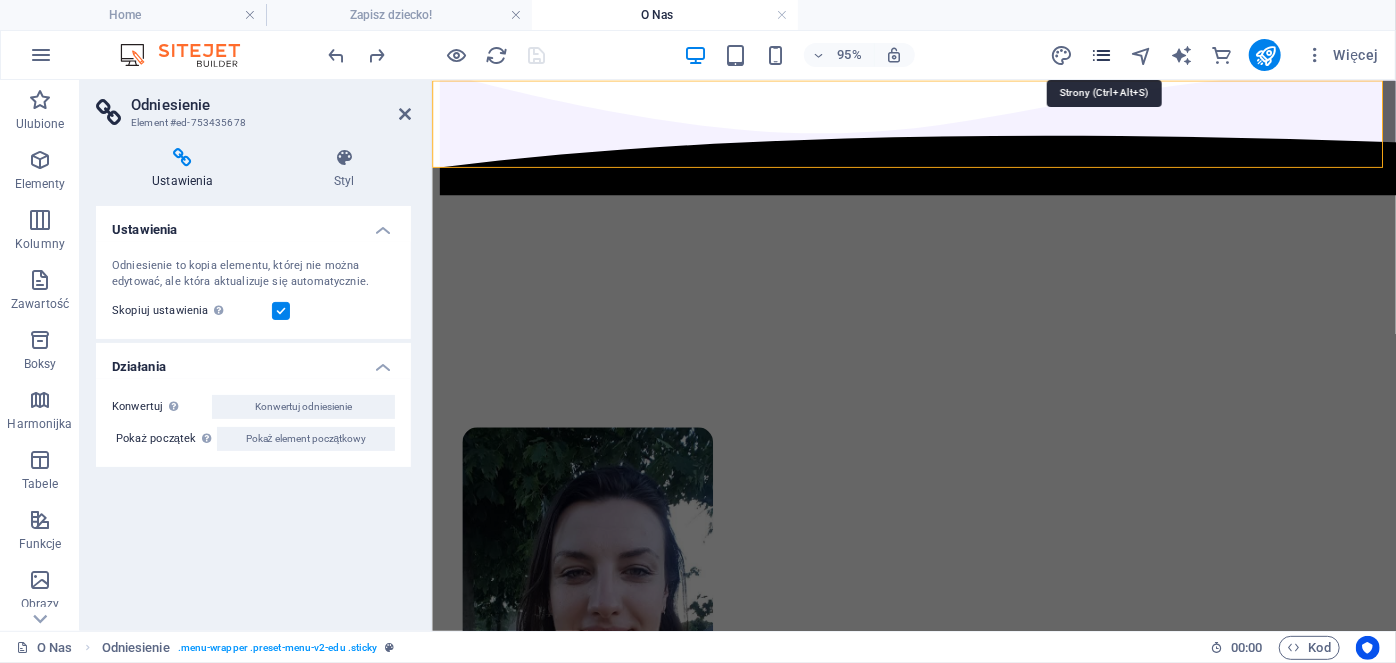 click at bounding box center [1101, 55] 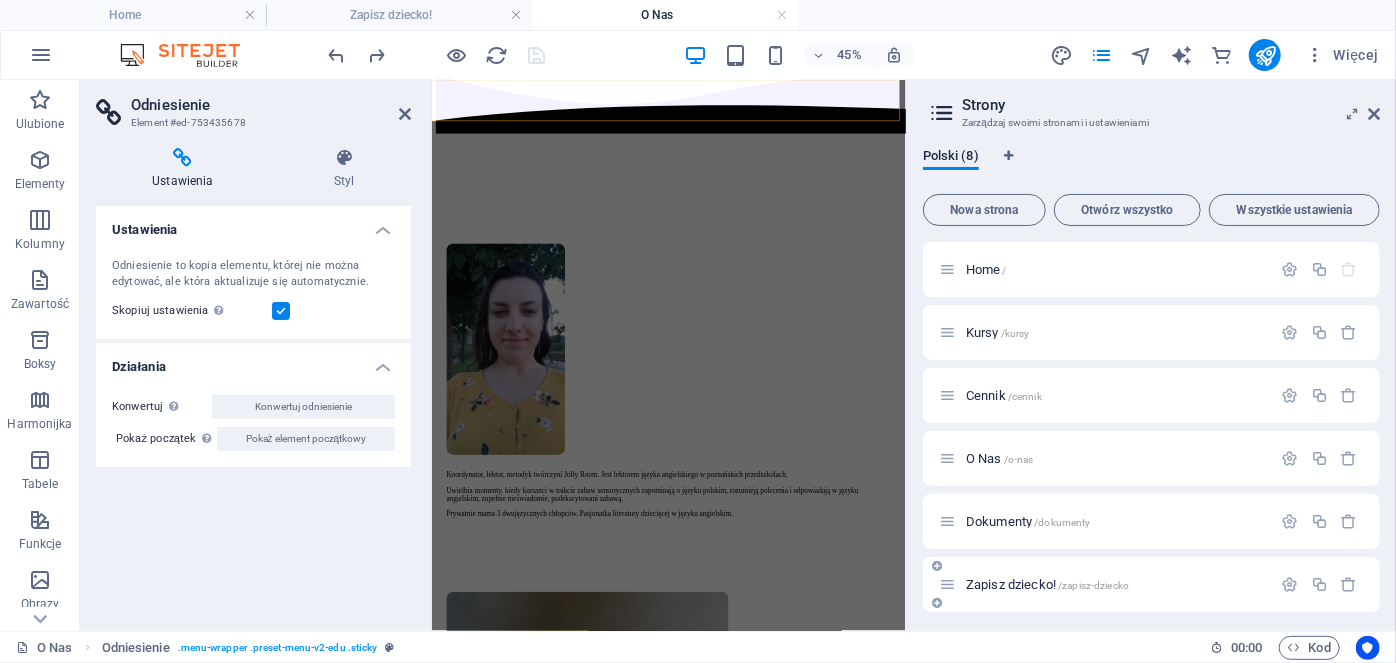 click on "Zapisz dziecko! /zapisz-dziecko" at bounding box center [1047, 584] 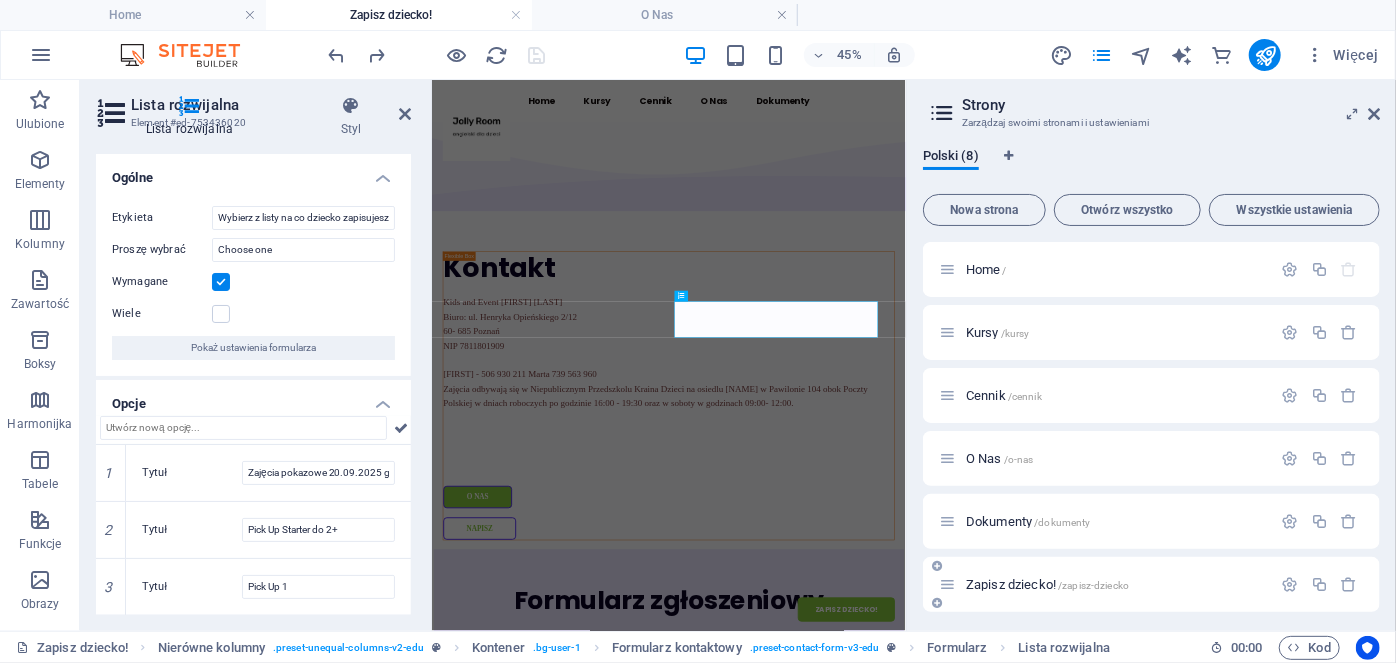 scroll, scrollTop: 0, scrollLeft: 0, axis: both 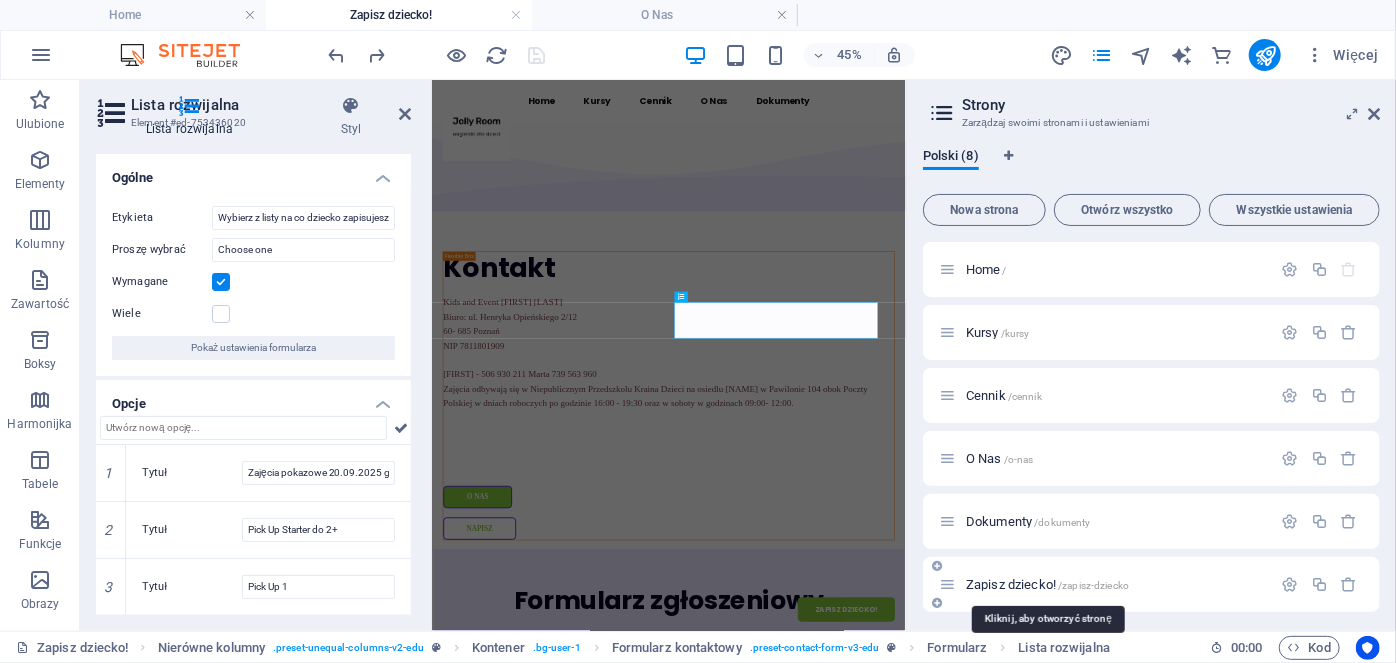 click on "Zapisz dziecko! /zapisz-dziecko" at bounding box center (1047, 584) 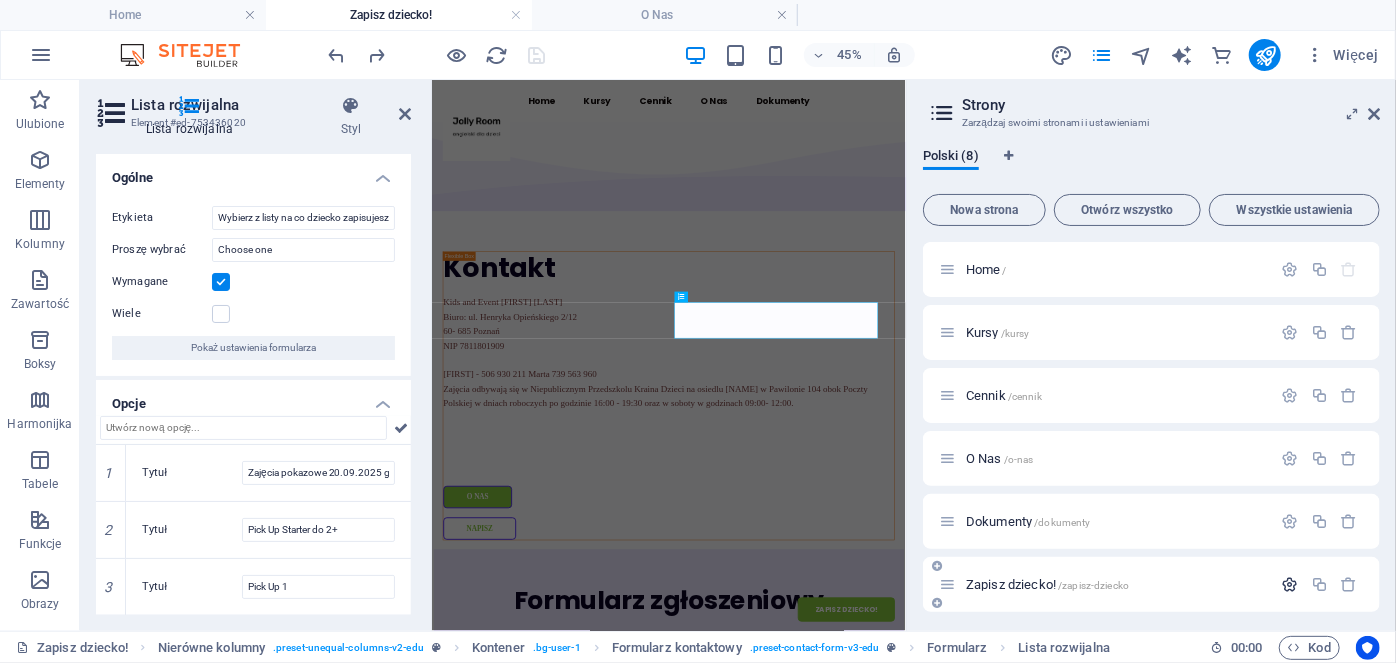 click at bounding box center [1290, 584] 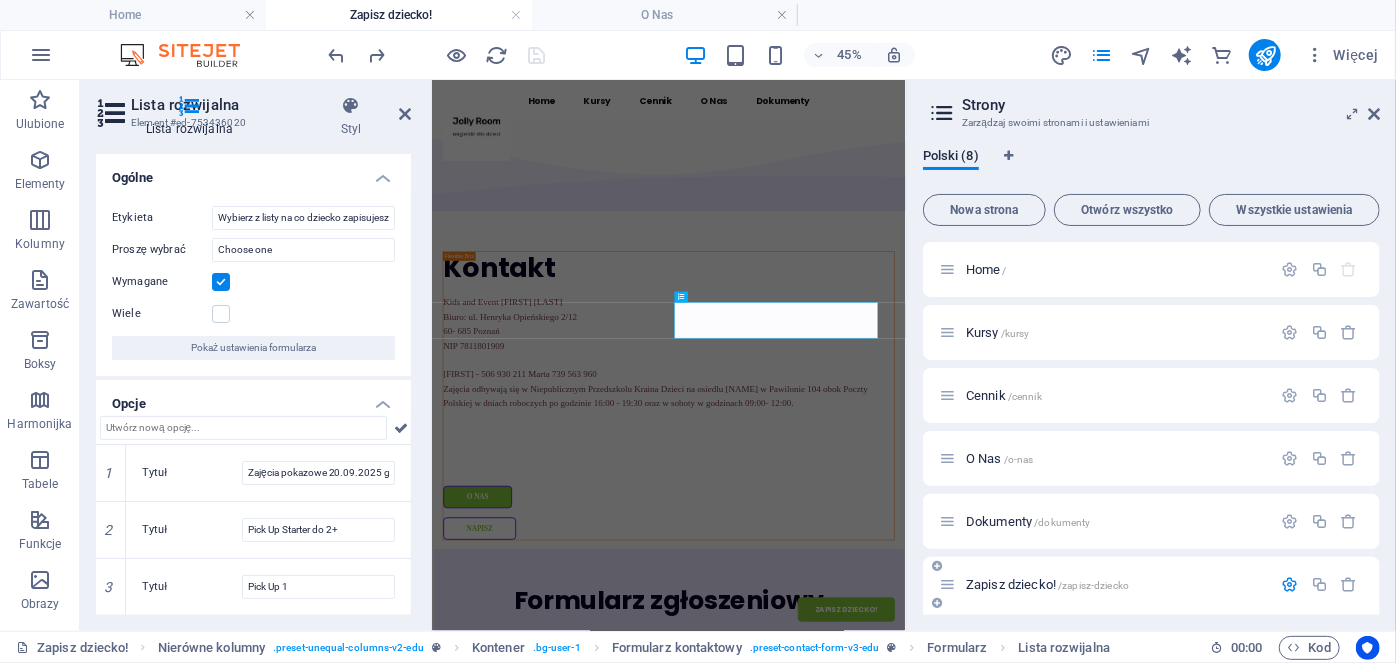 scroll, scrollTop: 231, scrollLeft: 0, axis: vertical 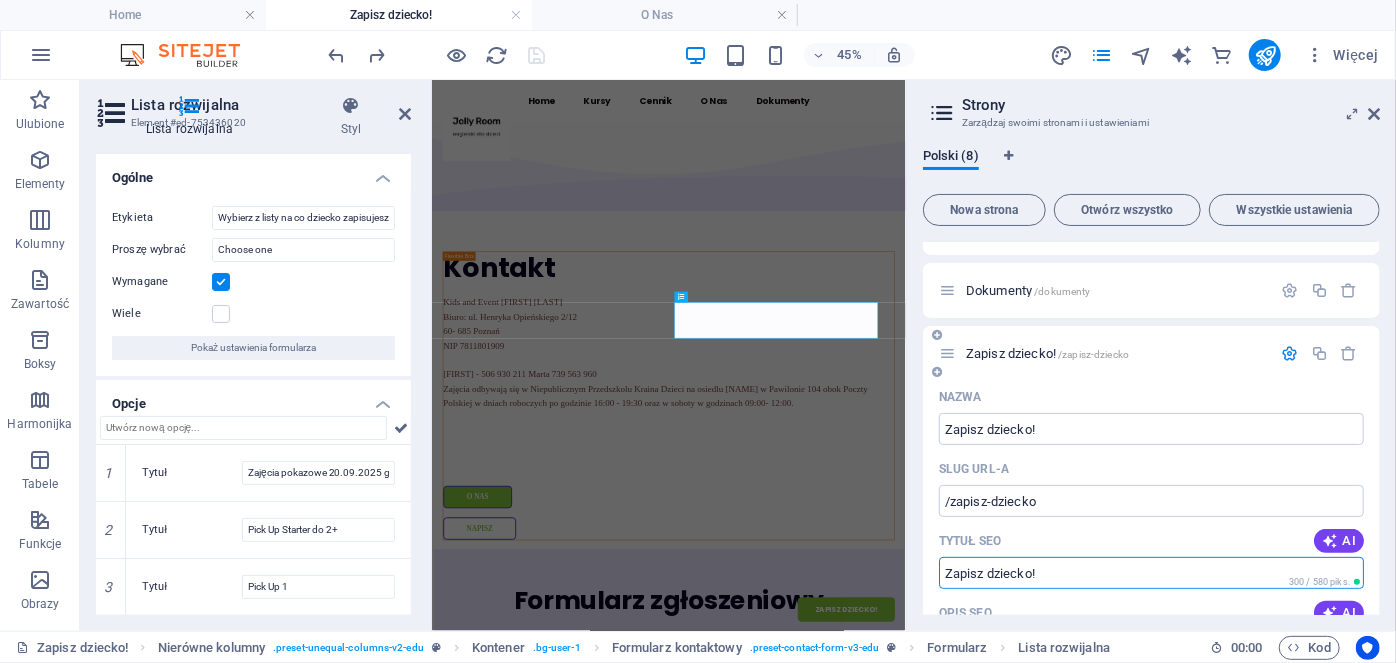 click on "Zapisz dziecko!" at bounding box center [1151, 573] 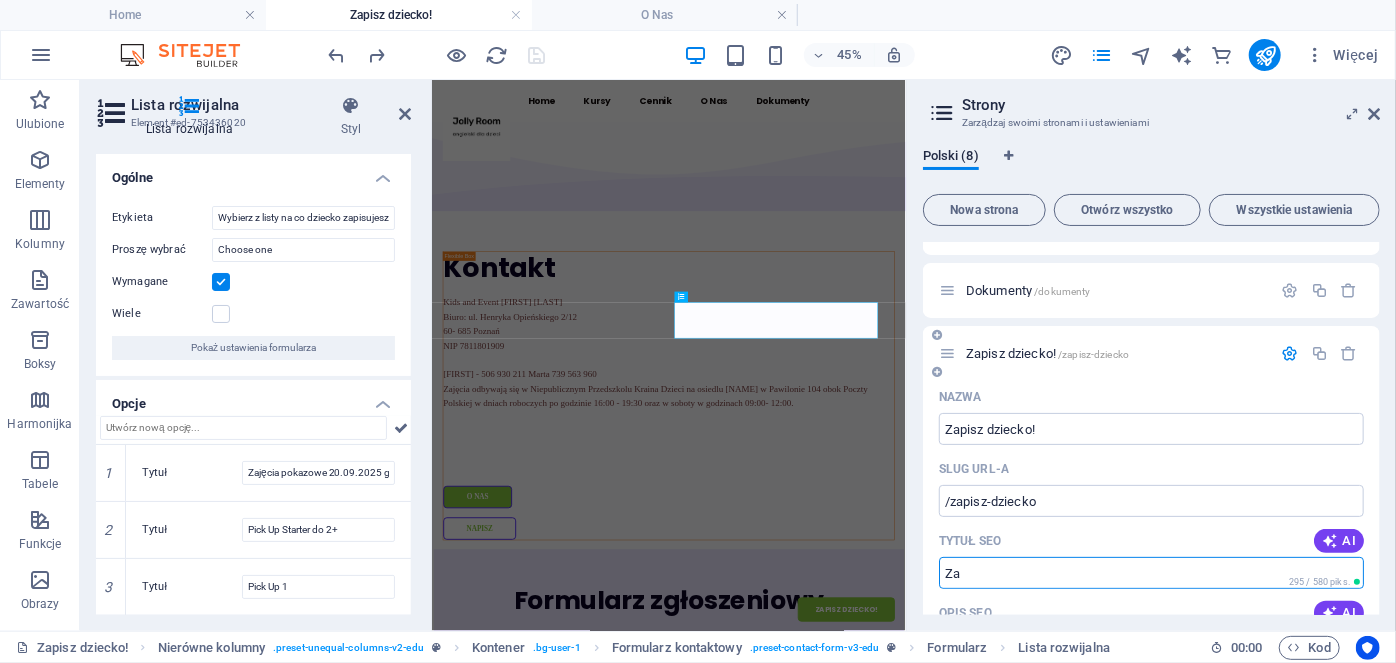 type on "Z" 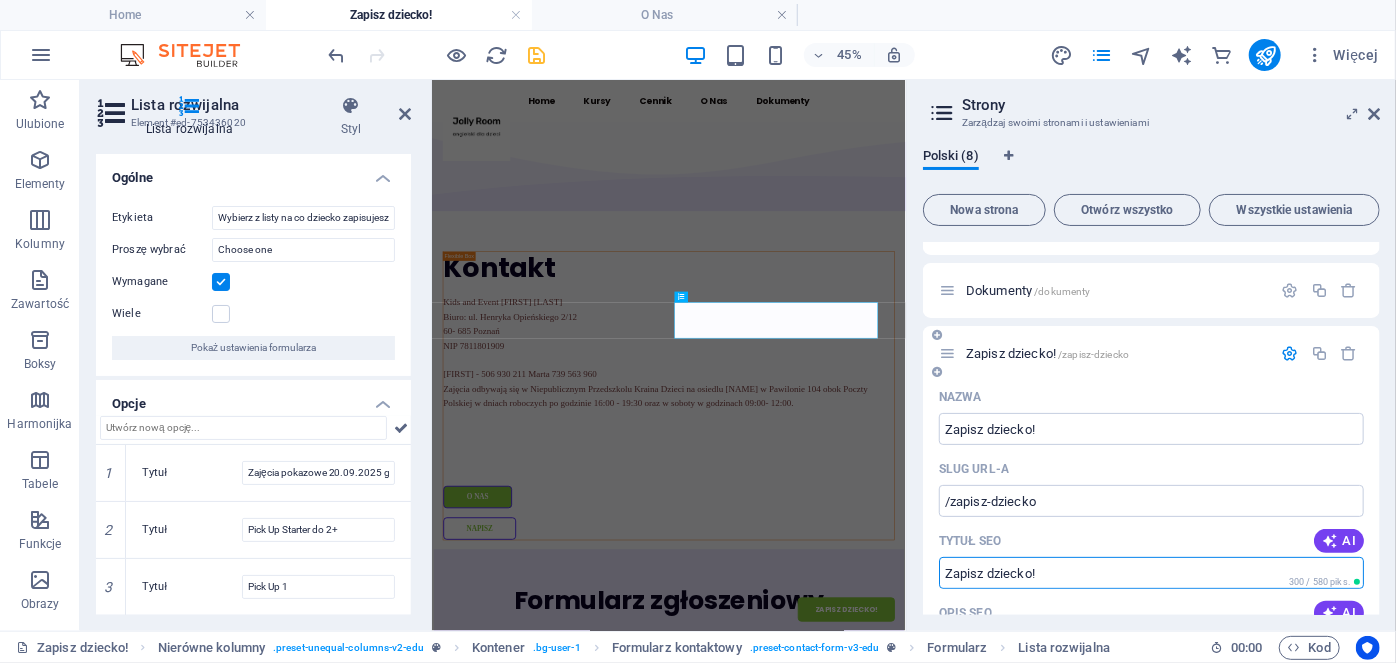 click on "Tytuł SEO" at bounding box center (1151, 573) 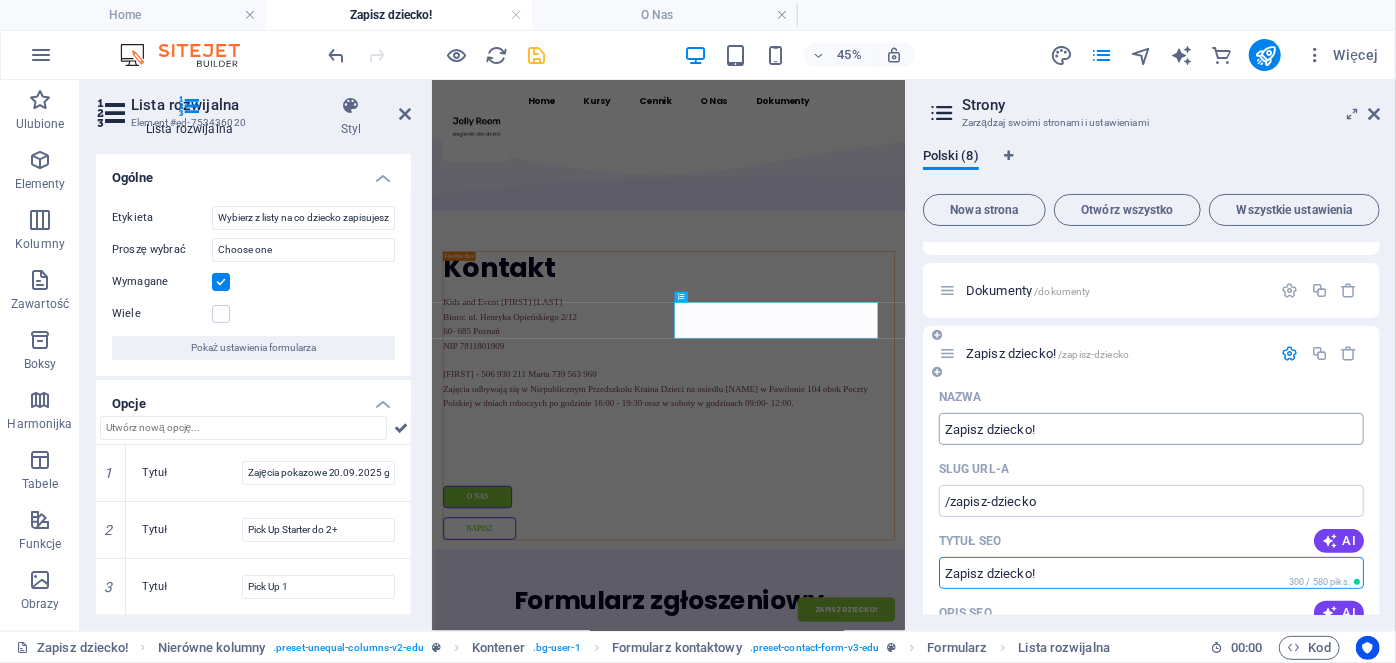 type 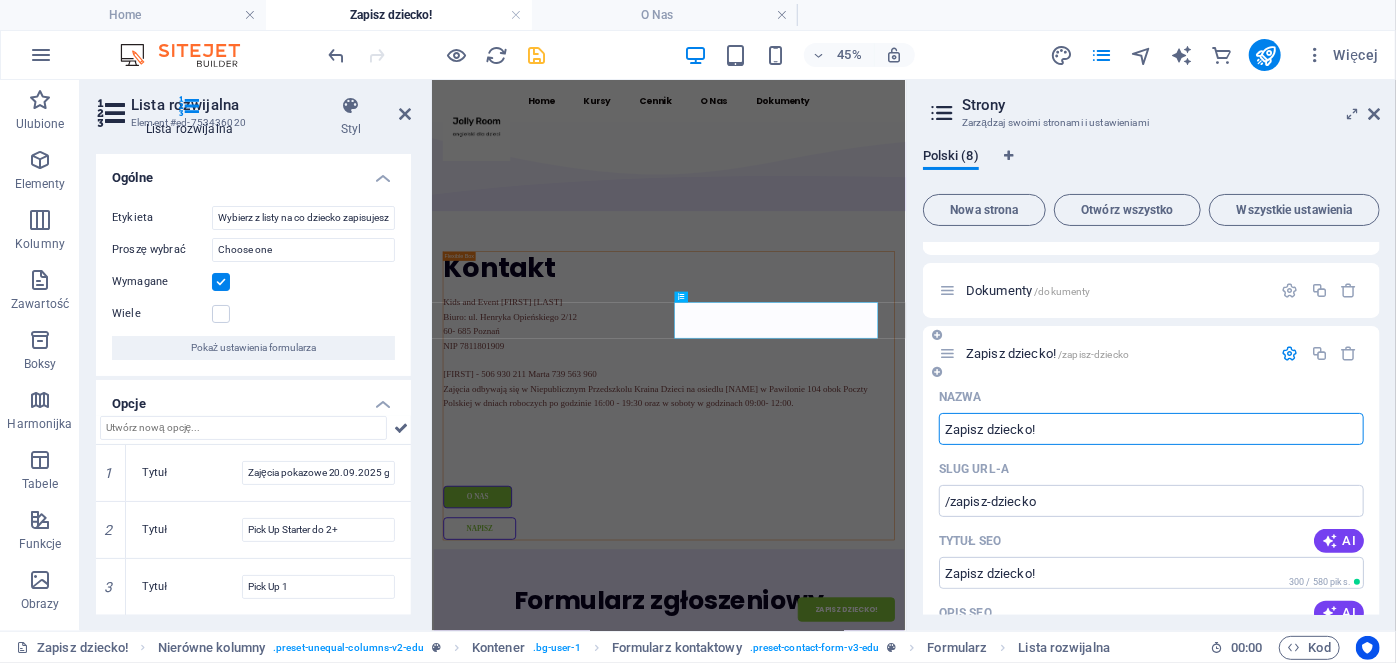 click on "Zapisz dziecko!" at bounding box center (1151, 429) 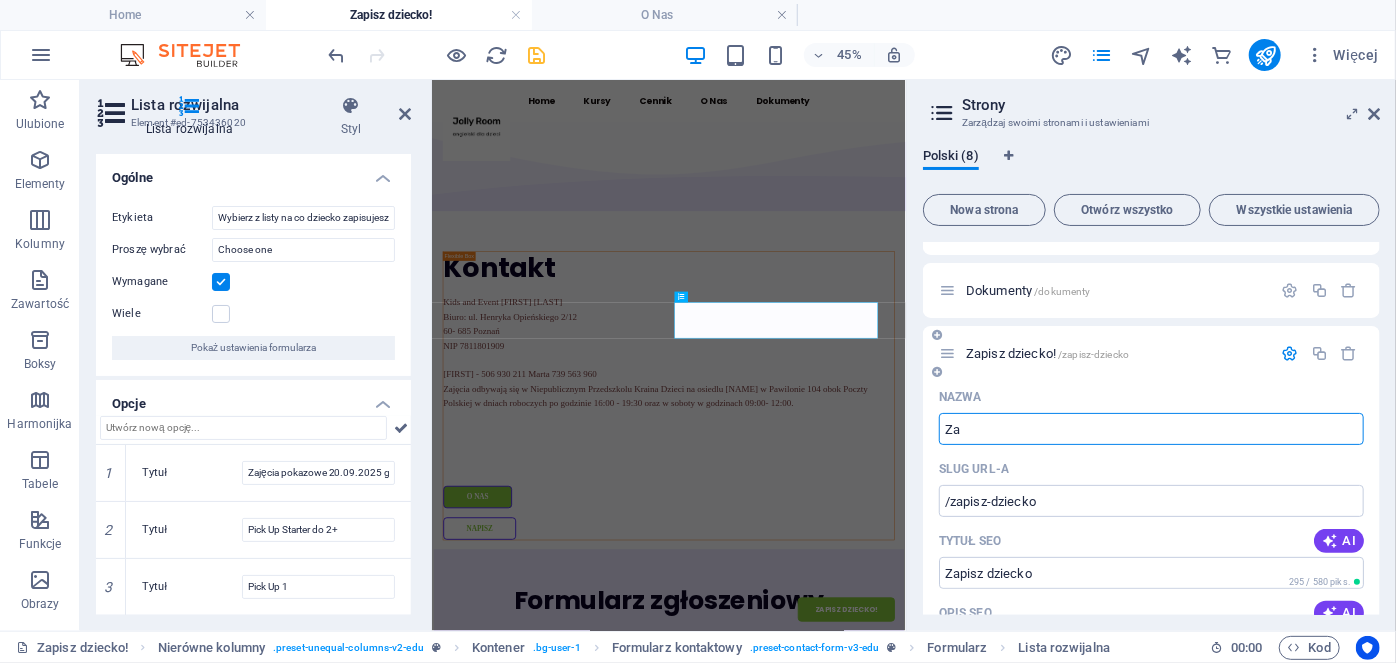 type on "Z" 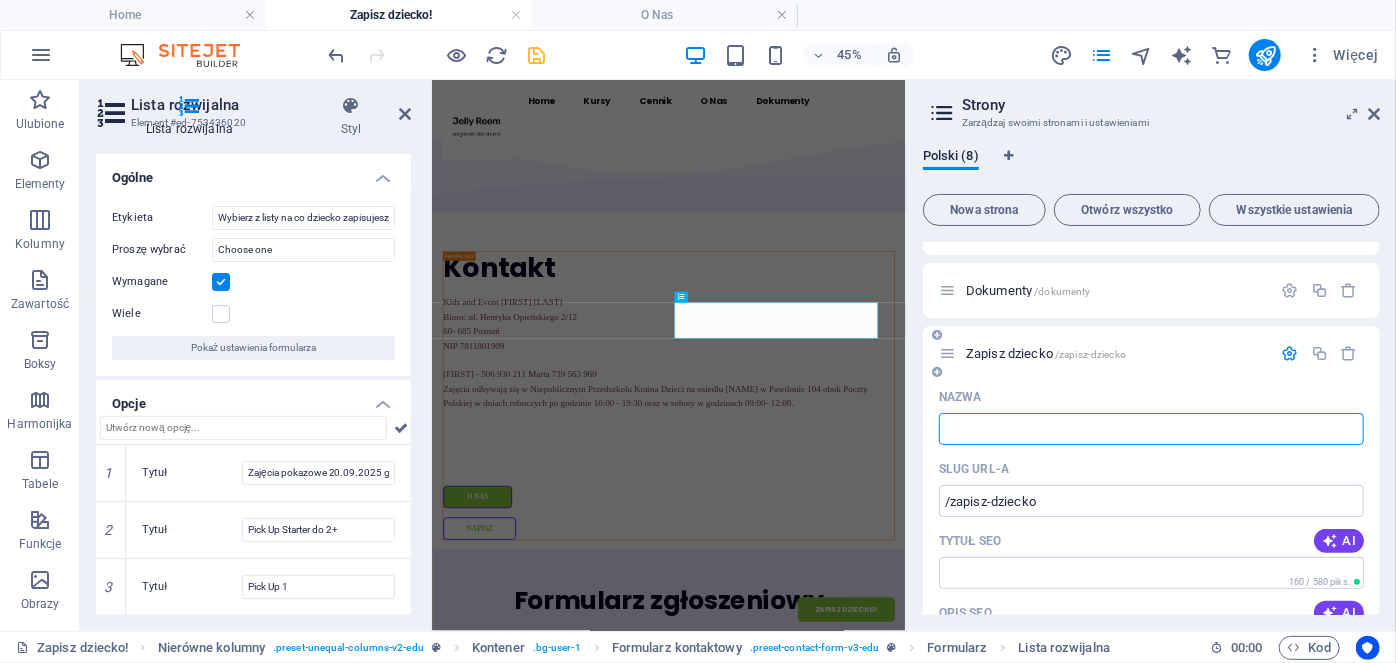 type 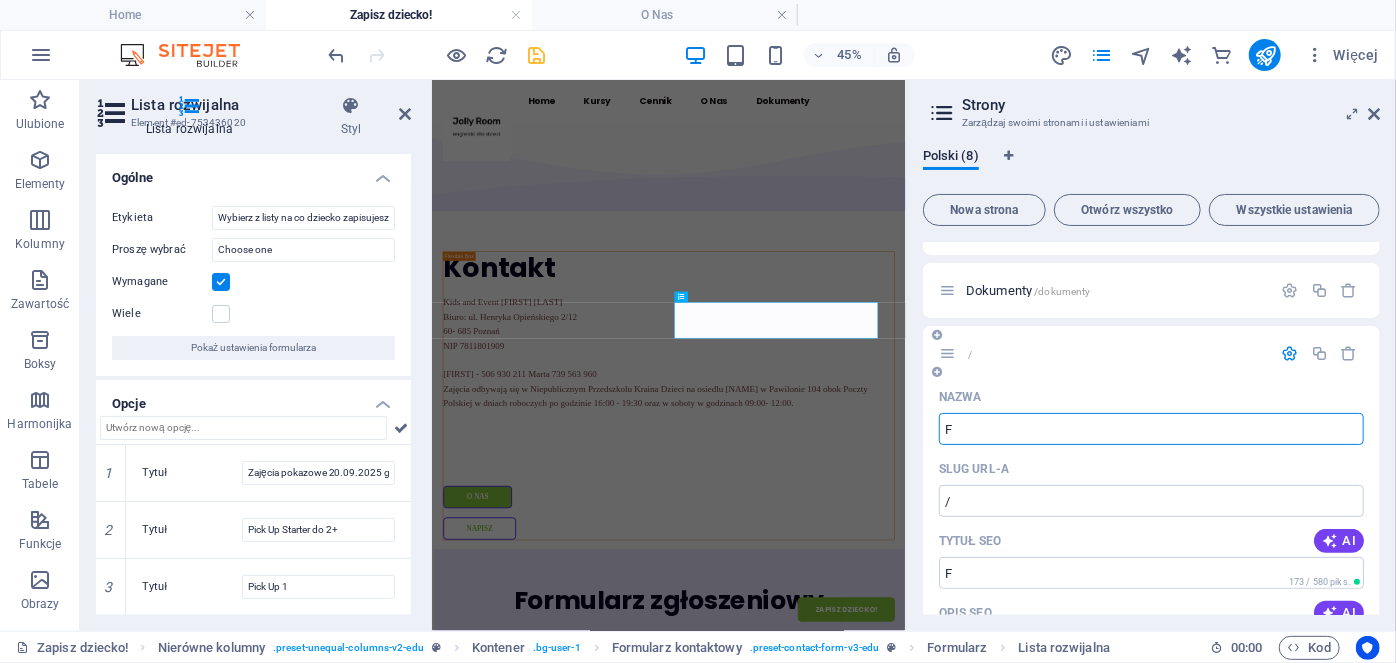 type on "Fo" 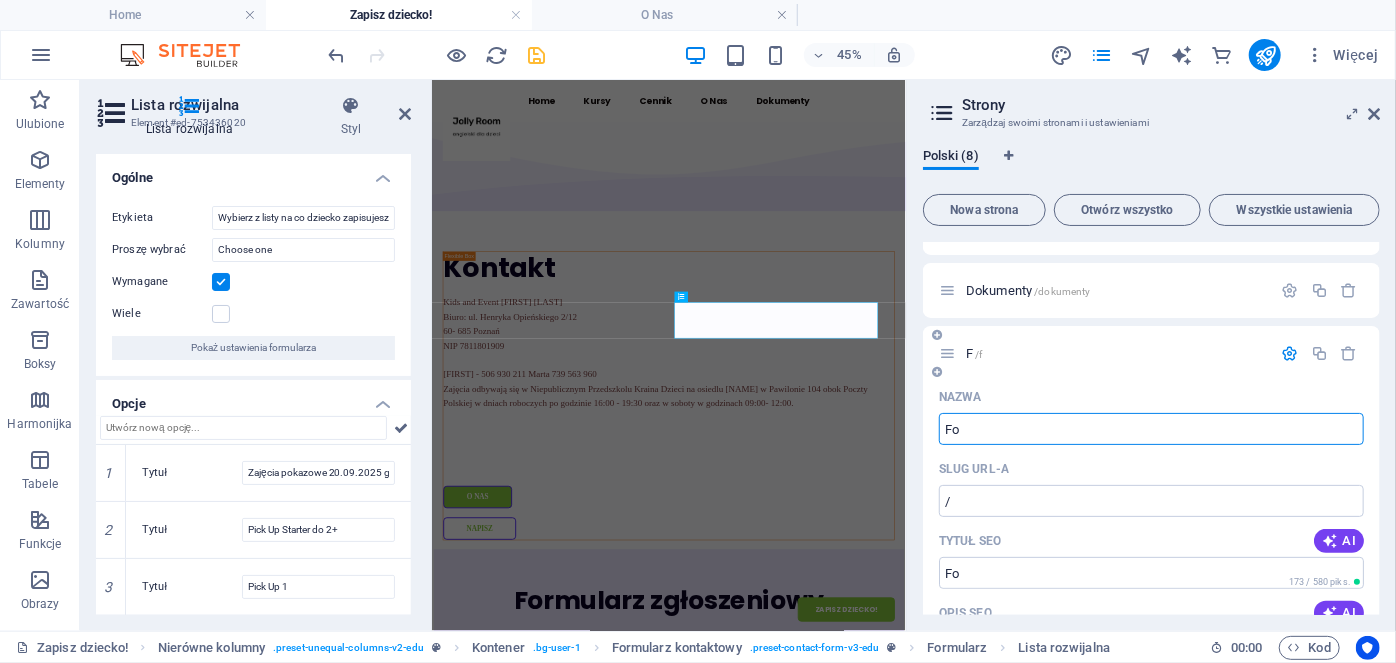 type on "/f" 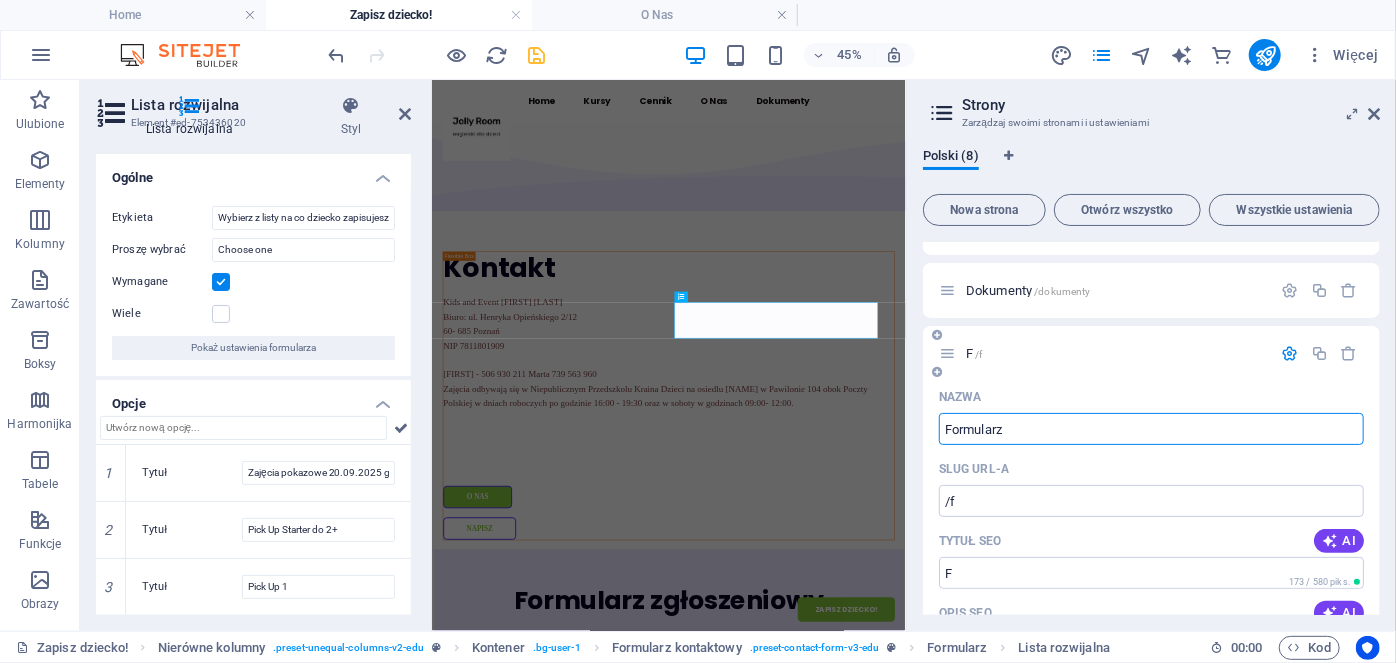 type on "Formularz z" 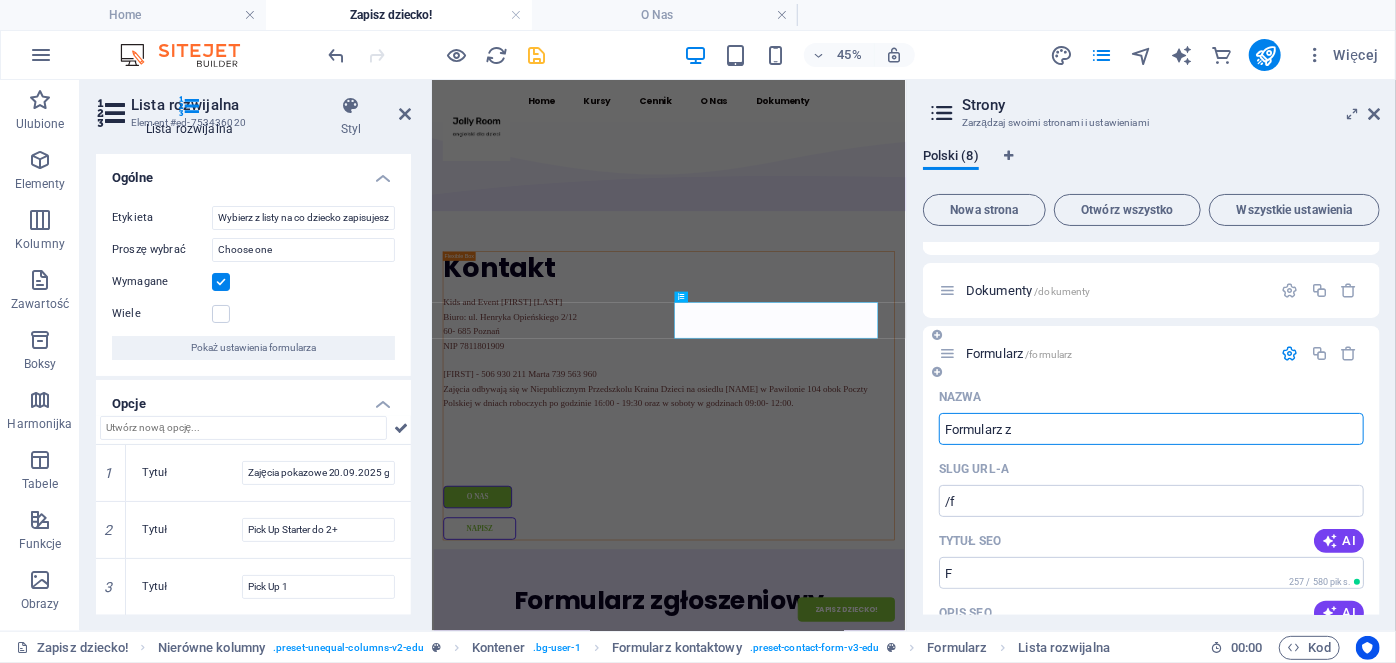 type on "/formularz" 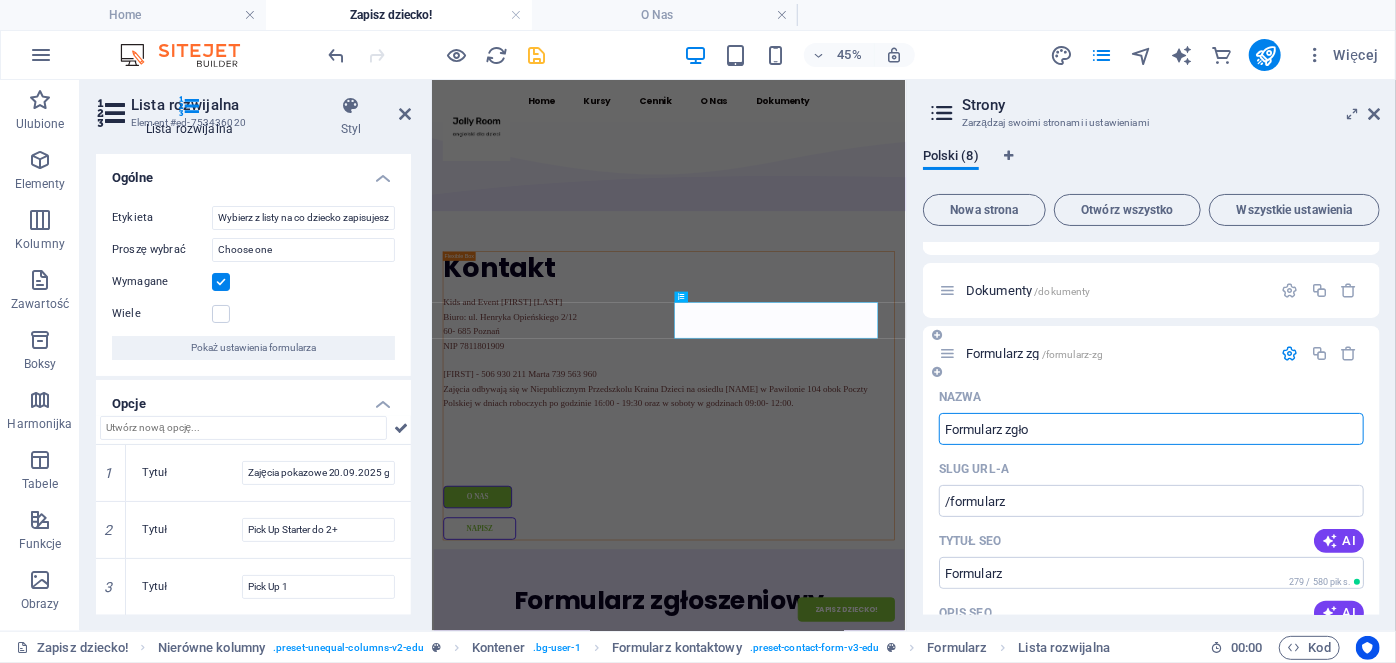 type on "Formularz zgłos" 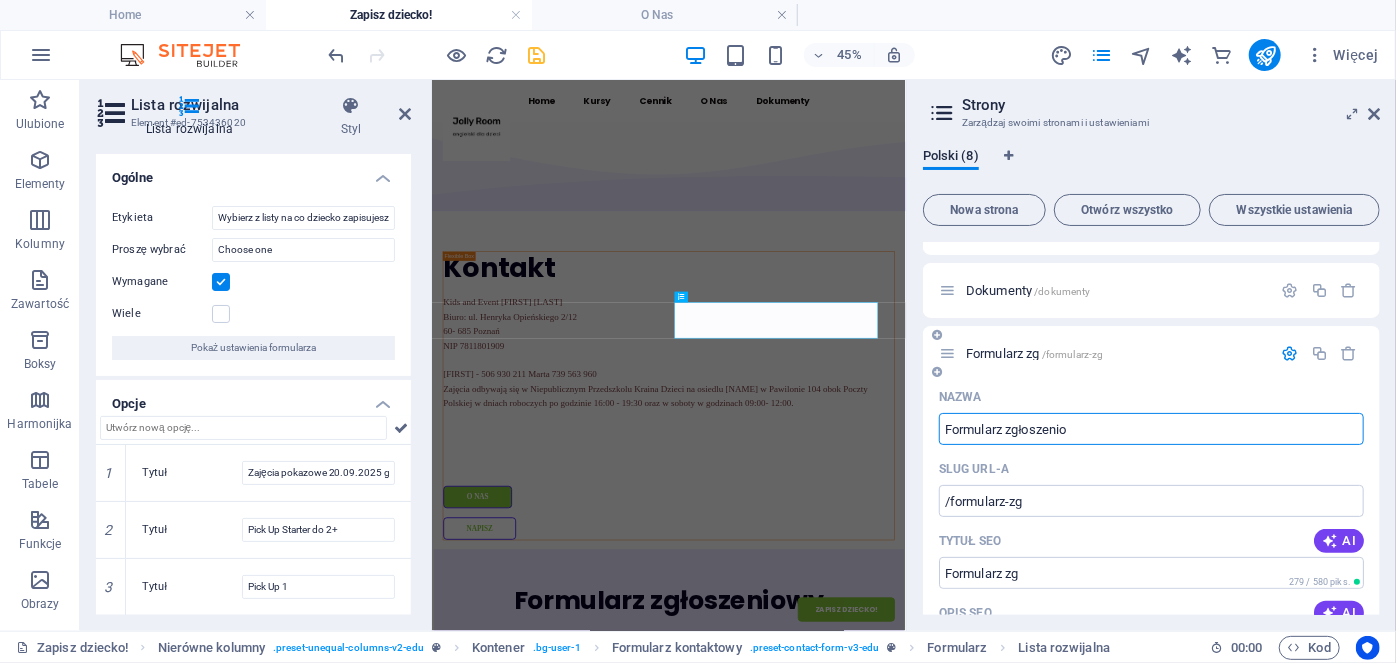 type on "Formularz zgłoszeni" 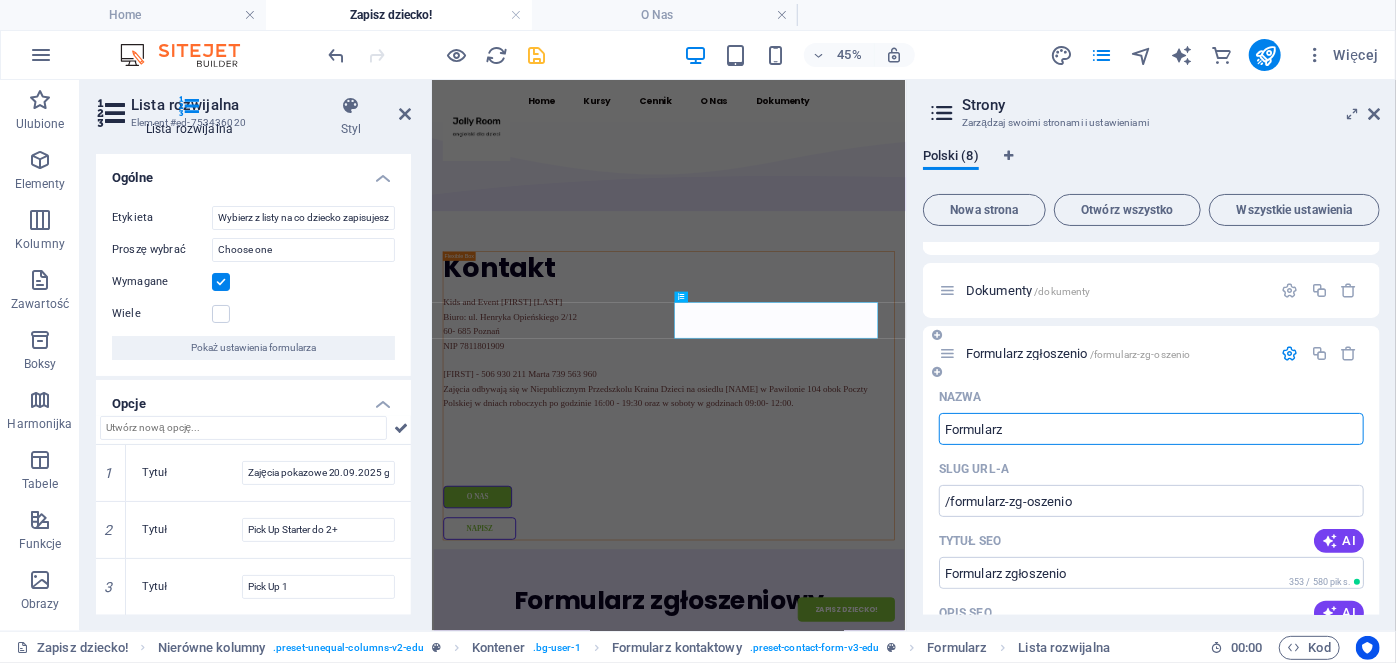 type on "Formularz" 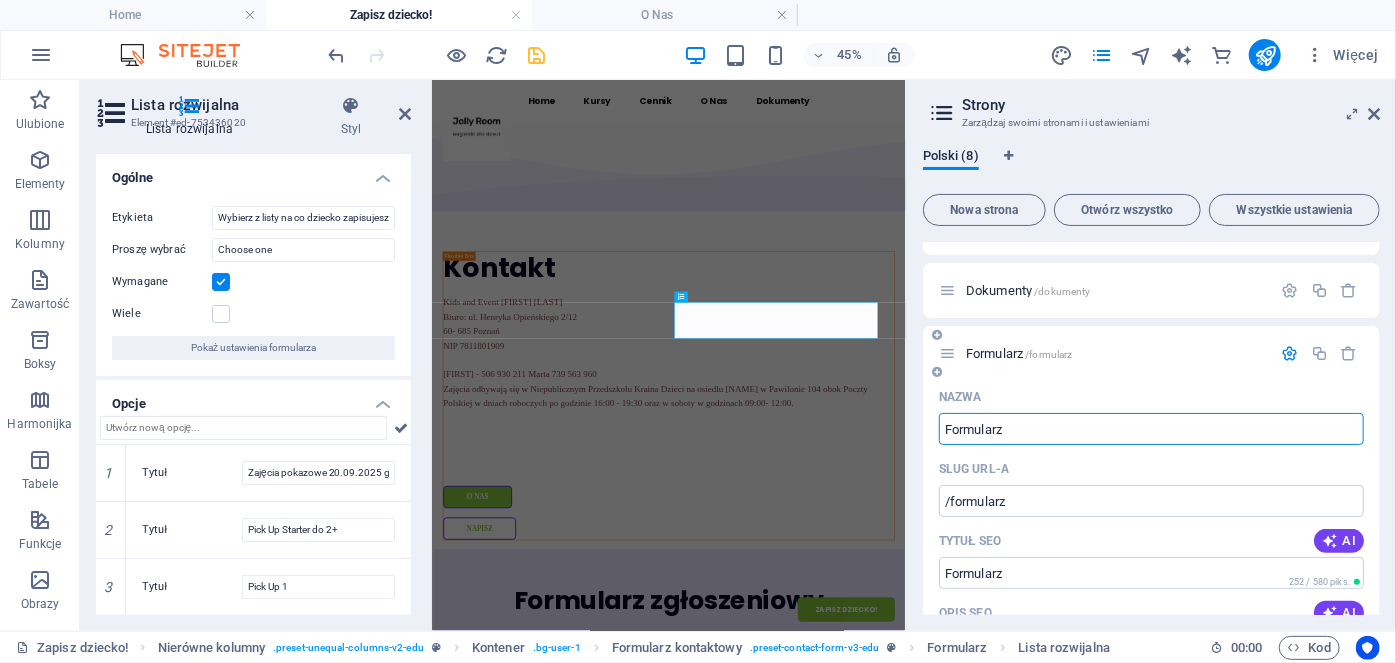 type on "Formularz z" 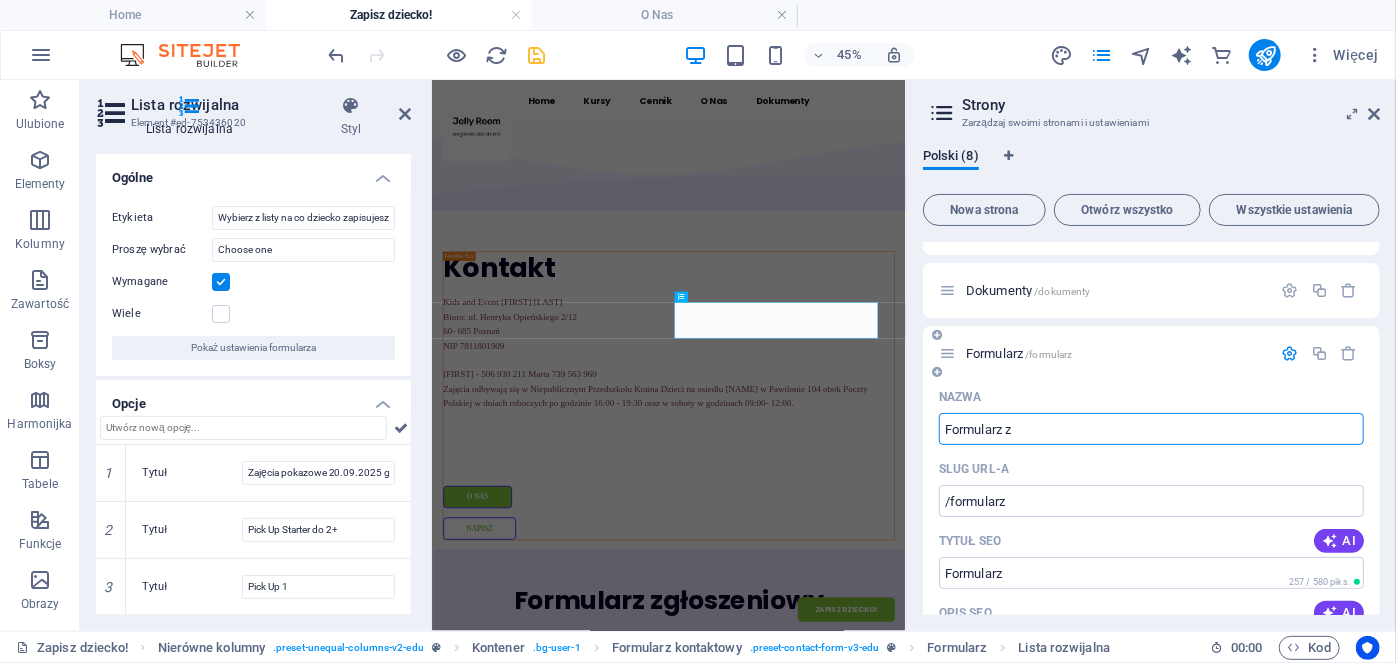 type on "Formularz" 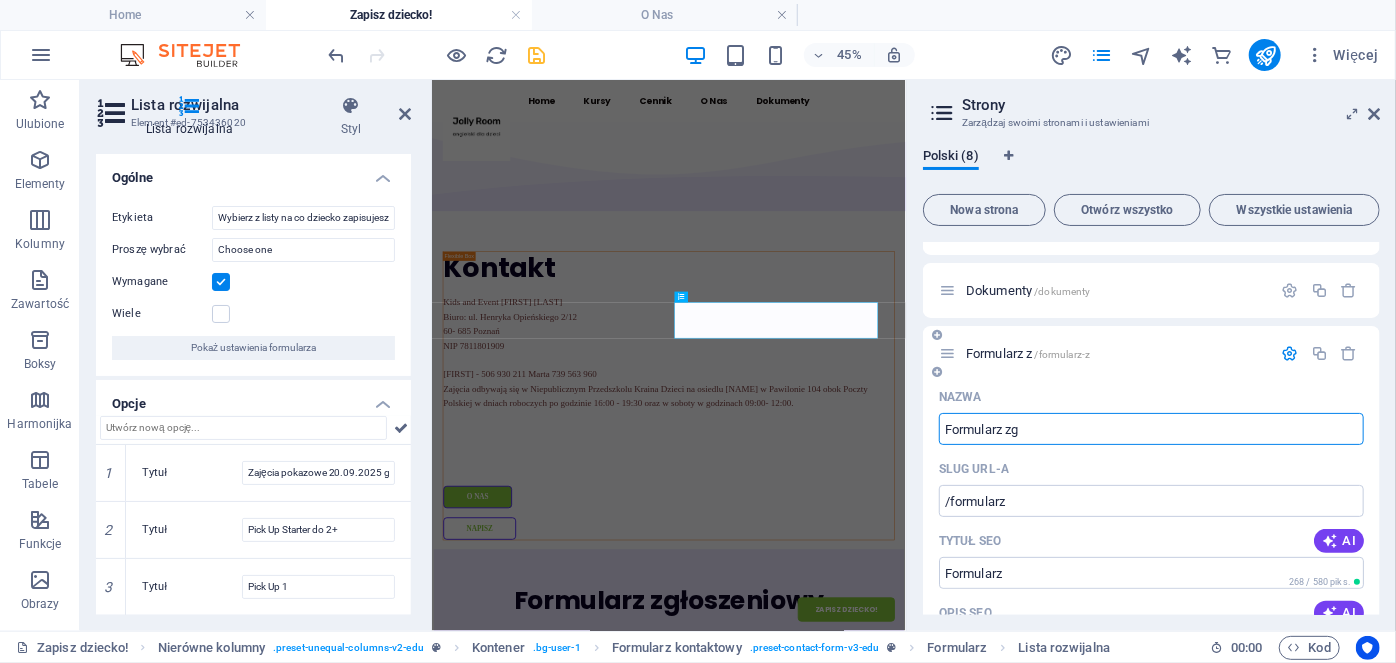 type on "/formularz-z" 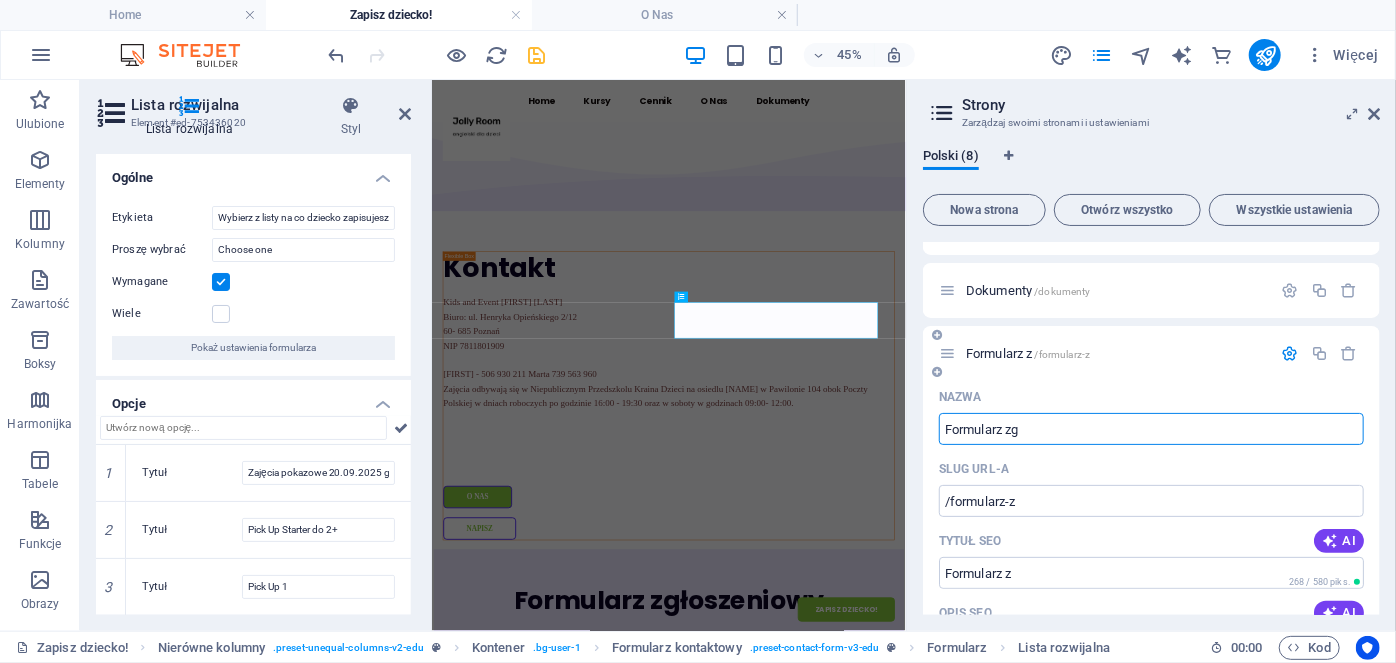 type on "Formularz zg" 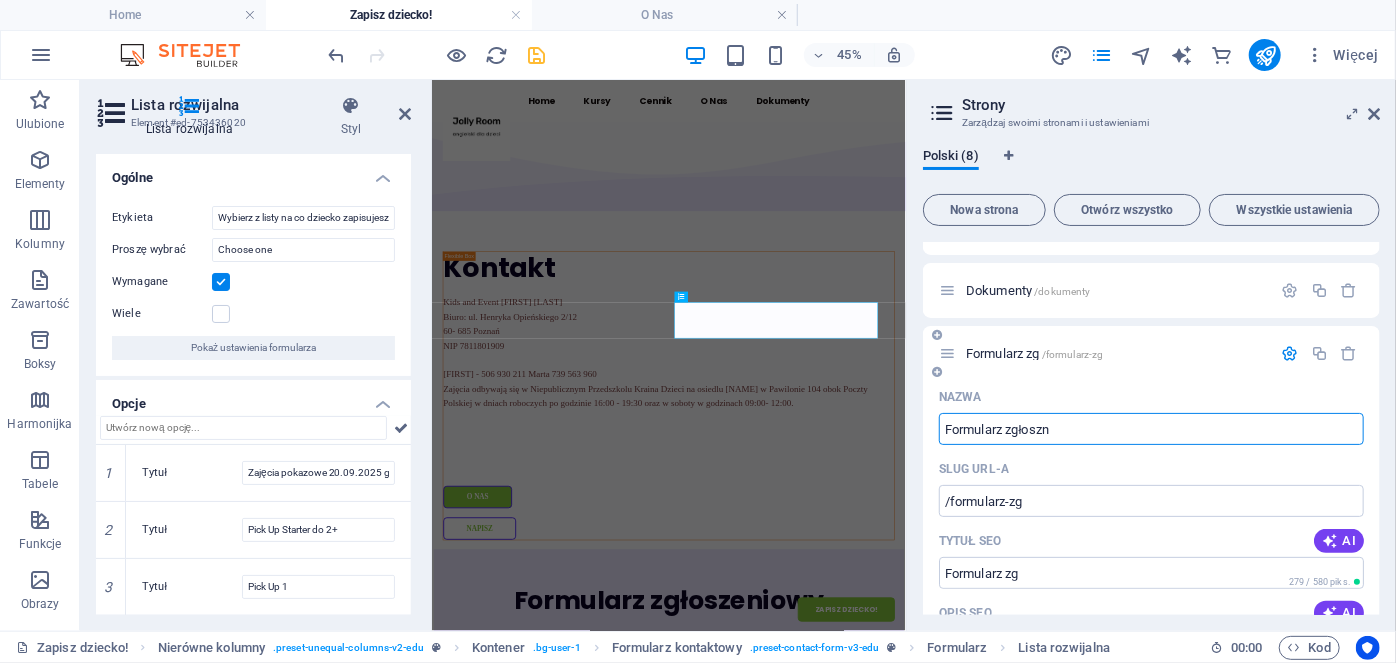 type on "Formularz zgłoszn" 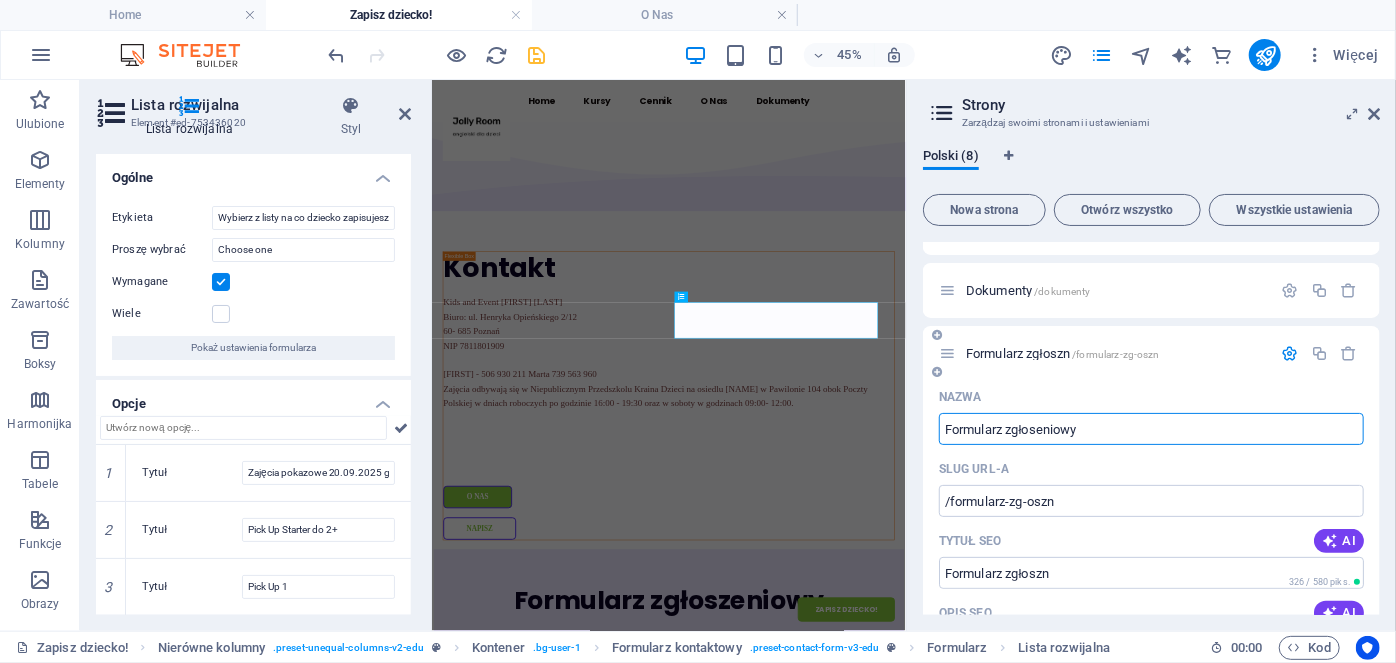 type on "Formularz zgłoseniowy" 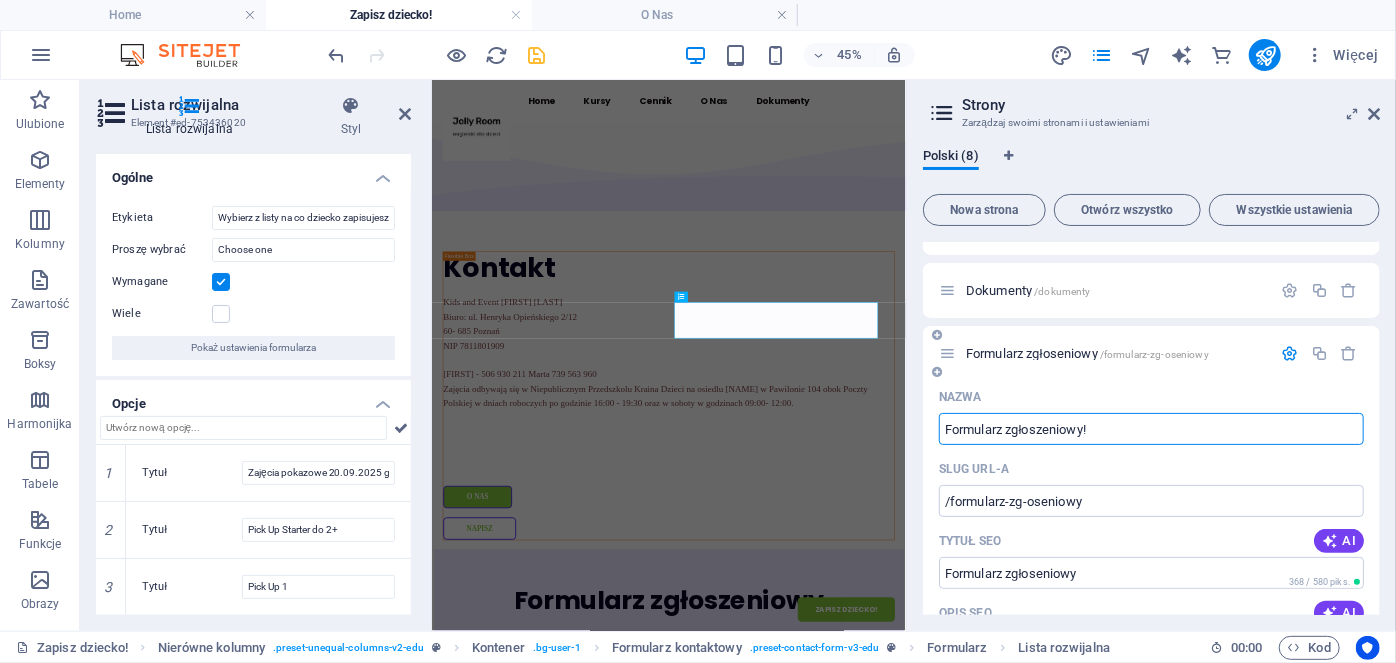 type on "Formularz zgłoseniowy!" 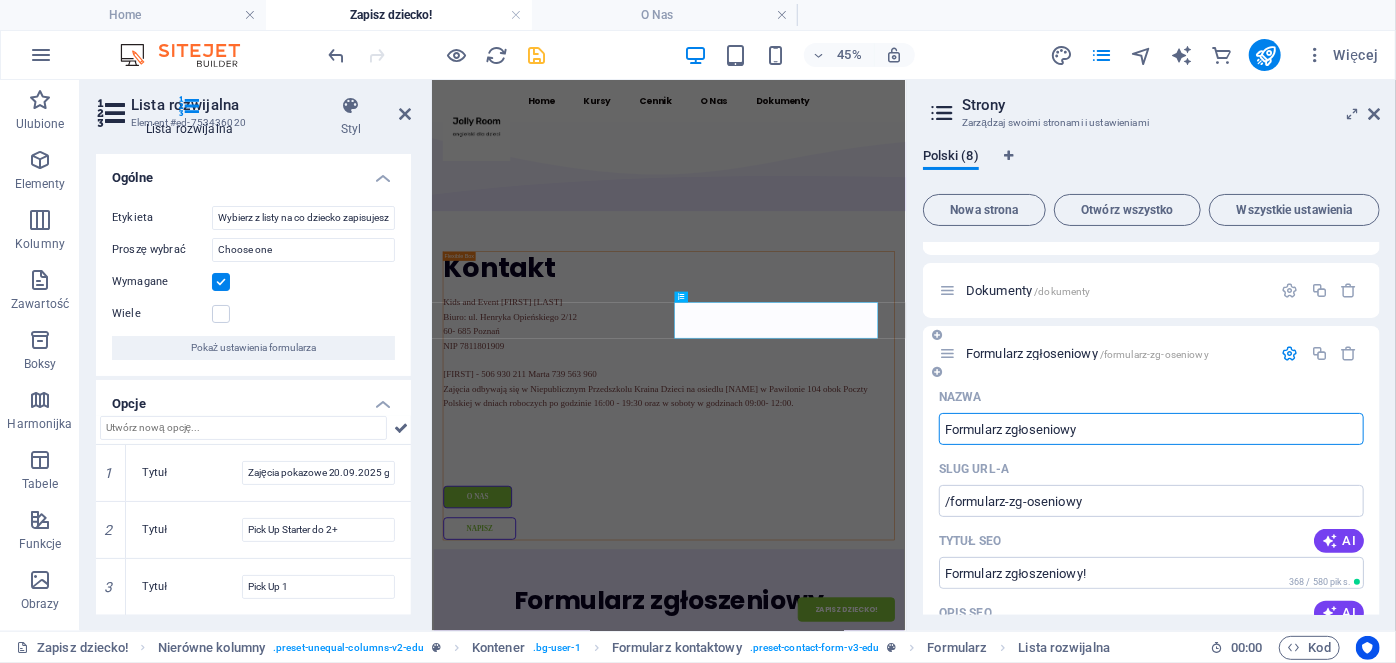 type on "Formularz zgłoseniowy" 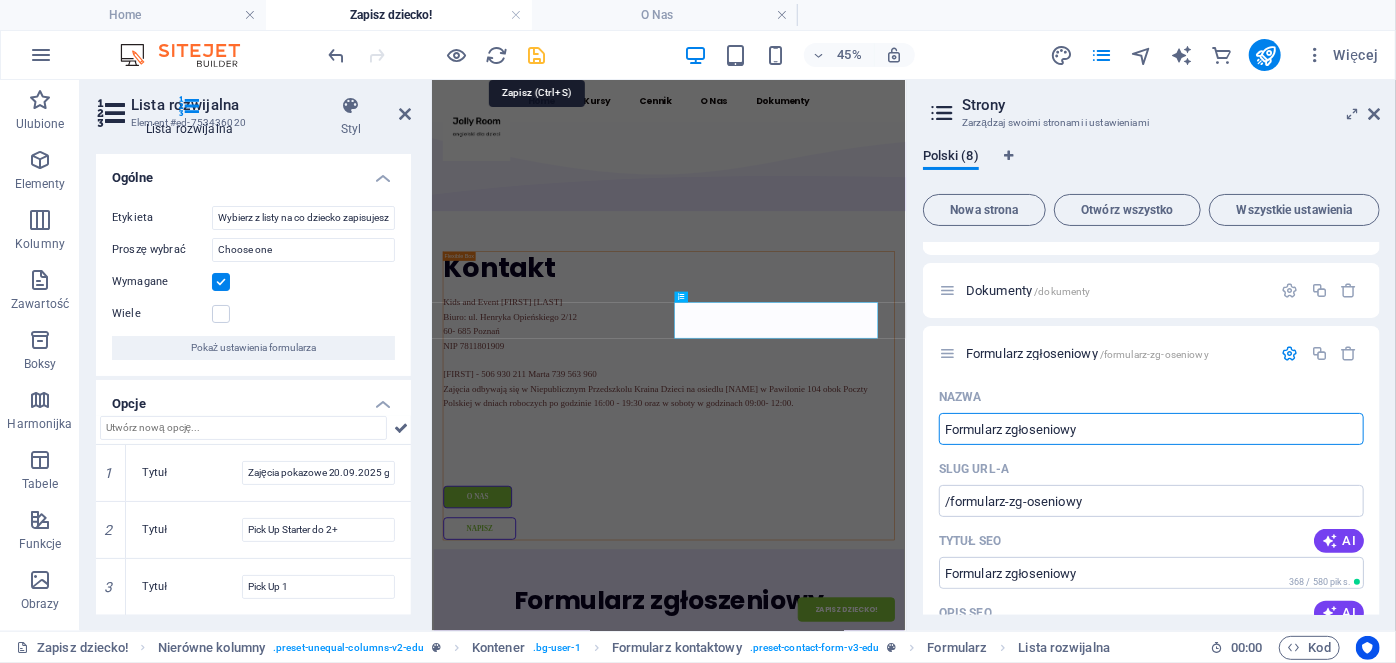type on "Formularz zgłoseniowy" 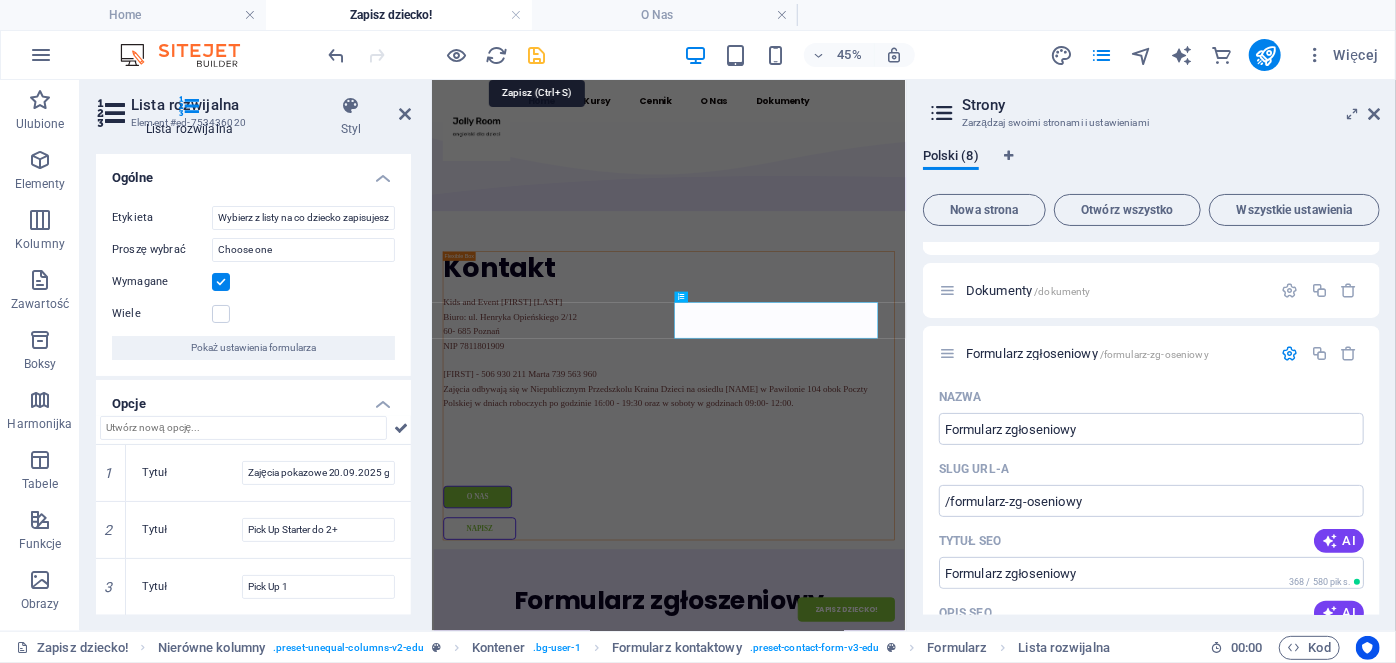 click at bounding box center [537, 55] 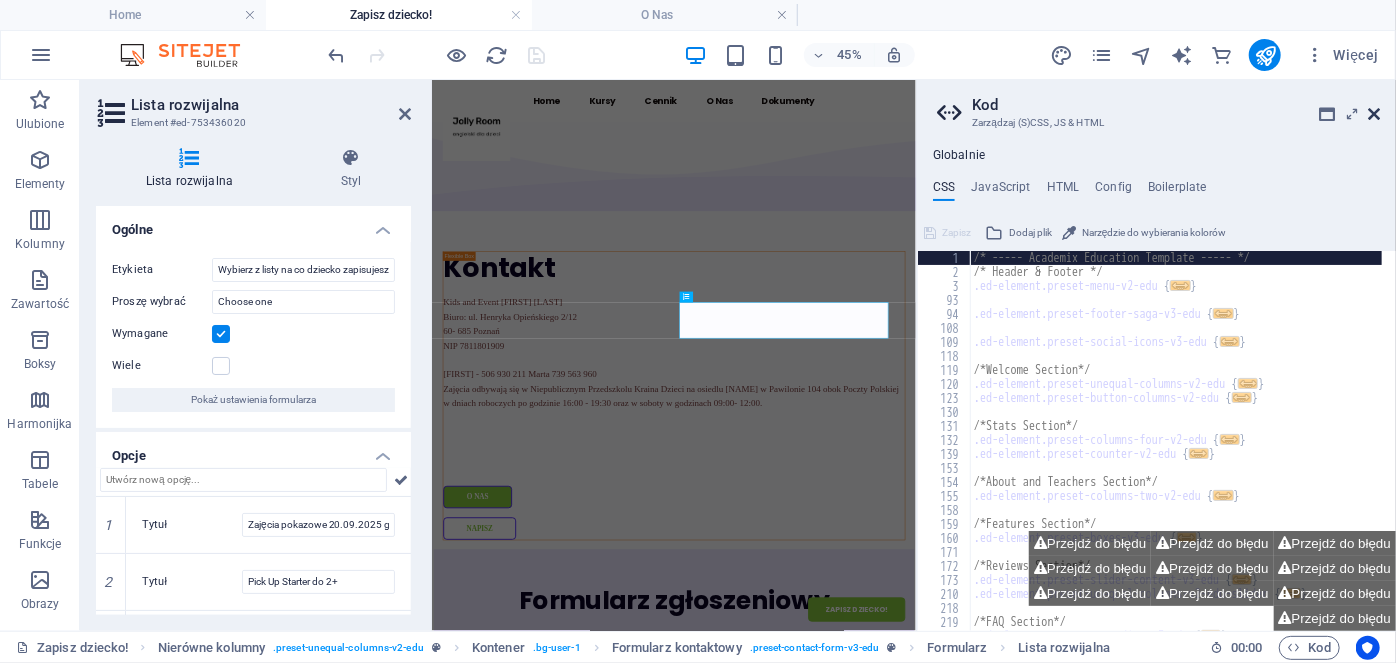 click at bounding box center [1374, 114] 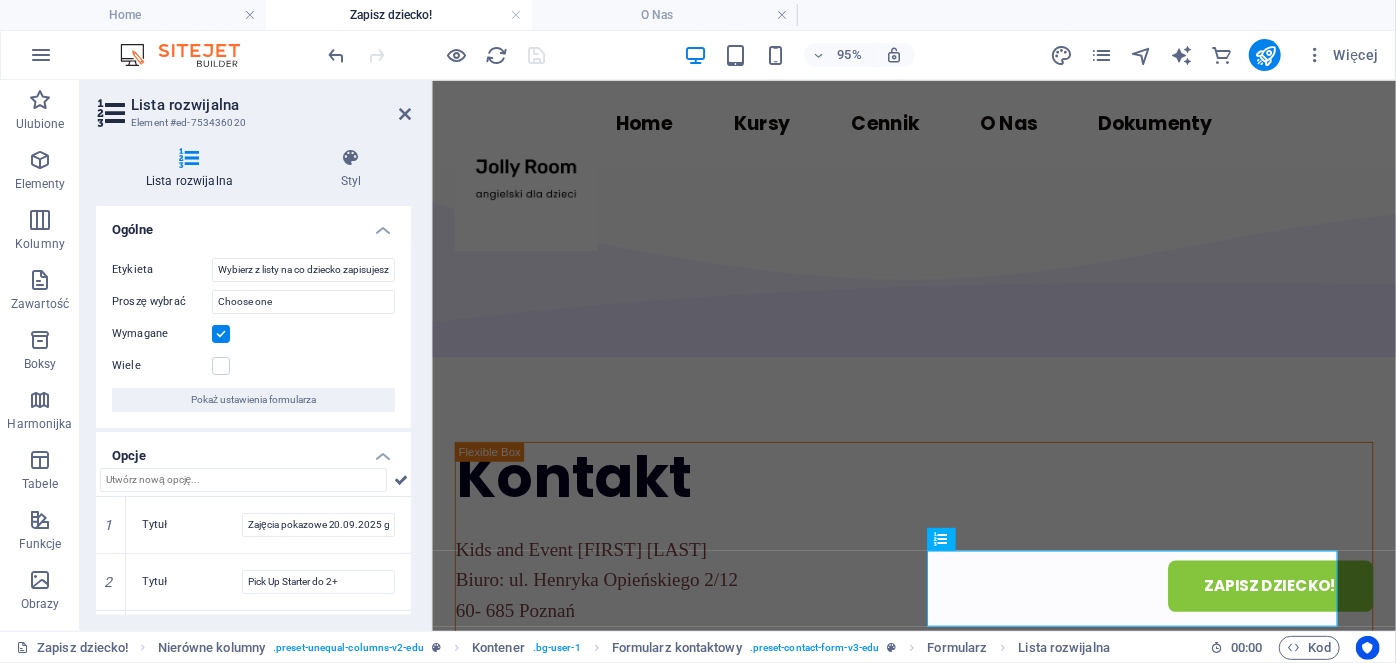 click on "Lista rozwijalna Element #ed-753436020" at bounding box center [253, 106] 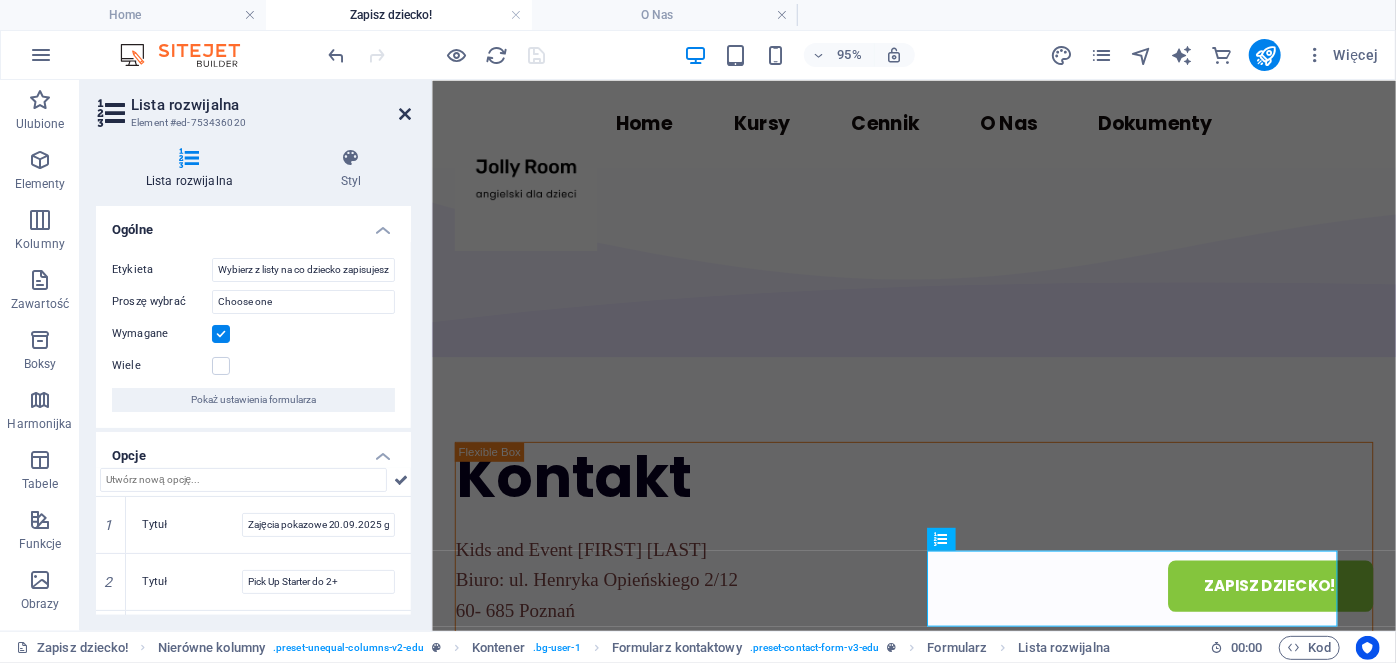 click at bounding box center (405, 114) 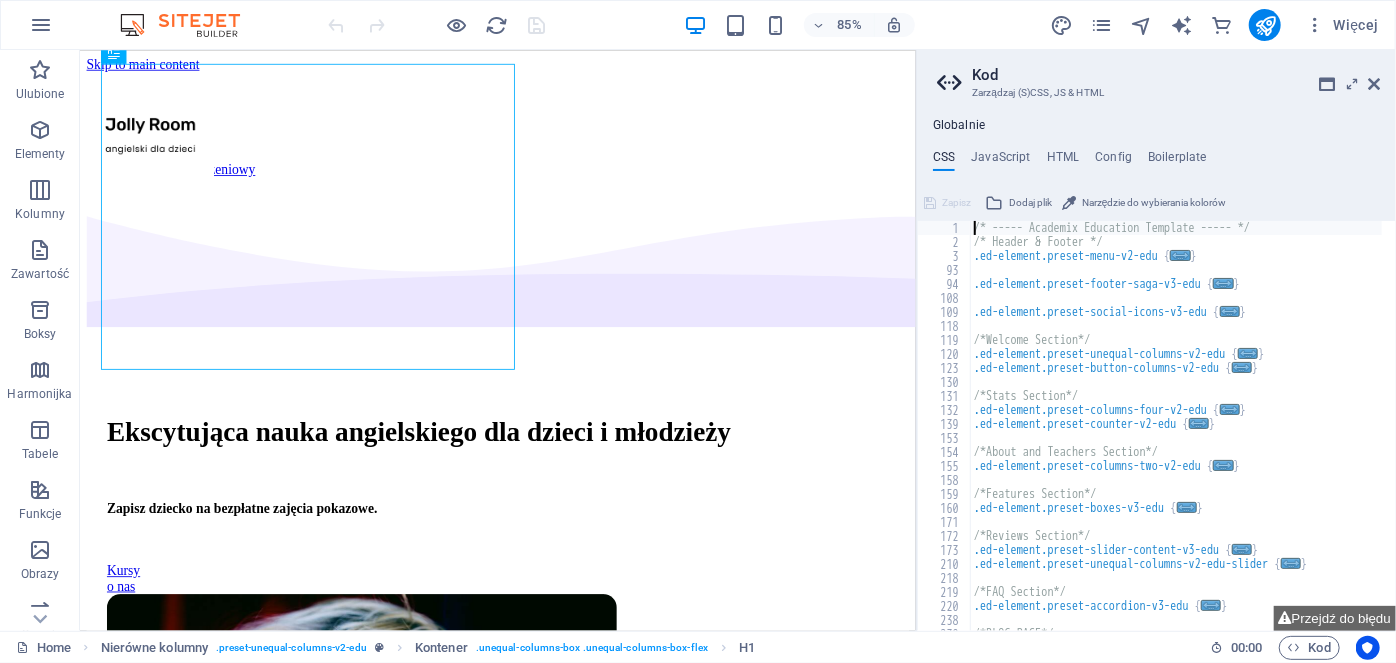 scroll, scrollTop: 156, scrollLeft: 0, axis: vertical 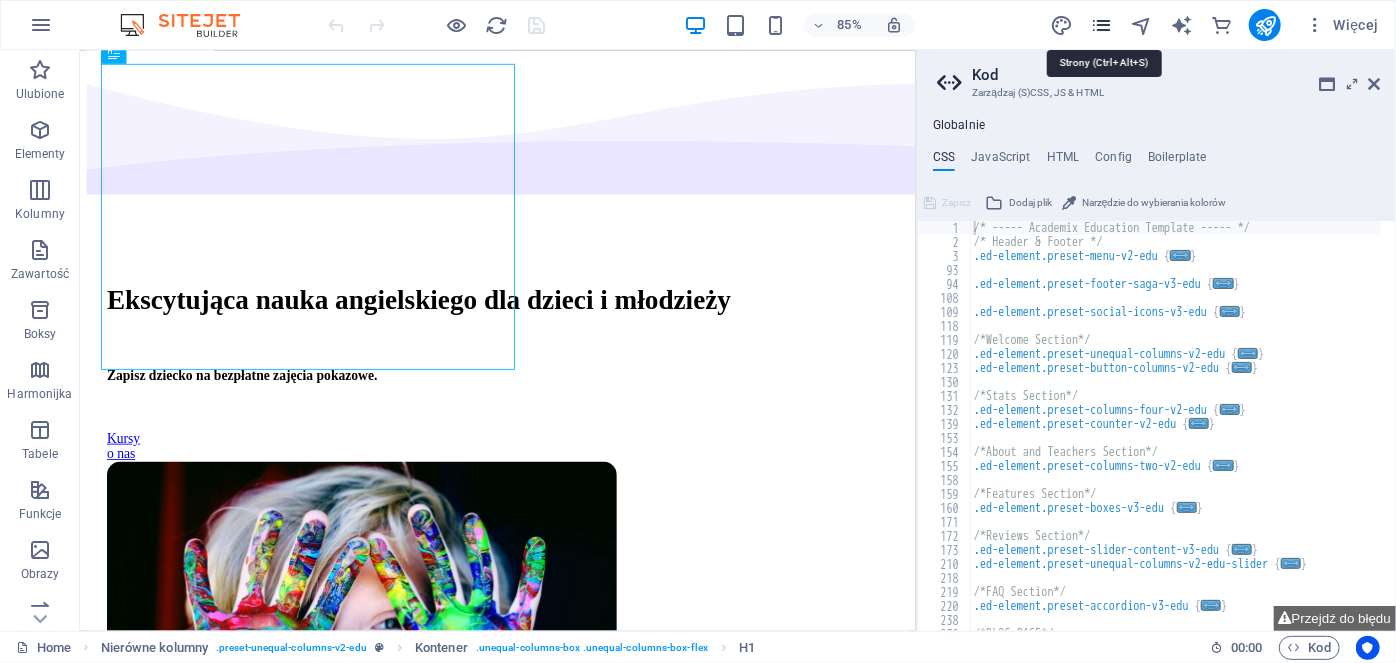 click at bounding box center [1101, 25] 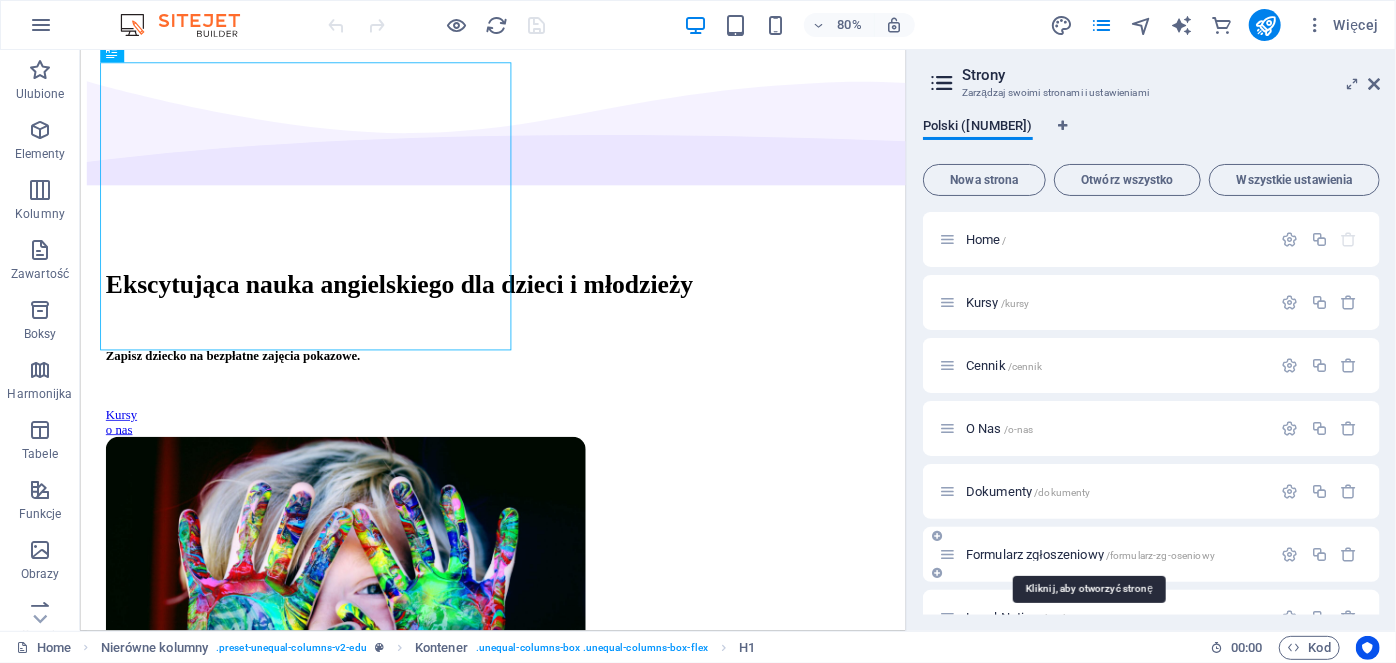 click on "Formularz zgłoseniowy /formularz-zg-oseniowy" at bounding box center (1090, 554) 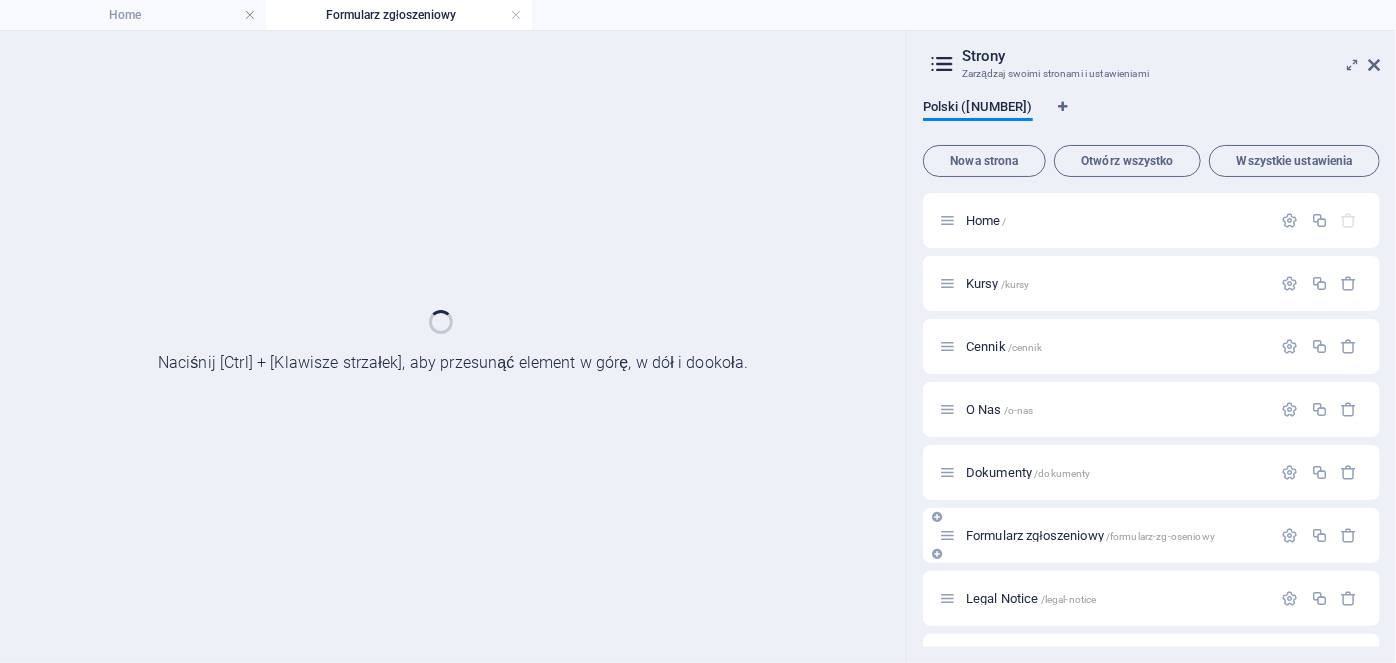 click on "Formularz zgłoseniowy /formularz-zg-oseniowy" at bounding box center (1151, 535) 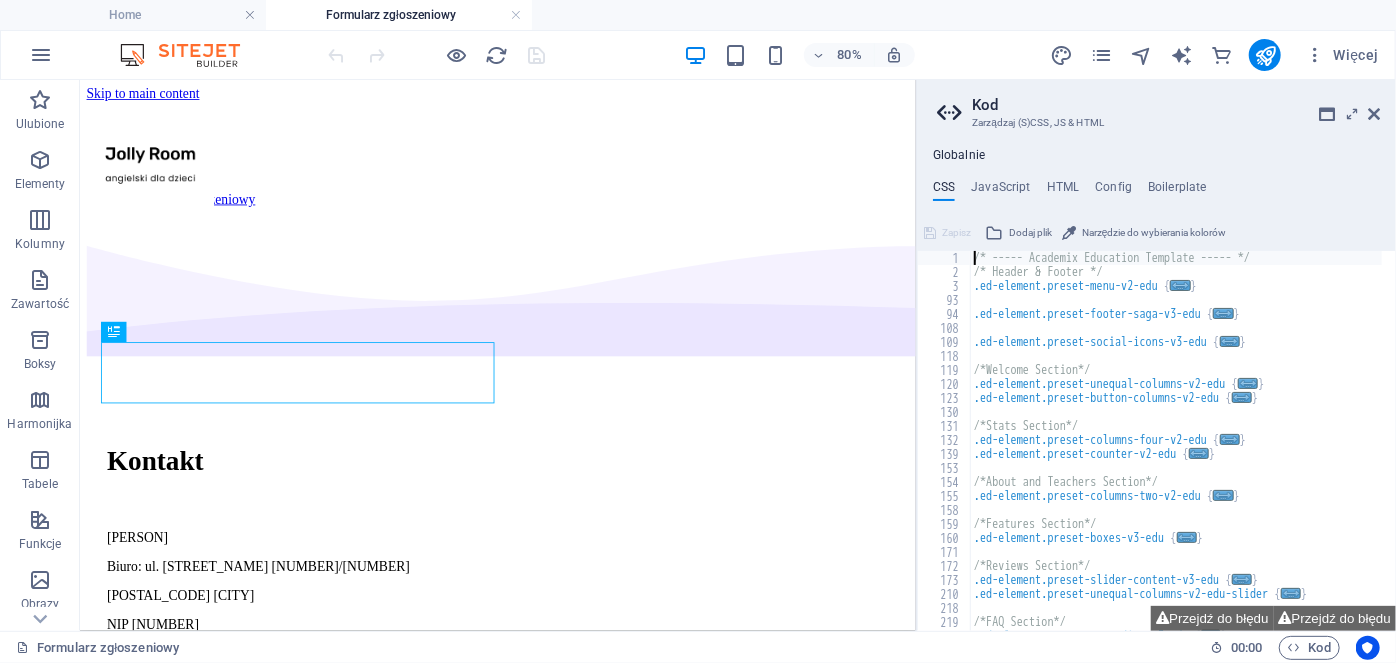 scroll, scrollTop: 787, scrollLeft: 0, axis: vertical 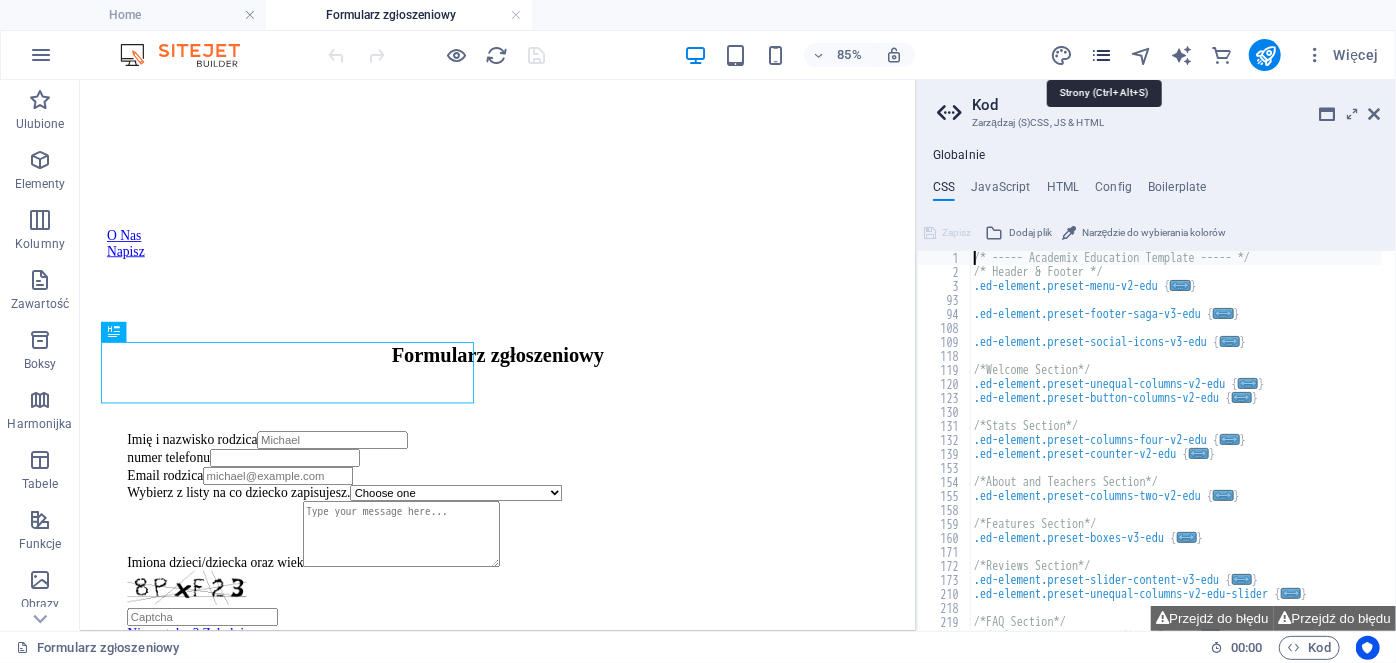 click at bounding box center [1101, 55] 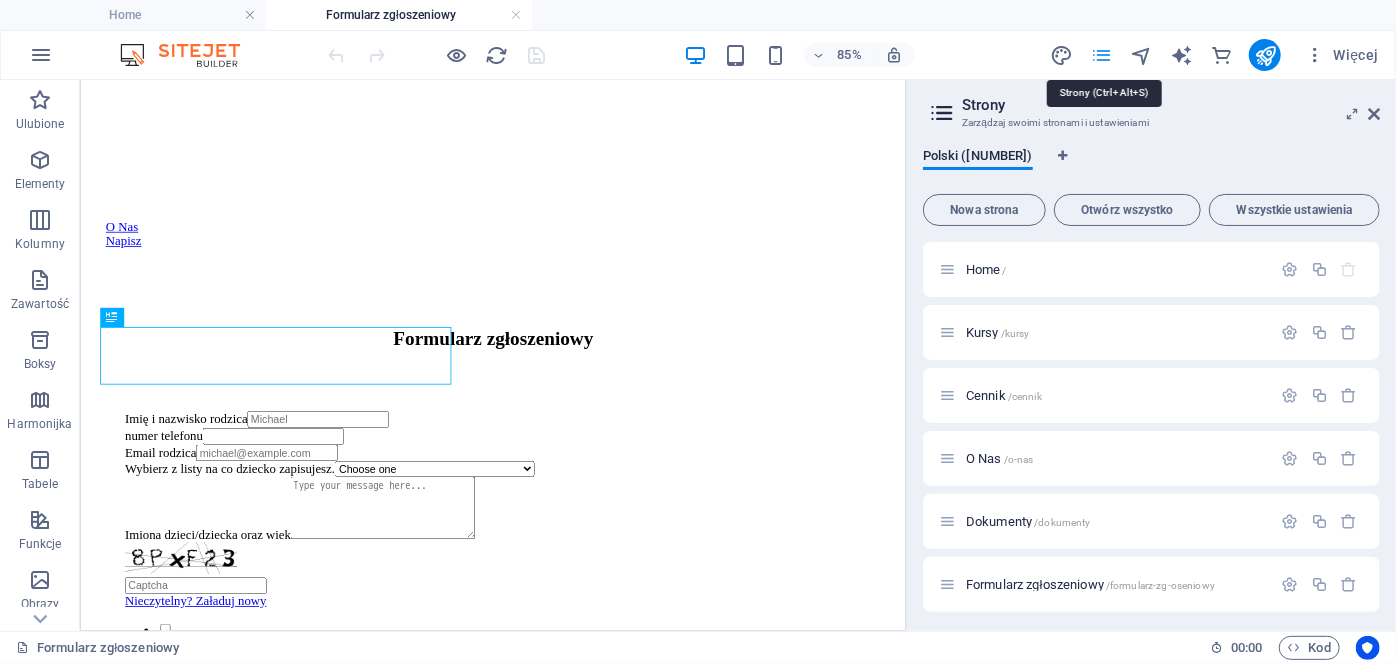 click at bounding box center [1101, 55] 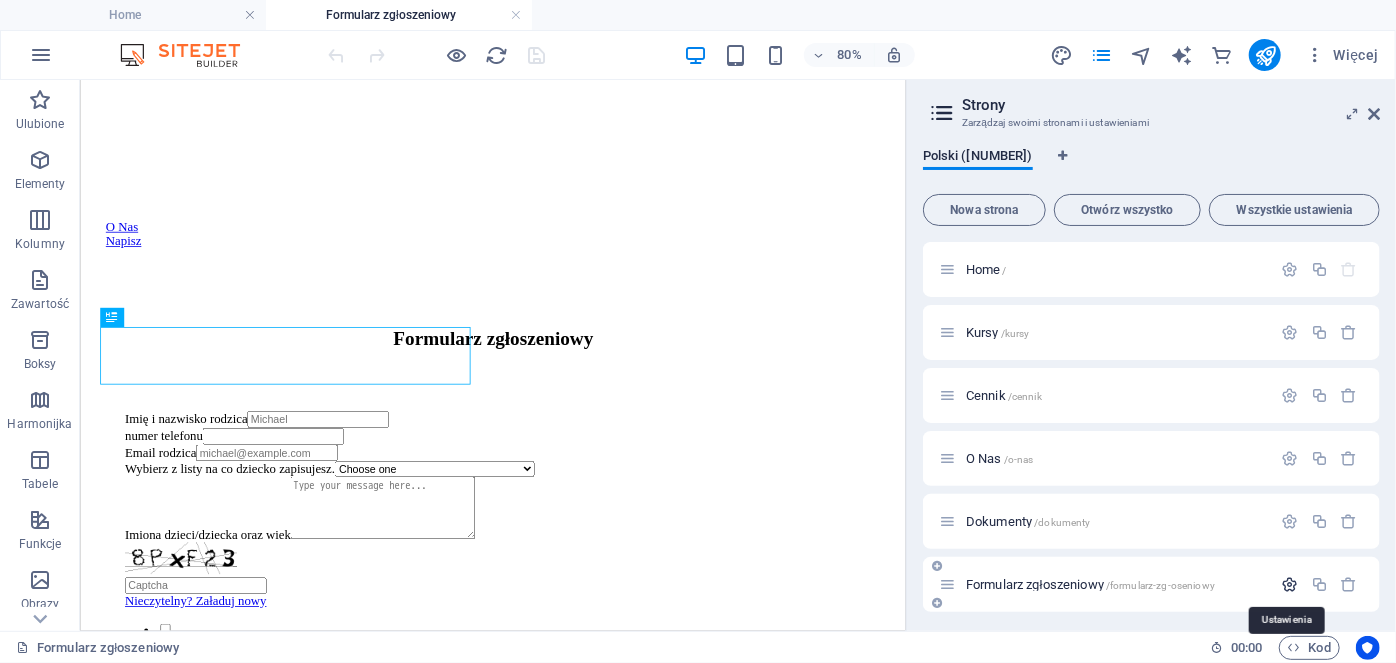 click at bounding box center (1290, 584) 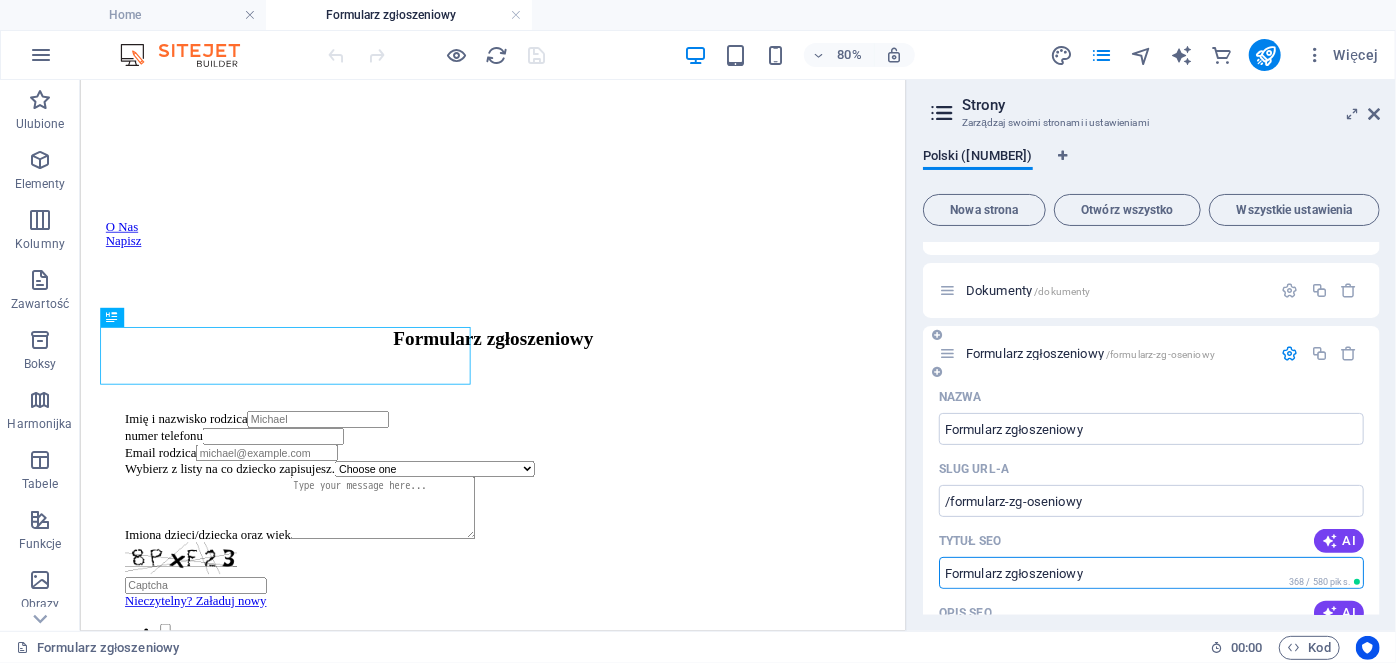click on "Formularz zgłoseniowy" at bounding box center (1151, 573) 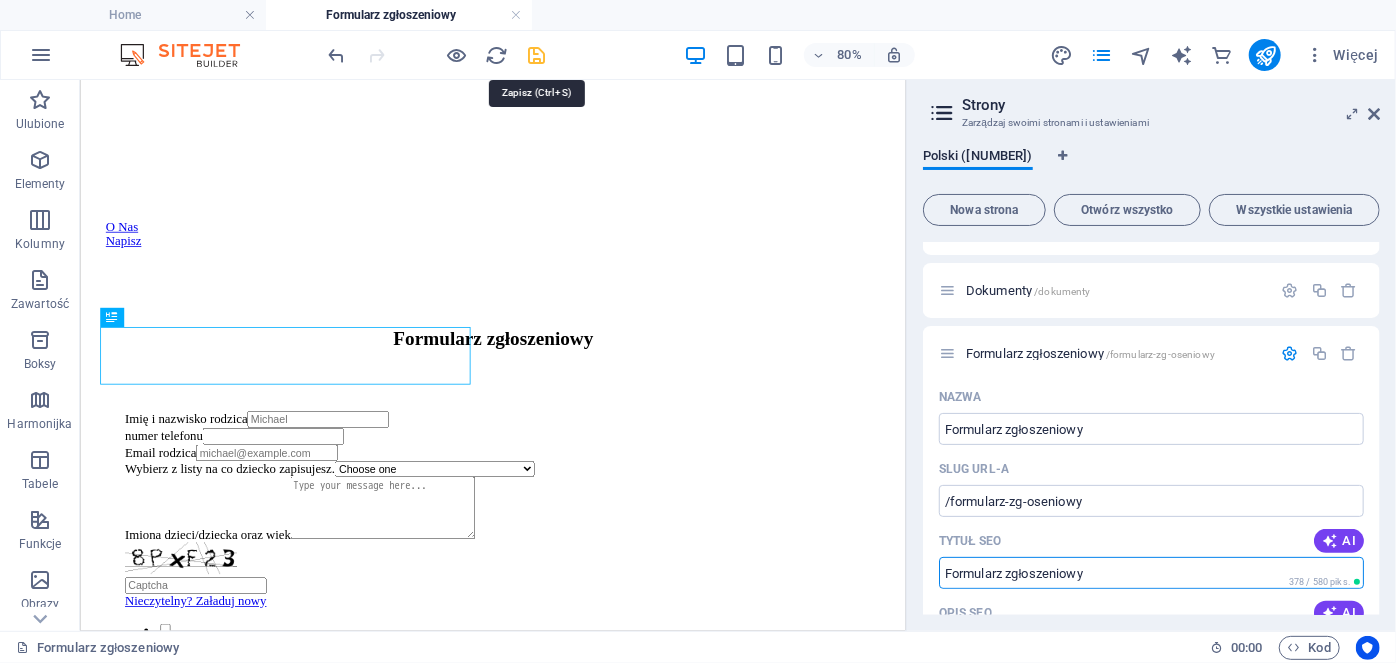 type on "Formularz zgłoszeniowy" 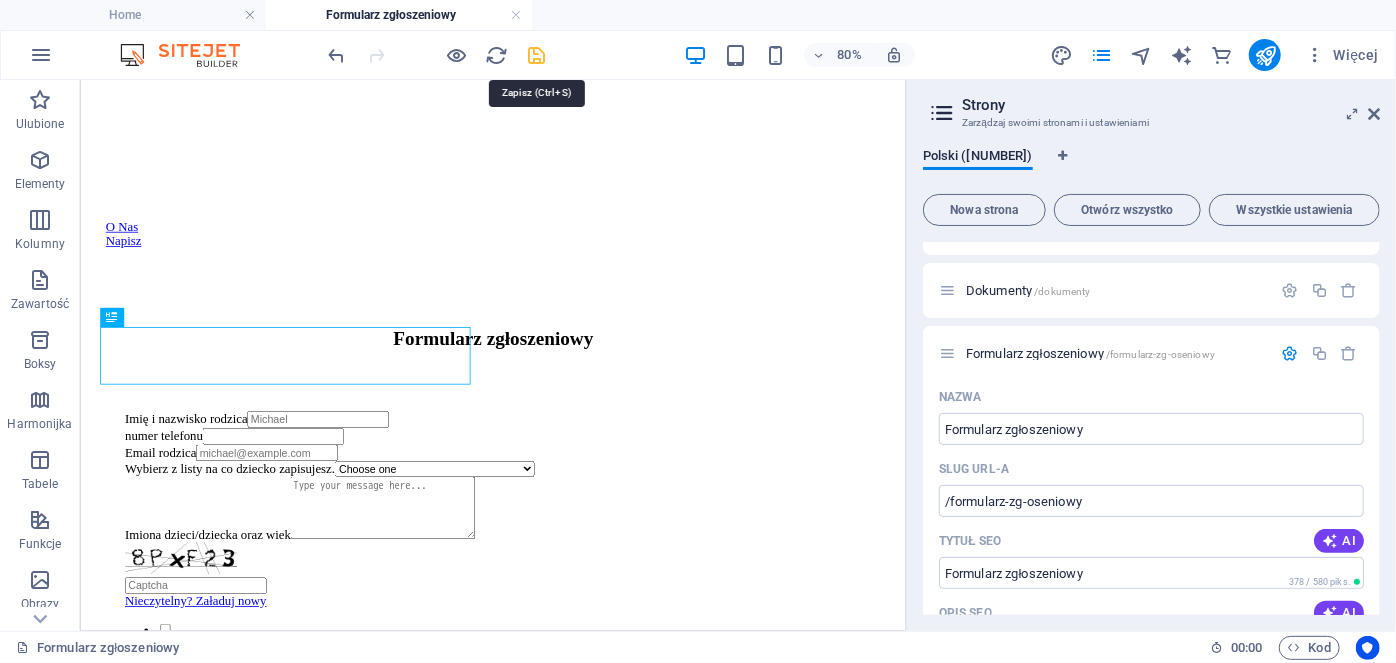 click at bounding box center (537, 55) 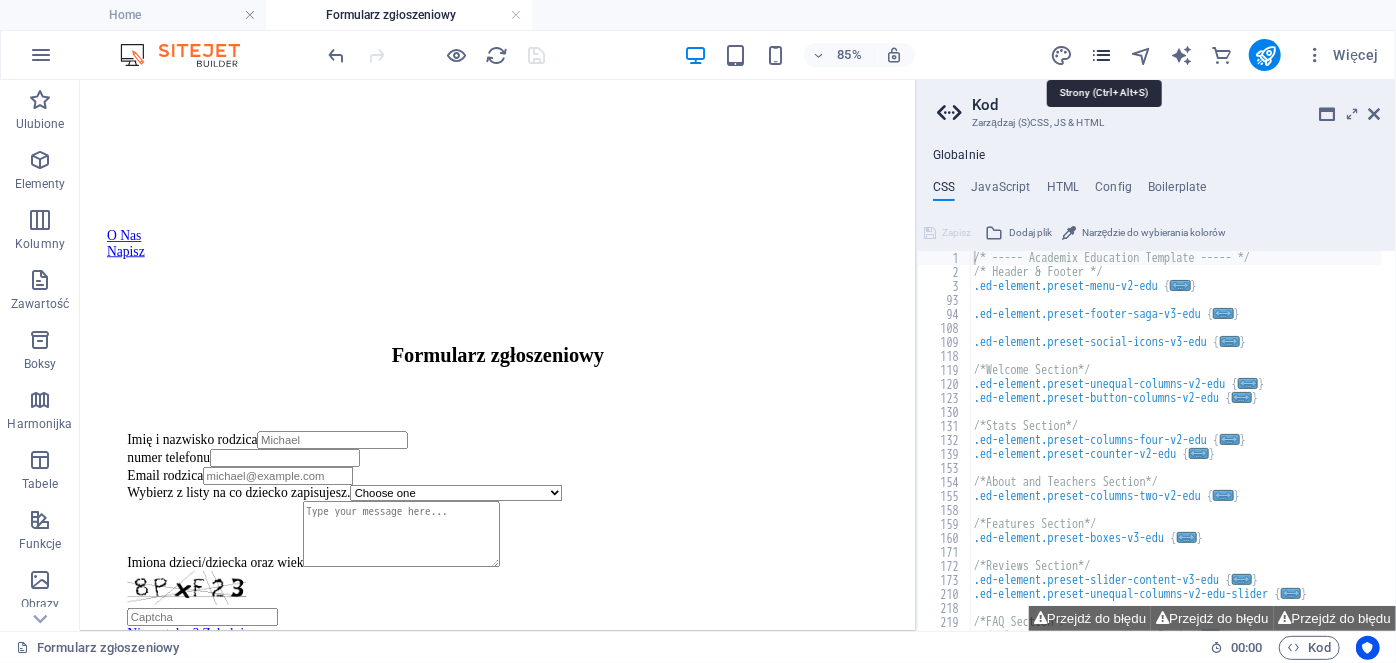 click at bounding box center (1101, 55) 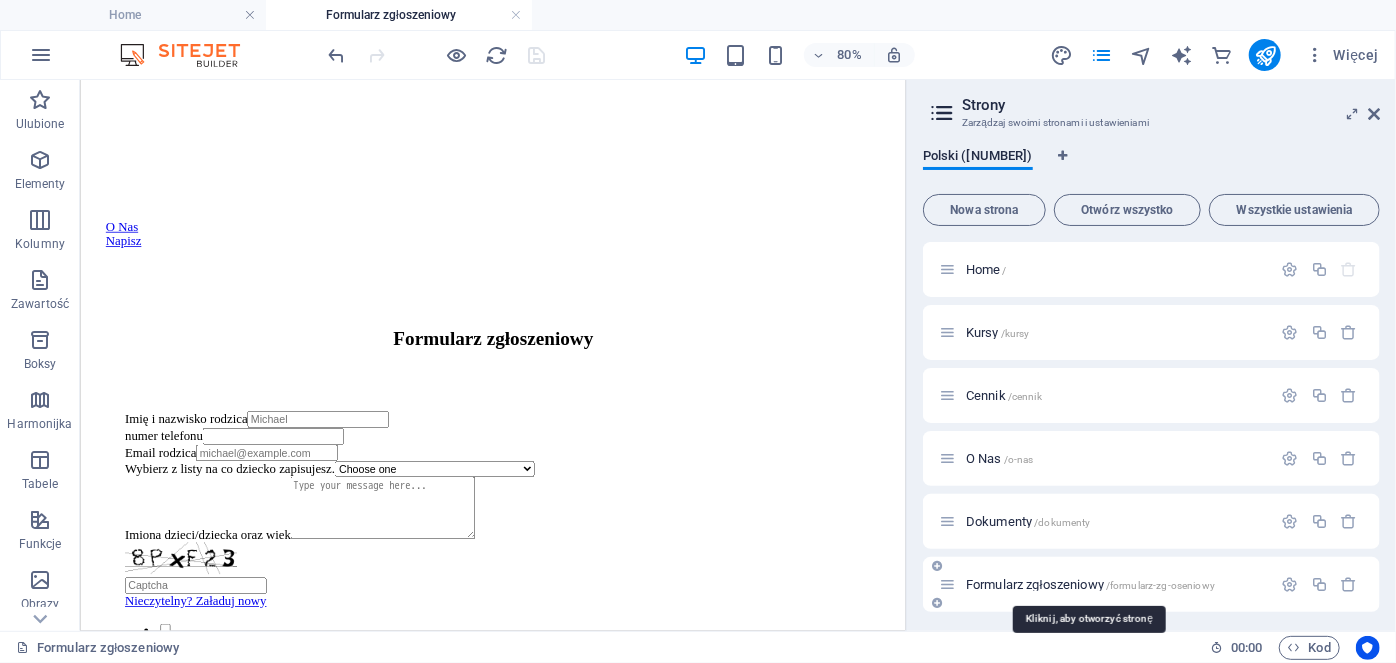 click on "Formularz zgłoseniowy /formularz-zg-oseniowy" at bounding box center [1090, 584] 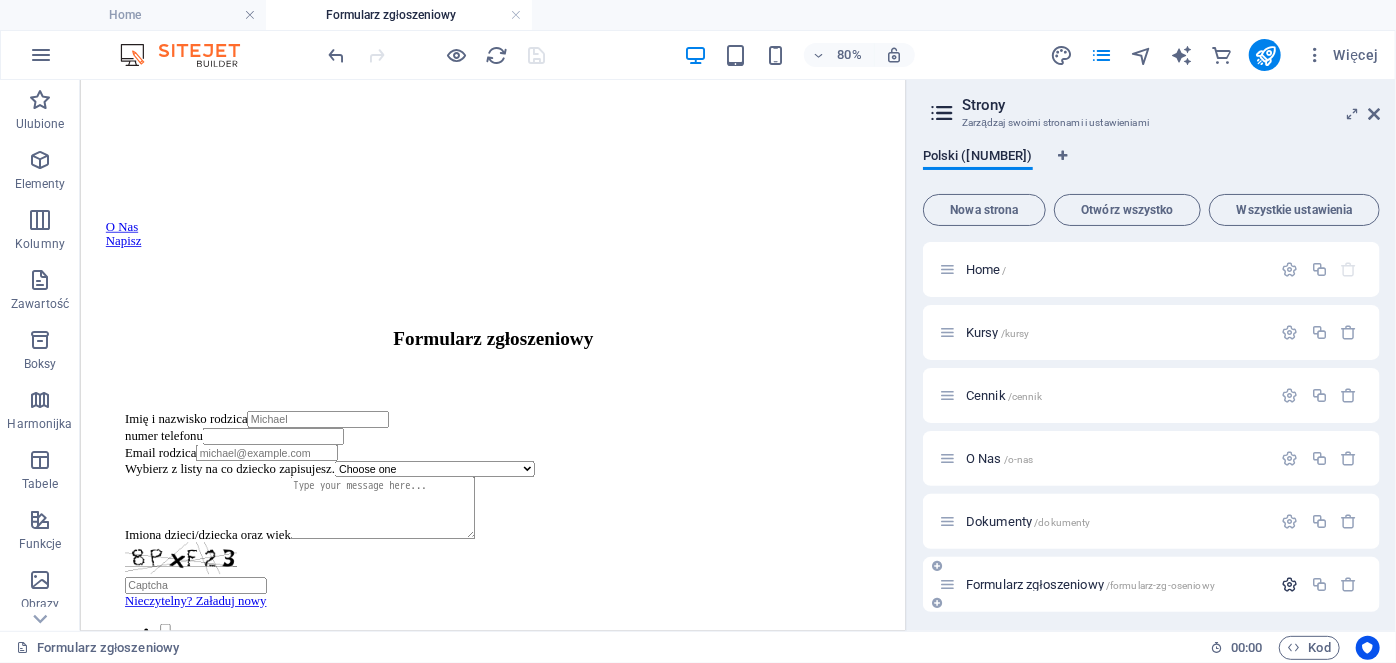 click at bounding box center [1290, 584] 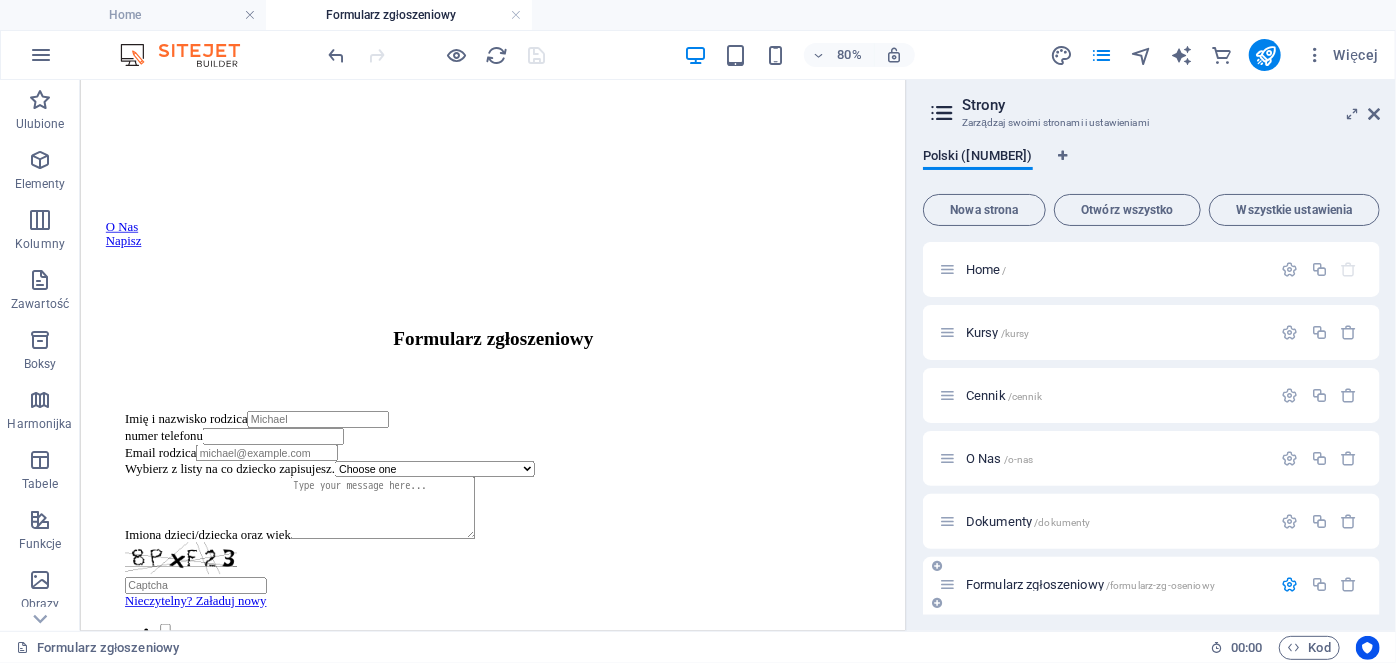 scroll, scrollTop: 231, scrollLeft: 0, axis: vertical 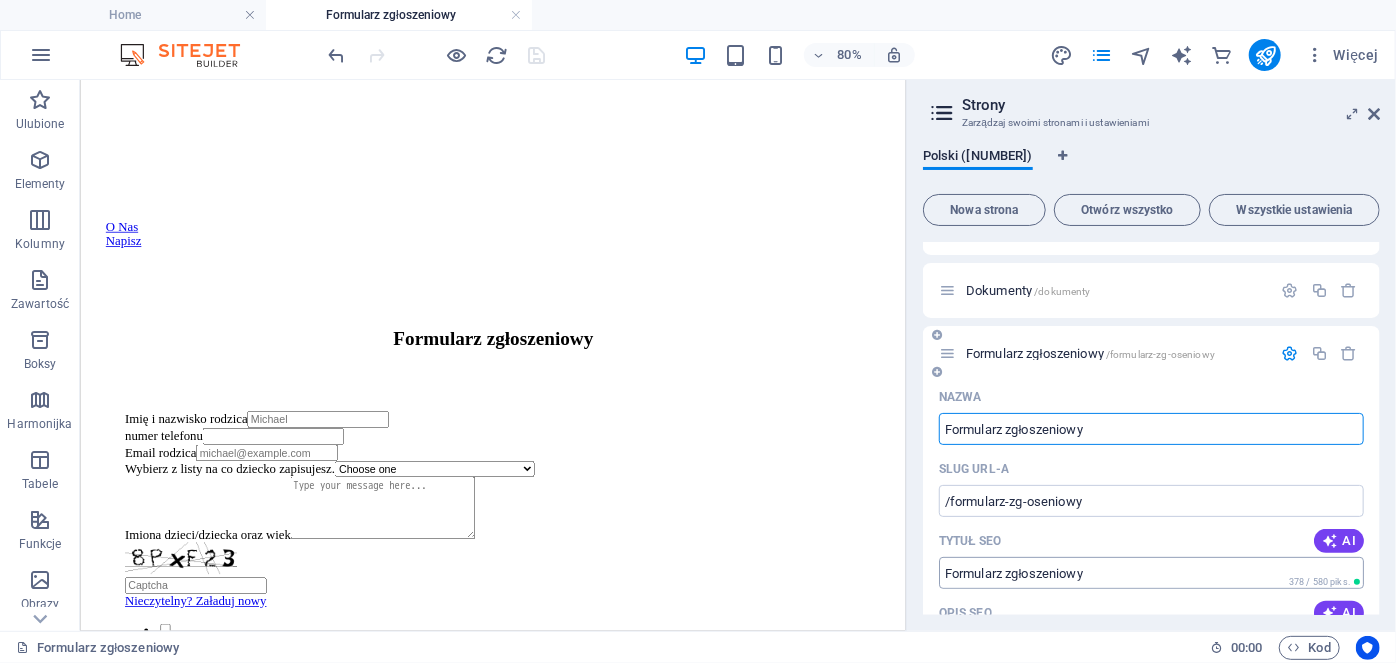 click on "Formularz zgłoszeniowy" at bounding box center (1151, 573) 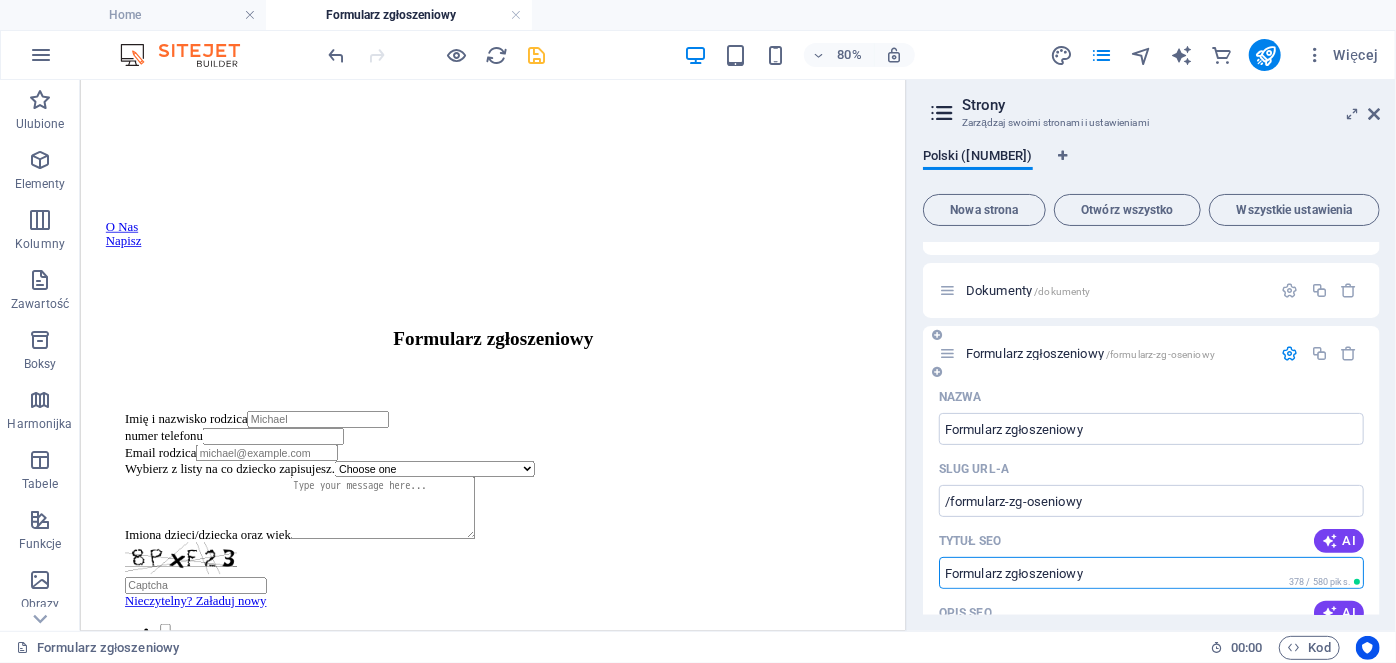 type on "Formularz zgłoszeniowy" 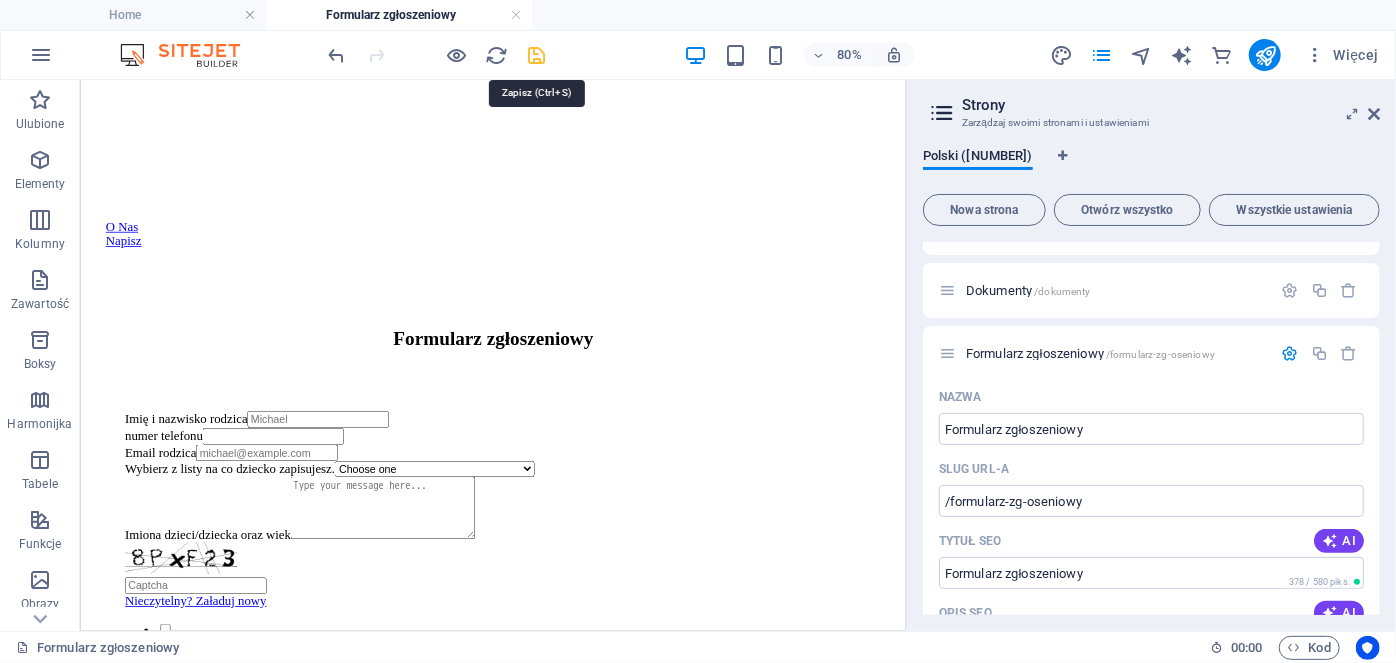 click at bounding box center [537, 55] 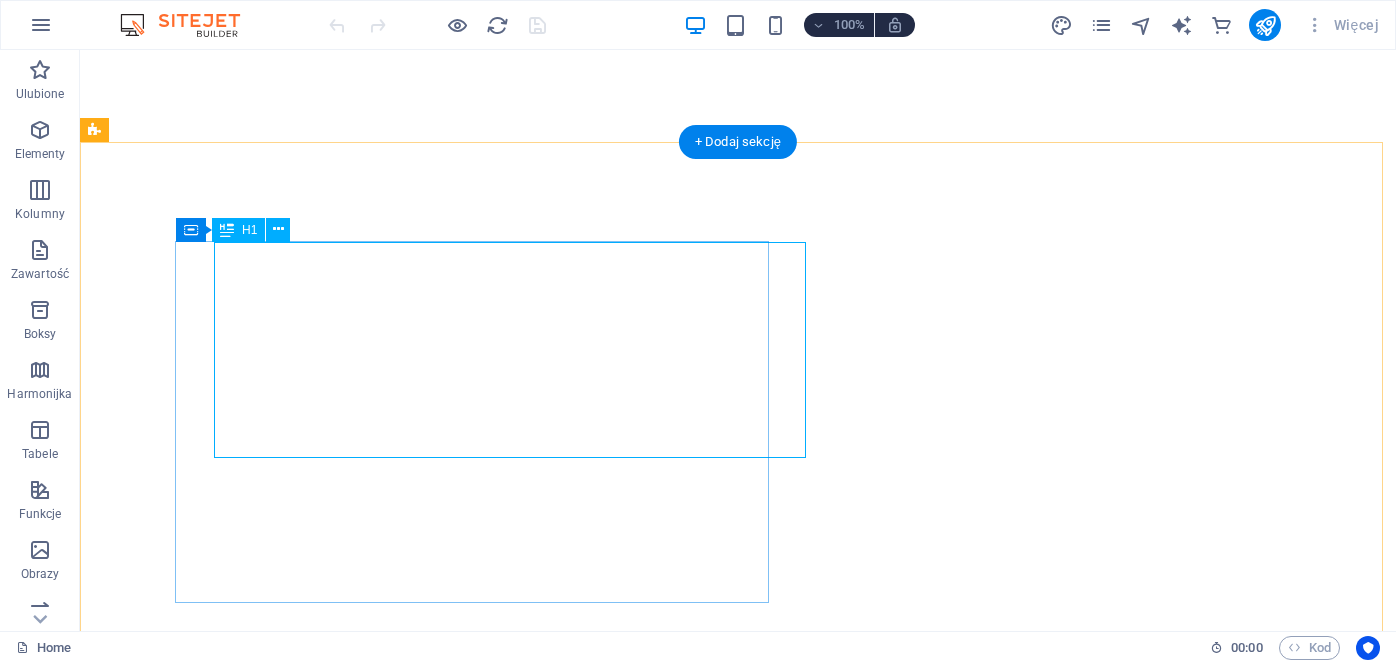scroll, scrollTop: 0, scrollLeft: 0, axis: both 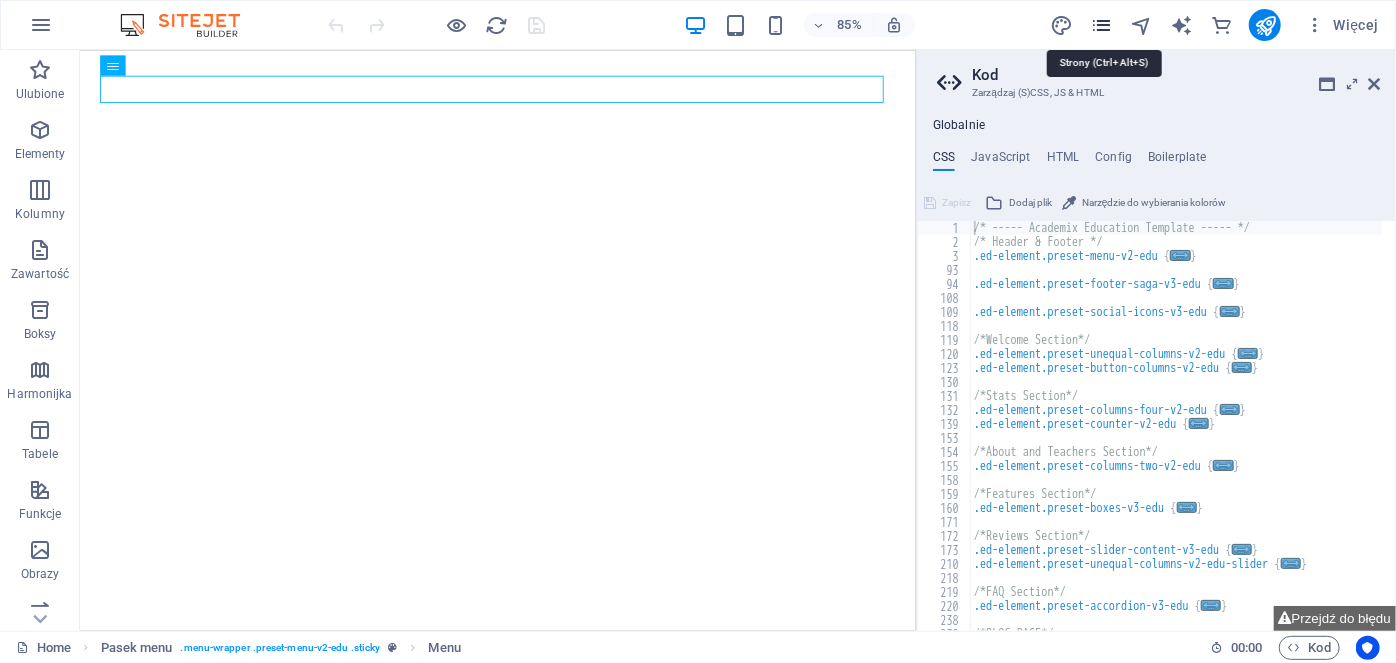 click at bounding box center (1101, 25) 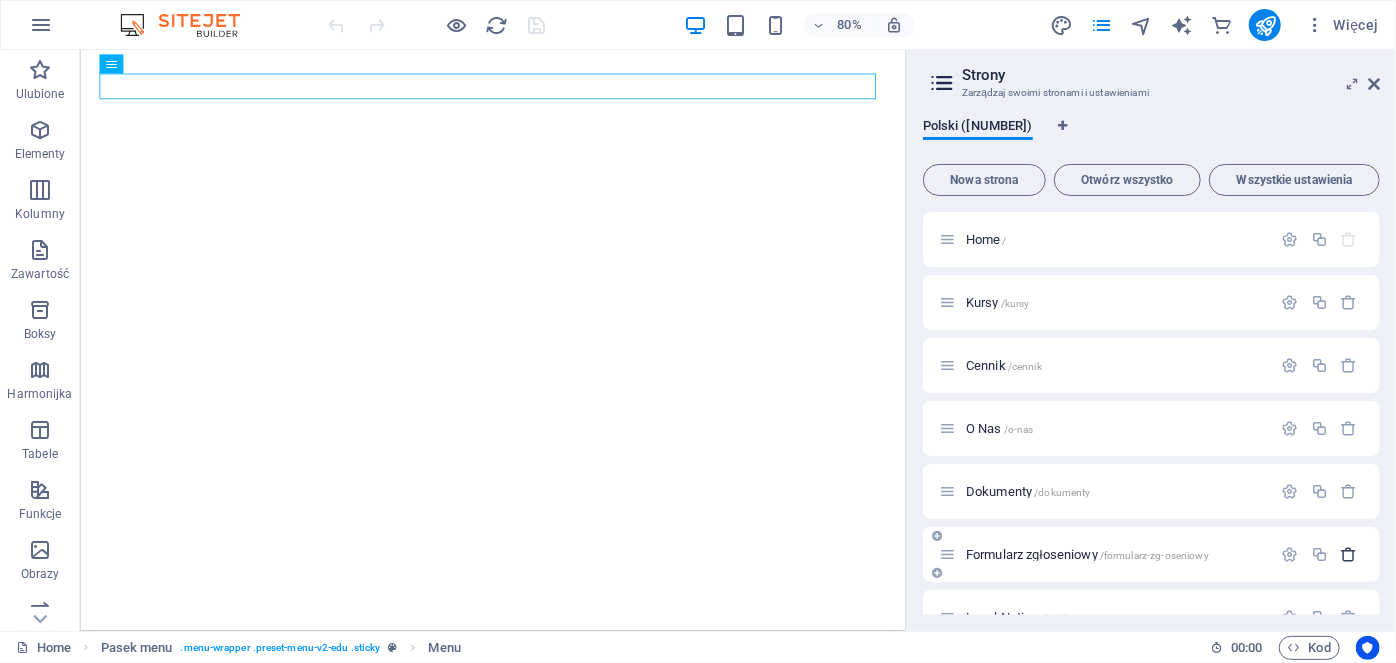 drag, startPoint x: 1082, startPoint y: 560, endPoint x: 1338, endPoint y: 547, distance: 256.32986 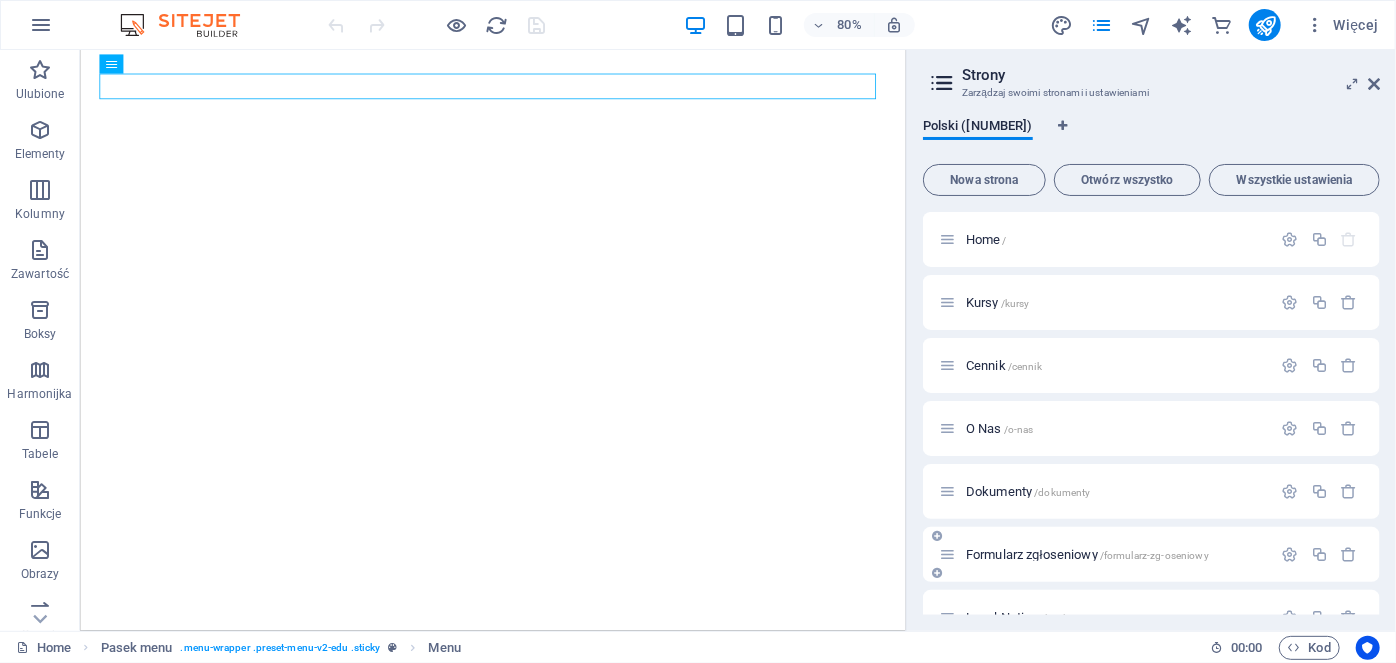 click at bounding box center (1320, 555) 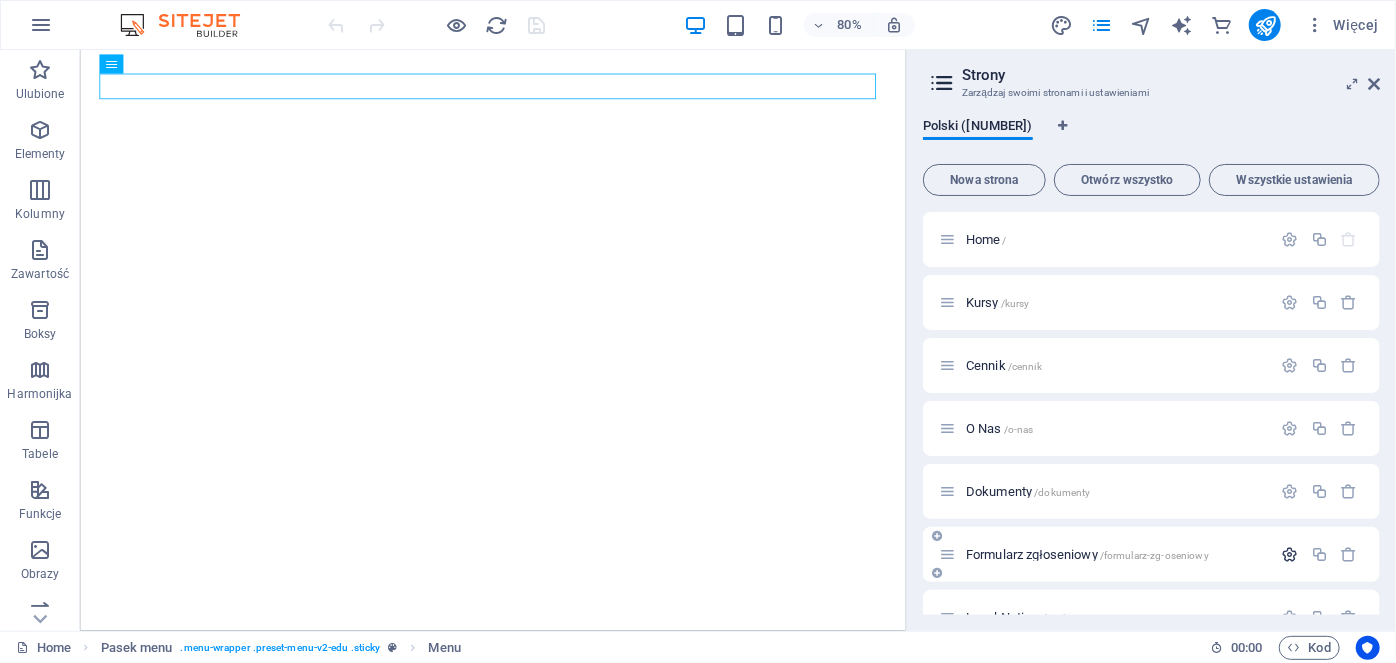 click at bounding box center [1290, 554] 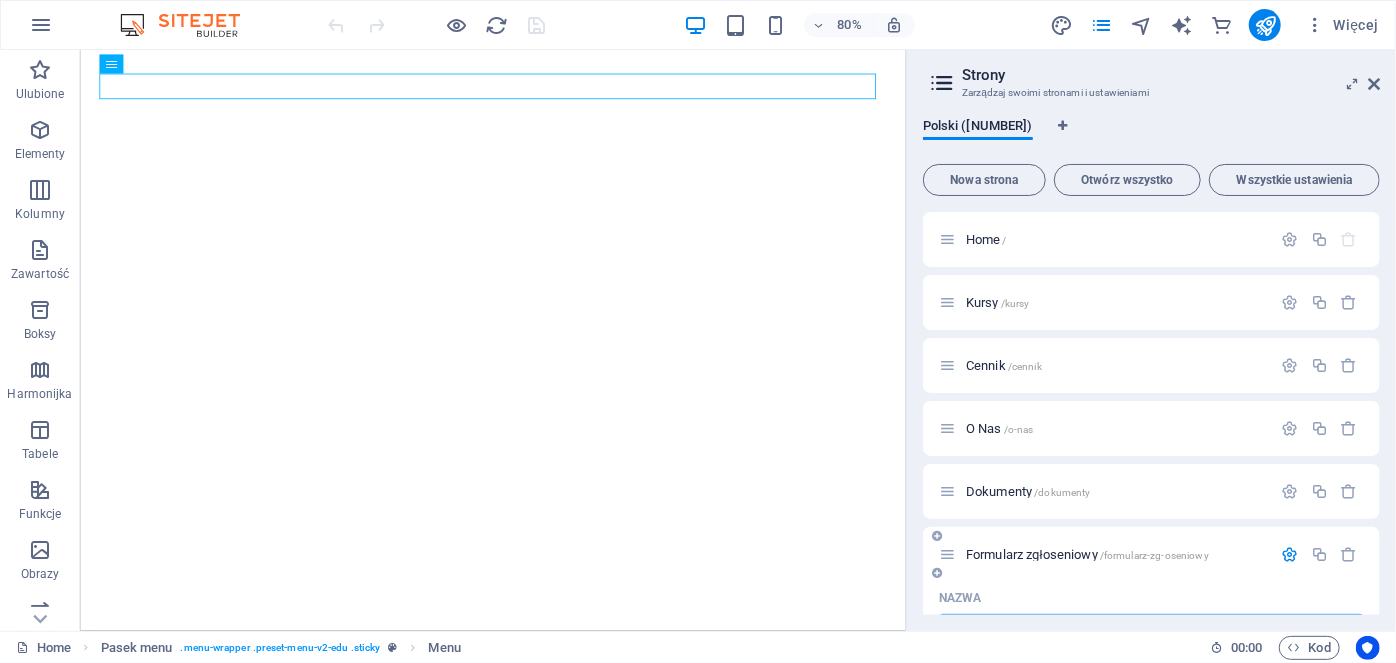 scroll, scrollTop: 30, scrollLeft: 0, axis: vertical 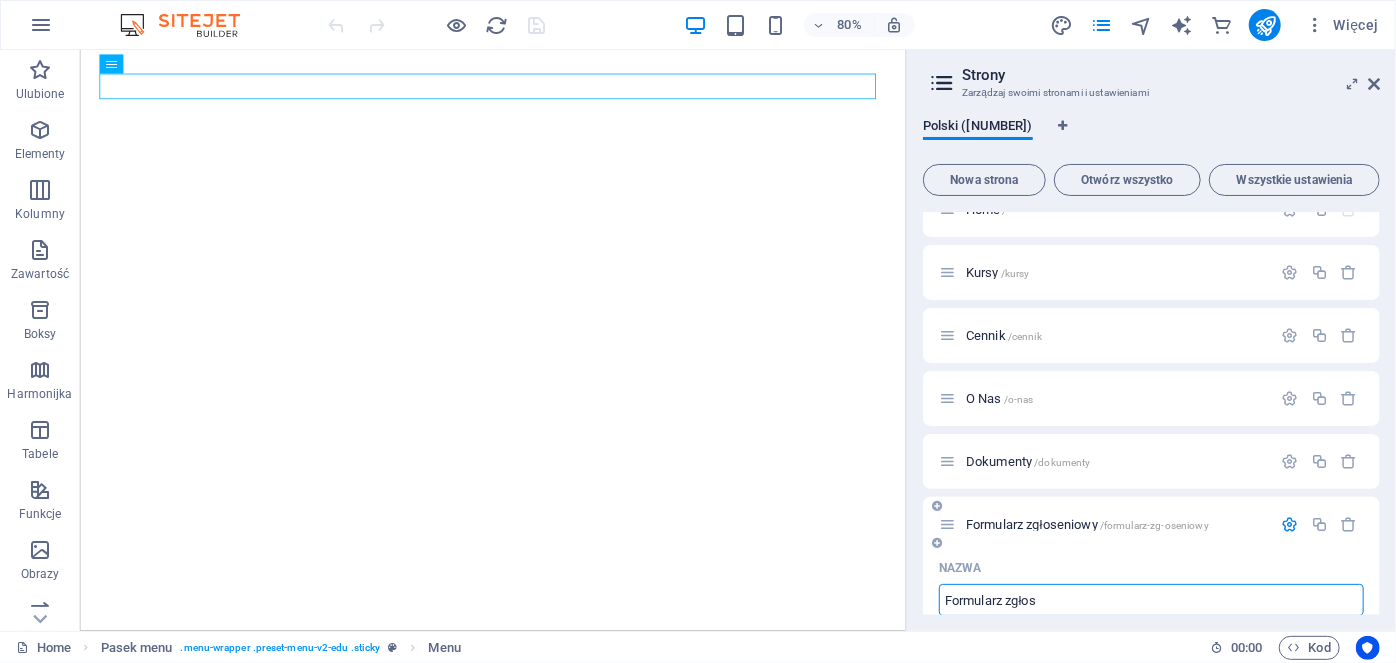type on "Formularz zgłos" 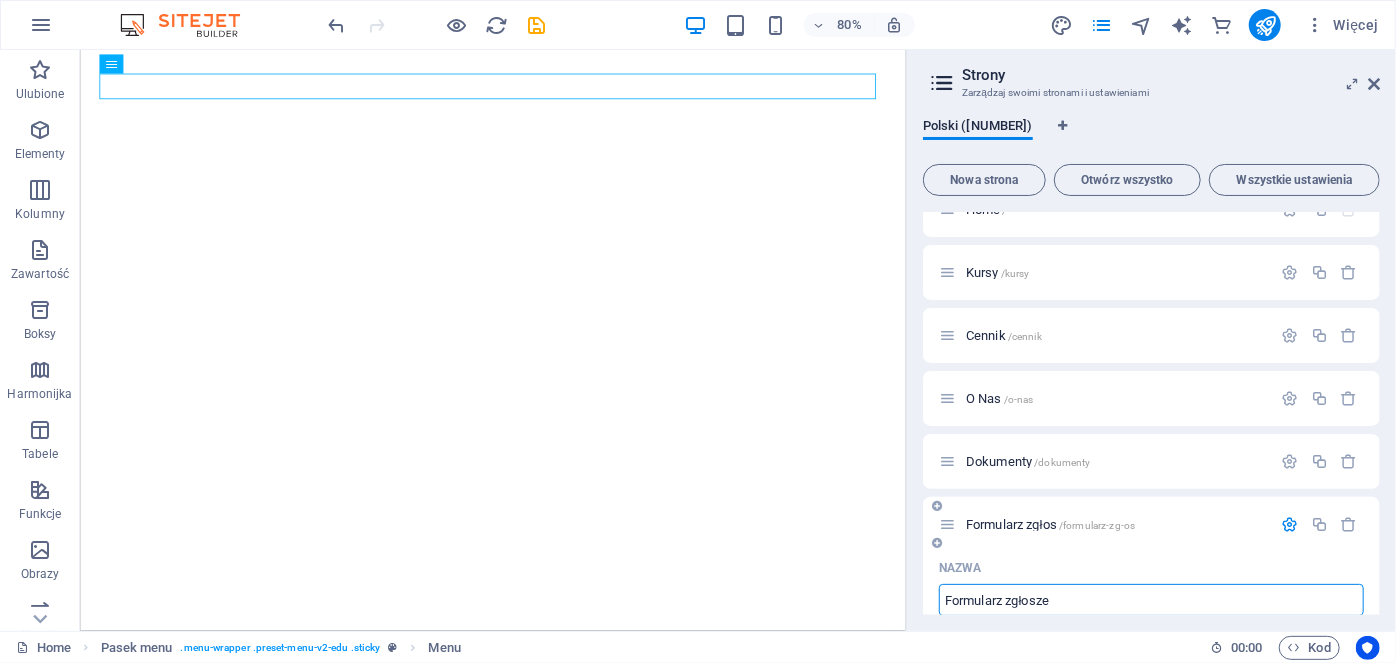 type on "Formularz zgłoszen" 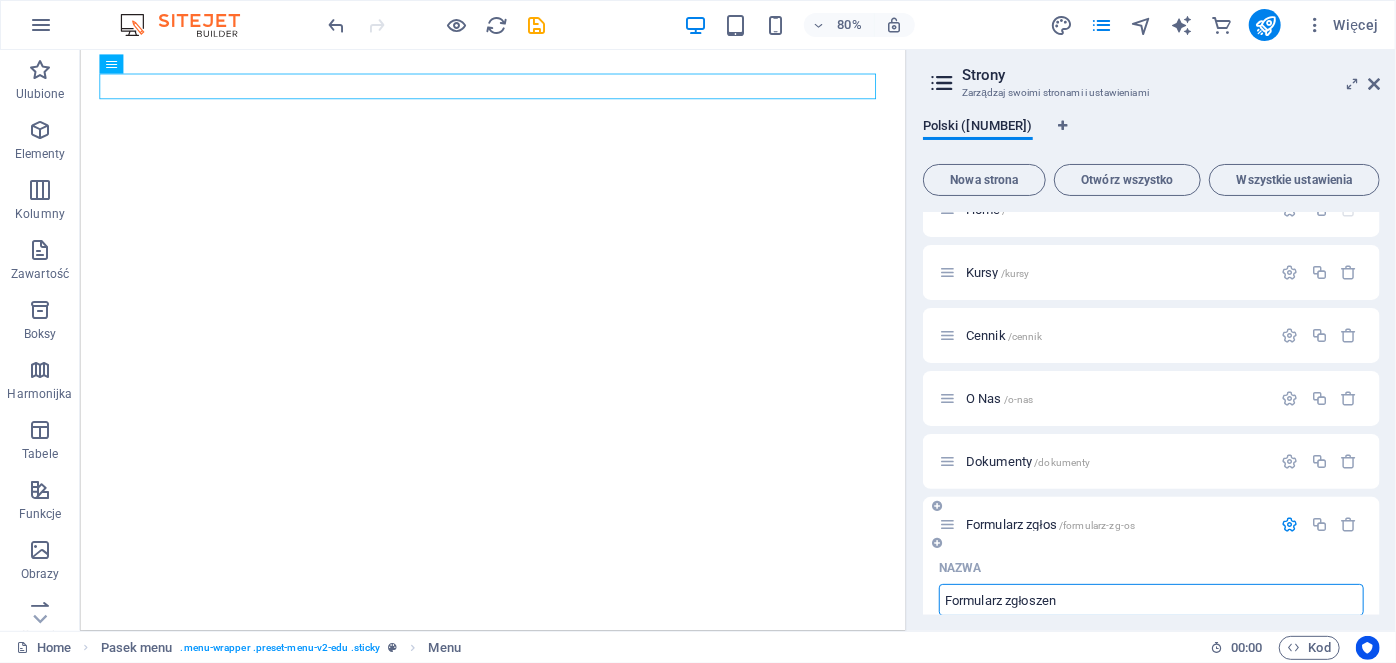 type on "/formularz-zg-osze" 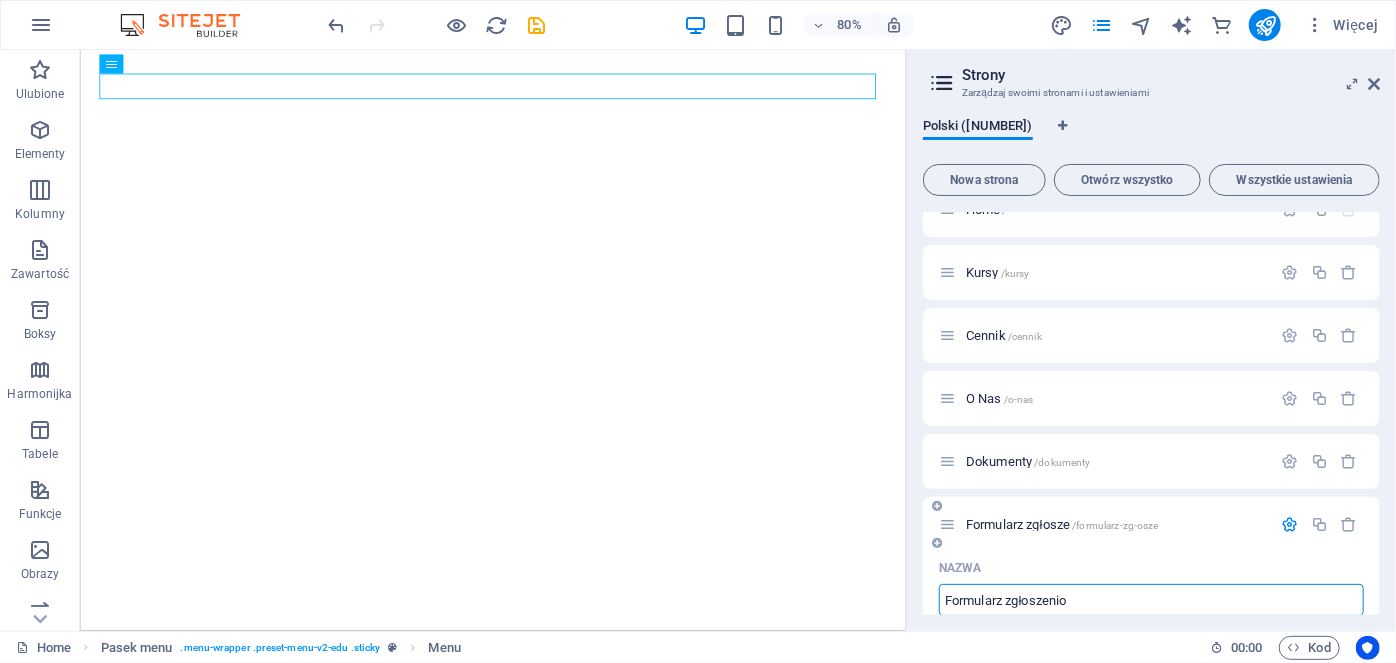 type on "Formularz zgłoszenio" 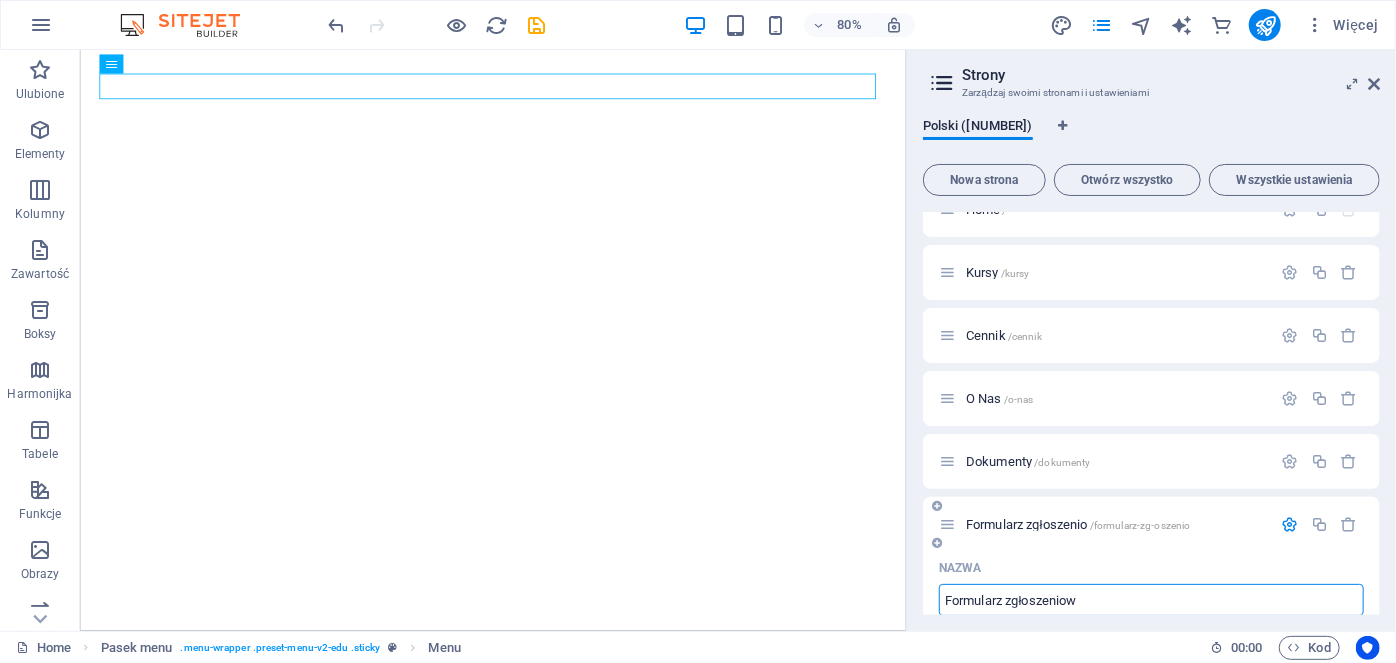 type on "Formularz zgłoszeniowy" 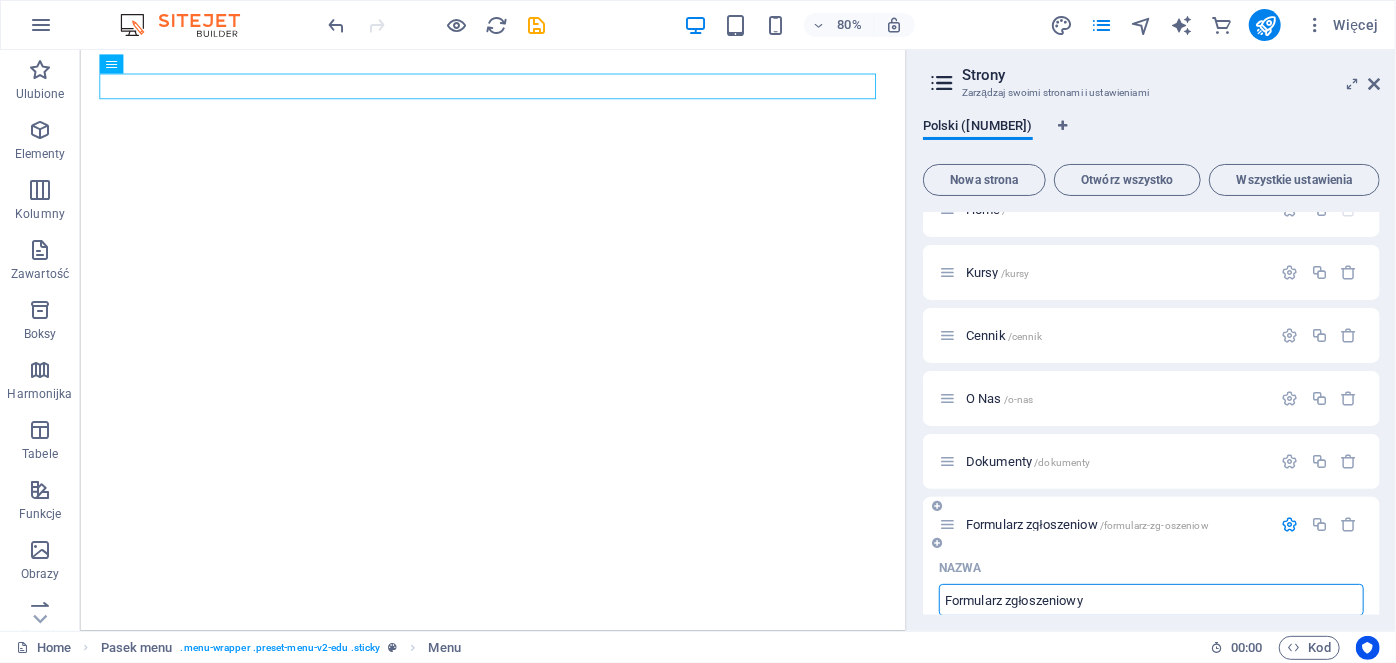 type on "/formularz-zg-oszeniow" 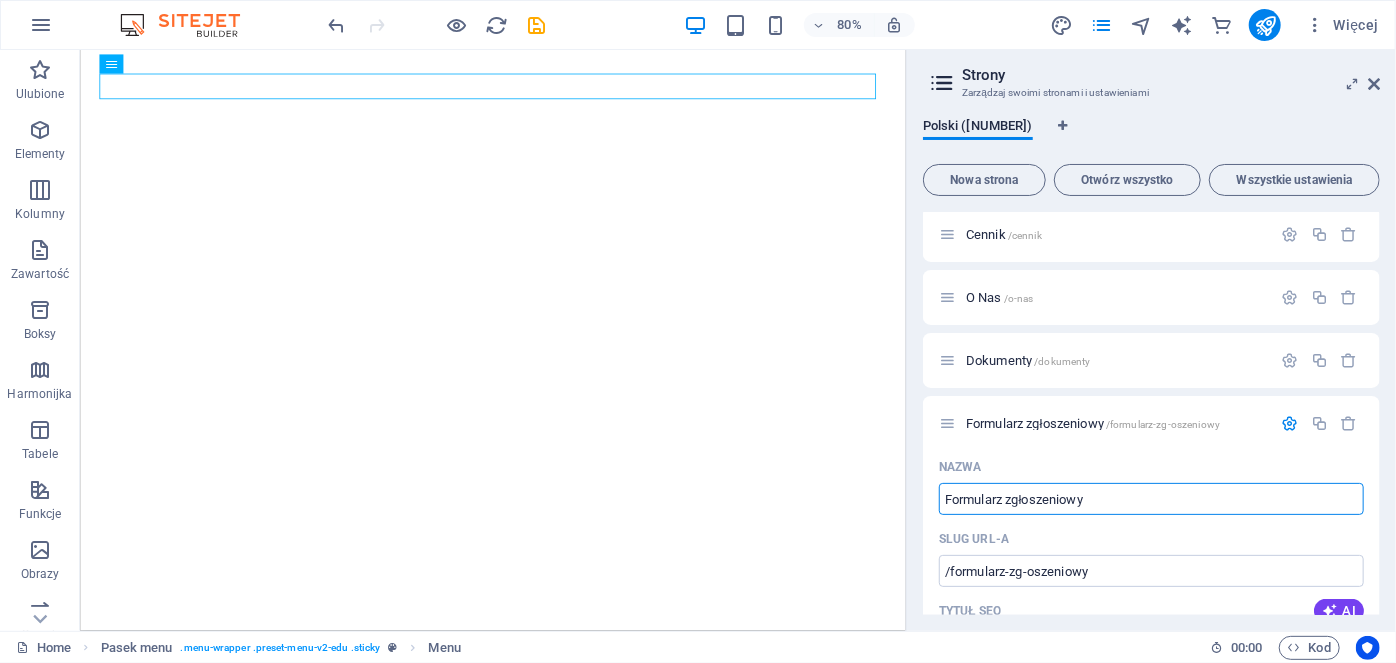 scroll, scrollTop: 144, scrollLeft: 0, axis: vertical 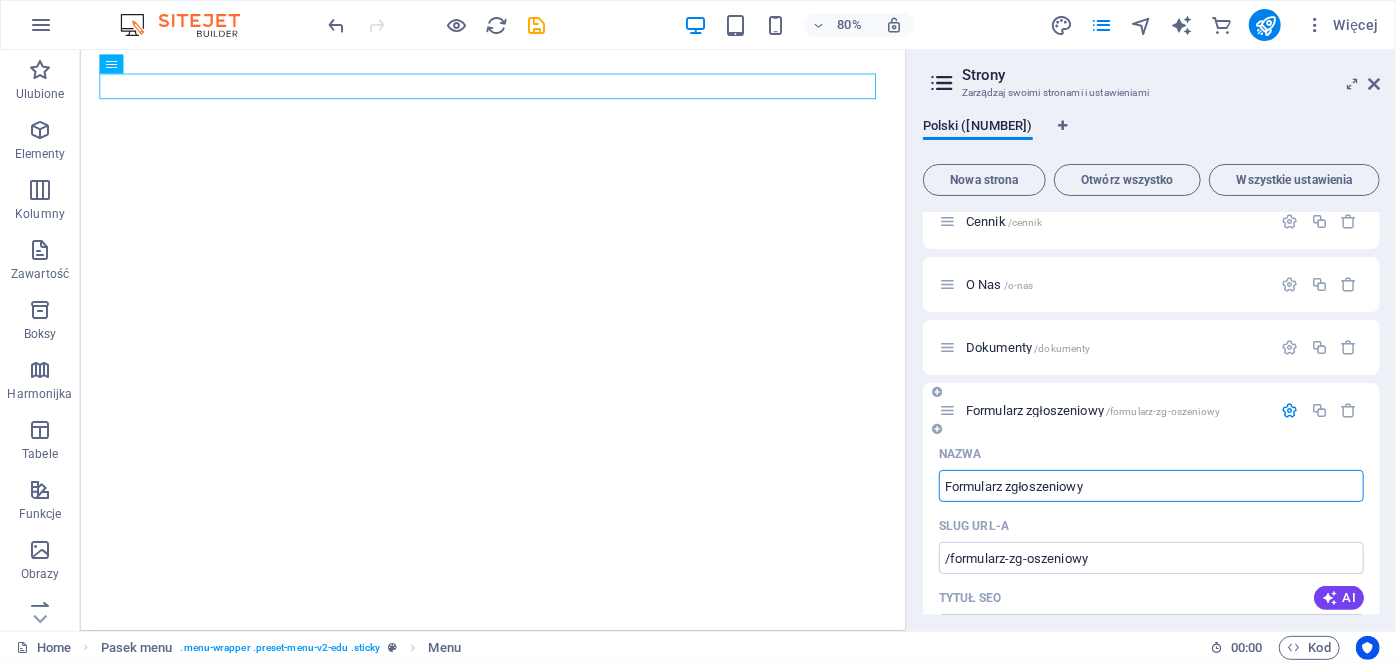 type on "Formularz zgłoszeniowy" 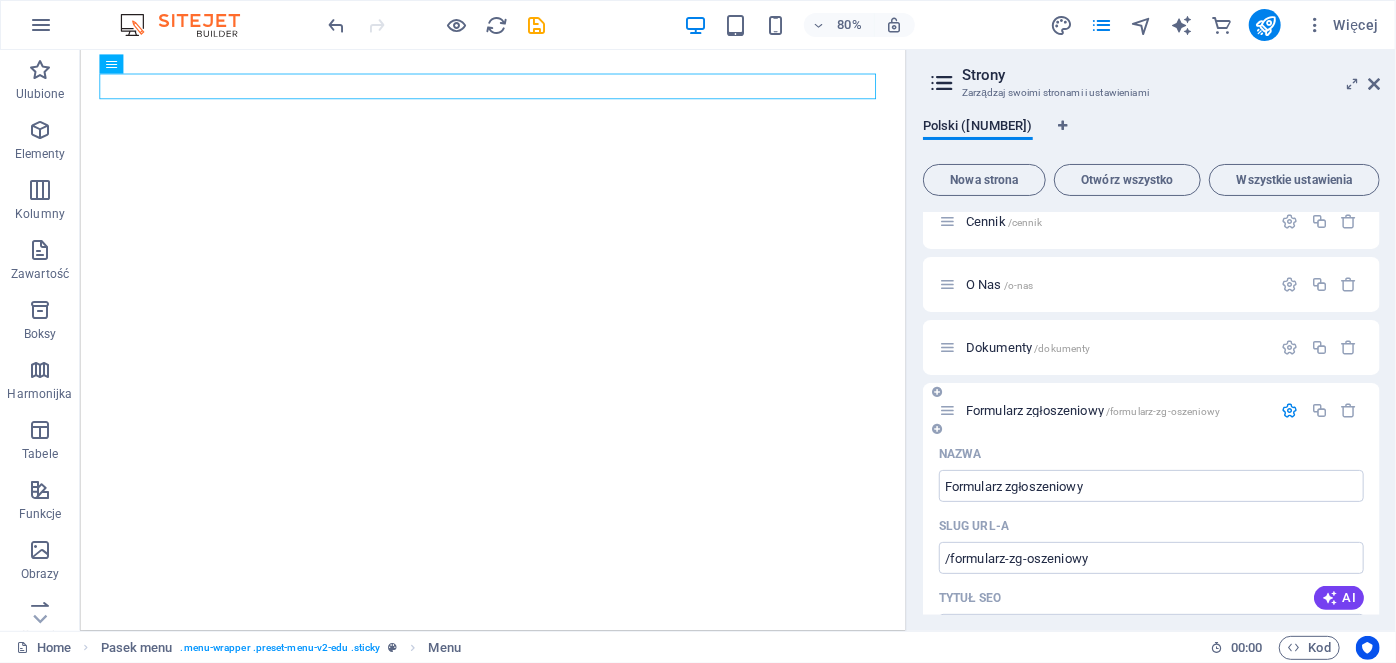 click on "Nazwa" at bounding box center (1151, 454) 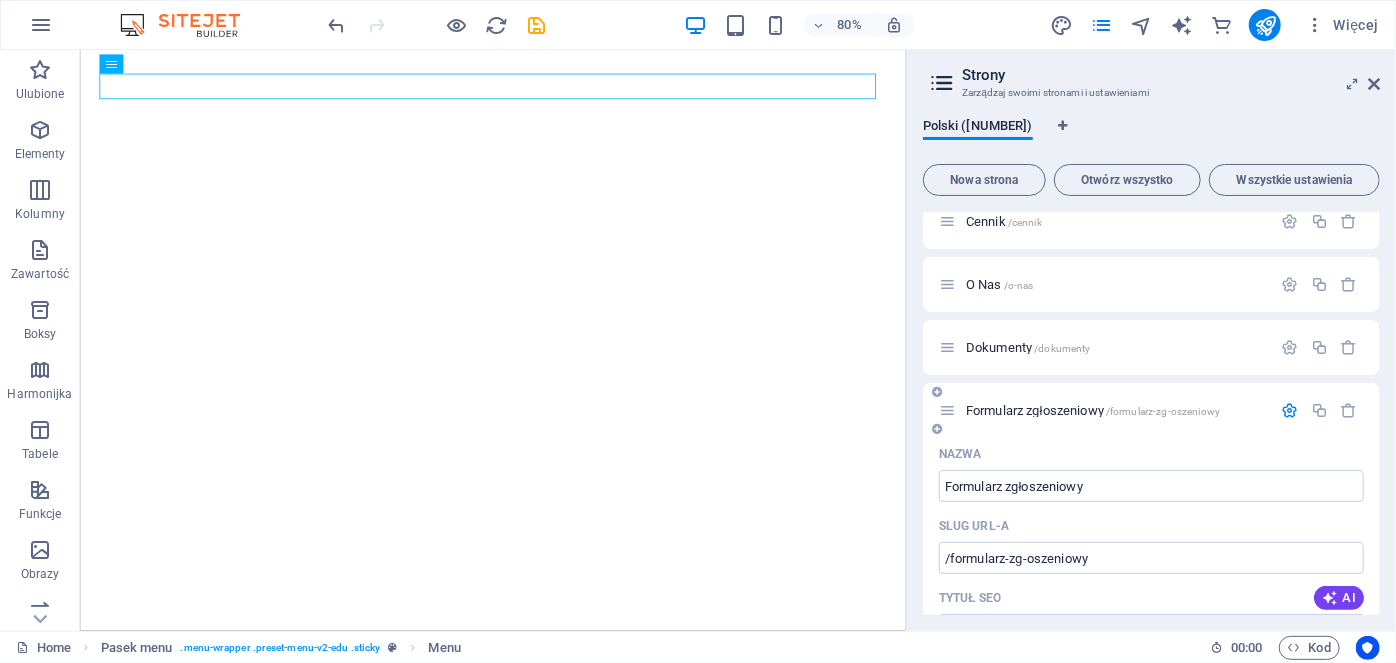 click on "Tytuł SEO AI" at bounding box center [1151, 598] 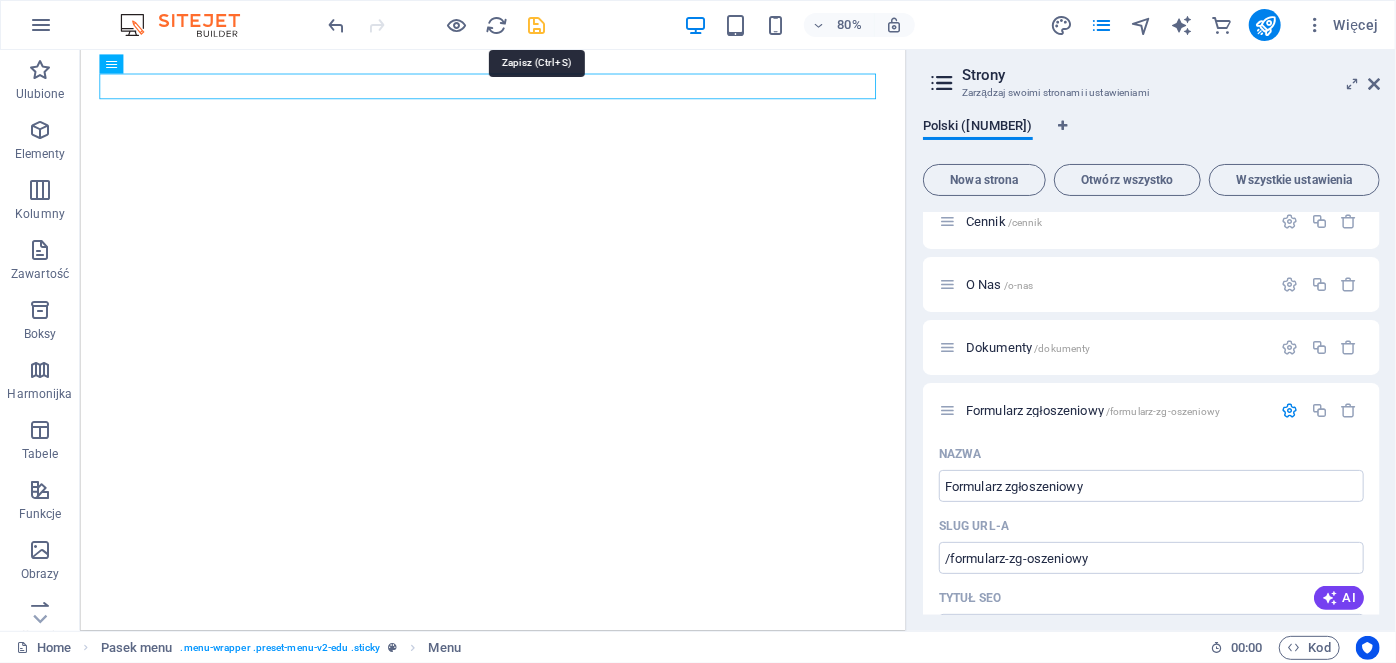 click at bounding box center [537, 25] 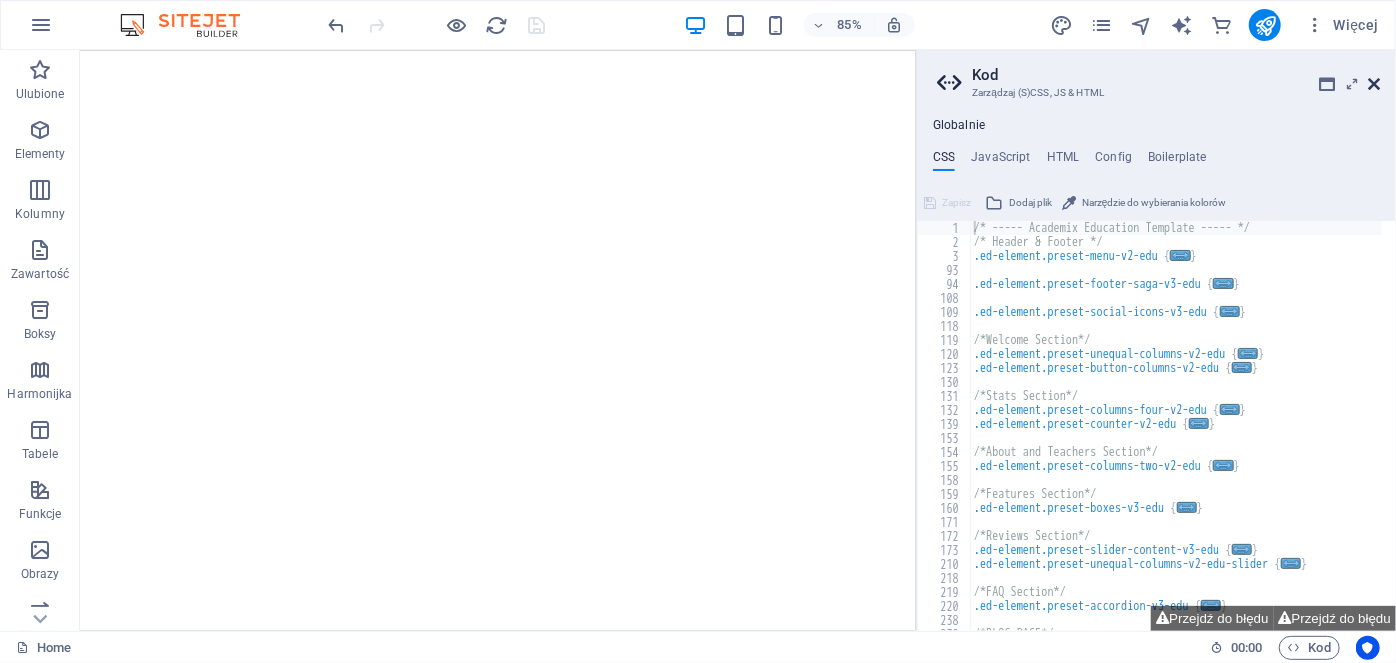 click at bounding box center [1374, 84] 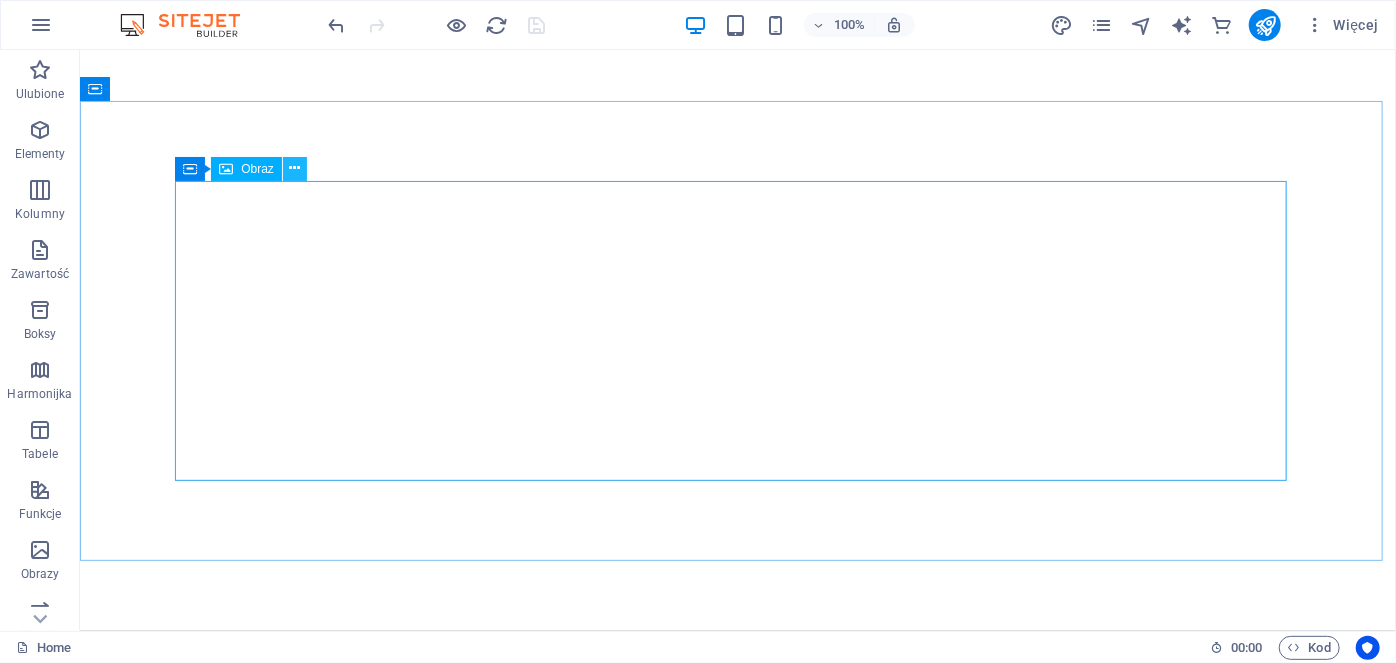 click at bounding box center [294, 168] 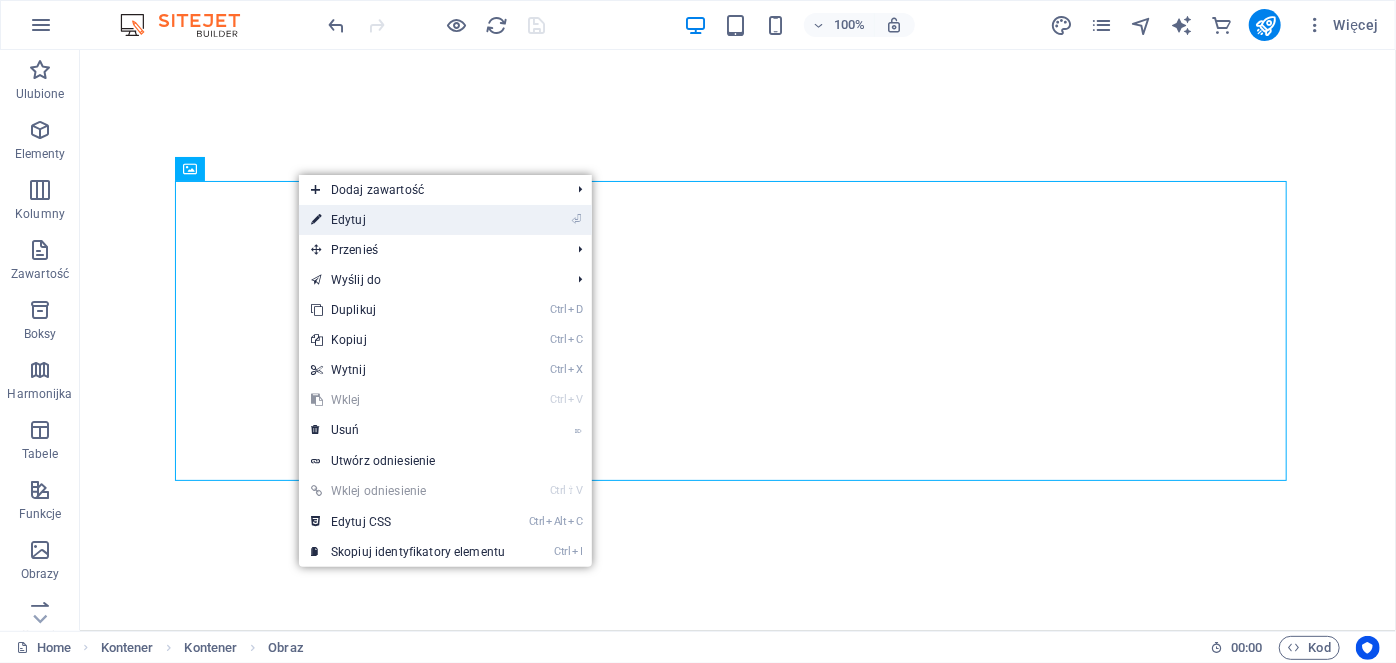 click on "⏎  Edytuj" at bounding box center [408, 220] 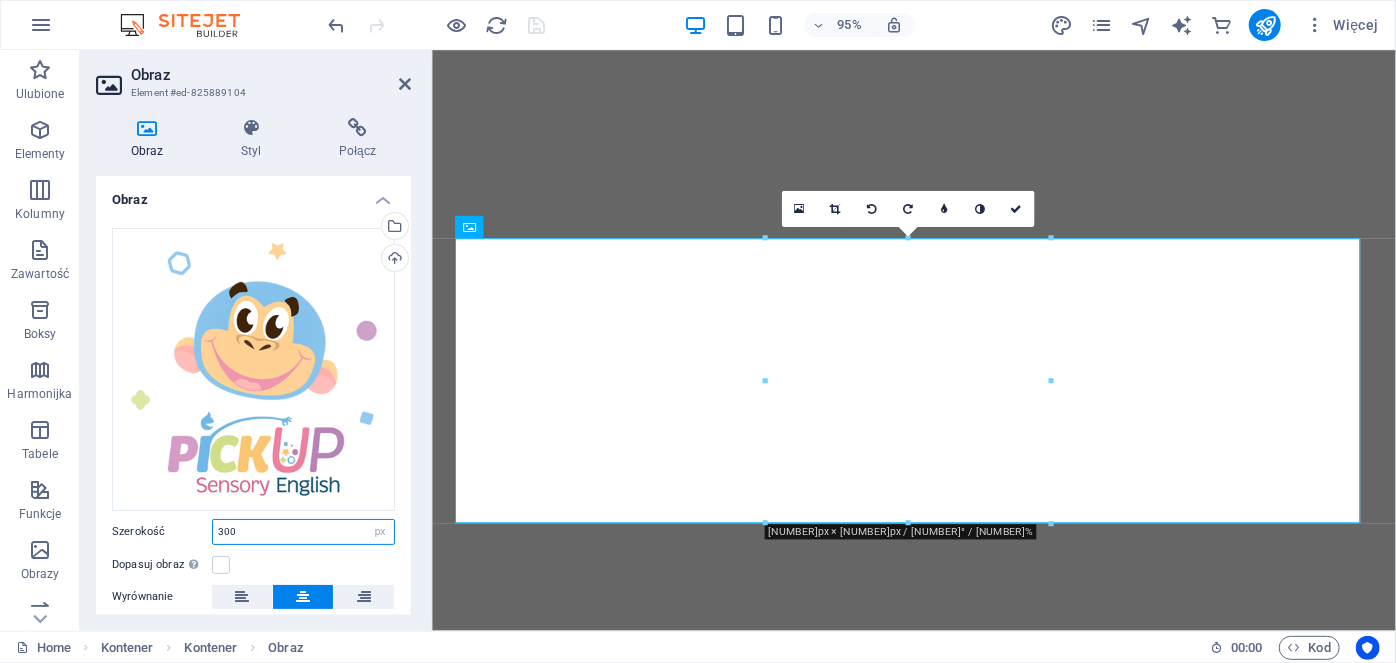 click on "300" at bounding box center (303, 532) 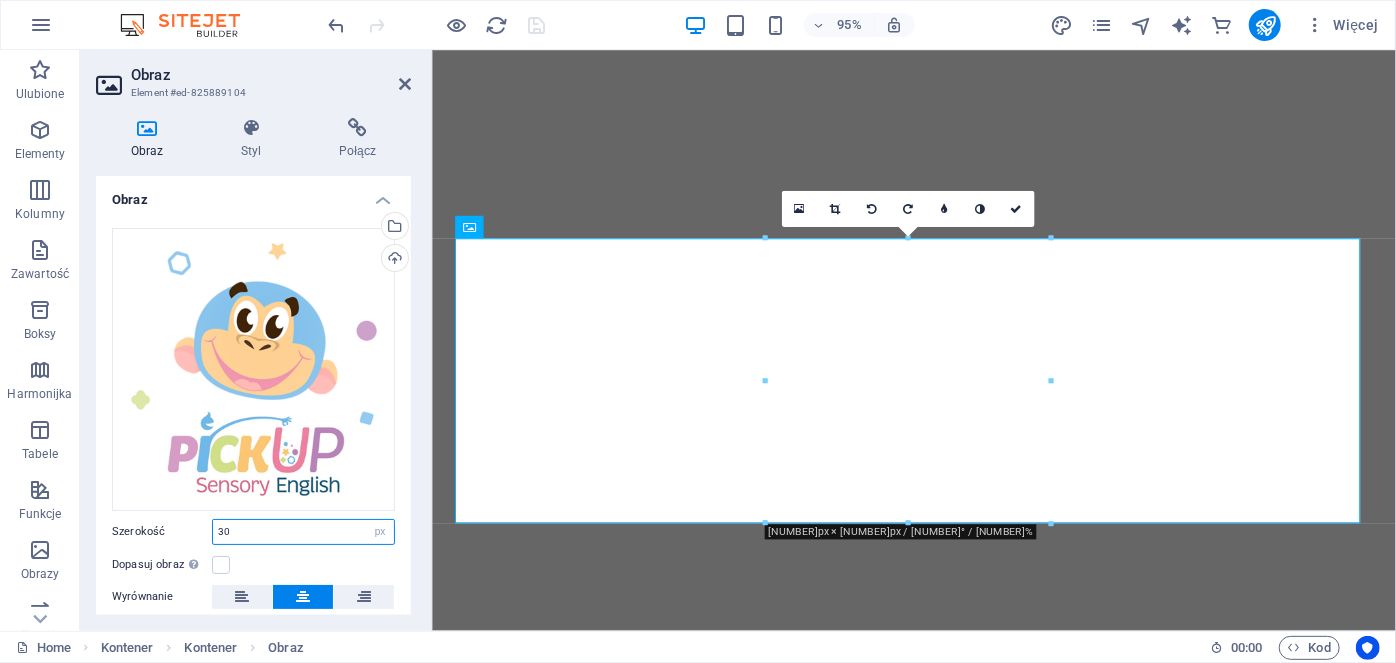 type on "3" 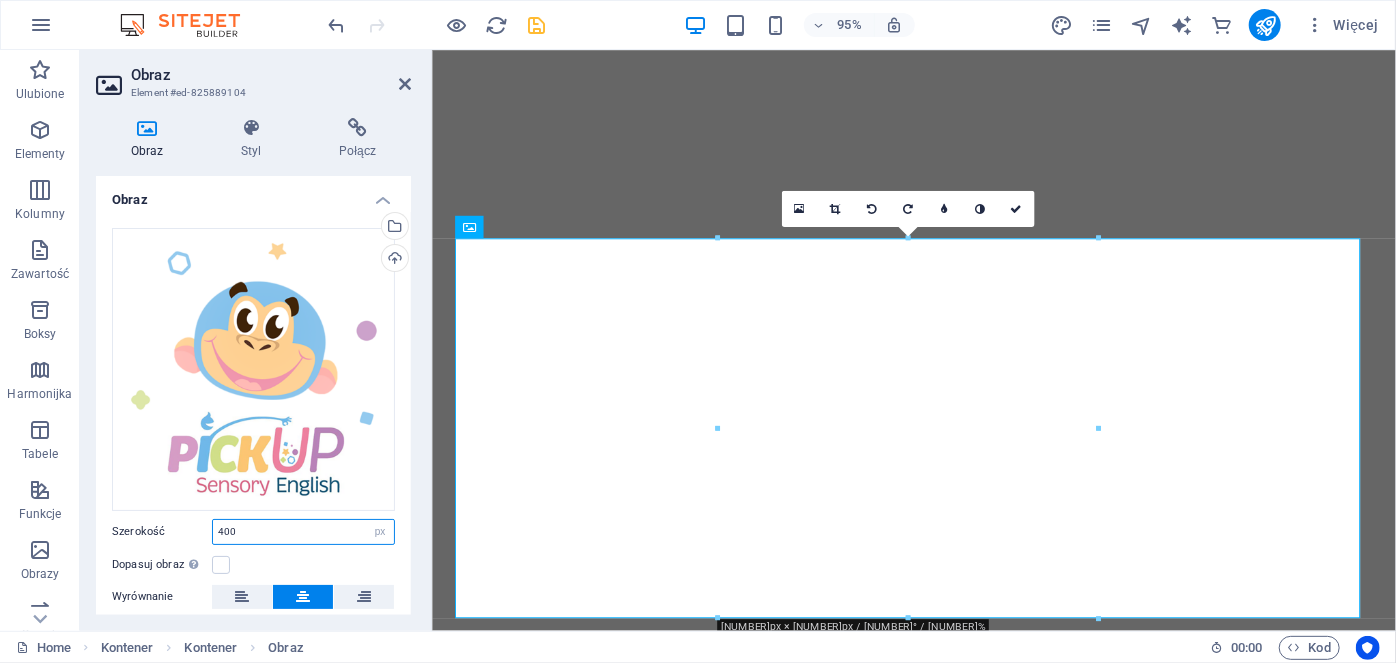 type on "400" 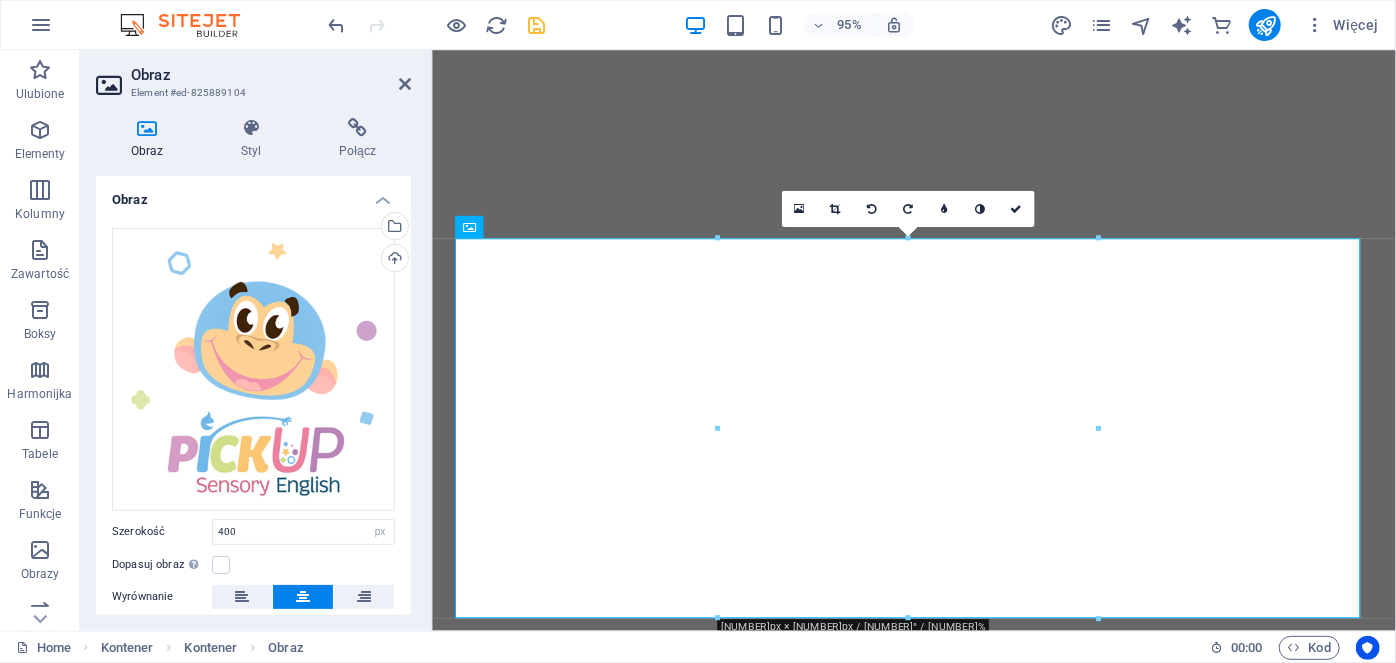 click at bounding box center (437, 25) 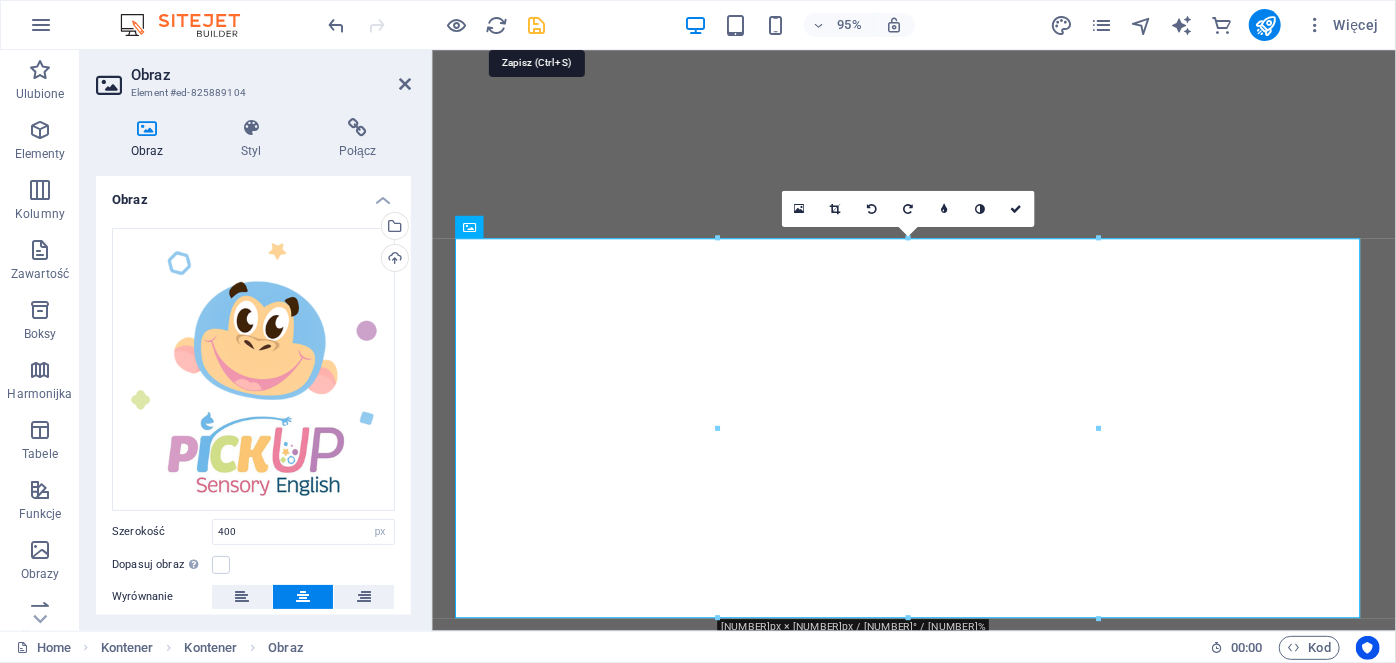 click at bounding box center [537, 25] 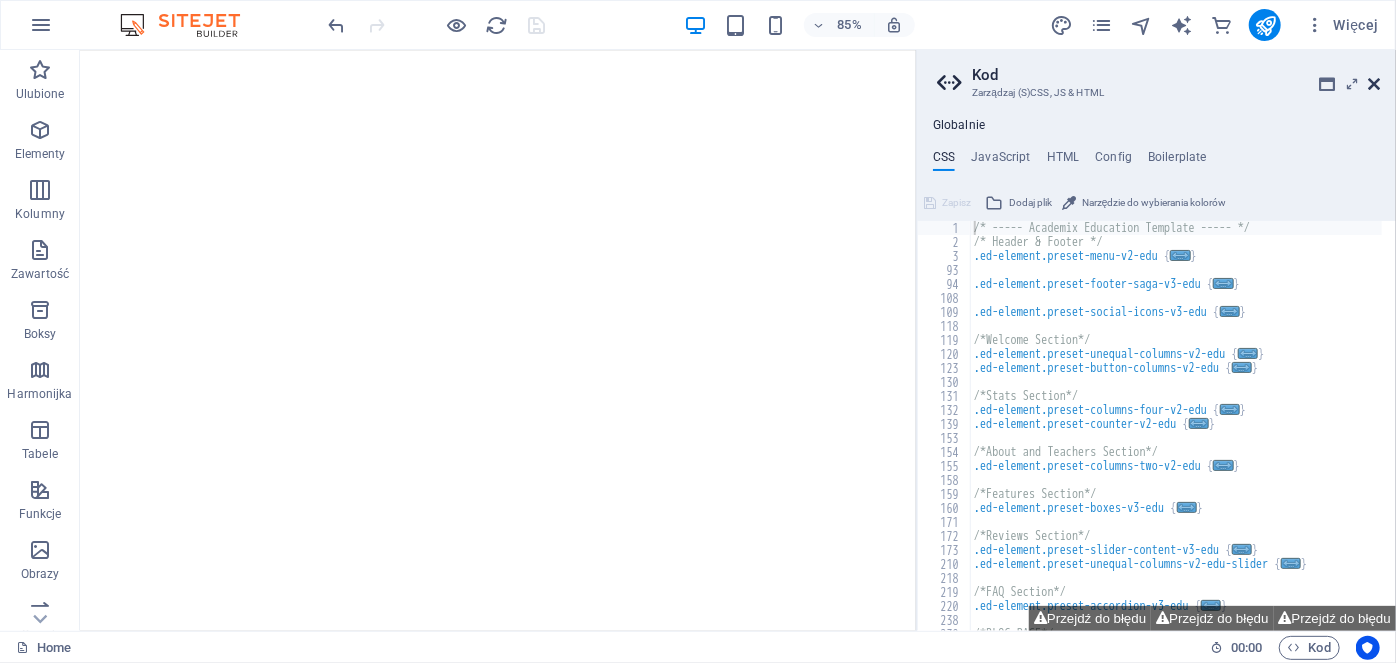 click at bounding box center (1374, 84) 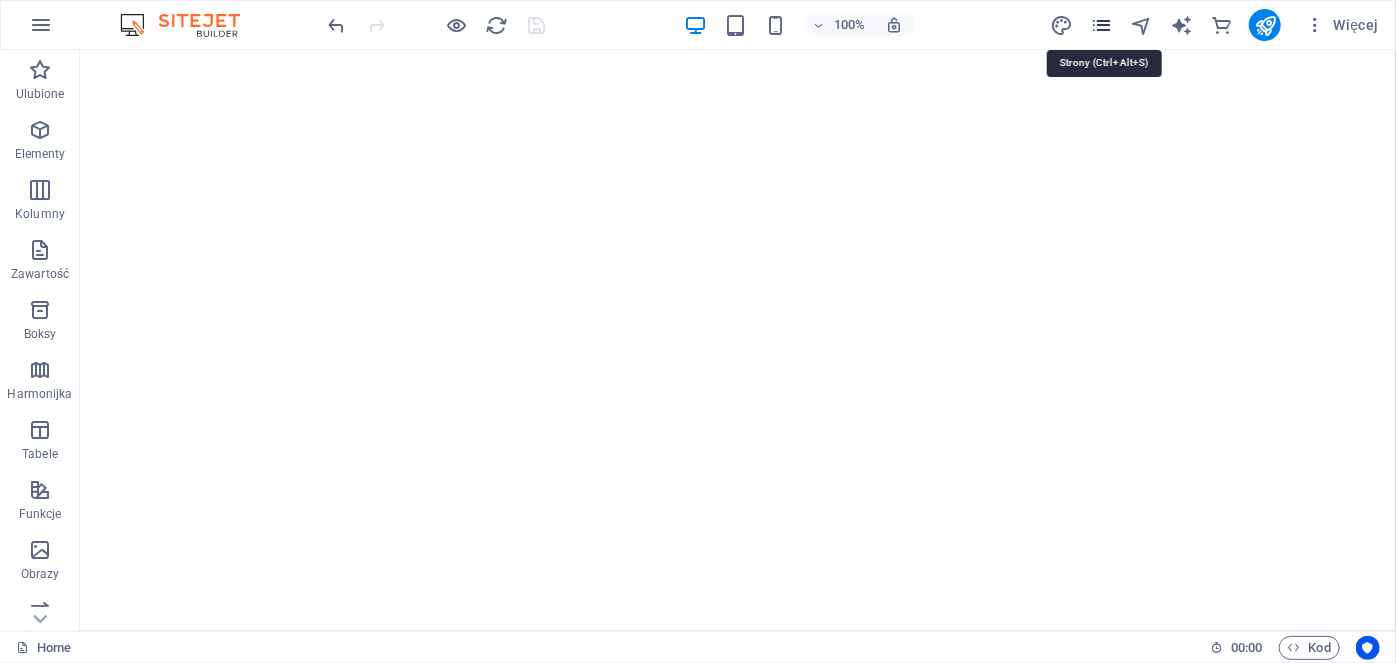 click at bounding box center (1101, 25) 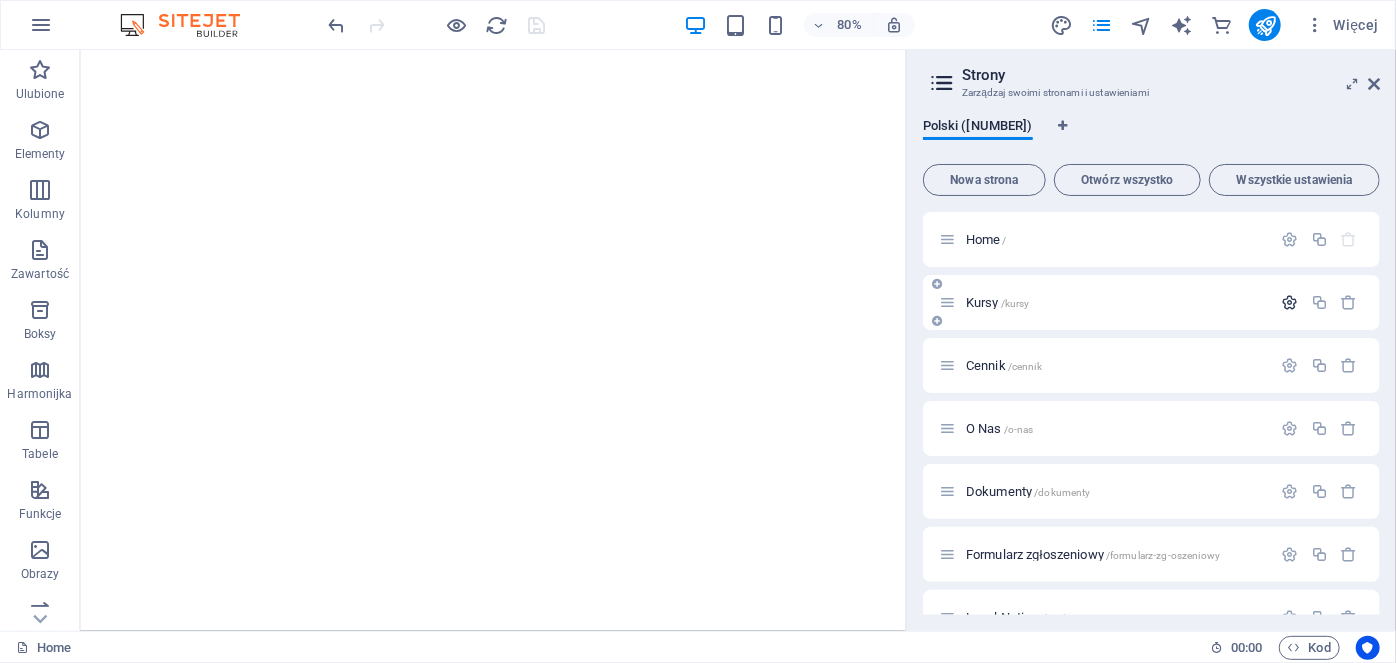 click at bounding box center [1290, 302] 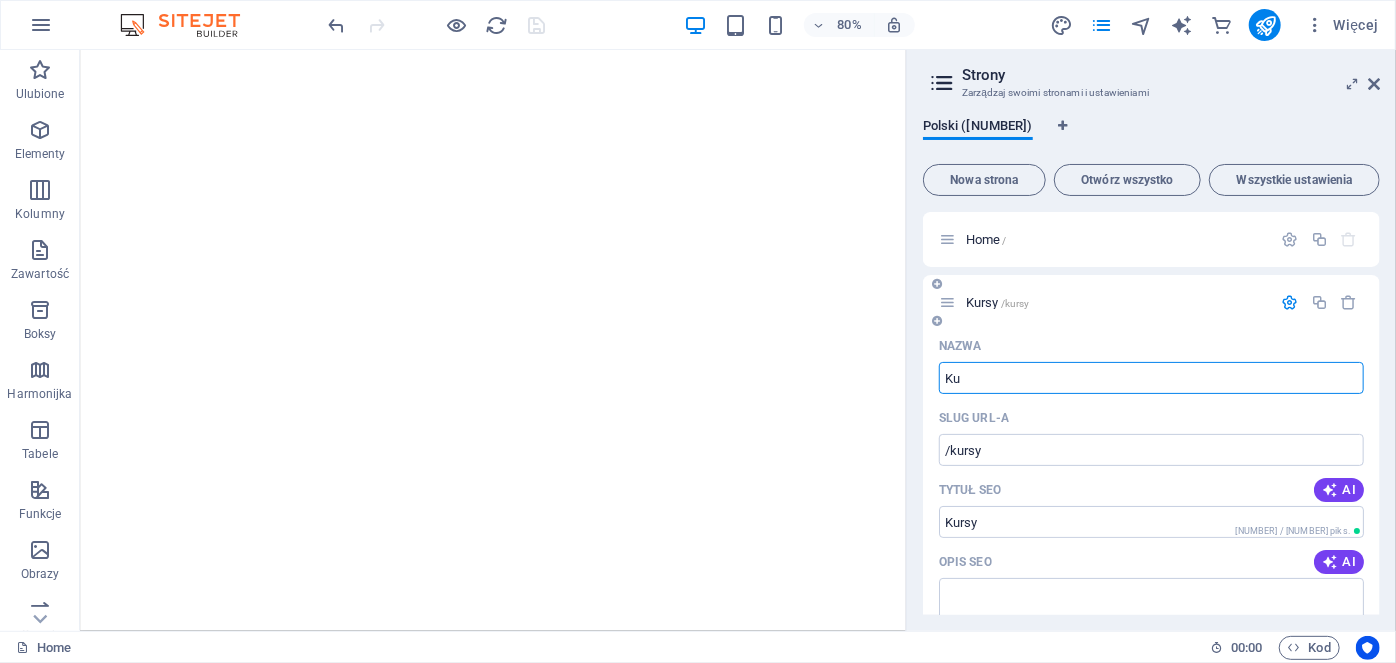 type on "K" 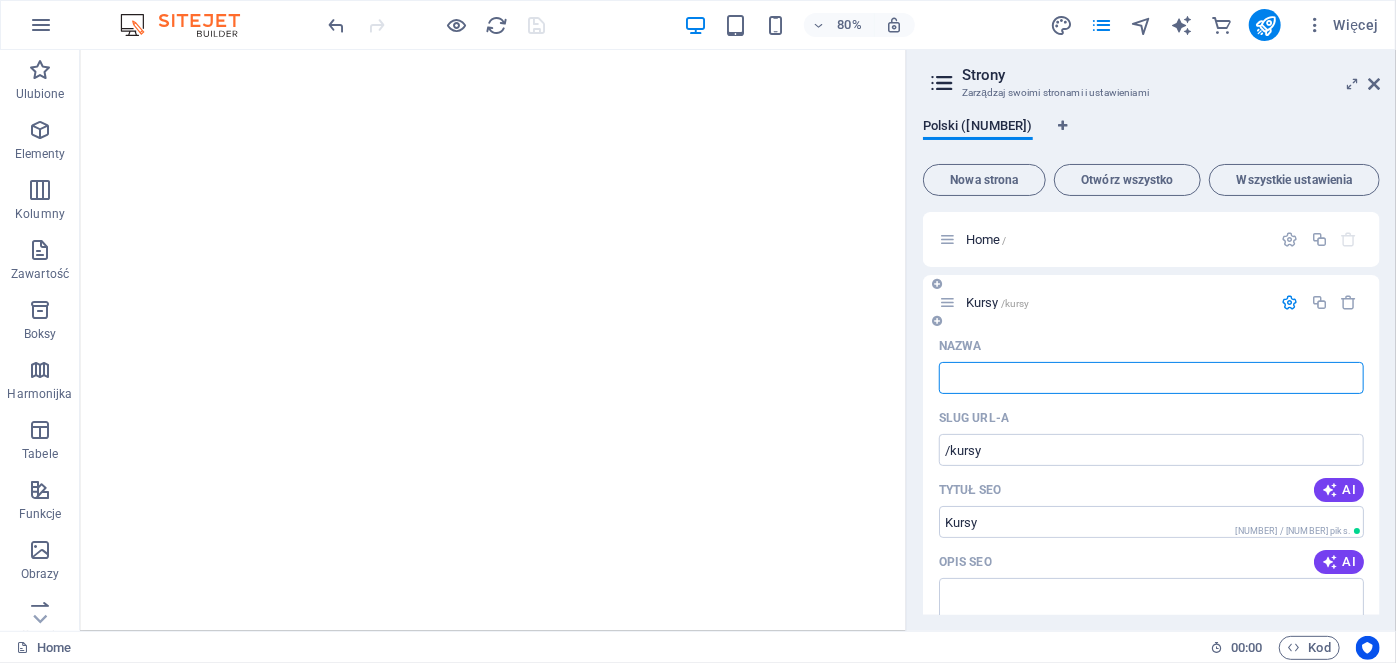 type 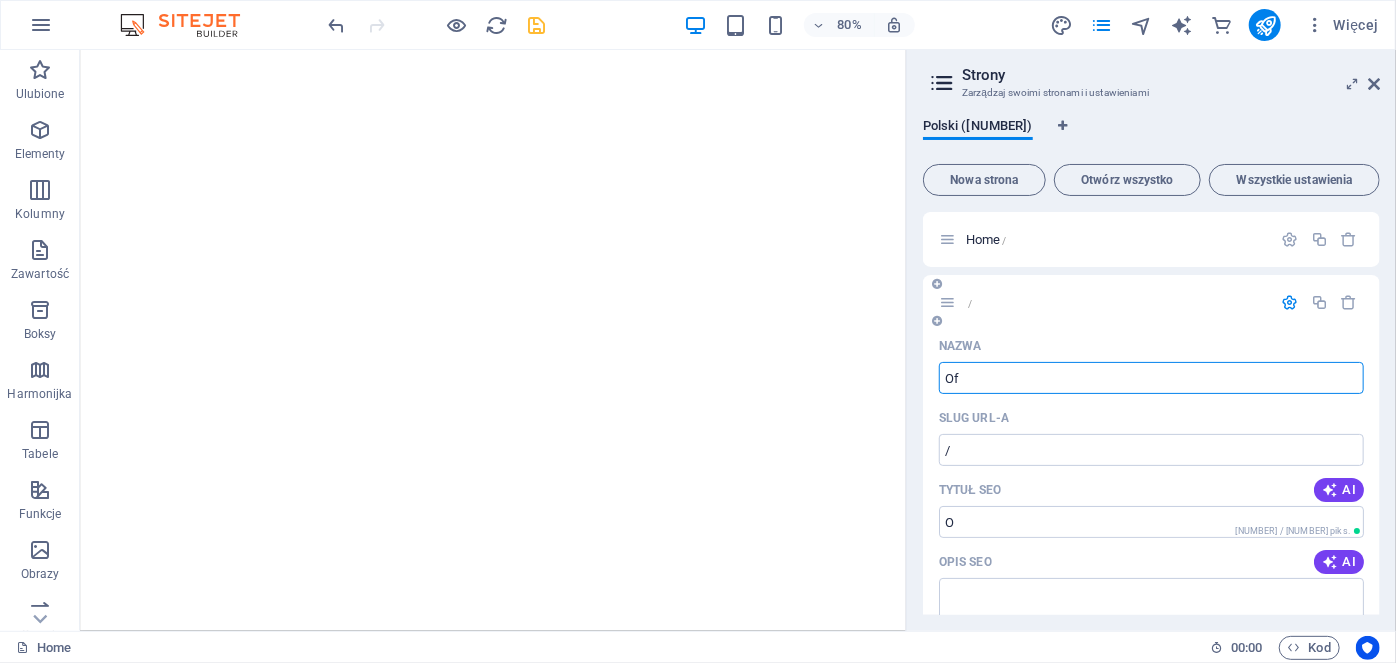type on "Ofe" 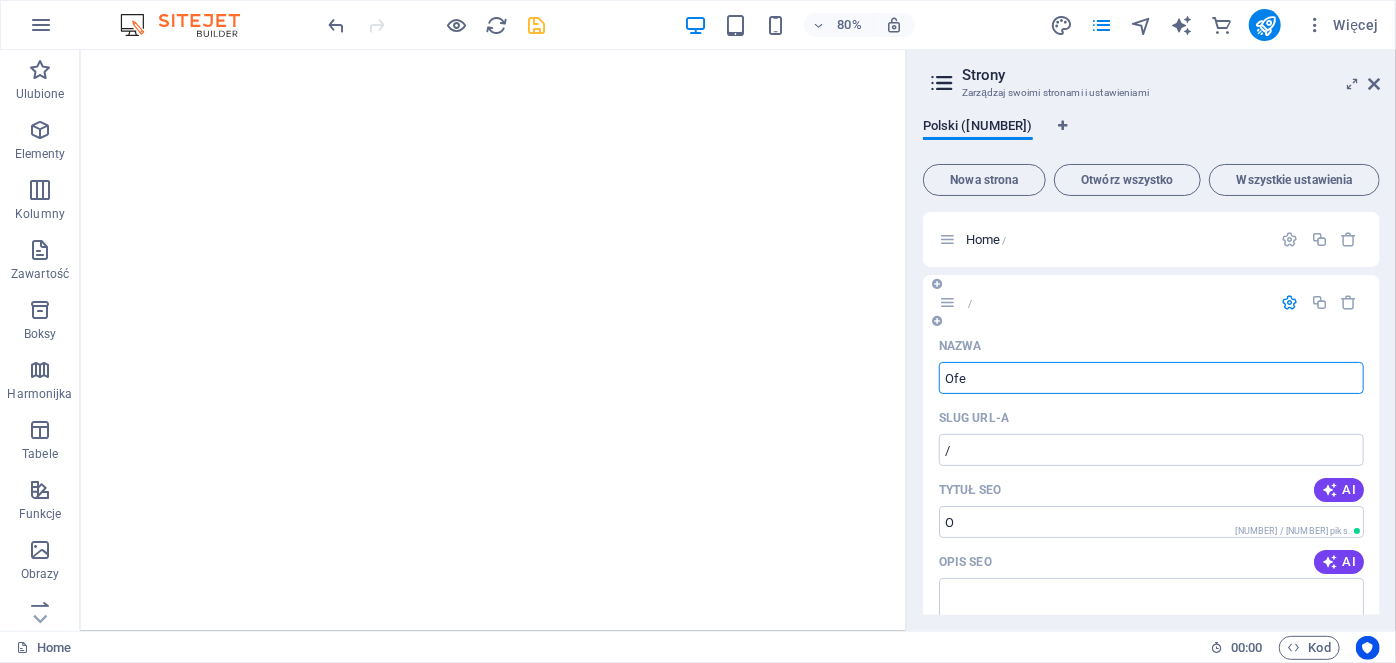 type on "/o" 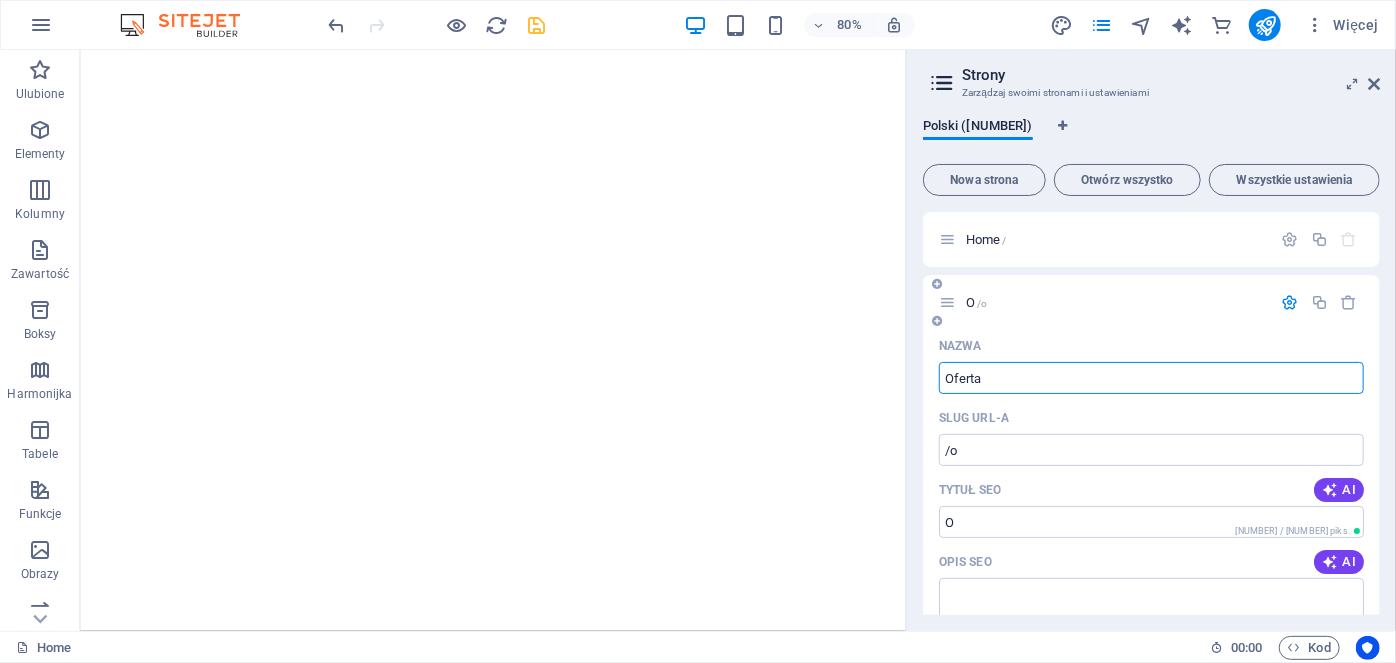 type on "Oferta" 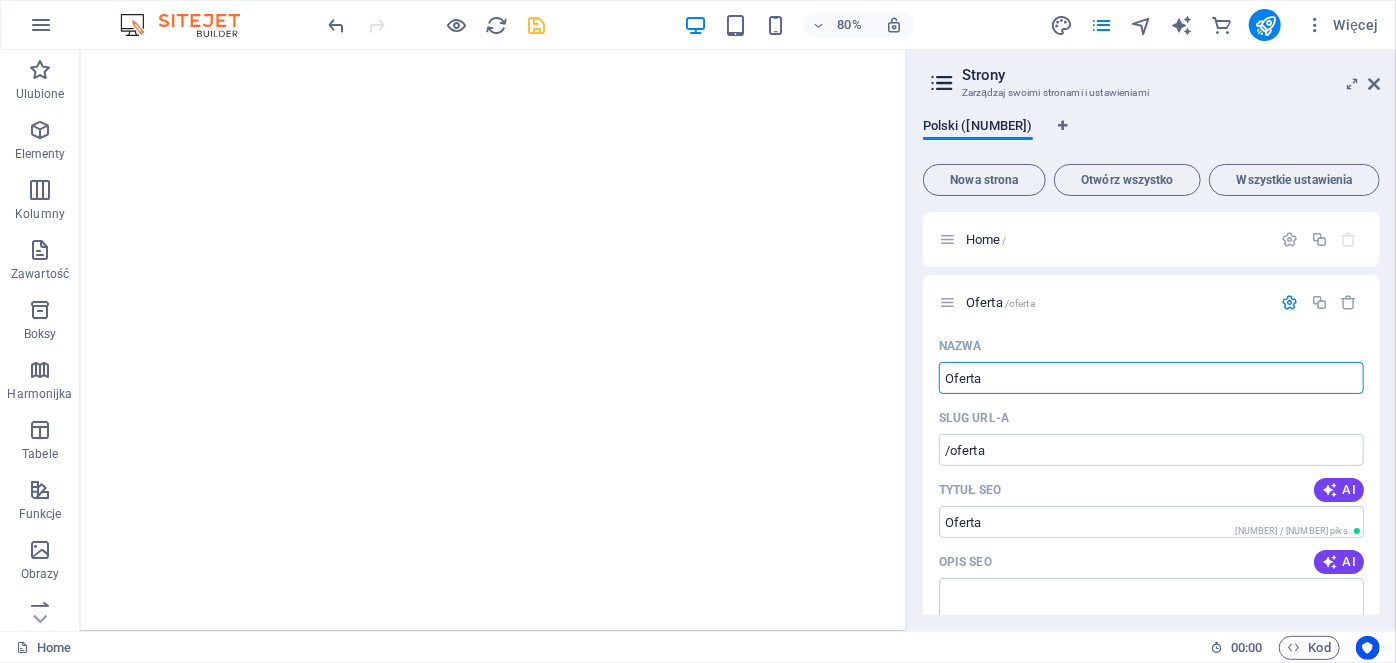 type on "Oferta" 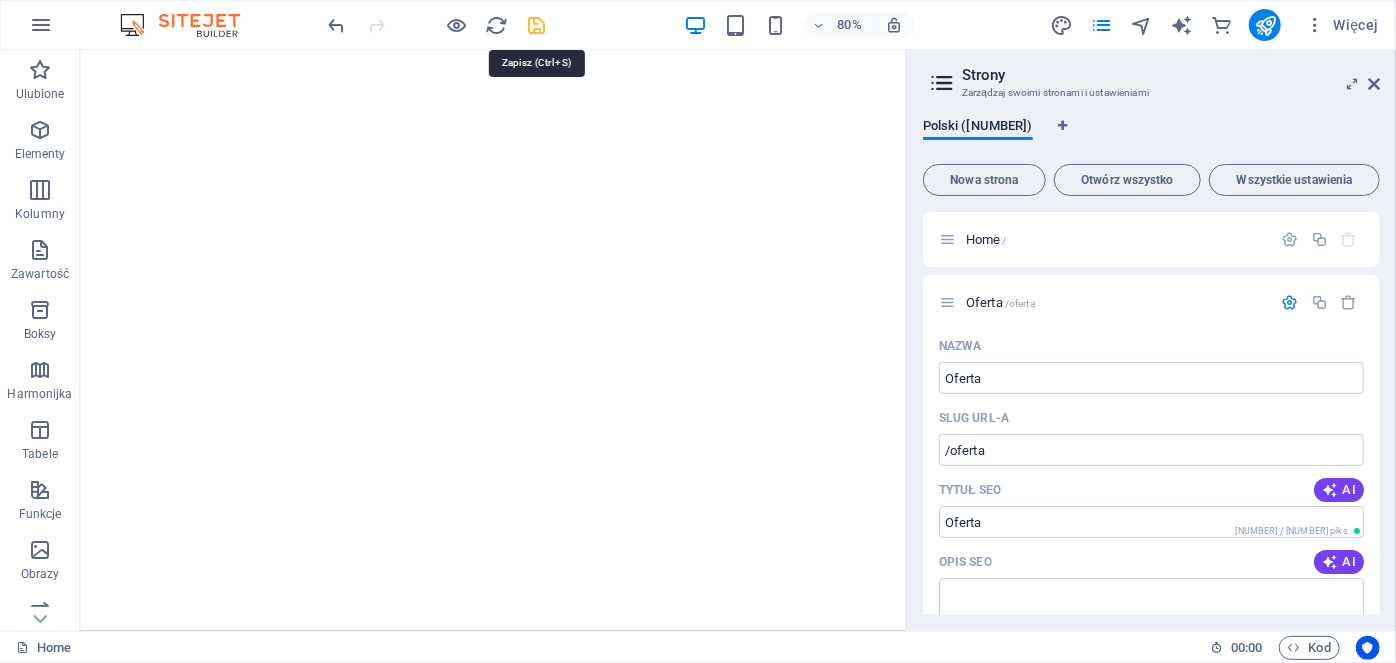 click at bounding box center (537, 25) 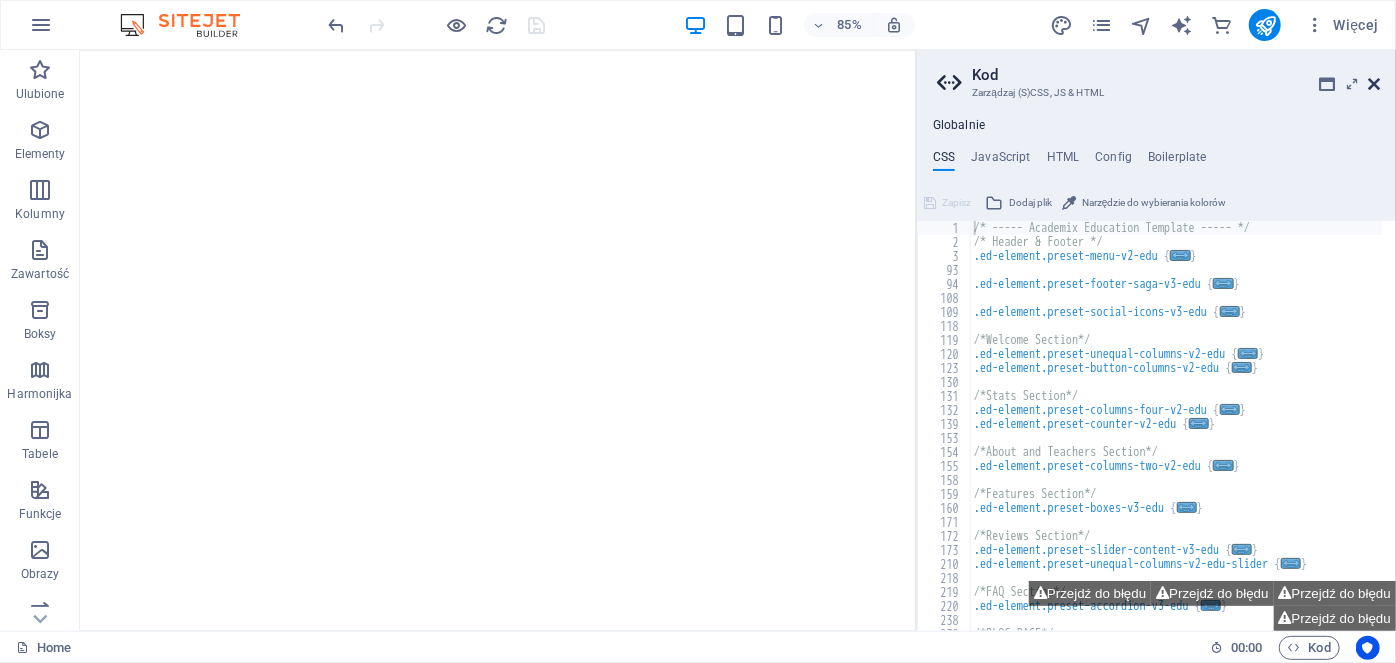 click at bounding box center [1374, 84] 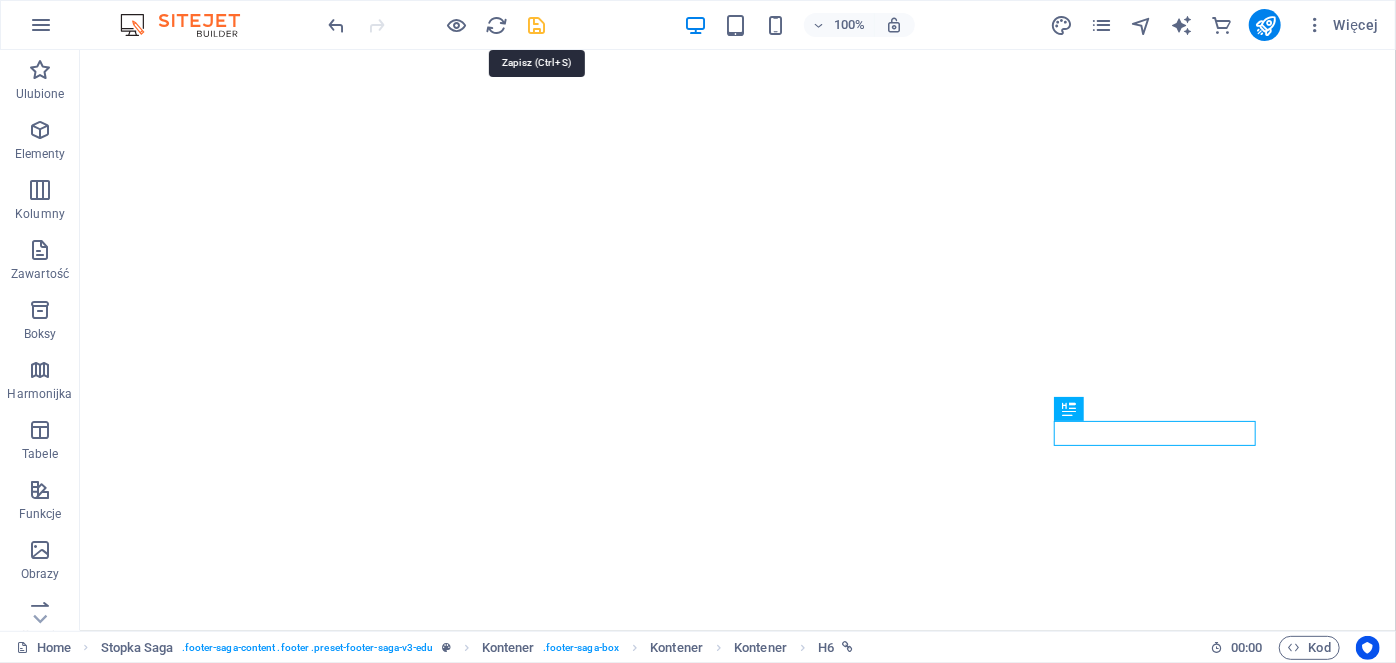 click at bounding box center [537, 25] 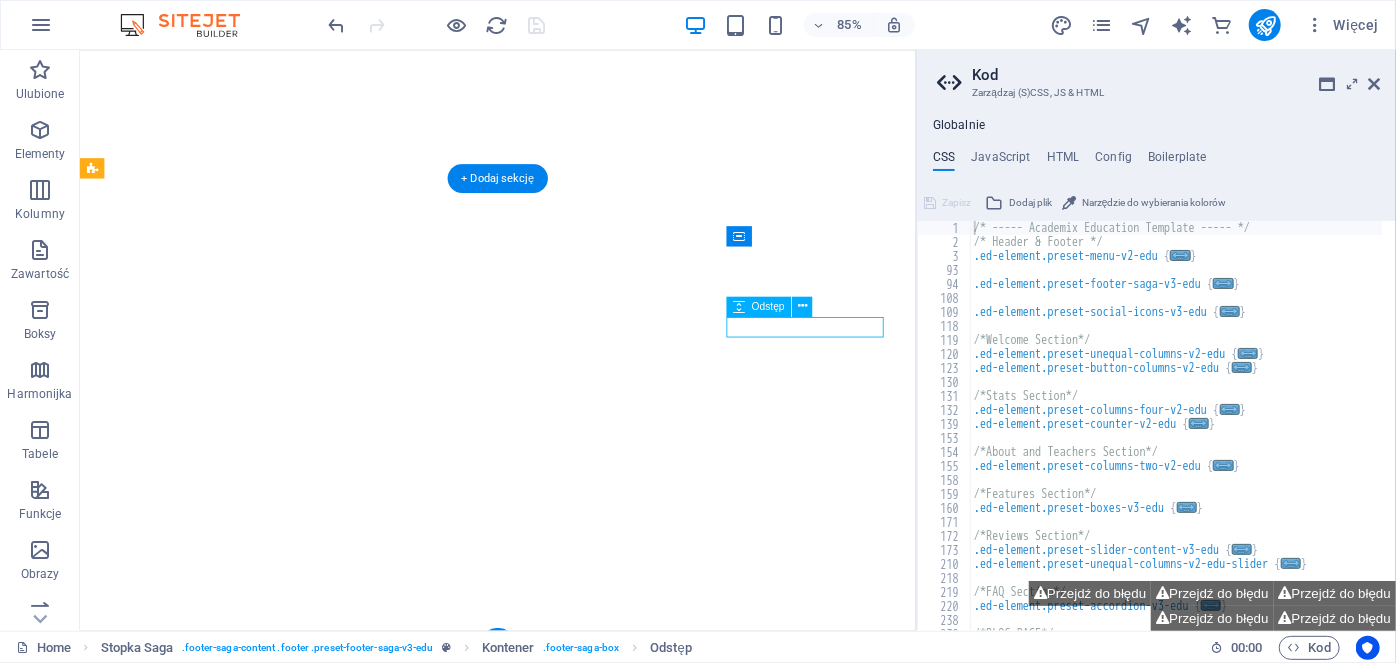 select on "px" 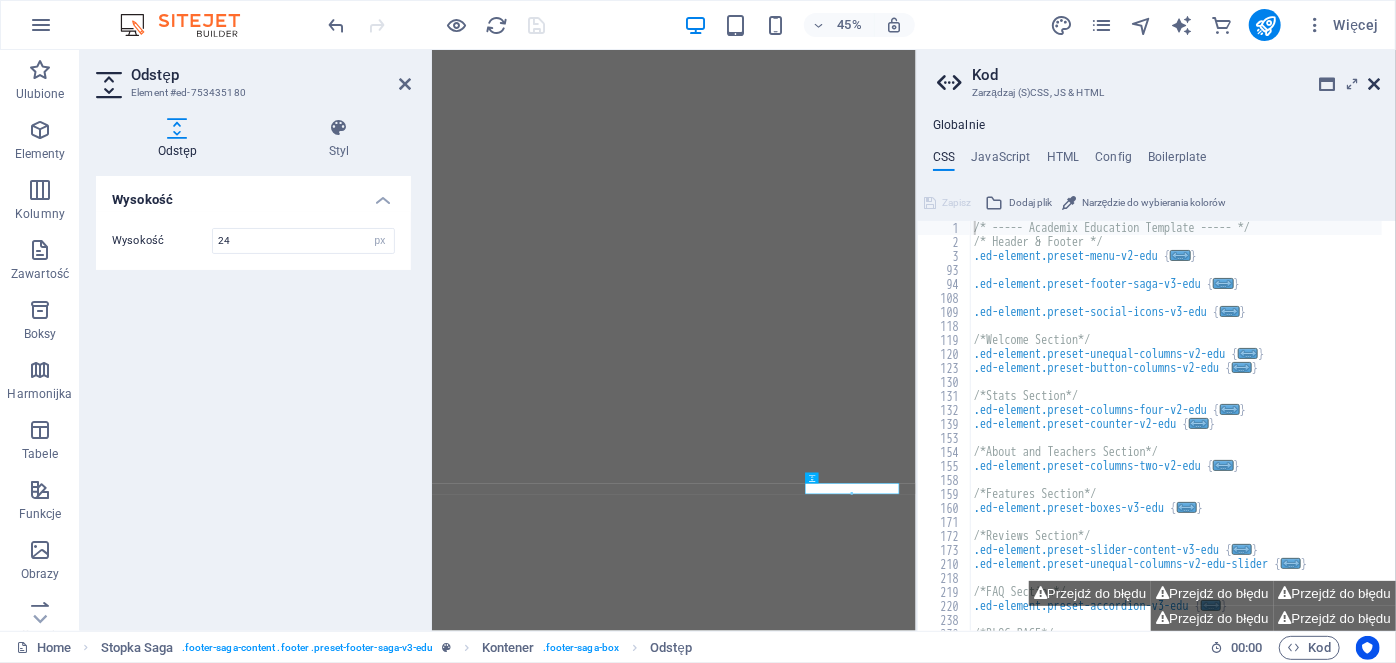 click at bounding box center (1374, 84) 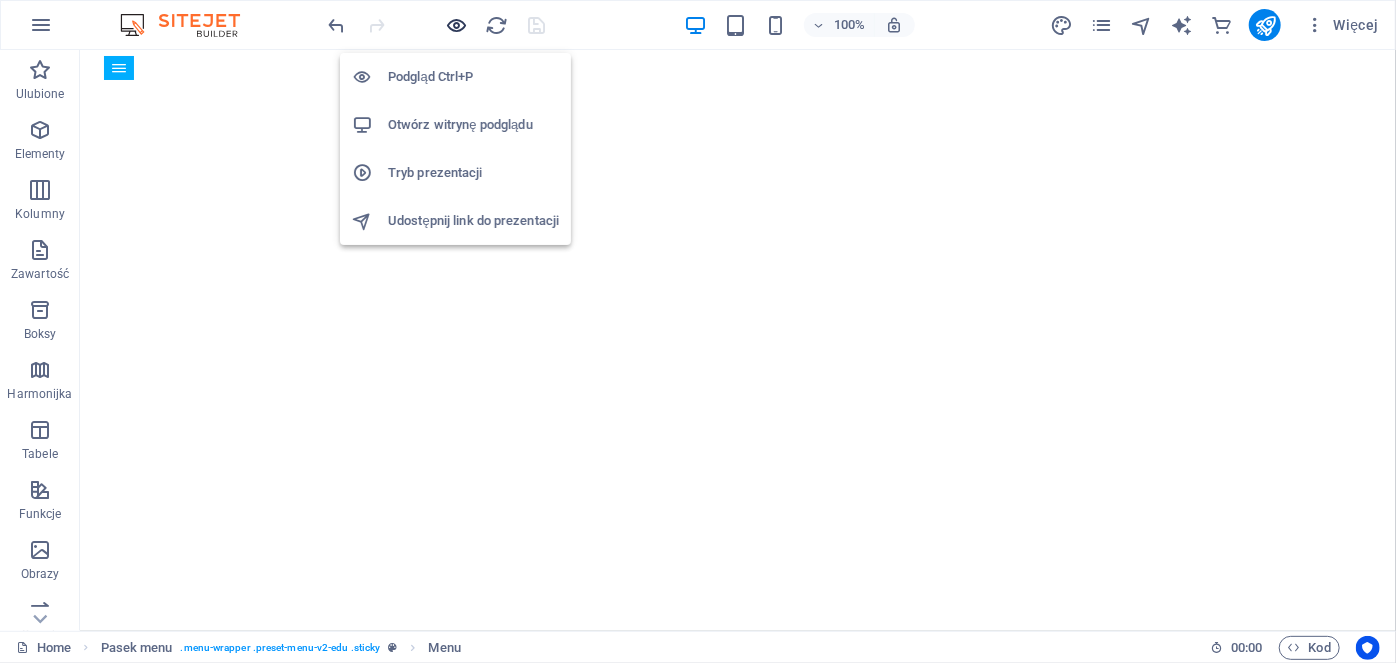 click at bounding box center [457, 25] 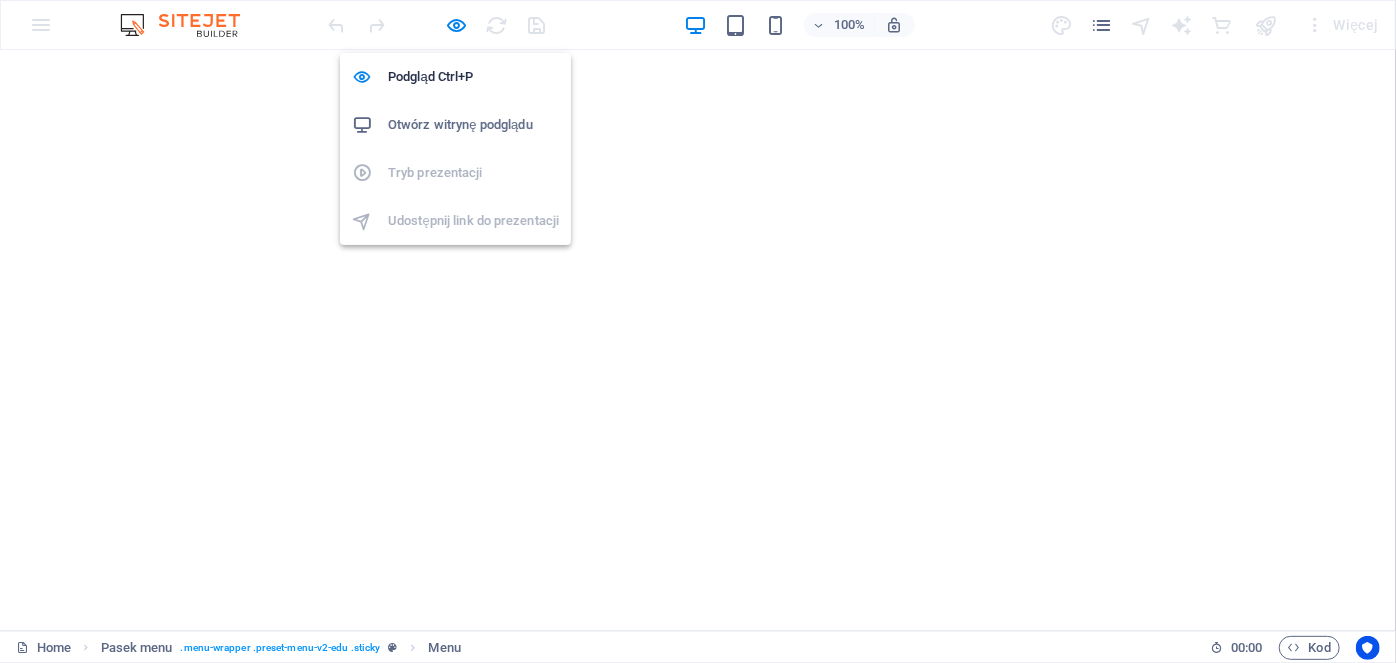 click on "Otwórz witrynę podglądu" at bounding box center [473, 125] 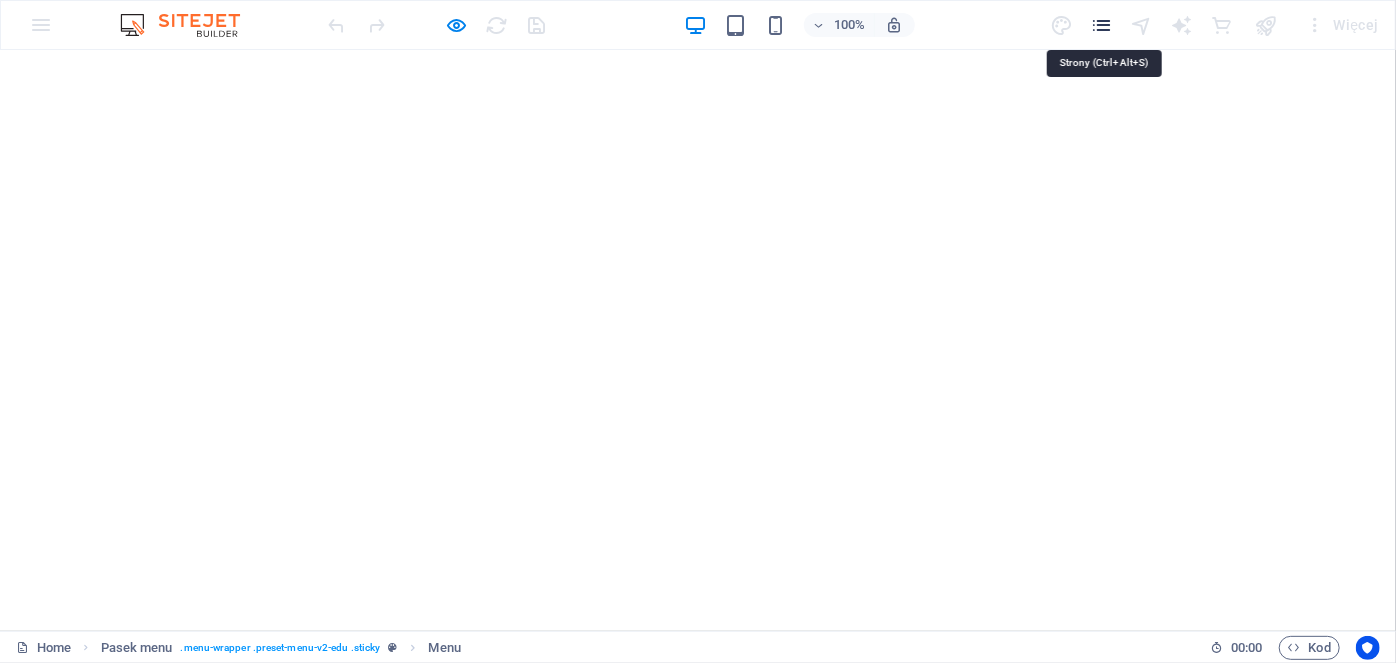 click at bounding box center (1101, 25) 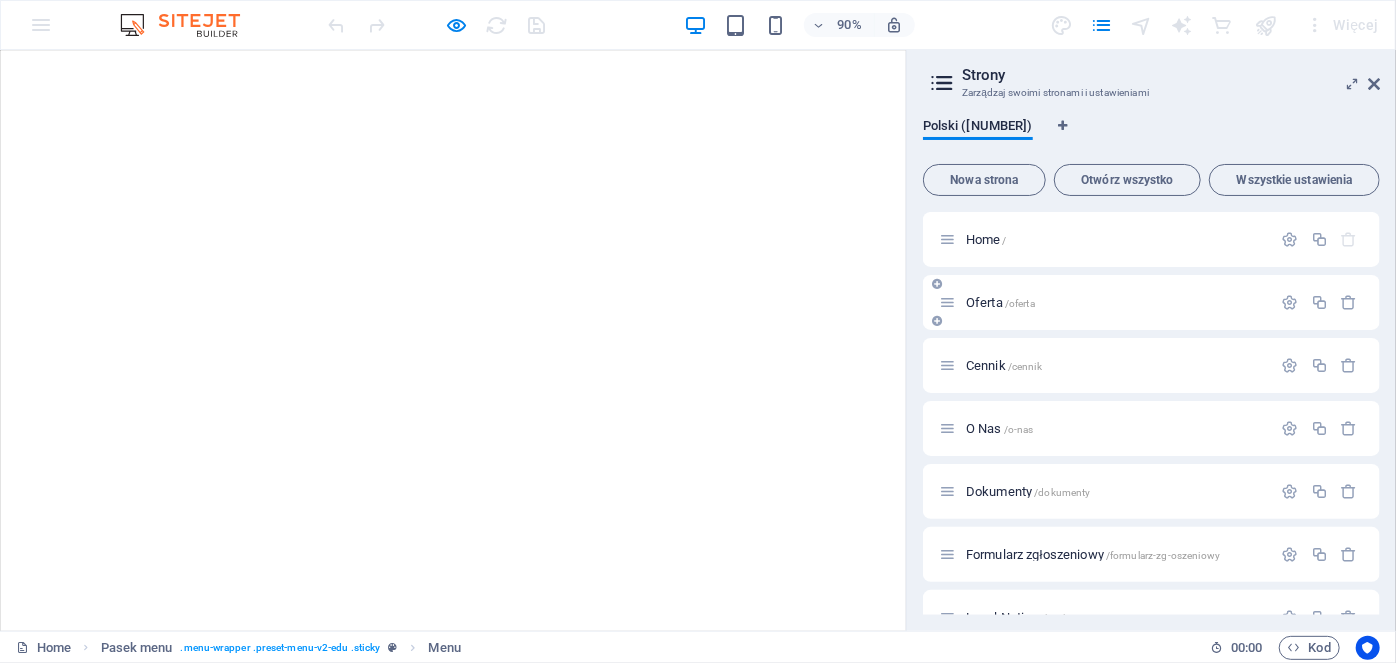 click on "Oferta /oferta" at bounding box center [1000, 302] 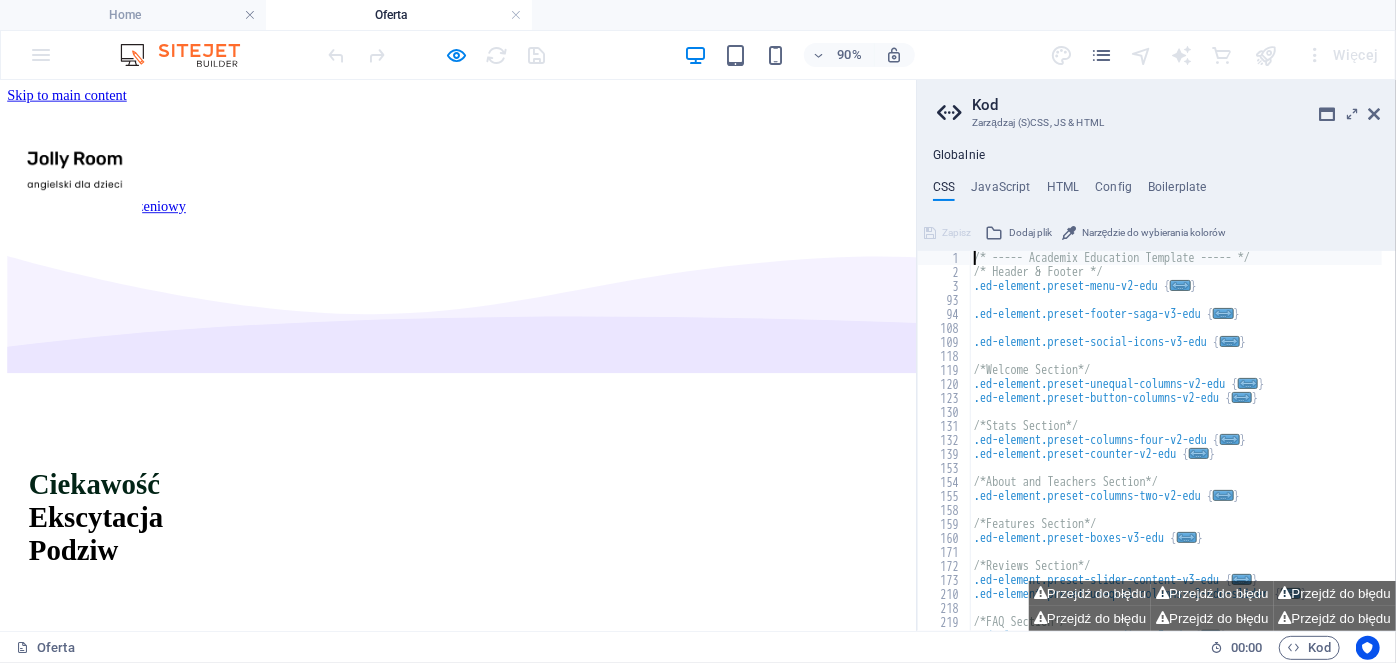 scroll, scrollTop: 0, scrollLeft: 0, axis: both 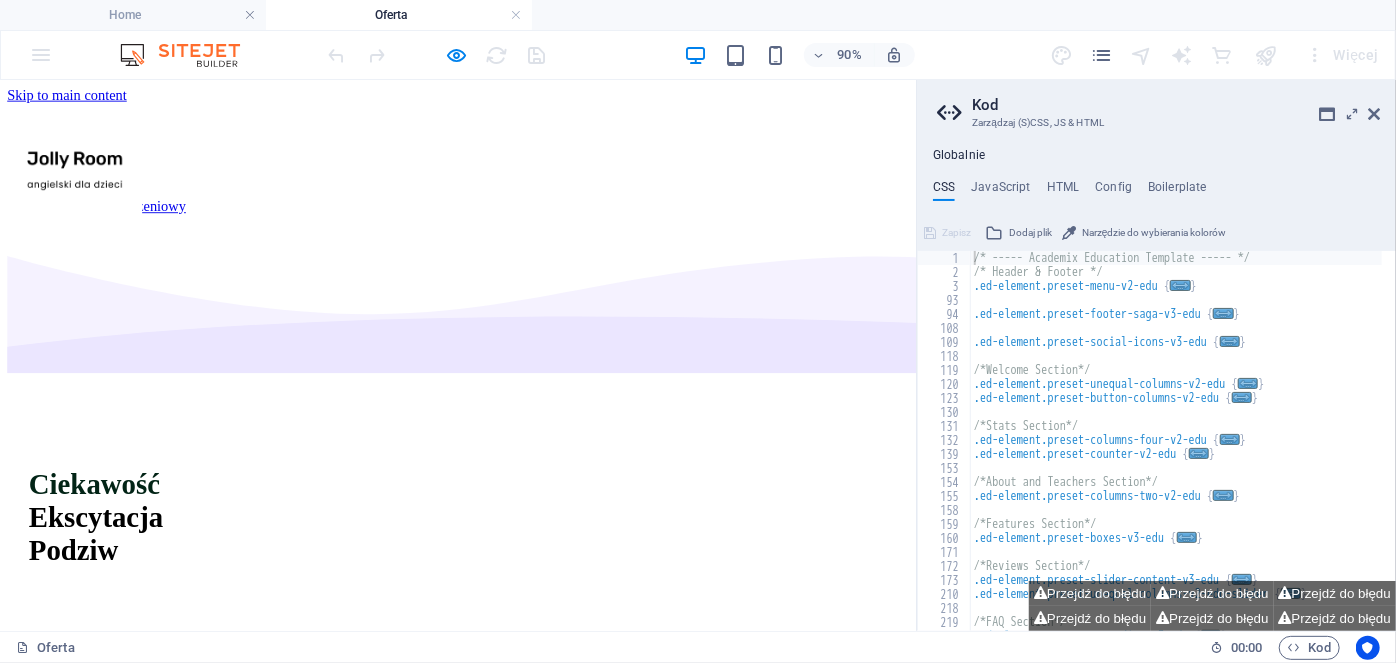 click on "Home Oferta Cennik O Nas Dokumenty Formularz zgłoszeniowy" at bounding box center [509, 175] 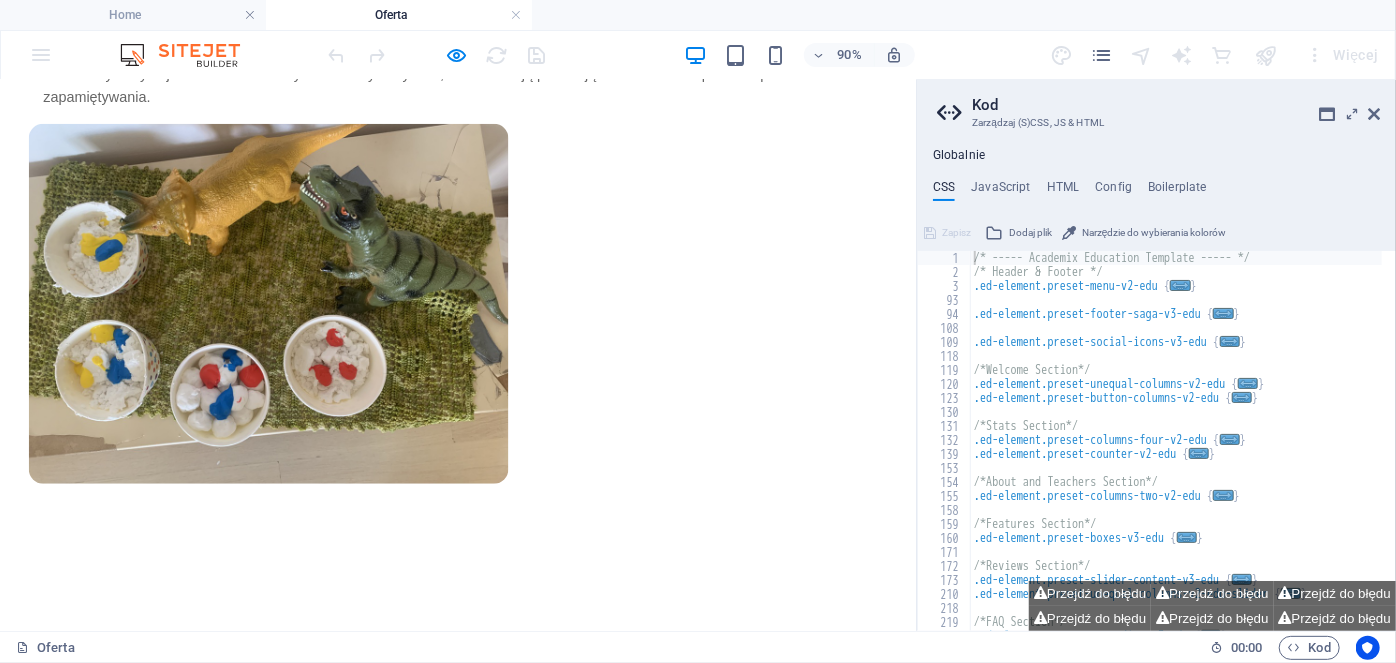 scroll, scrollTop: 786, scrollLeft: 0, axis: vertical 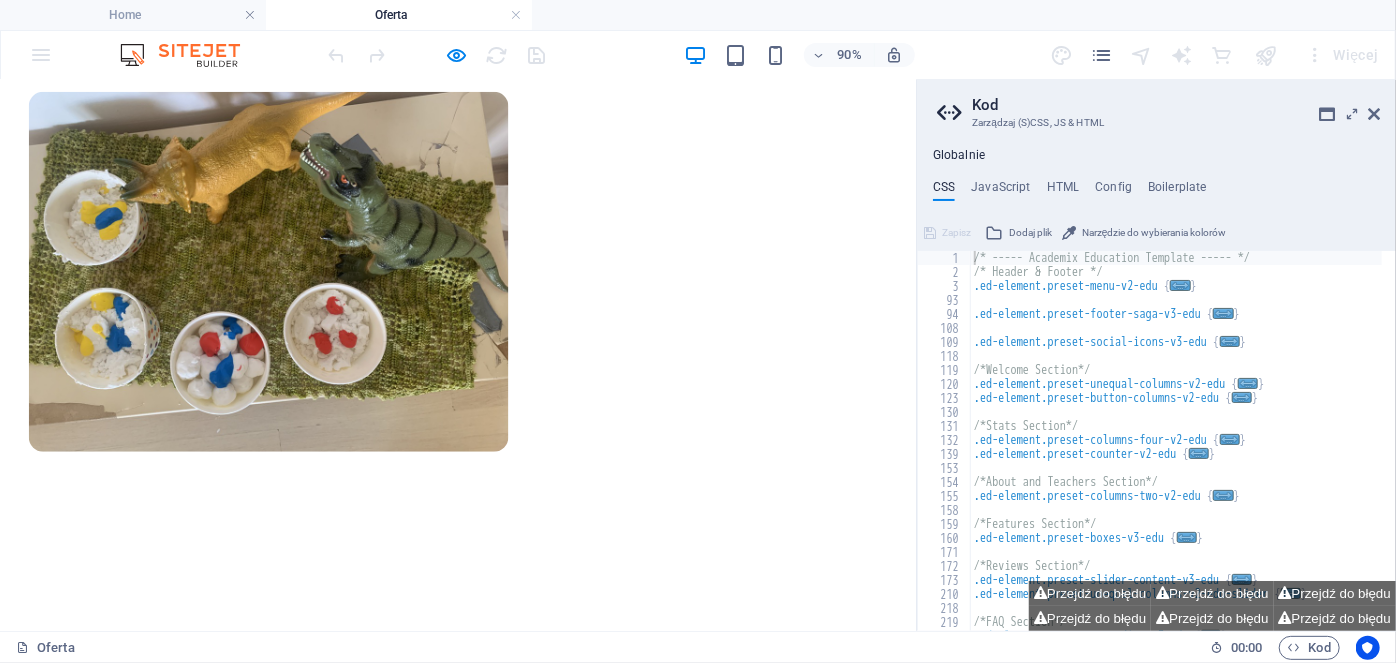 click on "Pick Up Sensory English  Opis zajęć" at bounding box center (509, 784) 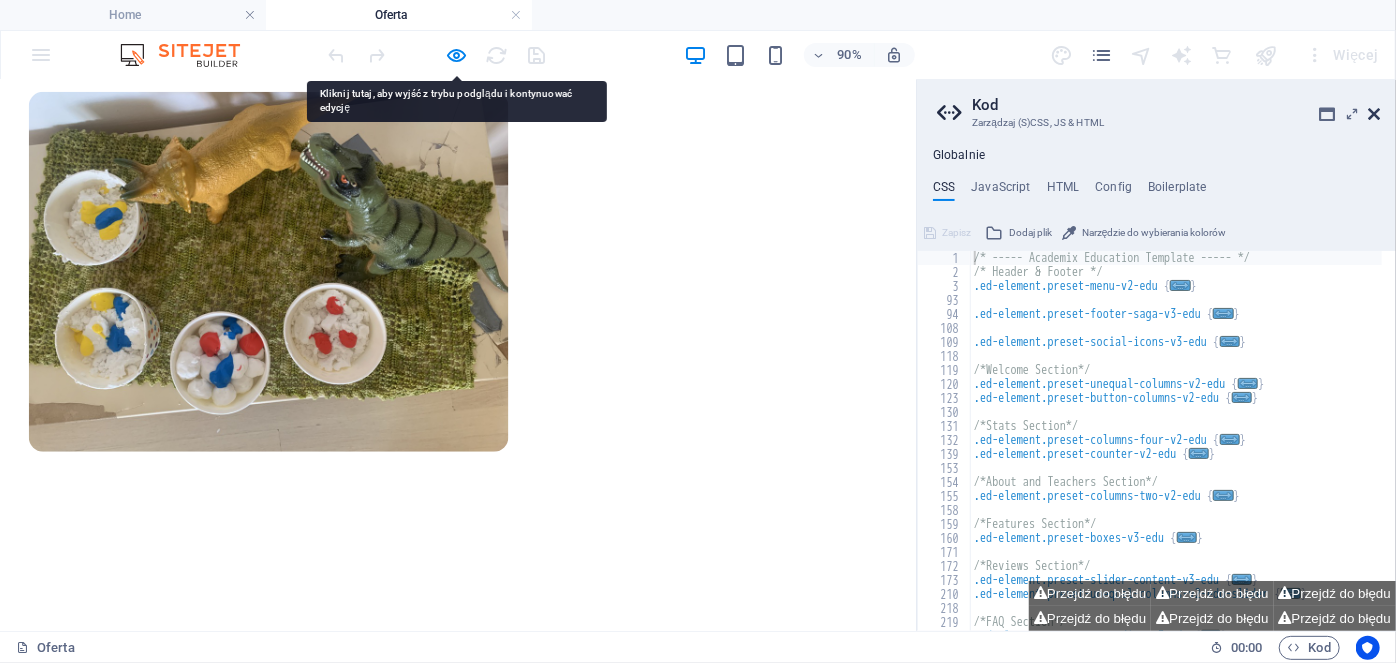 click at bounding box center [1374, 114] 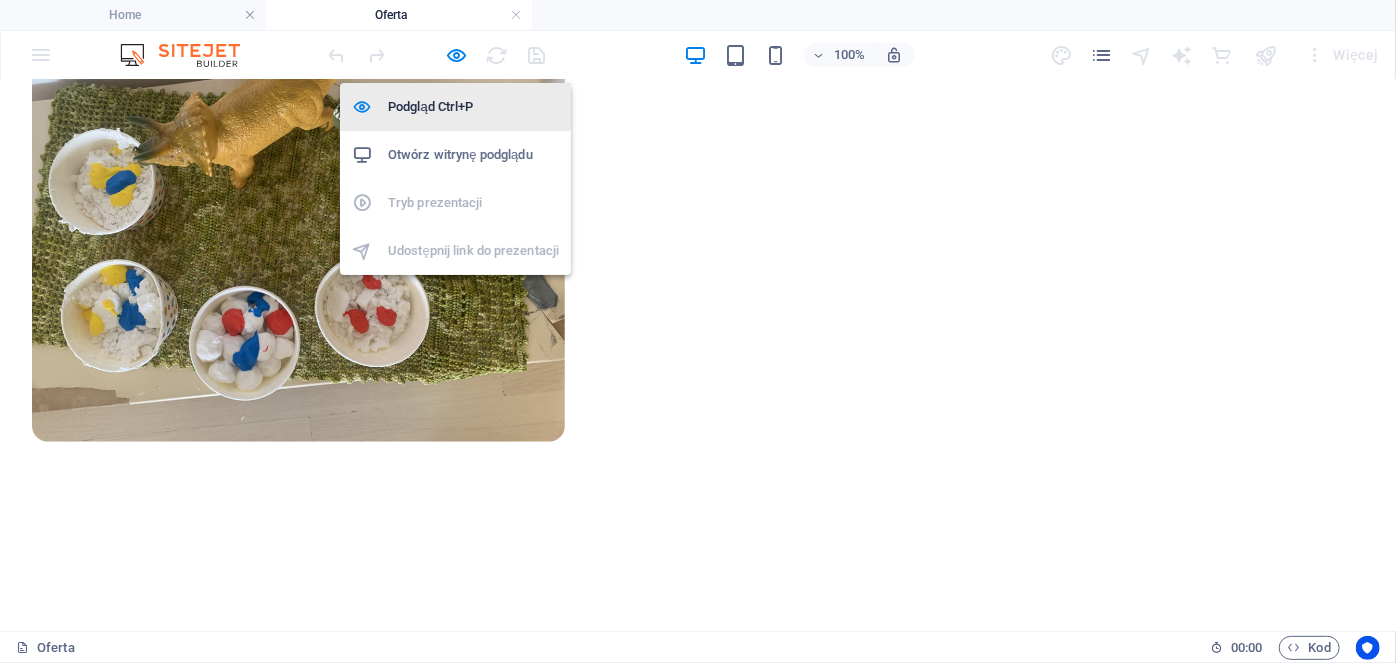 click on "Podgląd Ctrl+P" at bounding box center [473, 107] 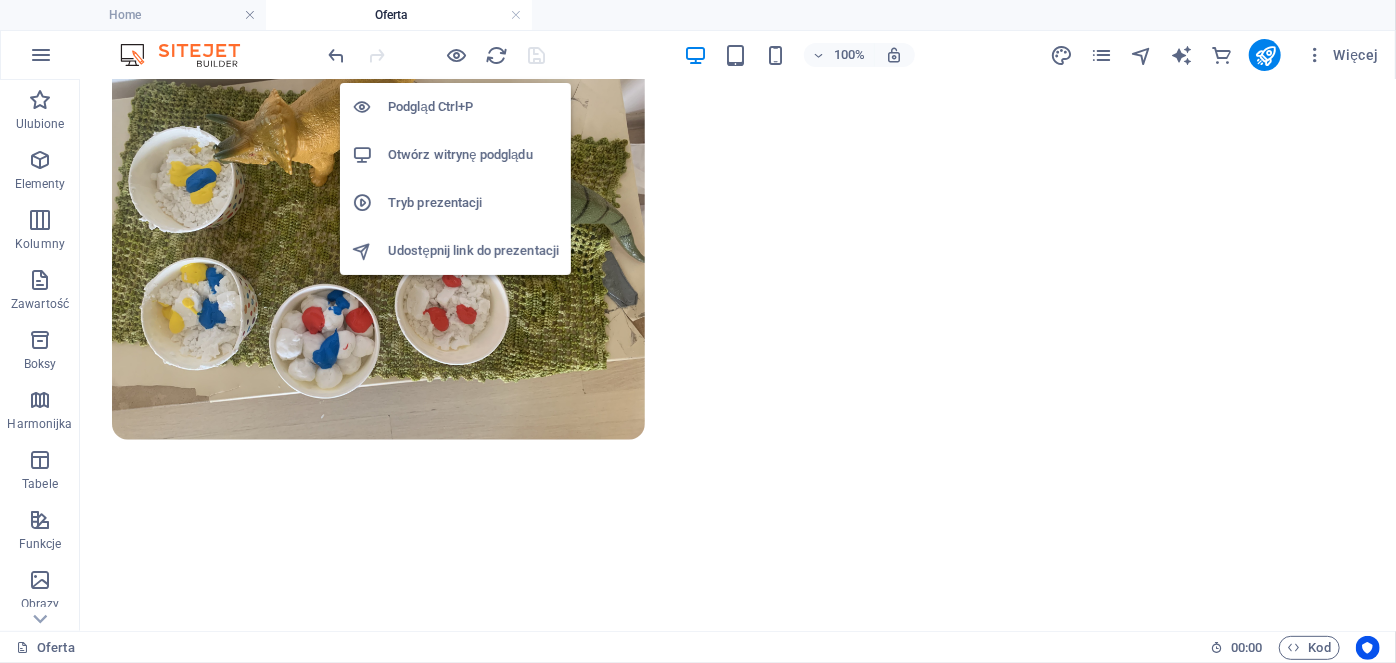 click on "Podgląd Ctrl+P" at bounding box center [473, 107] 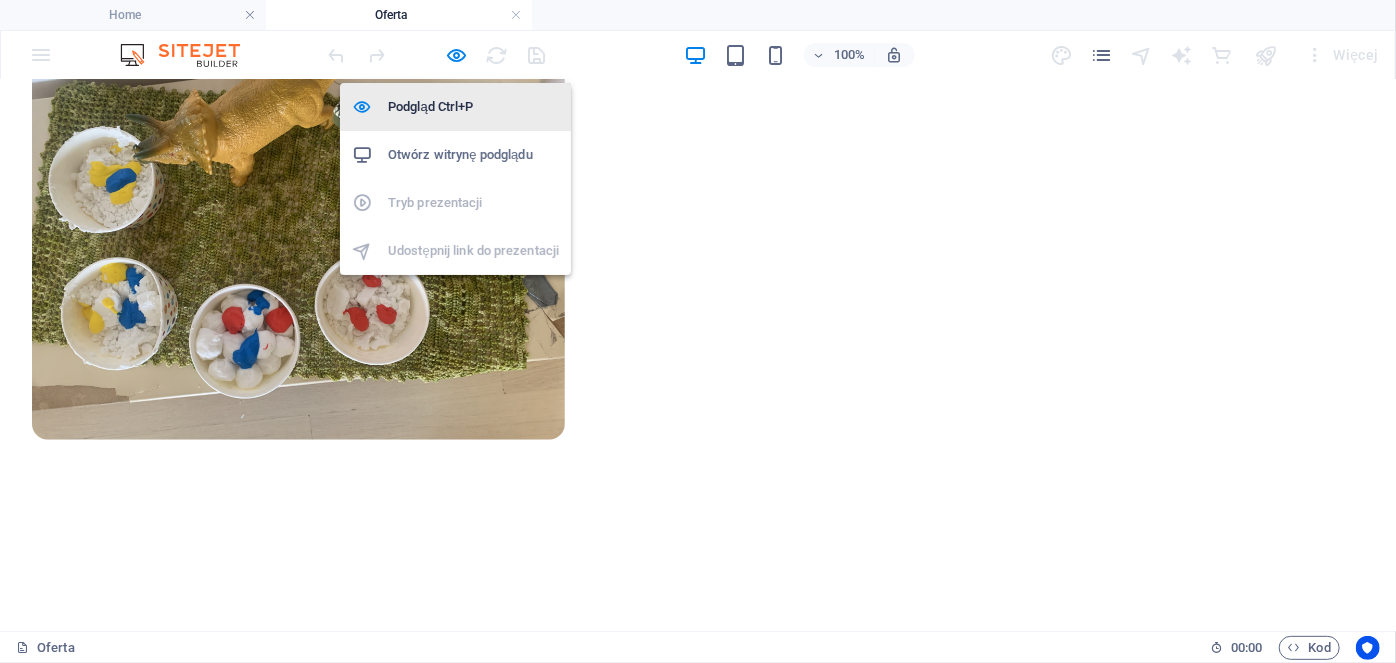 scroll, scrollTop: 786, scrollLeft: 0, axis: vertical 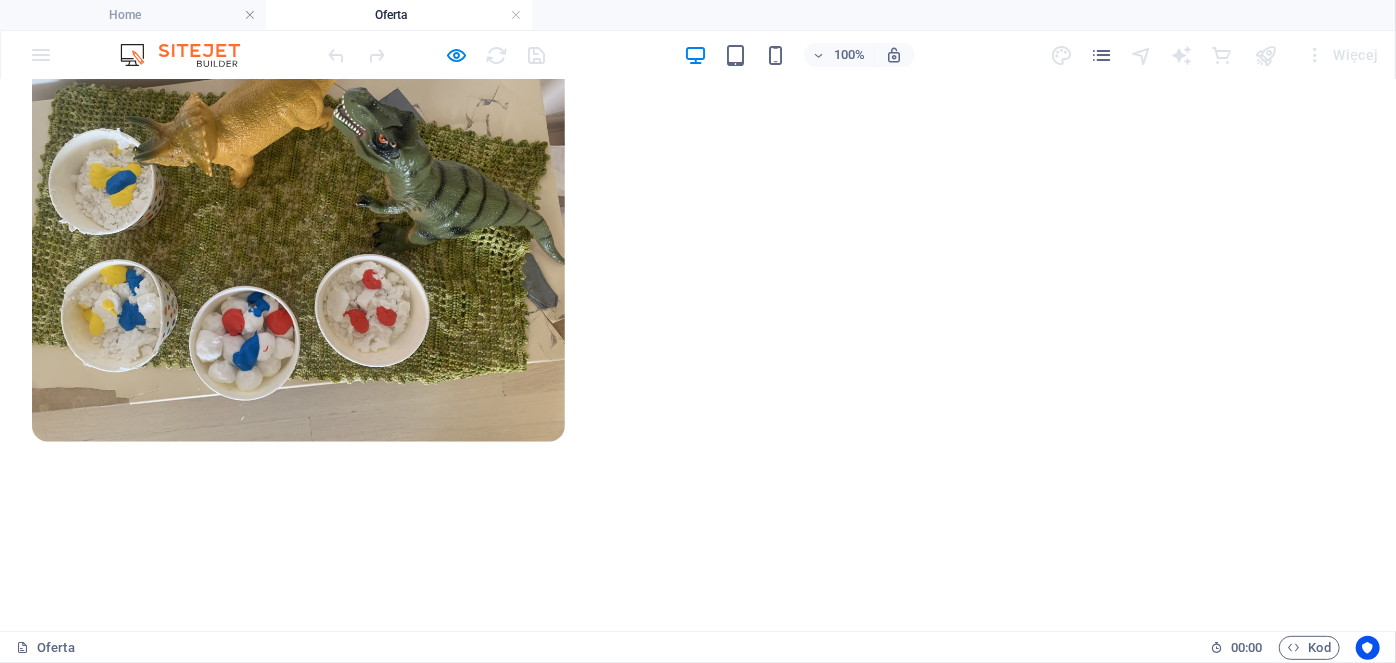 click on "Oferta" at bounding box center (68, -639) 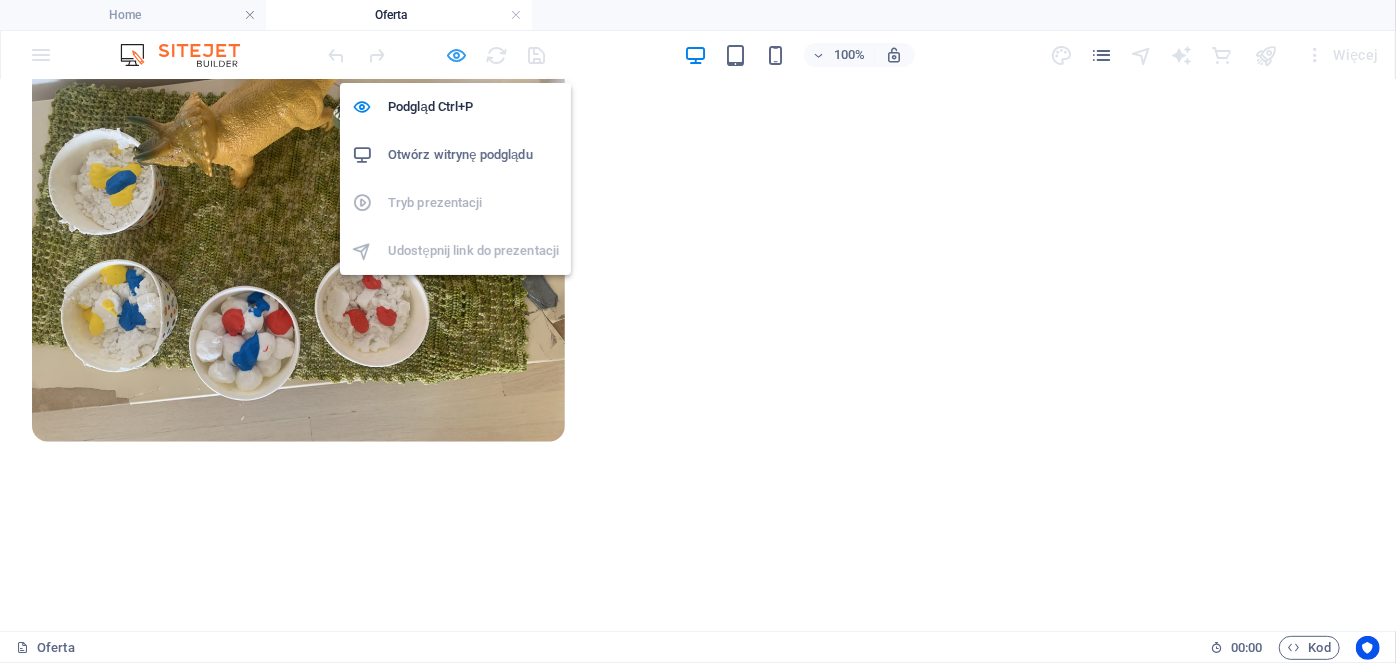 click at bounding box center [457, 55] 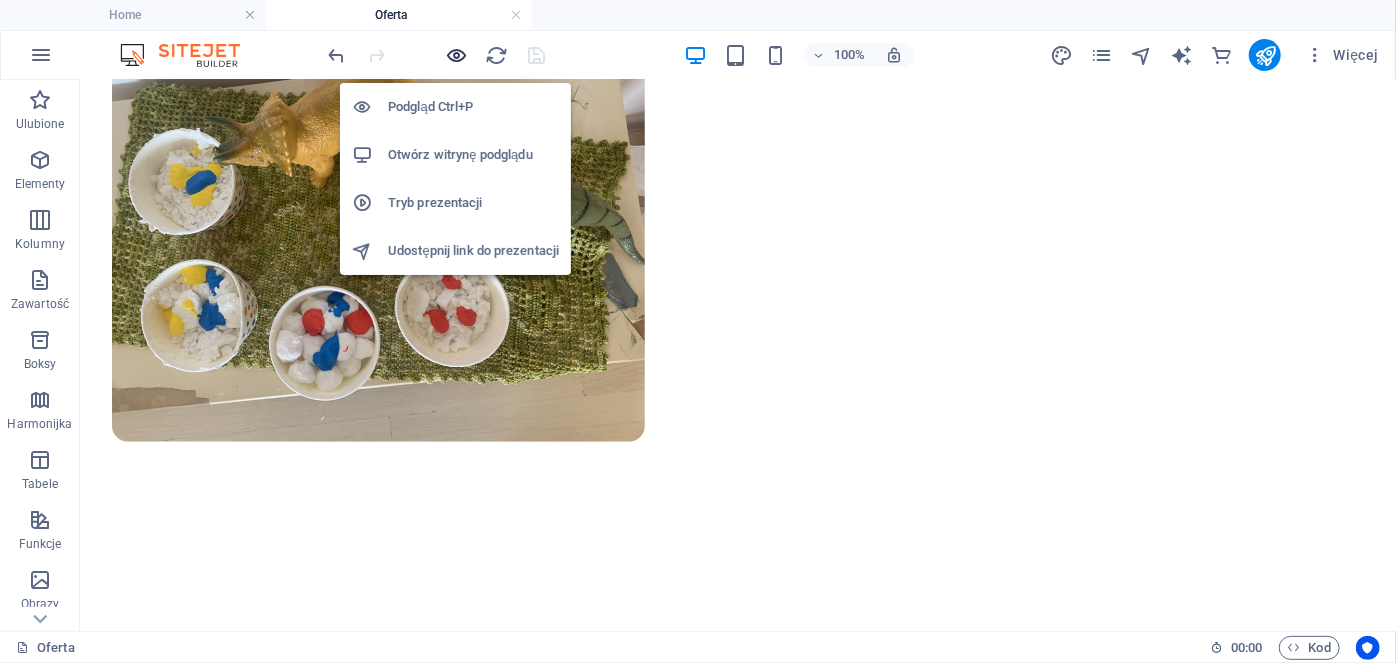 scroll, scrollTop: 788, scrollLeft: 0, axis: vertical 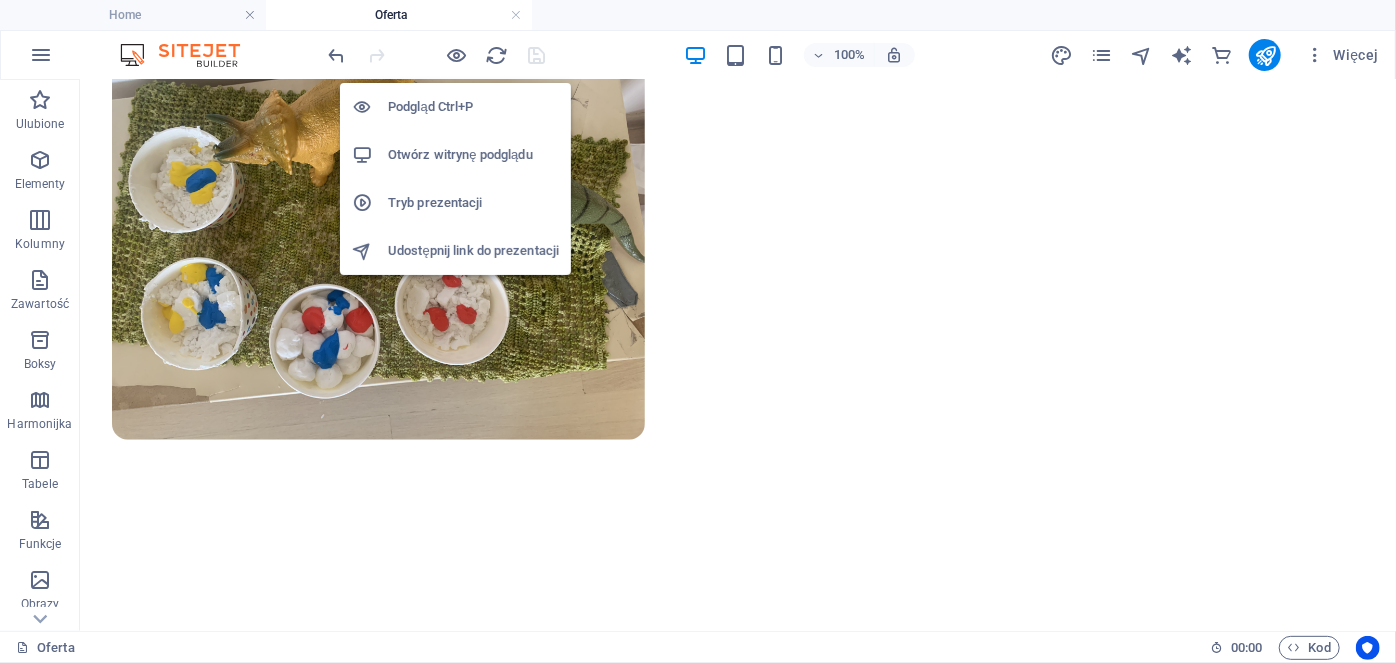 click on "Otwórz witrynę podglądu" at bounding box center (473, 155) 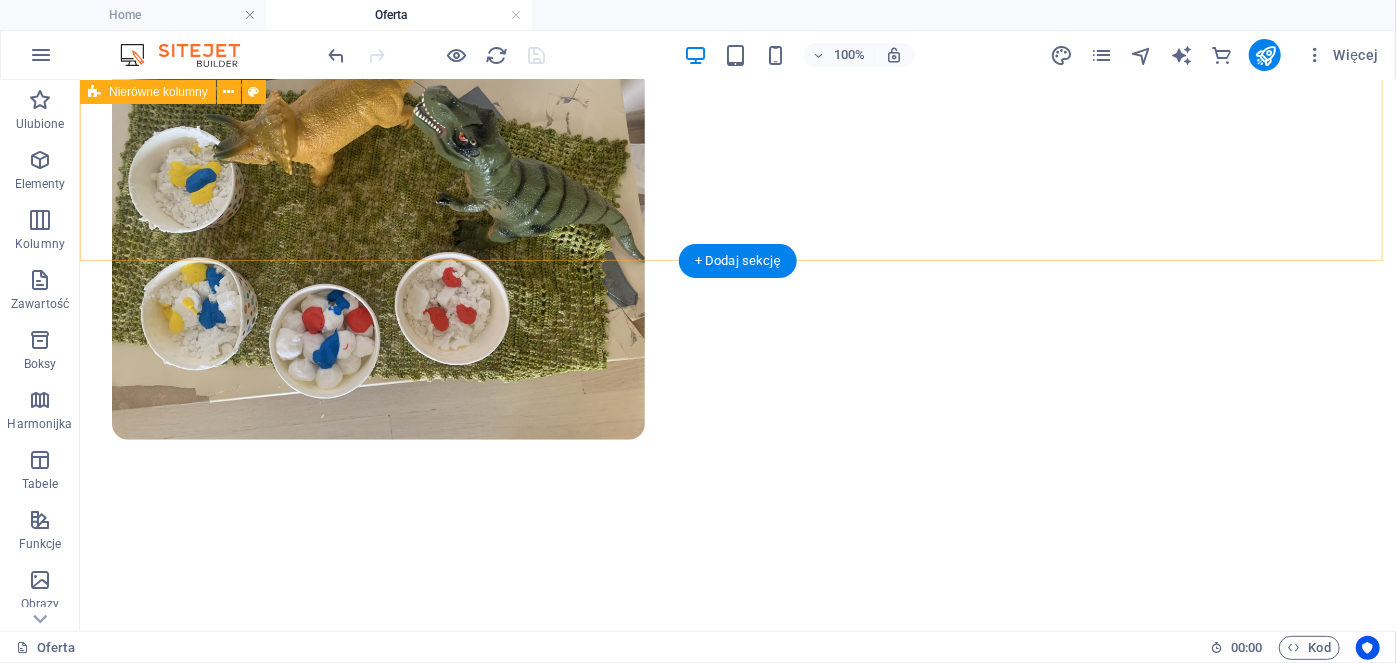 click on "Ciekawość Ekscytacja  Podziw  Nauka angielskiego przebiega w tak ekscytującej atmosferze, że nie musimy namawiać dzieci do nauki angielskiego. One robią to chętnie same z siebie.   Prawda jest taka, że nasi pickupowi kursanci nie mogą doczekać się kolejnej lekcji, bo zawsze na niej tworzą samodzielnie nowe sensoryczne projekty z efektem wow, które z radością zabierają do domu na pamiątkę. Metoda wykorzystuje nowoczesne odkrycia neurodydaktyczne, które działają piorunująco skutecznie w procesie poznawania i zapamiętywania." at bounding box center [737, 70] 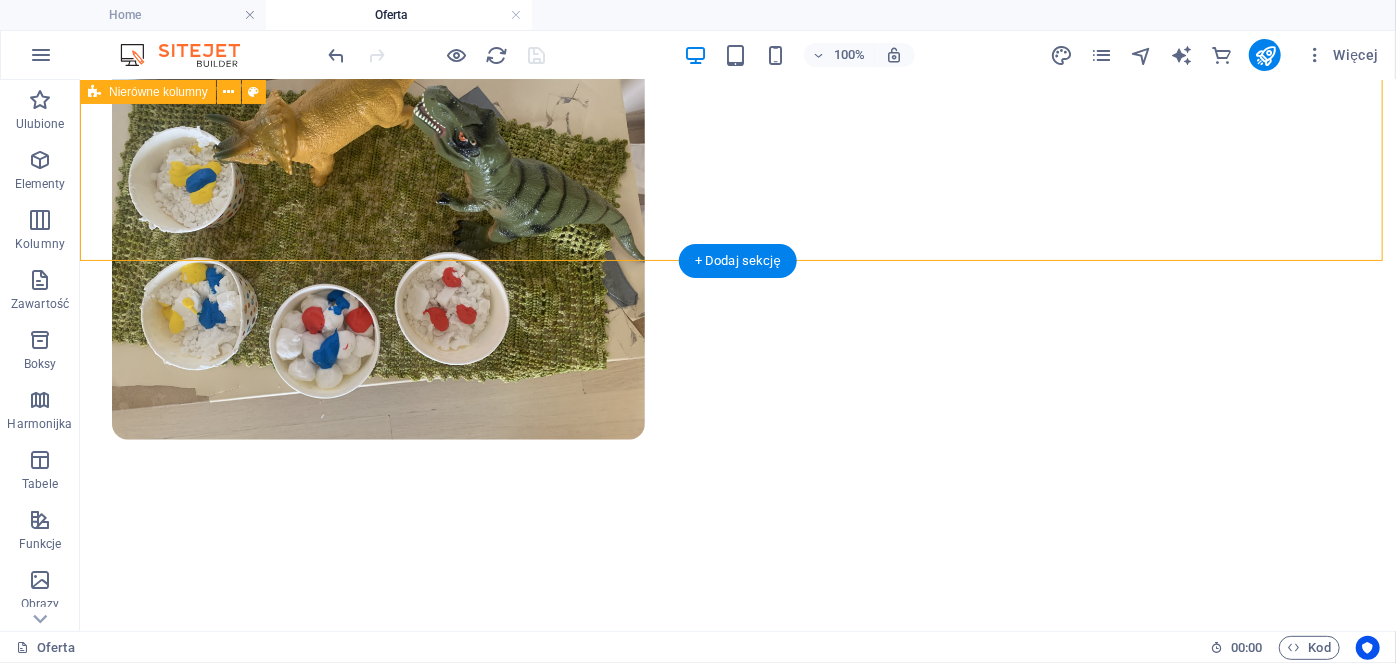drag, startPoint x: 889, startPoint y: 219, endPoint x: 562, endPoint y: 226, distance: 327.07492 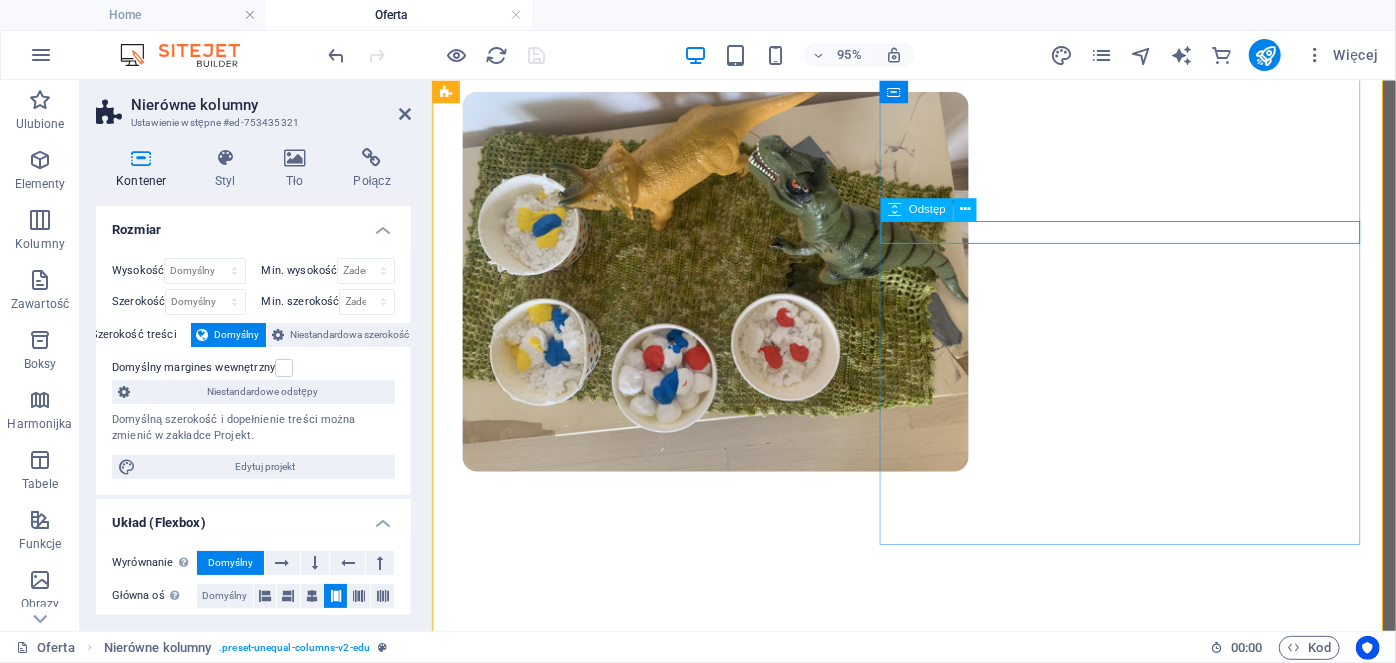 scroll, scrollTop: 240, scrollLeft: 0, axis: vertical 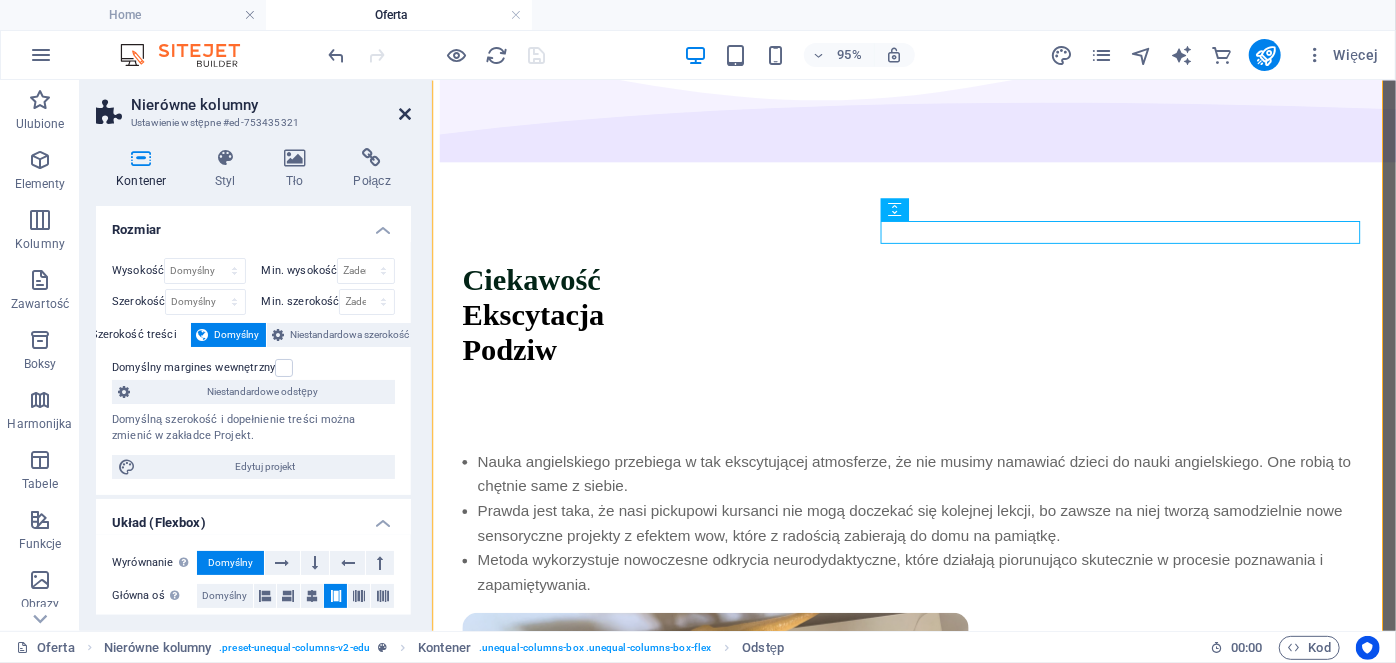 click at bounding box center [405, 114] 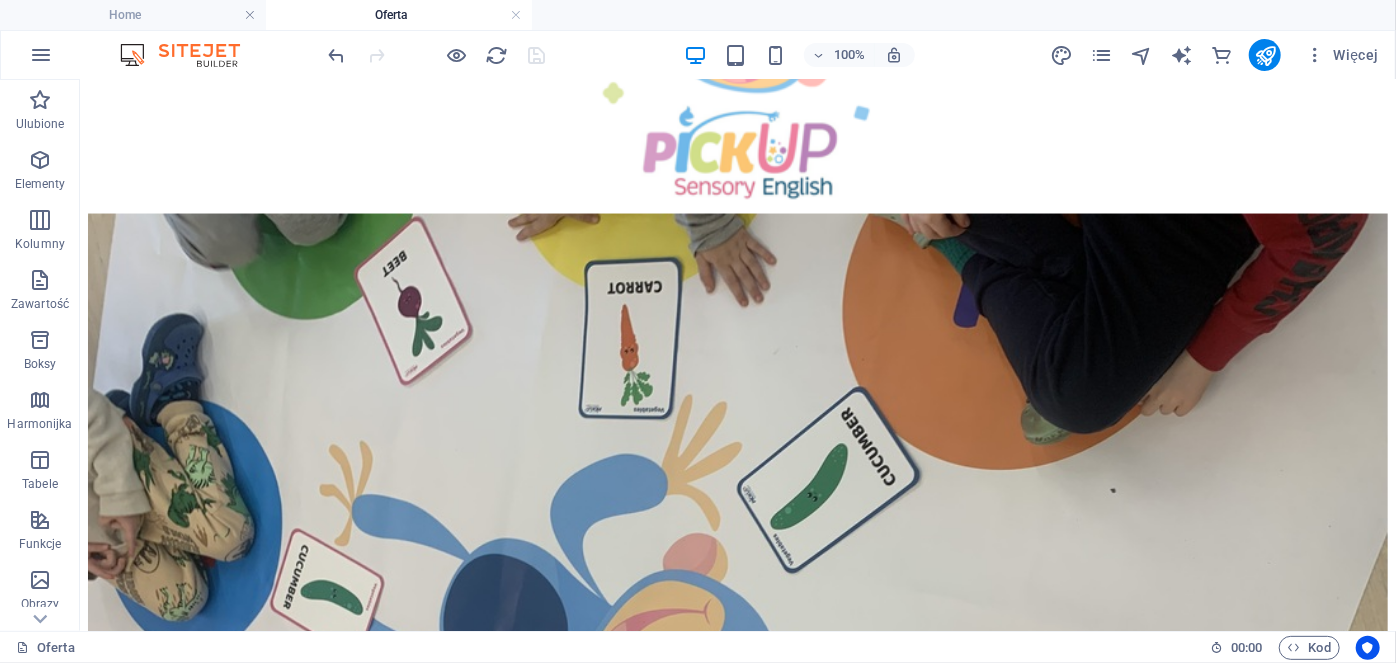 scroll, scrollTop: 1667, scrollLeft: 0, axis: vertical 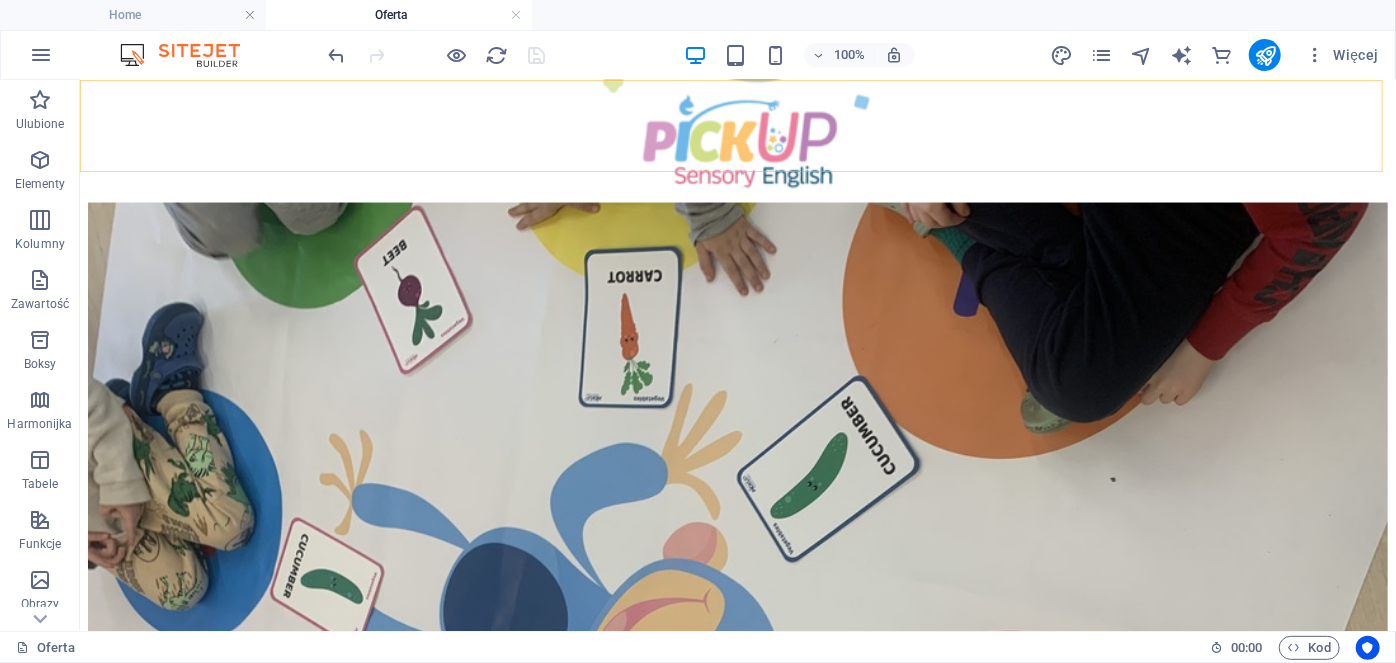 click on "Home Oferta Cennik O Nas Dokumenty Formularz zgłoszeniowy" at bounding box center [737, -1492] 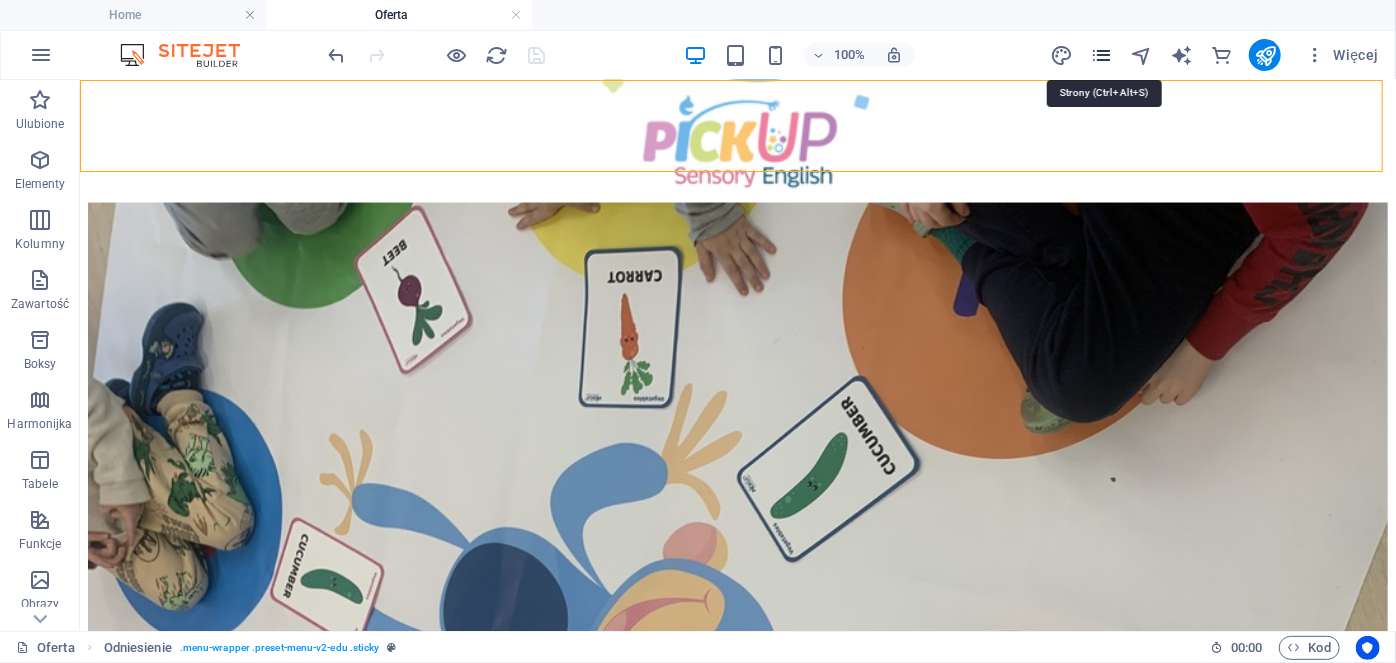 click at bounding box center [1101, 55] 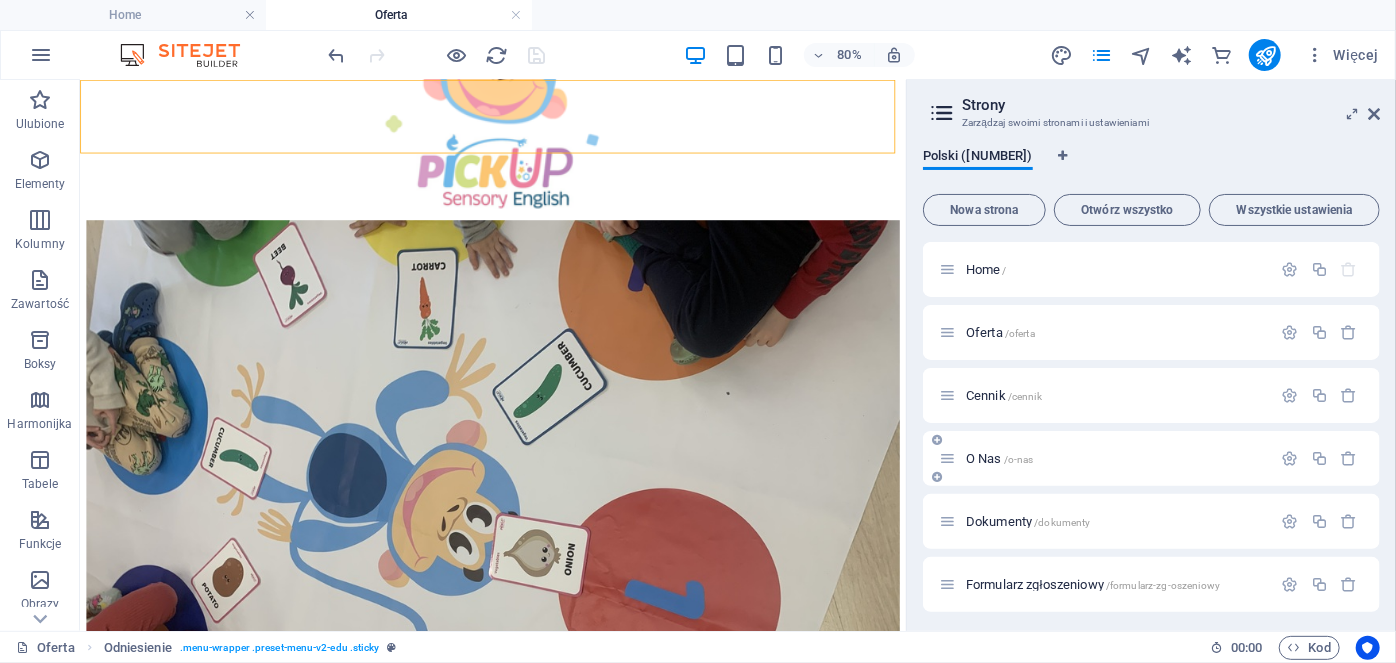 click on "O Nas /o-nas" at bounding box center (1105, 458) 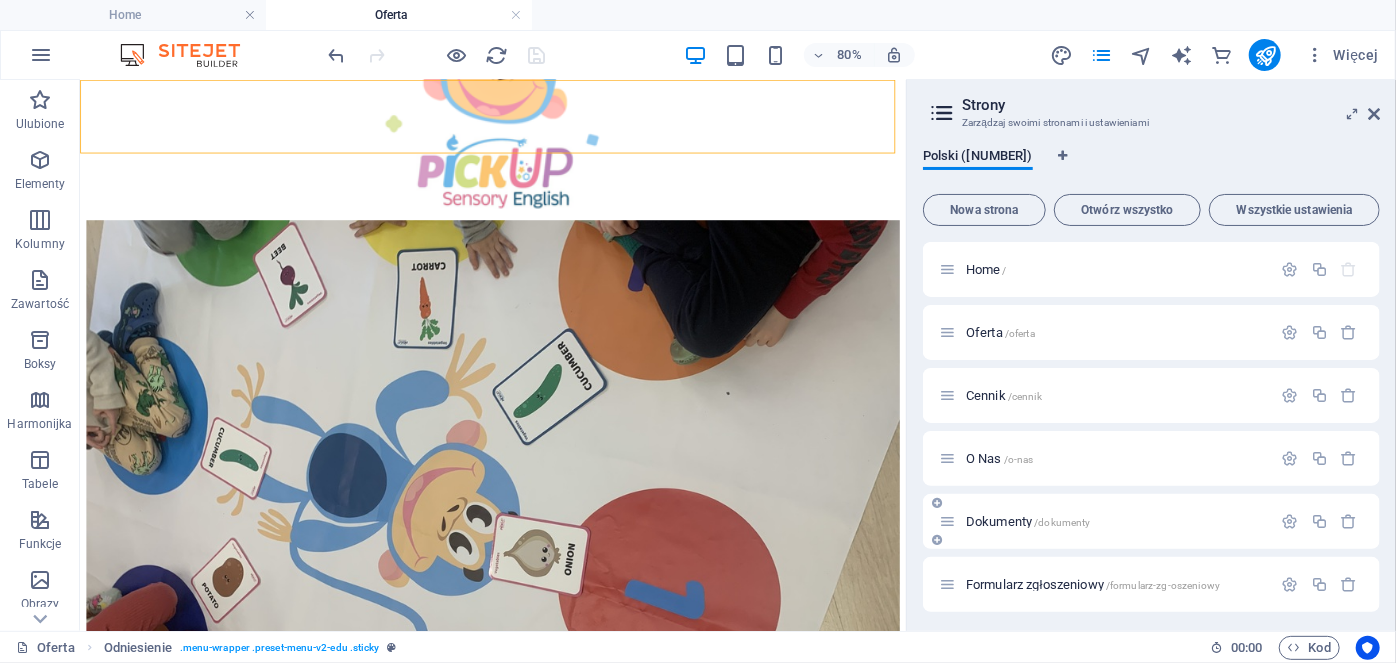 click on "Dokumenty /dokumenty" at bounding box center [1105, 521] 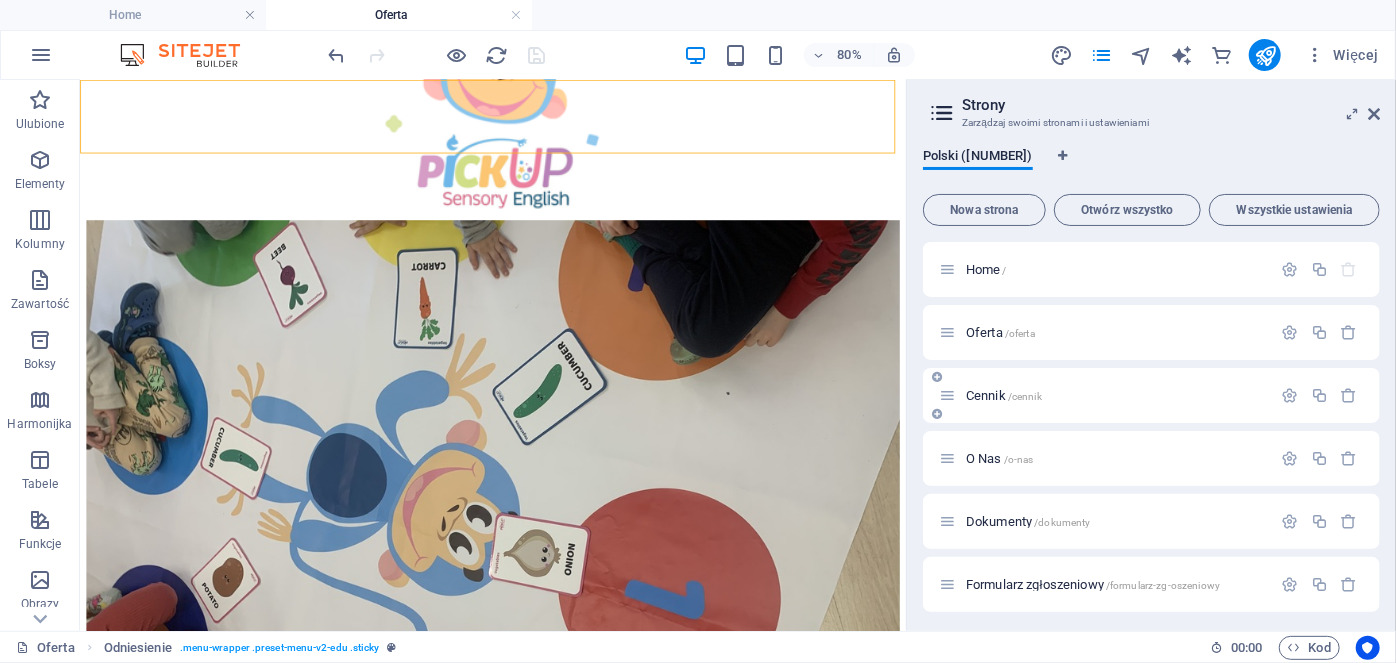 click on "Cennik /cennik" at bounding box center [1004, 395] 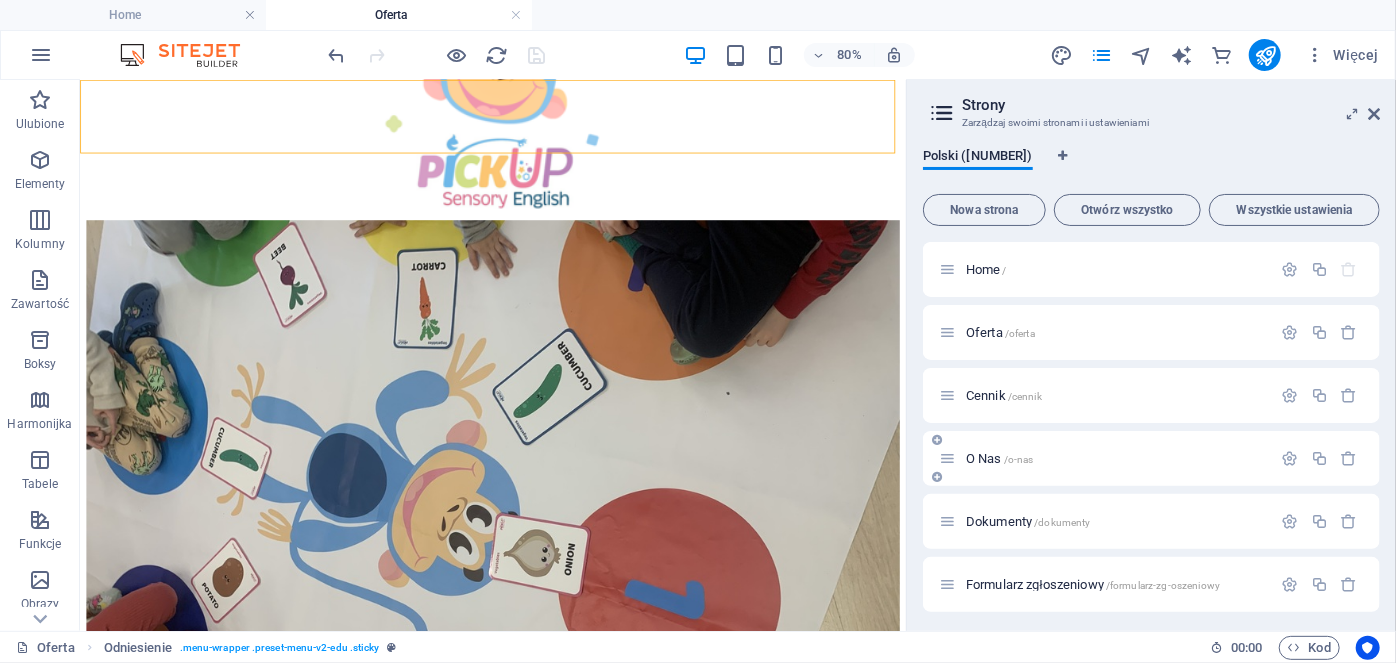 scroll, scrollTop: 0, scrollLeft: 0, axis: both 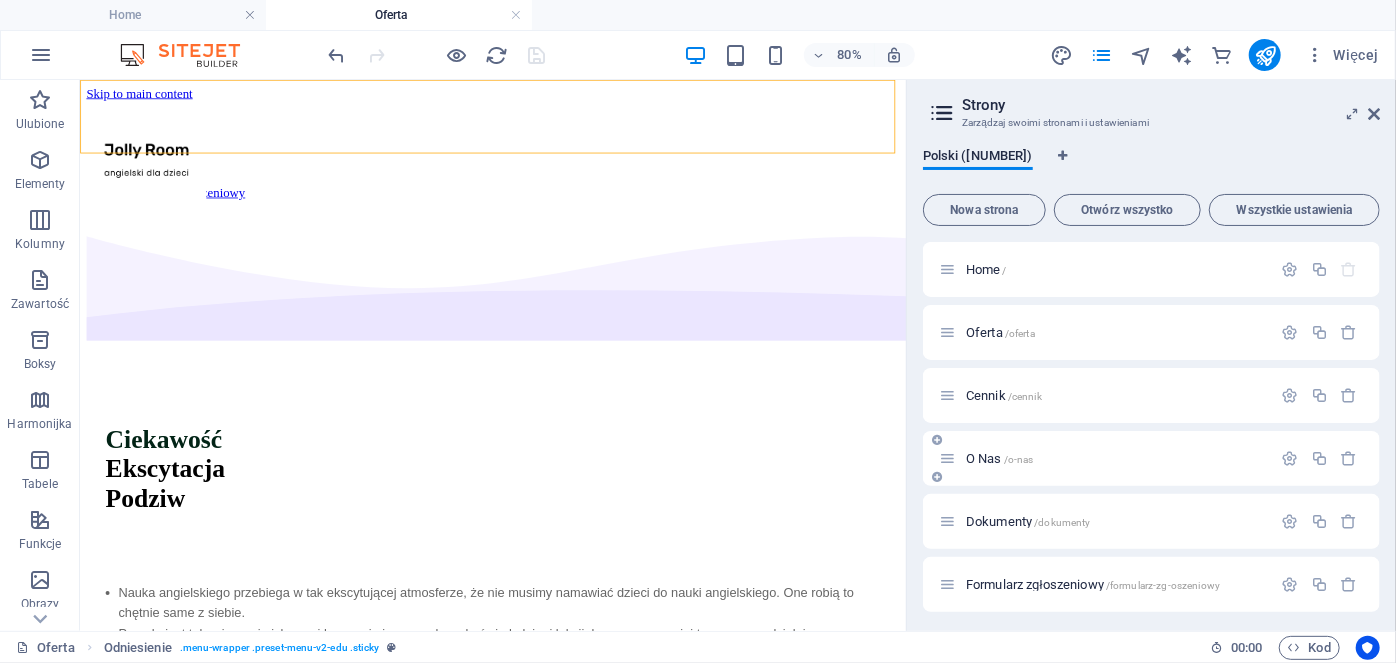 click on "O Nas /o-nas" at bounding box center [1151, 458] 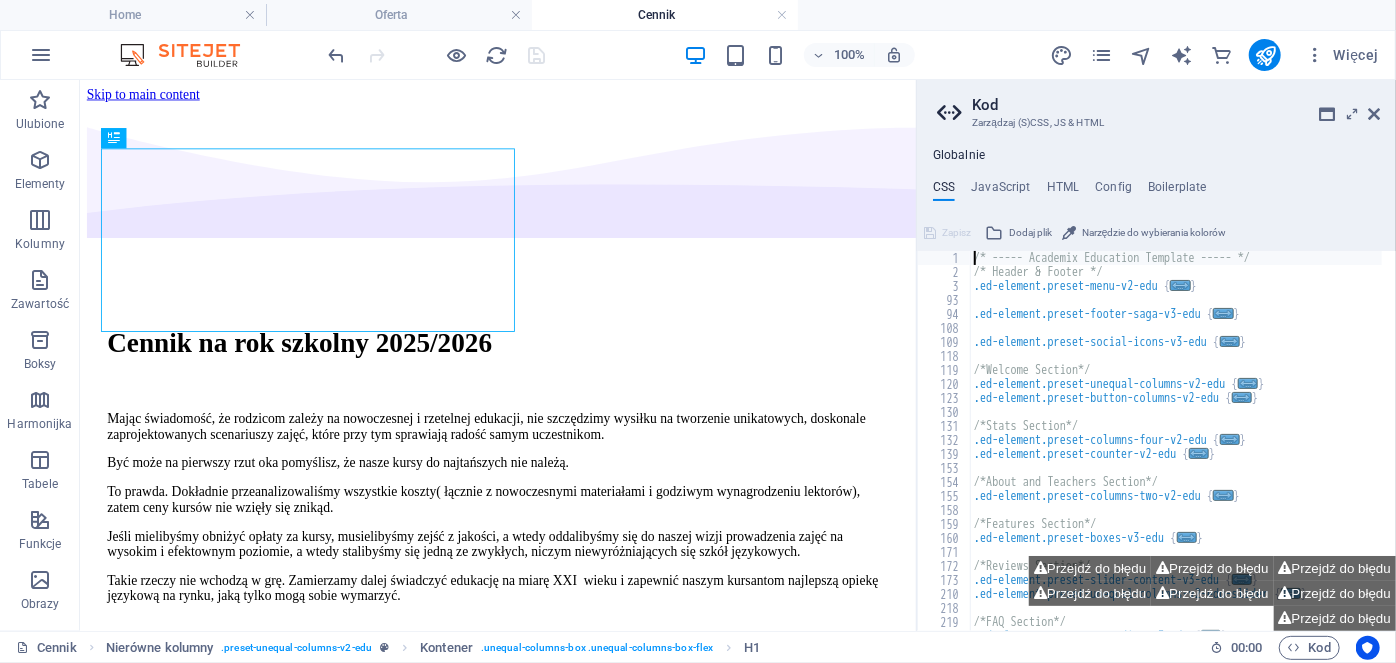 scroll, scrollTop: 0, scrollLeft: 0, axis: both 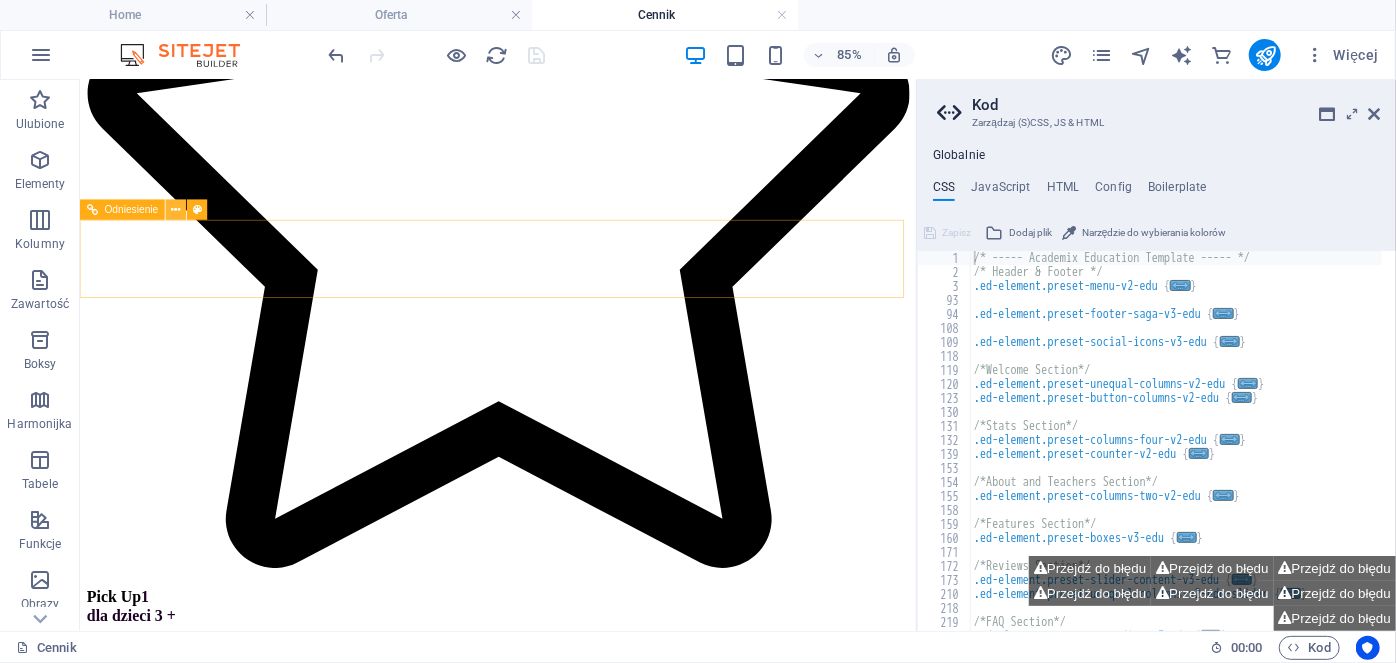 click at bounding box center [176, 210] 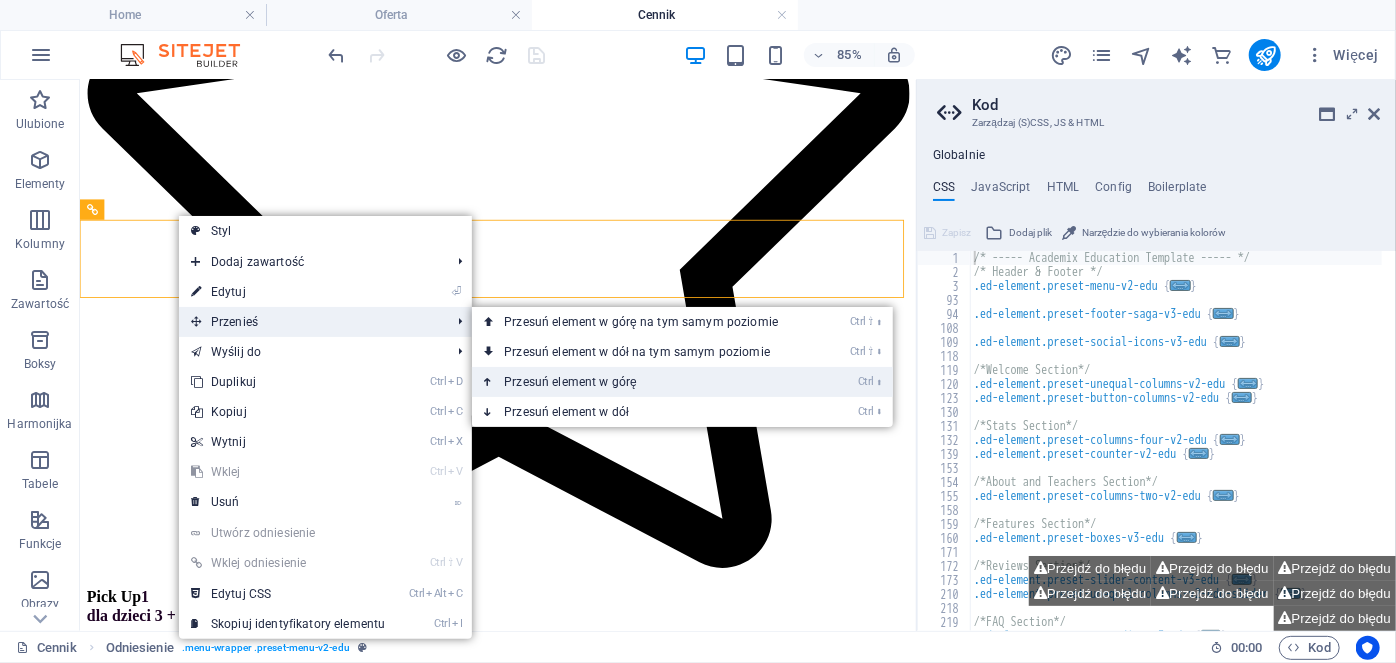 click on "Ctrl ⬆  Przesuń element w górę" at bounding box center (645, 382) 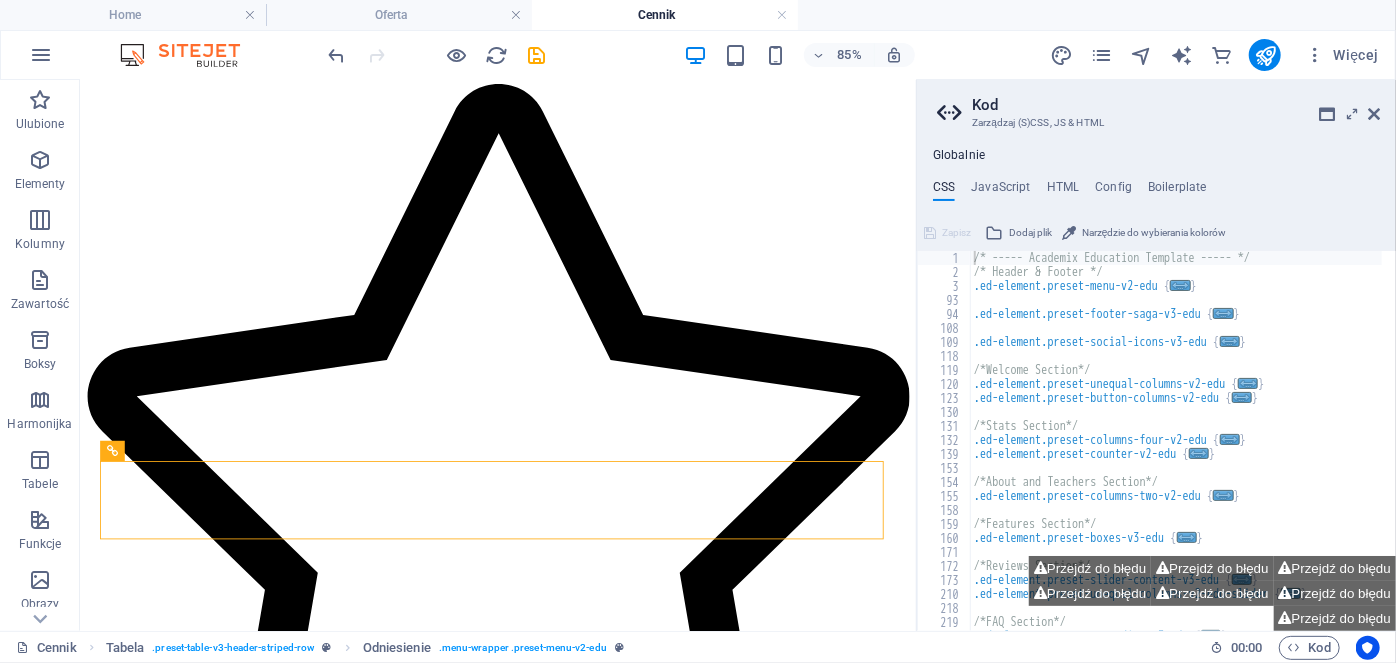 scroll, scrollTop: 2403, scrollLeft: 0, axis: vertical 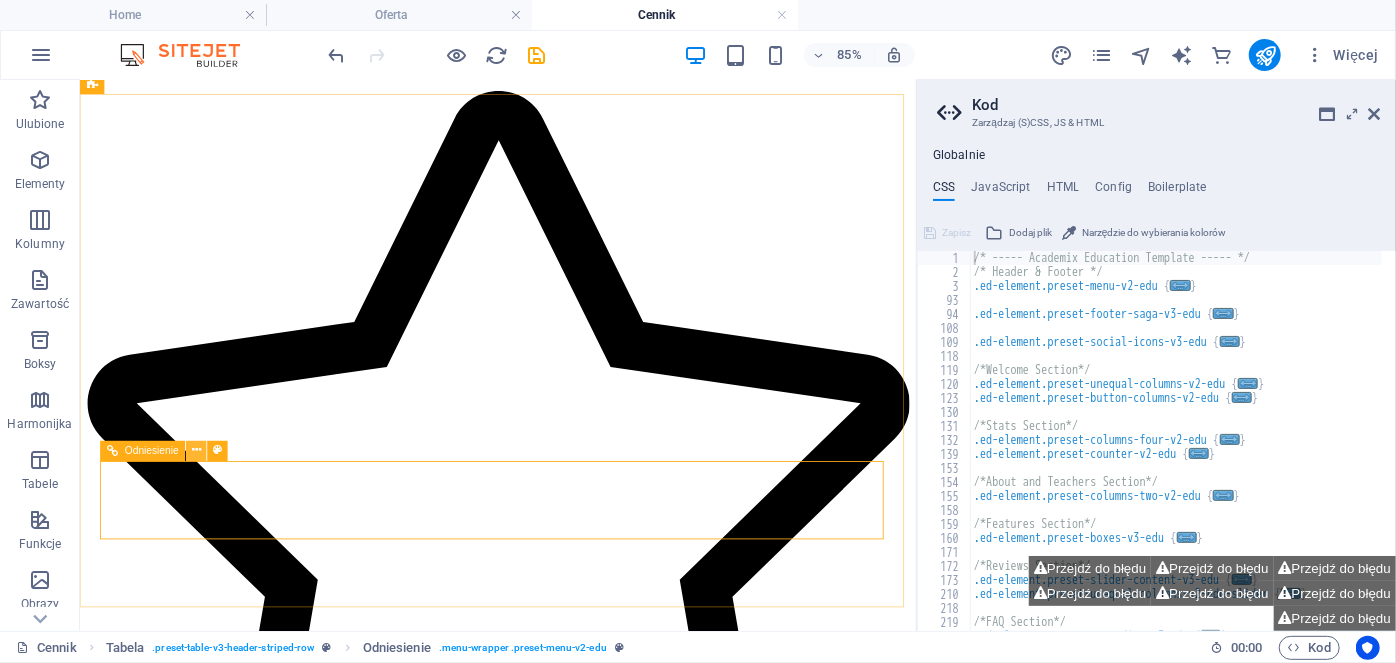 click at bounding box center (196, 451) 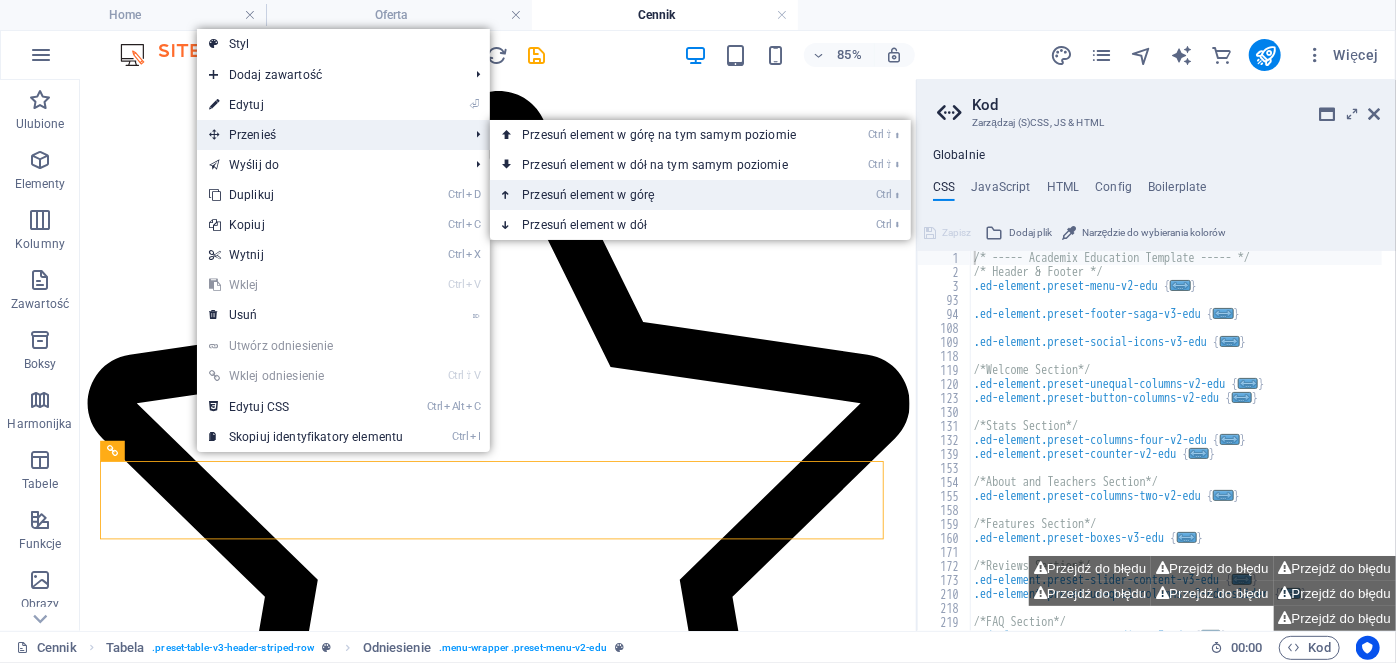 click on "Ctrl ⬆  Przesuń element w górę" at bounding box center [663, 195] 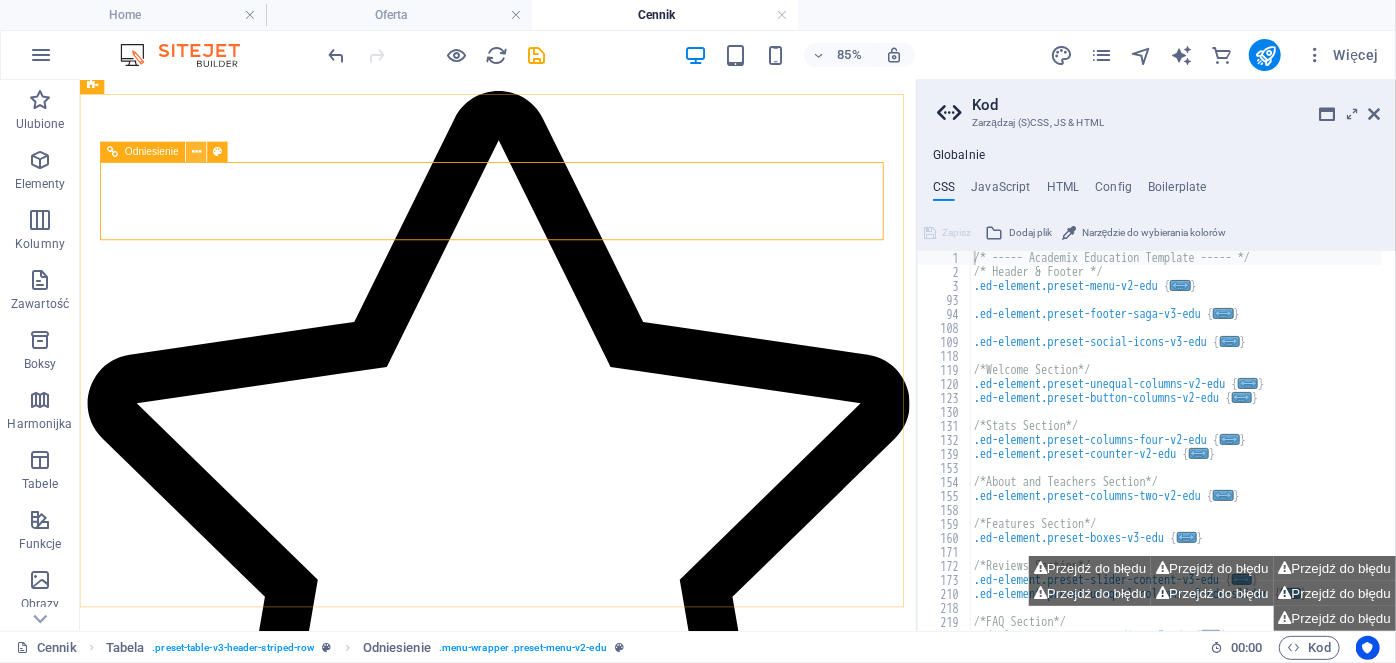 click at bounding box center [196, 153] 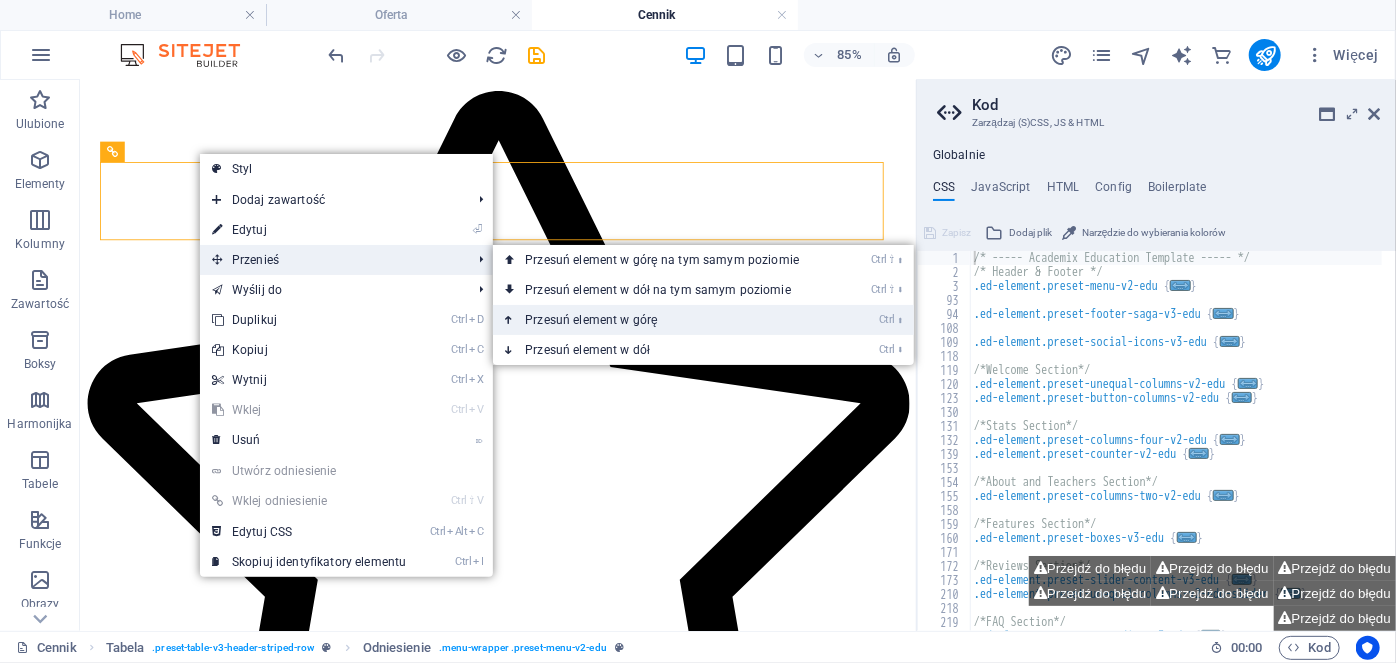 click on "Ctrl ⬆  Przesuń element w górę" at bounding box center [666, 320] 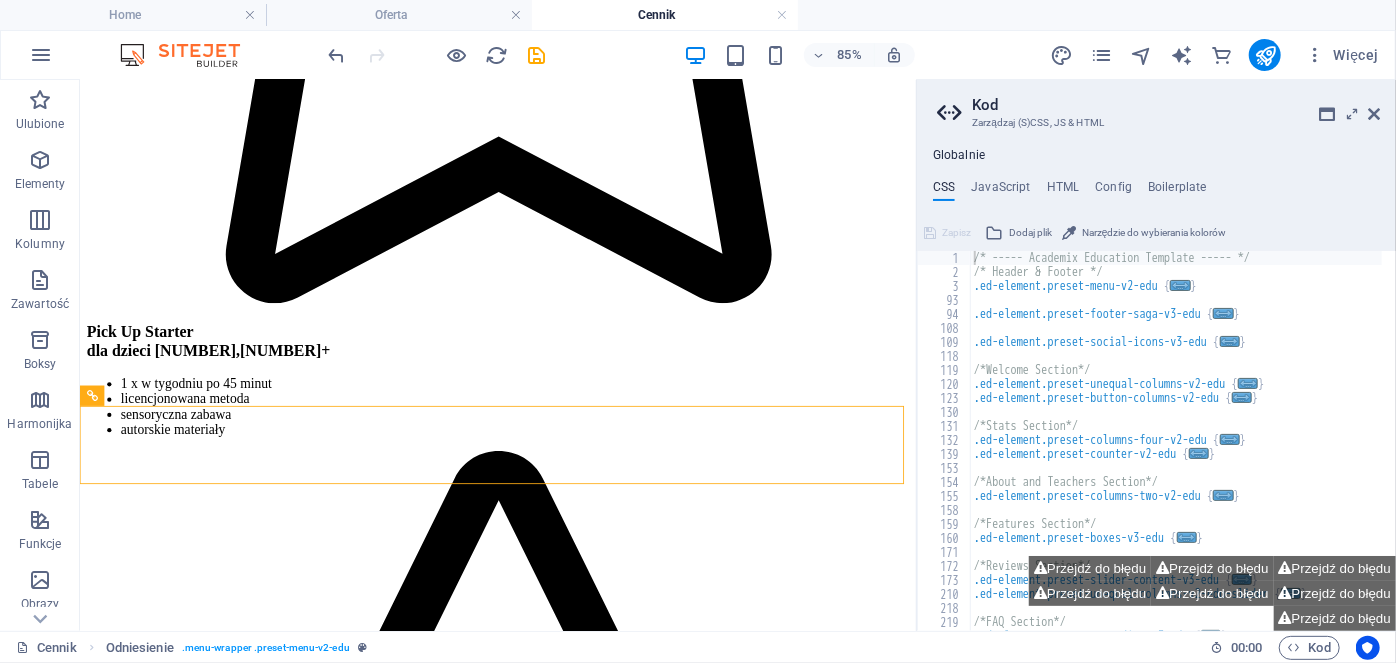 scroll, scrollTop: 1967, scrollLeft: 0, axis: vertical 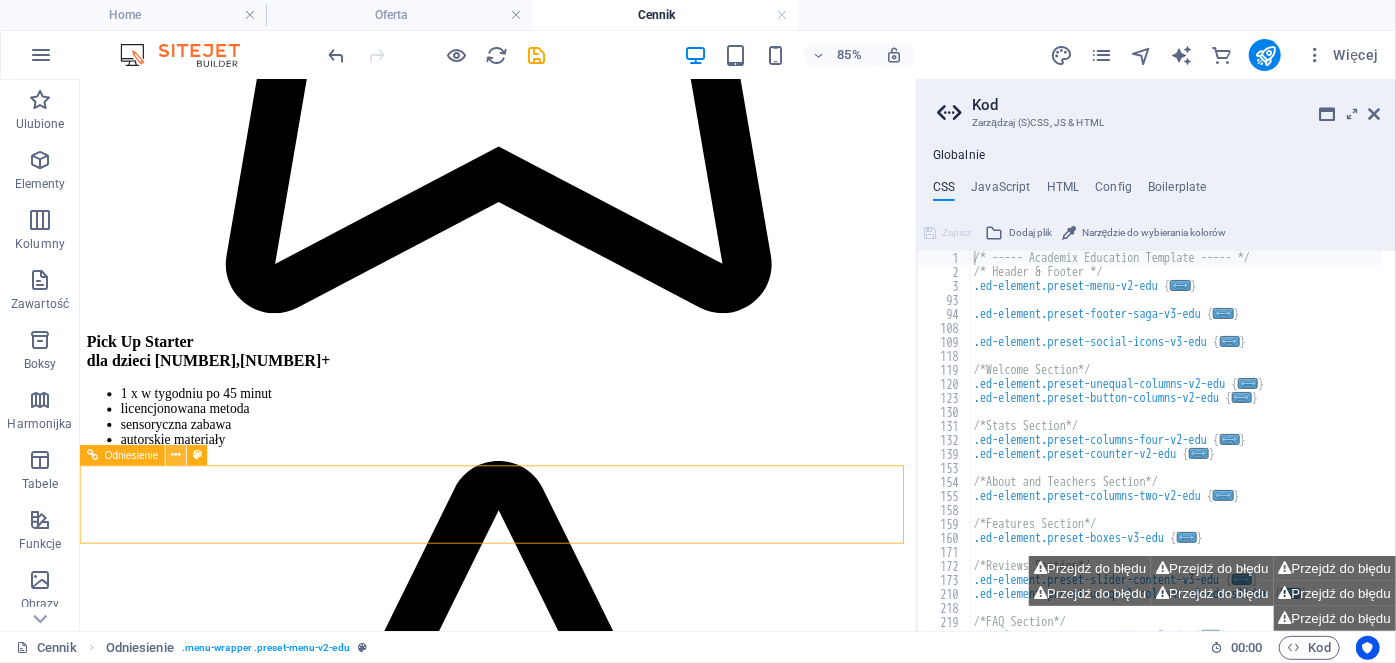click at bounding box center (176, 456) 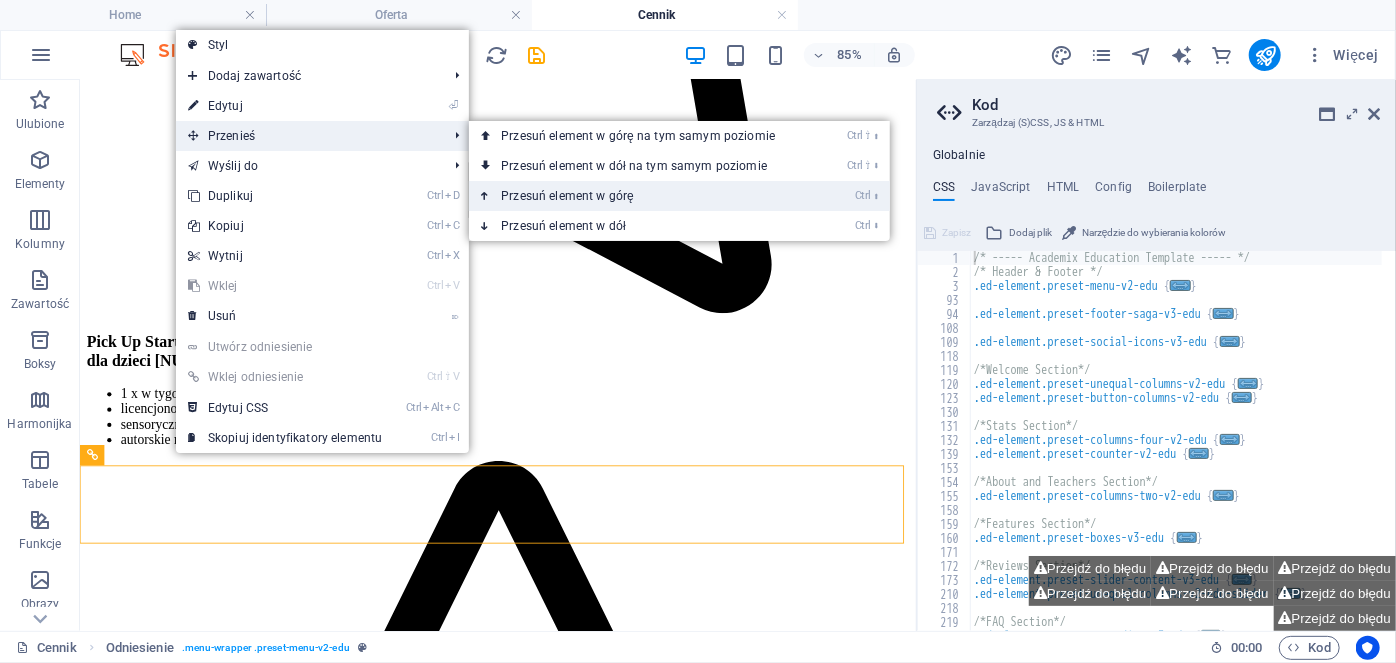 click on "Ctrl ⬆  Przesuń element w górę" at bounding box center (642, 196) 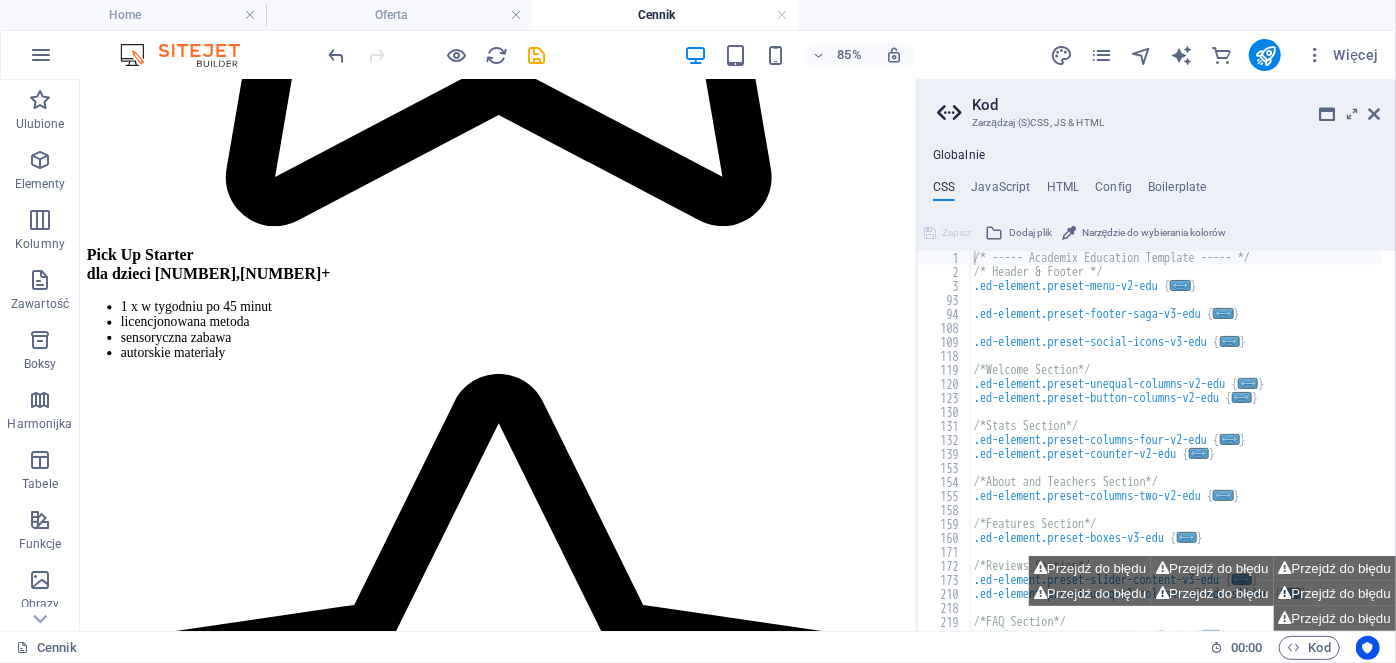 scroll, scrollTop: 2070, scrollLeft: 0, axis: vertical 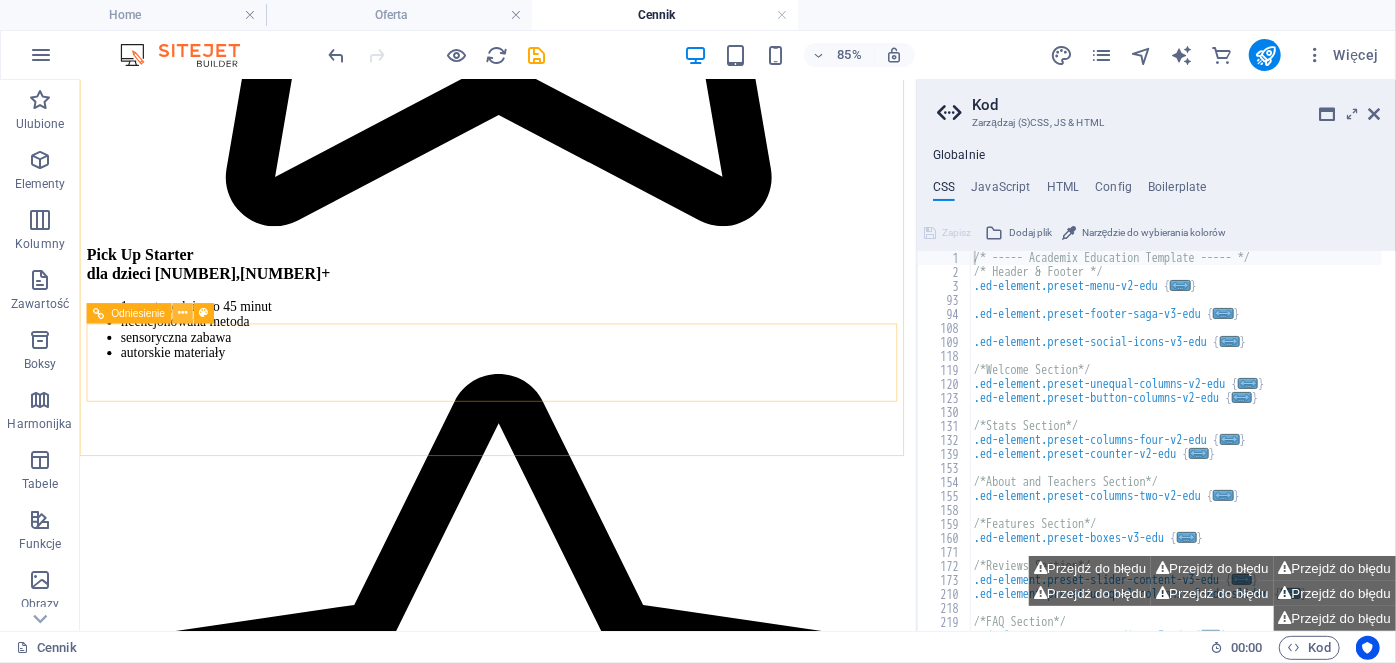 click at bounding box center [183, 313] 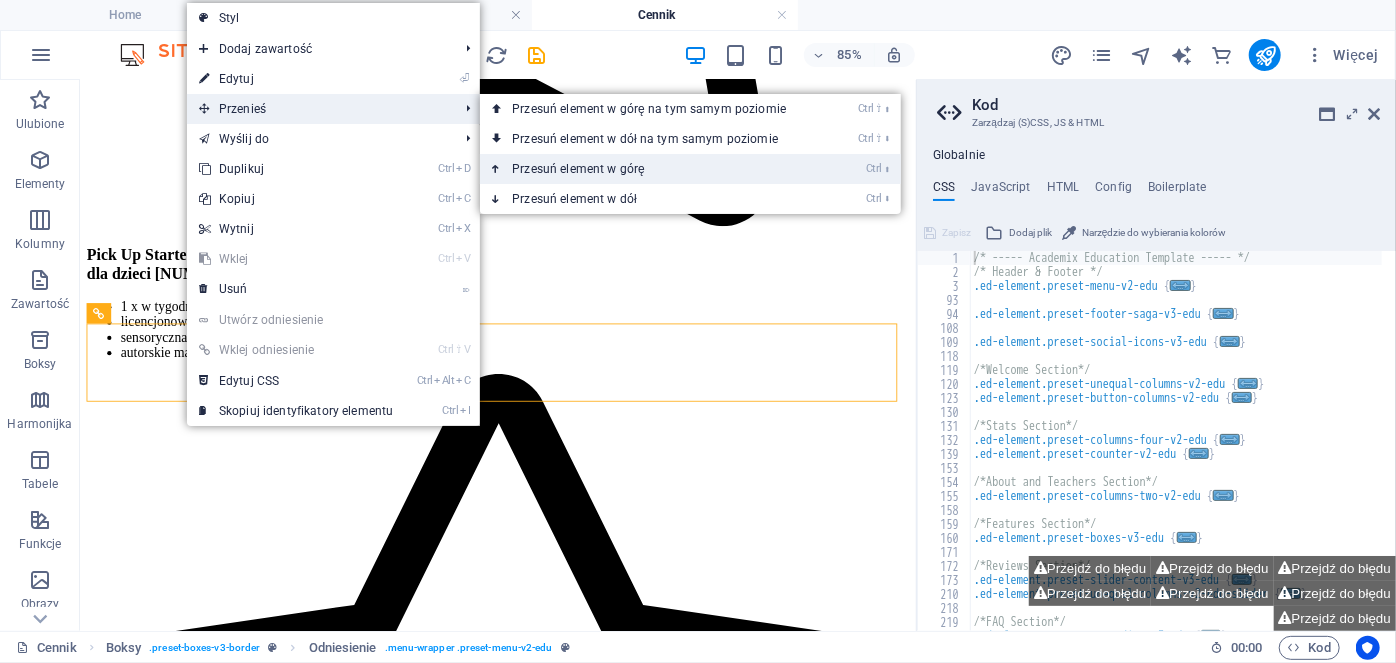 click on "Ctrl ⬆  Przesuń element w górę" at bounding box center (653, 169) 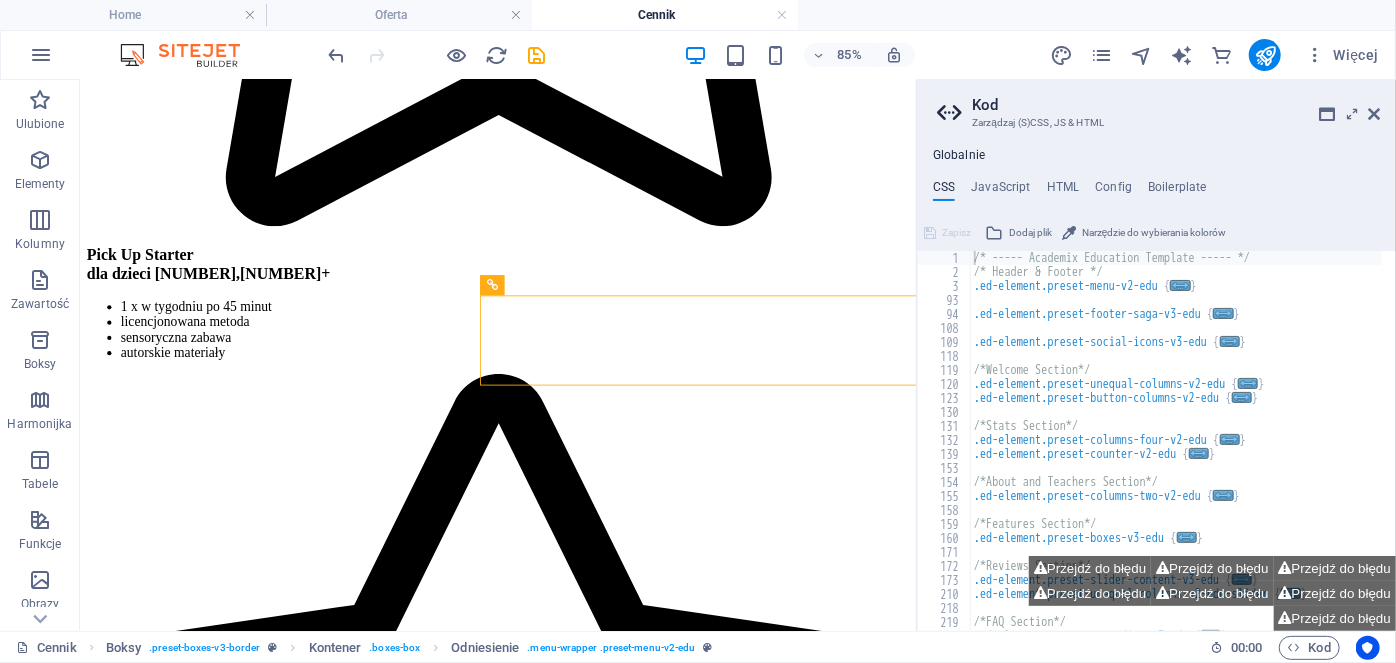 click on "85% Więcej" at bounding box center [698, 55] 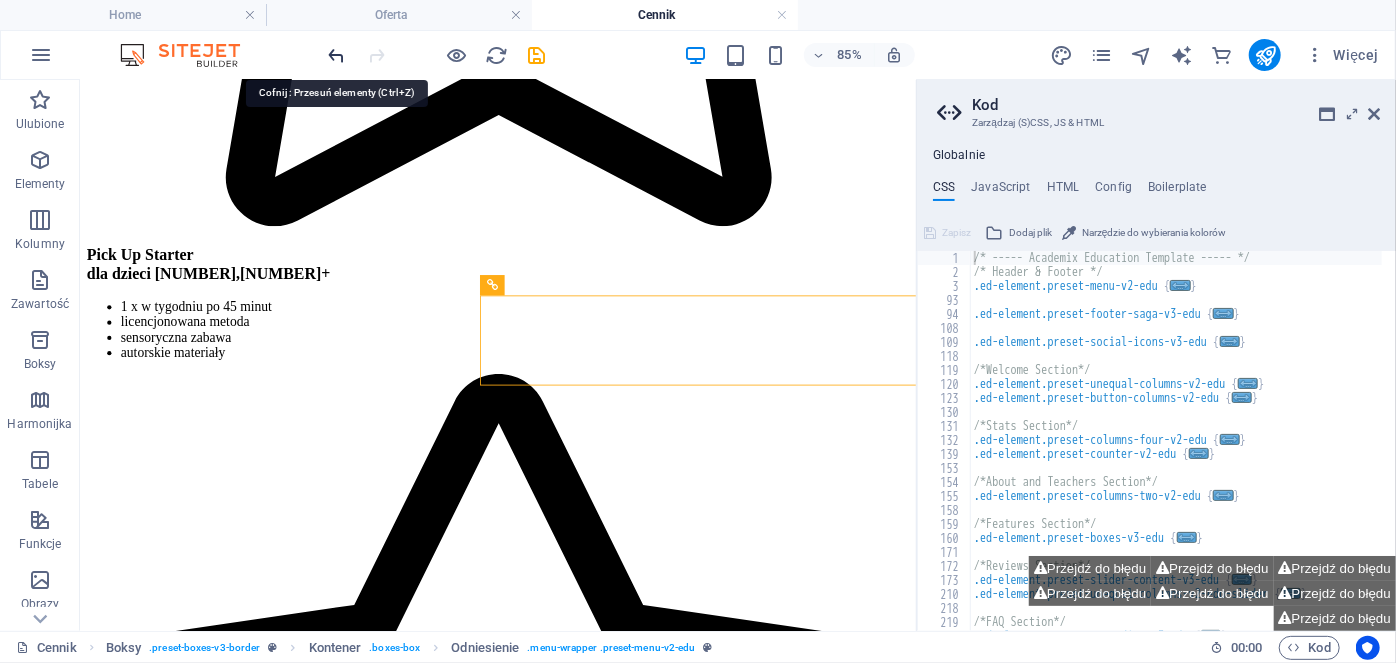 click at bounding box center (337, 55) 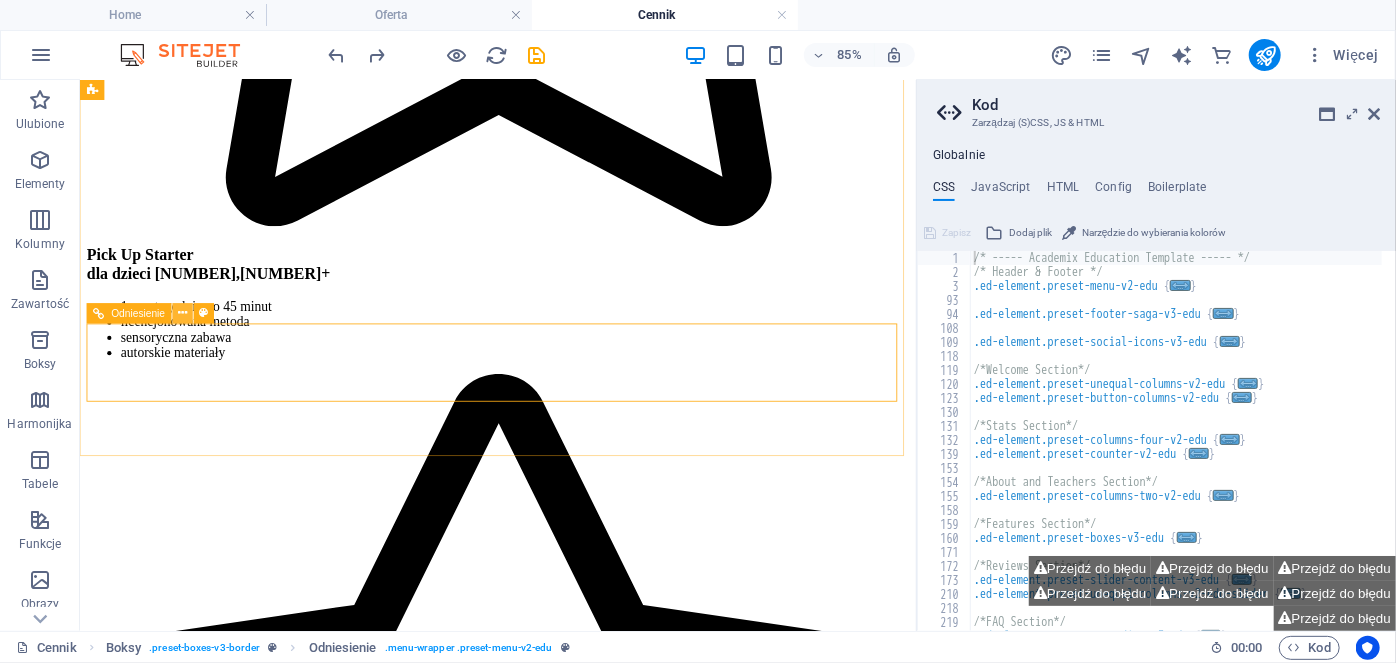 click at bounding box center (183, 313) 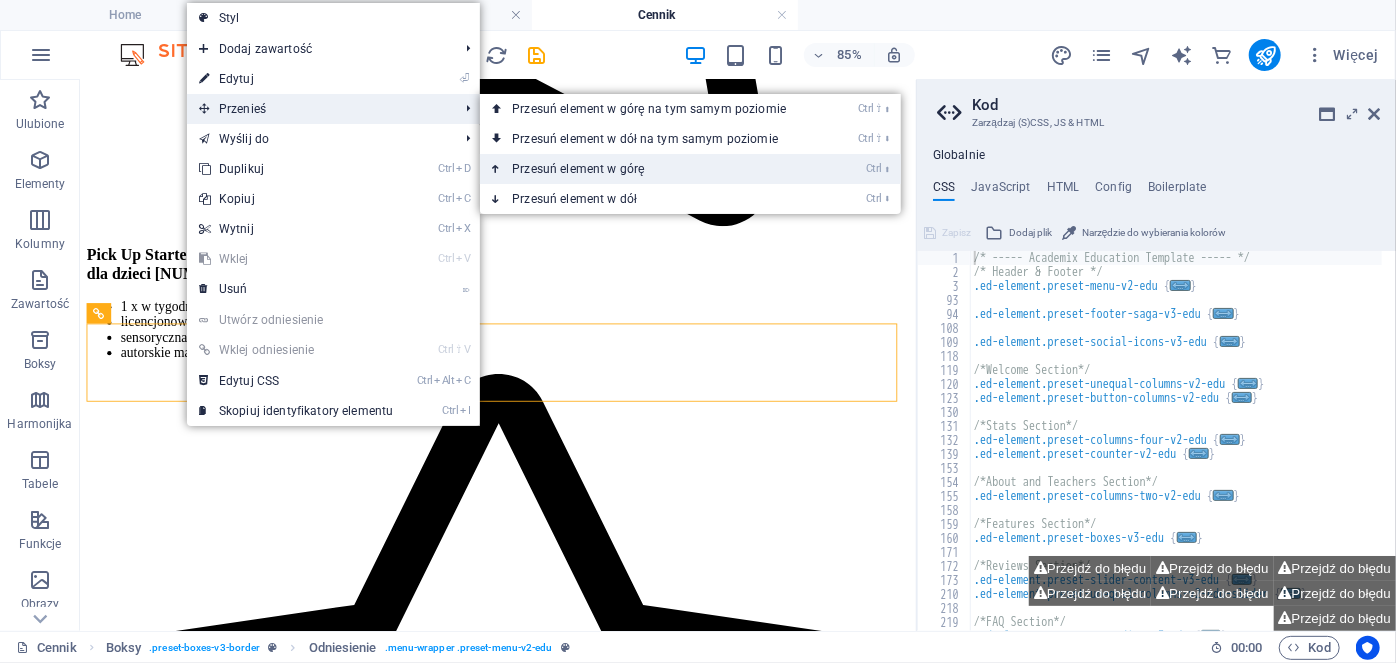 click on "Ctrl ⬆  Przesuń element w górę" at bounding box center [653, 169] 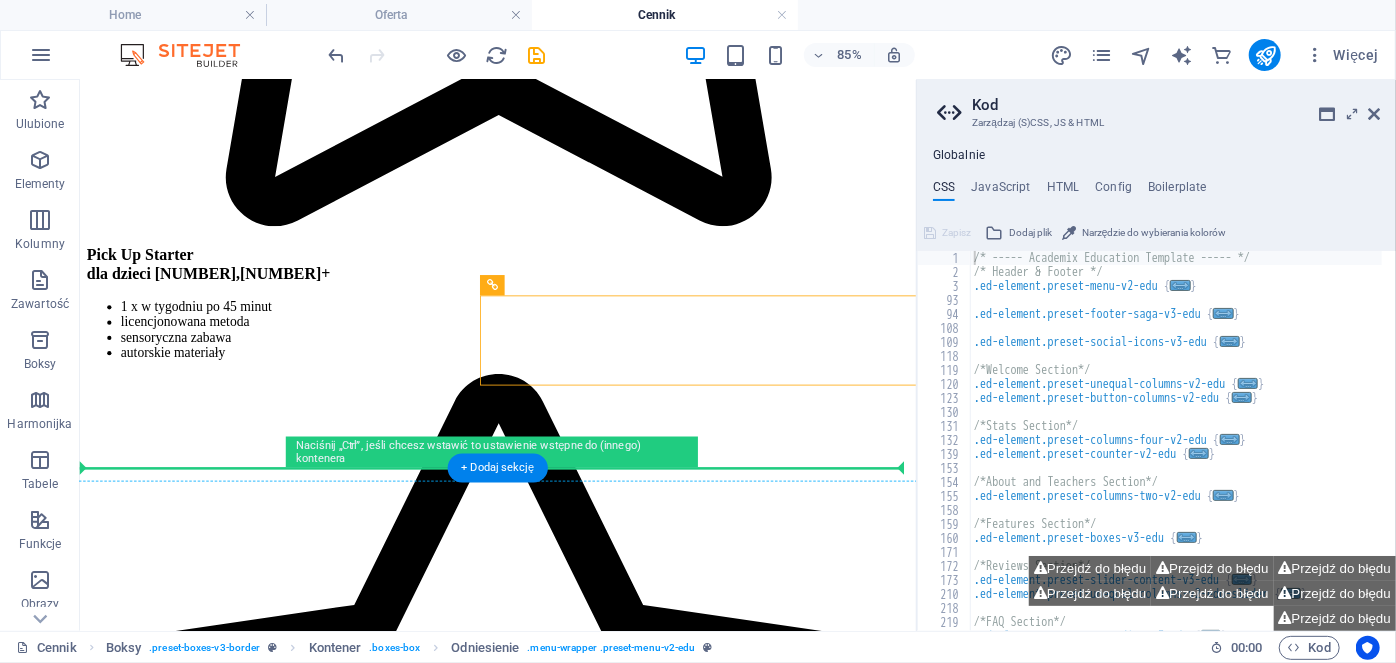 drag, startPoint x: 578, startPoint y: 354, endPoint x: 559, endPoint y: 288, distance: 68.68042 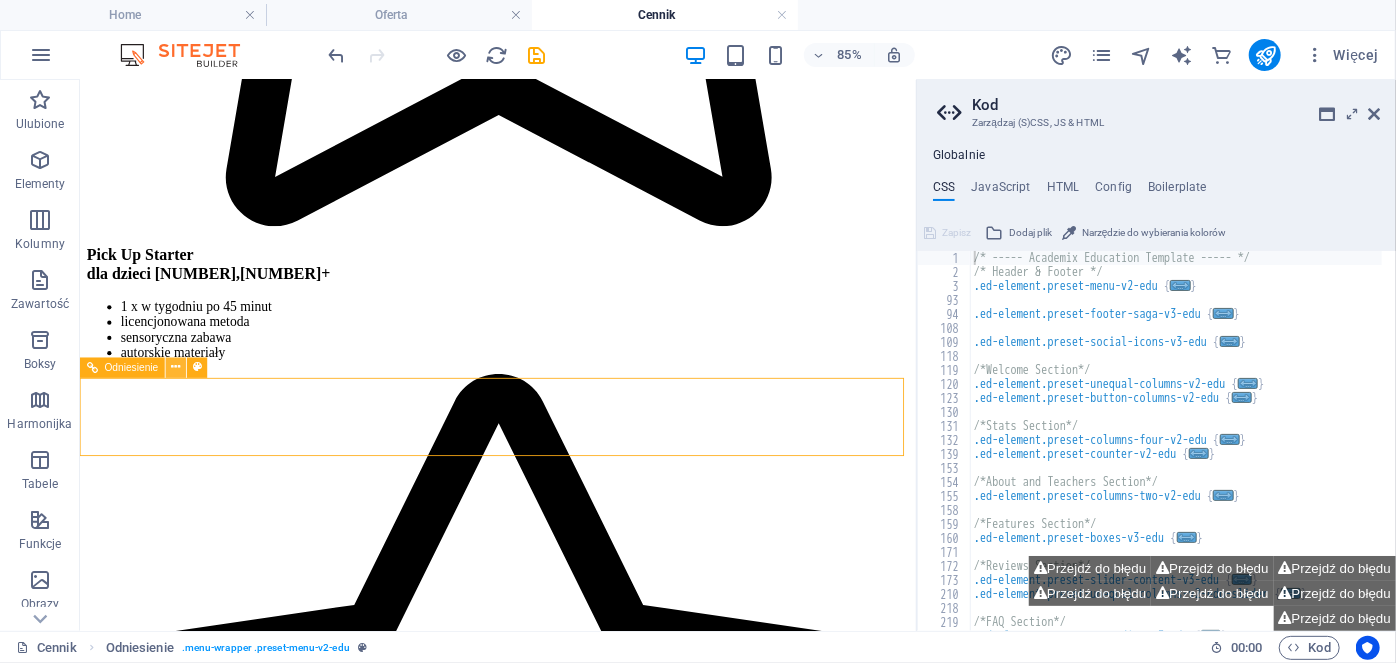 click at bounding box center [176, 368] 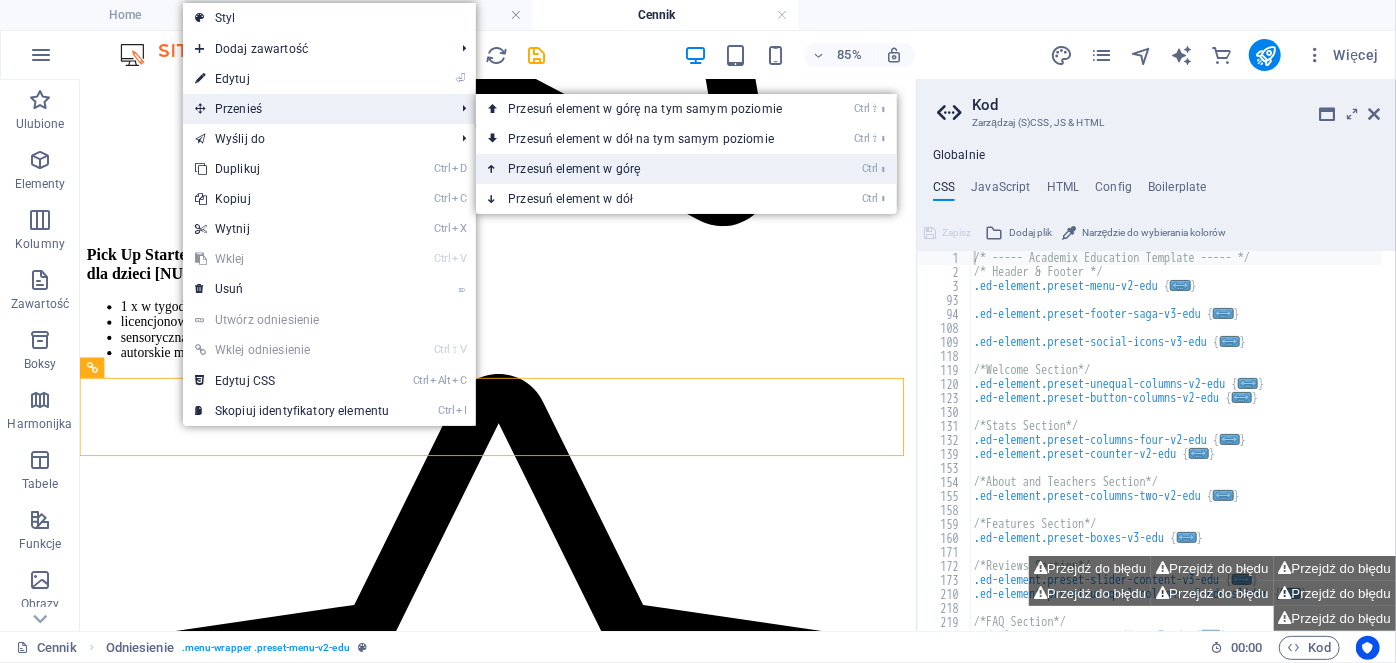 click on "Ctrl ⬆  Przesuń element w górę" at bounding box center [649, 169] 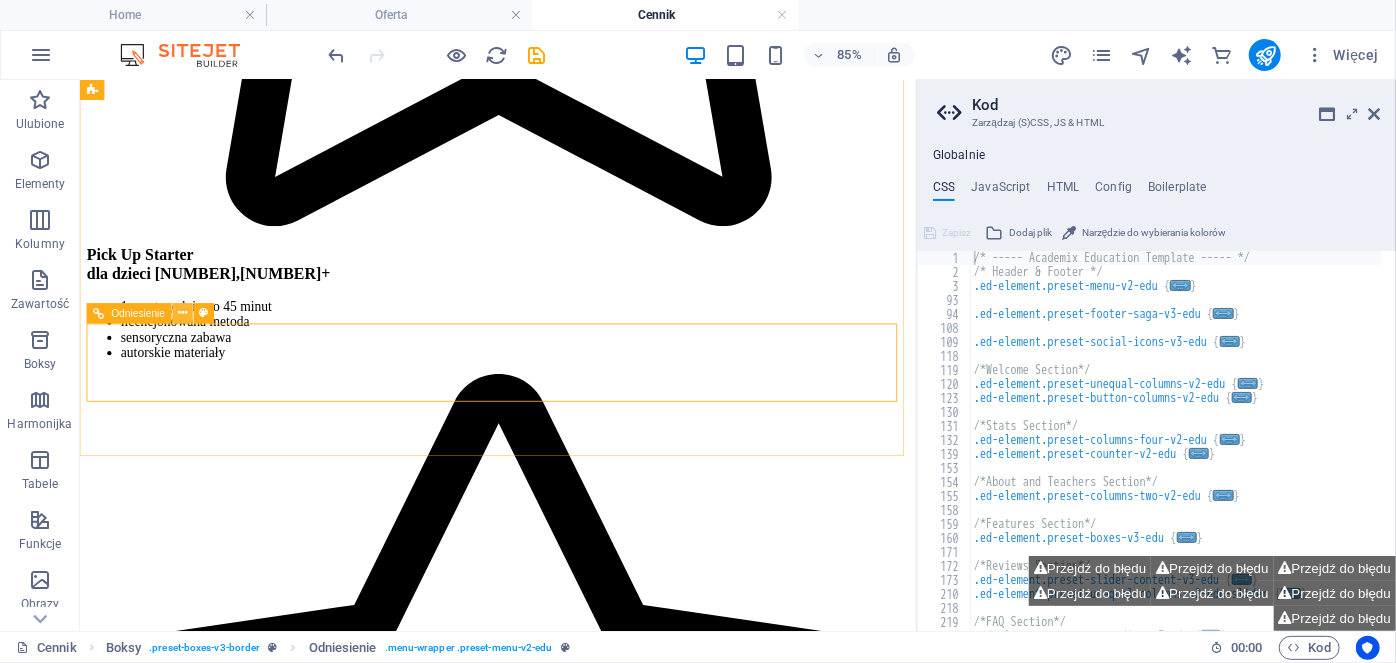 click at bounding box center (183, 313) 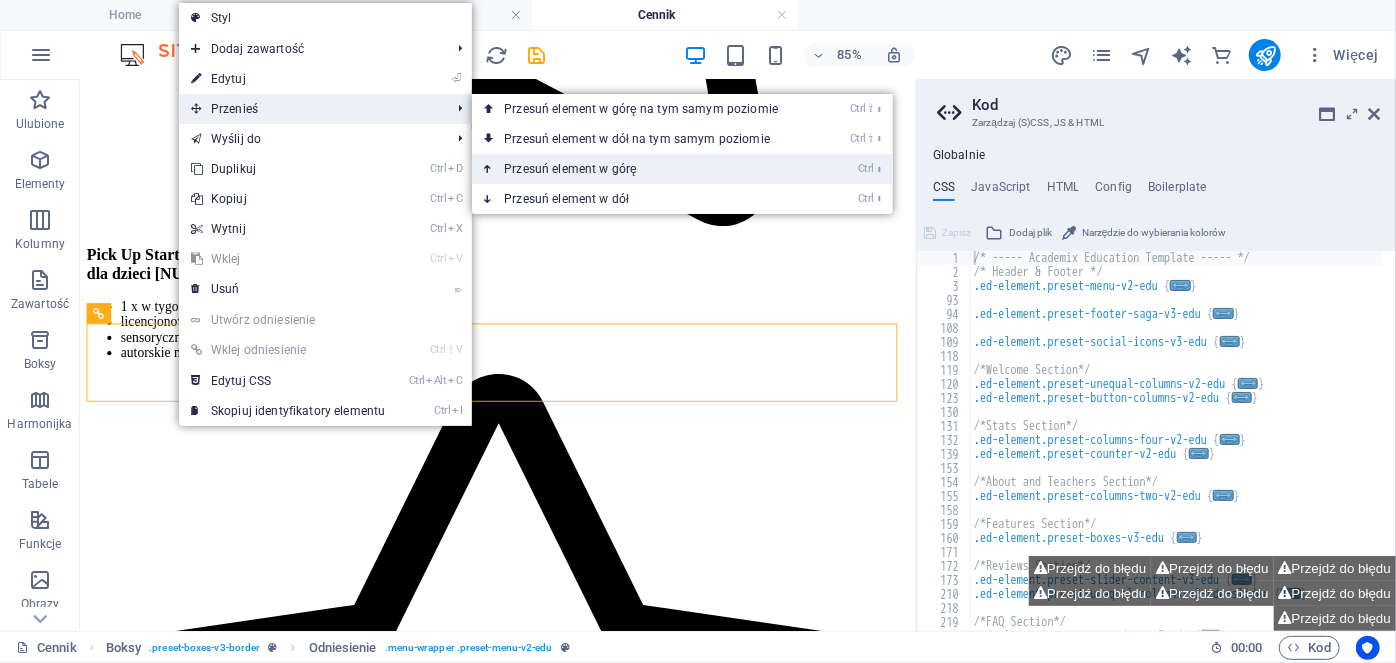 click on "Ctrl ⬆  Przesuń element w górę" at bounding box center (645, 169) 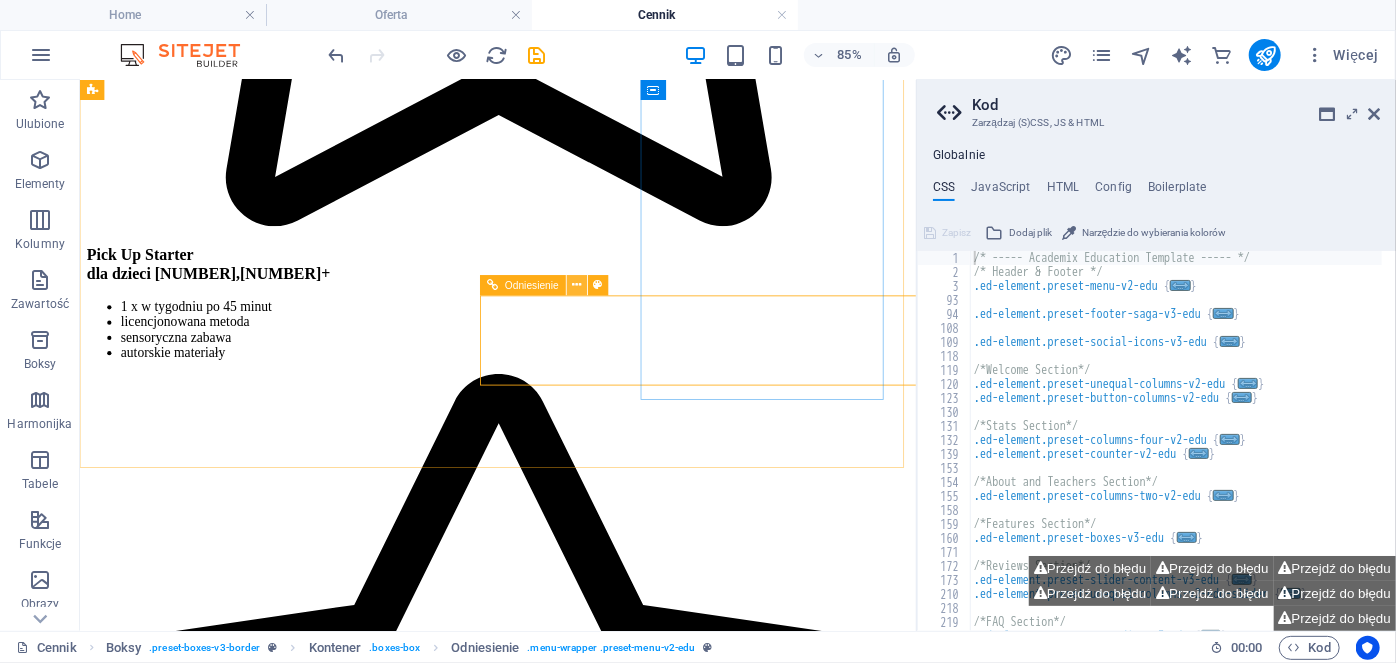 click at bounding box center (576, 286) 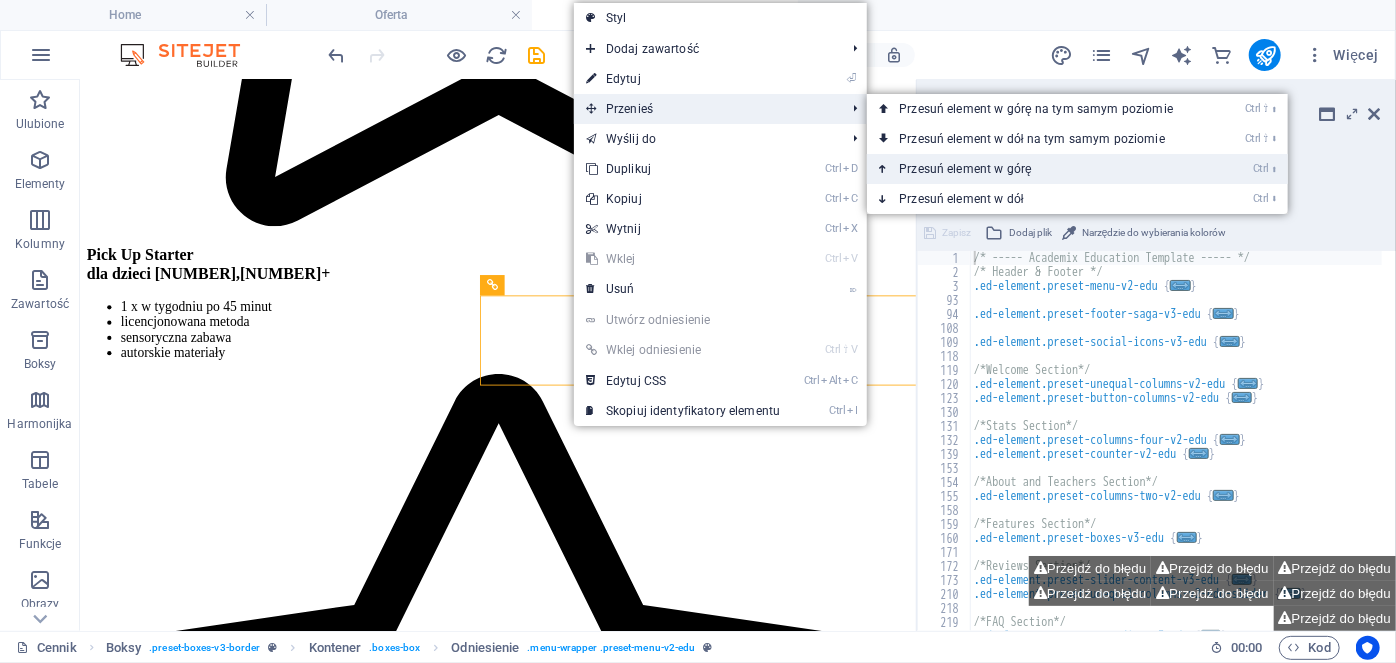 click on "Ctrl ⬆  Przesuń element w górę" at bounding box center (1040, 169) 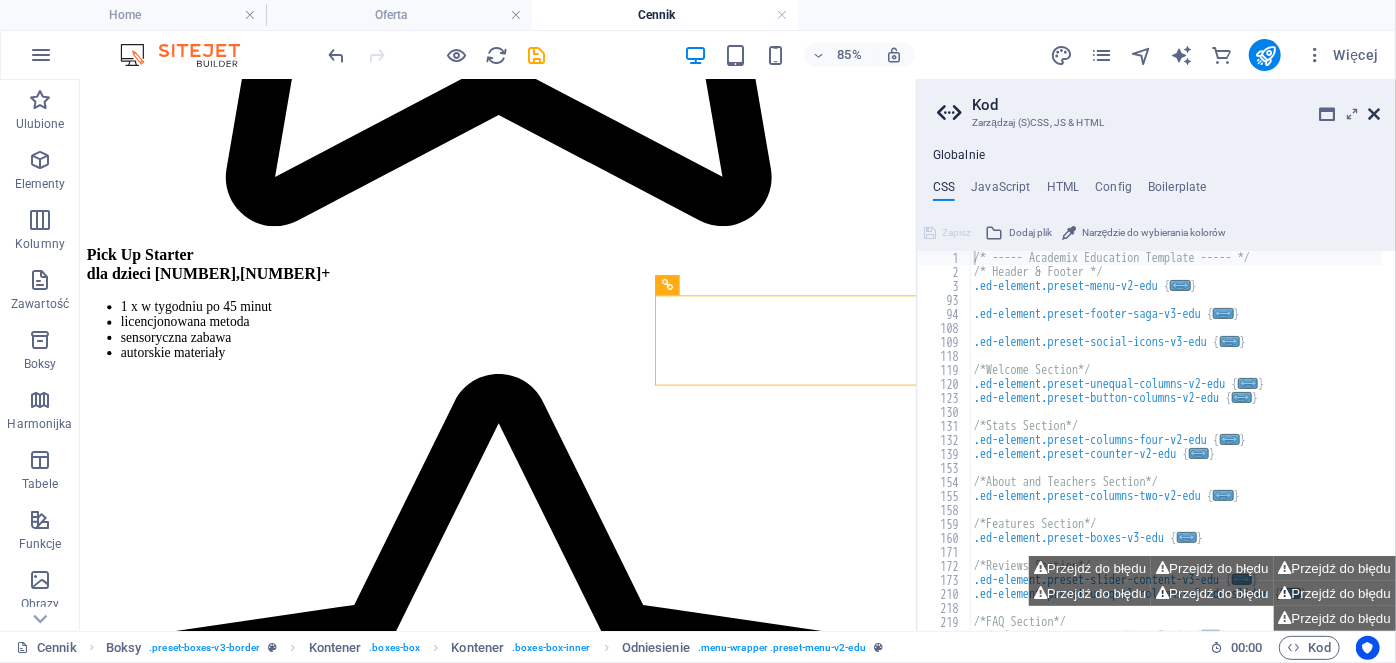 click at bounding box center [1374, 114] 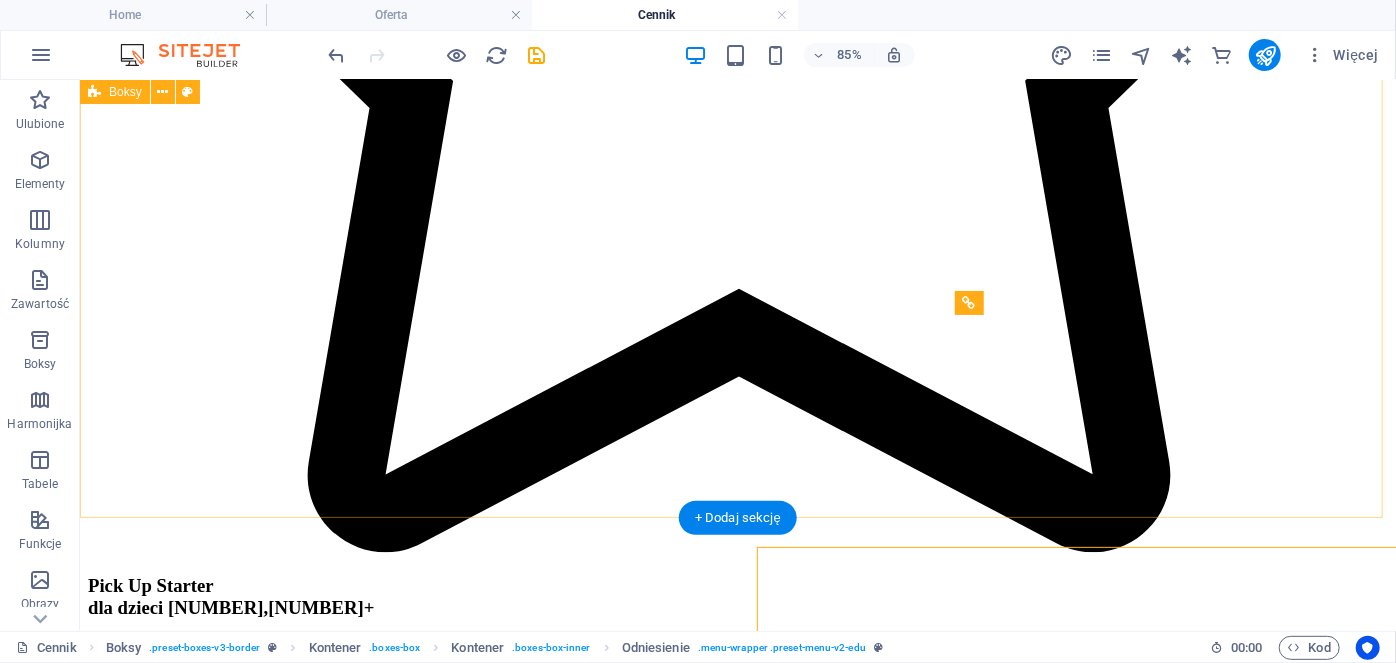 scroll, scrollTop: 1857, scrollLeft: 0, axis: vertical 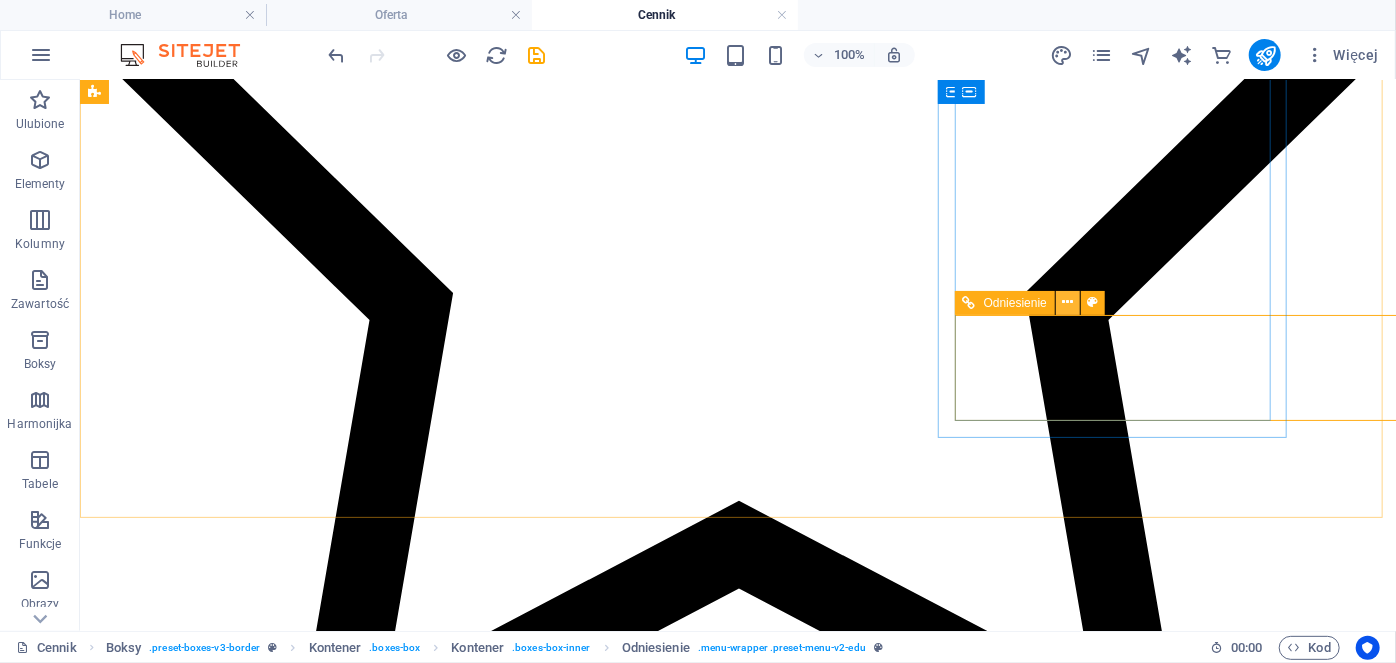 click at bounding box center [1068, 303] 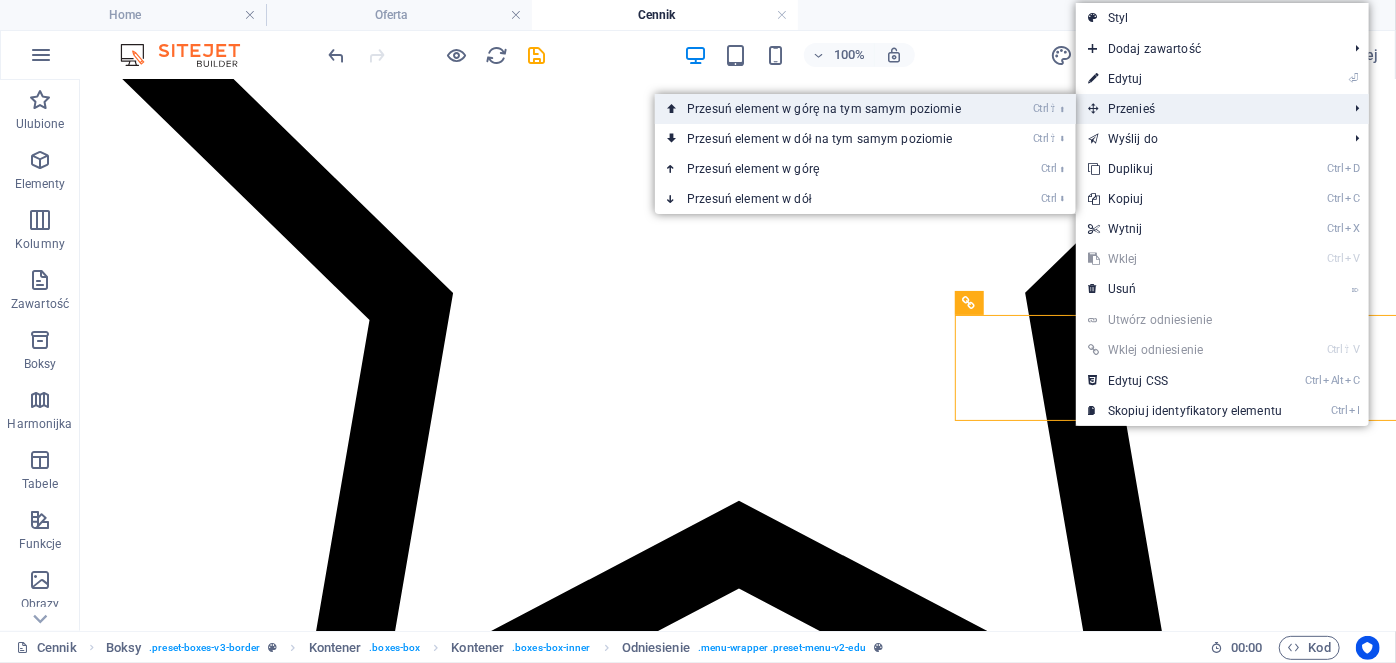 click on "Ctrl ⇧ ⬆  Przesuń element w górę na tym samym poziomie" at bounding box center [828, 109] 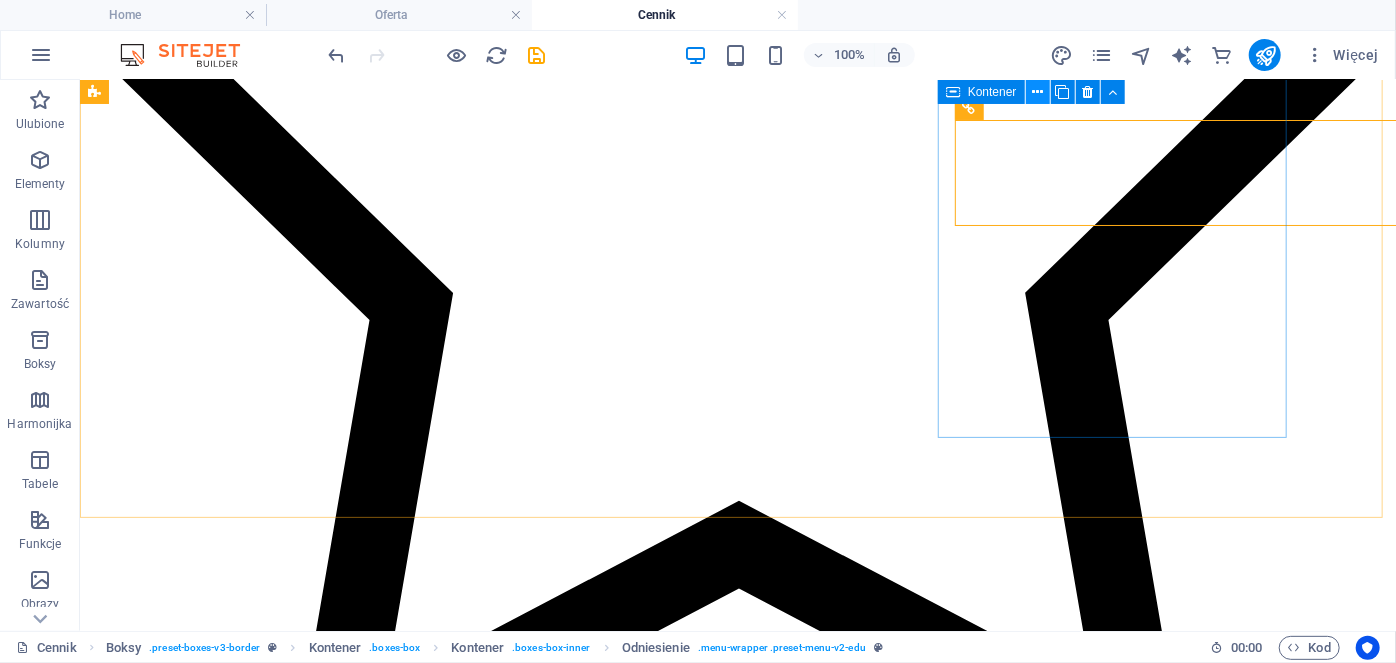 click at bounding box center (1037, 92) 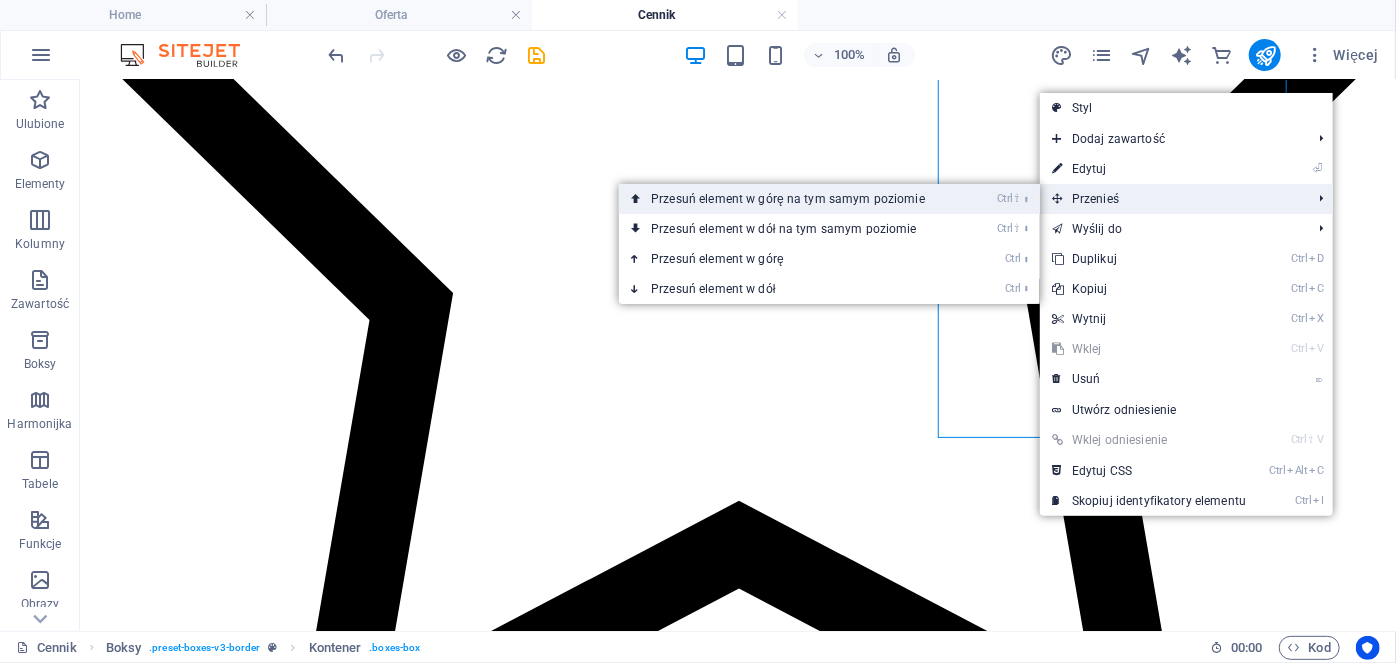 click on "Ctrl ⇧ ⬆  Przesuń element w górę na tym samym poziomie" at bounding box center [792, 199] 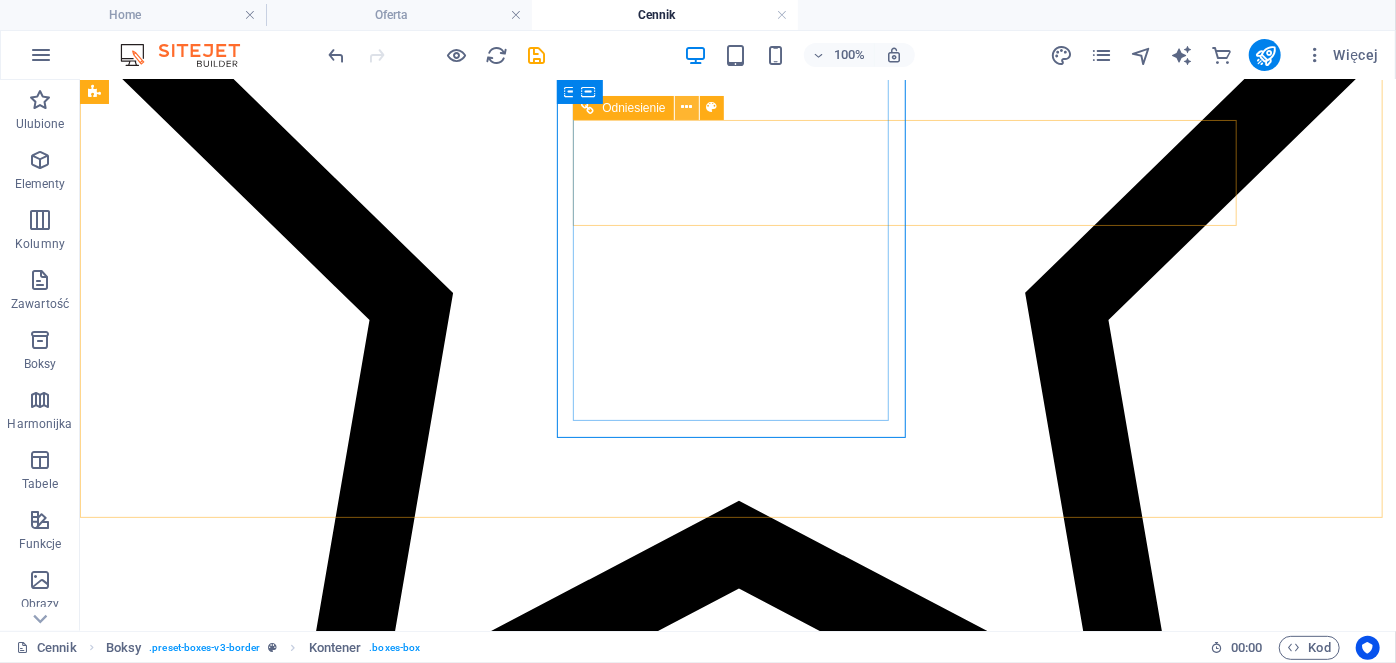 click at bounding box center [686, 107] 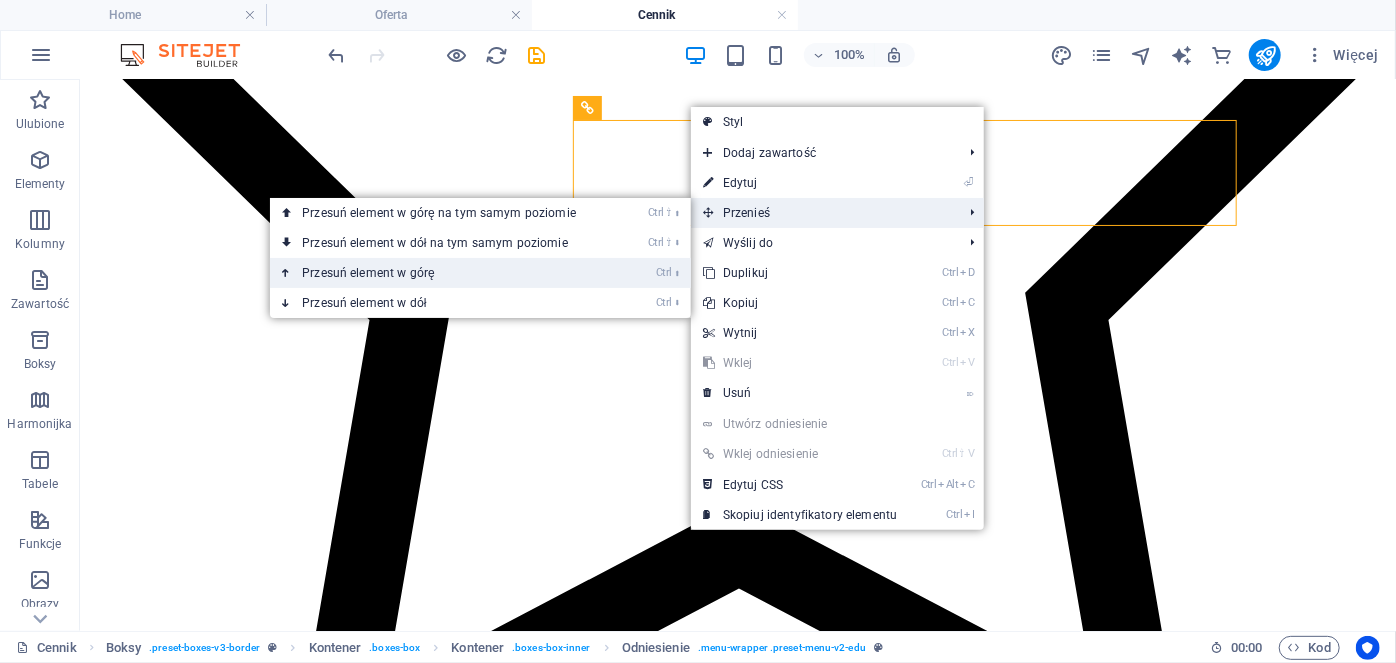 click on "Ctrl ⬆  Przesuń element w górę" at bounding box center [443, 273] 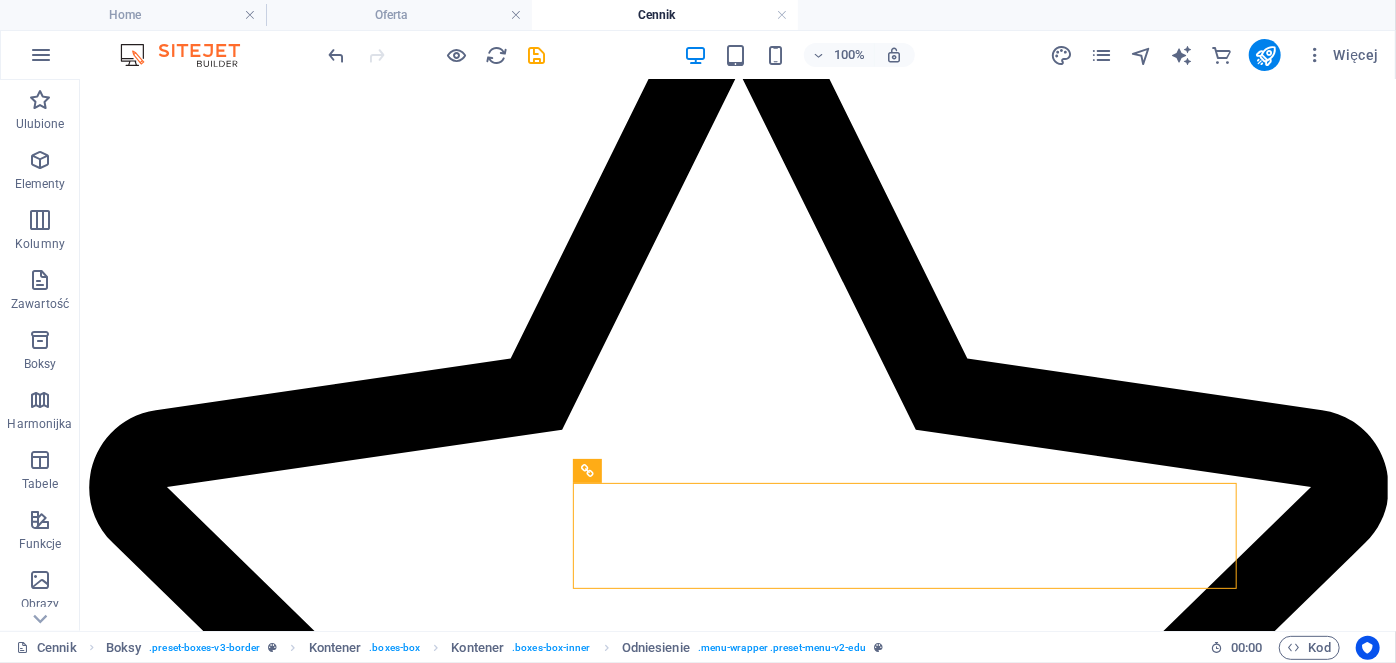 scroll, scrollTop: 1323, scrollLeft: 0, axis: vertical 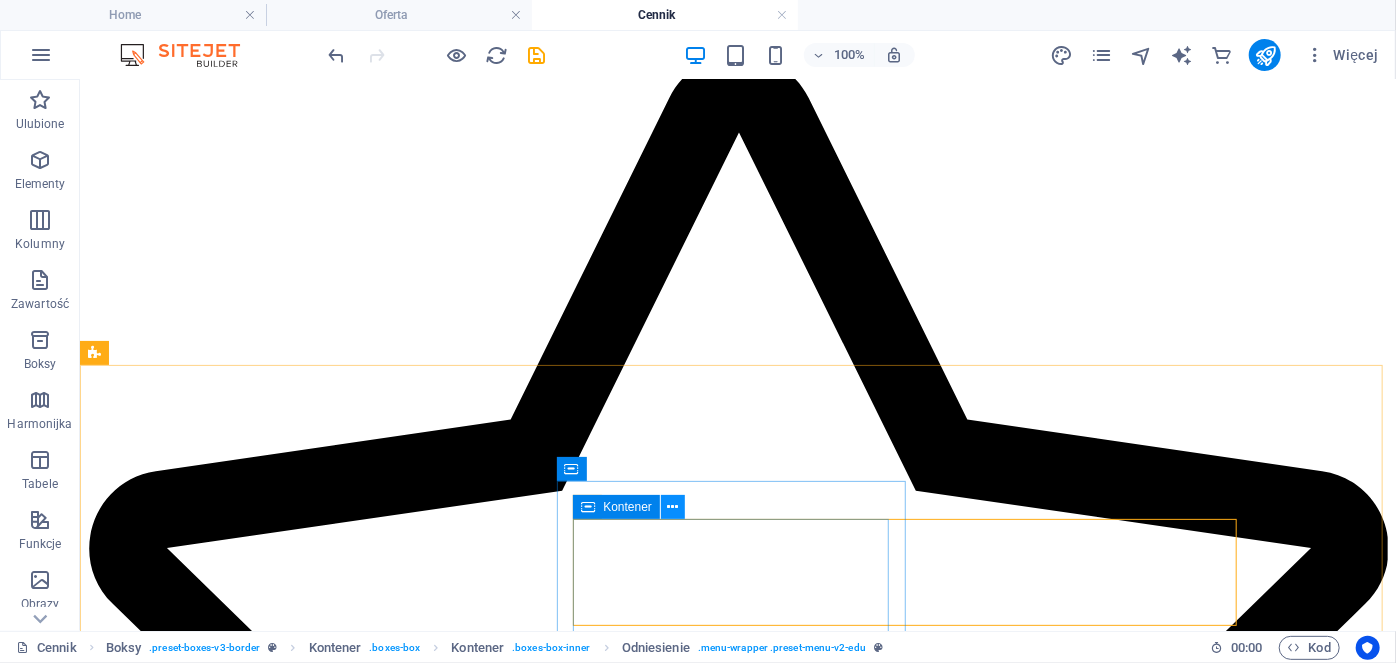 click at bounding box center (673, 507) 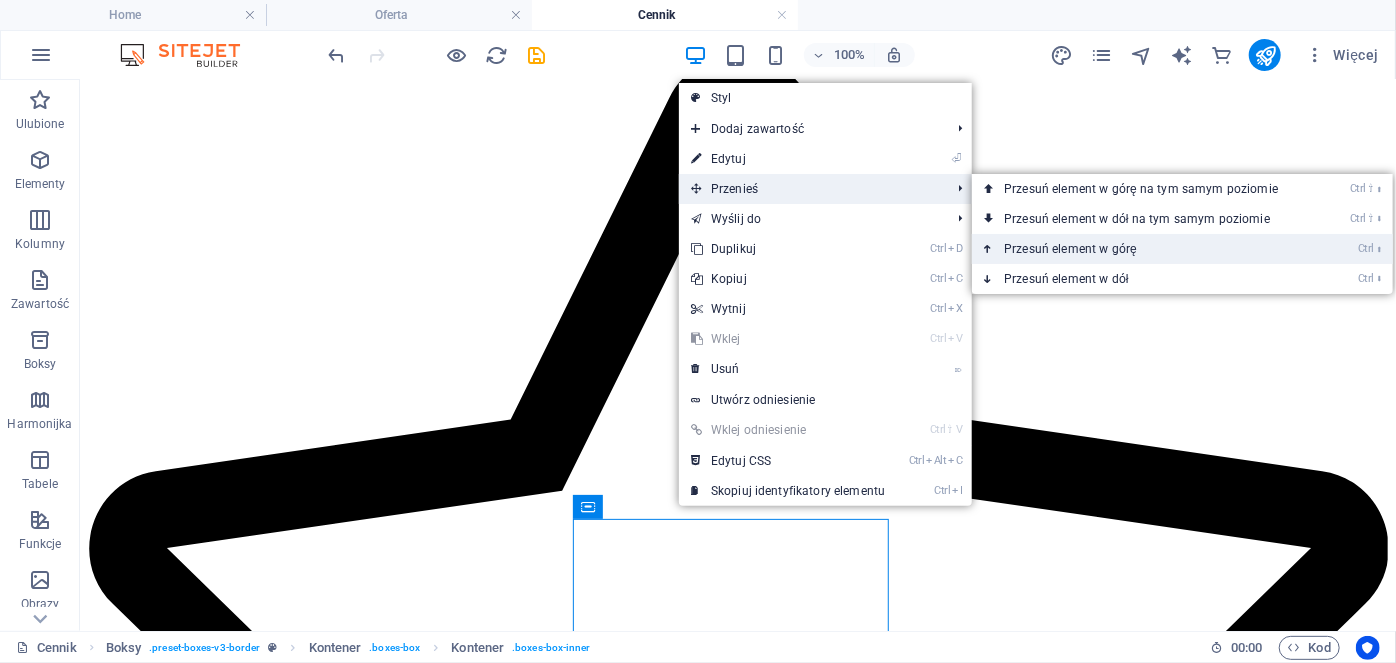 click on "Ctrl ⬆  Przesuń element w górę" at bounding box center [1145, 249] 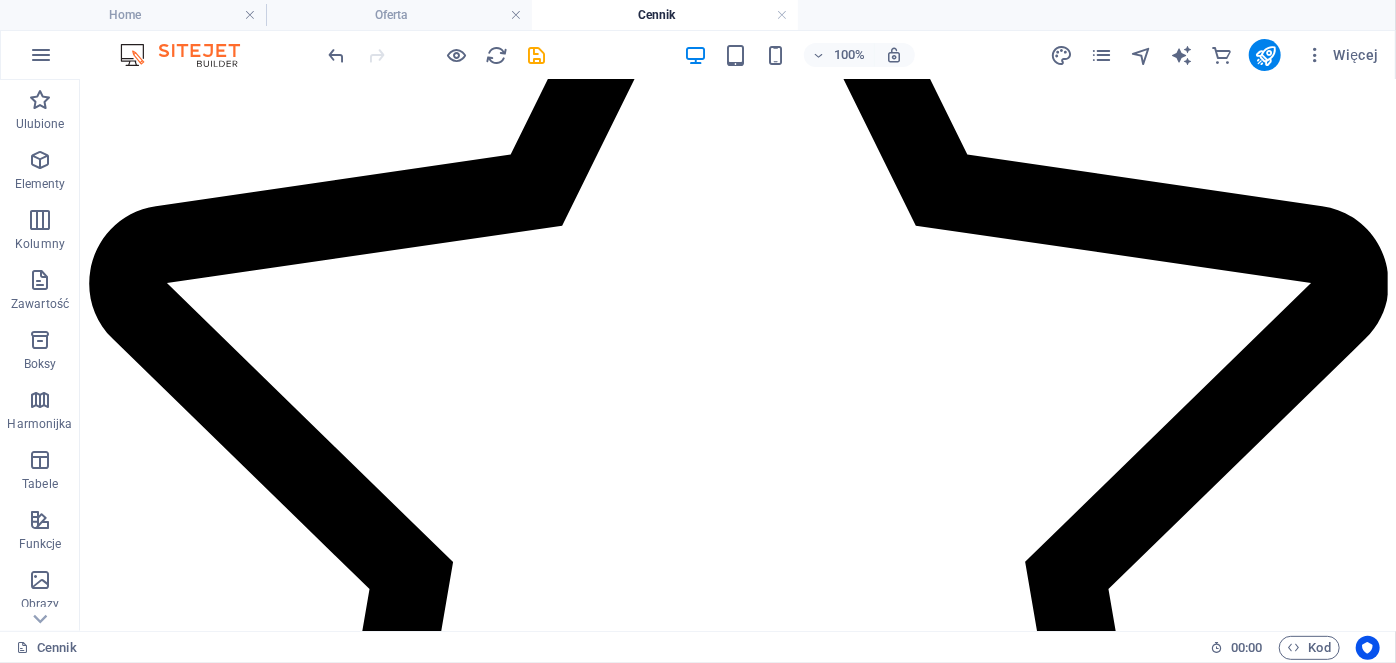 scroll, scrollTop: 1597, scrollLeft: 0, axis: vertical 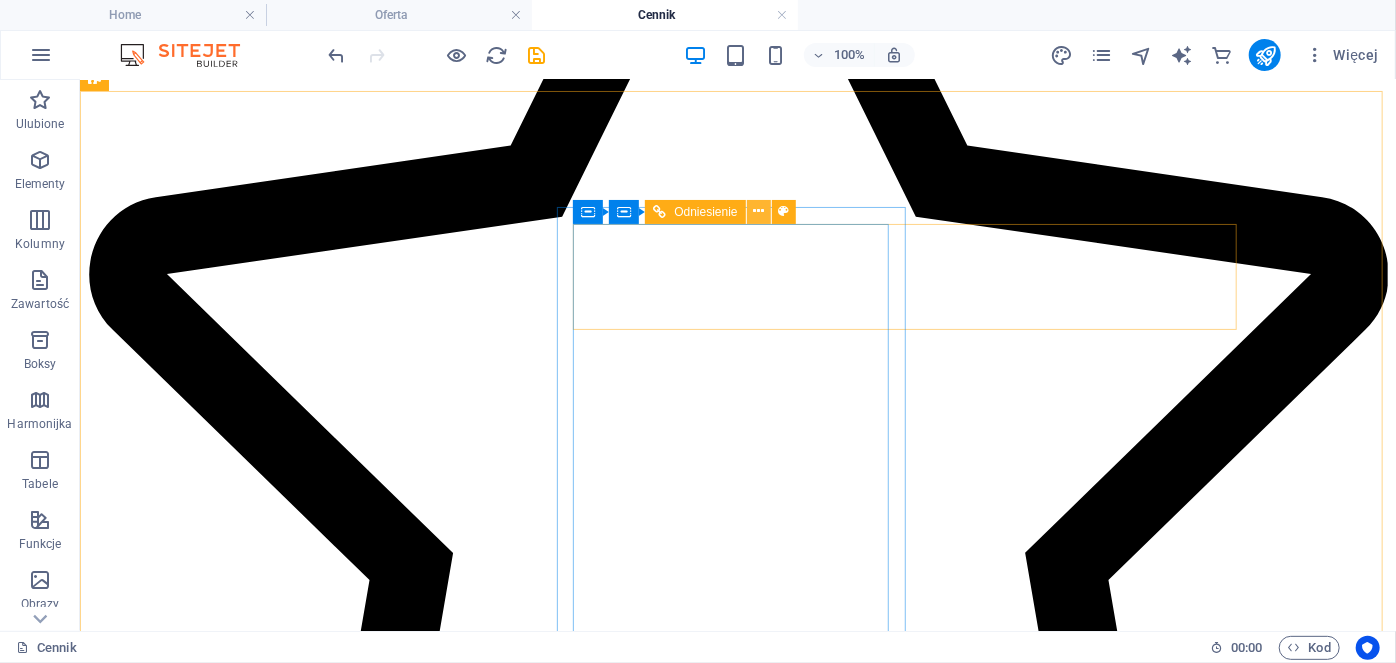 click at bounding box center (758, 211) 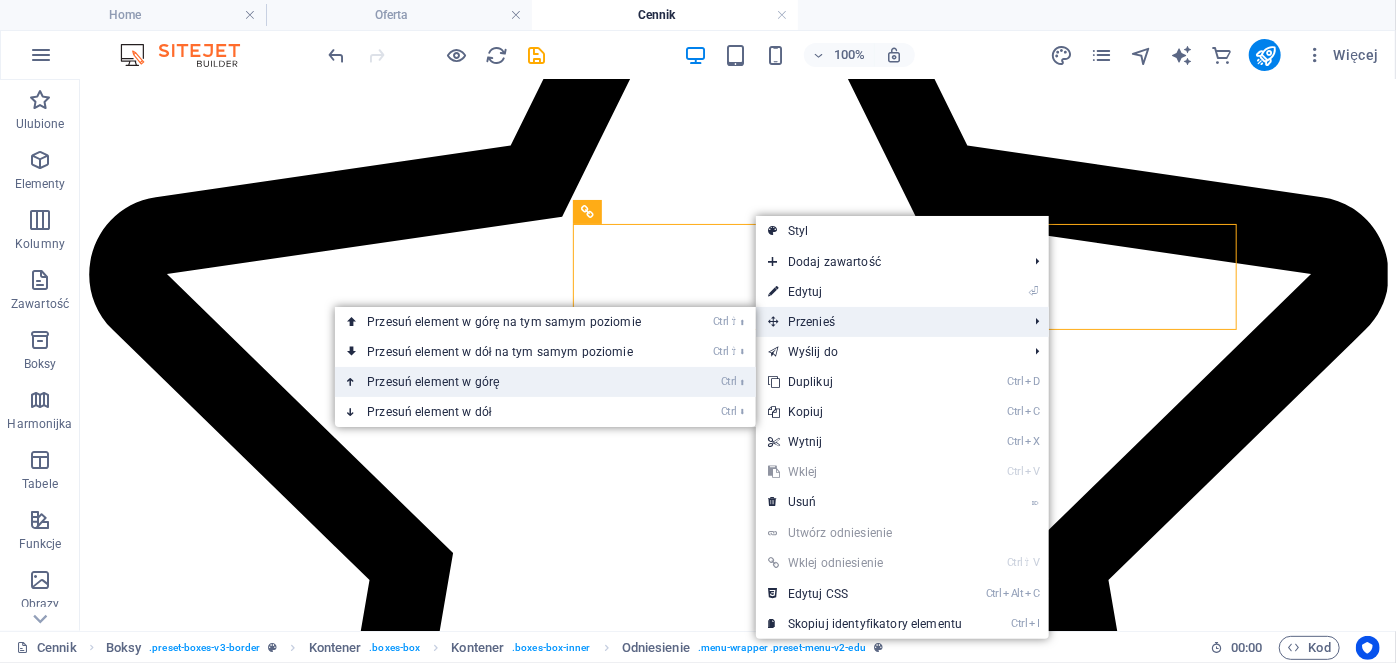 click on "Ctrl ⬆  Przesuń element w górę" at bounding box center [508, 382] 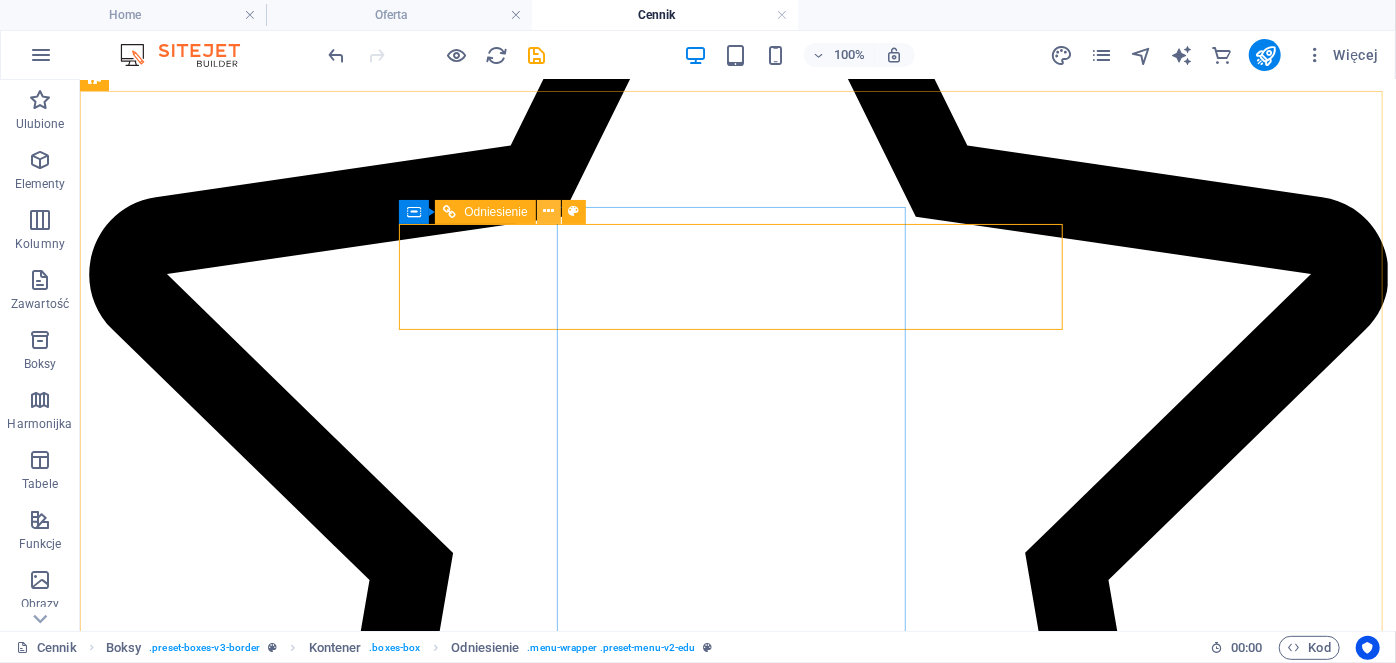 click at bounding box center (548, 211) 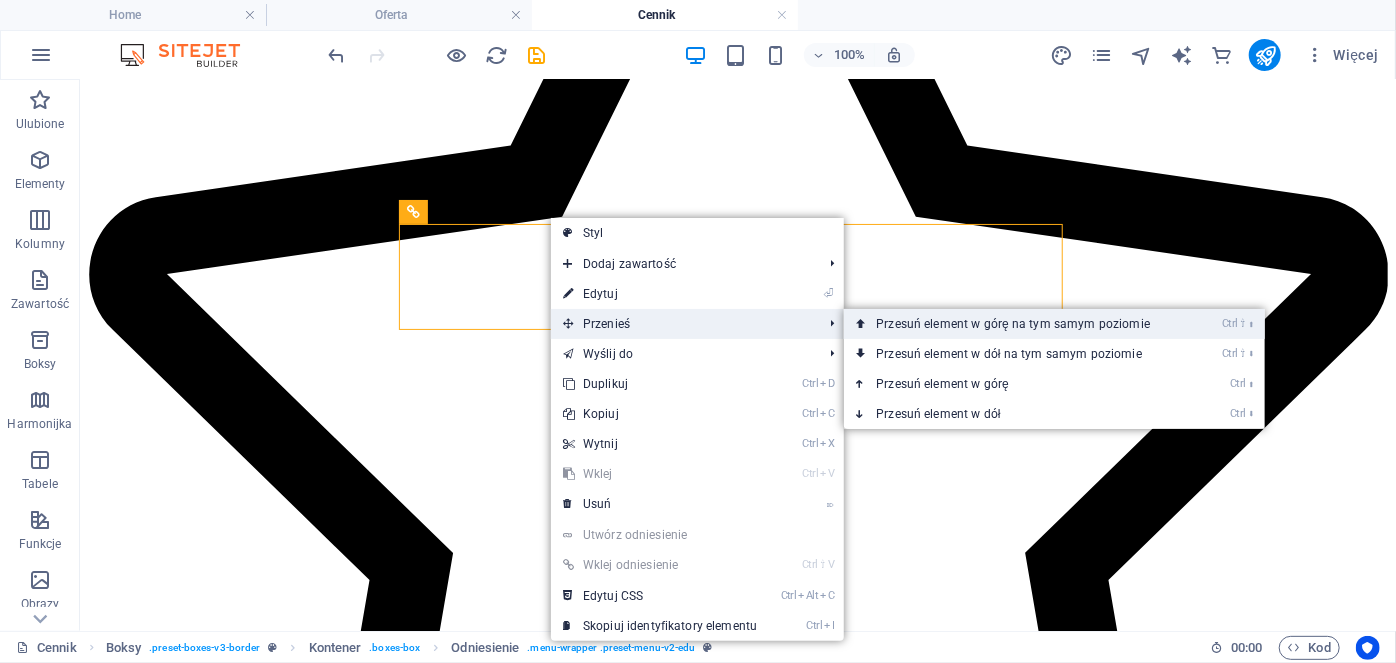 click on "Ctrl ⇧ ⬆  Przesuń element w górę na tym samym poziomie" at bounding box center [1017, 324] 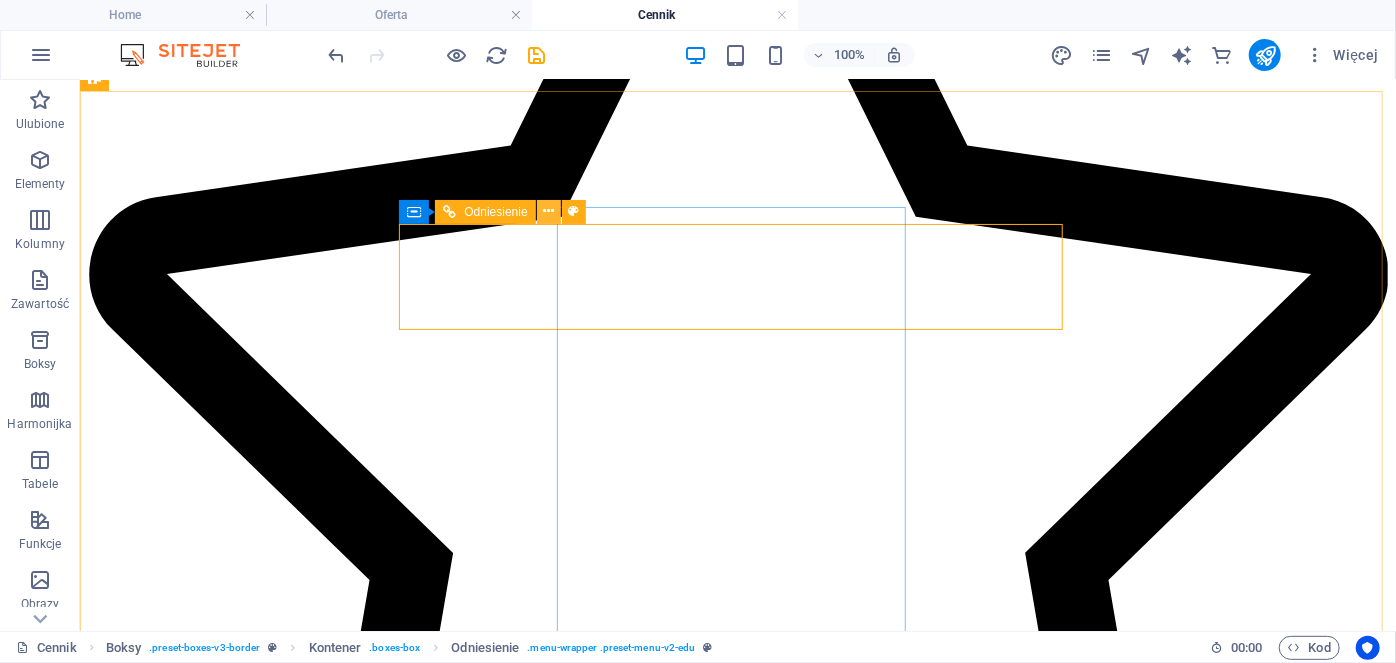 click at bounding box center [549, 212] 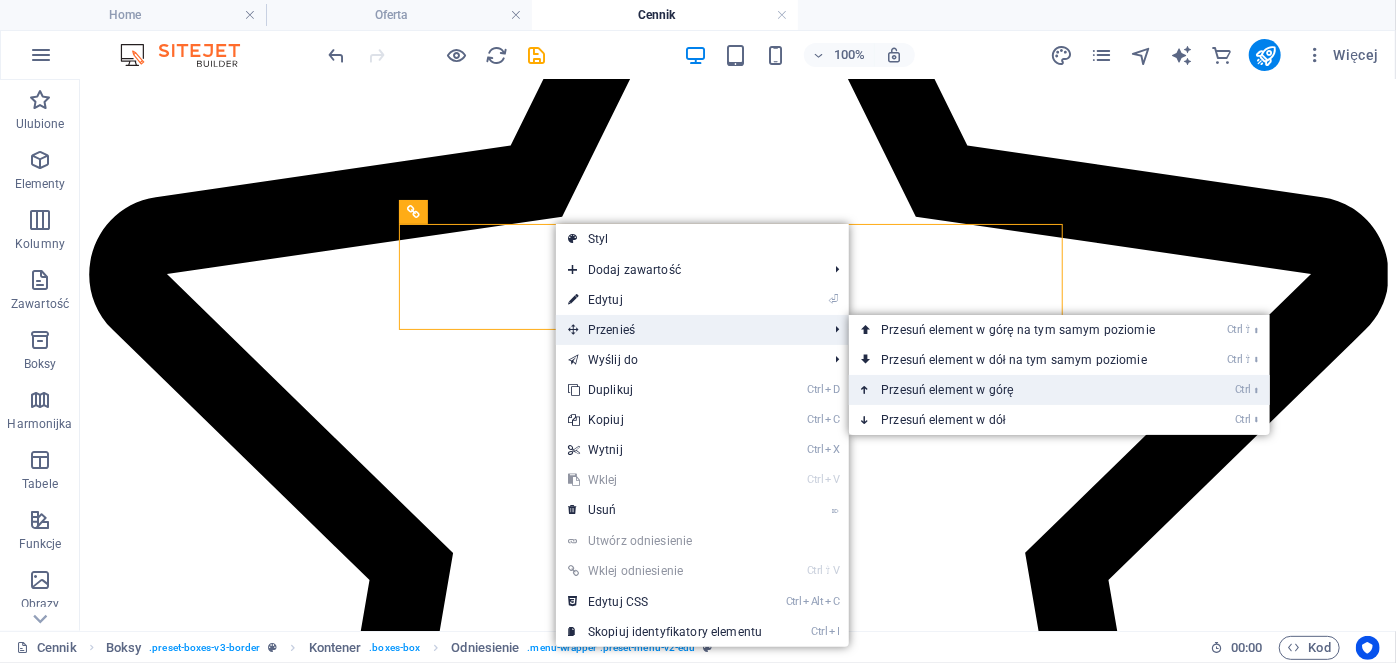 click on "Ctrl ⬆  Przesuń element w górę" at bounding box center (1022, 390) 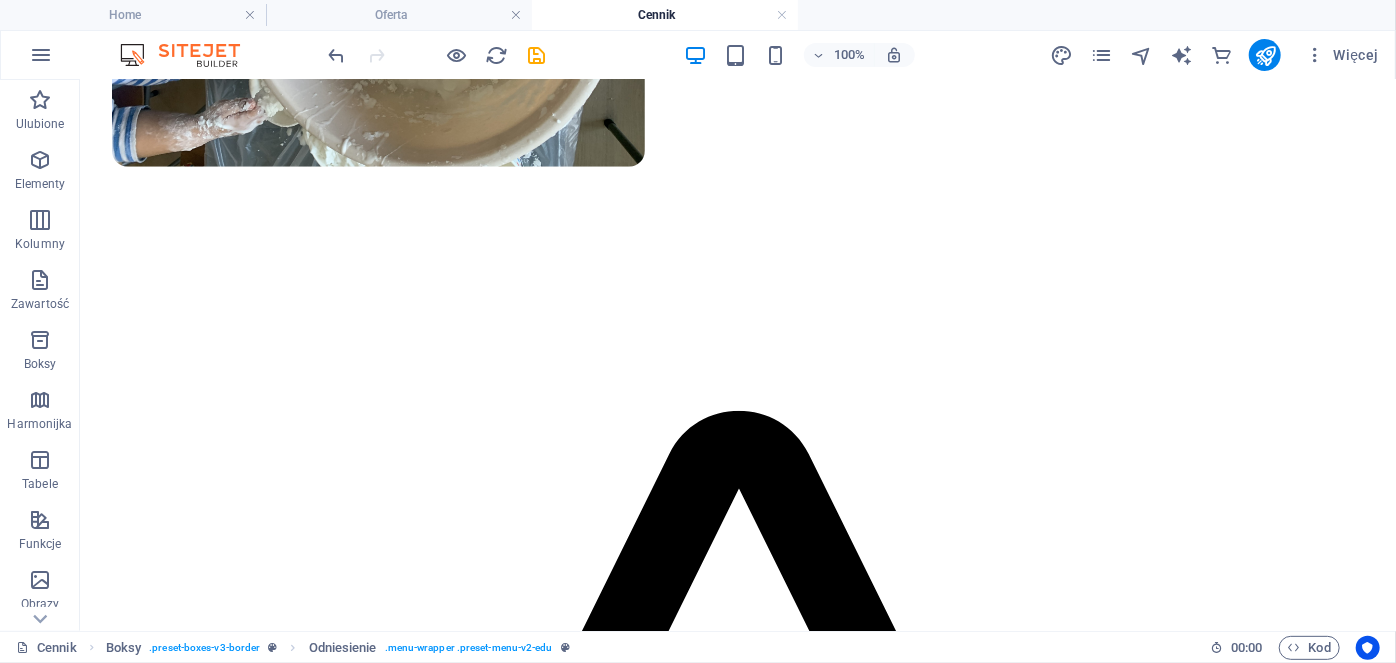 scroll, scrollTop: 919, scrollLeft: 0, axis: vertical 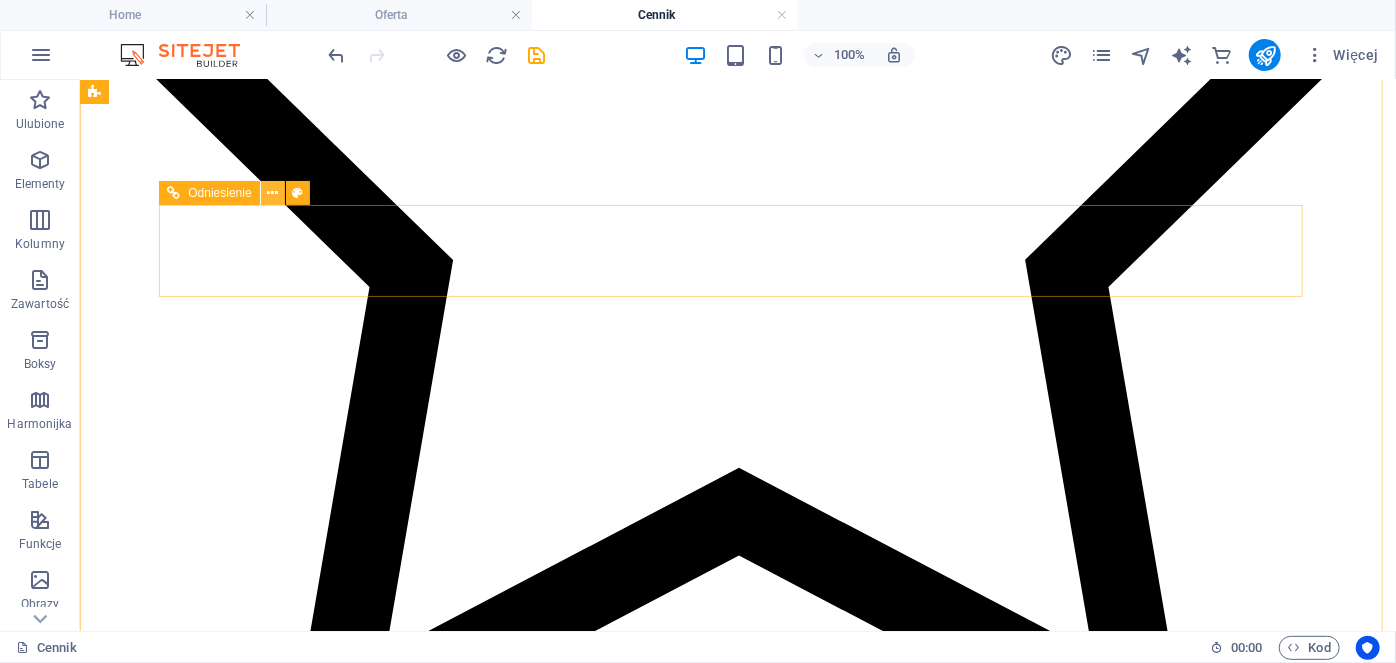 click at bounding box center [272, 193] 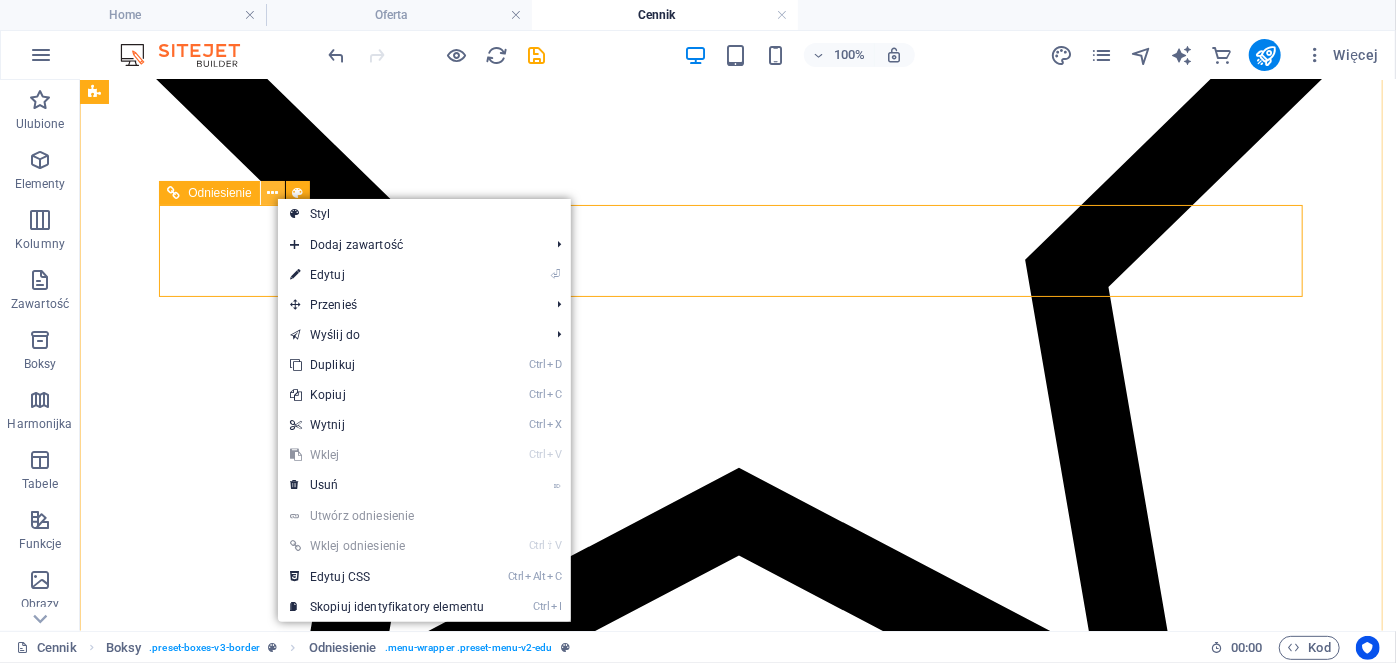 click at bounding box center (272, 193) 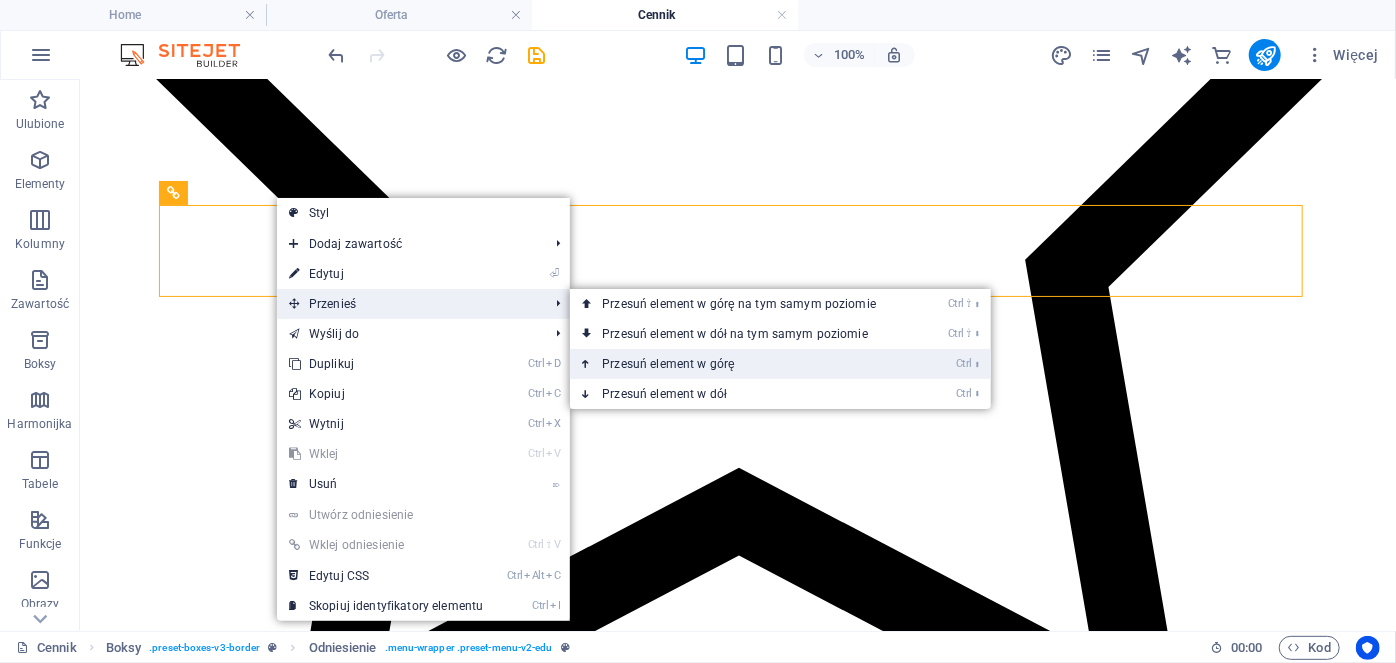 click on "Ctrl ⬆  Przesuń element w górę" at bounding box center [743, 364] 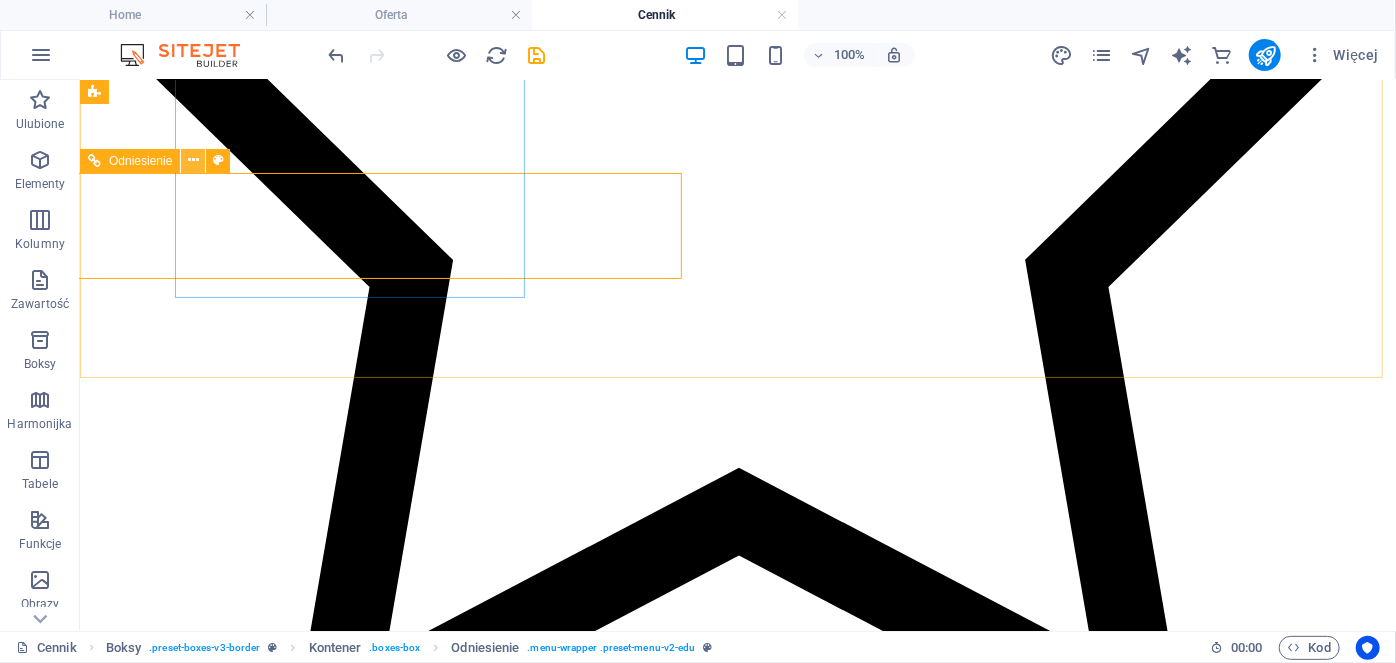click at bounding box center [193, 160] 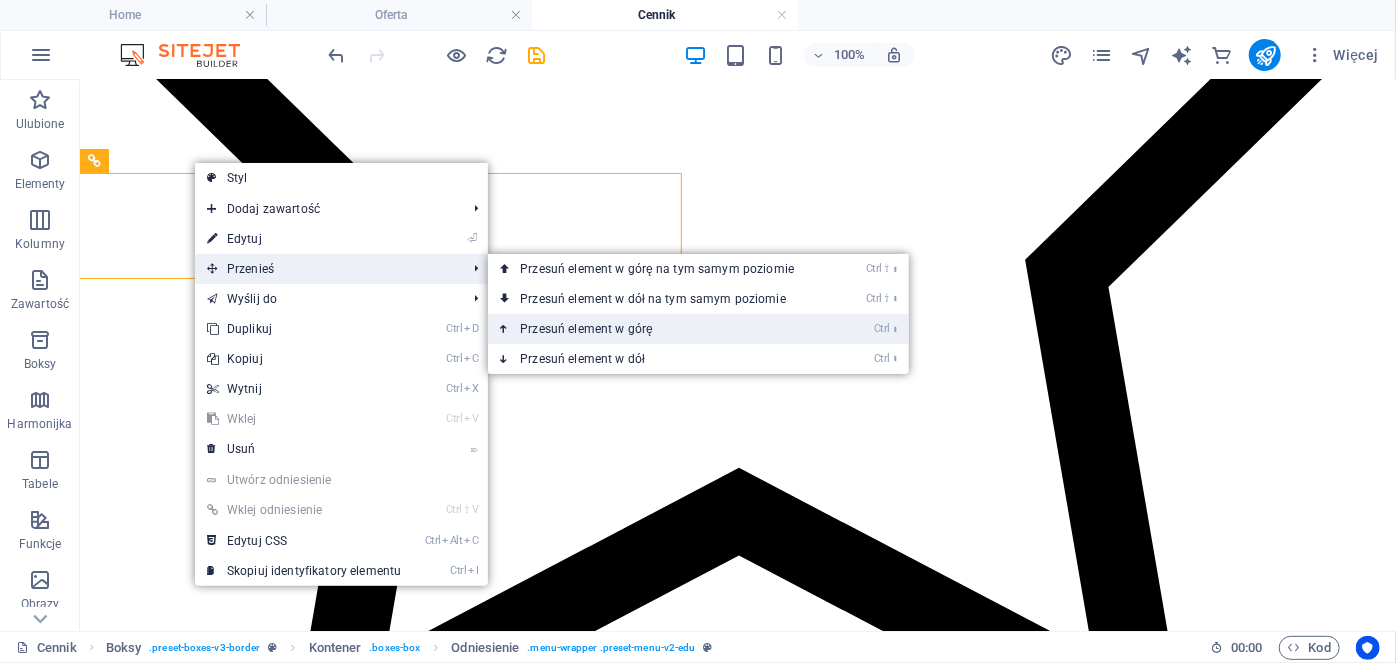 click on "Ctrl ⬆  Przesuń element w górę" at bounding box center [661, 329] 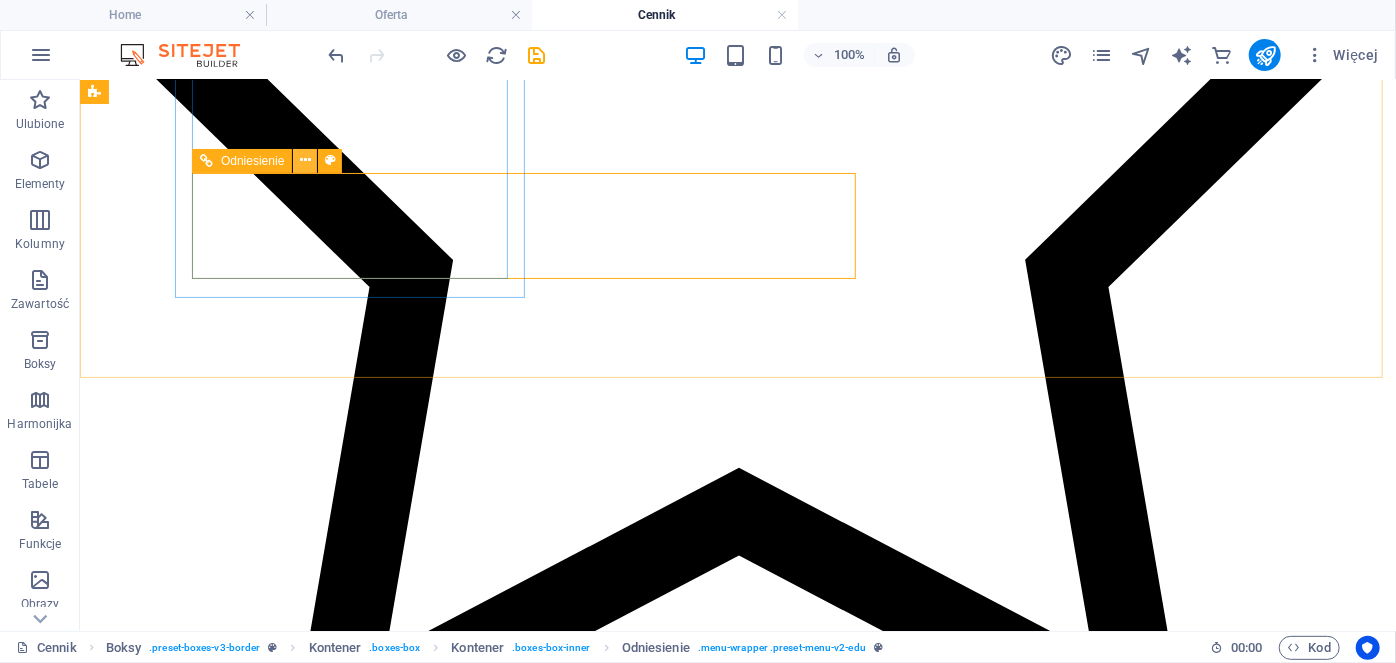 click at bounding box center (305, 160) 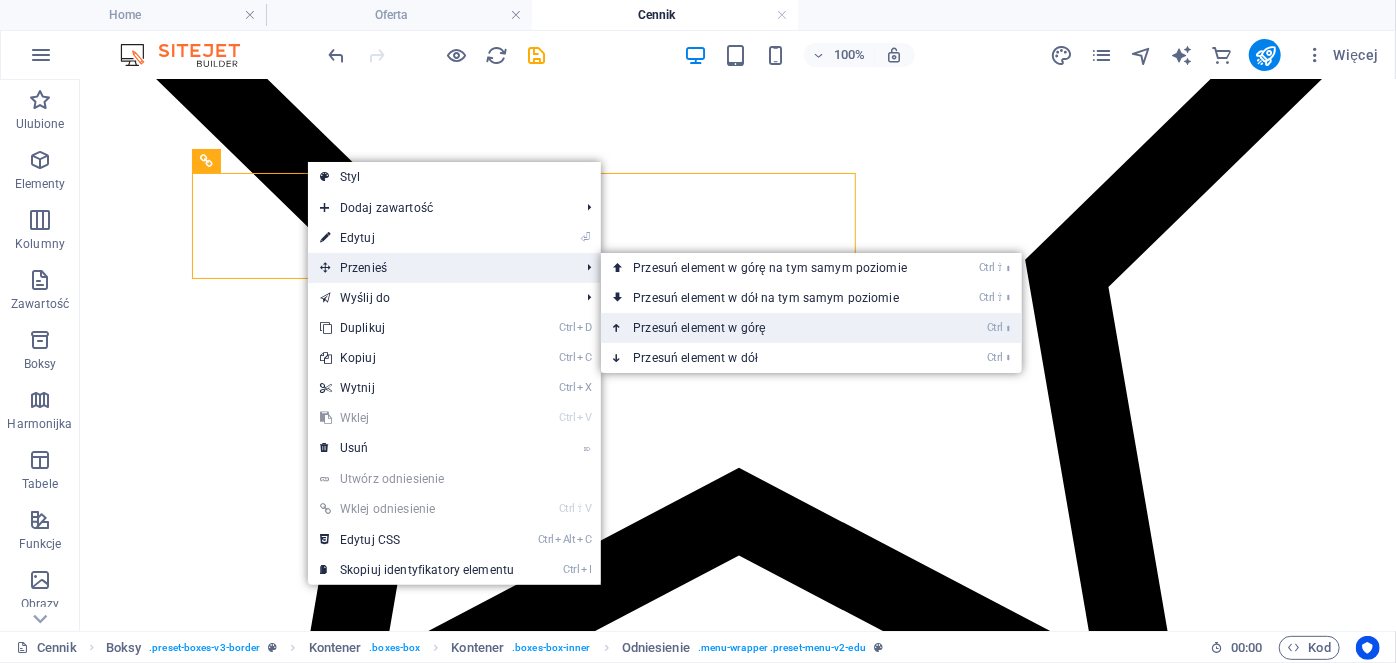 click on "Ctrl ⬆  Przesuń element w górę" at bounding box center [774, 328] 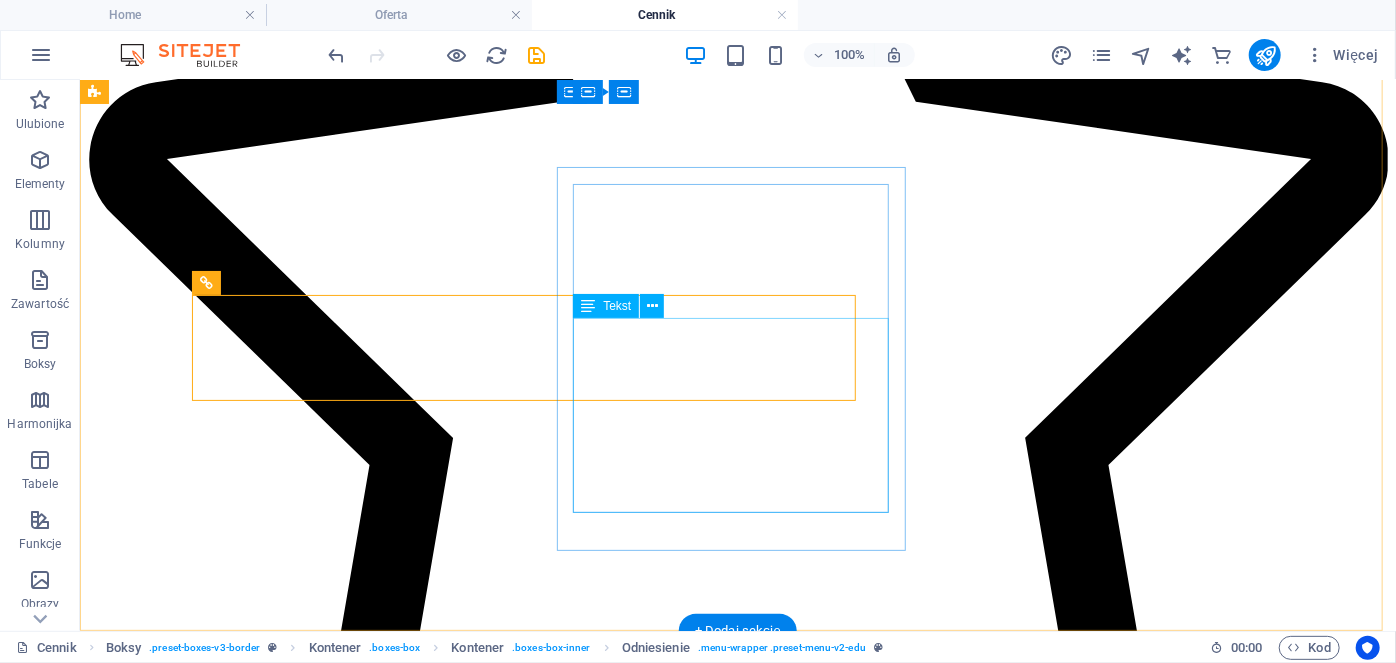 scroll, scrollTop: 1630, scrollLeft: 0, axis: vertical 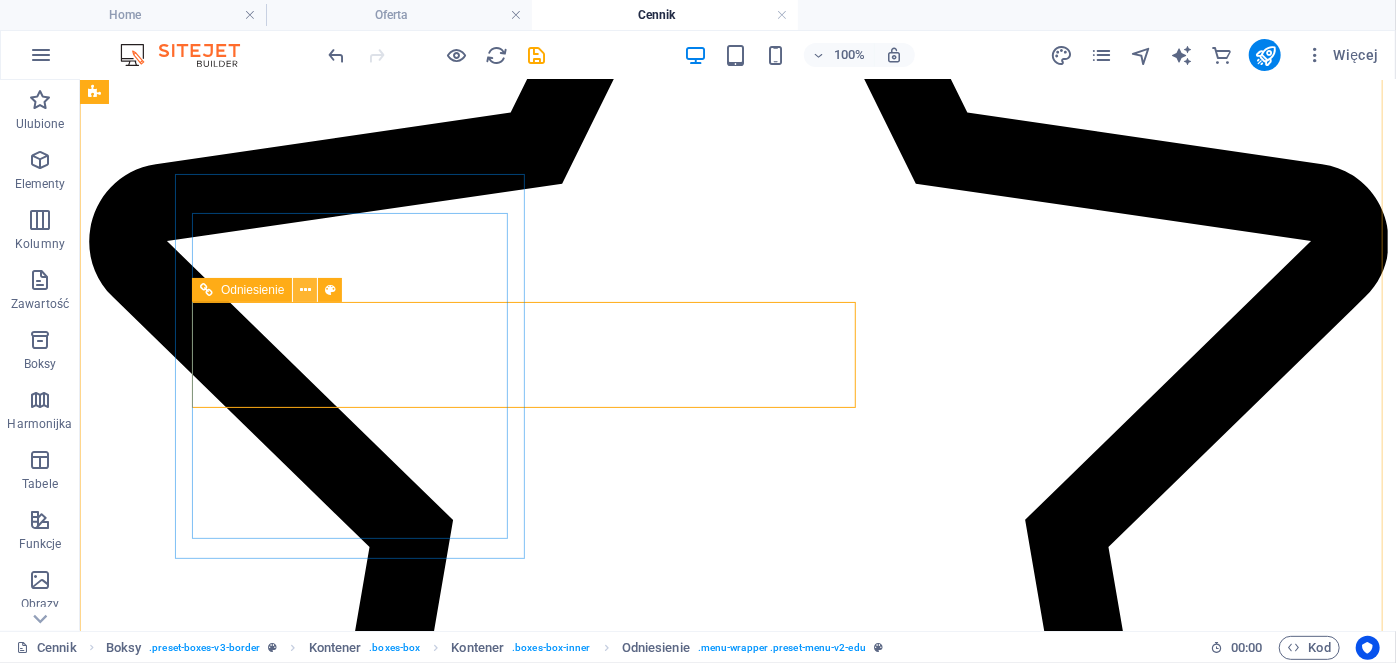 click at bounding box center [305, 290] 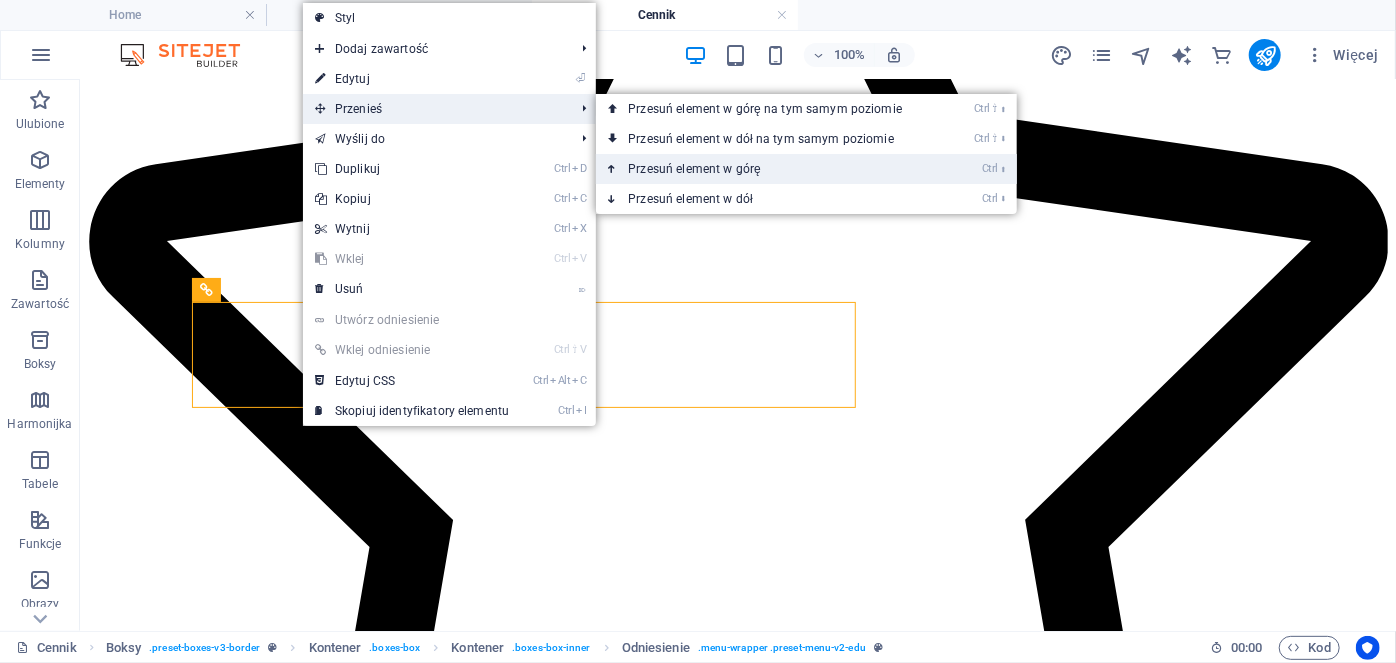 click on "Ctrl ⬆  Przesuń element w górę" at bounding box center (769, 169) 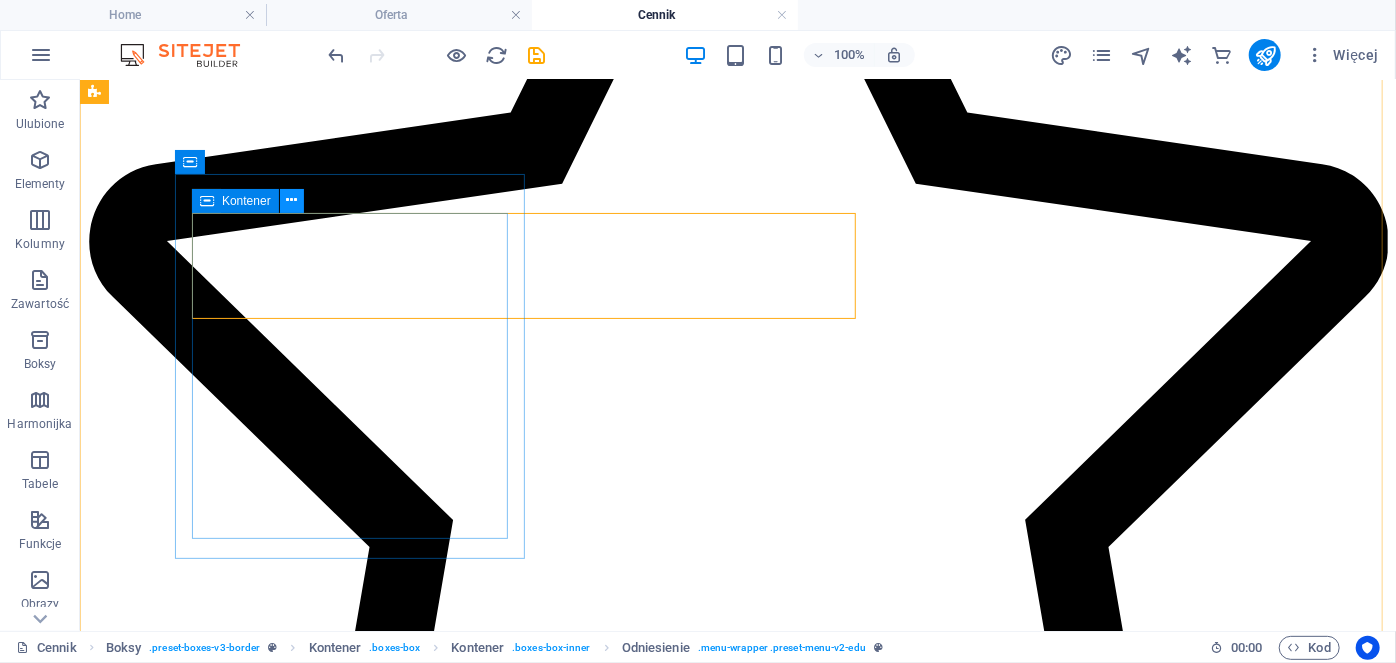 click at bounding box center (291, 200) 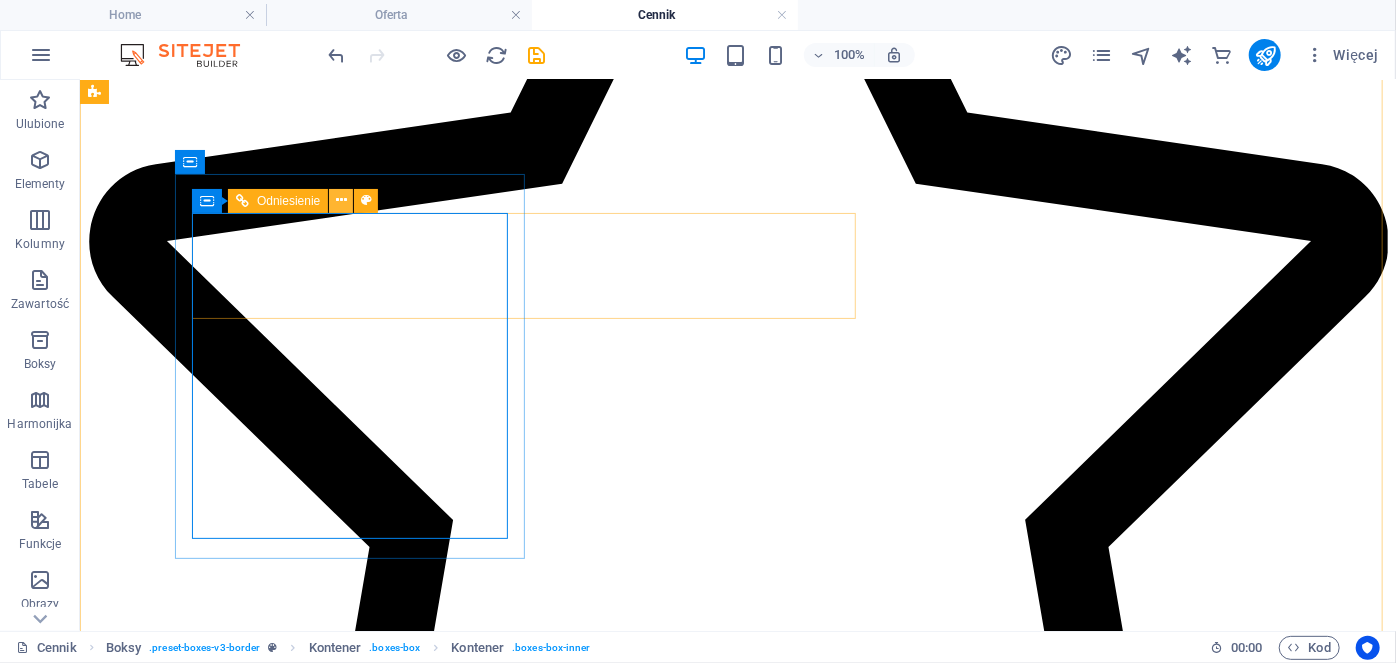 click at bounding box center [341, 200] 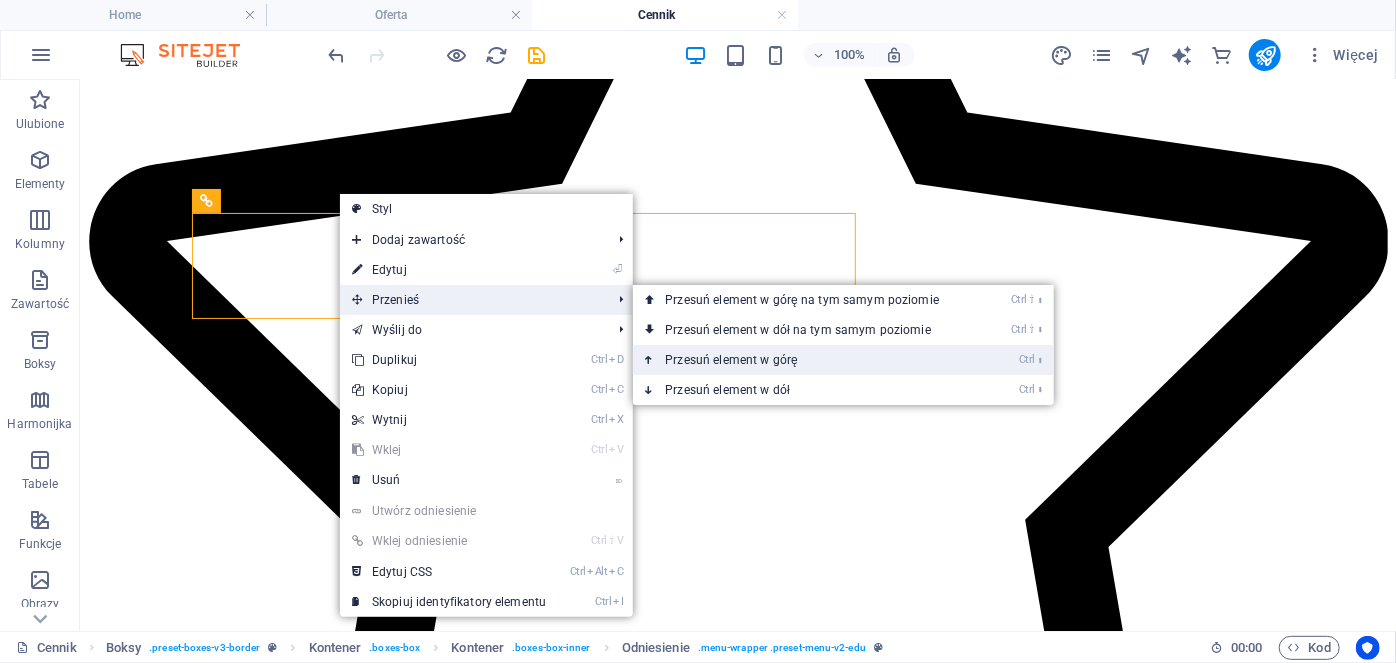 click on "Ctrl ⬆  Przesuń element w górę" at bounding box center (806, 360) 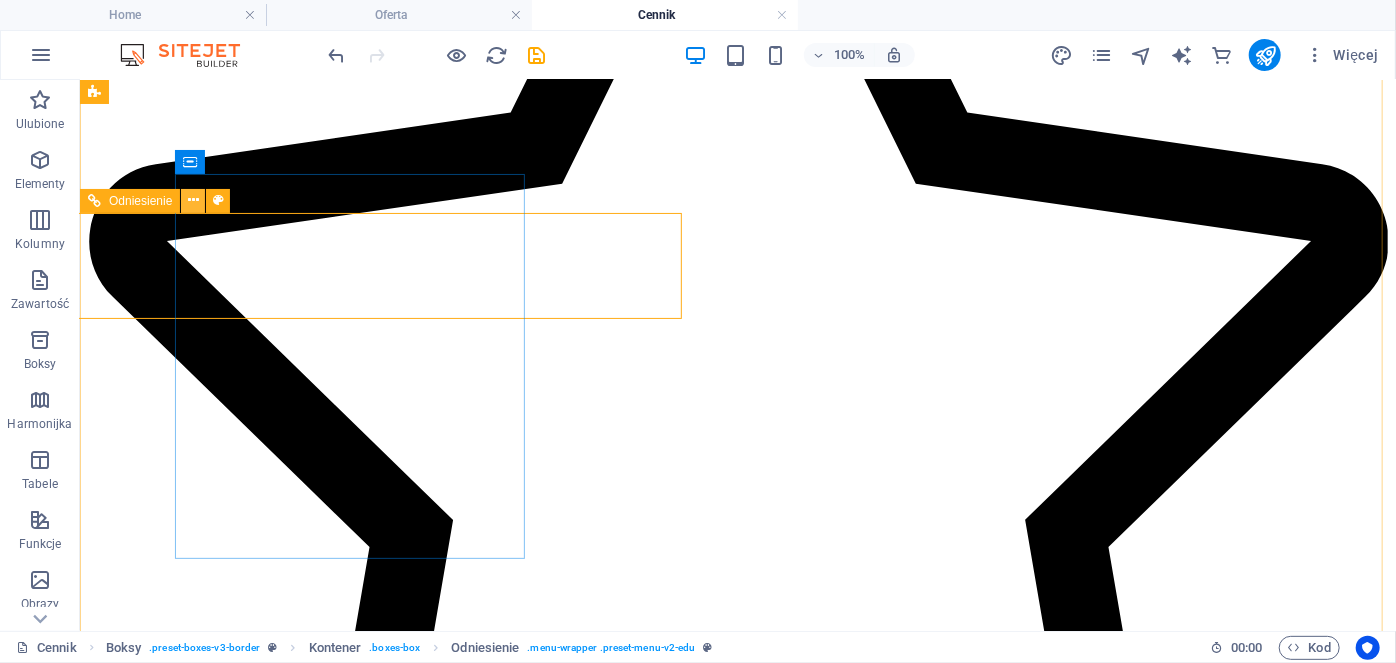 click at bounding box center (193, 200) 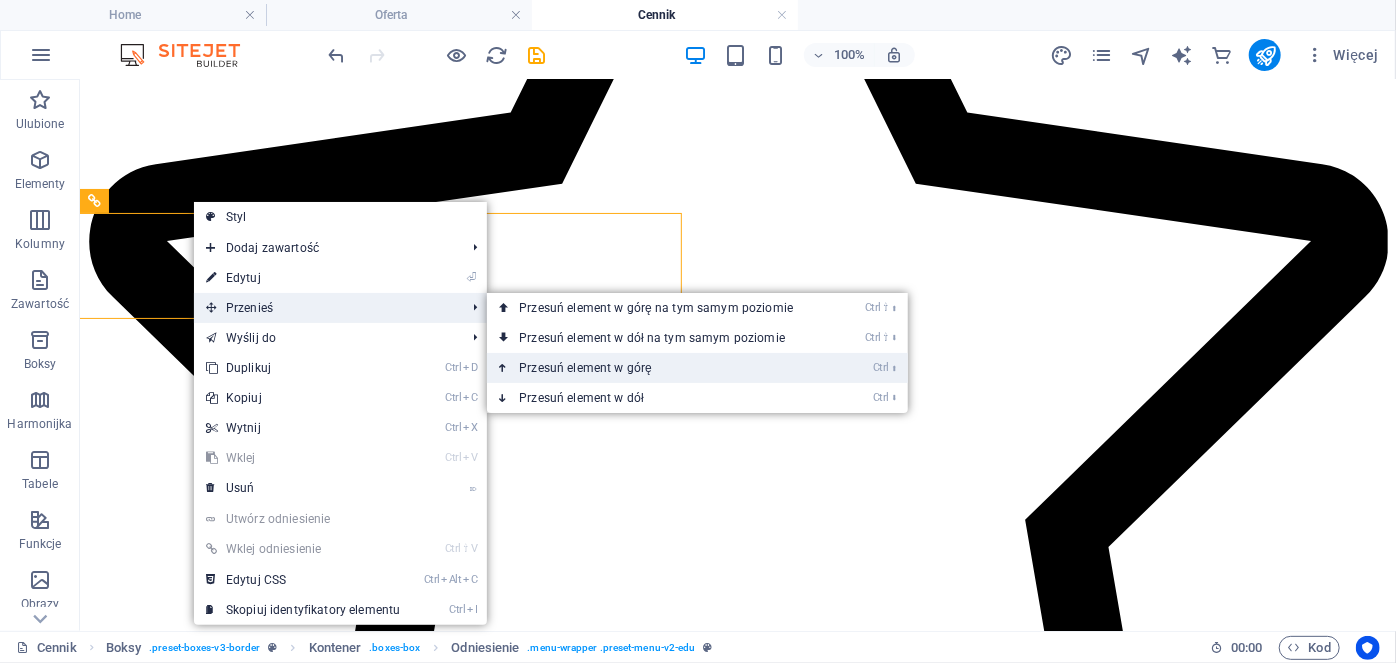 click on "Ctrl ⬆  Przesuń element w górę" at bounding box center (660, 368) 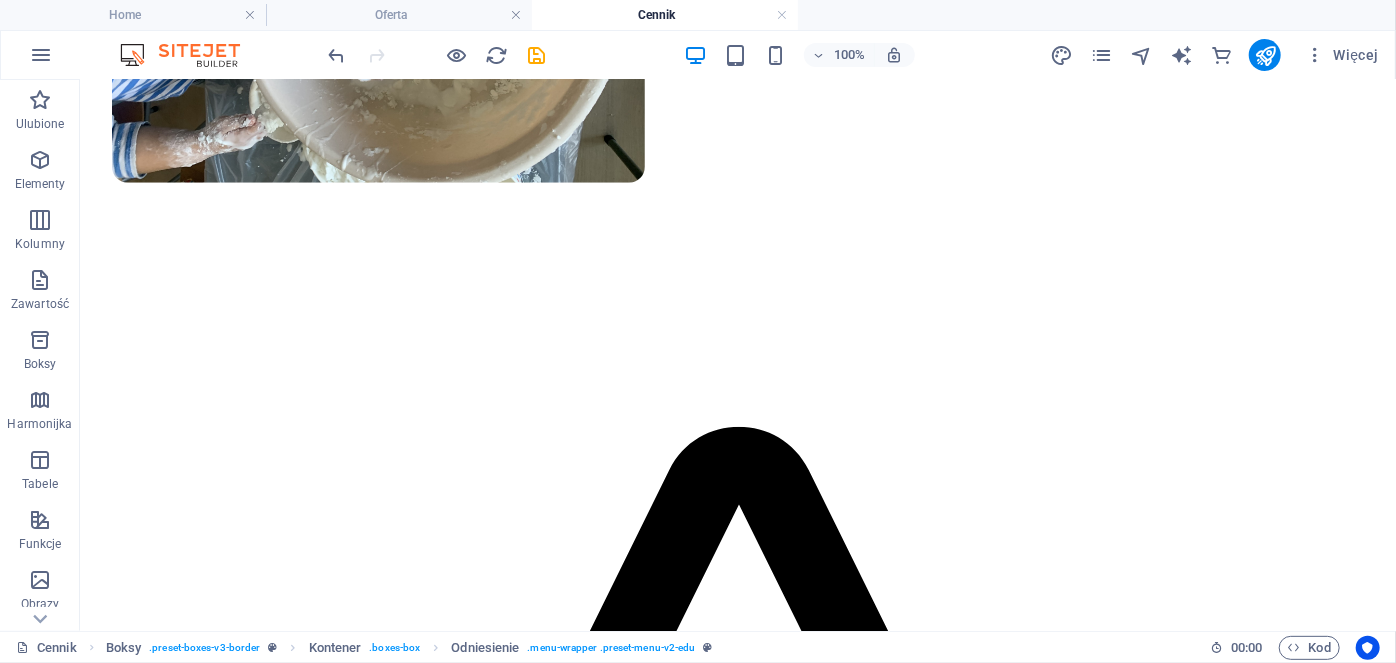 scroll, scrollTop: 939, scrollLeft: 0, axis: vertical 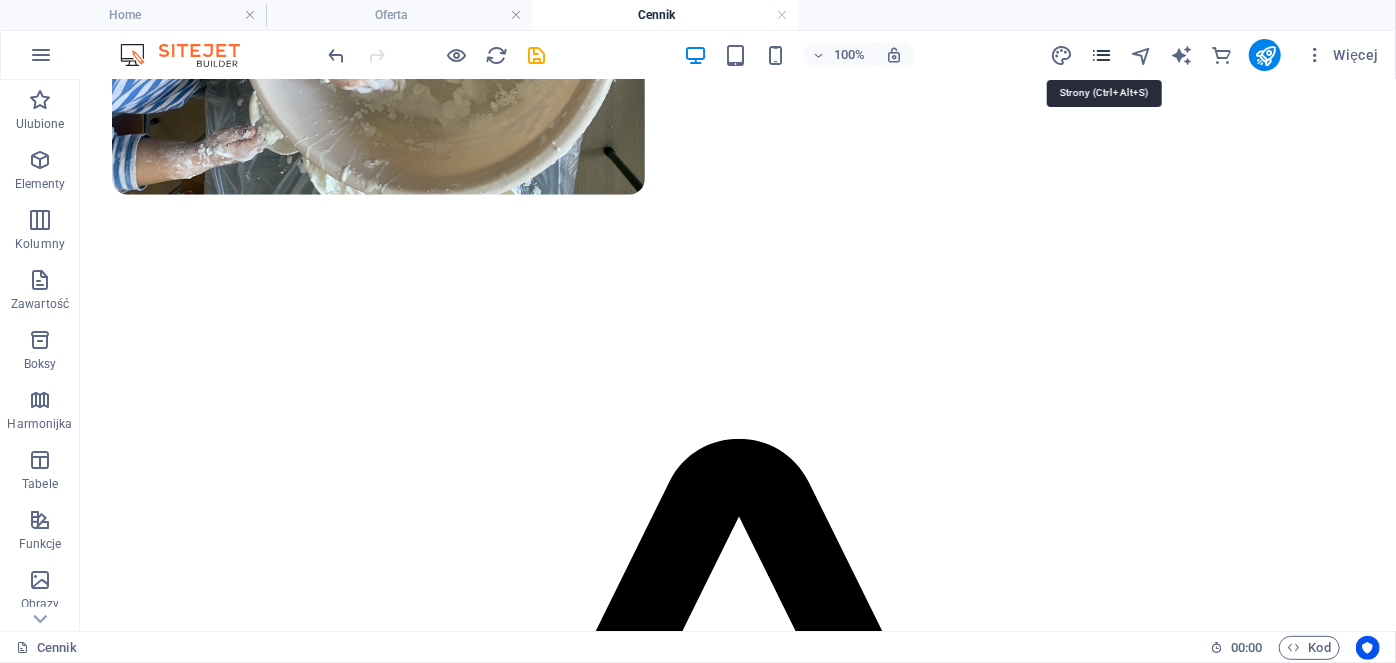 click at bounding box center (1101, 55) 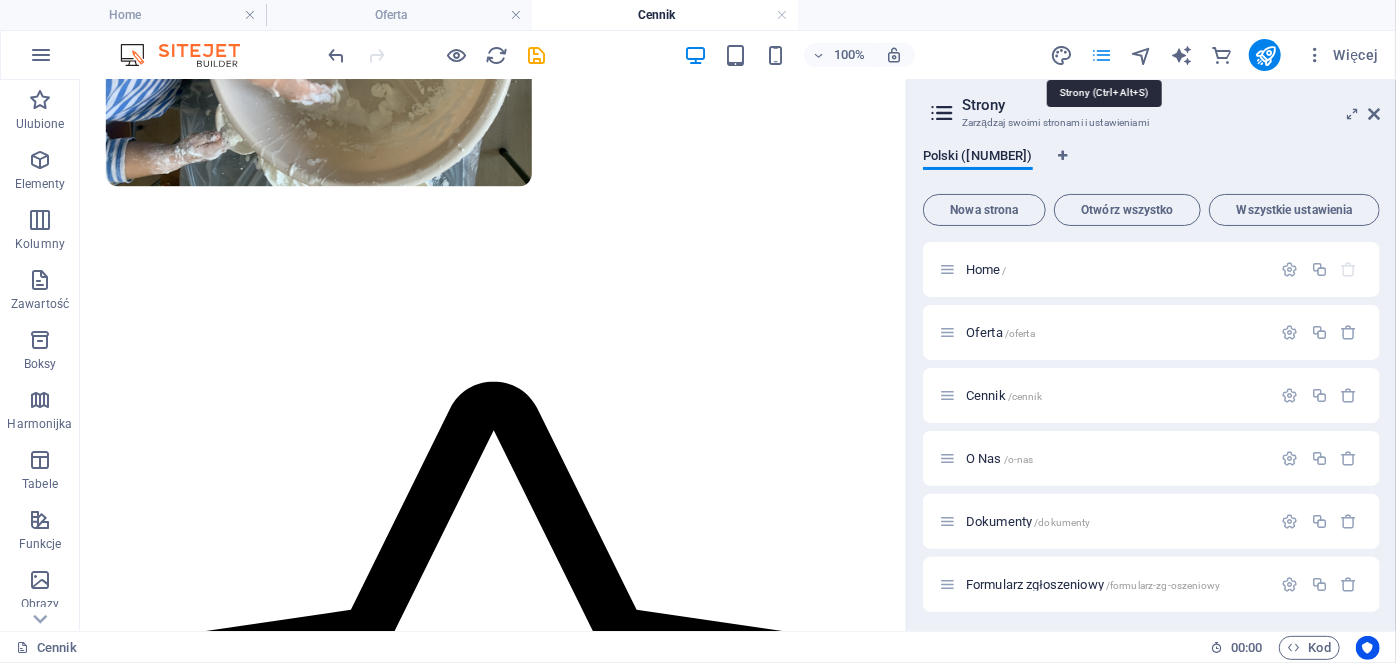 scroll, scrollTop: 1075, scrollLeft: 0, axis: vertical 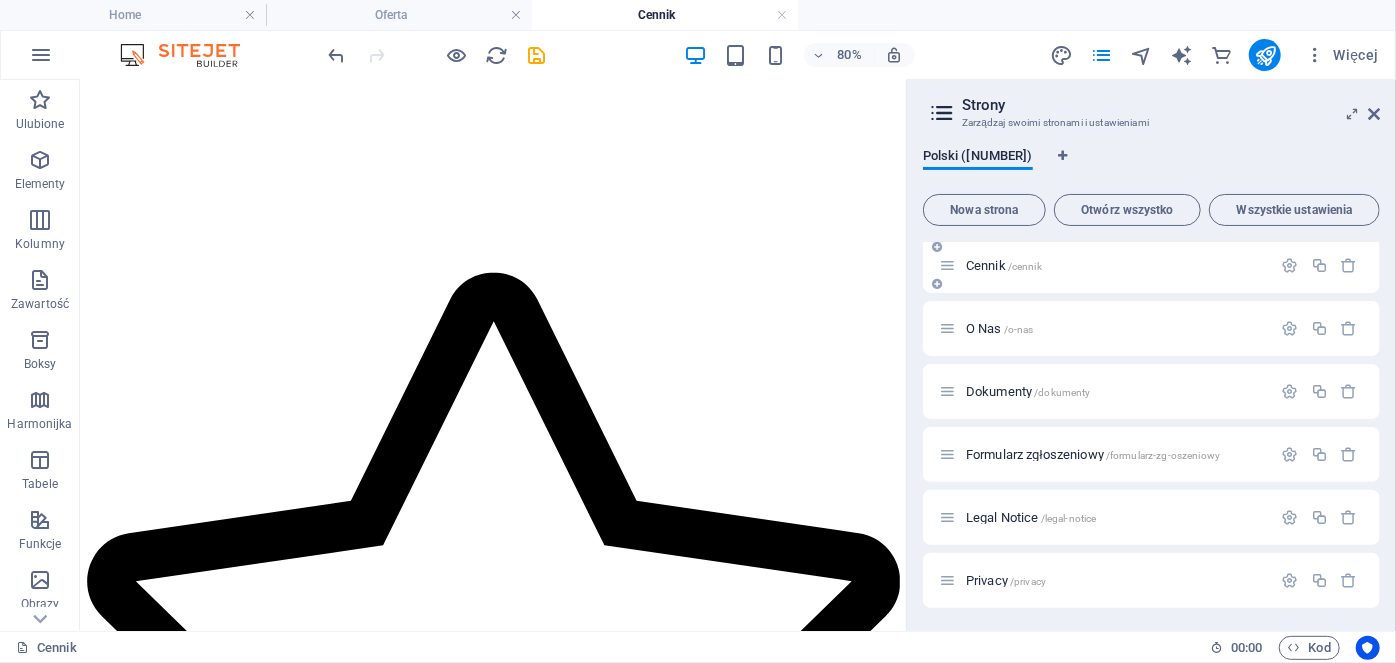 click on "Cennik /cennik" at bounding box center (1004, 265) 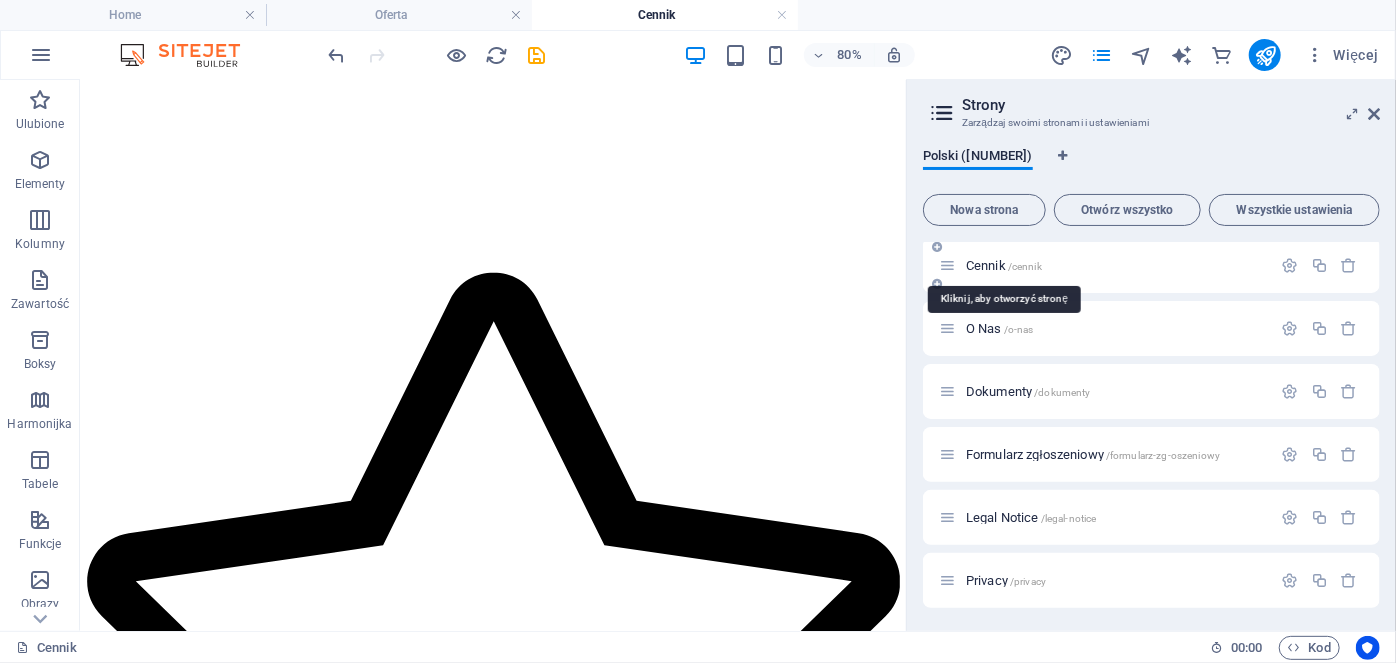click on "Cennik /cennik" at bounding box center [1004, 265] 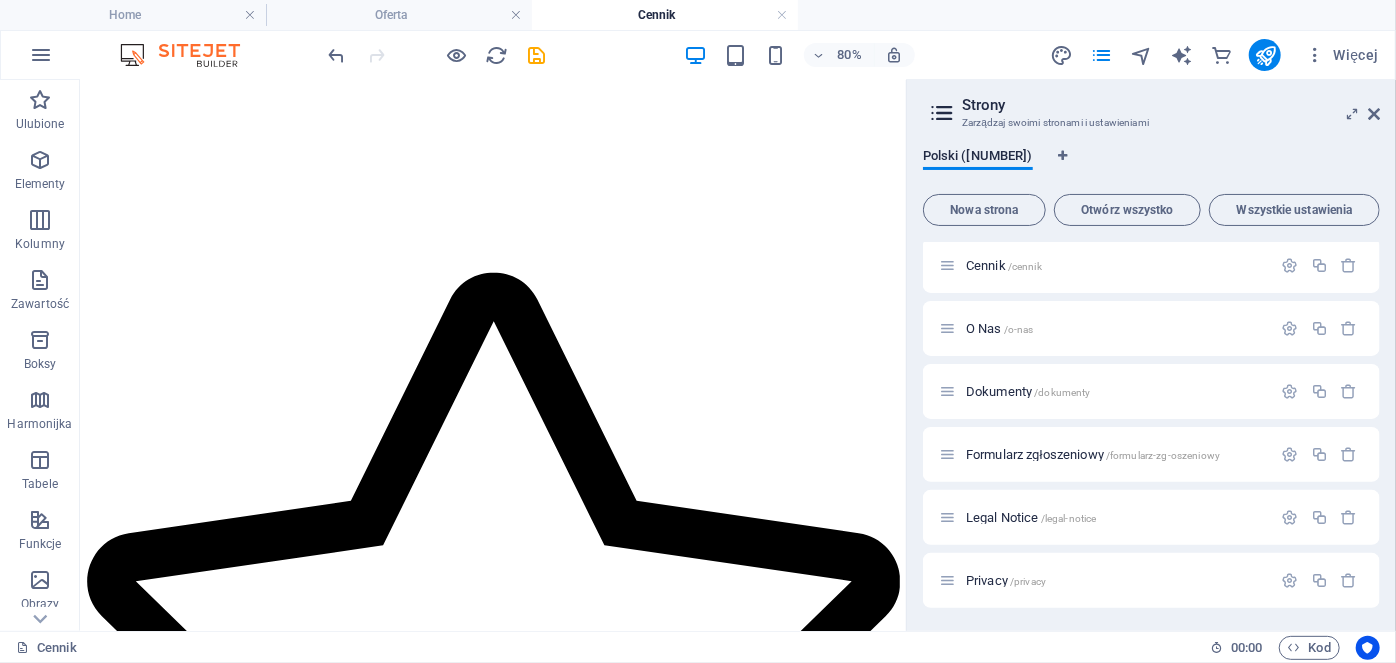 drag, startPoint x: 1380, startPoint y: 379, endPoint x: 1378, endPoint y: 326, distance: 53.037724 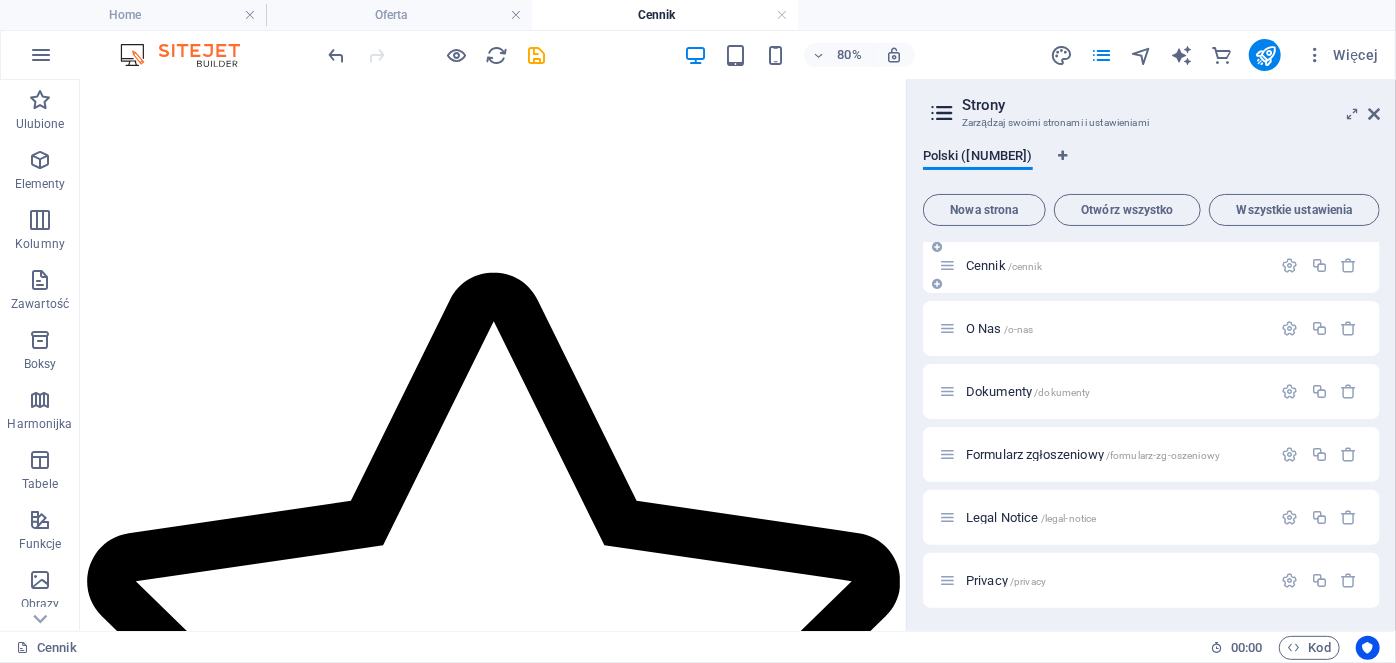 click on "Cennik /cennik" at bounding box center [1004, 265] 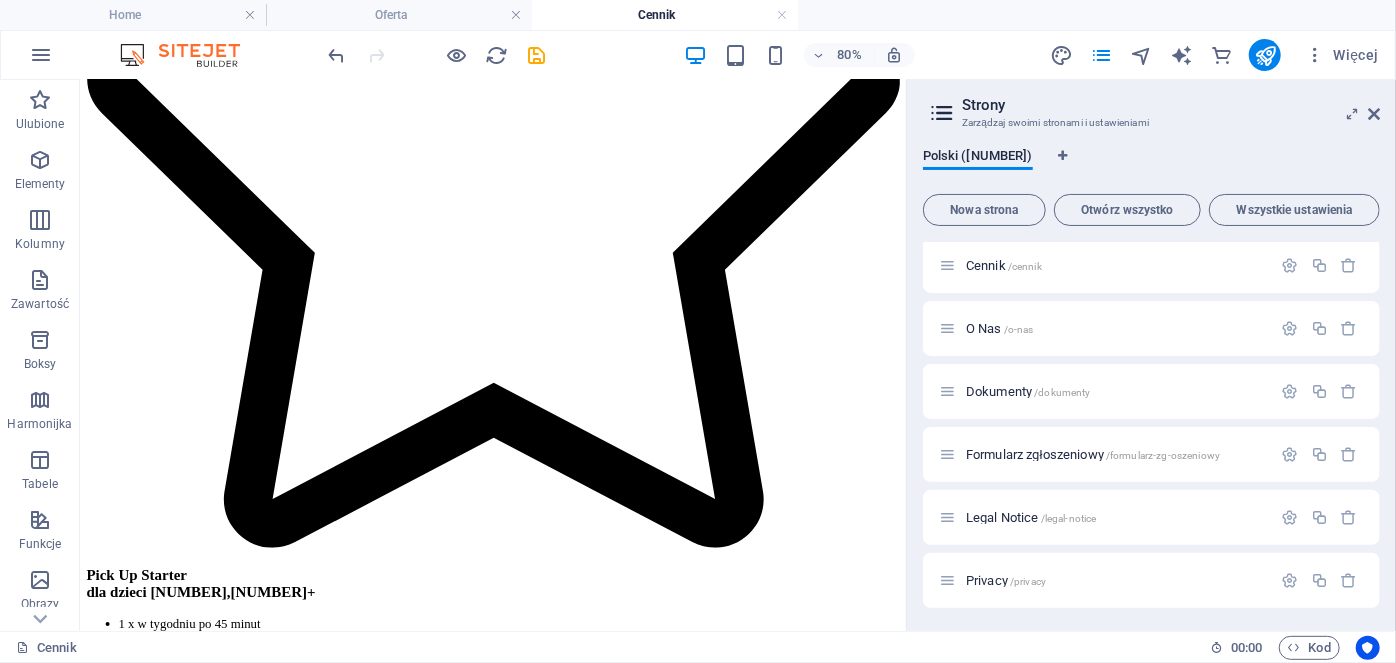 scroll, scrollTop: 1738, scrollLeft: 0, axis: vertical 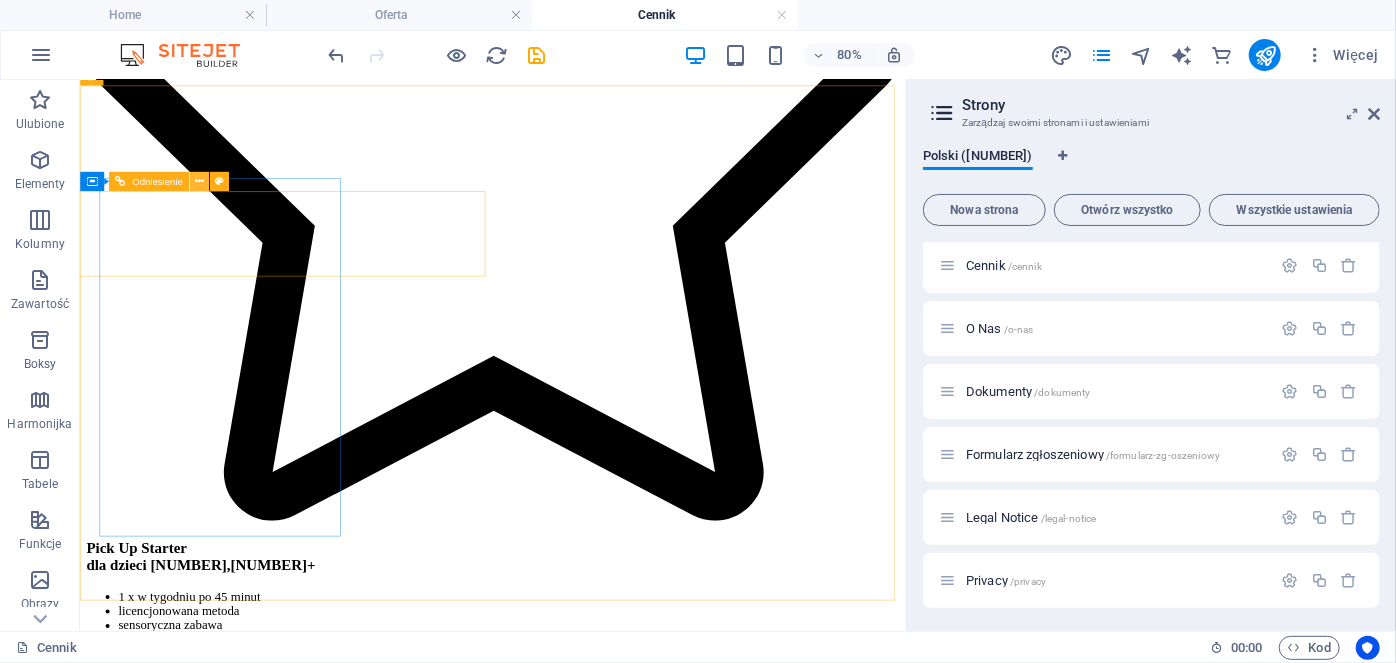click at bounding box center [199, 182] 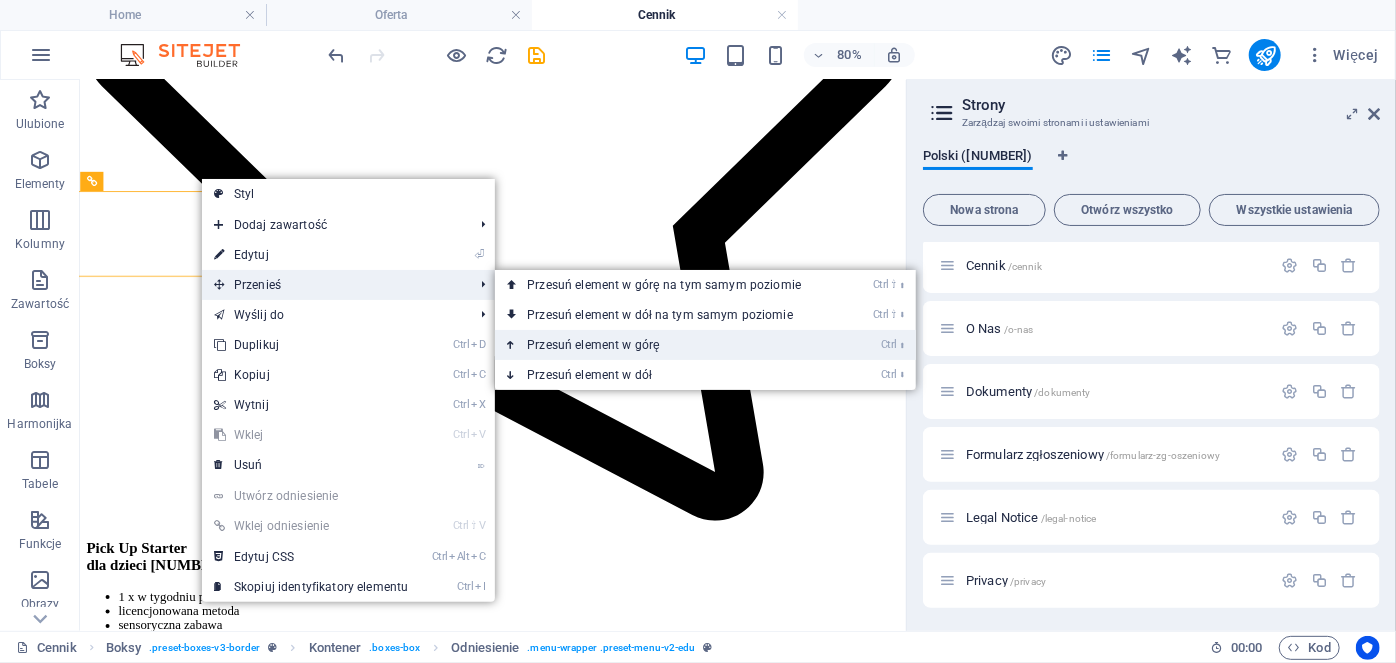 click on "Ctrl ⬆  Przesuń element w górę" at bounding box center [668, 345] 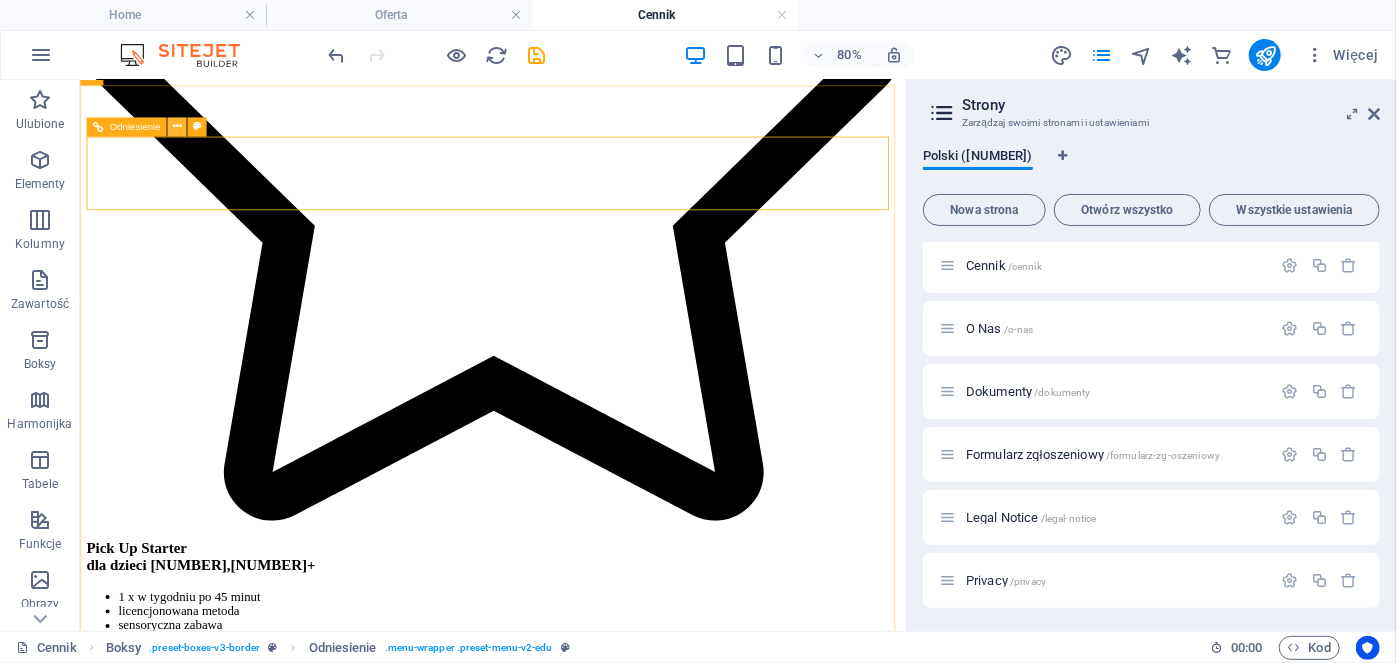 click at bounding box center (177, 127) 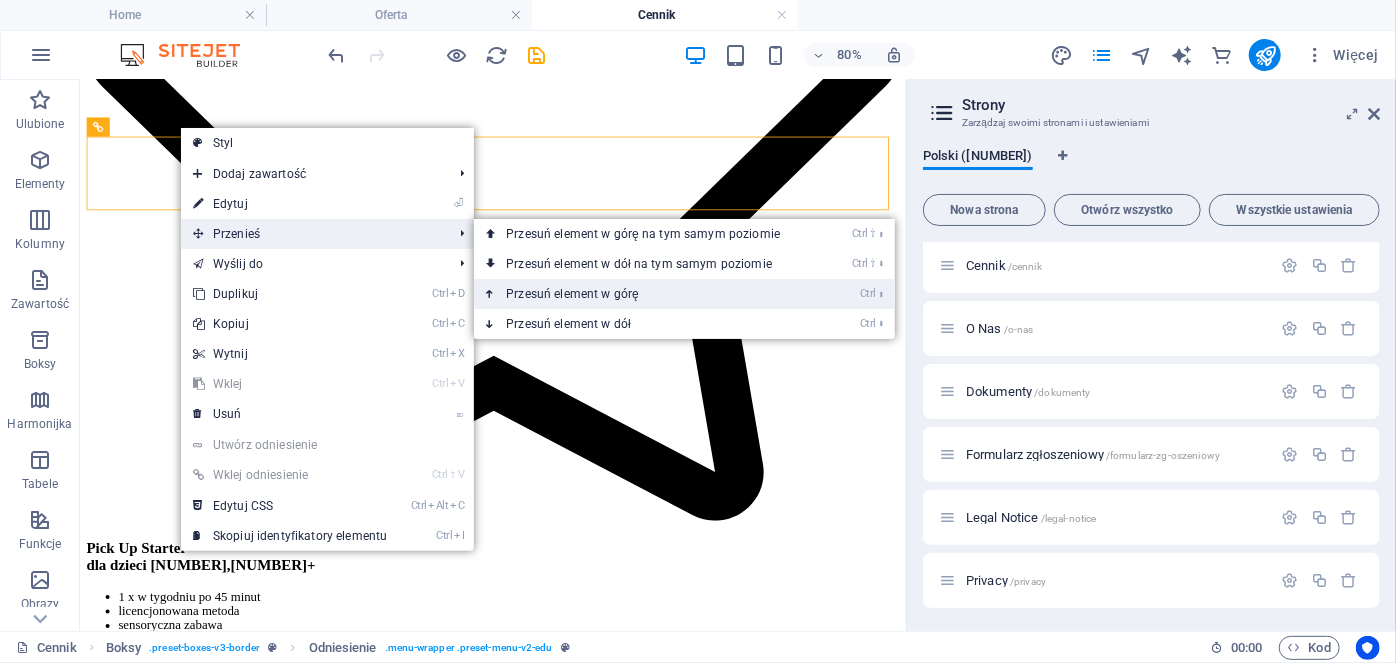 click on "Ctrl ⬆  Przesuń element w górę" at bounding box center (647, 294) 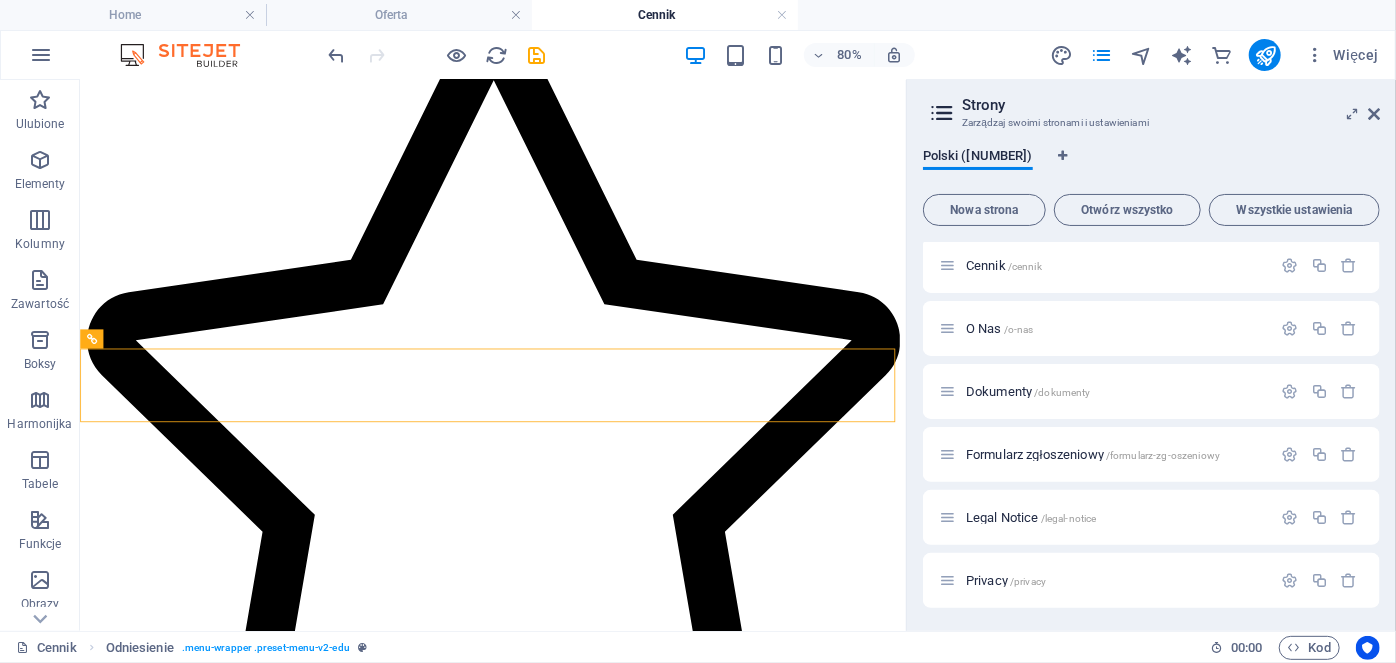 scroll, scrollTop: 1374, scrollLeft: 0, axis: vertical 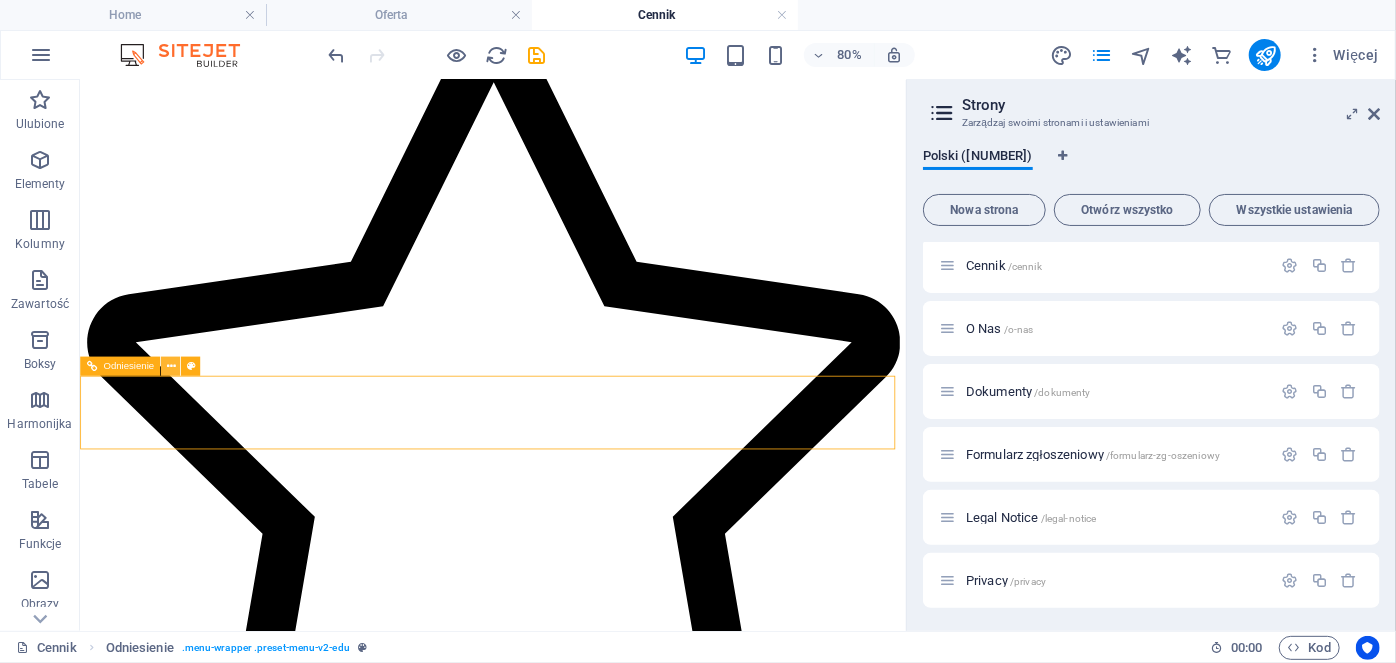 click at bounding box center [170, 366] 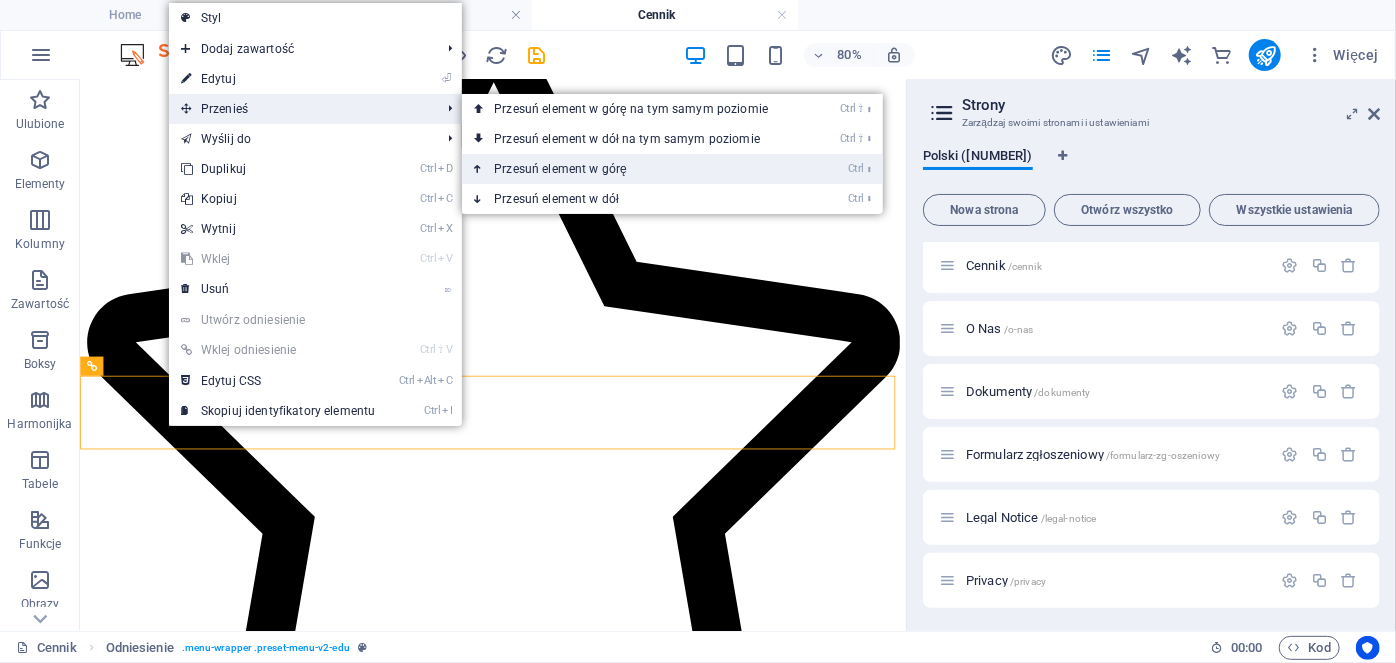 click on "Ctrl ⬆  Przesuń element w górę" at bounding box center (635, 169) 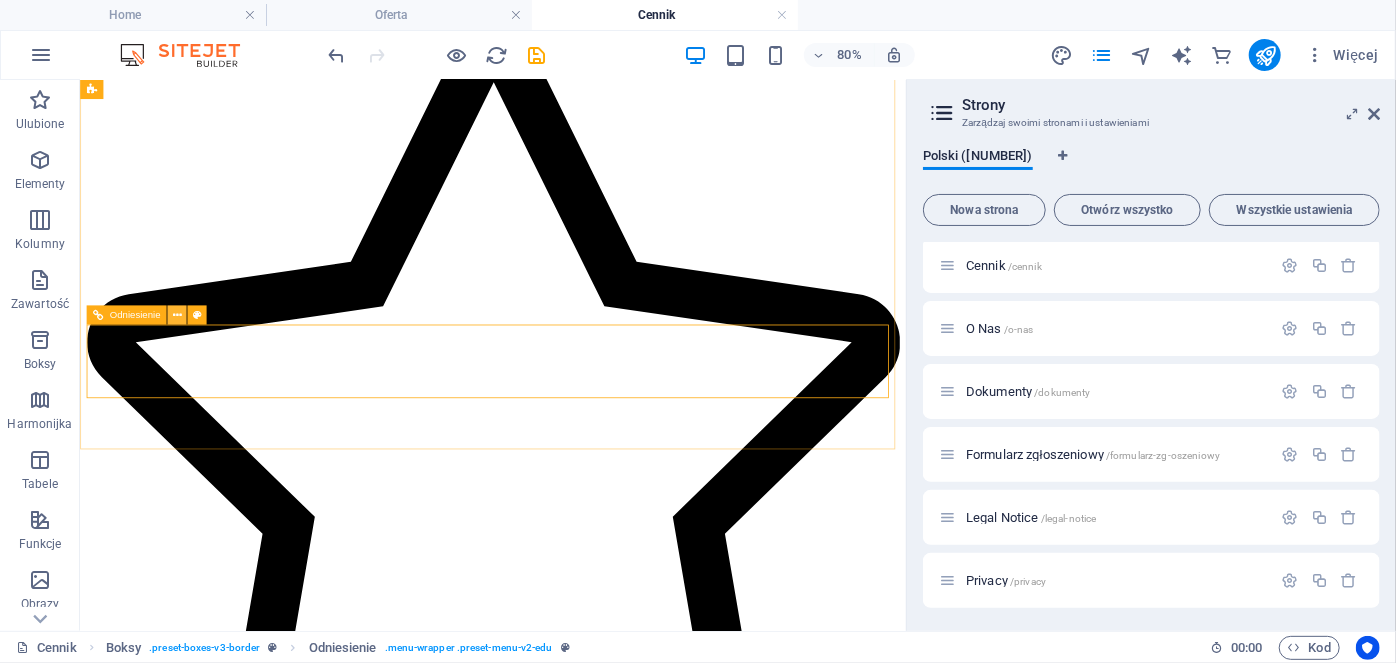 click at bounding box center [177, 315] 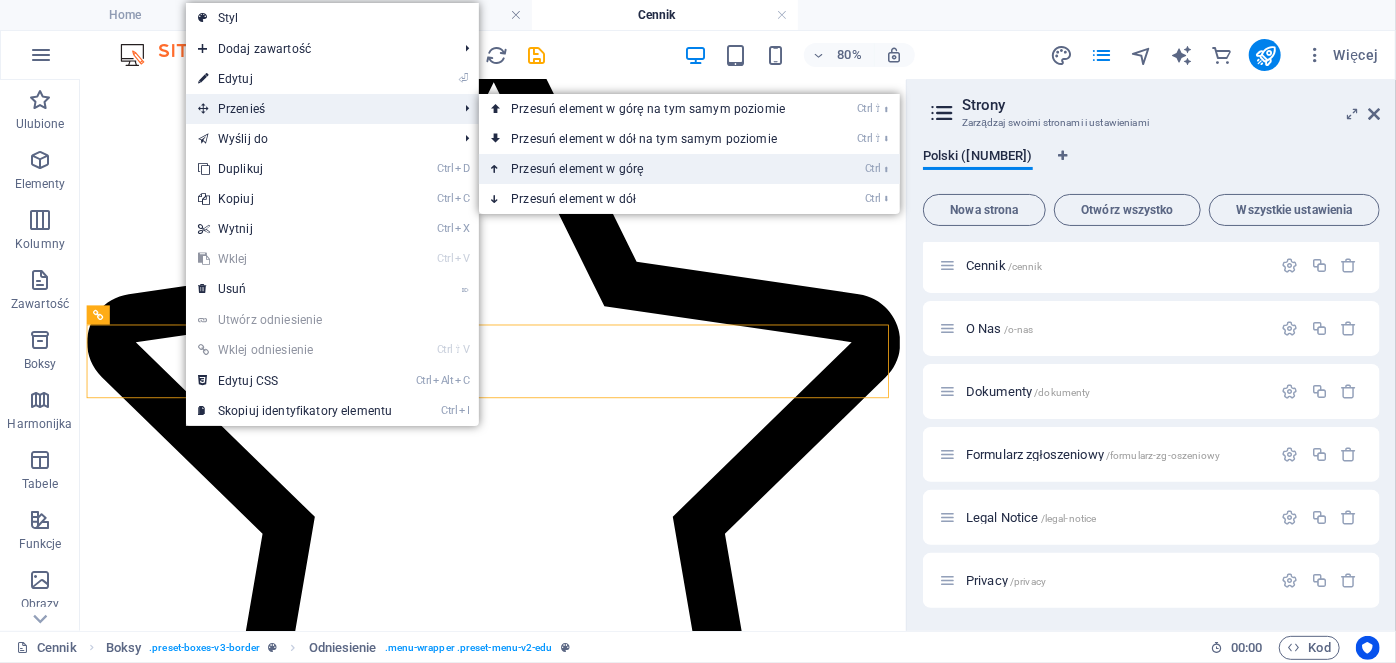 click on "Ctrl ⬆  Przesuń element w górę" at bounding box center (652, 169) 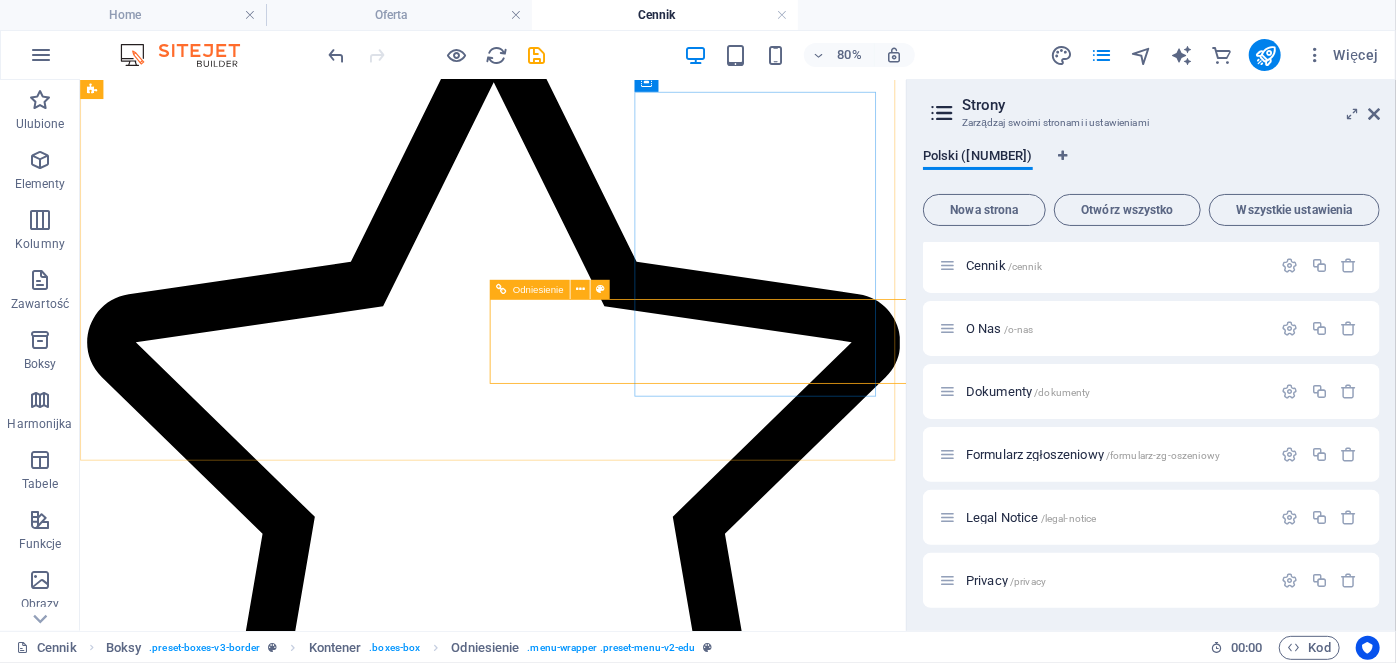click at bounding box center (501, 289) 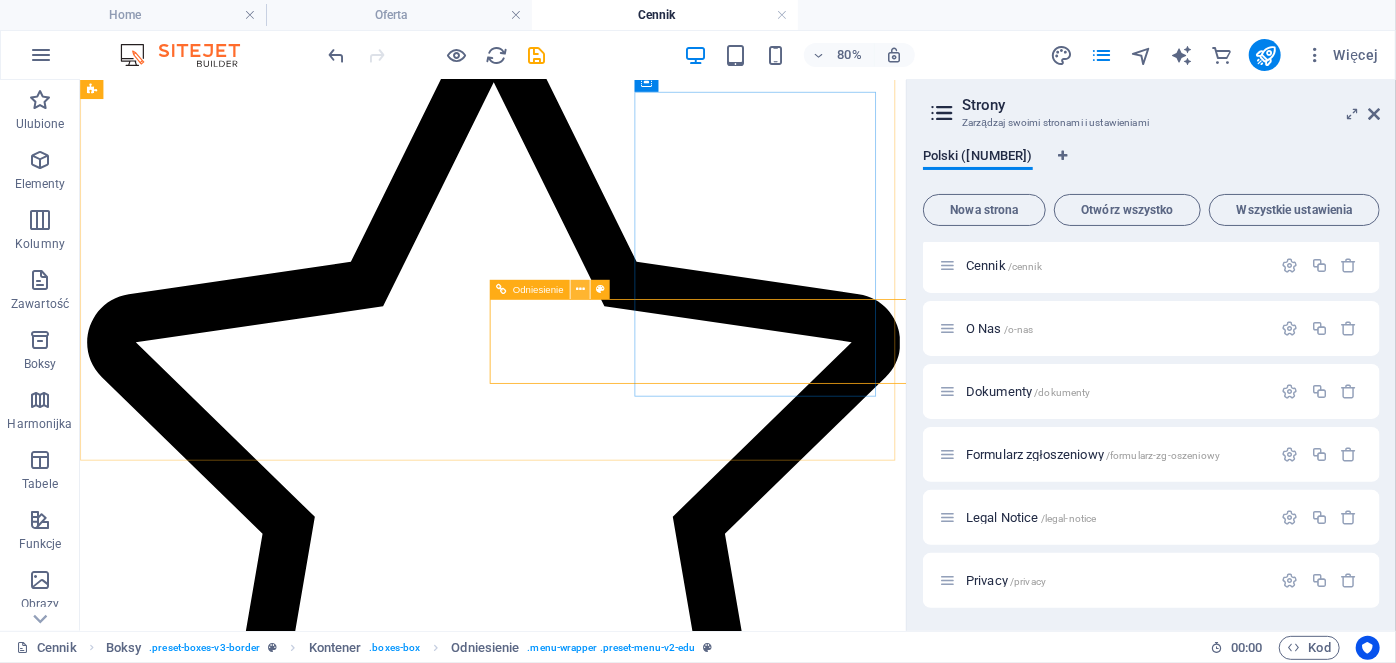 click at bounding box center (580, 289) 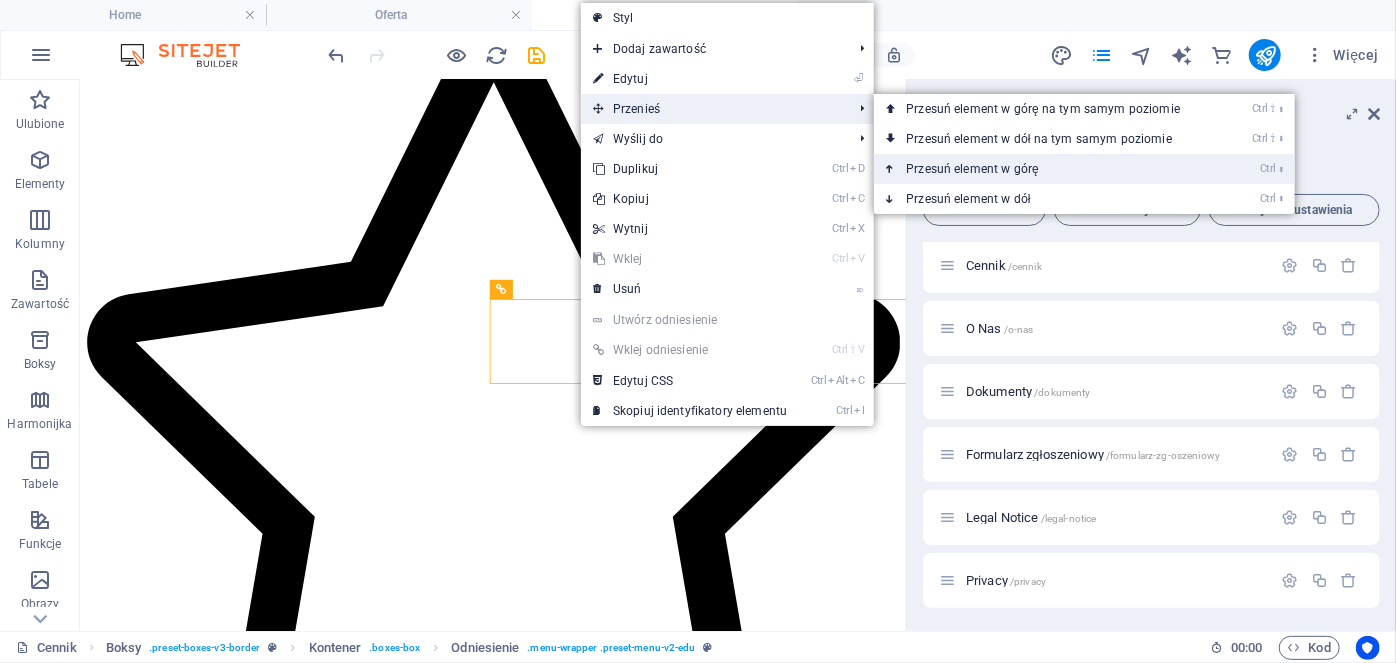 click on "Ctrl ⬆  Przesuń element w górę" at bounding box center (1047, 169) 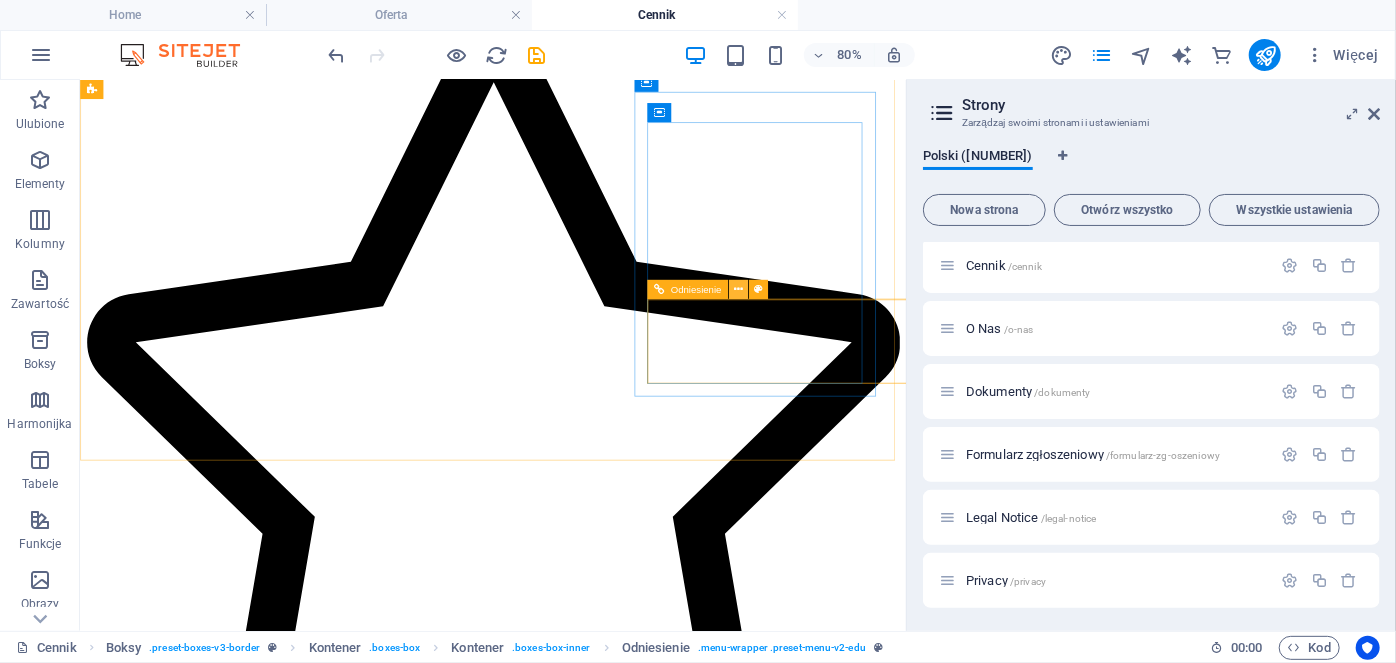 click at bounding box center [738, 289] 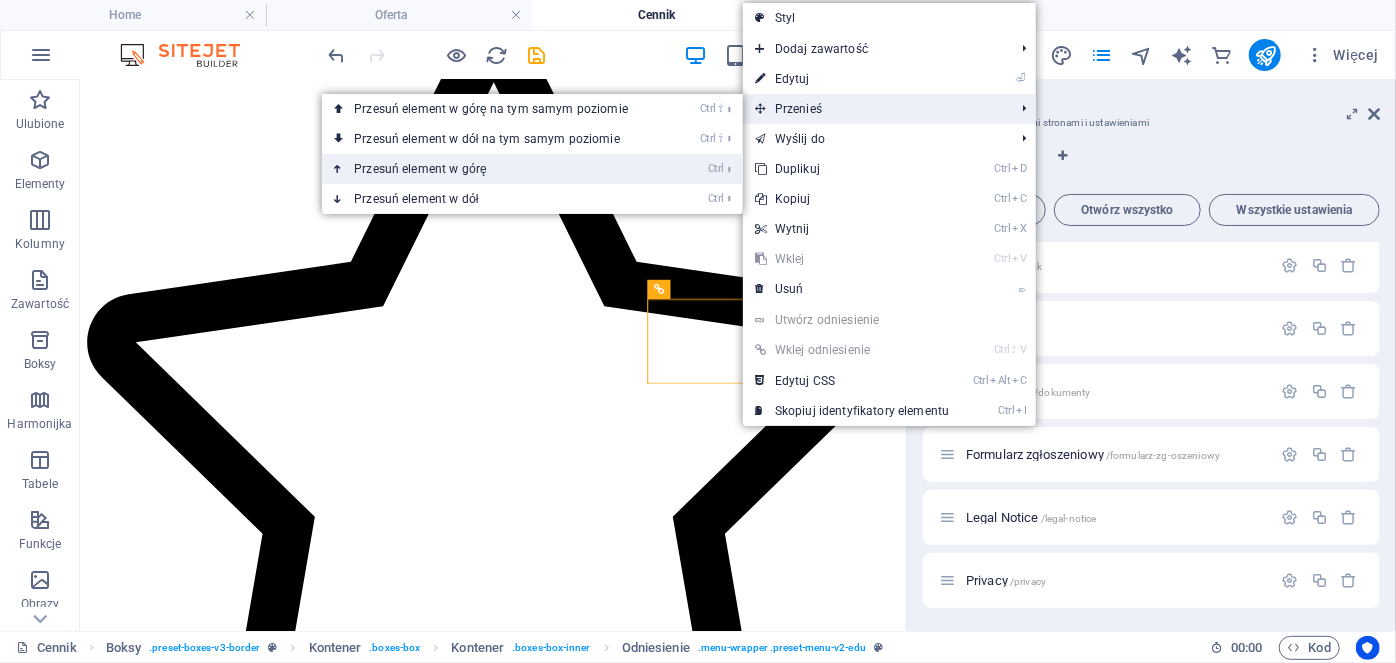 click on "Ctrl ⬆  Przesuń element w górę" at bounding box center (495, 169) 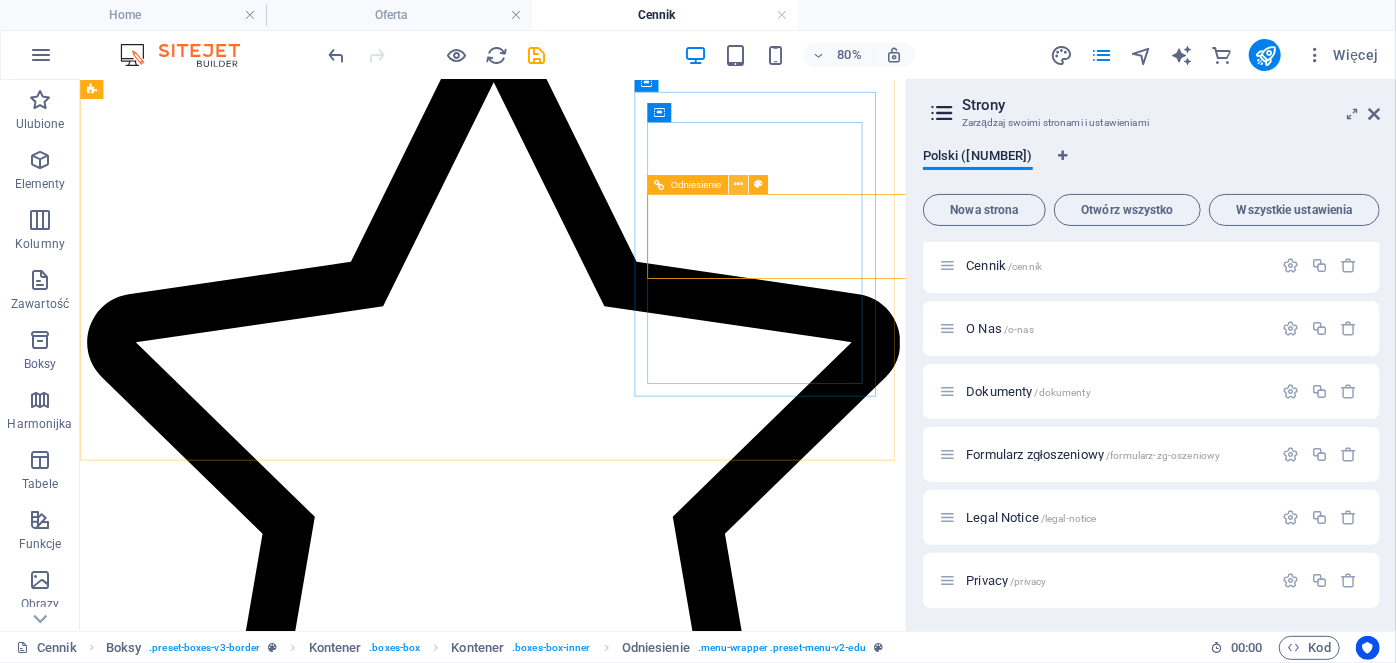 click at bounding box center [738, 184] 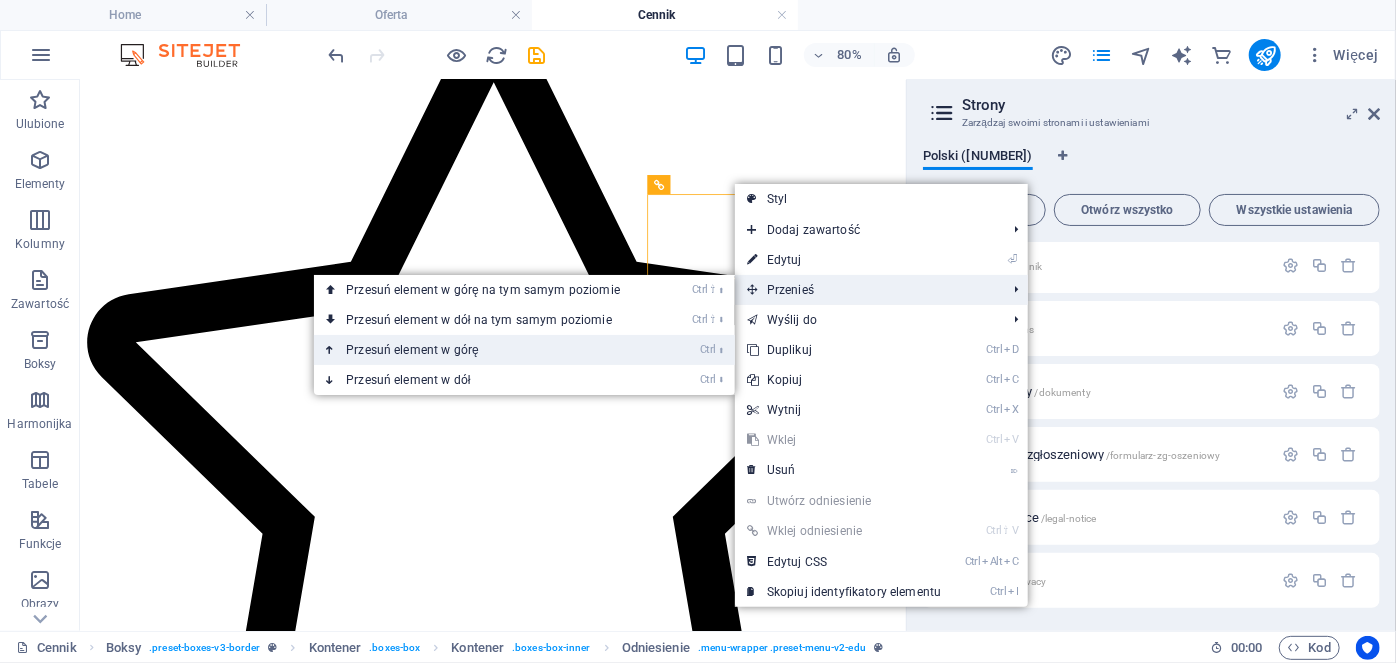 click on "Ctrl ⬆  Przesuń element w górę" at bounding box center [487, 350] 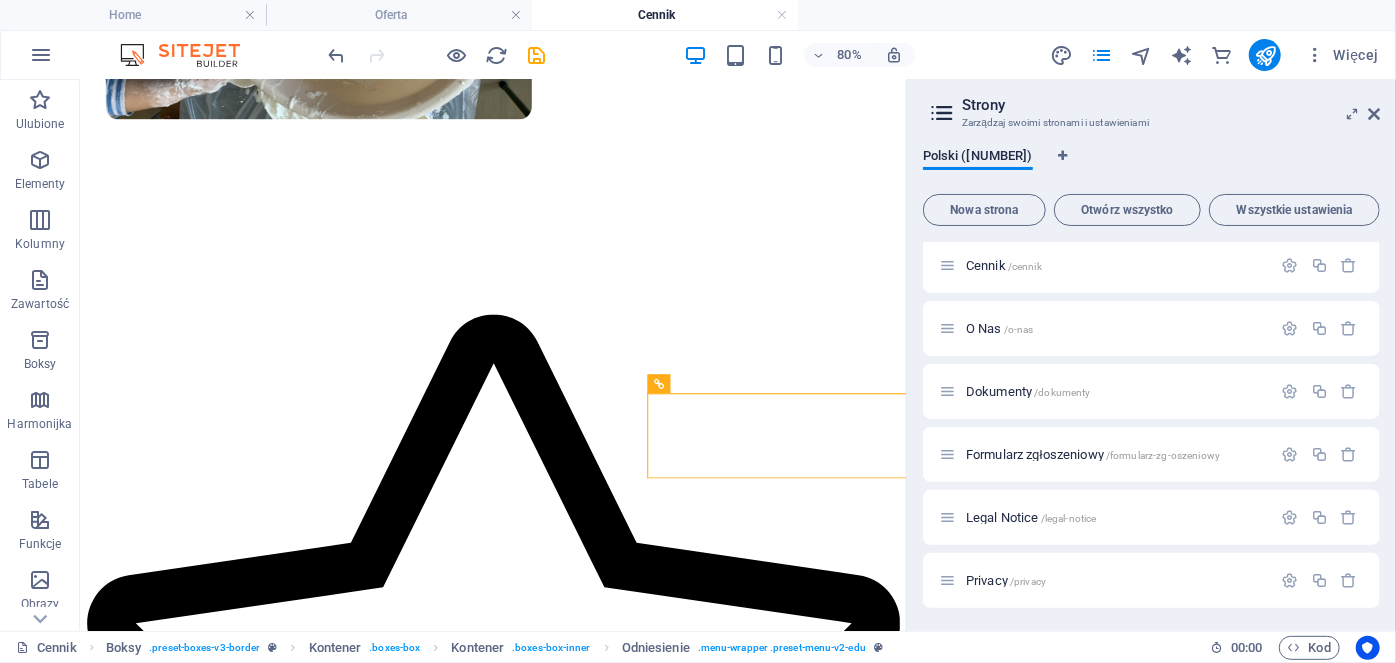 scroll, scrollTop: 1010, scrollLeft: 0, axis: vertical 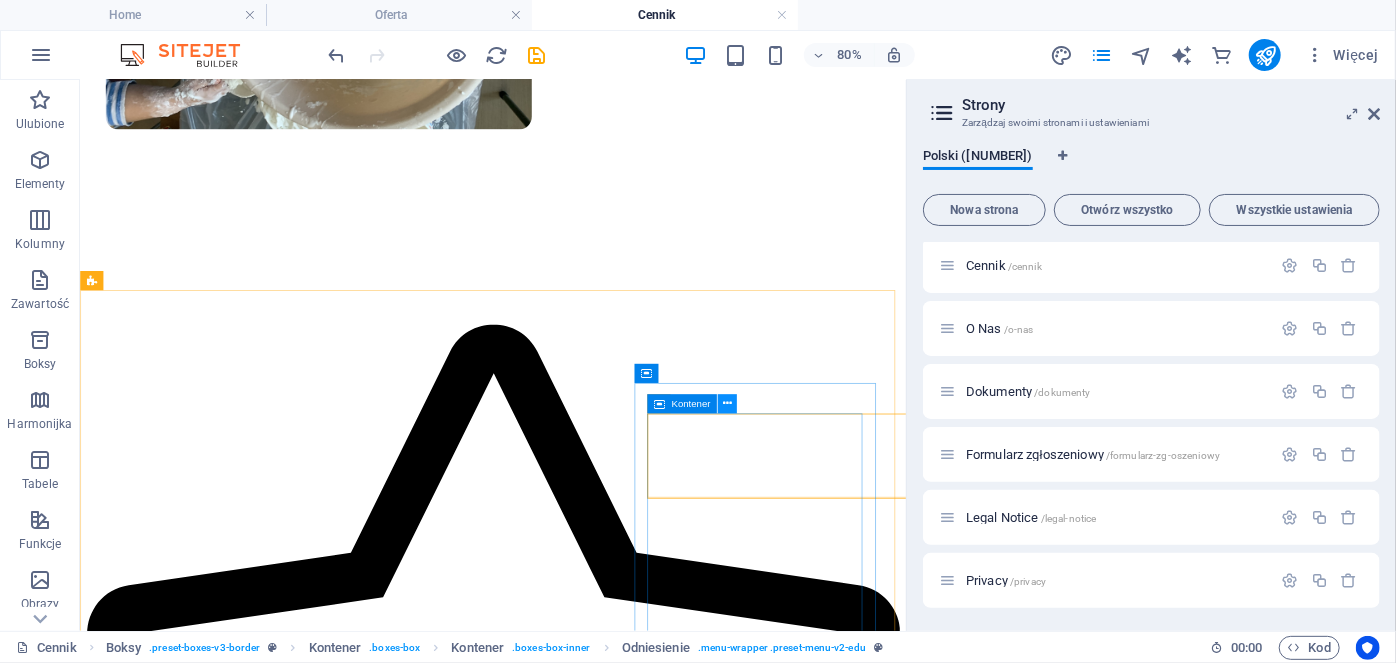 click at bounding box center (727, 403) 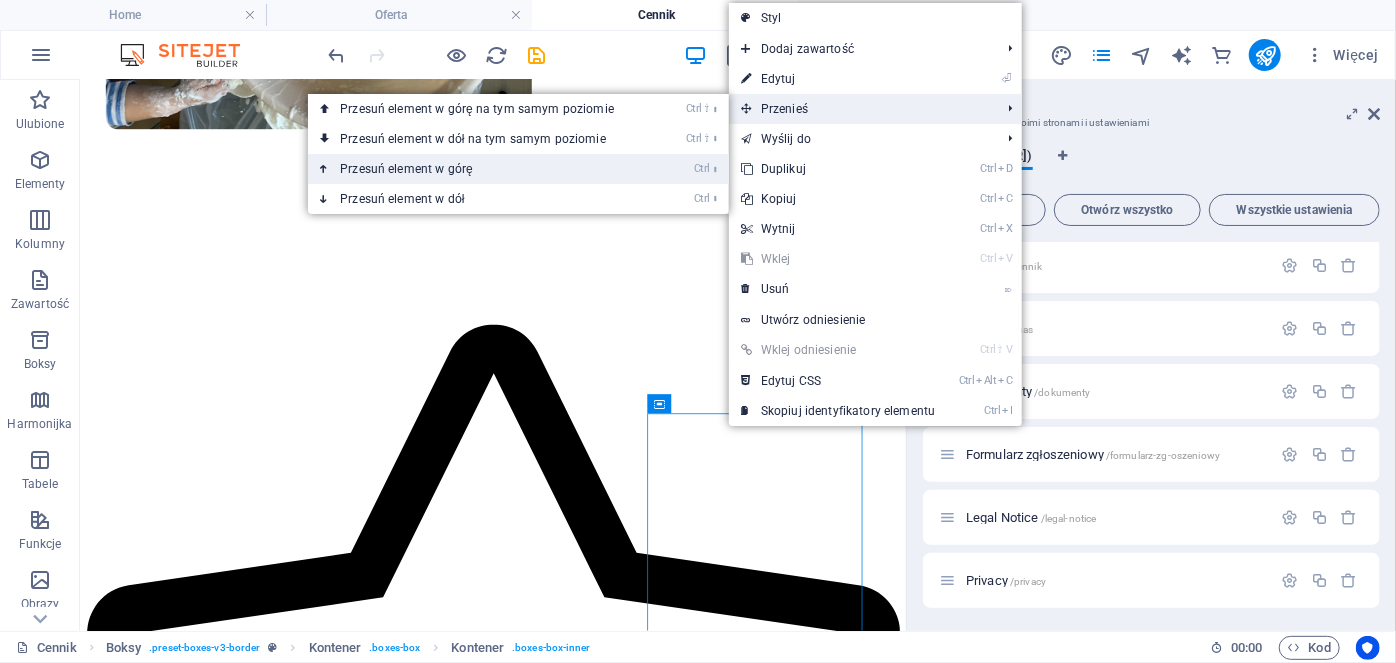 click on "Ctrl ⬆  Przesuń element w górę" at bounding box center [481, 169] 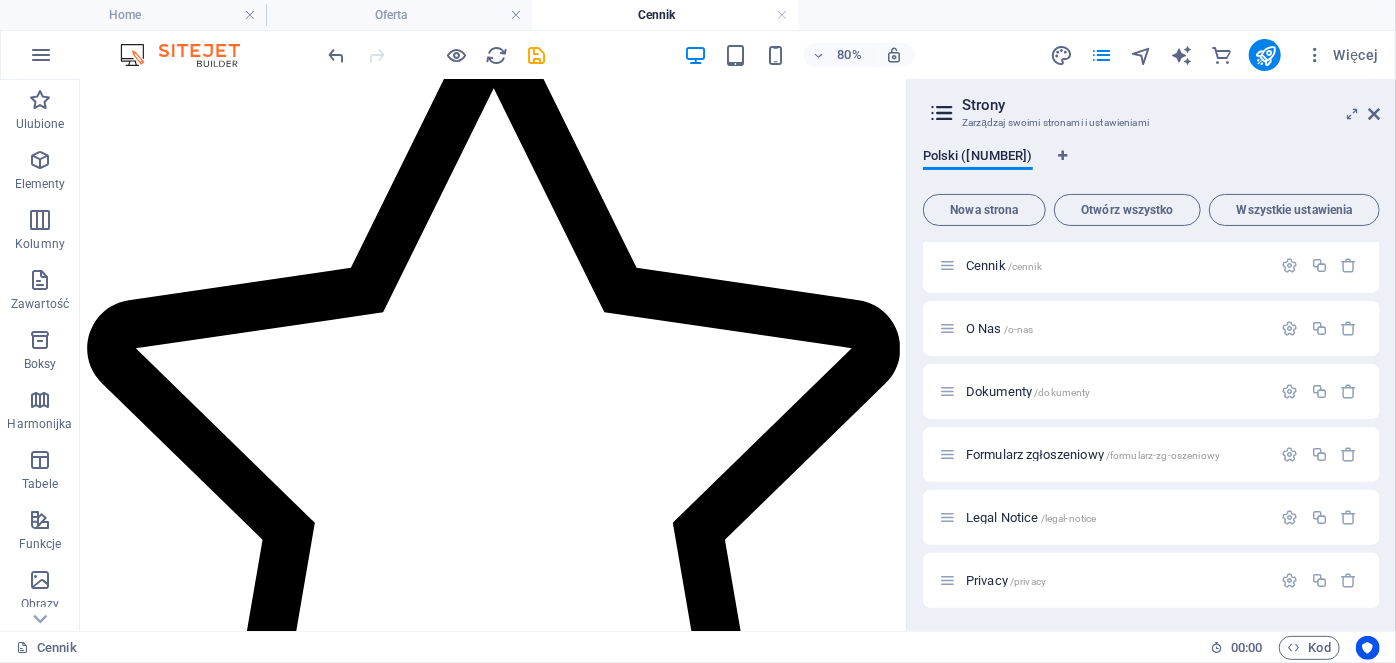 scroll, scrollTop: 1351, scrollLeft: 0, axis: vertical 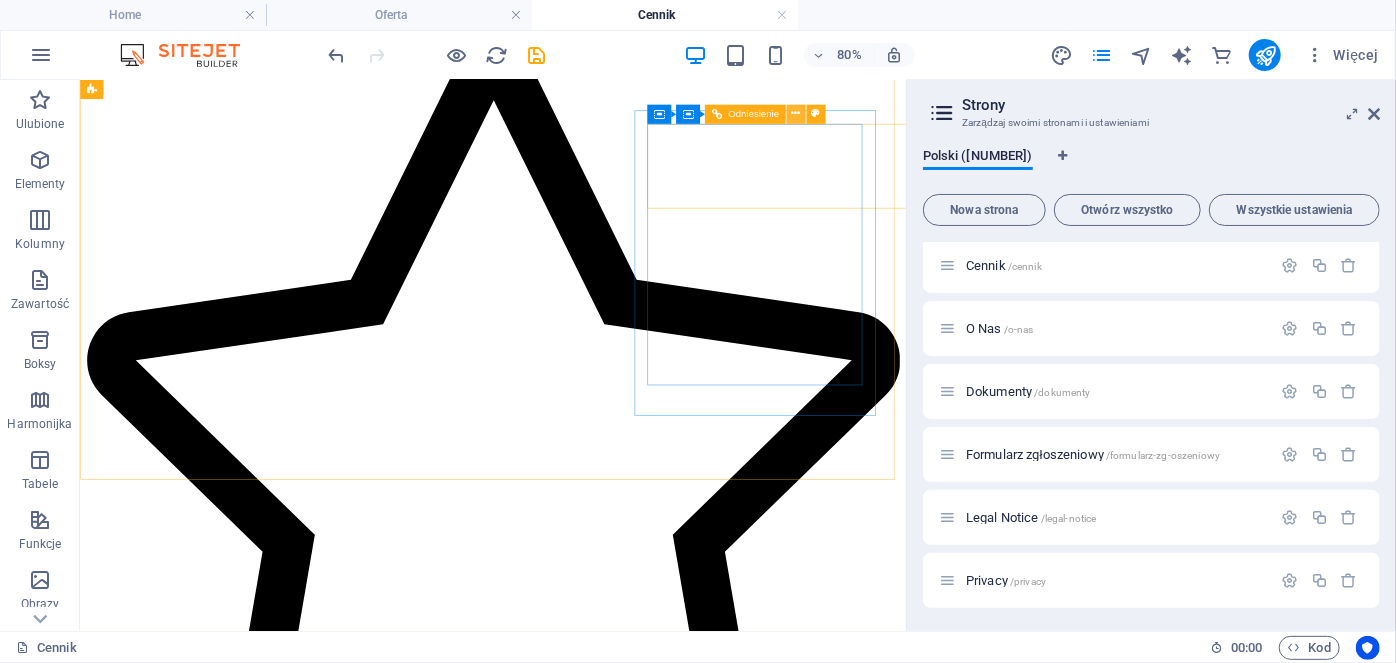 click at bounding box center (795, 114) 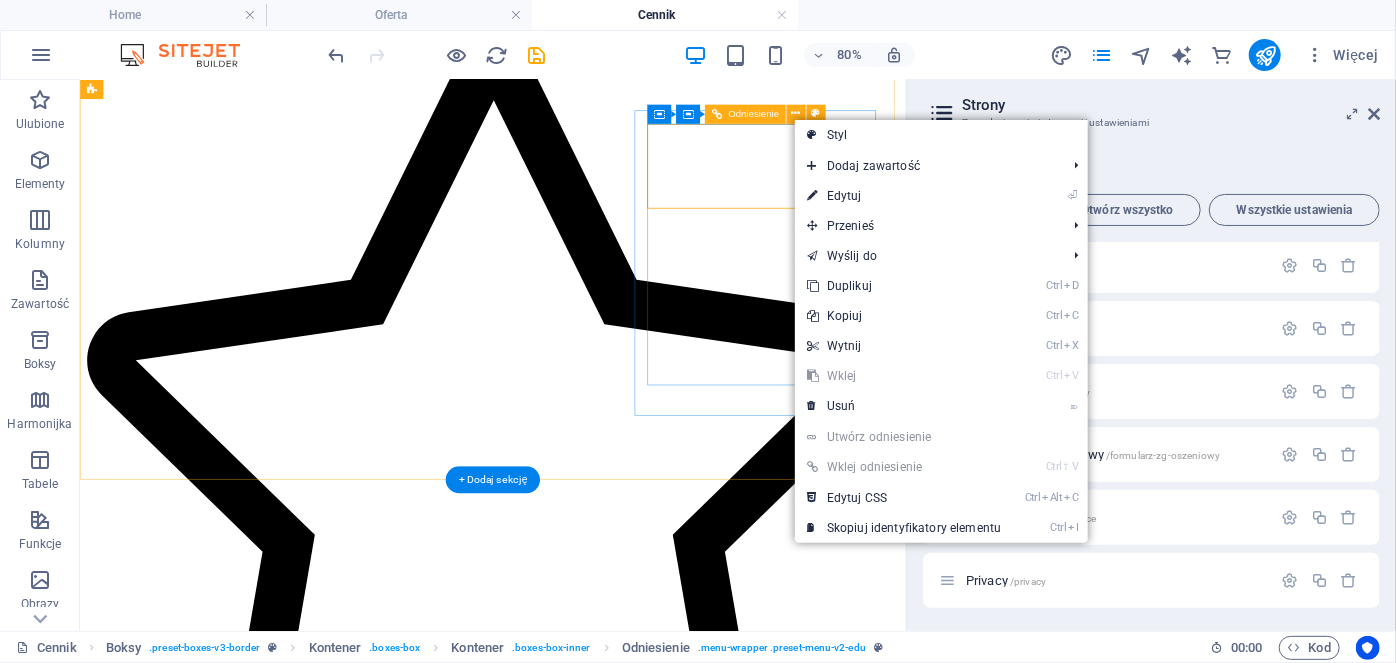 click at bounding box center (162, 2414) 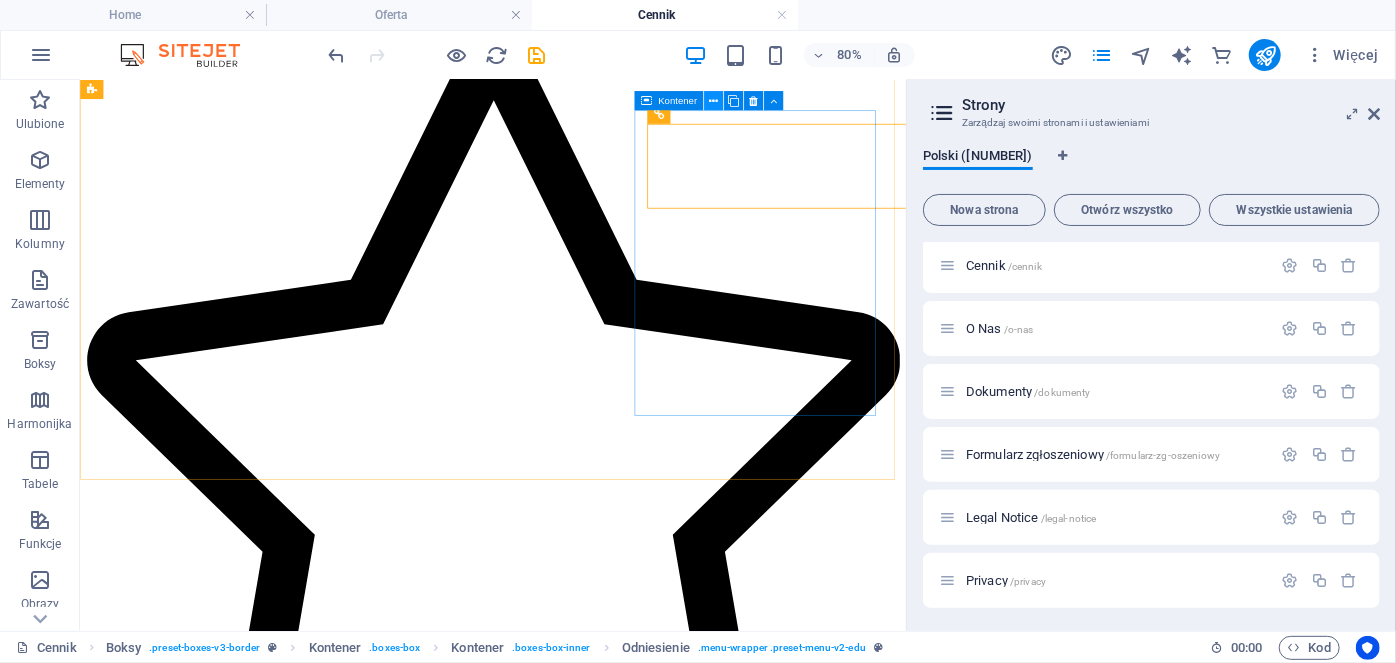 click at bounding box center [713, 101] 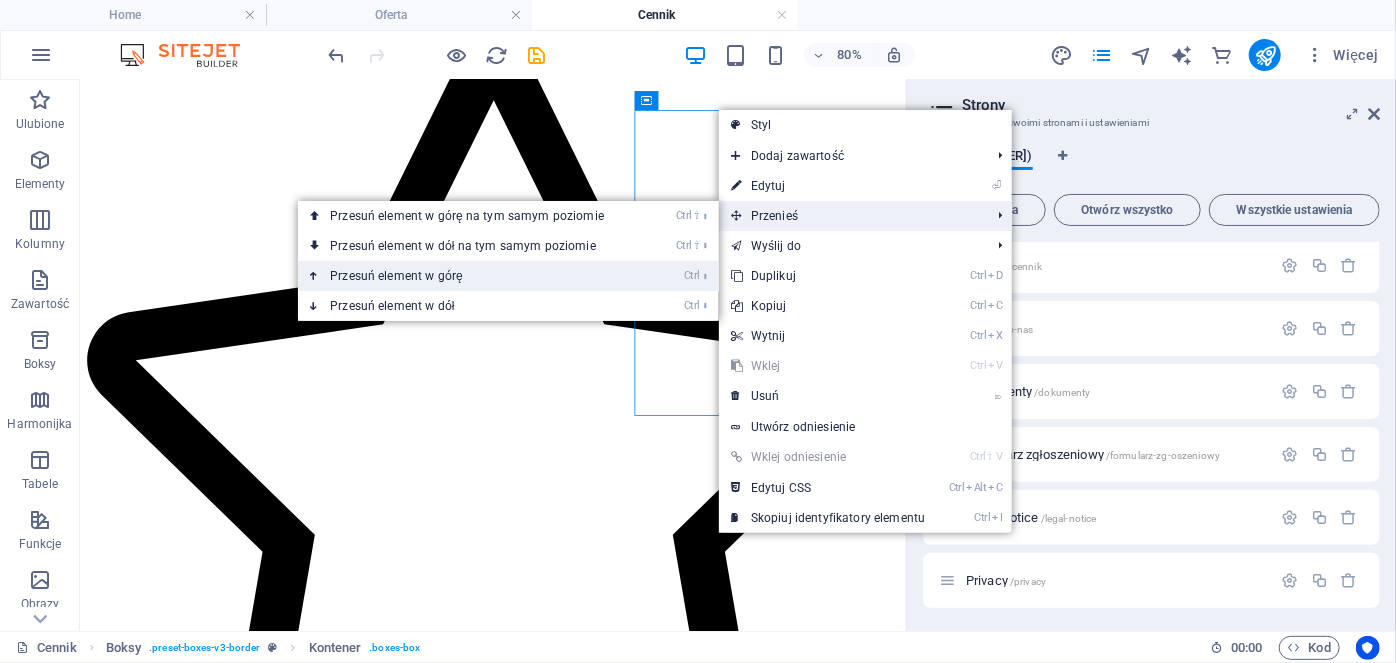 click on "Ctrl ⬆  Przesuń element w górę" at bounding box center (471, 276) 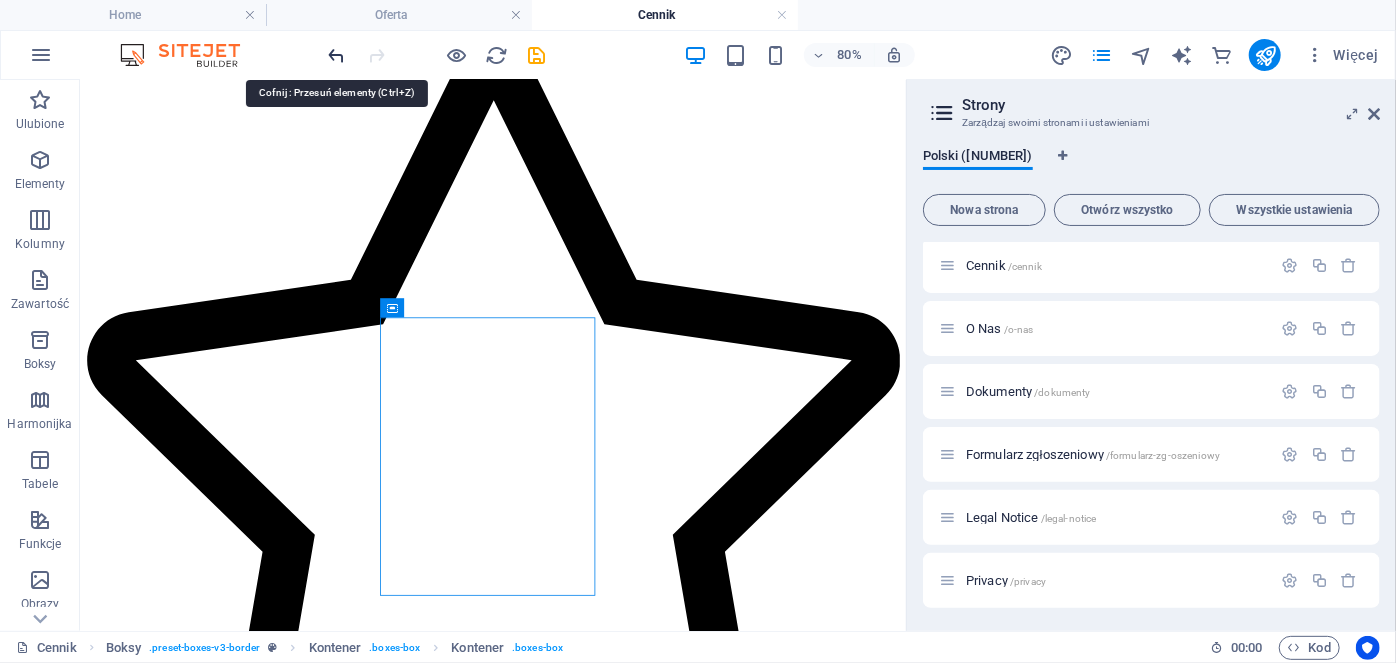 click at bounding box center [337, 55] 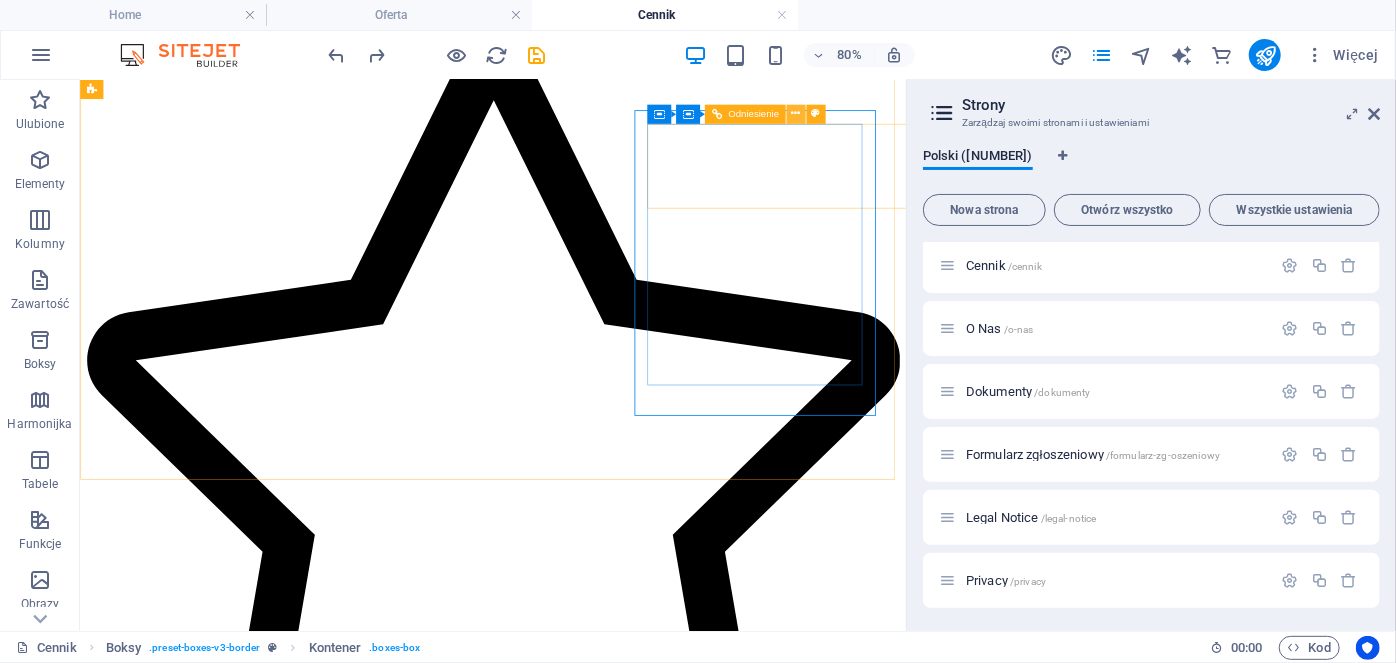 click at bounding box center (795, 114) 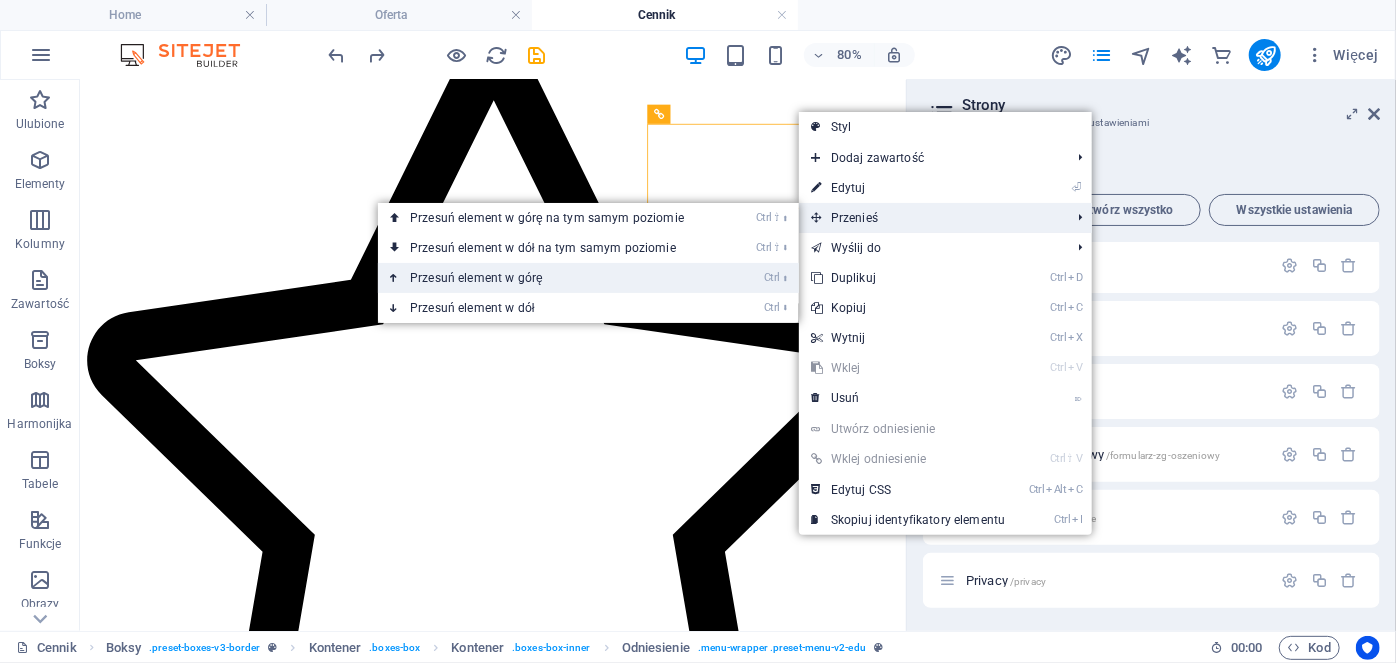 click on "Ctrl ⬆  Przesuń element w górę" at bounding box center (551, 278) 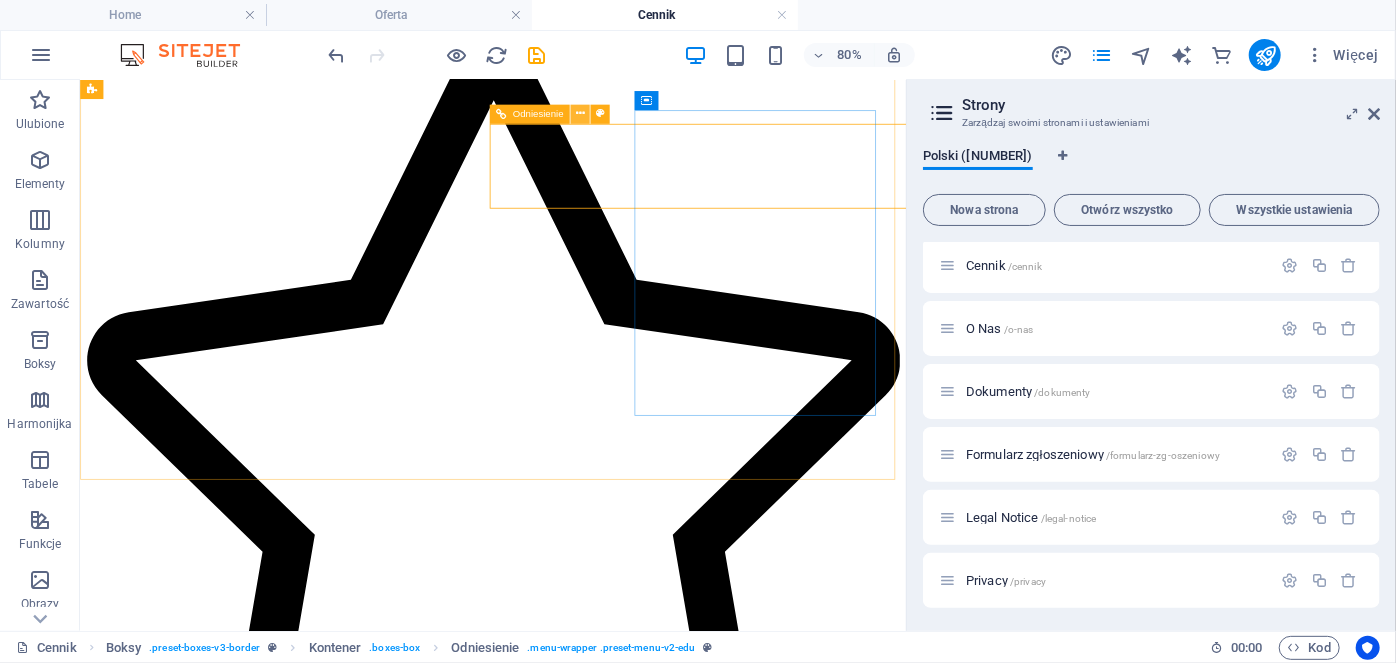 click at bounding box center [580, 114] 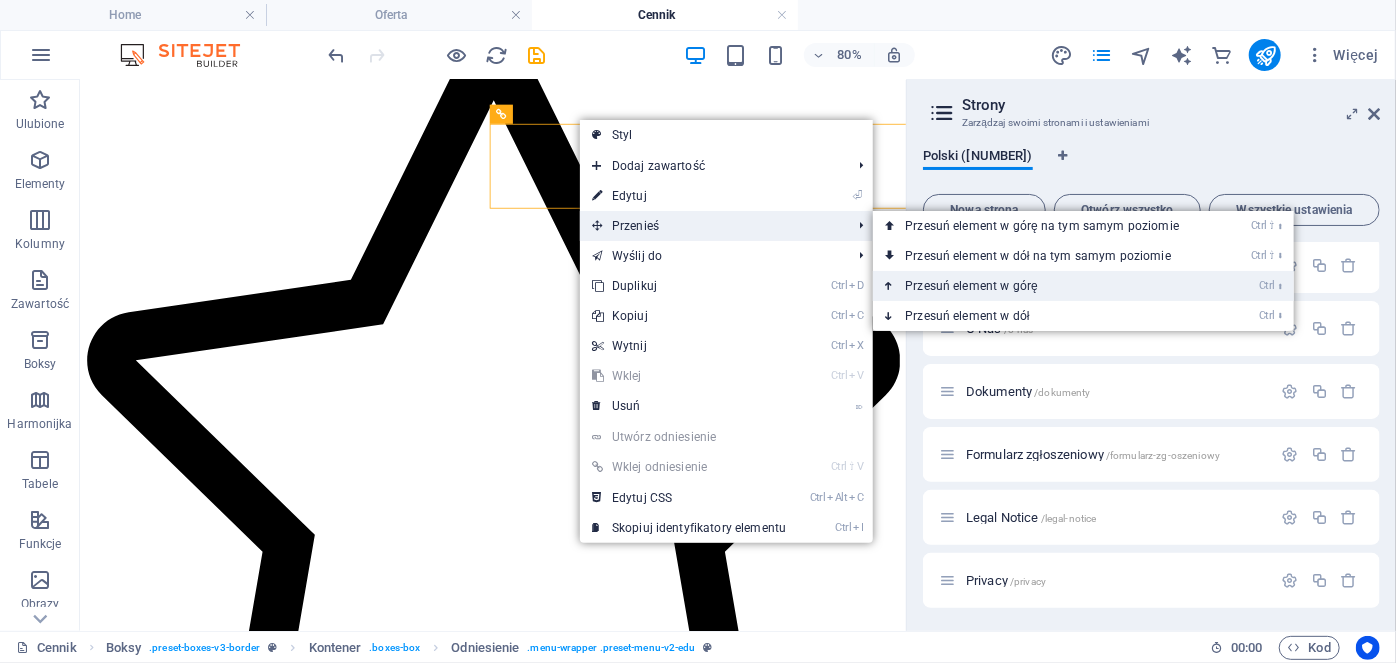 click on "Ctrl ⬆  Przesuń element w górę" at bounding box center (1046, 286) 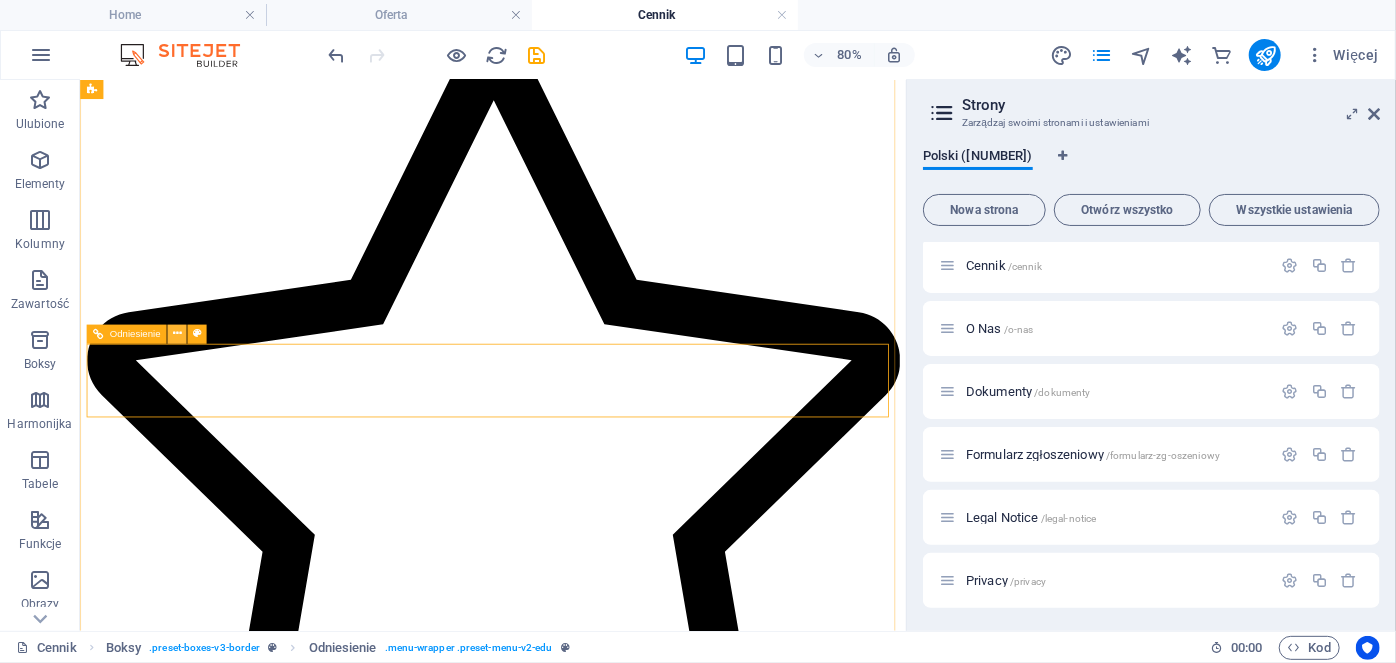 click at bounding box center [177, 333] 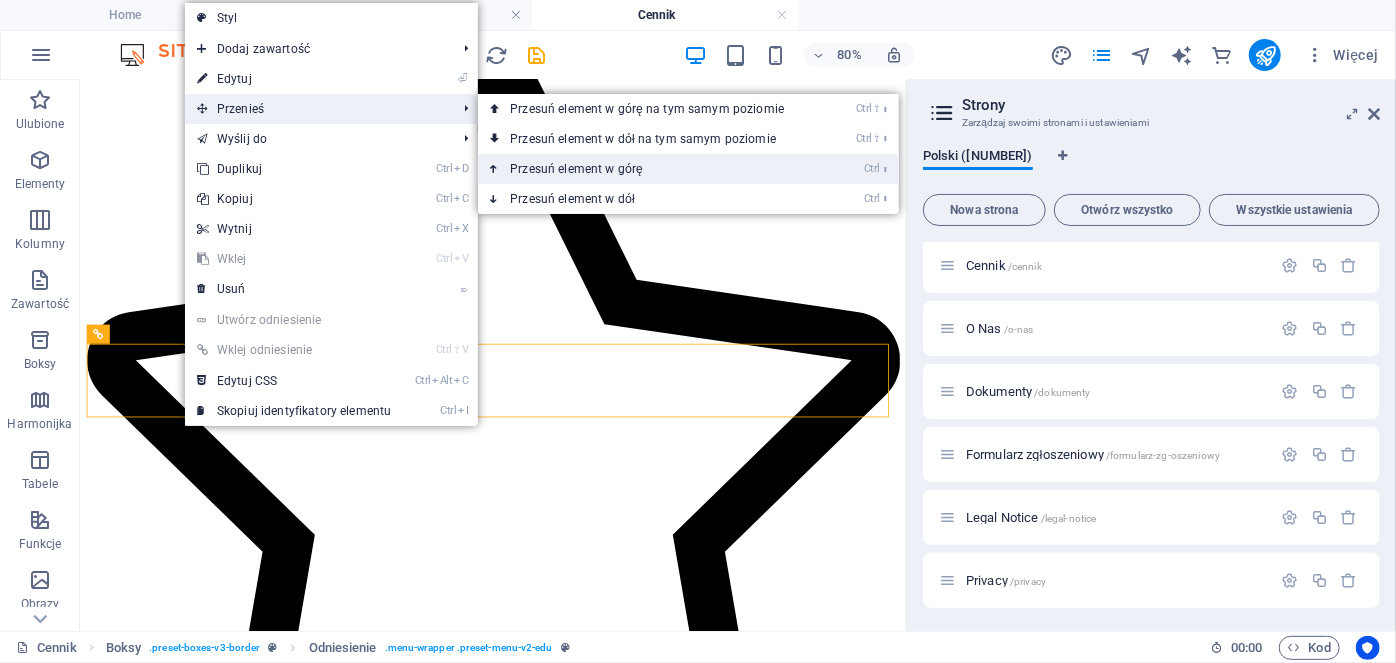 click on "Ctrl ⬆  Przesuń element w górę" at bounding box center (651, 169) 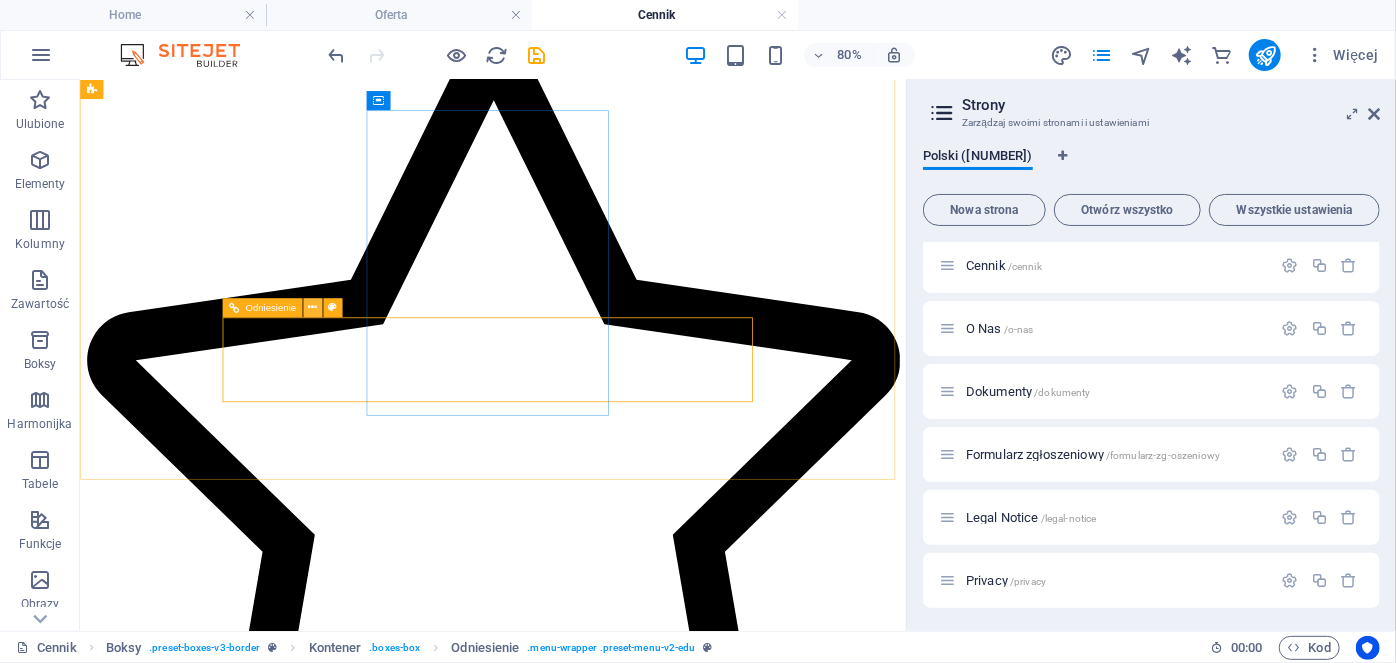 click at bounding box center [312, 307] 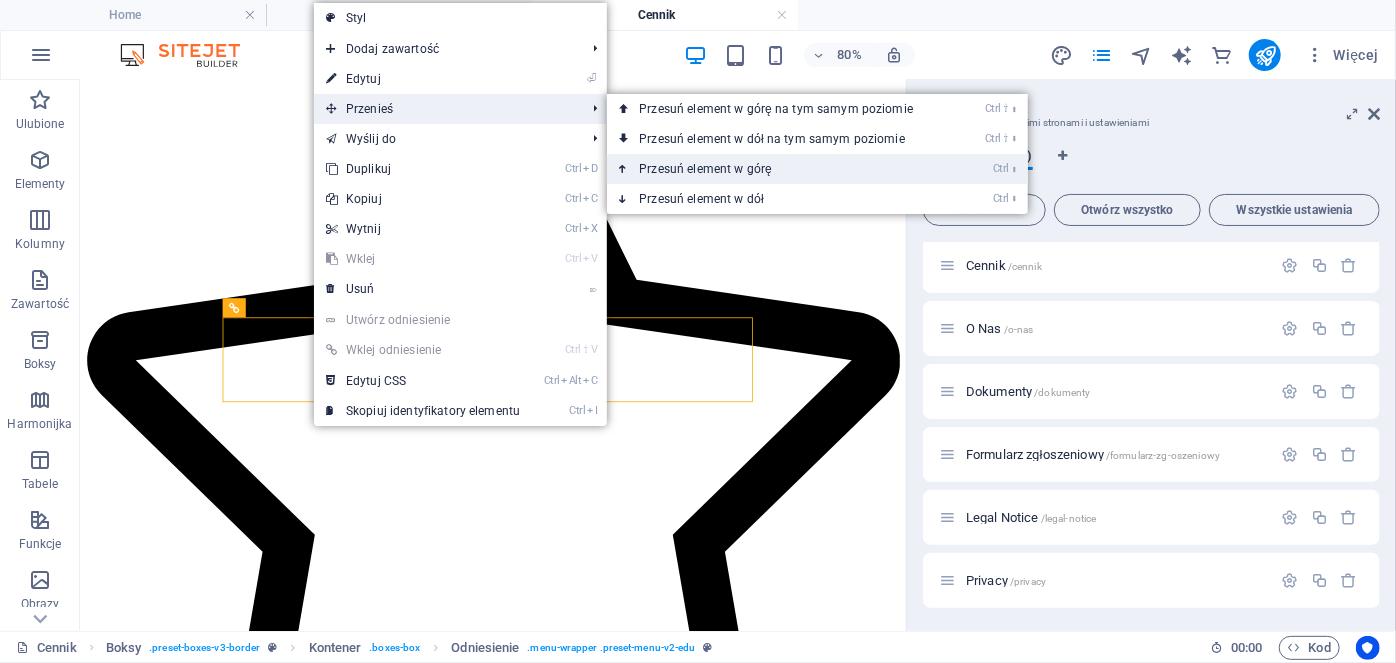 click on "Ctrl ⬆  Przesuń element w górę" at bounding box center (780, 169) 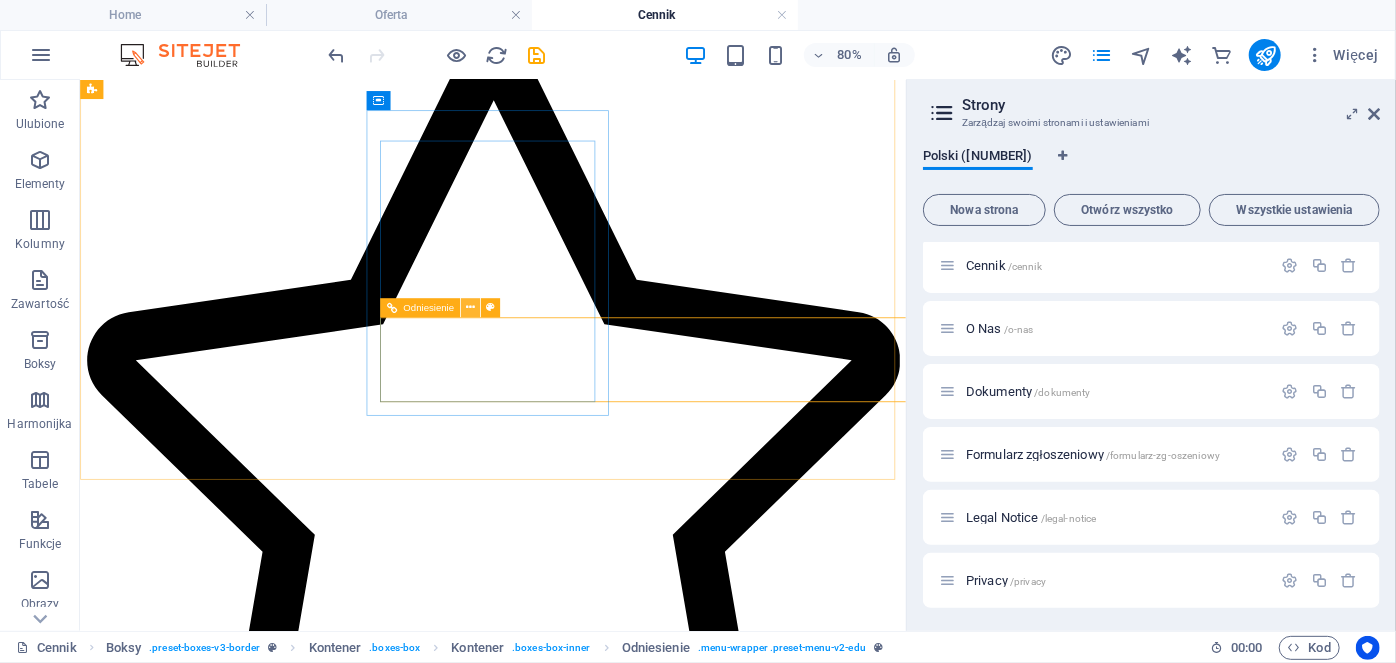 click at bounding box center [470, 307] 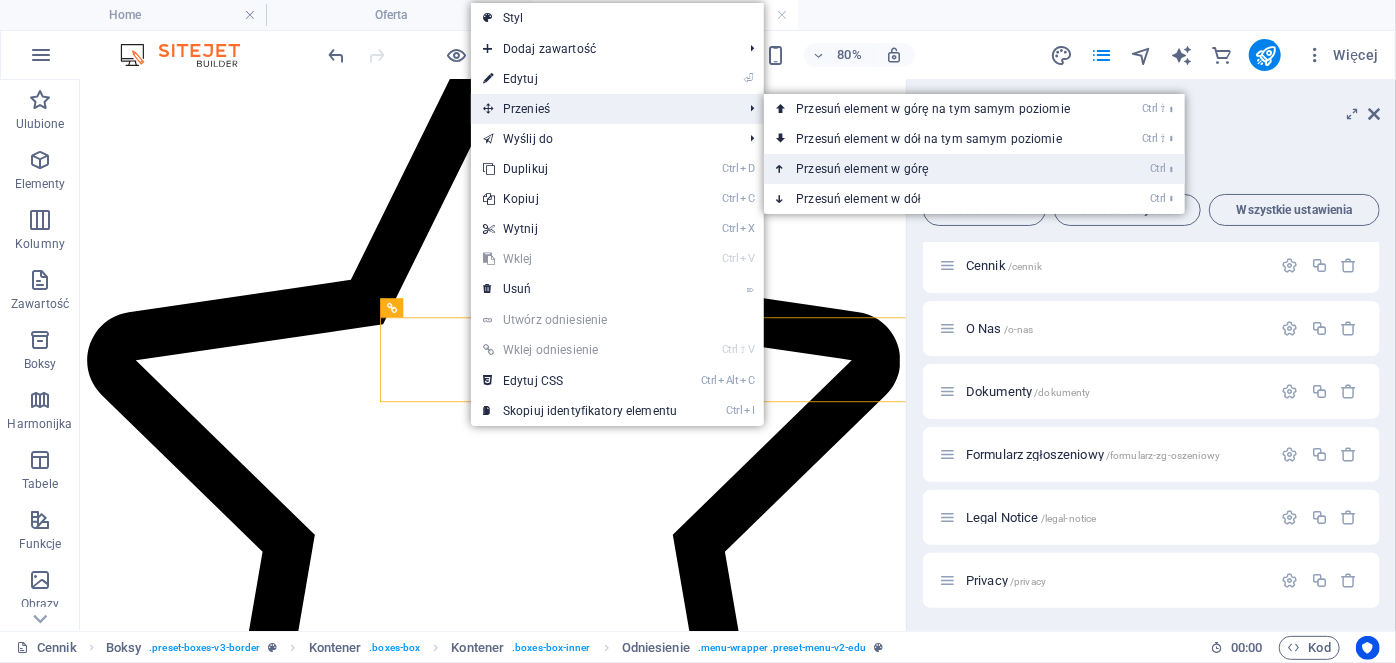click on "Ctrl ⬆  Przesuń element w górę" at bounding box center (937, 169) 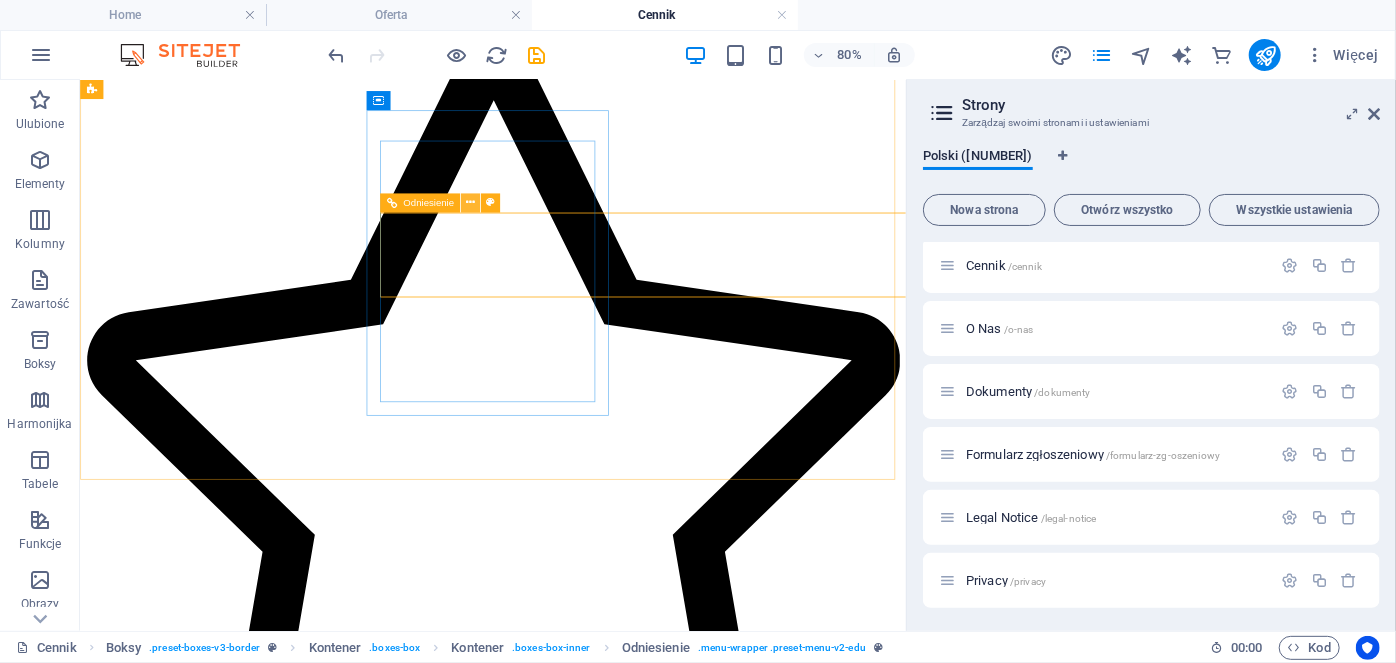 click at bounding box center [470, 203] 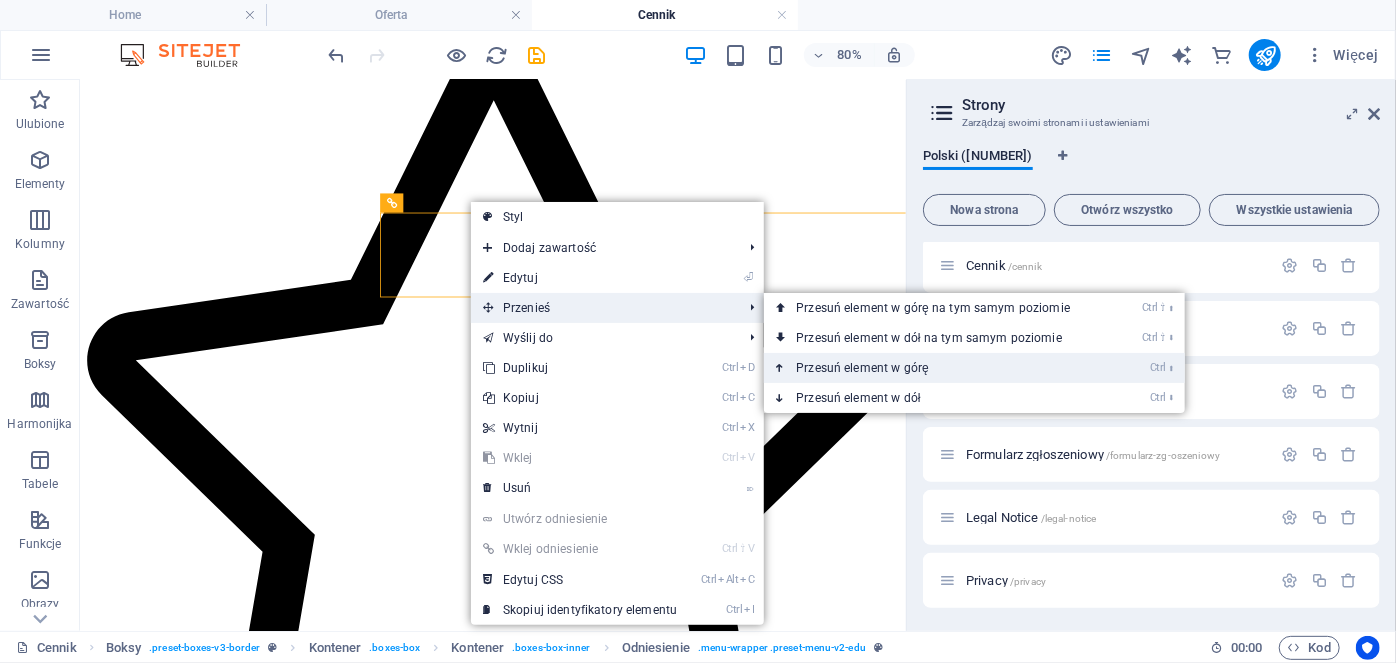 click on "Ctrl ⬆  Przesuń element w górę" at bounding box center (937, 368) 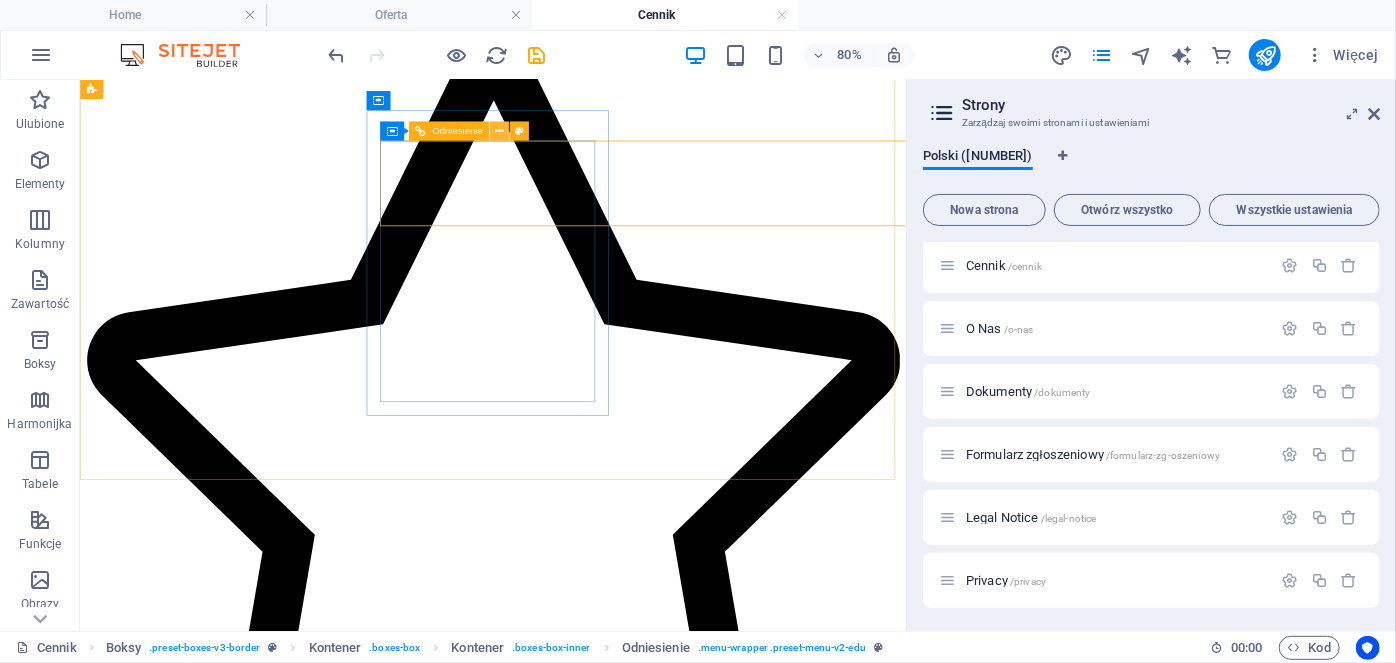 click at bounding box center (499, 131) 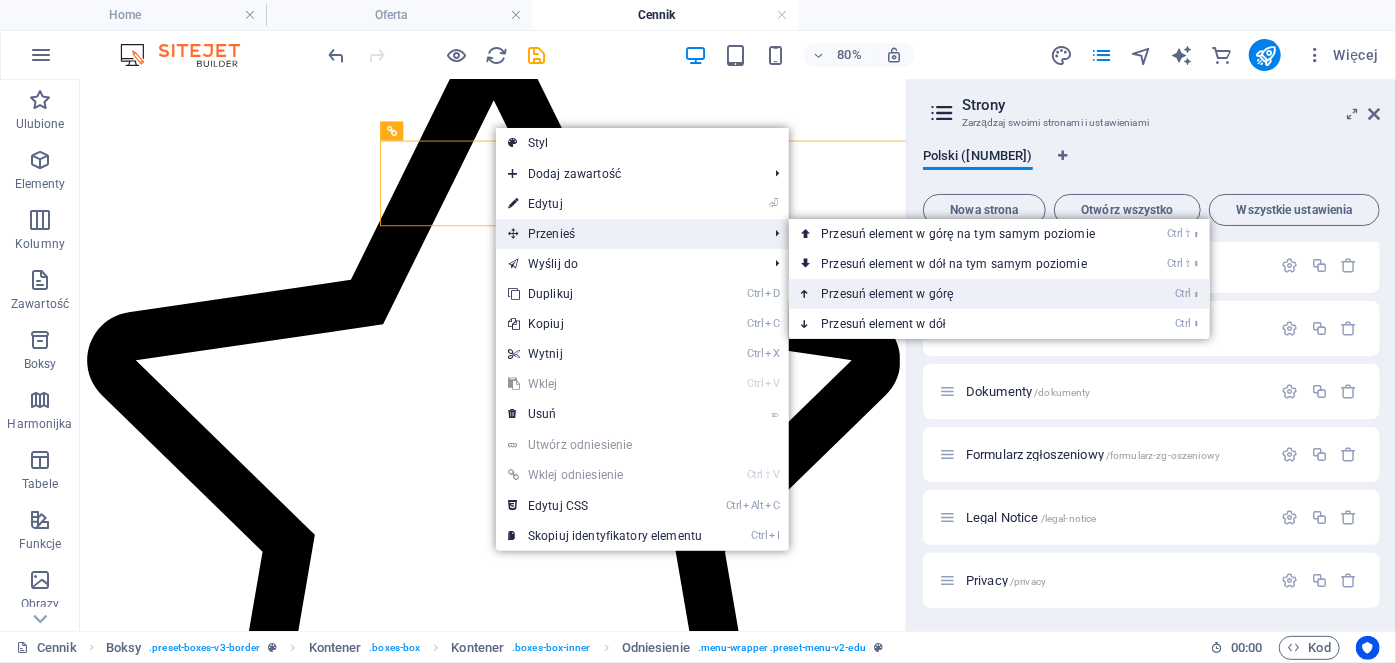 click on "Ctrl ⬆  Przesuń element w górę" at bounding box center [962, 294] 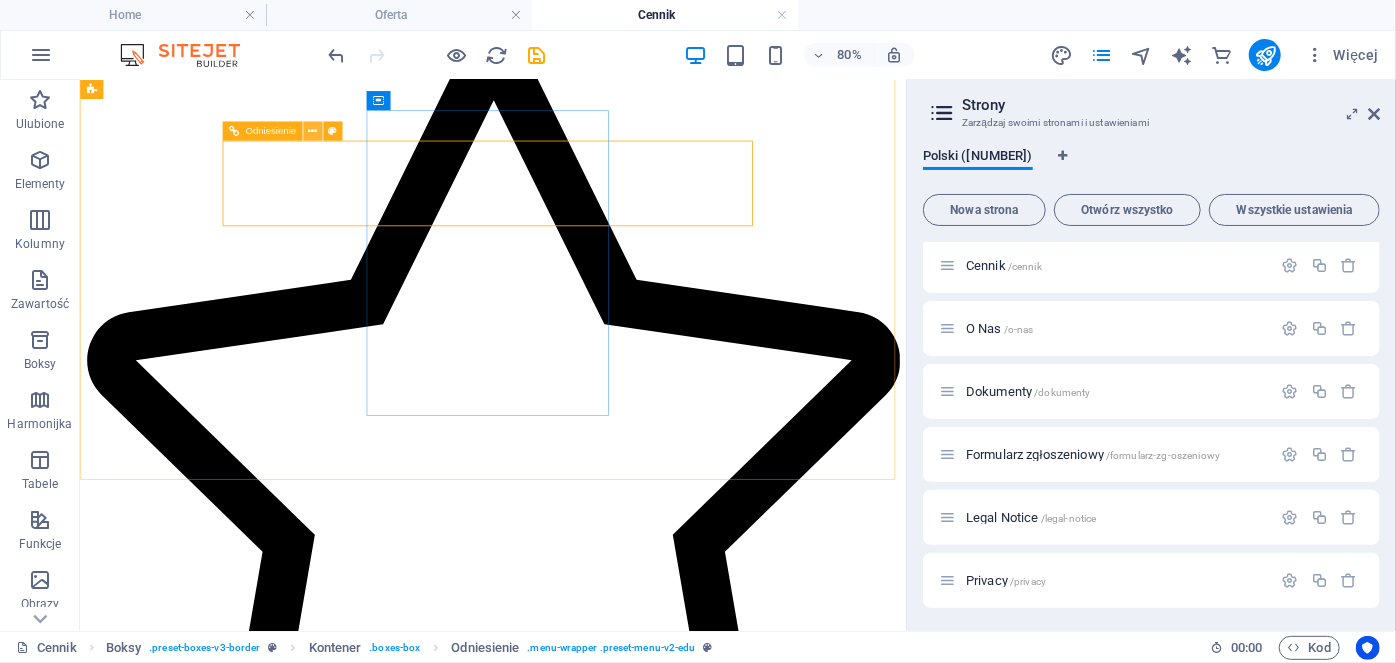 click at bounding box center [312, 131] 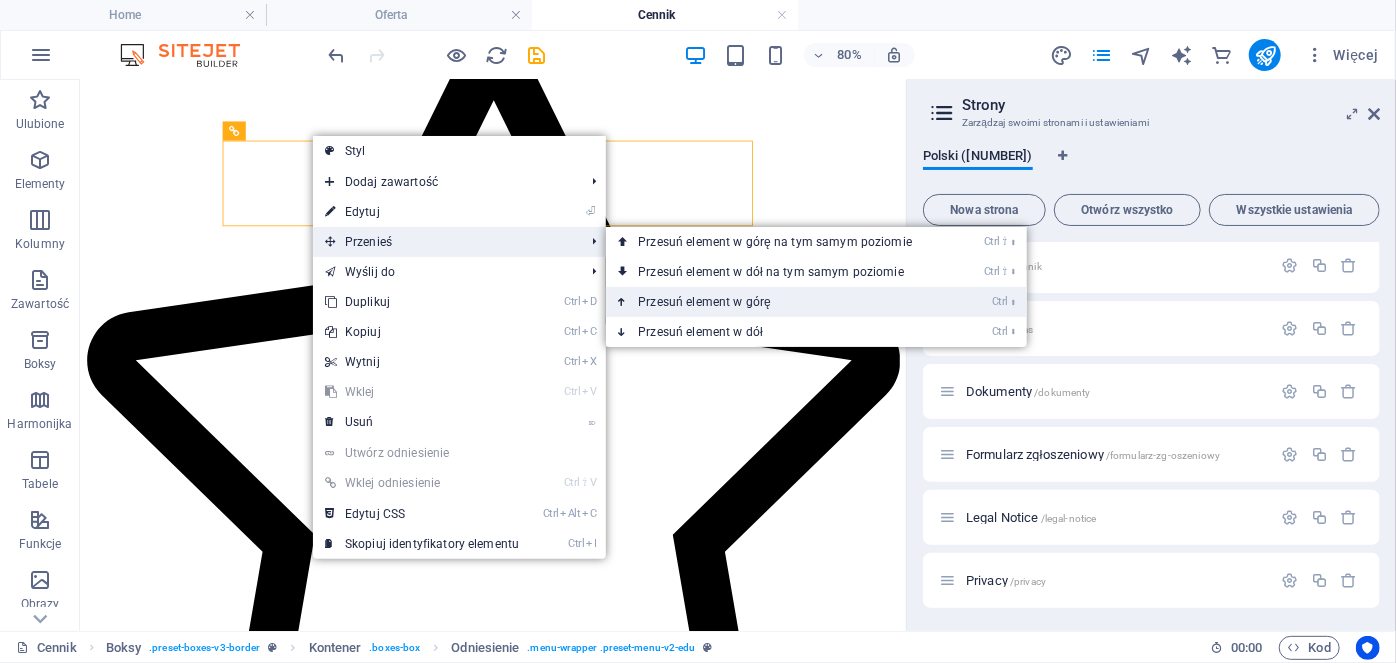 click on "Ctrl ⬆  Przesuń element w górę" at bounding box center (779, 302) 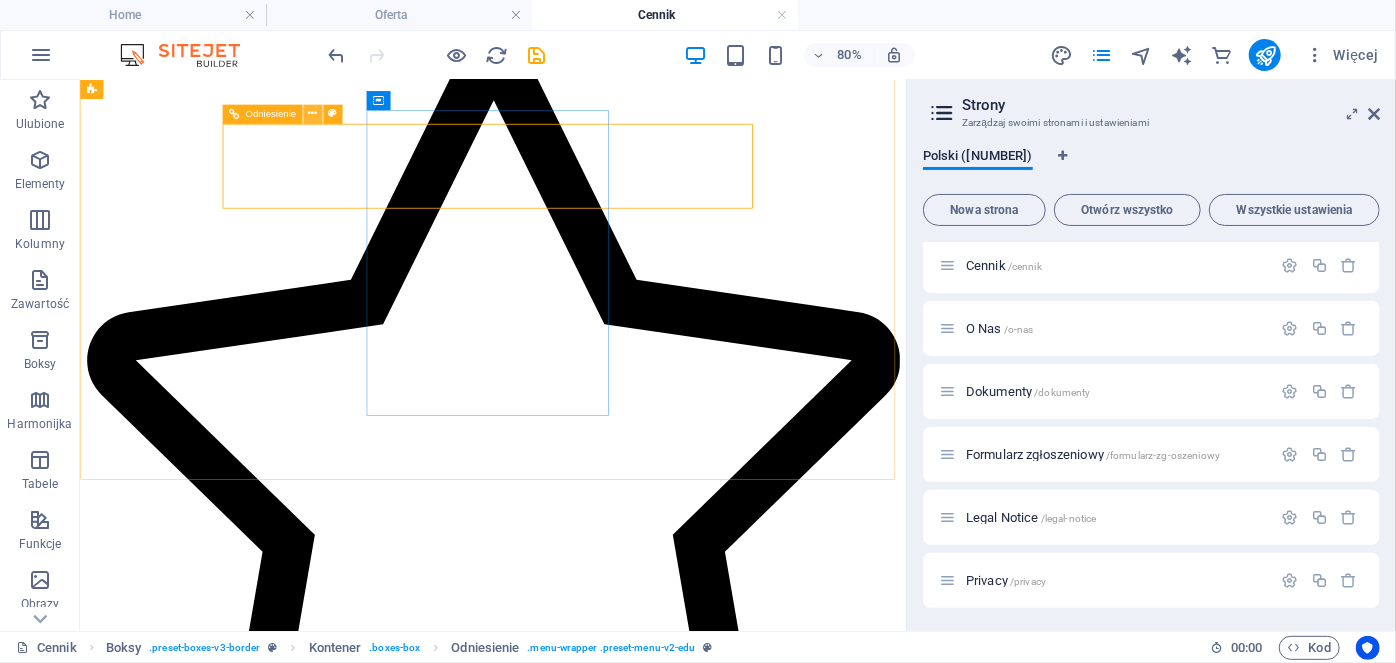click at bounding box center (312, 114) 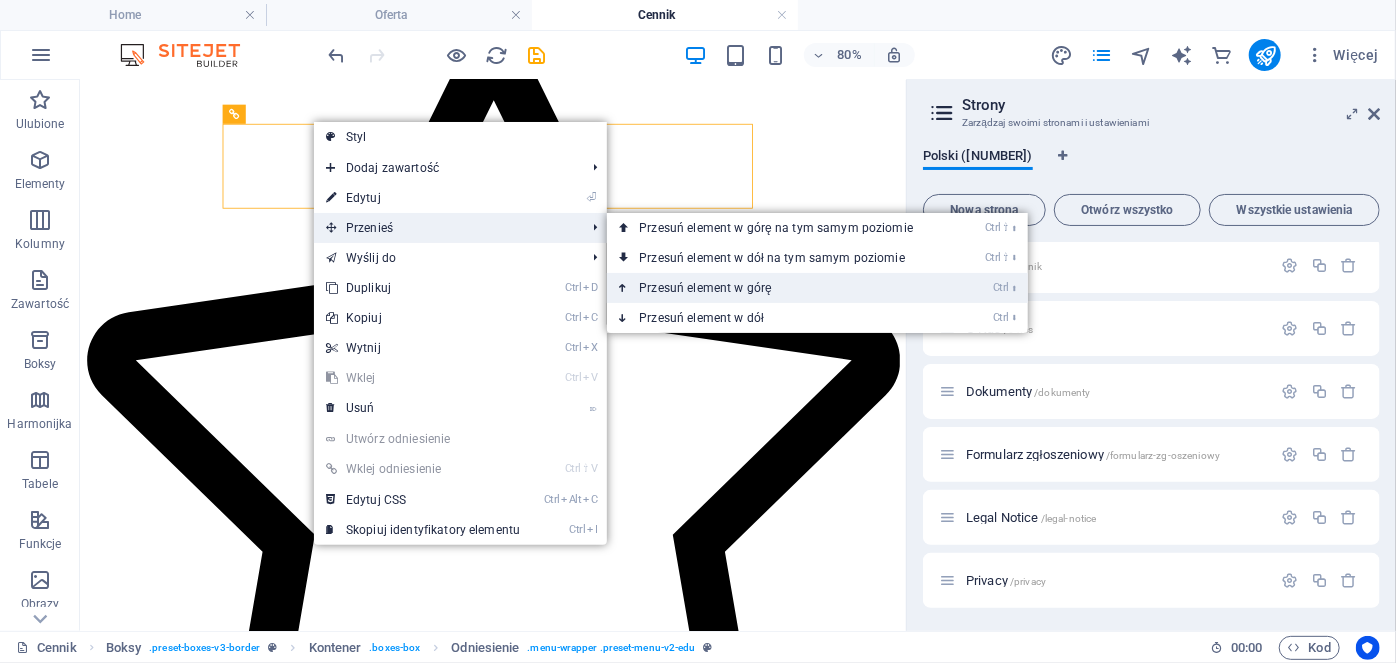 click on "Ctrl ⬆  Przesuń element w górę" at bounding box center (780, 288) 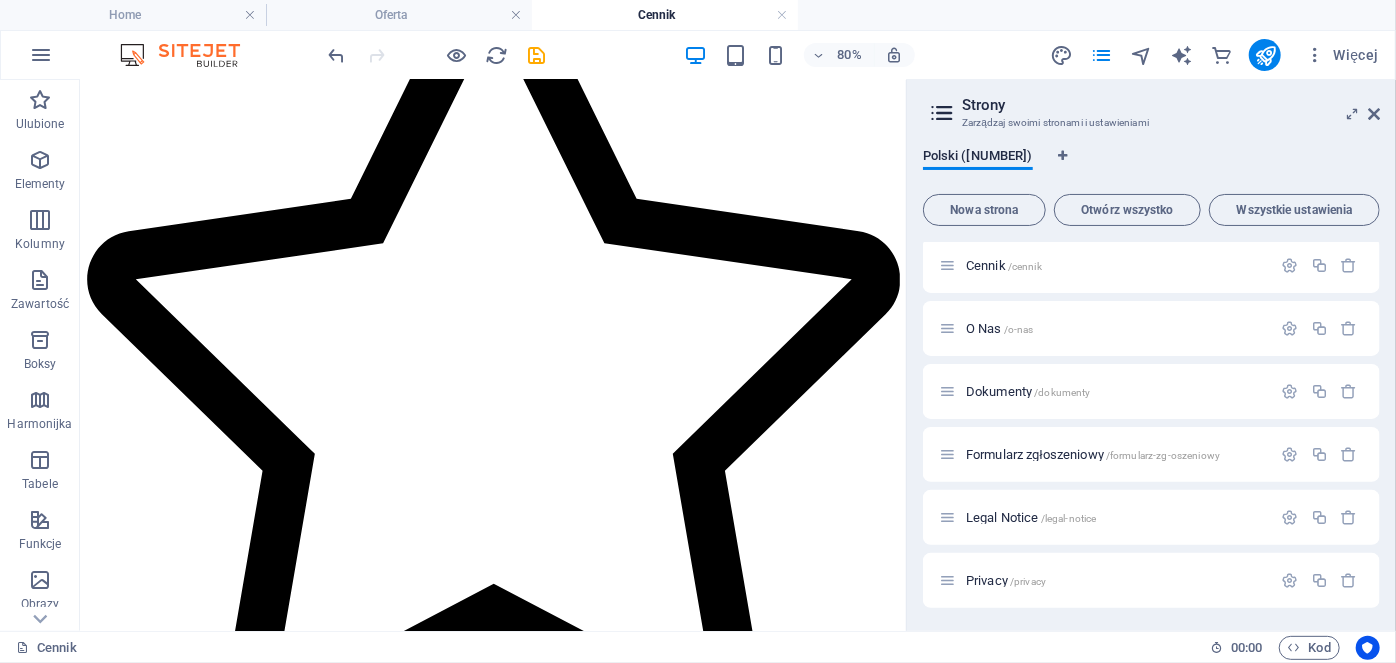 scroll, scrollTop: 1319, scrollLeft: 0, axis: vertical 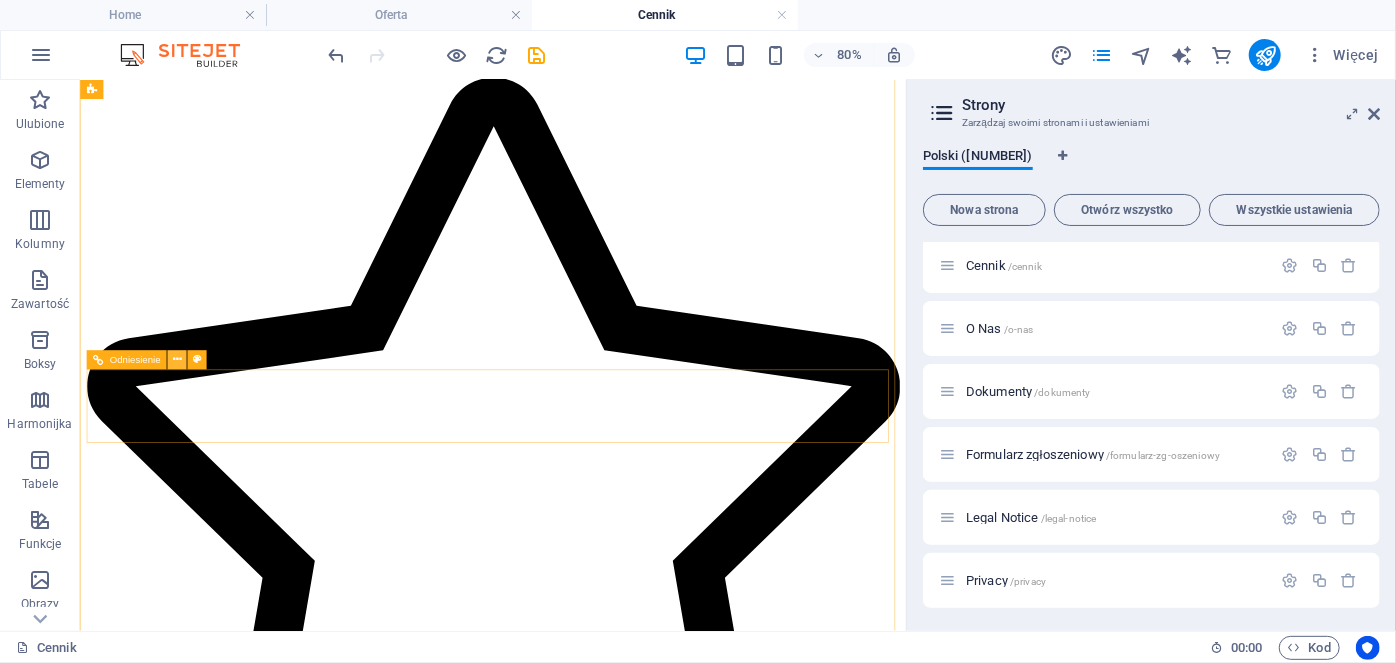 click at bounding box center (177, 359) 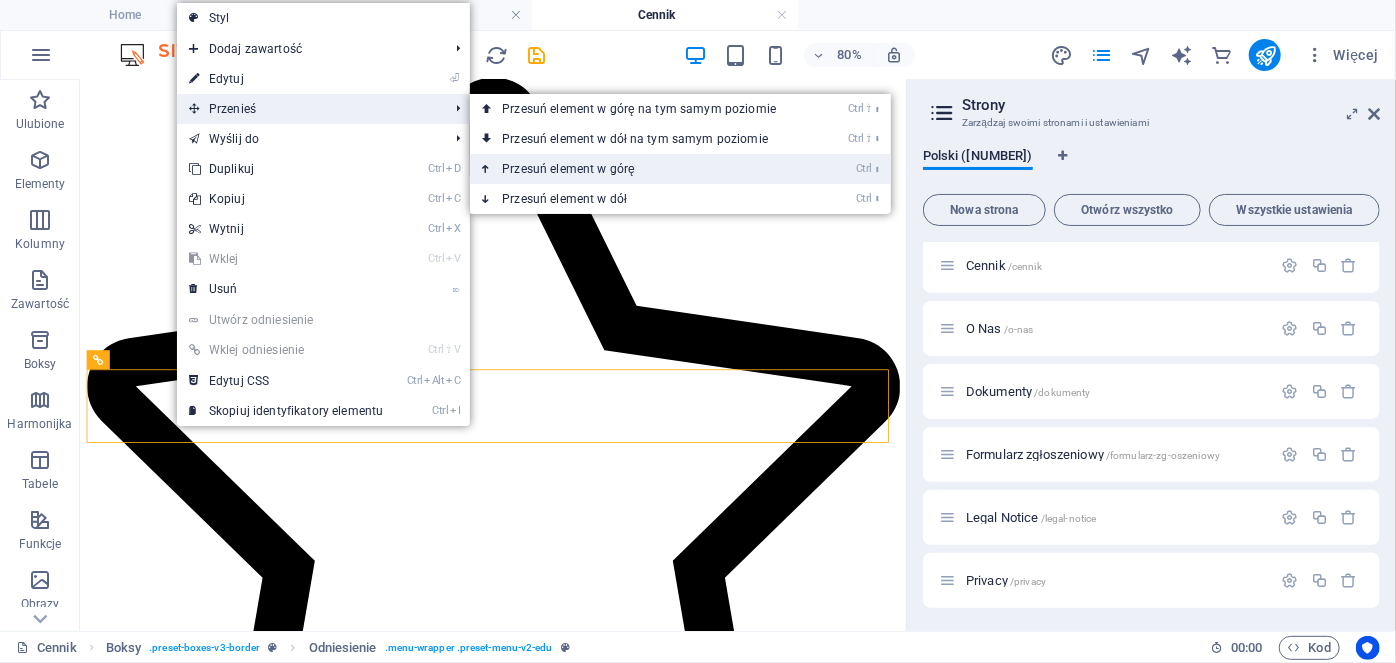 click on "Ctrl ⬆  Przesuń element w górę" at bounding box center [643, 169] 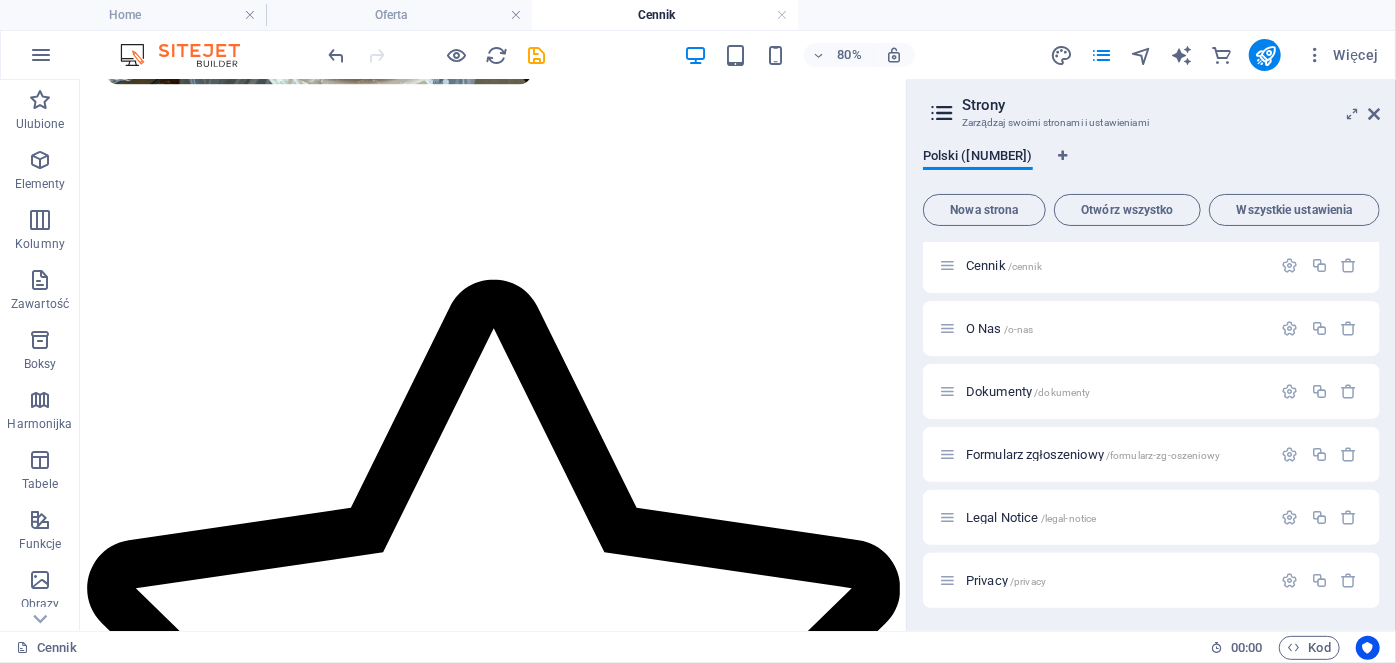 scroll, scrollTop: 1111, scrollLeft: 0, axis: vertical 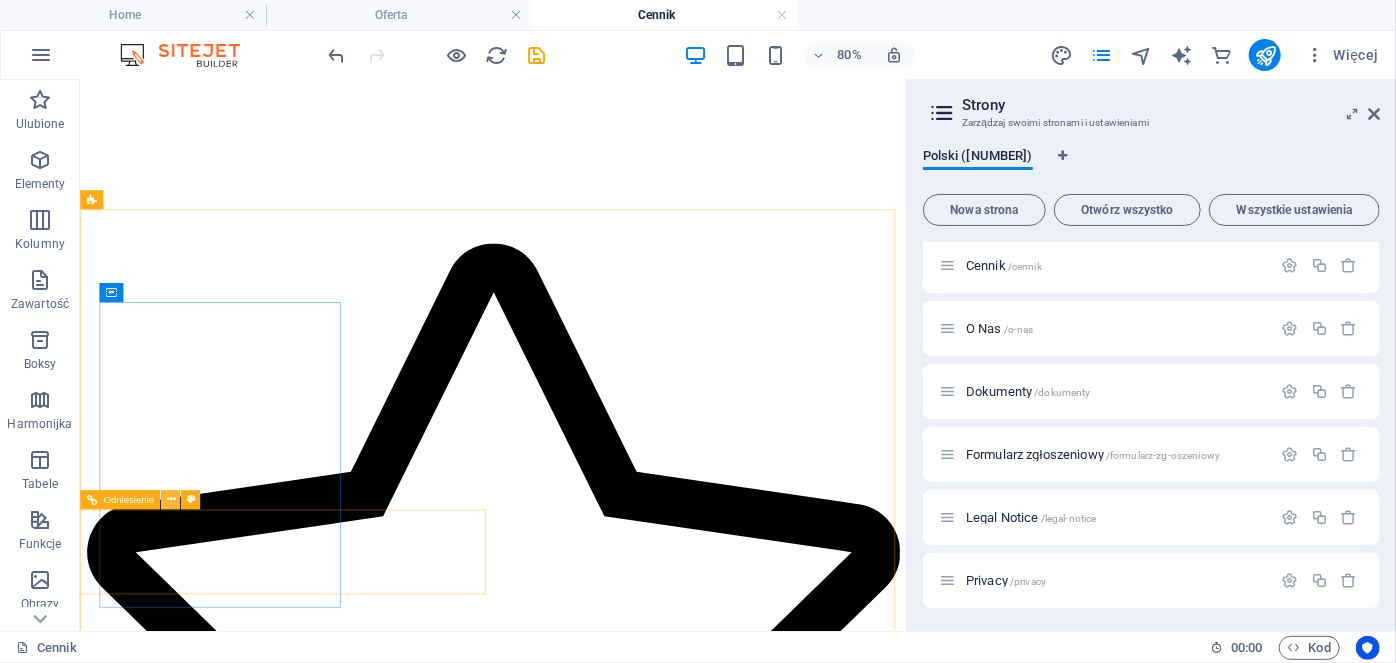 click at bounding box center [170, 499] 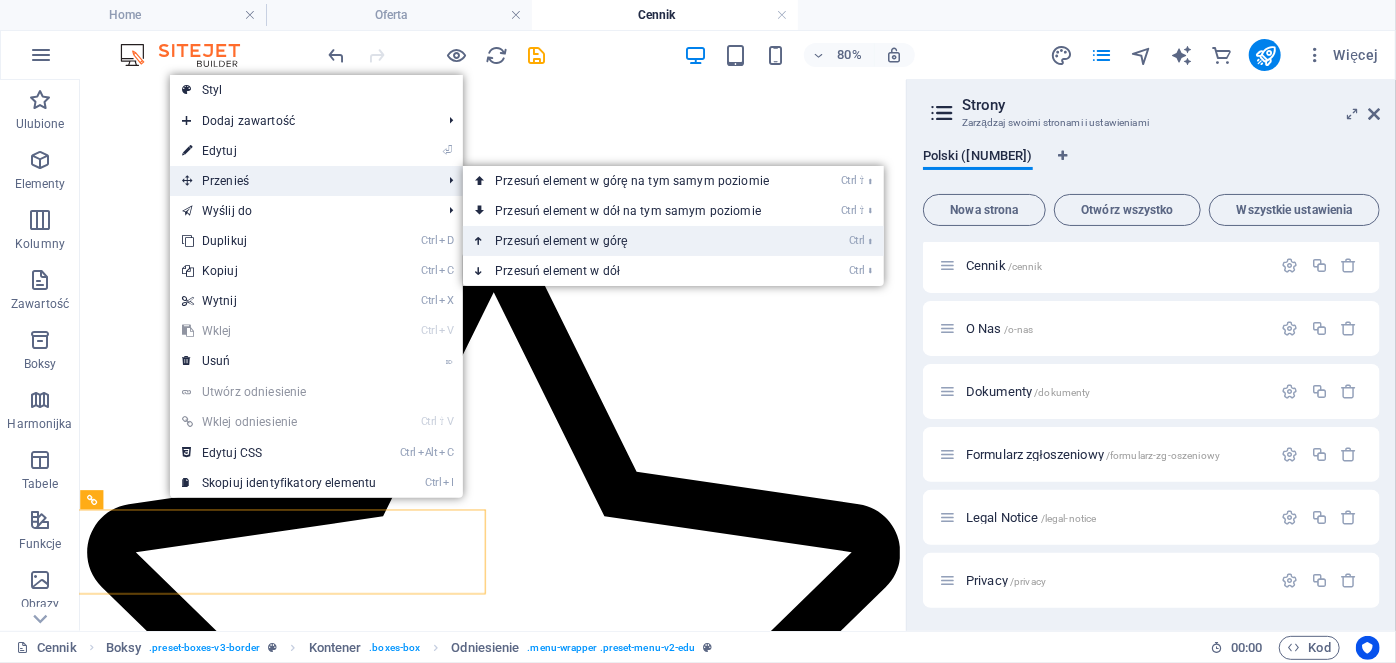 click on "Ctrl ⬆  Przesuń element w górę" at bounding box center [636, 241] 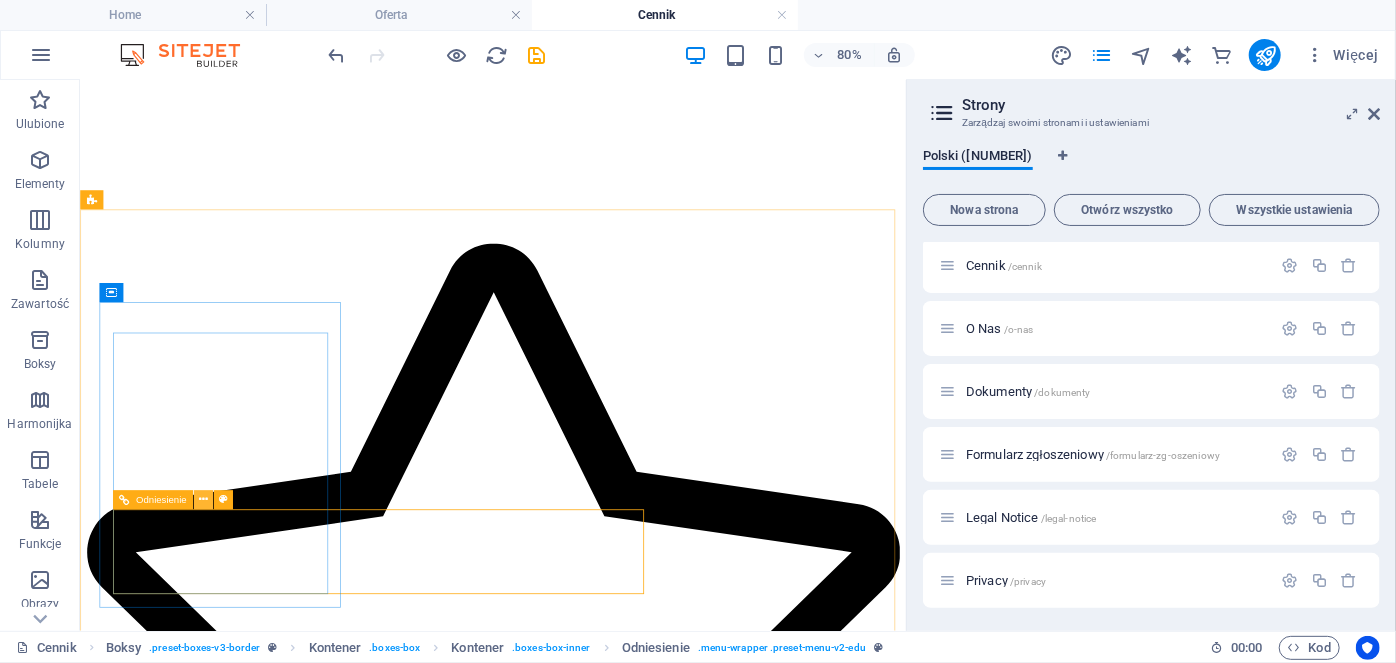 click at bounding box center [203, 499] 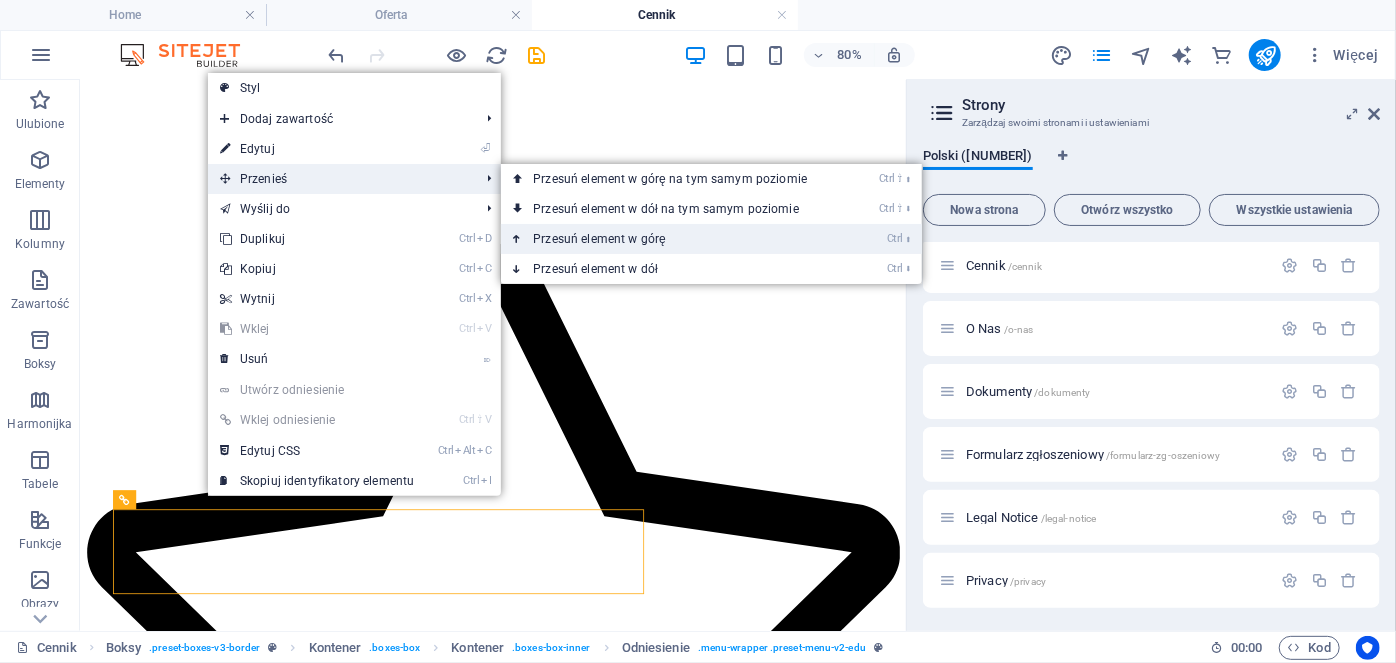 click on "Ctrl ⬆  Przesuń element w górę" at bounding box center (674, 239) 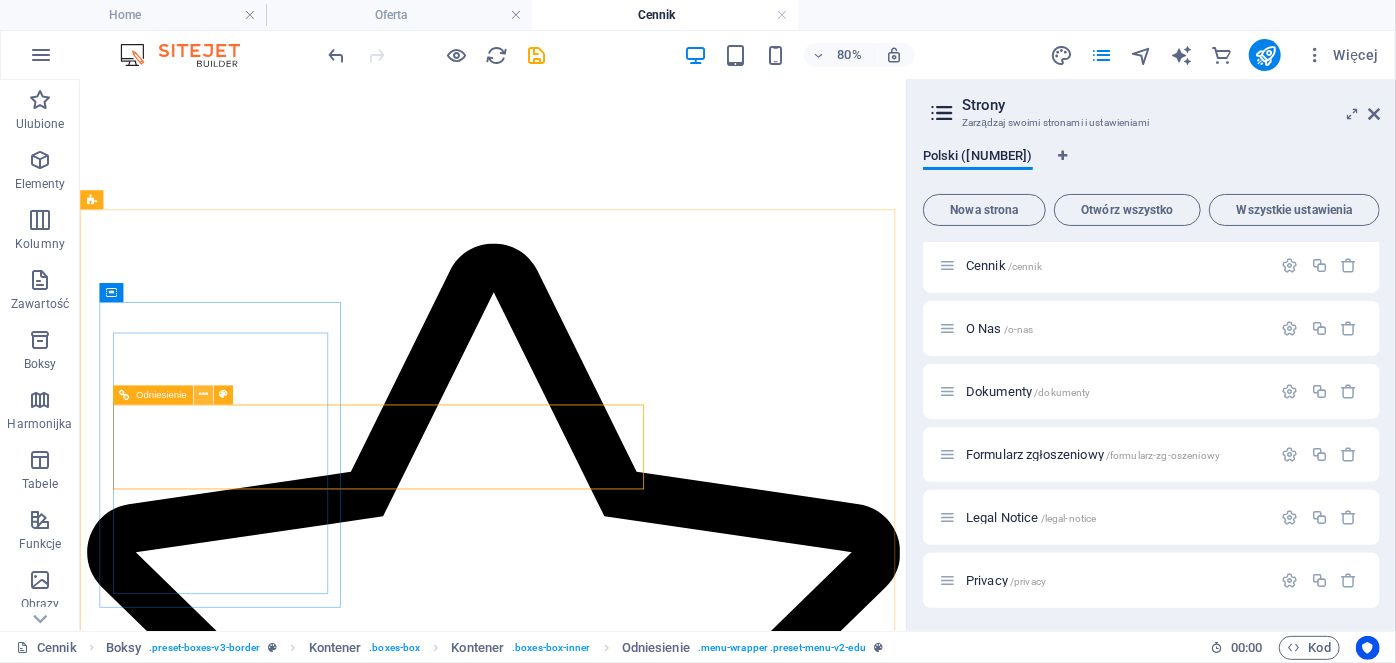 click at bounding box center [203, 395] 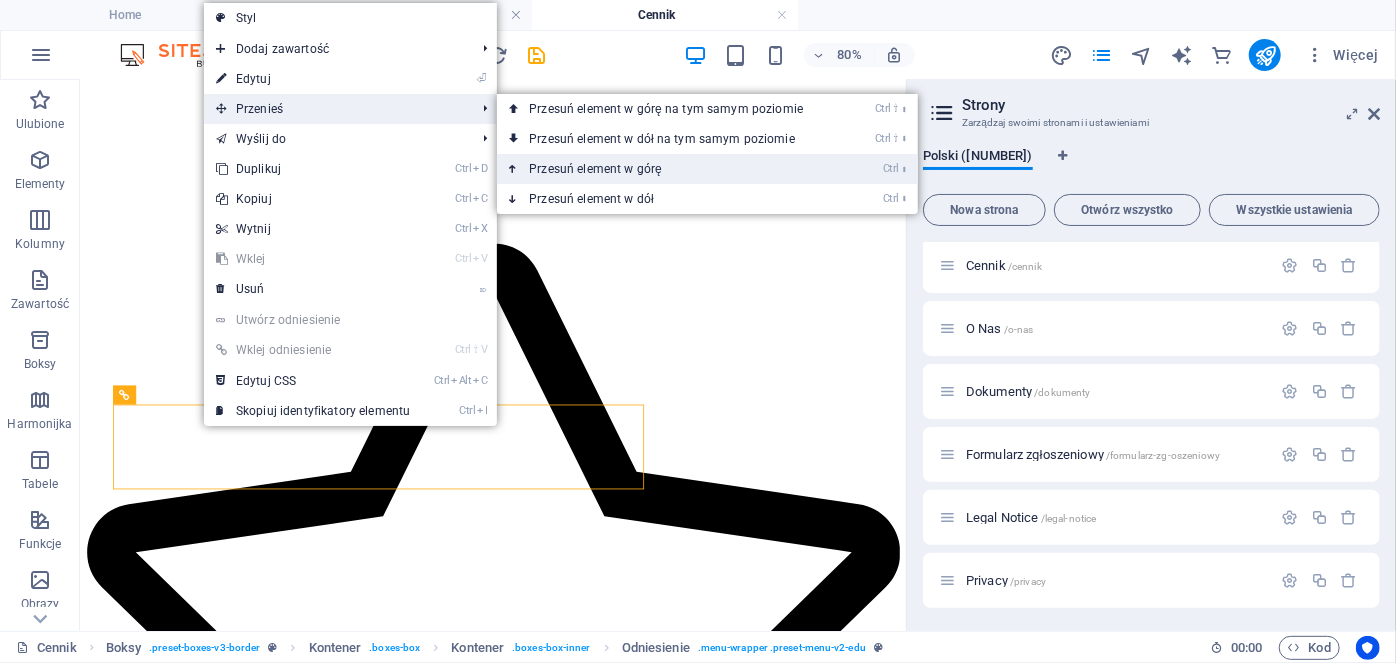click on "Ctrl ⬆  Przesuń element w górę" at bounding box center (670, 169) 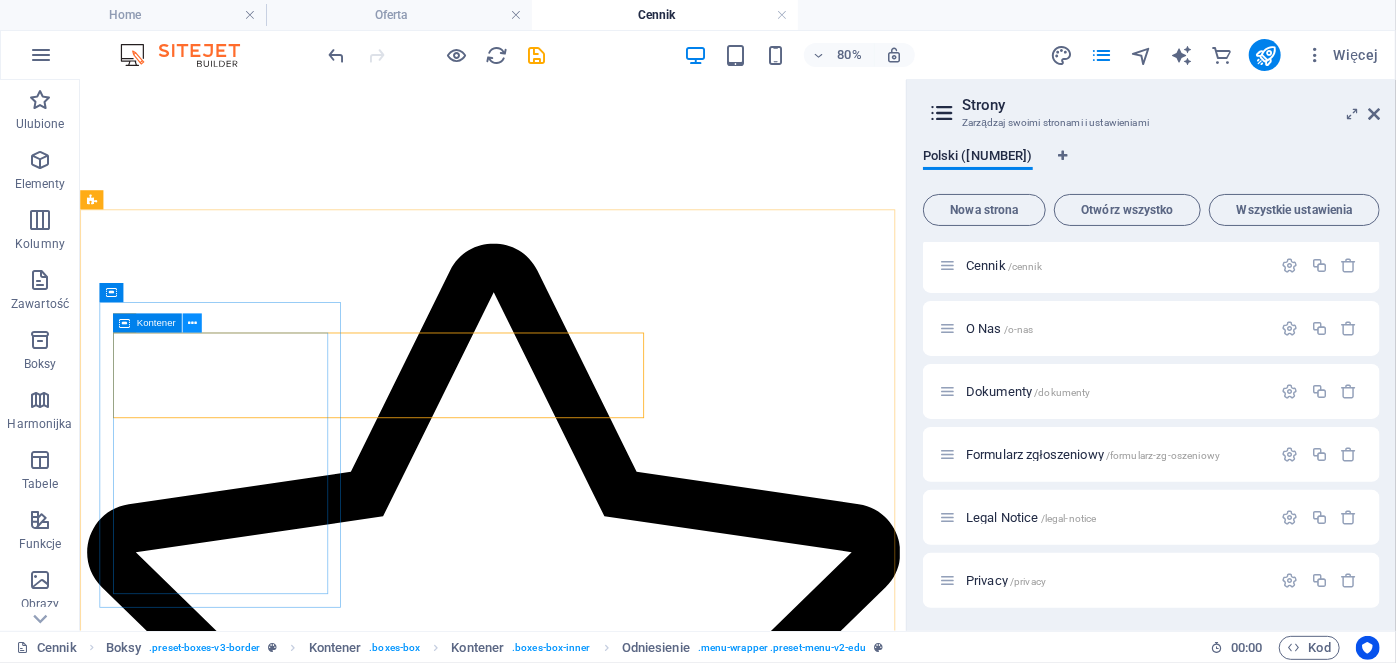 click at bounding box center [192, 323] 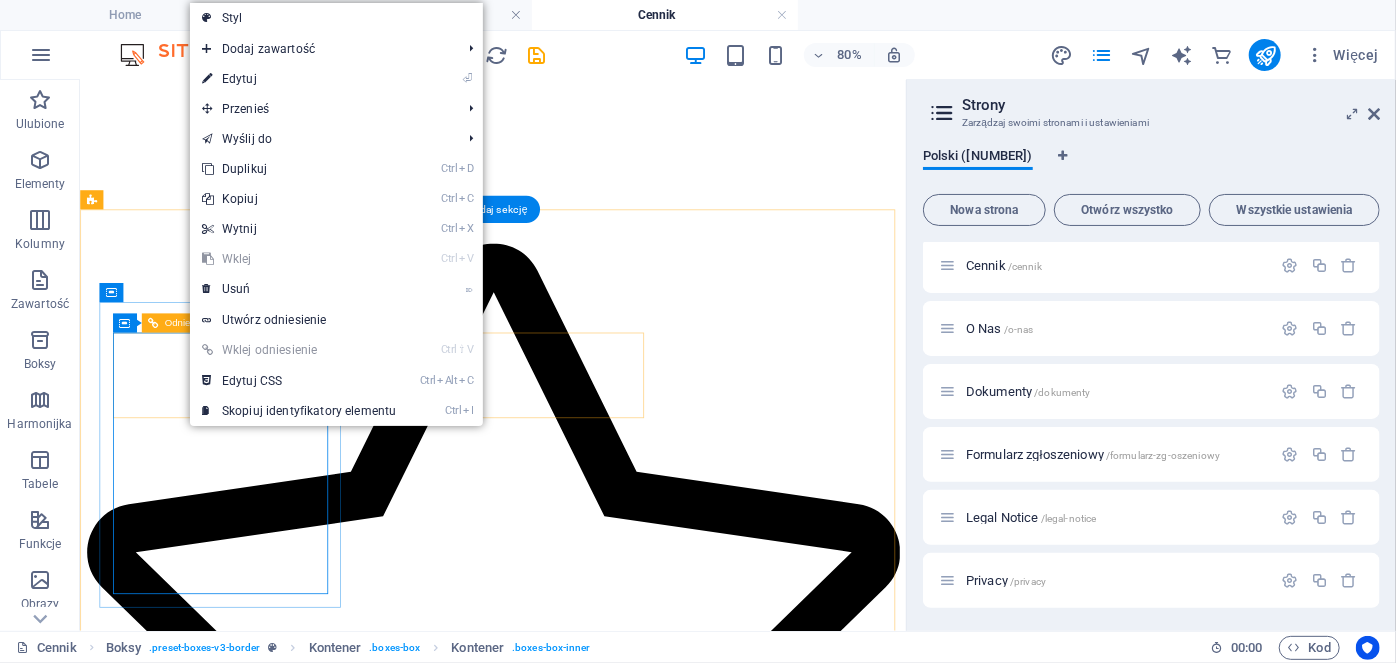 click at bounding box center (162, 1338) 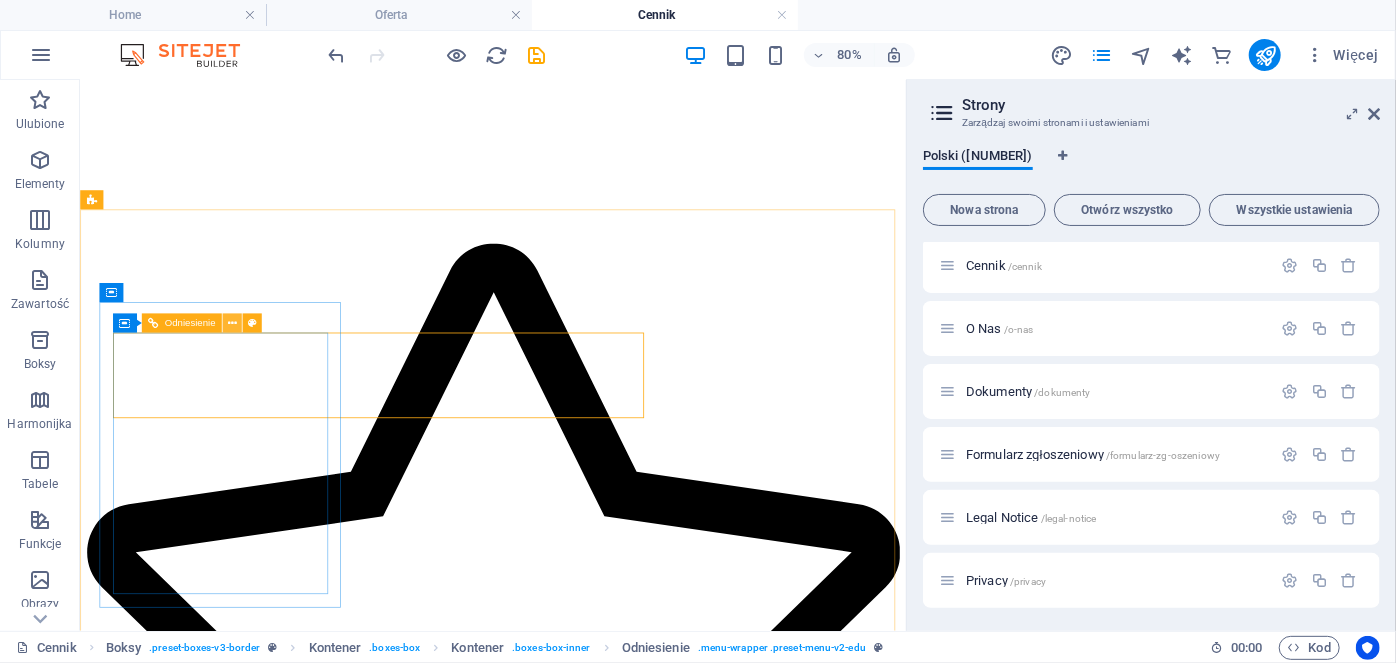 click at bounding box center [232, 323] 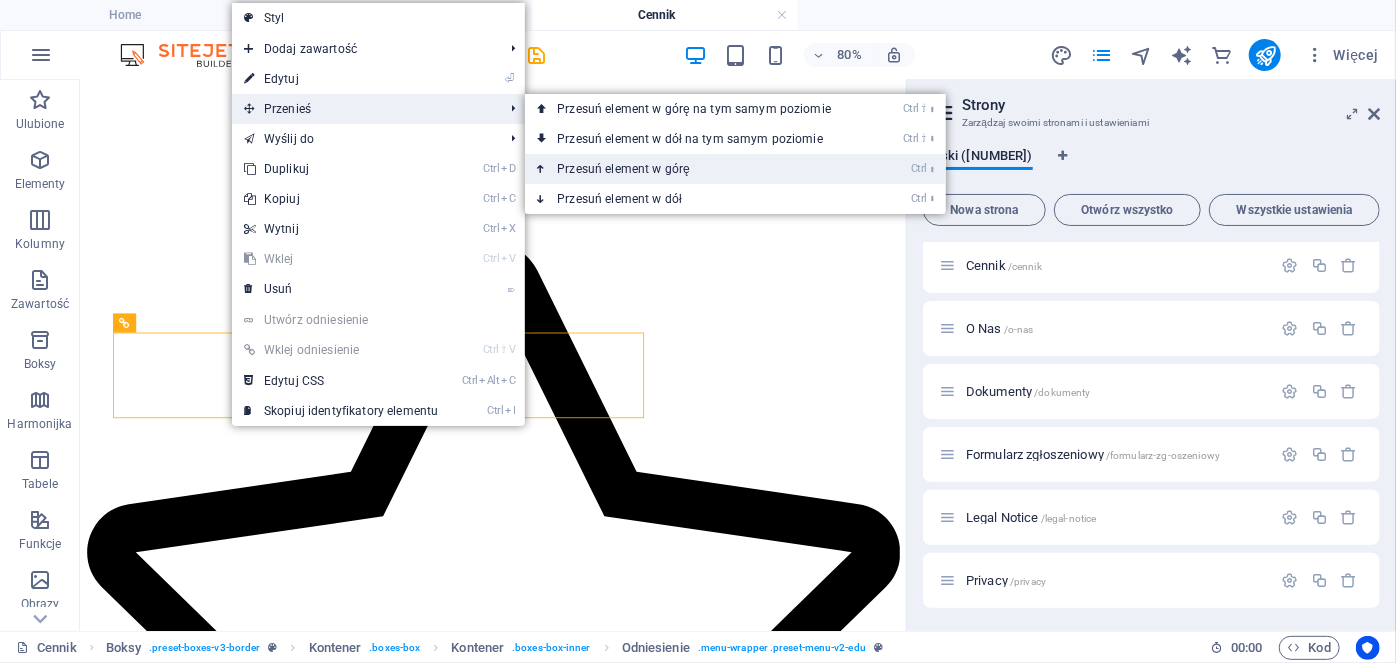click at bounding box center [542, 169] 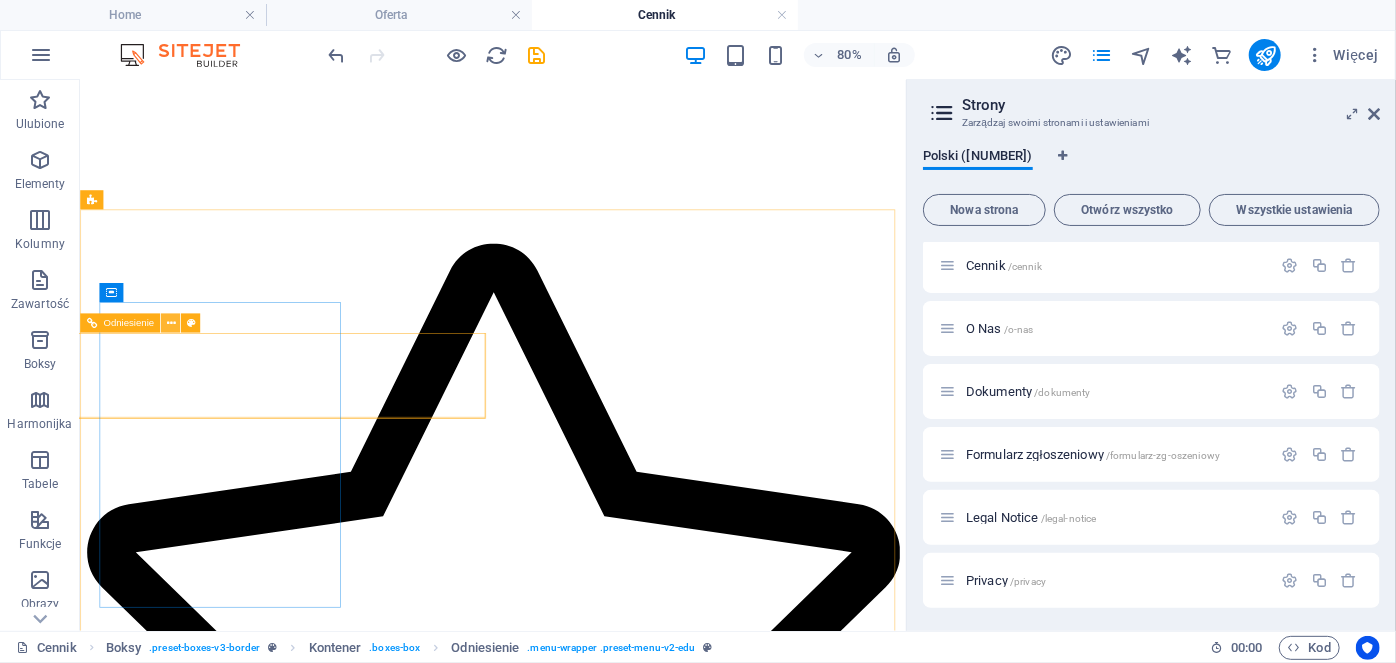 click at bounding box center (170, 323) 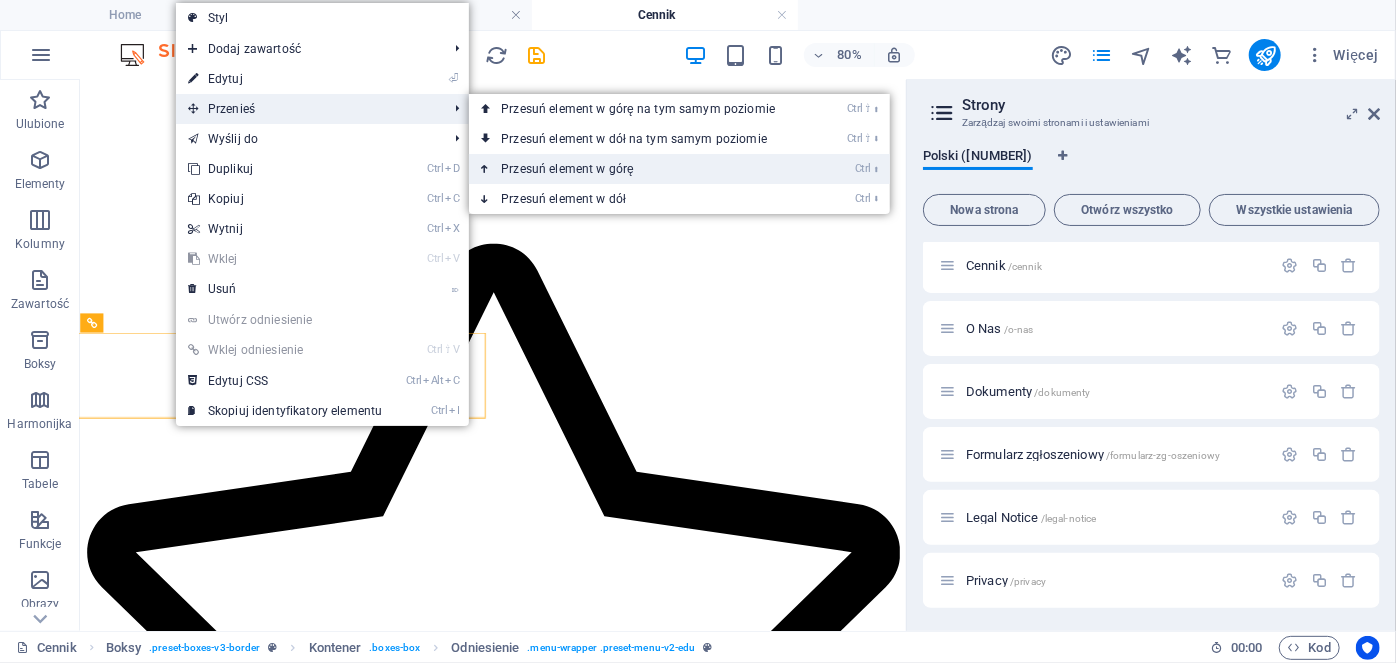 click on "Ctrl ⬆  Przesuń element w górę" at bounding box center (642, 169) 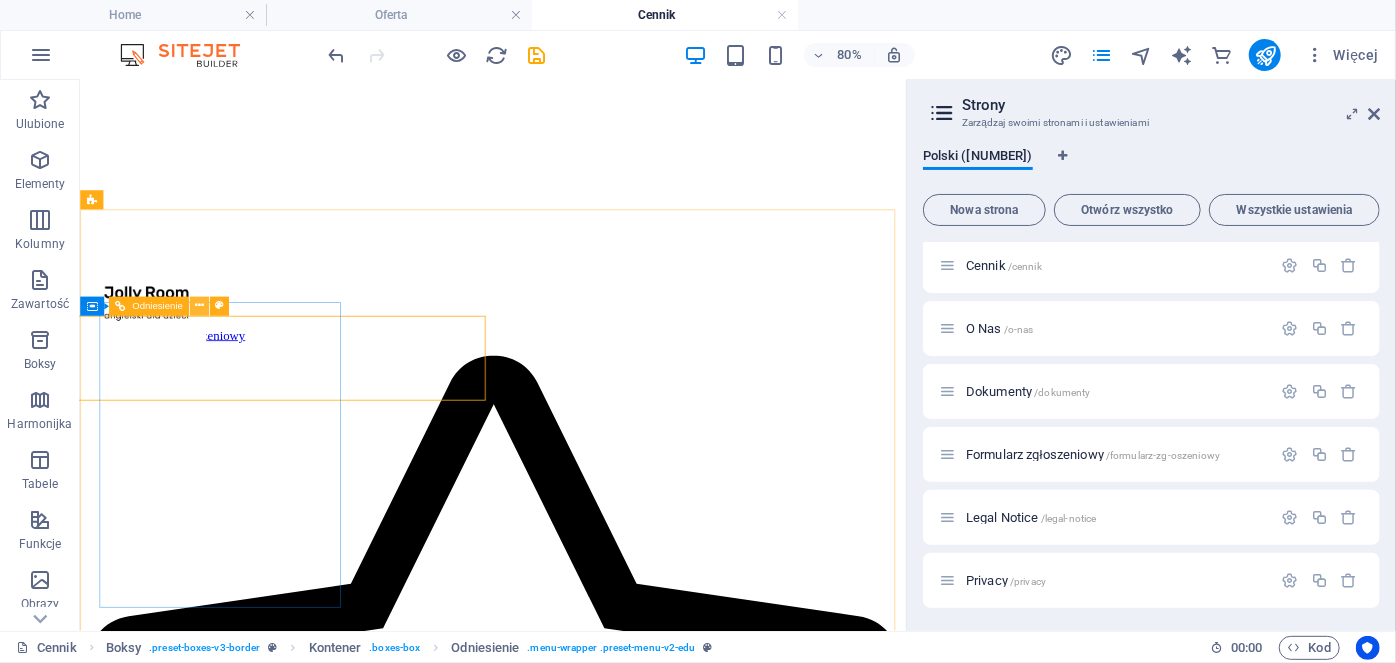 click at bounding box center (199, 306) 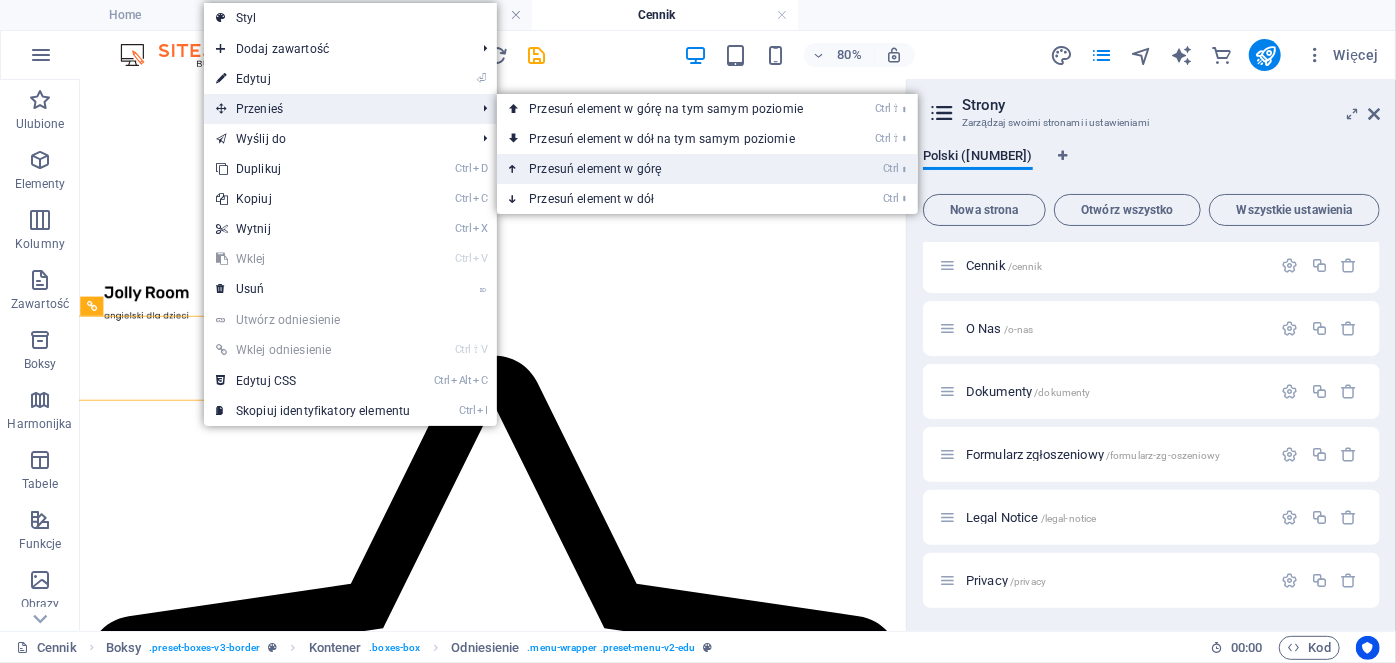 click on "Ctrl ⬆  Przesuń element w górę" at bounding box center (670, 169) 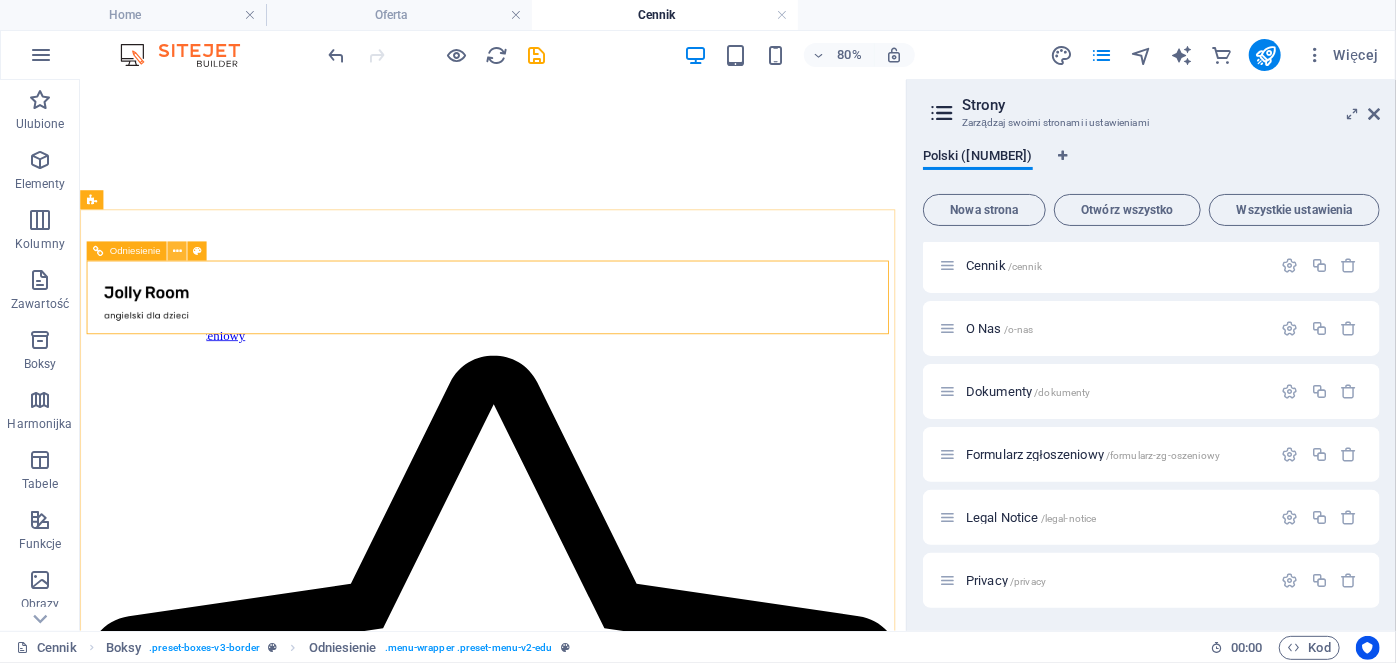 click at bounding box center (177, 251) 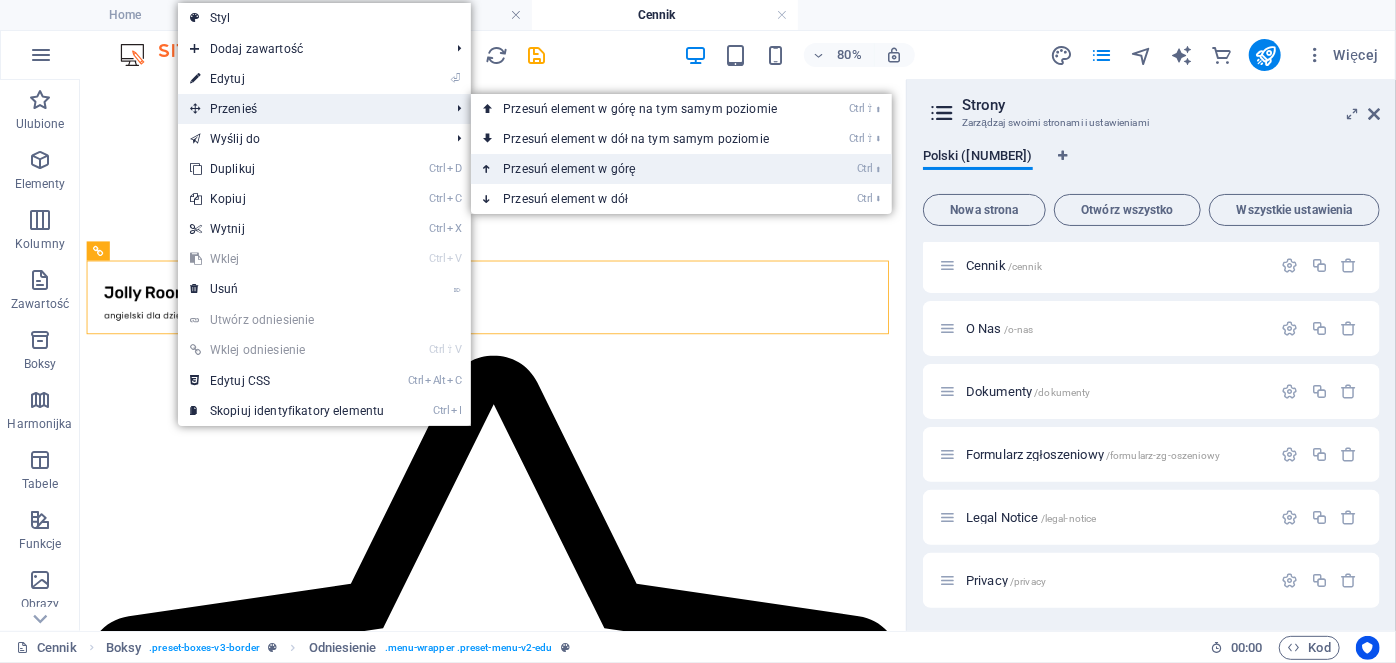 click on "Ctrl ⬆  Przesuń element w górę" at bounding box center [644, 169] 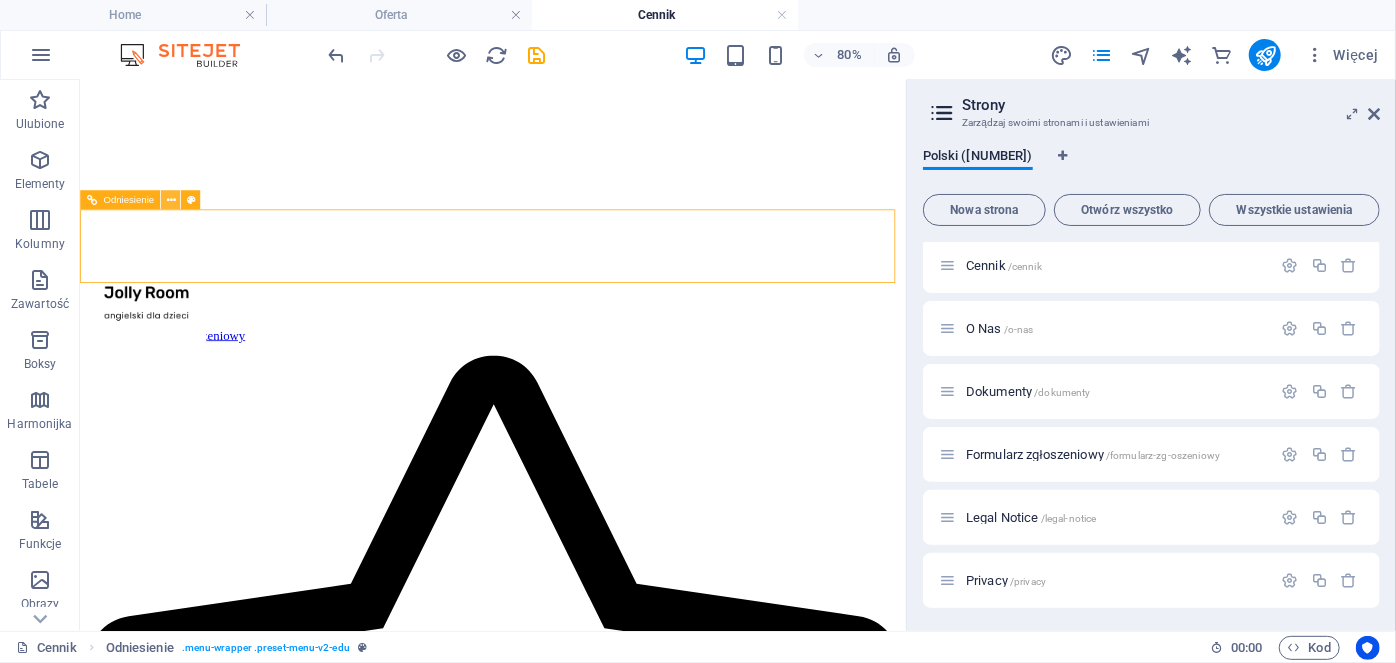 click at bounding box center (170, 200) 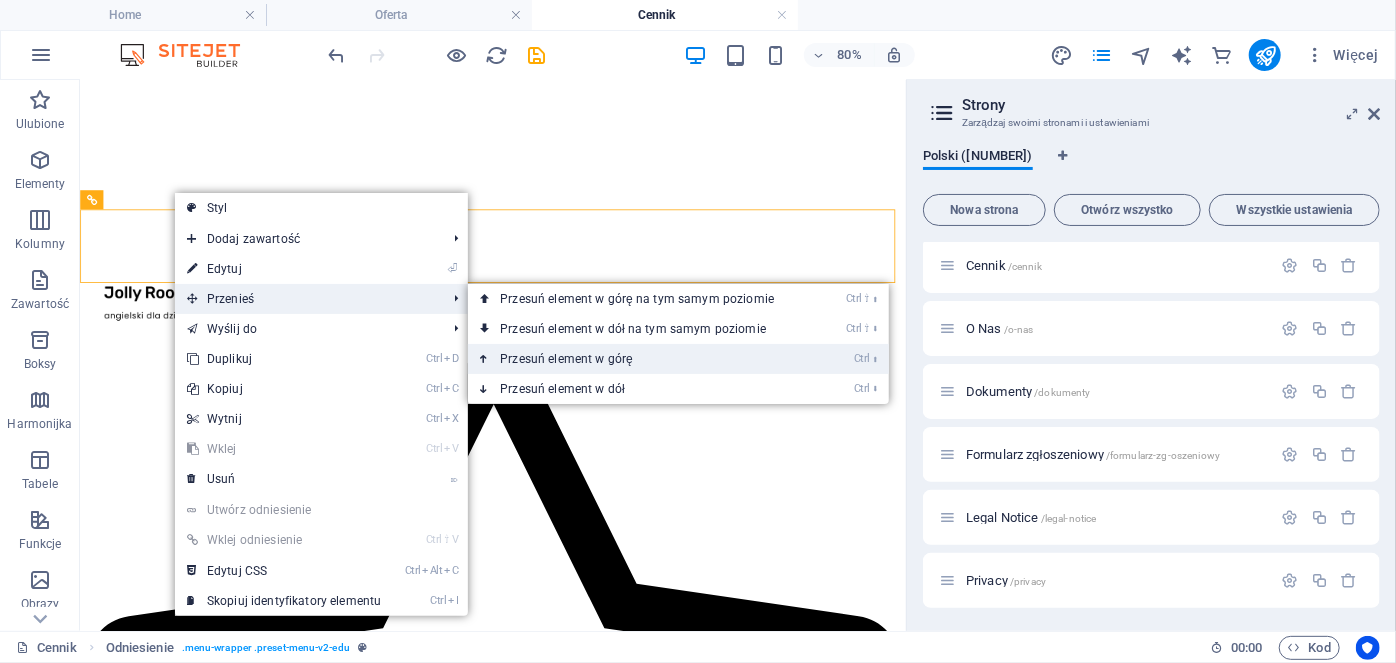 click on "Ctrl ⬆  Przesuń element w górę" at bounding box center (641, 359) 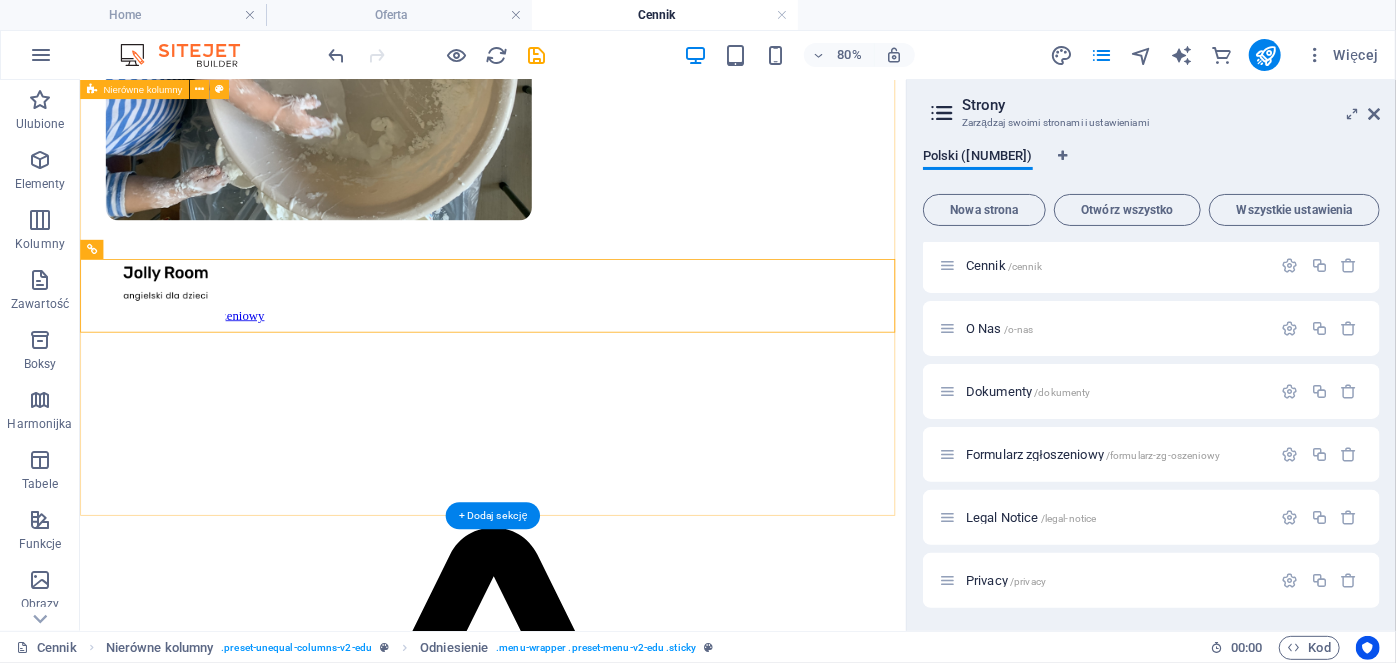 scroll, scrollTop: 754, scrollLeft: 0, axis: vertical 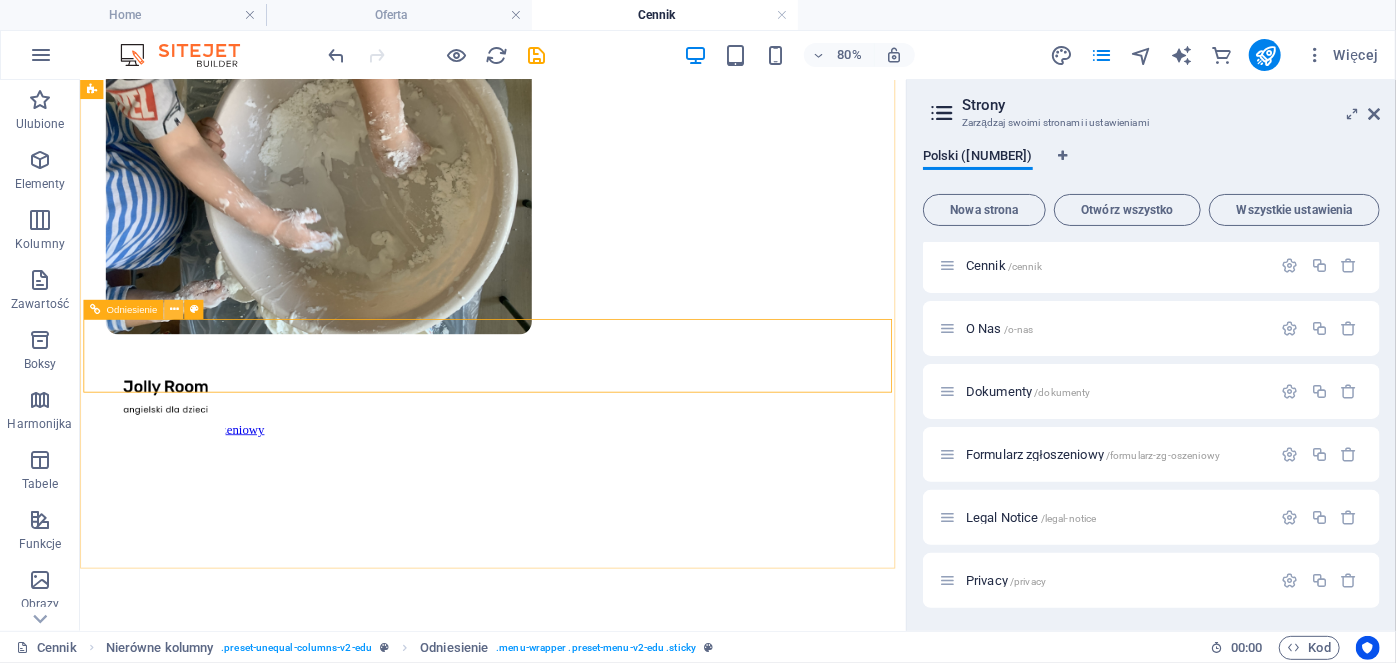 click at bounding box center [173, 309] 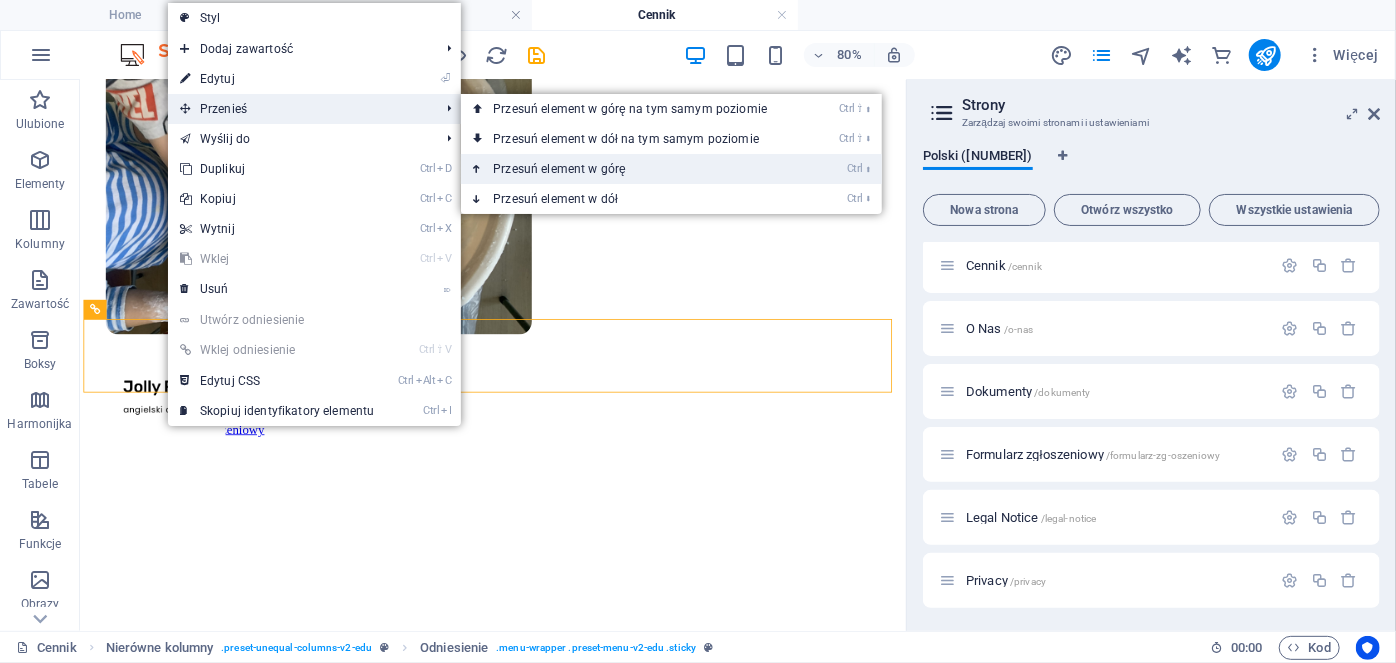 click on "Ctrl ⬆  Przesuń element w górę" at bounding box center (634, 169) 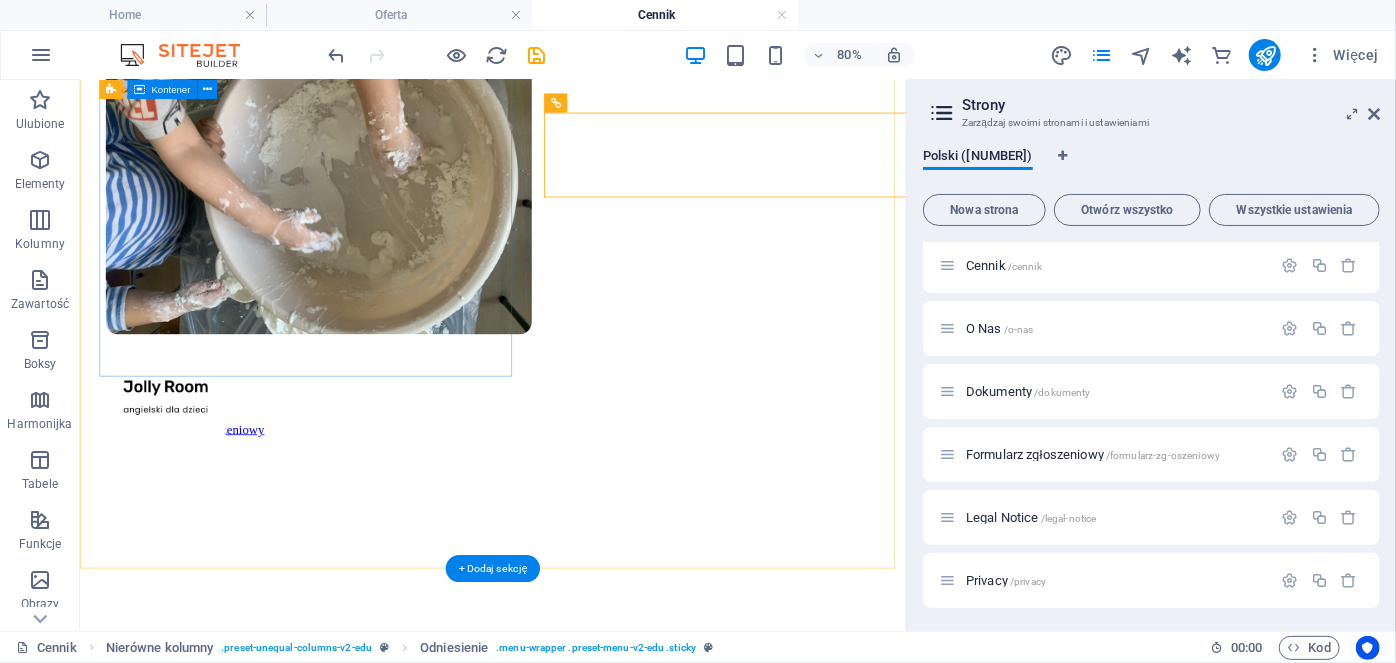 scroll, scrollTop: 662, scrollLeft: 0, axis: vertical 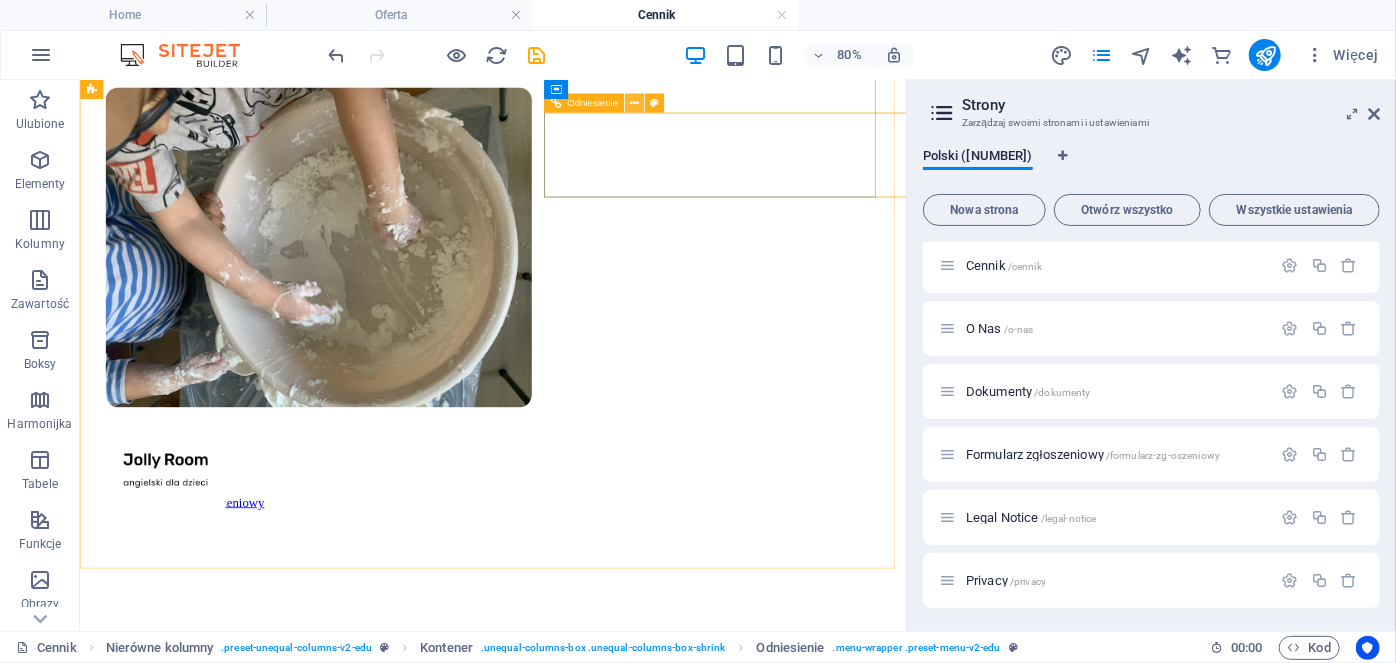 click at bounding box center (634, 103) 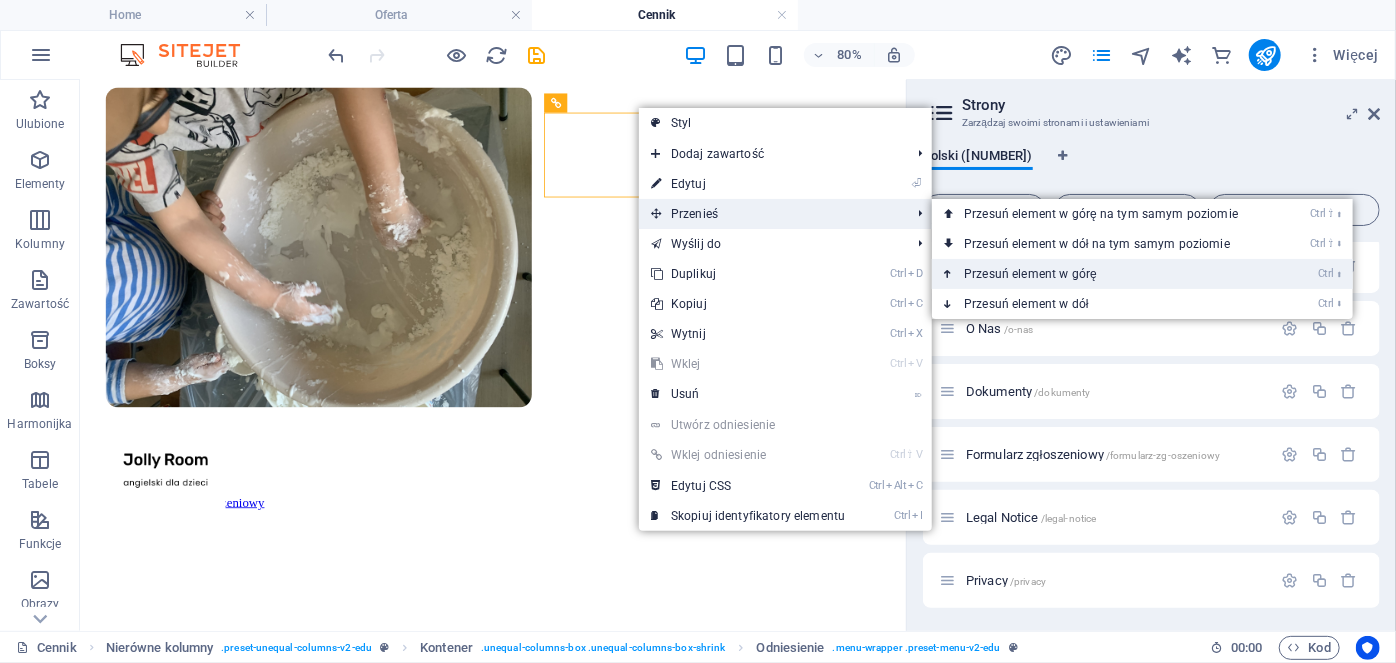 click on "Ctrl ⬆  Przesuń element w górę" at bounding box center (1105, 274) 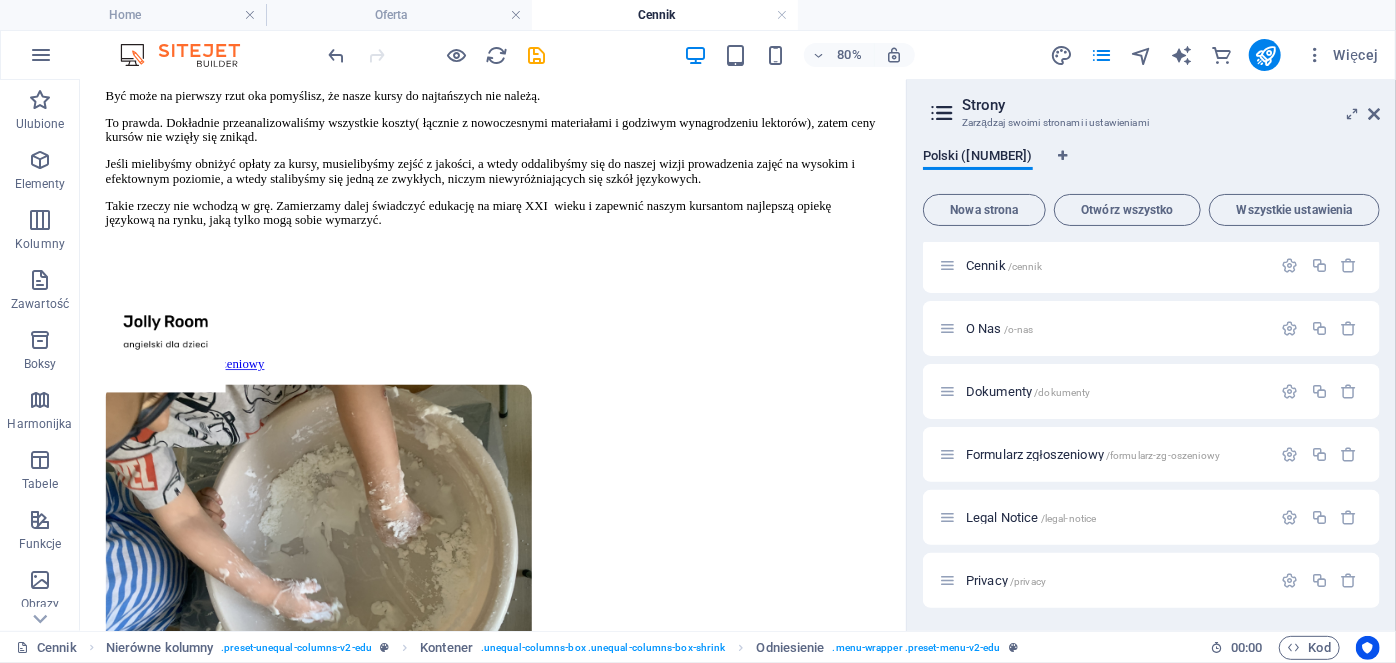scroll, scrollTop: 12, scrollLeft: 0, axis: vertical 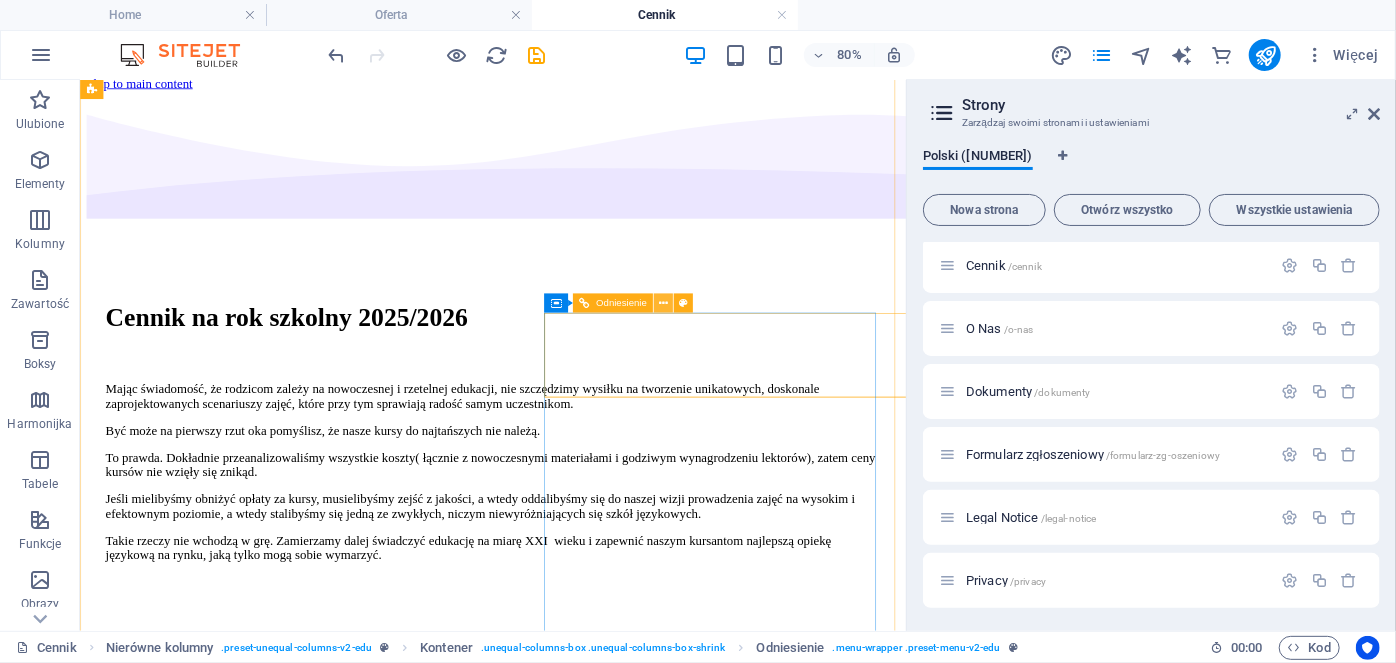 click at bounding box center [663, 303] 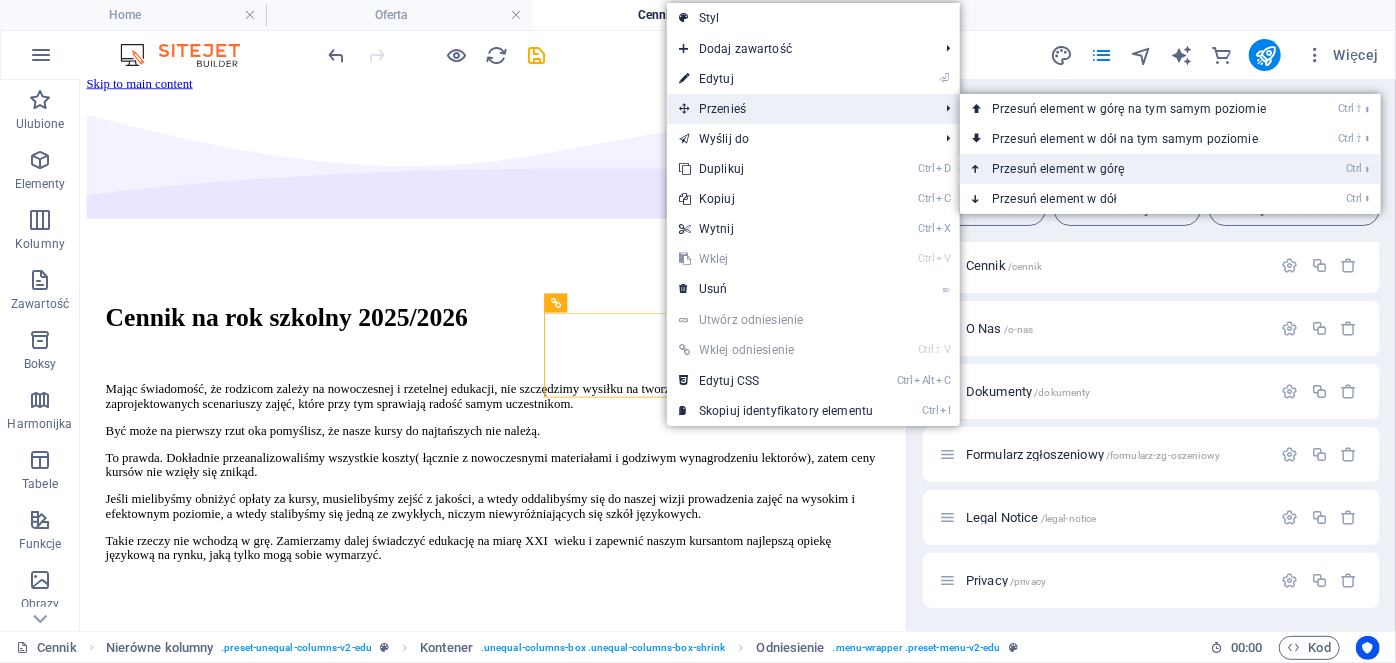 click on "Ctrl ⬆  Przesuń element w górę" at bounding box center (1133, 169) 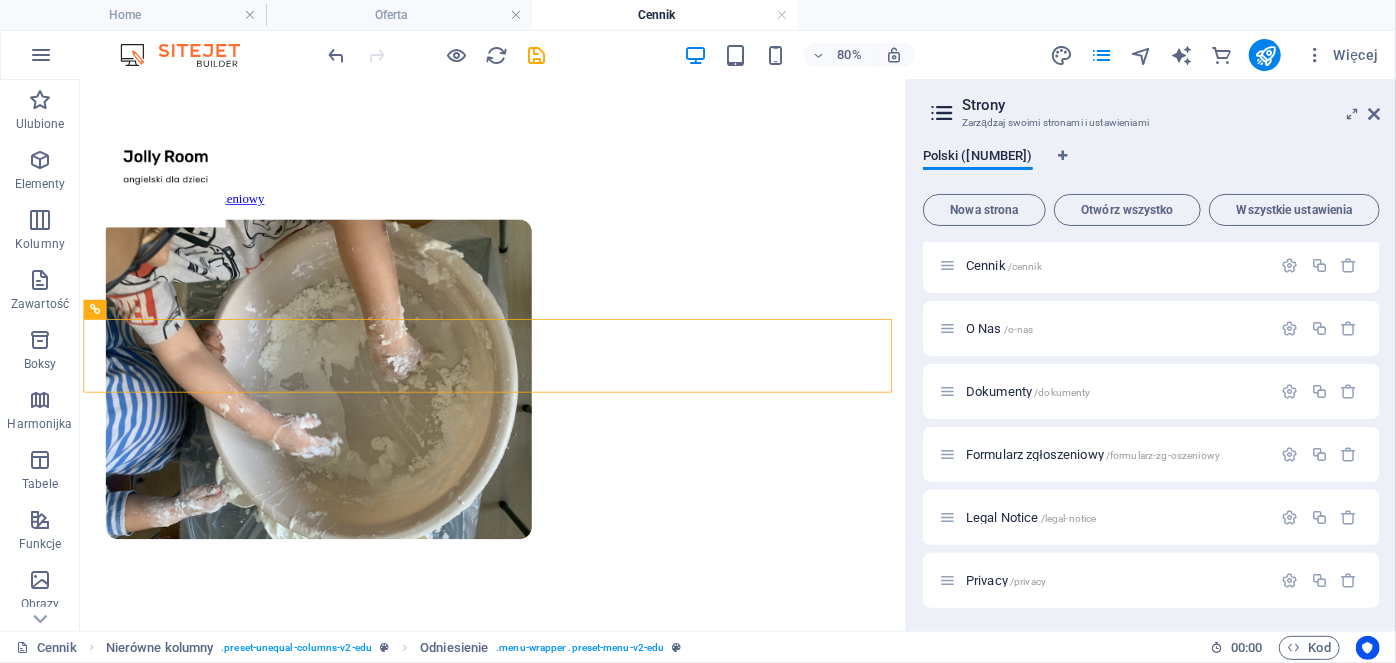 scroll, scrollTop: 754, scrollLeft: 0, axis: vertical 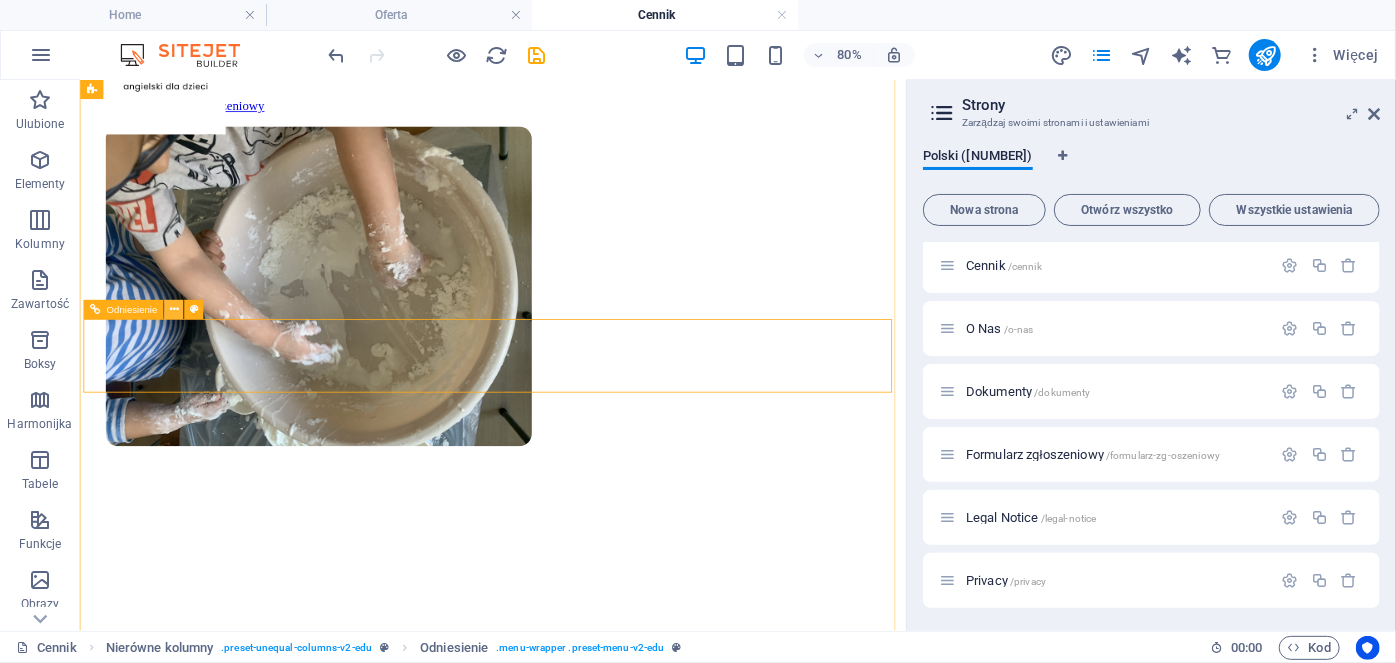 click at bounding box center [174, 309] 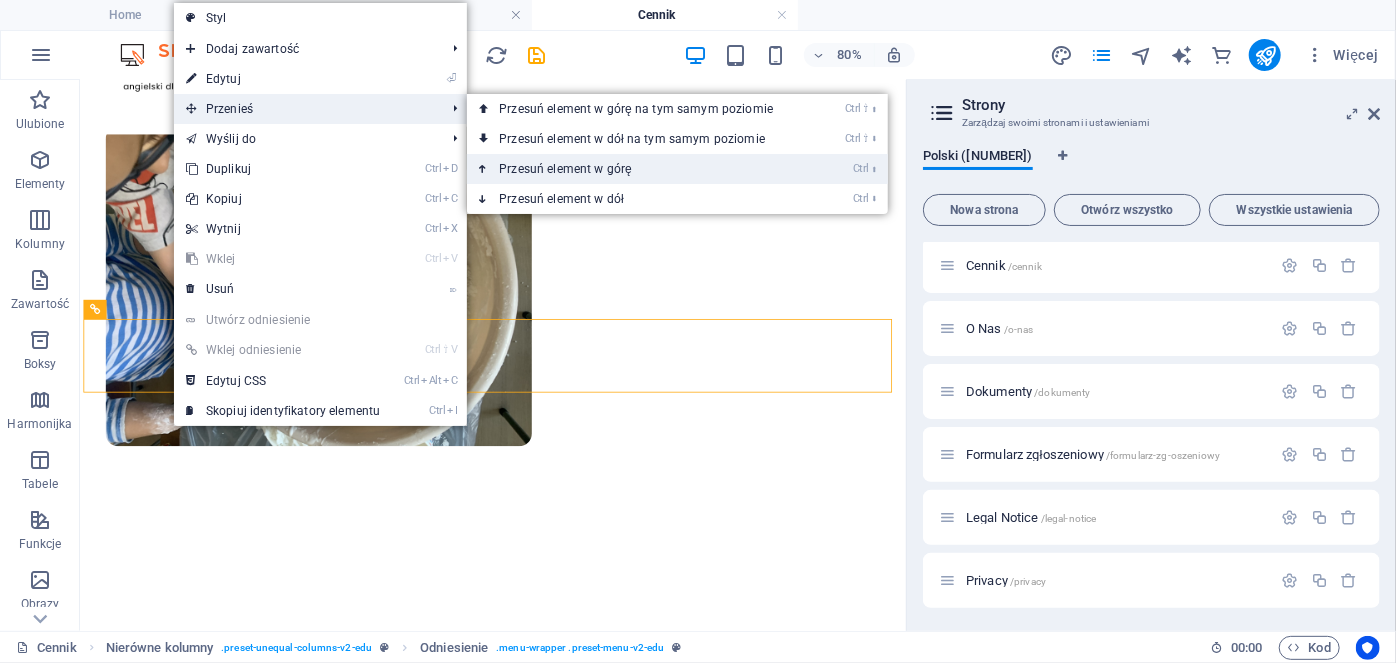 click on "Ctrl ⬆  Przesuń element w górę" at bounding box center (640, 169) 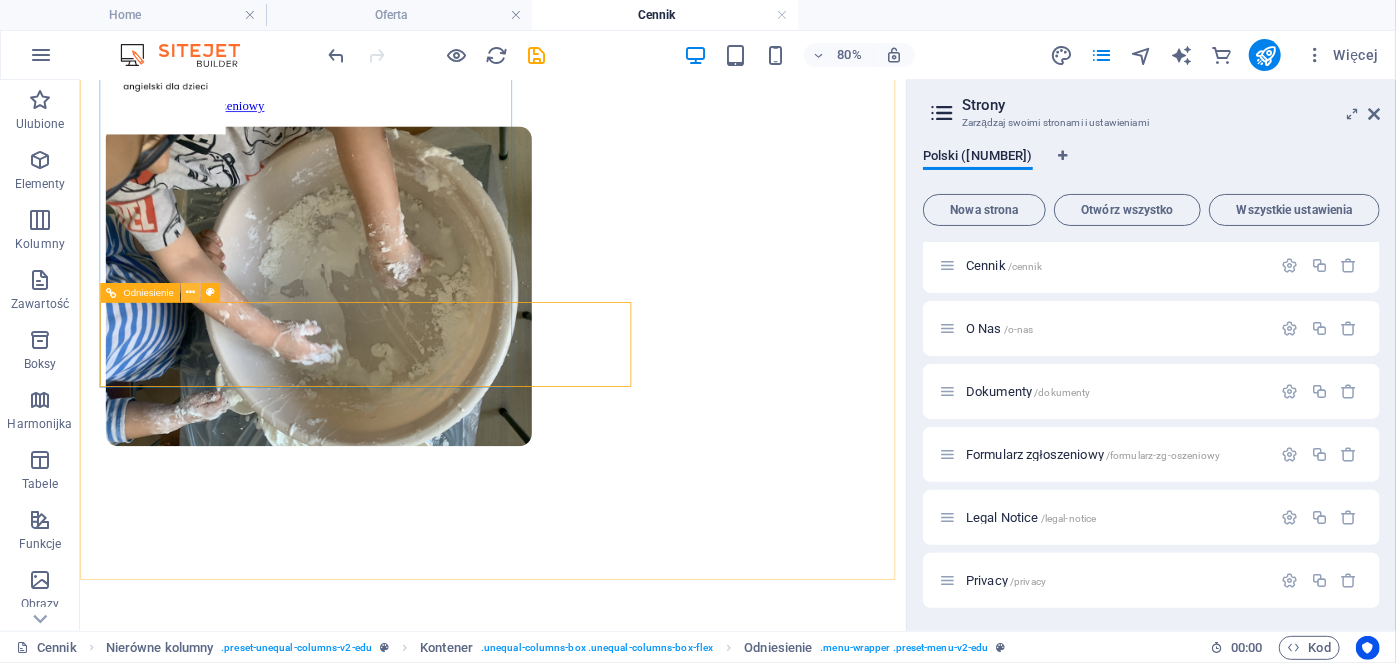 click at bounding box center (190, 292) 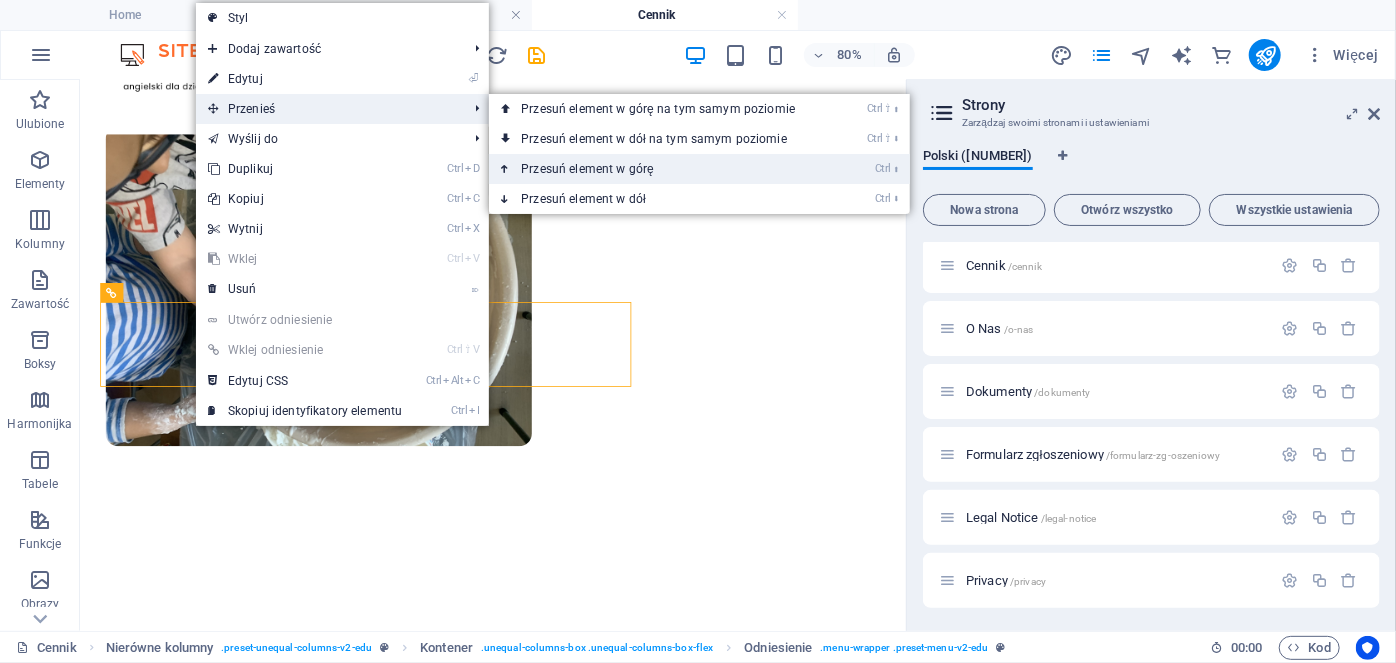 click on "Ctrl ⬆  Przesuń element w górę" at bounding box center (662, 169) 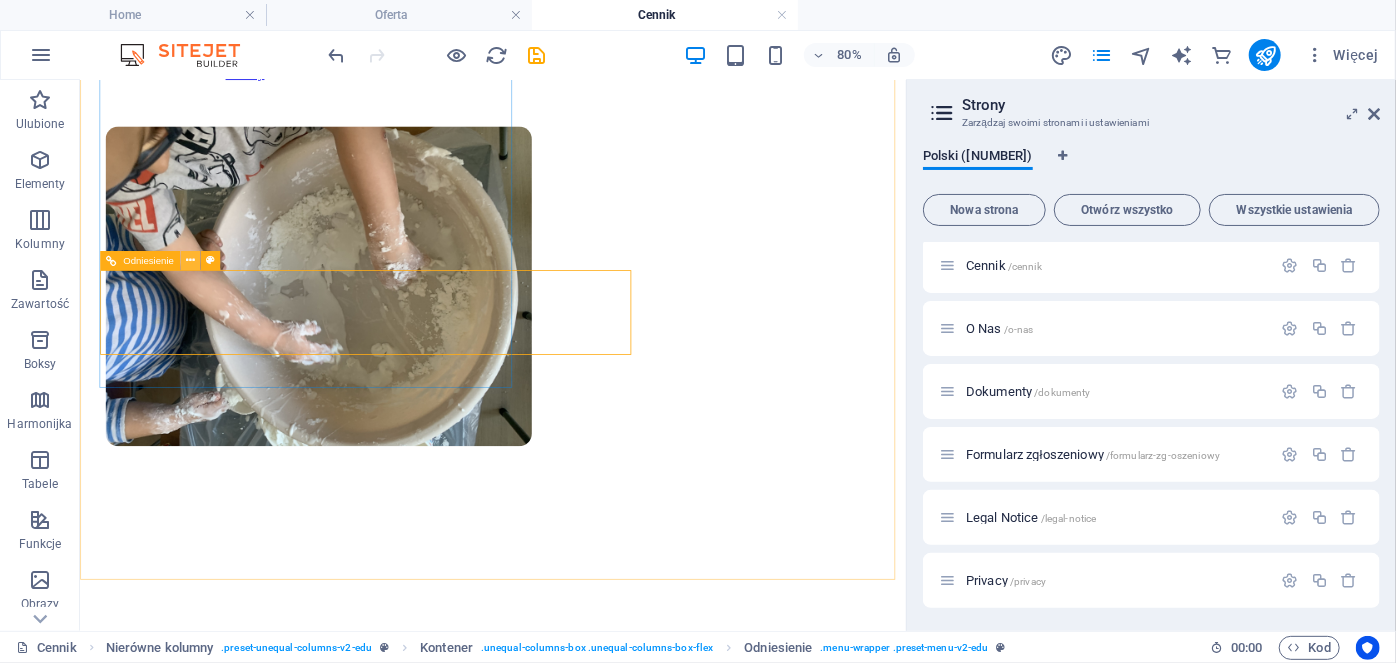 click at bounding box center [190, 260] 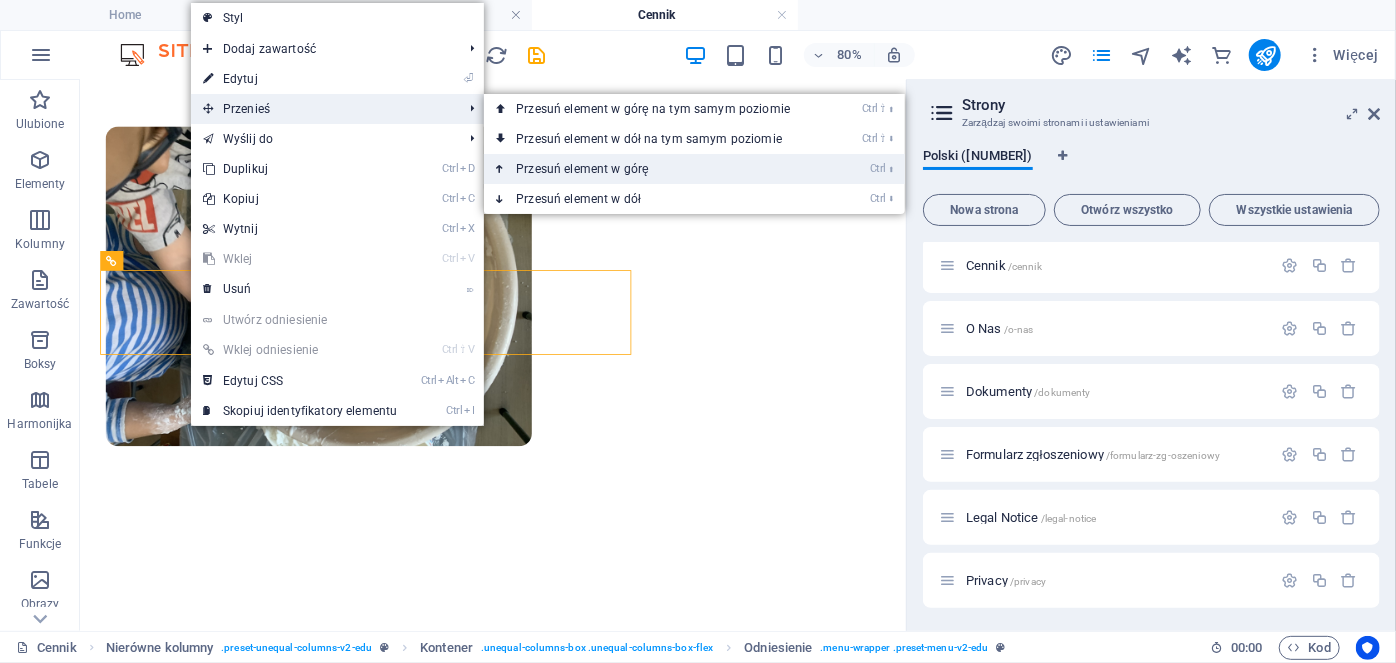 click on "Ctrl ⬆  Przesuń element w górę" at bounding box center [657, 169] 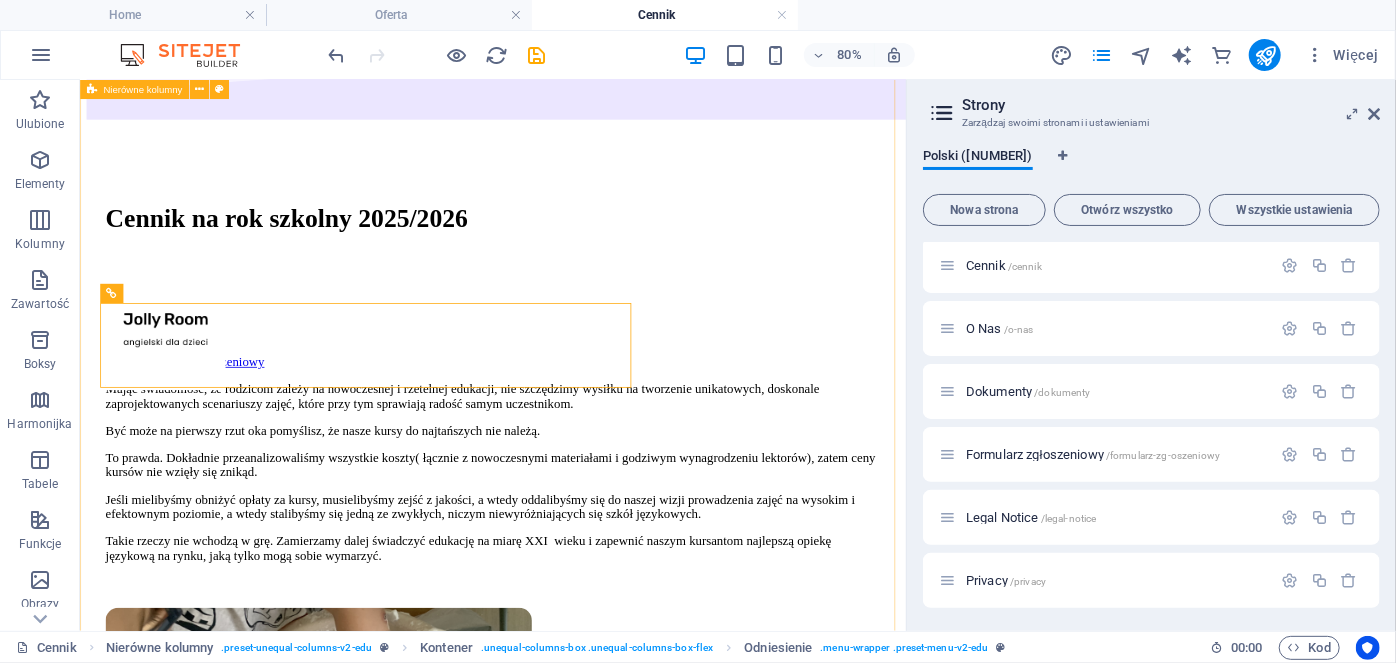 scroll, scrollTop: 29, scrollLeft: 0, axis: vertical 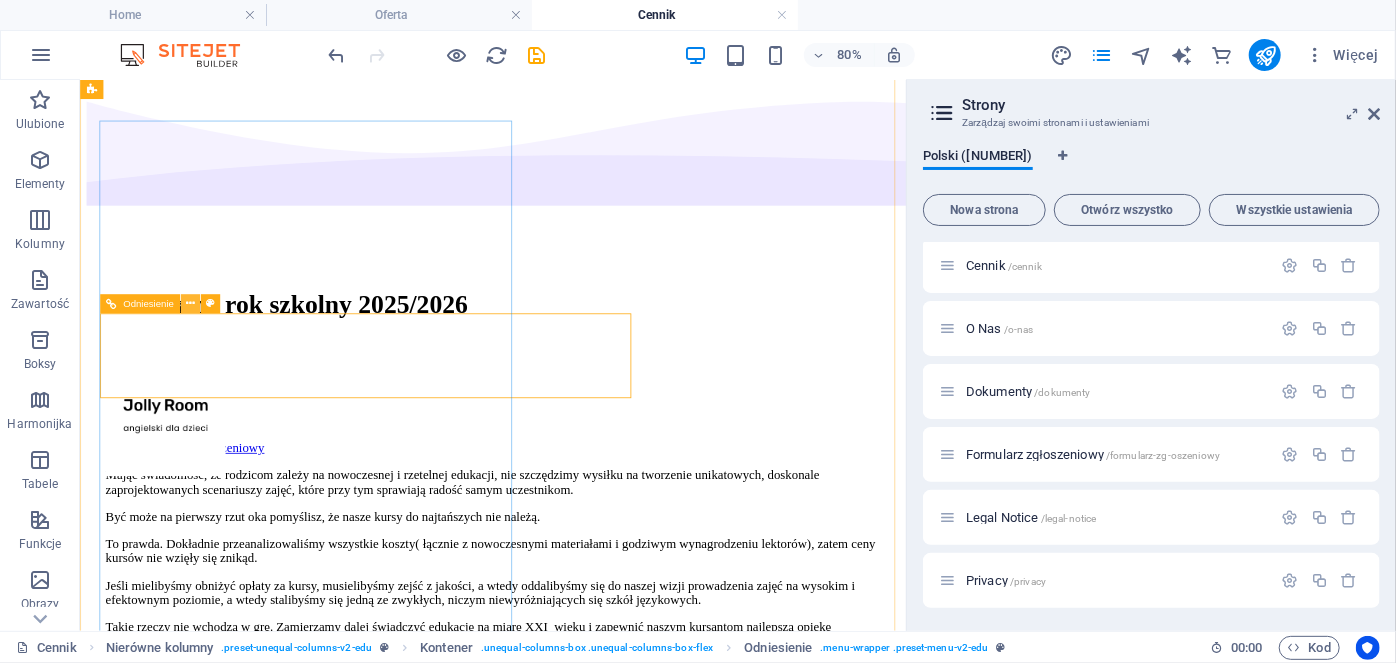 click at bounding box center (190, 303) 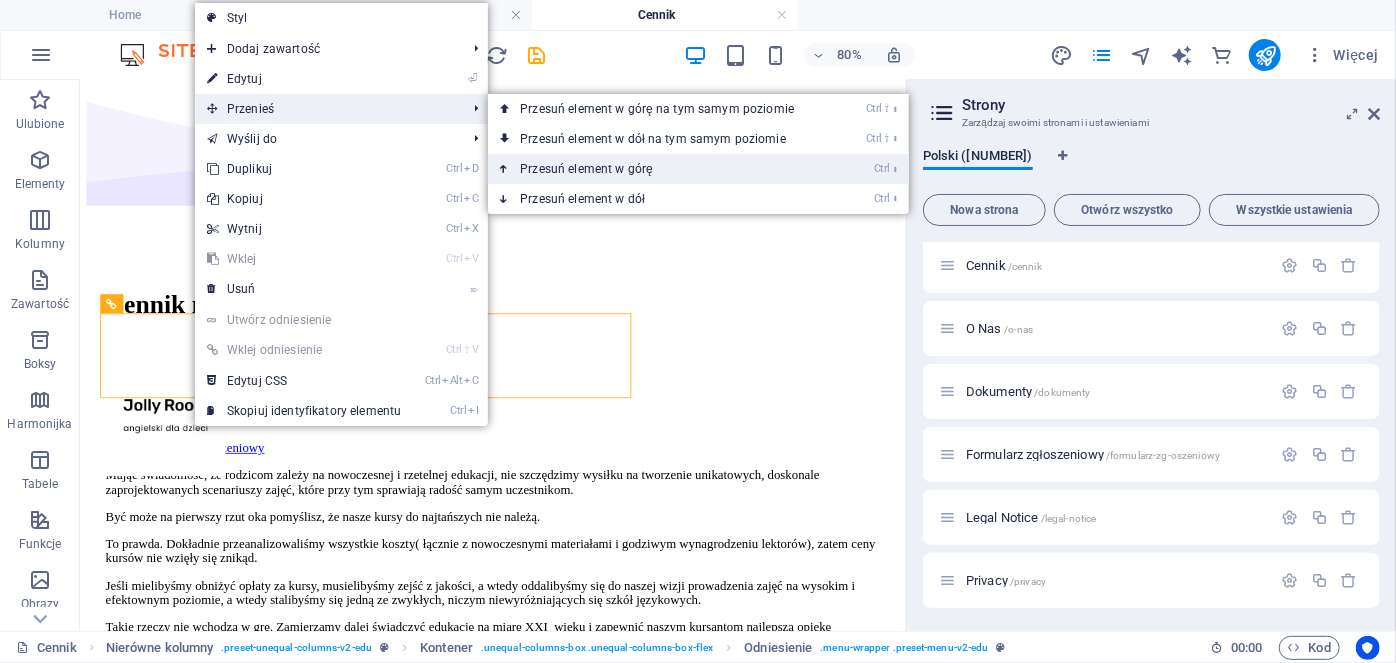 click on "Ctrl ⬆  Przesuń element w górę" at bounding box center (661, 169) 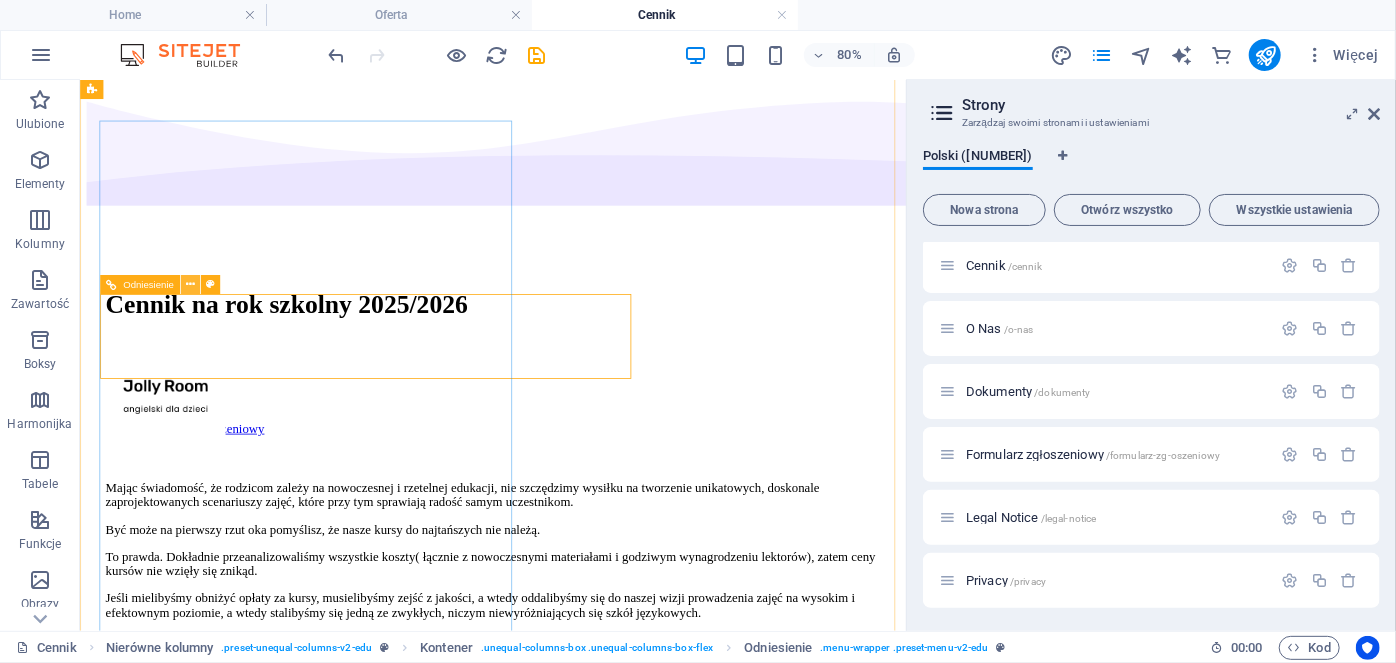 click at bounding box center (190, 284) 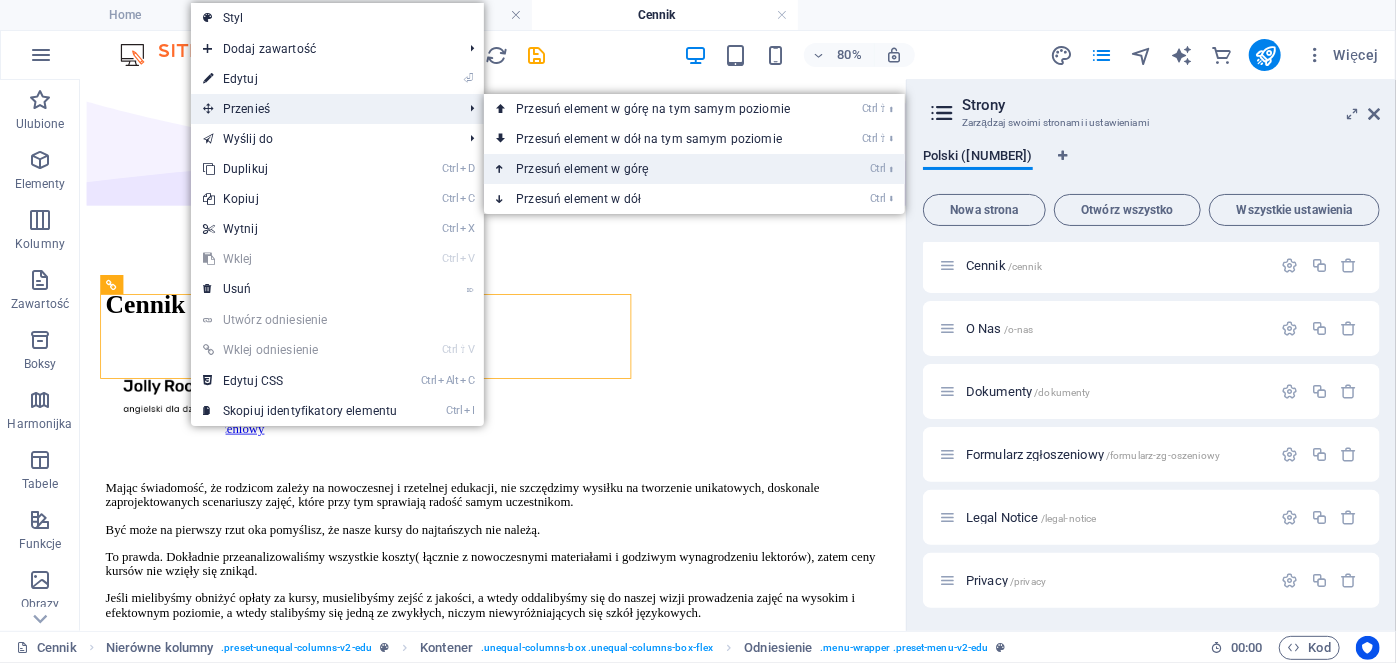 click on "Ctrl ⬆  Przesuń element w górę" at bounding box center (657, 169) 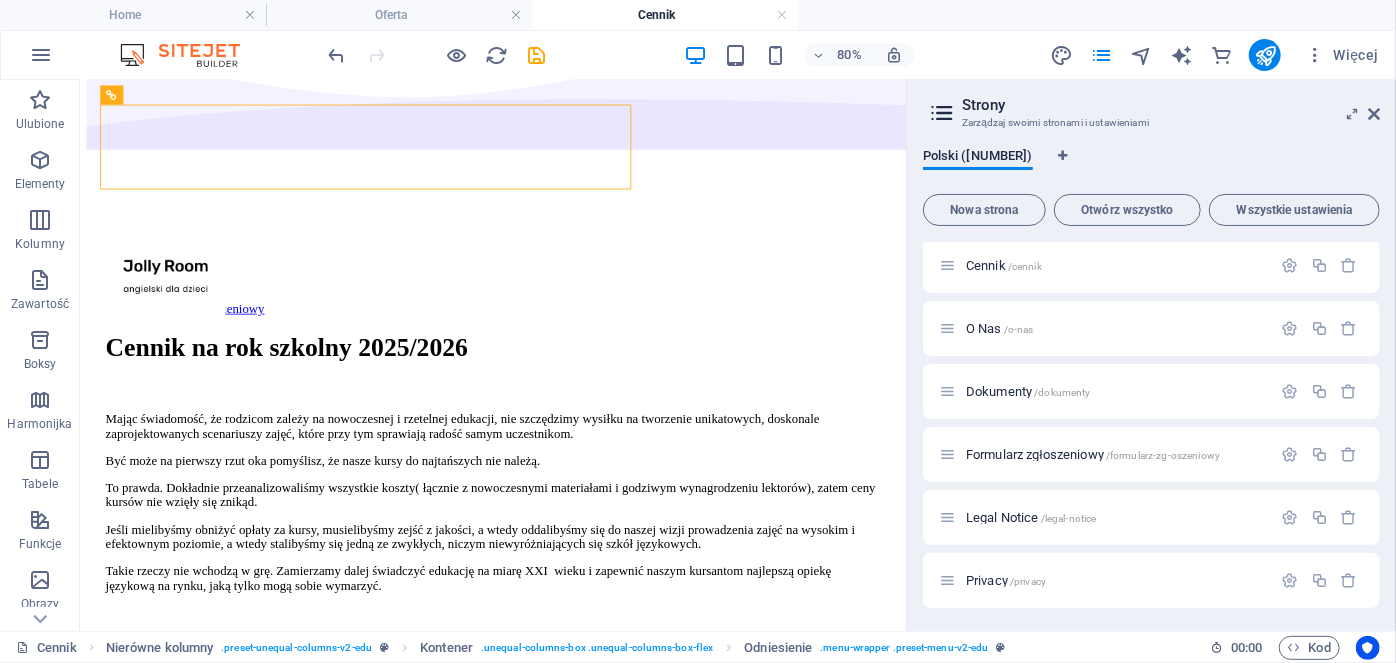 scroll, scrollTop: 0, scrollLeft: 0, axis: both 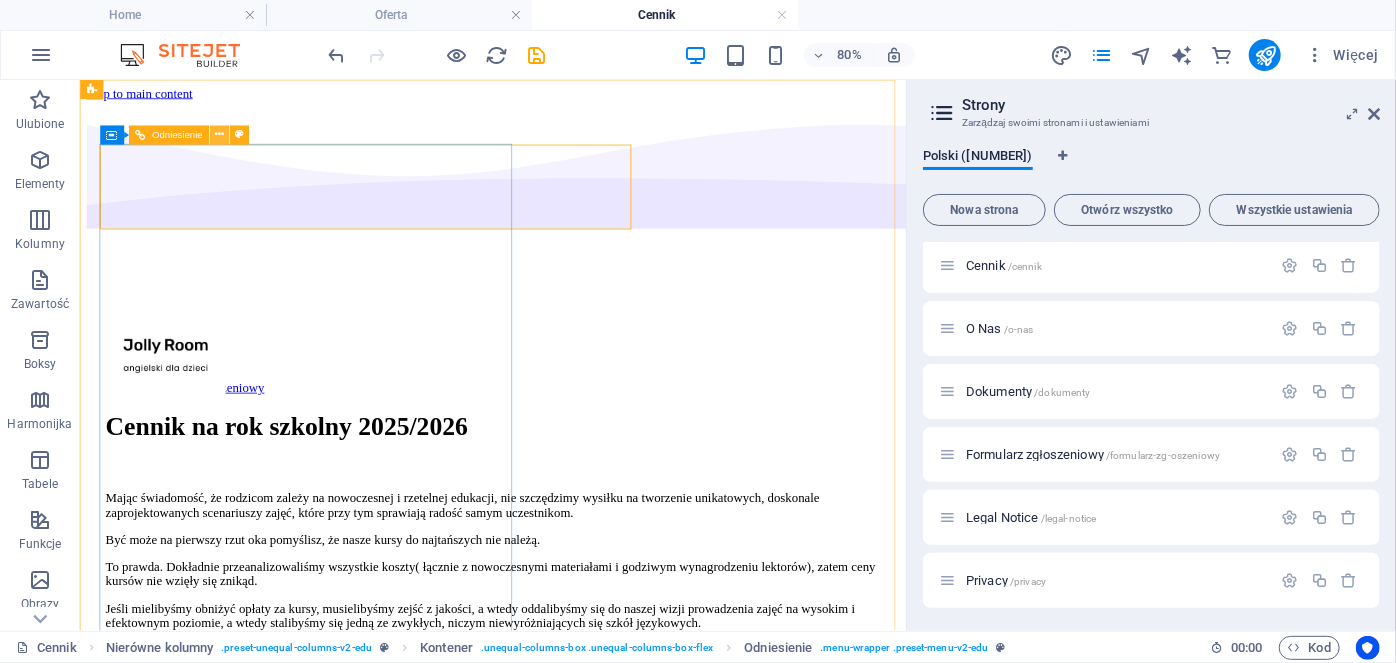 click at bounding box center [219, 135] 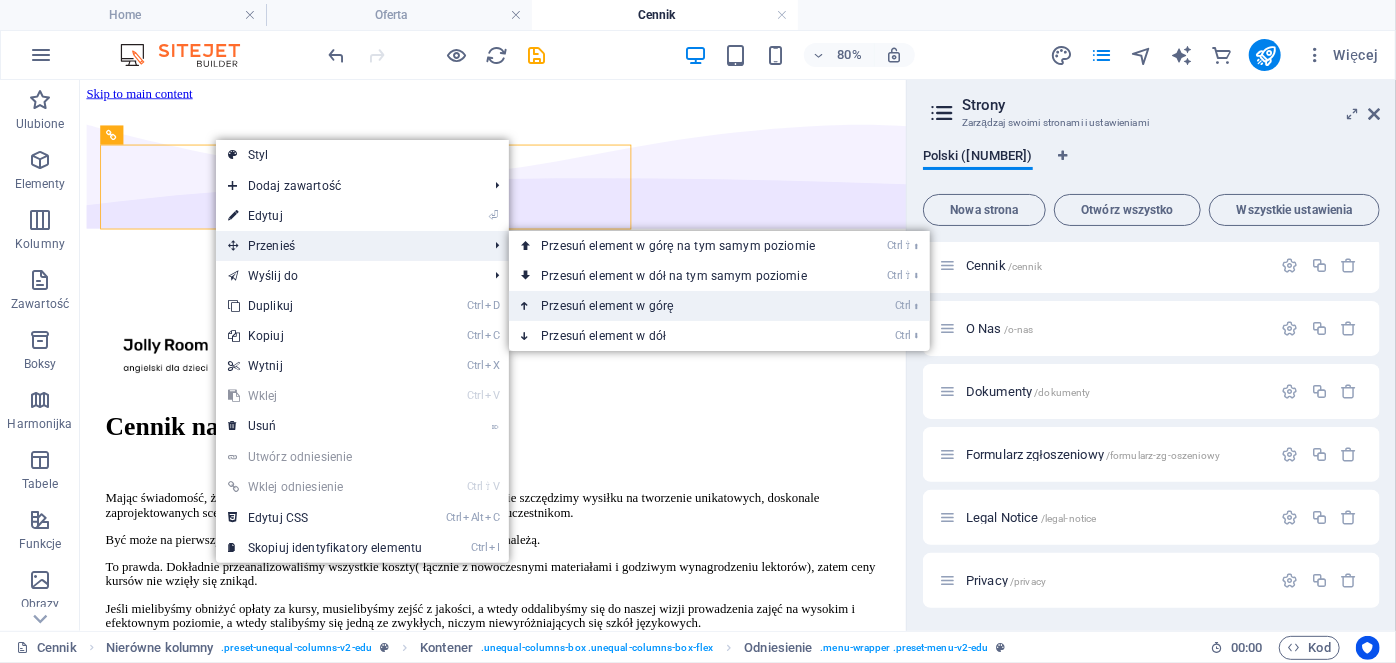 click on "Ctrl ⬆  Przesuń element w górę" at bounding box center [682, 306] 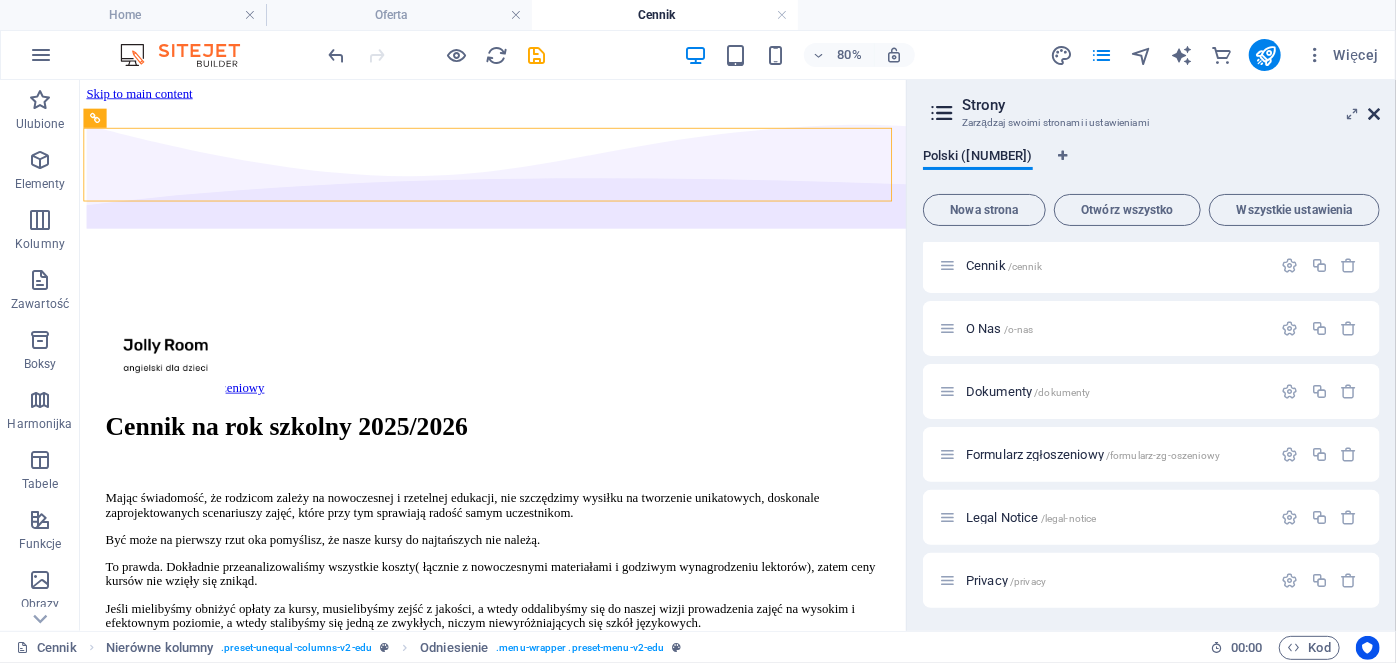 click at bounding box center [1374, 114] 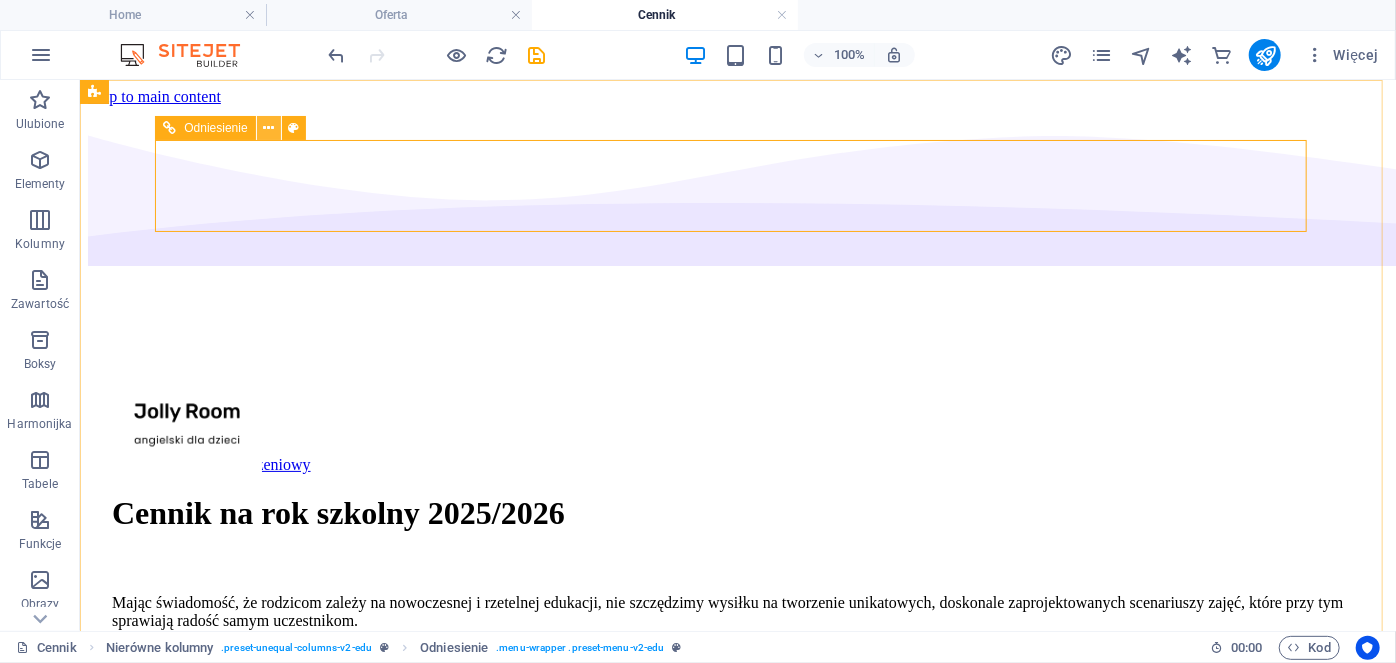 click at bounding box center [268, 128] 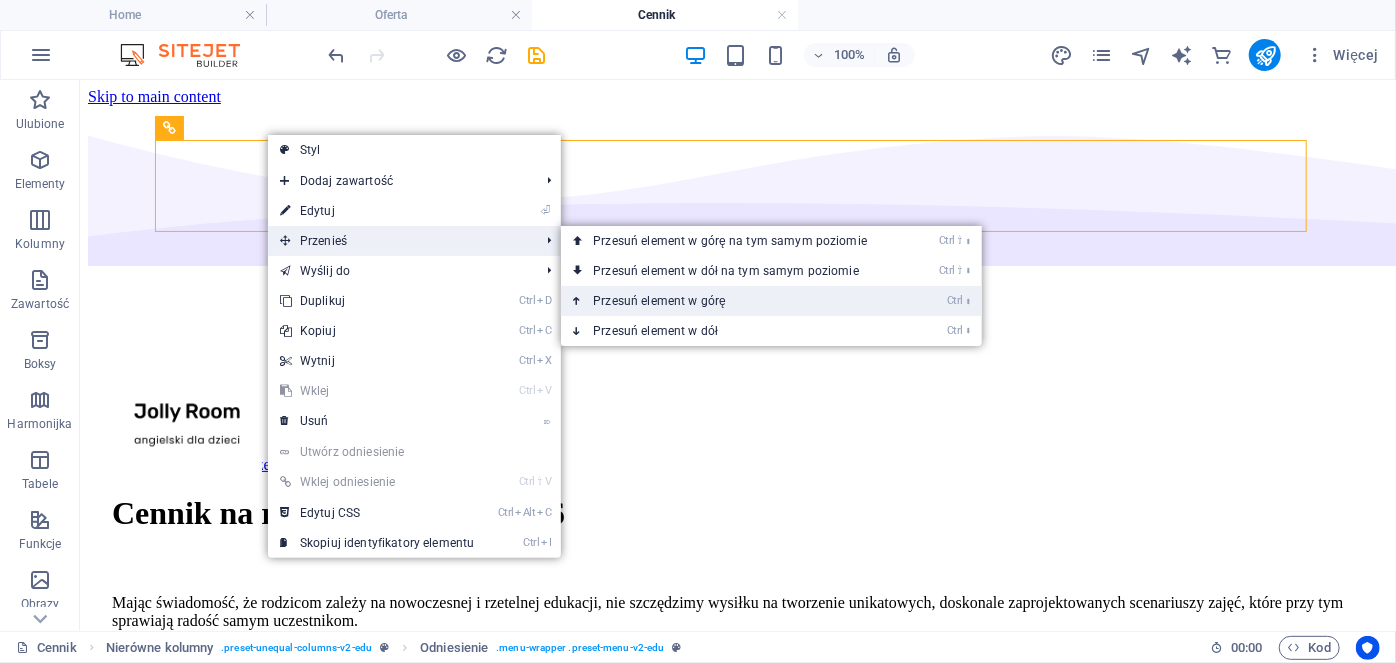click on "Ctrl ⬆  Przesuń element w górę" at bounding box center (734, 301) 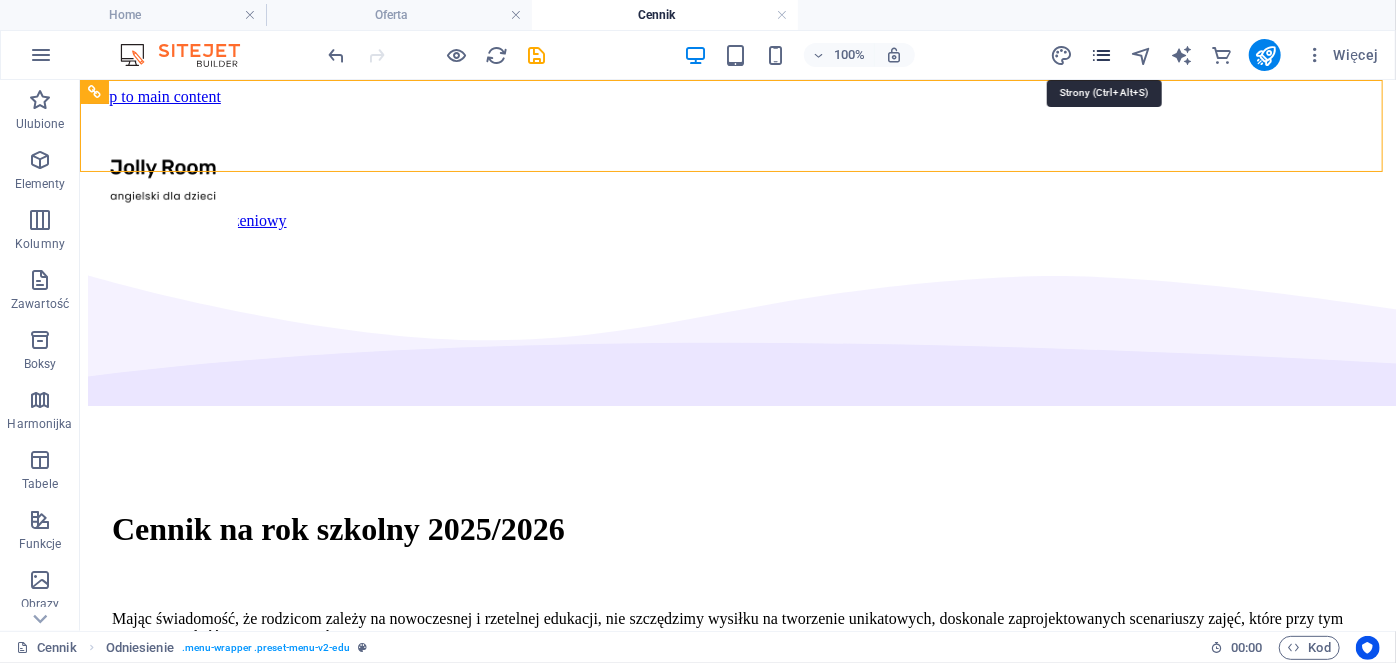 click at bounding box center [1101, 55] 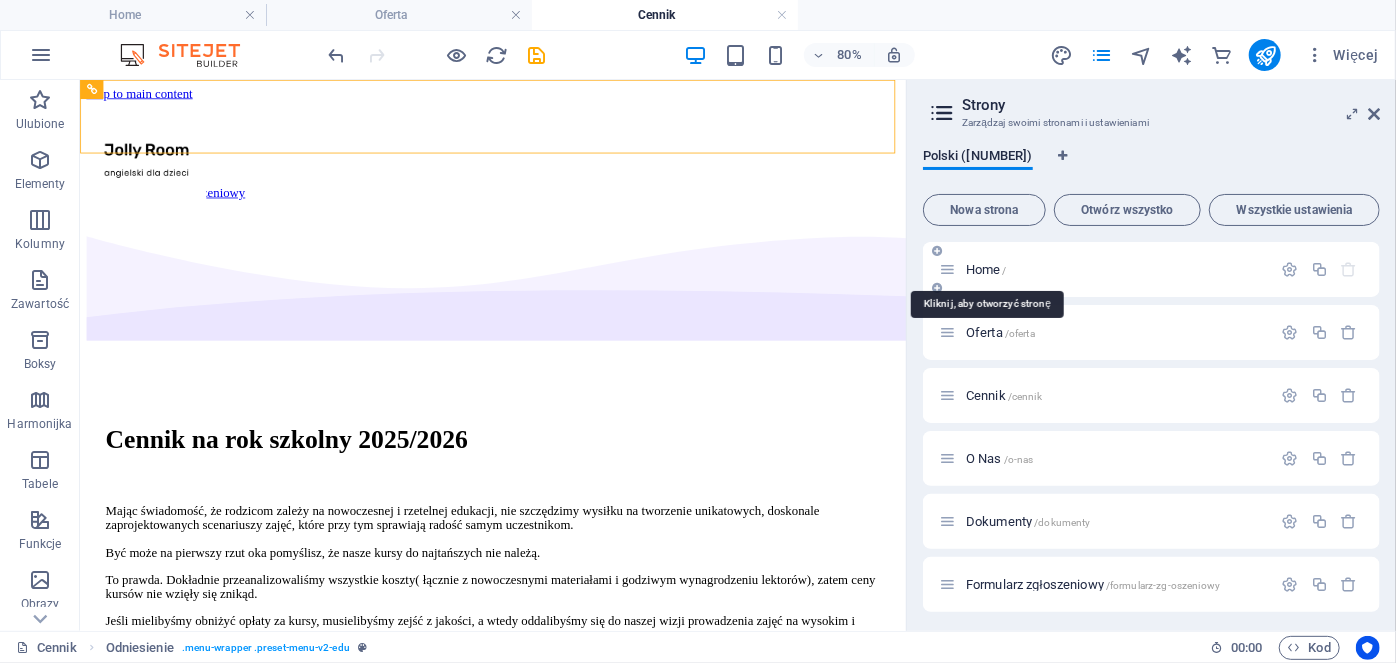 click on "Home /" at bounding box center [986, 269] 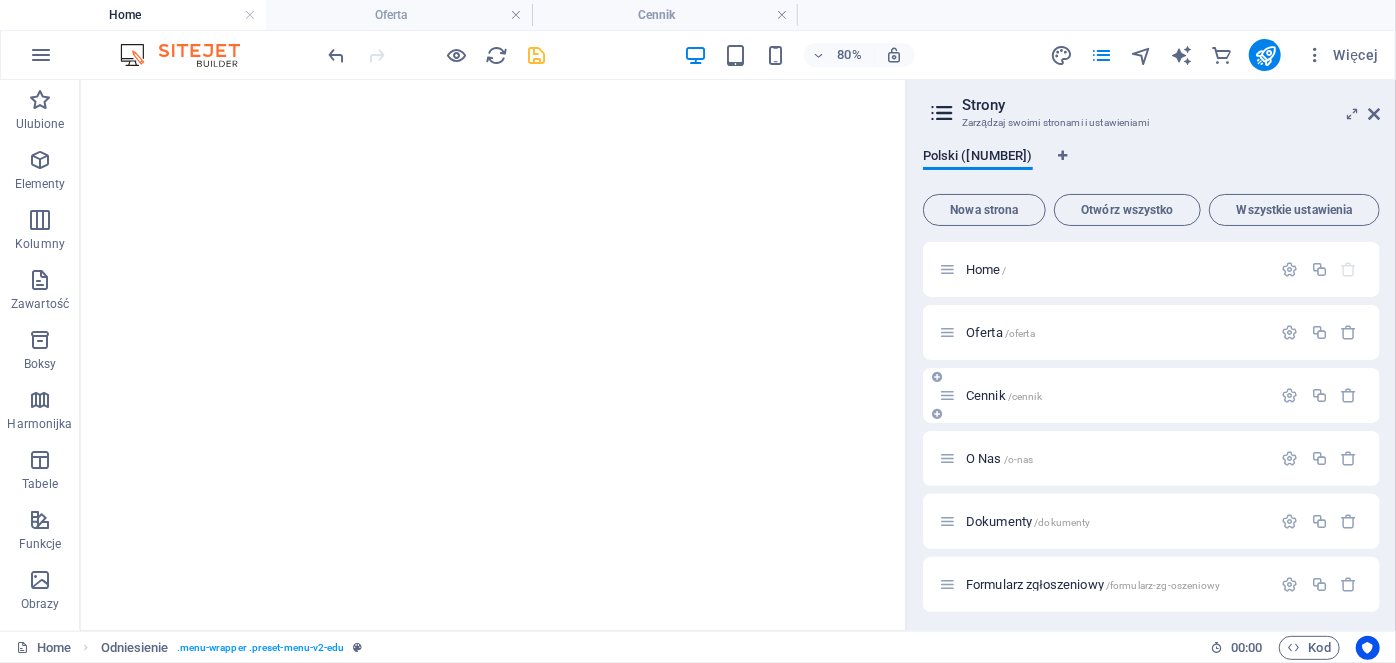 click on "Cennik /cennik" at bounding box center (1004, 395) 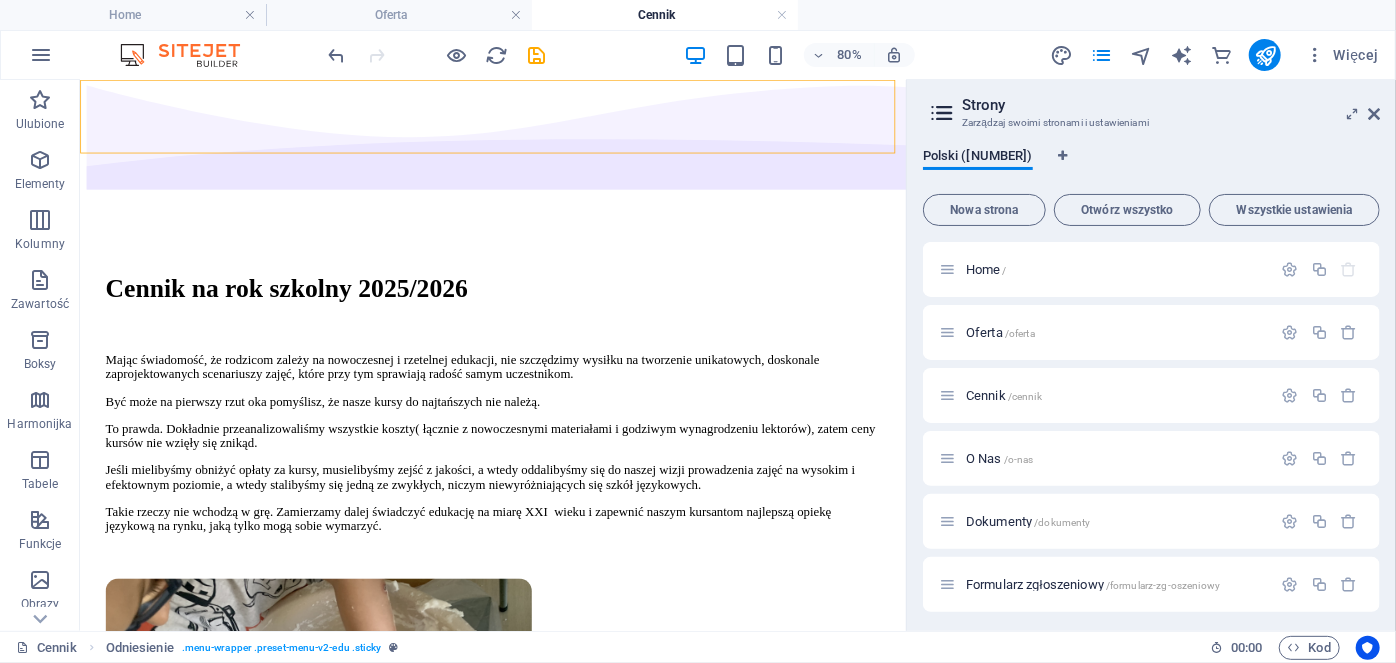 scroll, scrollTop: 0, scrollLeft: 0, axis: both 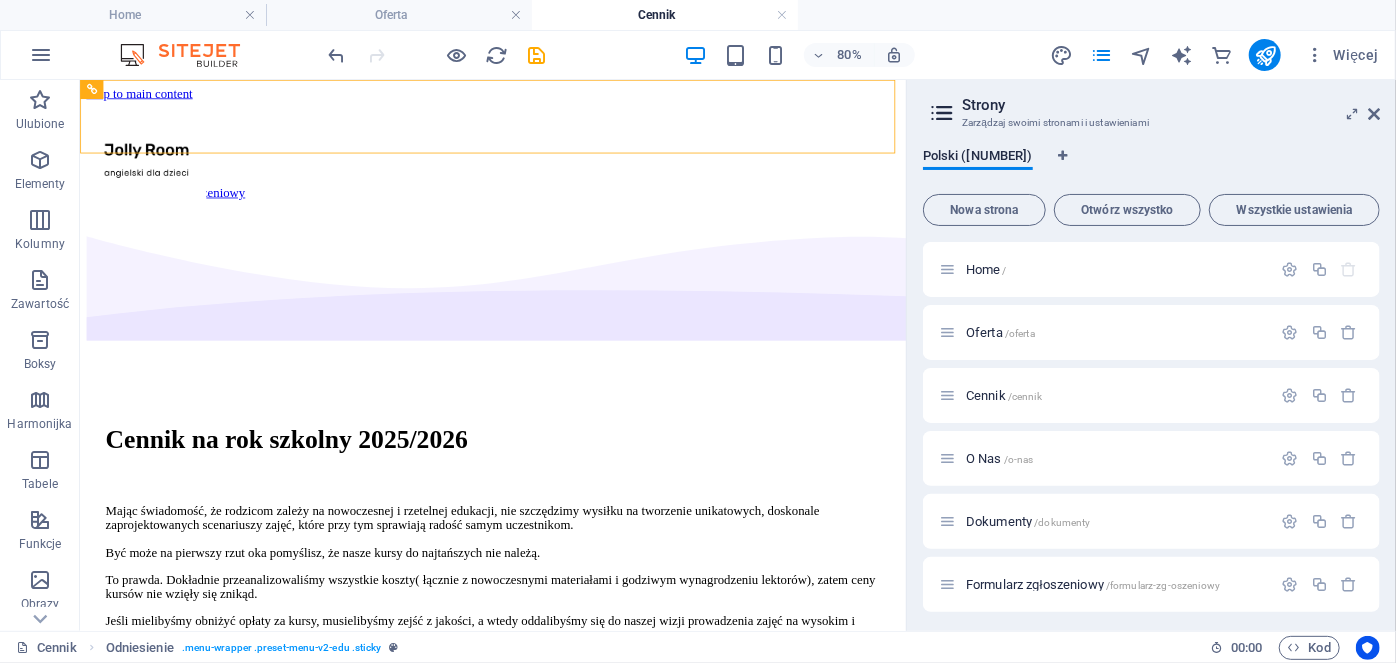 drag, startPoint x: 1102, startPoint y: 188, endPoint x: 991, endPoint y: 203, distance: 112.00893 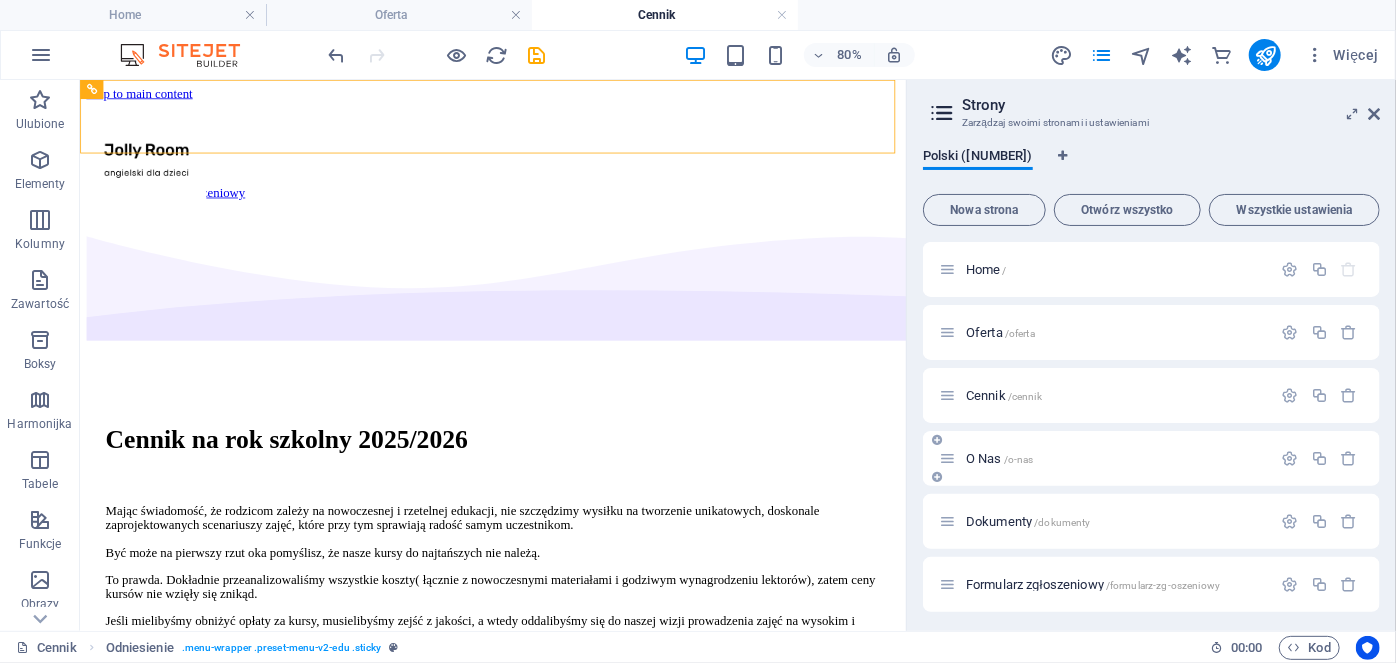 click on "O Nas /o-nas" at bounding box center [1000, 458] 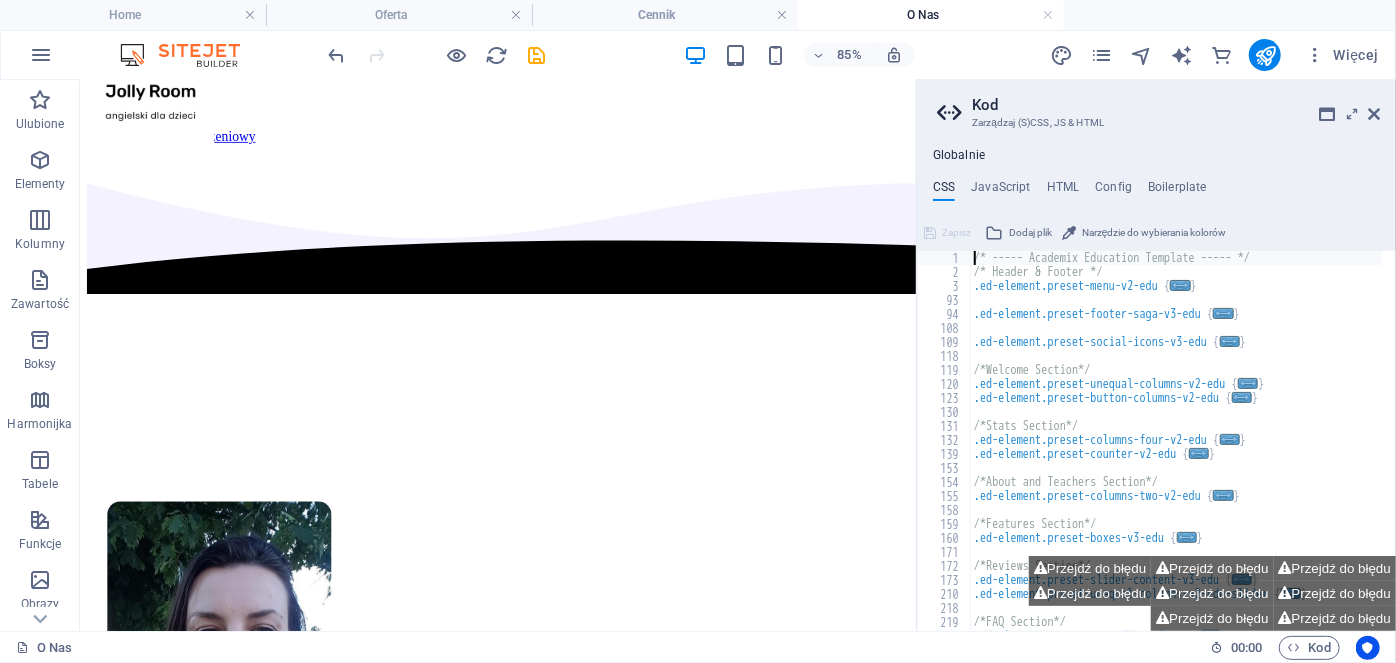 scroll, scrollTop: 0, scrollLeft: 0, axis: both 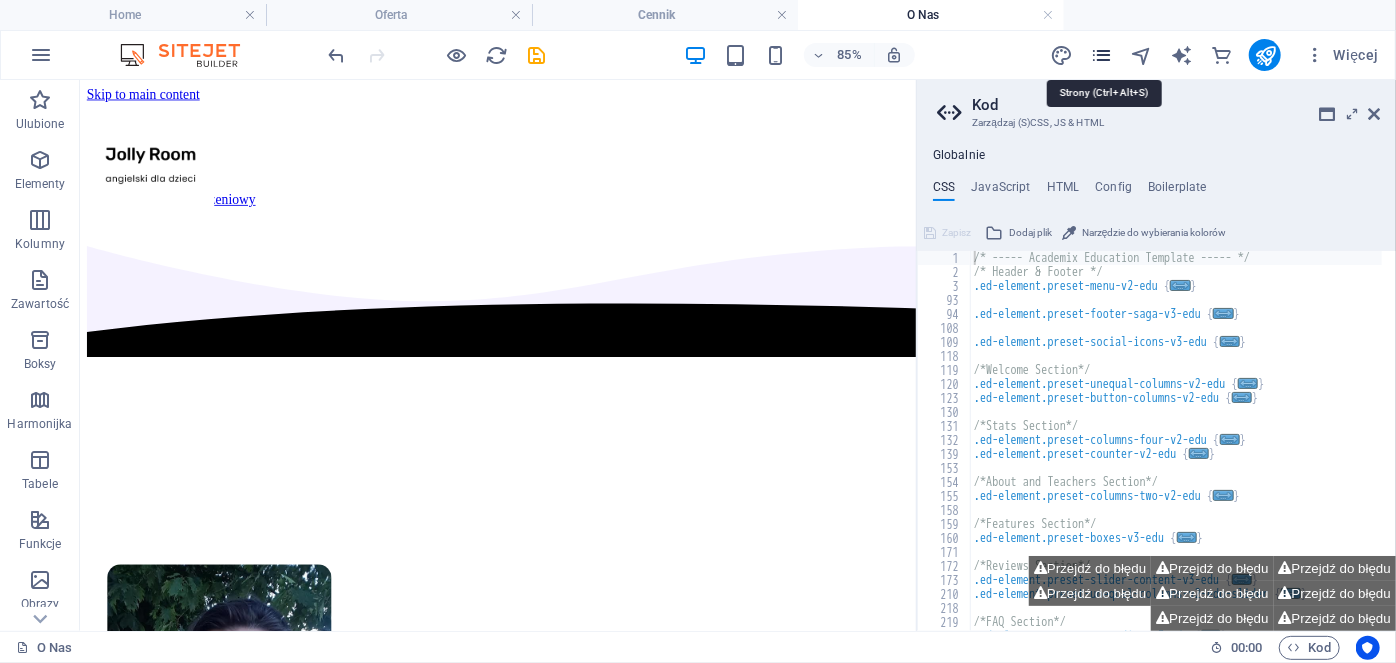 click at bounding box center (1101, 55) 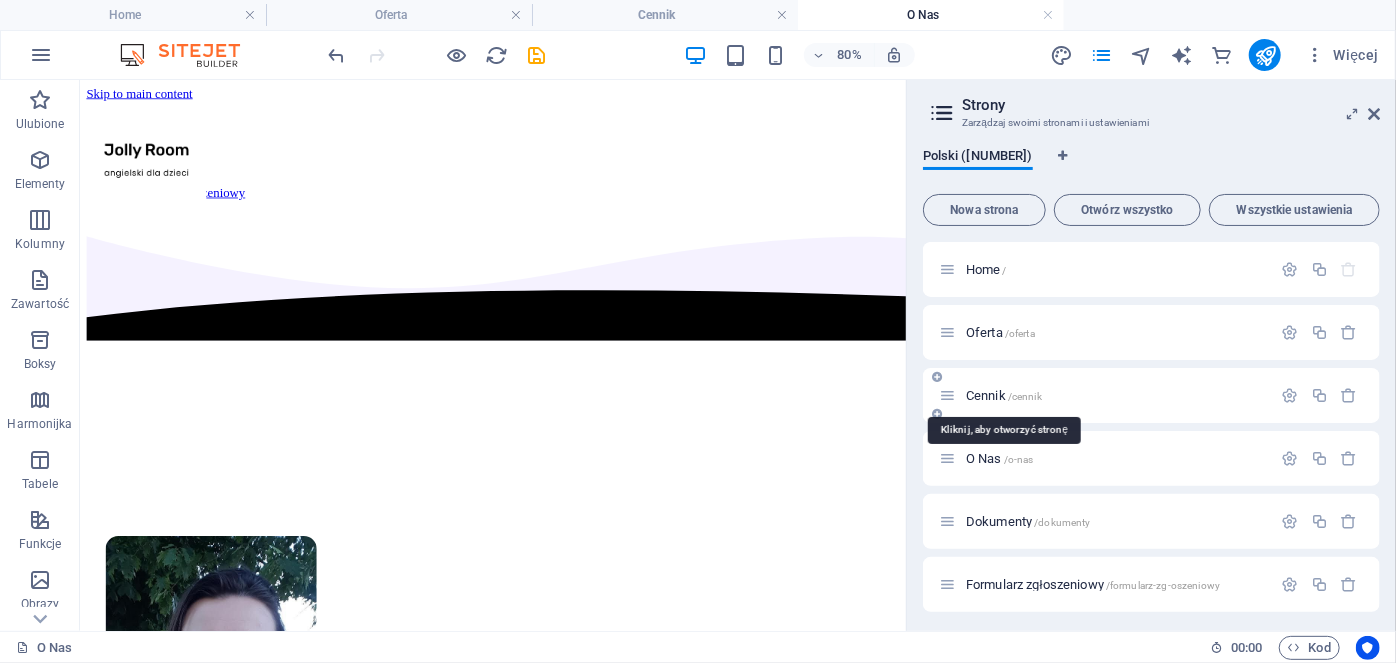 click on "Cennik /cennik" at bounding box center [1105, 395] 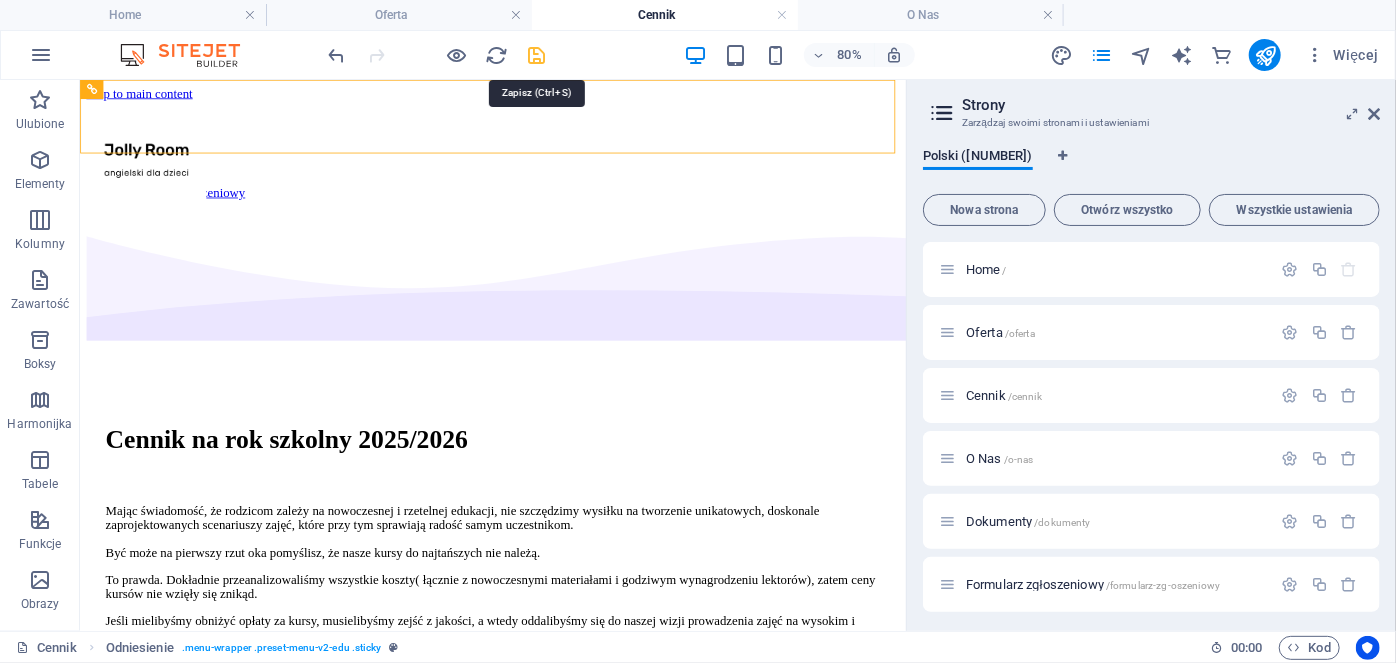 click at bounding box center [537, 55] 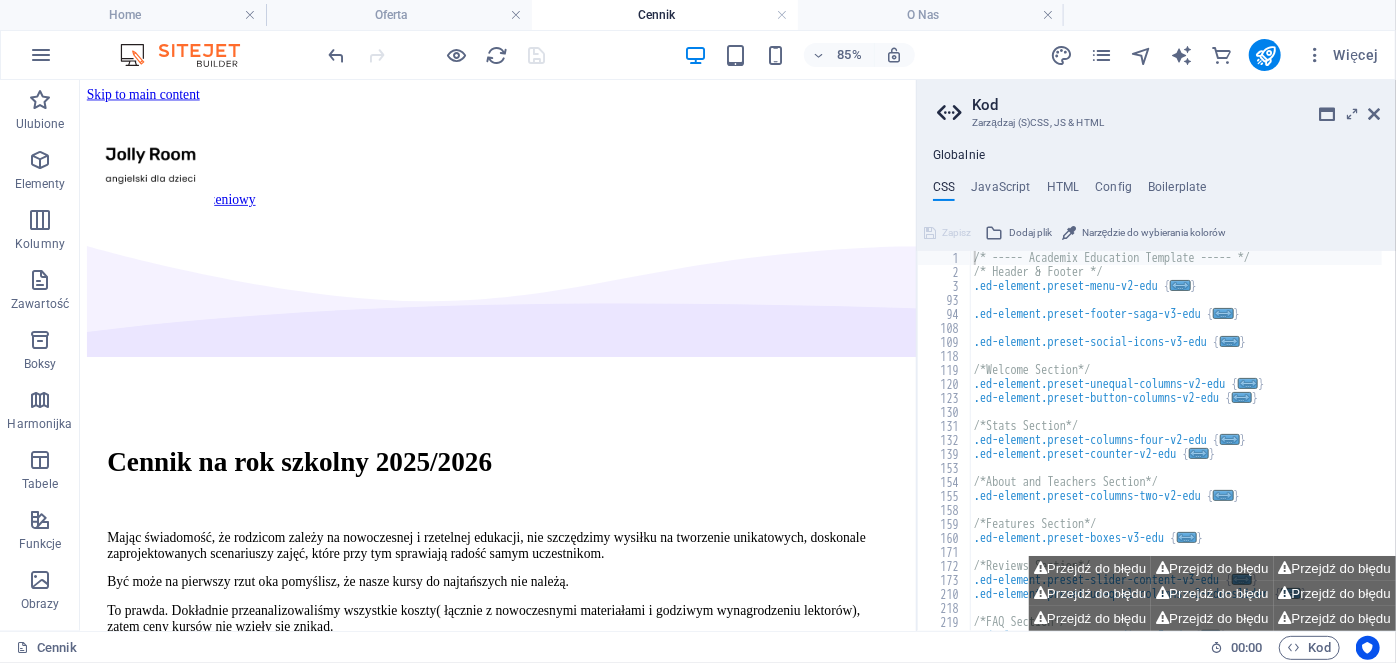 click on "Kod Zarządzaj (S)CSS, JS & HTML Globalnie CSS JavaScript HTML Config Boilerplate /* ----- Academix Education Template ----- */ 1 2 3 93 94 108 109 118 119 120 123 130 131 132 139 153 154 155 158 159 160 171 172 173 210 218 219 220 /* ----- Academix Education Template ----- */ /* Header & Footer */ .ed-element.preset-menu-v2-edu   { ... } .ed-element.preset-footer-saga-v3-edu   { ... } .ed-element.preset-social-icons-v3-edu   { ... } /*Welcome Section*/ .ed-element.preset-unequal-columns-v2-edu   { ... } .ed-element.preset-button-columns-v2-edu   { ... } /*Stats Section*/ .ed-element.preset-columns-four-v2-edu   { ... } .ed-element.preset-counter-v2-edu   { ... } /*About and Teachers Section*/ .ed-element.preset-columns-two-v2-edu   { ... } /*Features Section*/ .ed-element.preset-boxes-v3-edu   { ... } /*Reviews Section*/ .ed-element.preset-slider-content-v3-edu   { ... } .ed-element.preset-unequal-columns-v2-edu-slider   { ... } /*FAQ Section*/ .ed-element.preset-accordion-v3-edu   { ... }     Zapisz" at bounding box center [1156, 355] 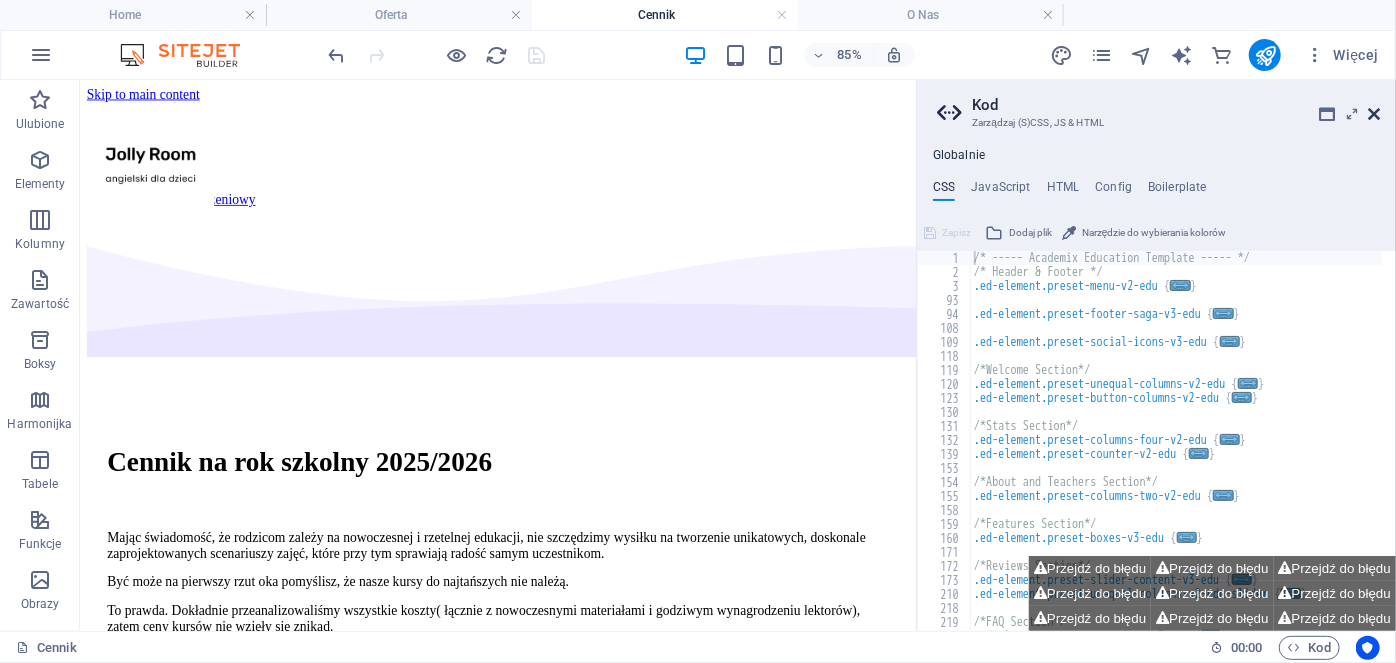 click at bounding box center [1374, 114] 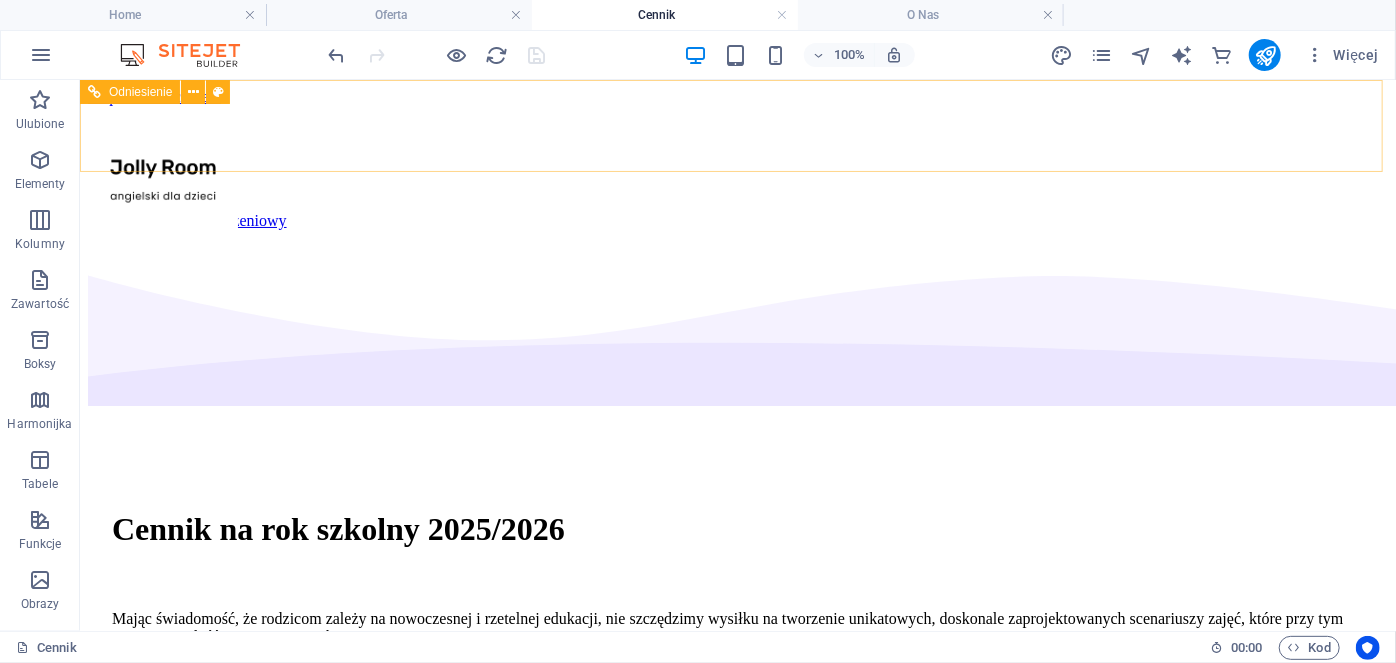 click on "Home Oferta Cennik O Nas Dokumenty Formularz zgłoszeniowy" at bounding box center (737, 175) 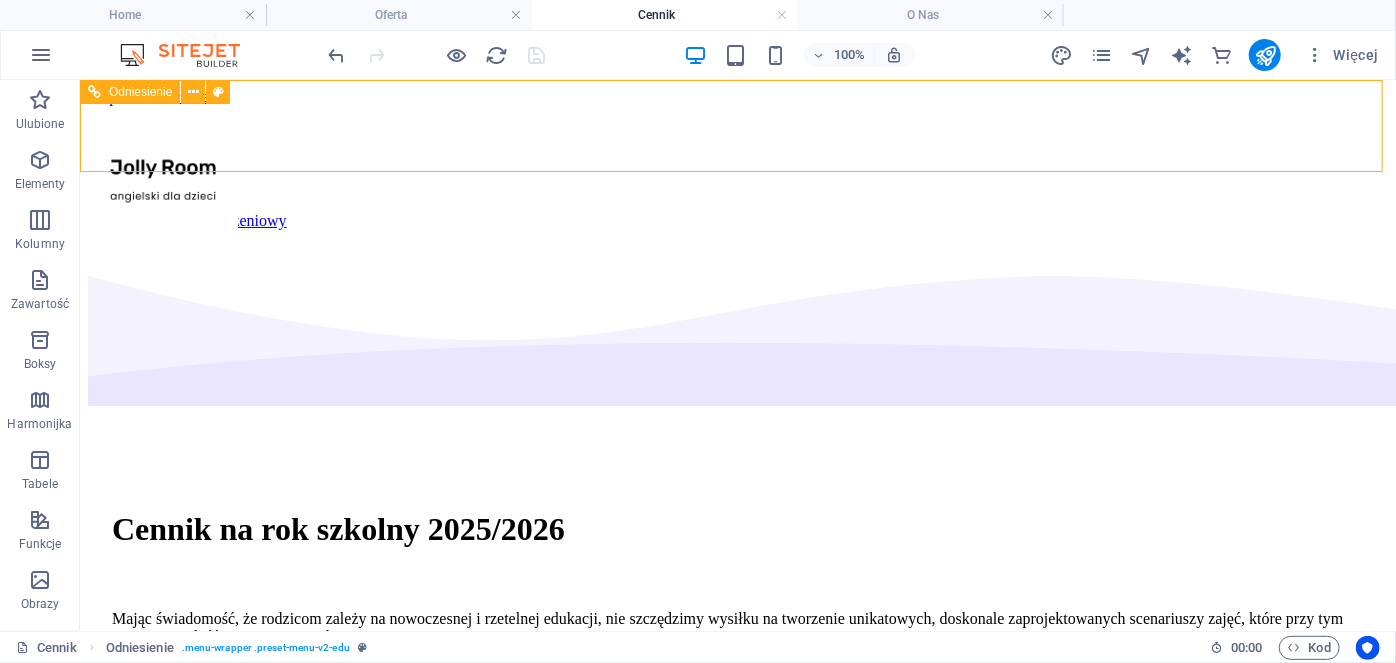 click on "Home Oferta Cennik O Nas Dokumenty Formularz zgłoszeniowy" at bounding box center (737, 175) 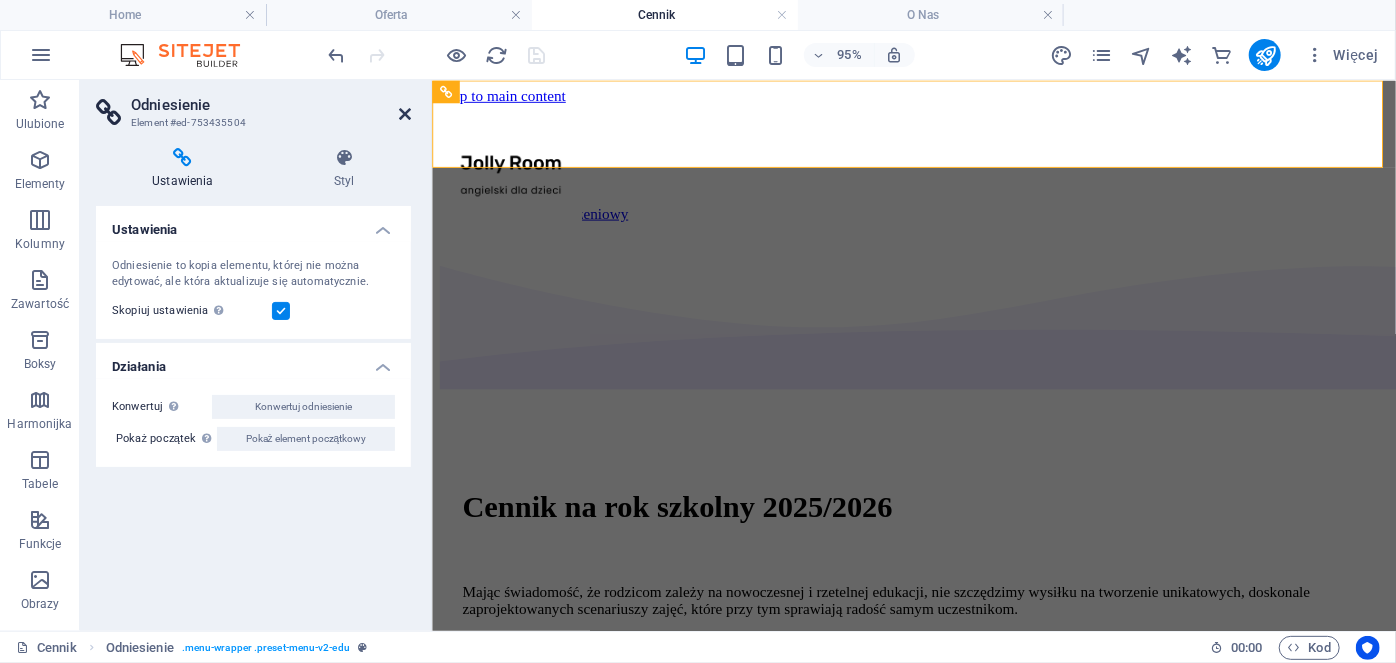 click at bounding box center [405, 114] 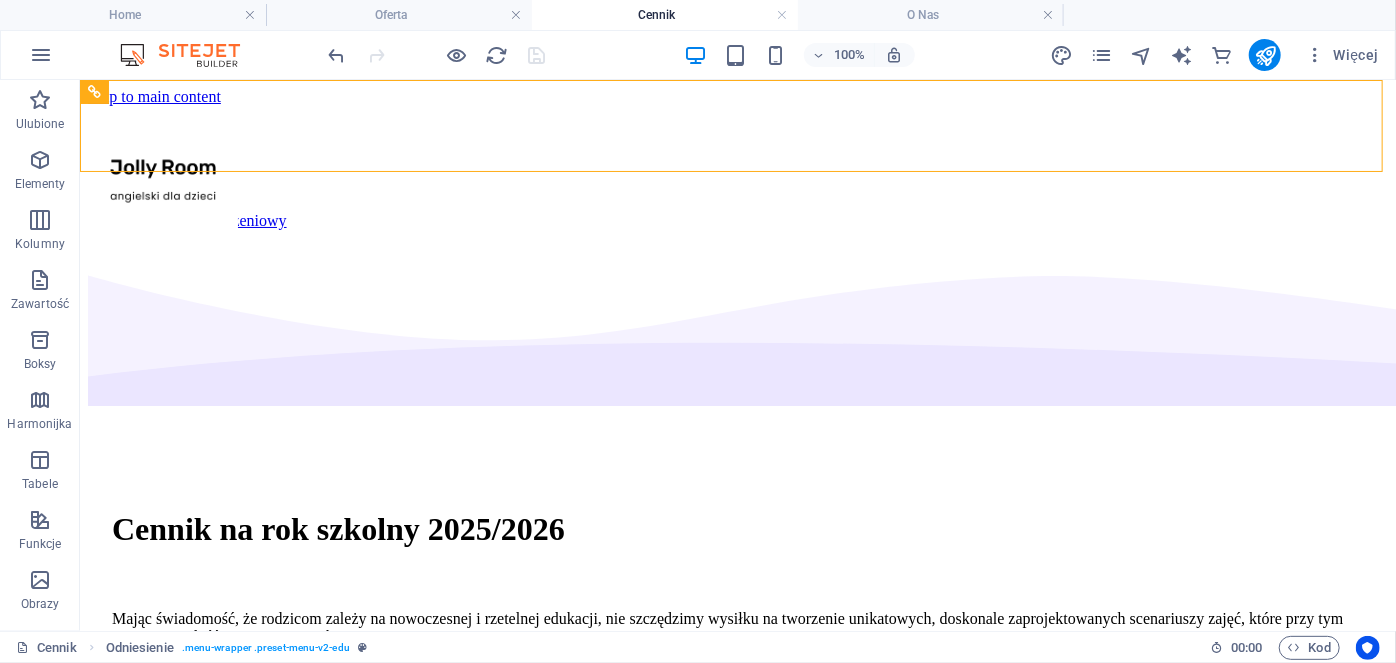 click on "Więcej" at bounding box center (1218, 55) 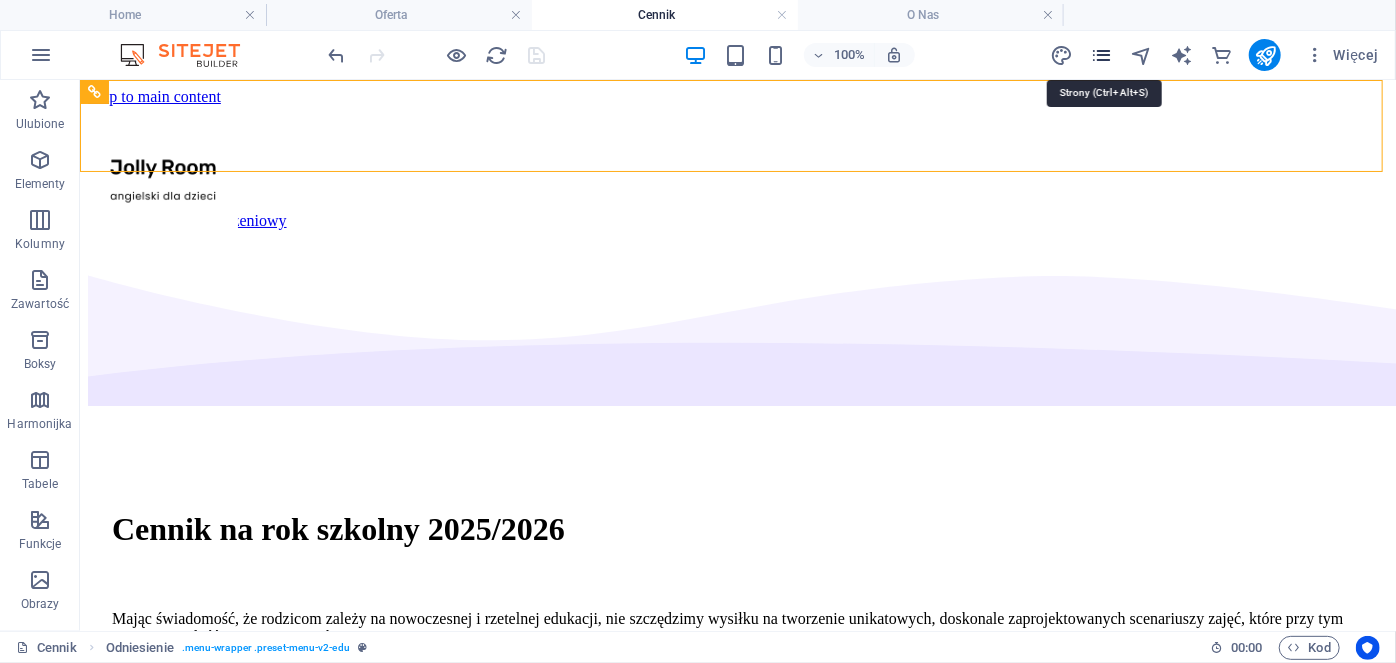click at bounding box center [1101, 55] 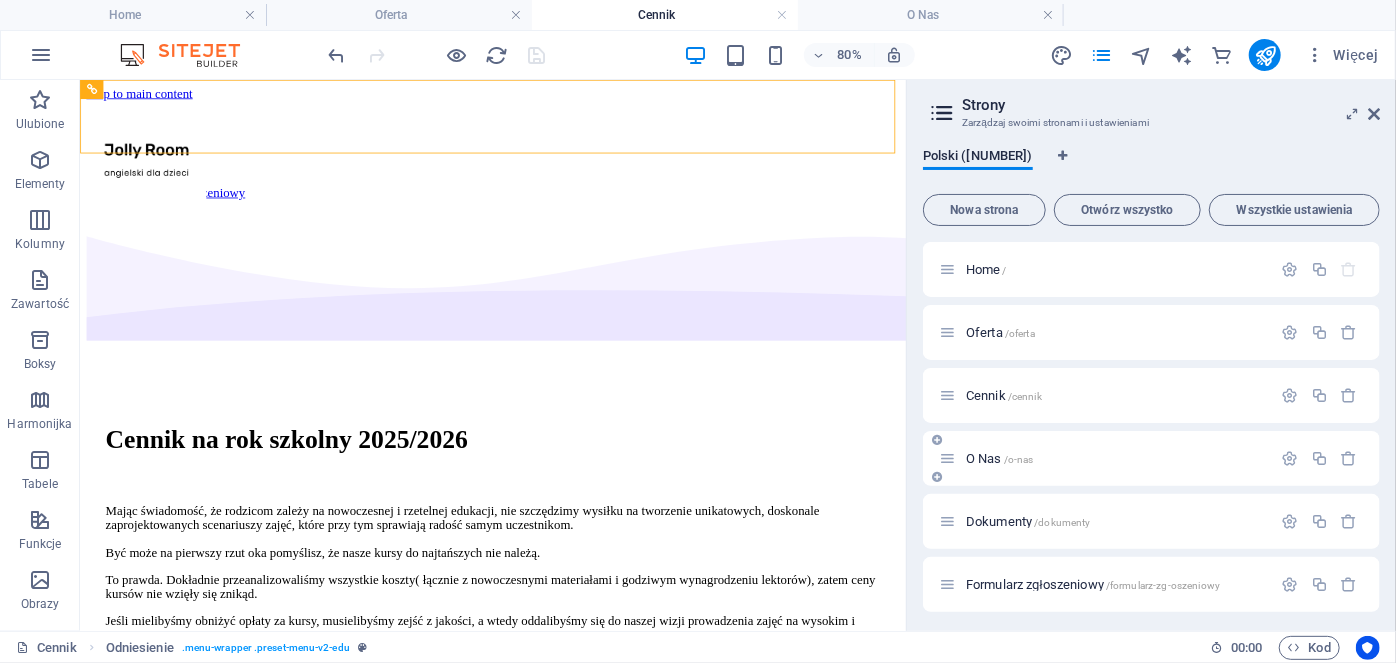 click on "O Nas /o-nas" at bounding box center (1000, 458) 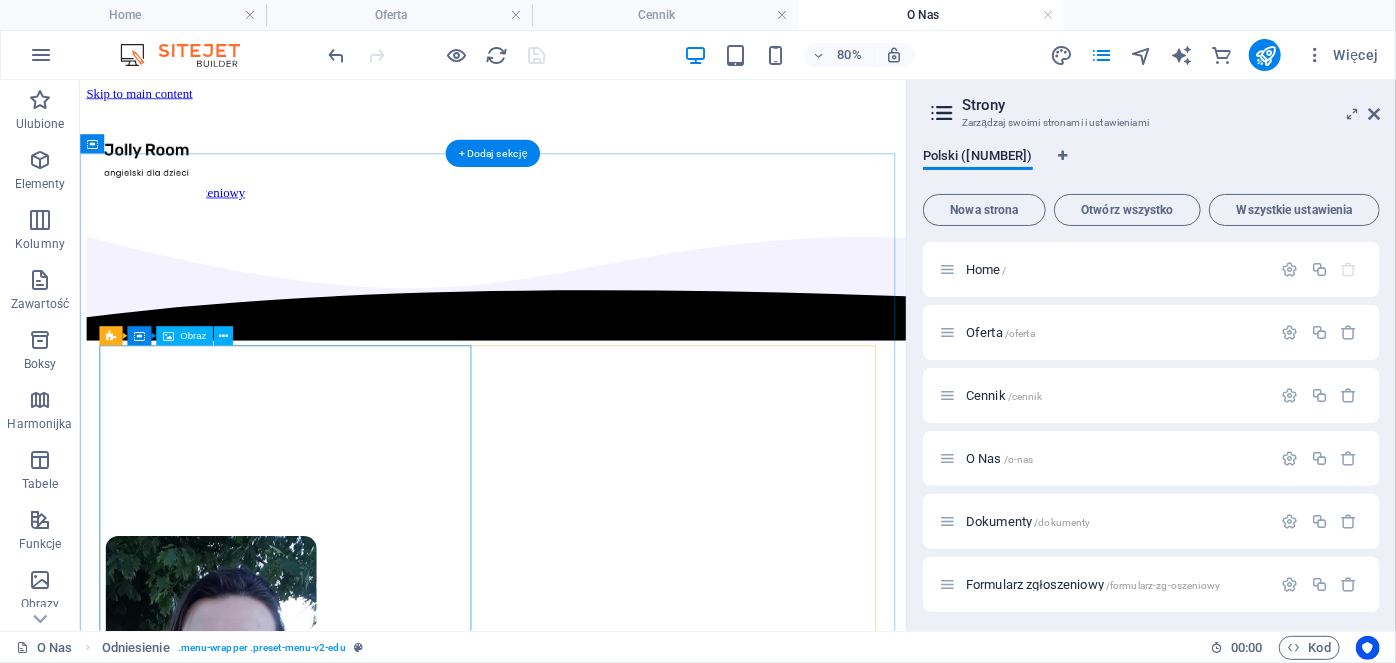 click at bounding box center [595, 886] 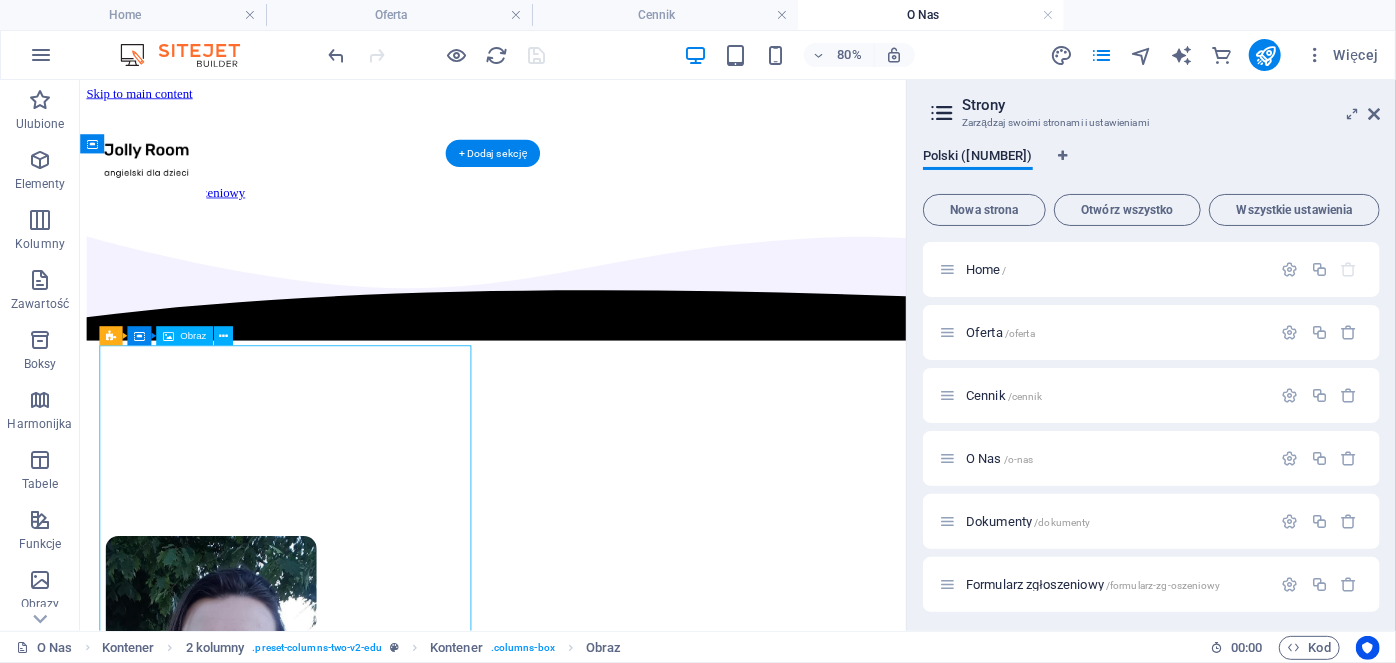 click at bounding box center [595, 886] 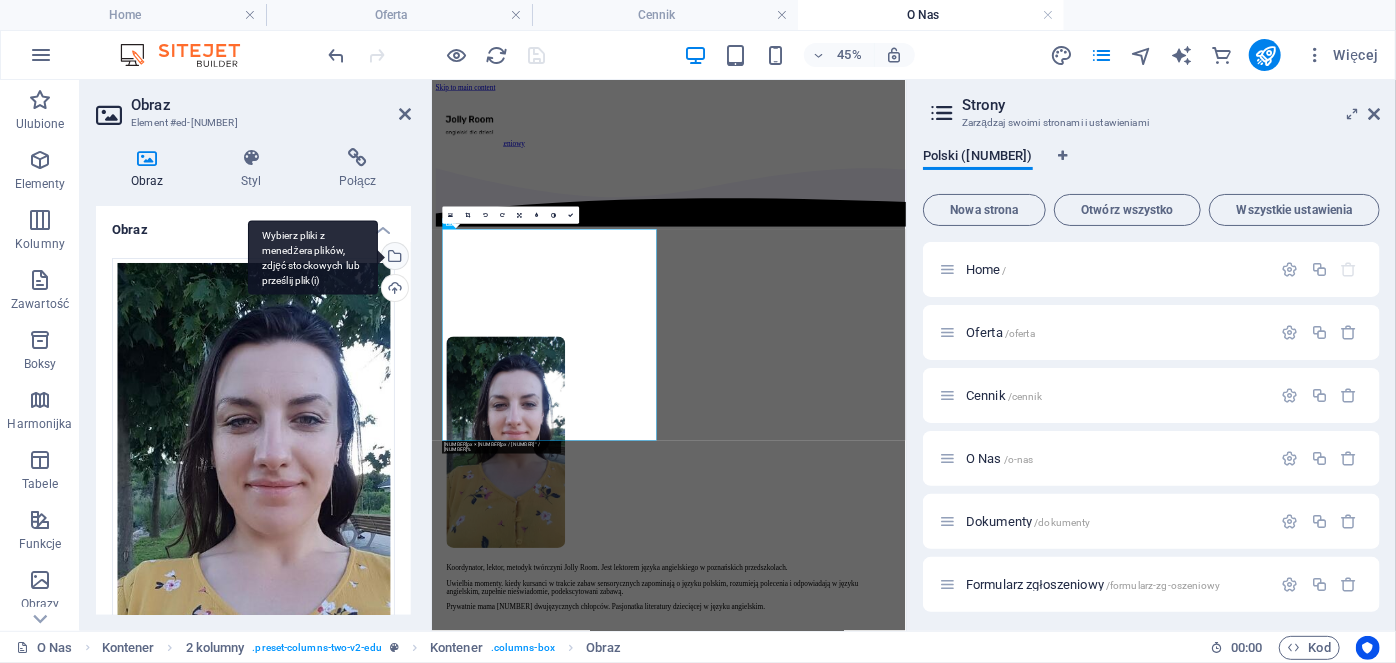 click on "Wybierz pliki z menedżera plików, zdjęć stockowych lub prześlij plik(i)" at bounding box center [393, 258] 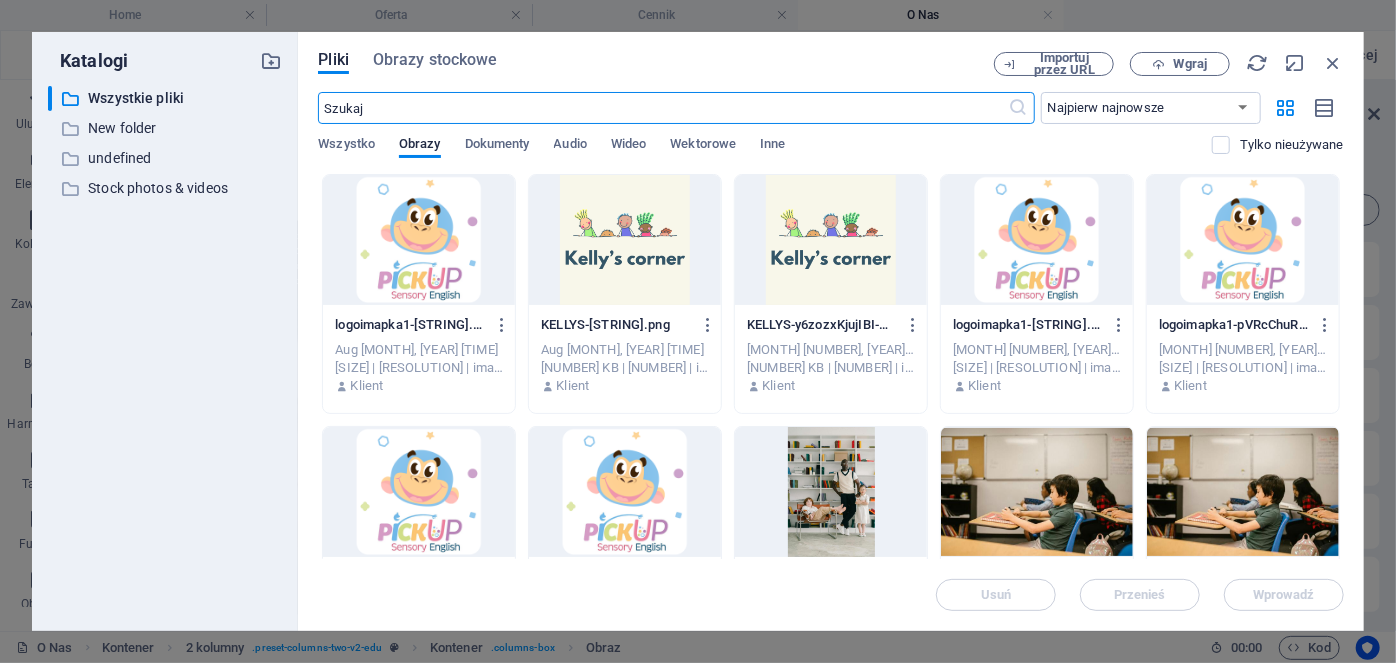 type on "100" 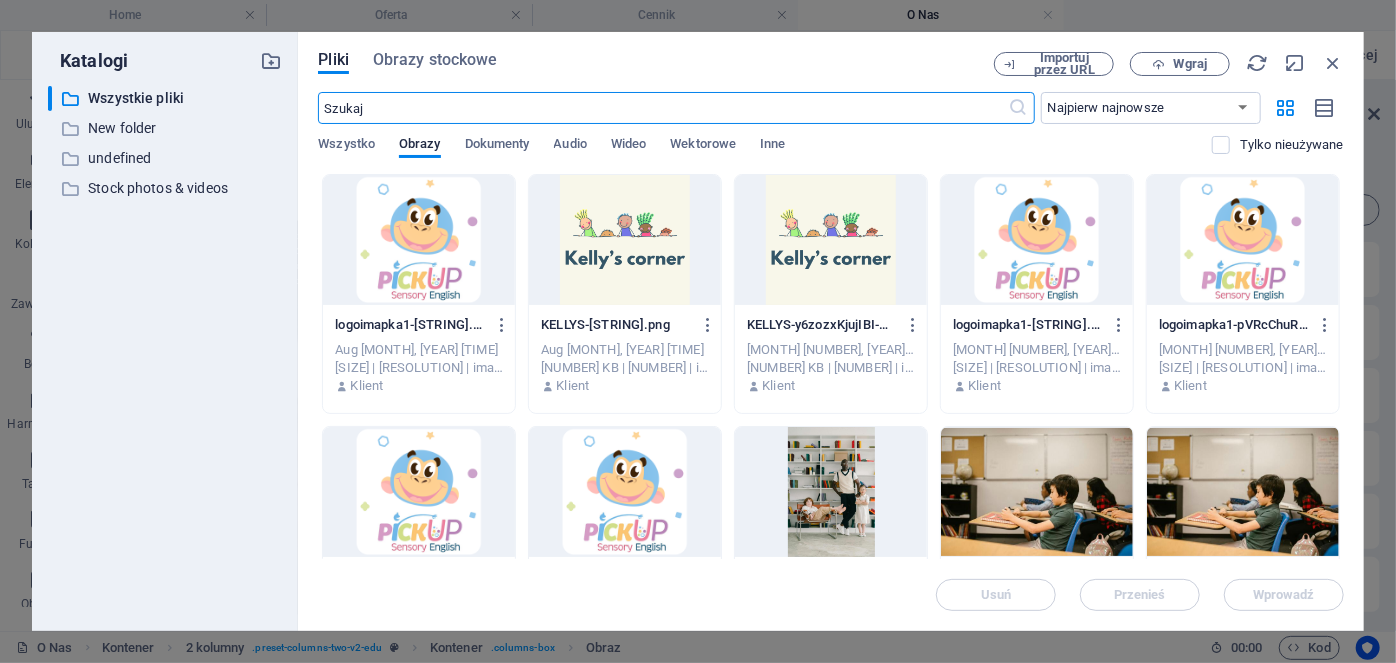 select on "vw" 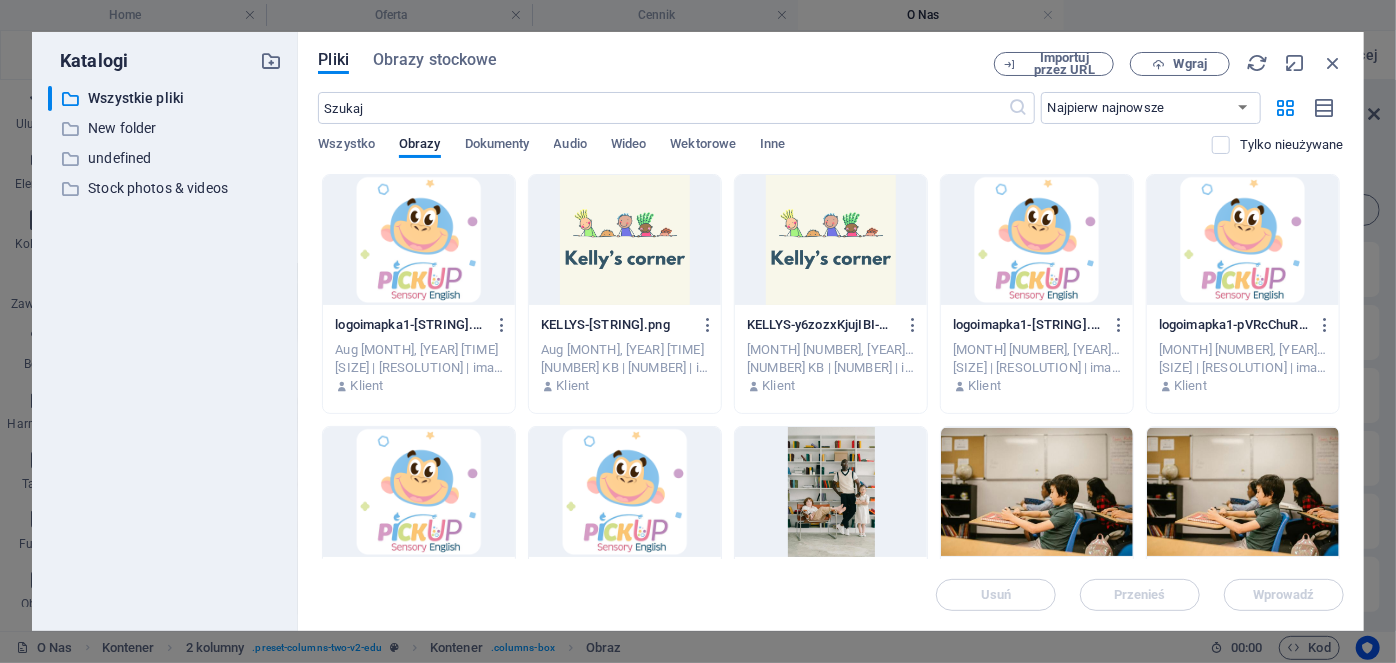 drag, startPoint x: 1339, startPoint y: 254, endPoint x: 1339, endPoint y: 296, distance: 42 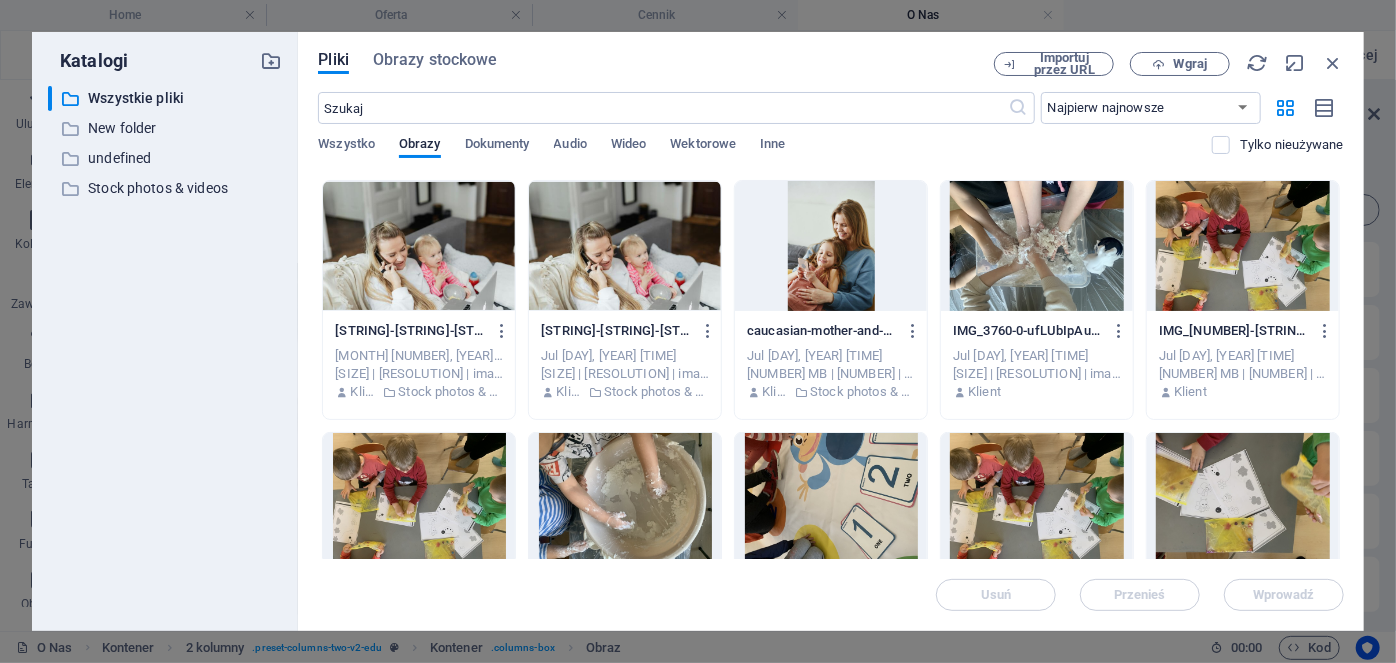 scroll, scrollTop: 517, scrollLeft: 0, axis: vertical 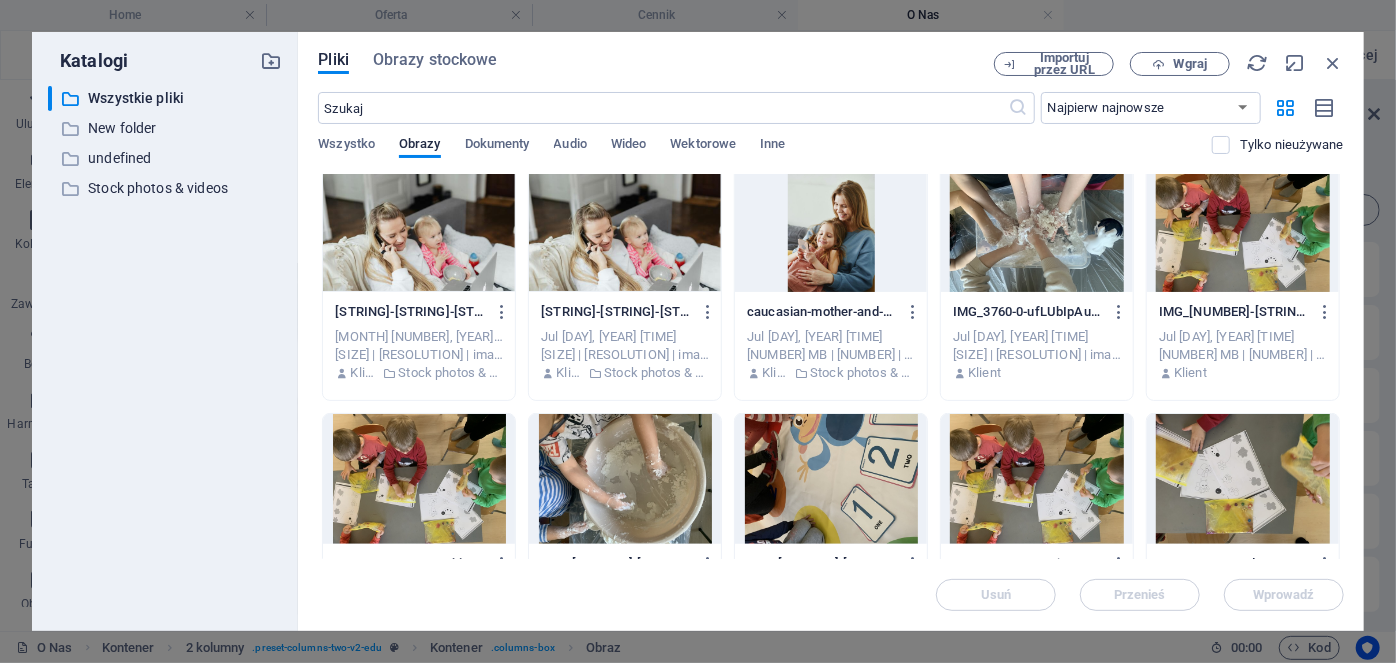 drag, startPoint x: 1339, startPoint y: 387, endPoint x: 1339, endPoint y: 411, distance: 24 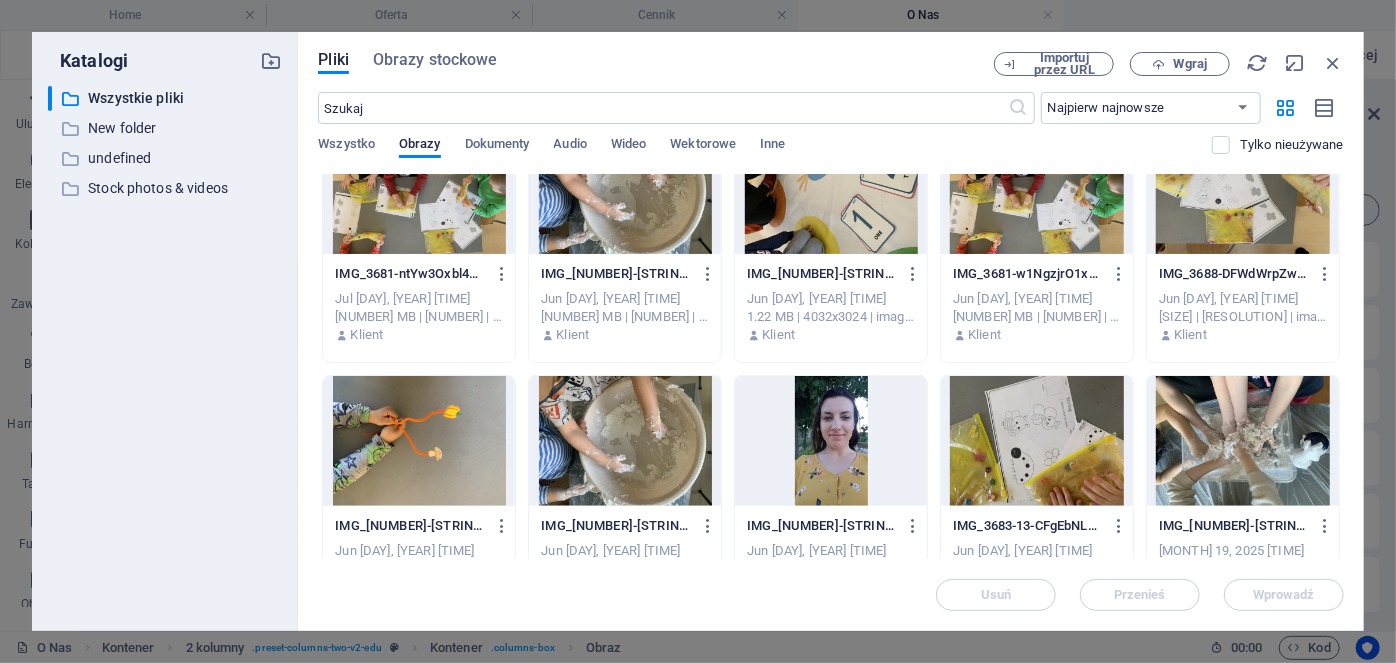 scroll, scrollTop: 824, scrollLeft: 0, axis: vertical 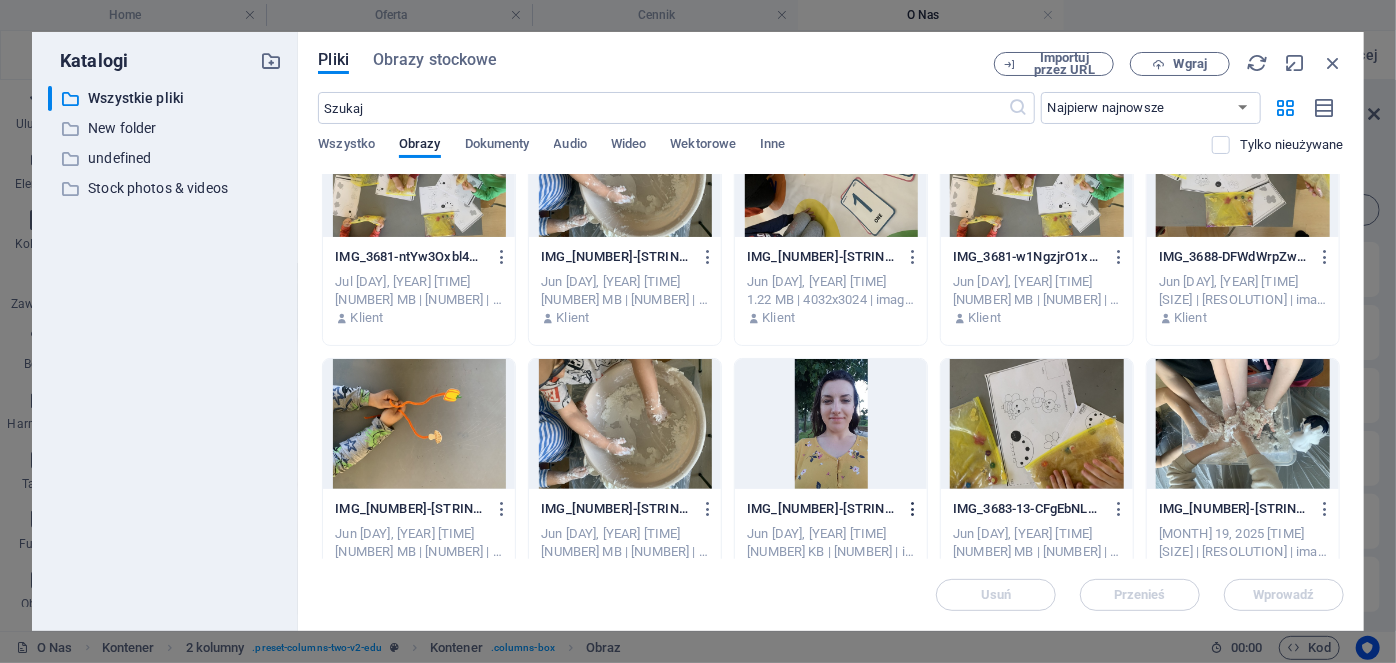 click at bounding box center [910, 509] 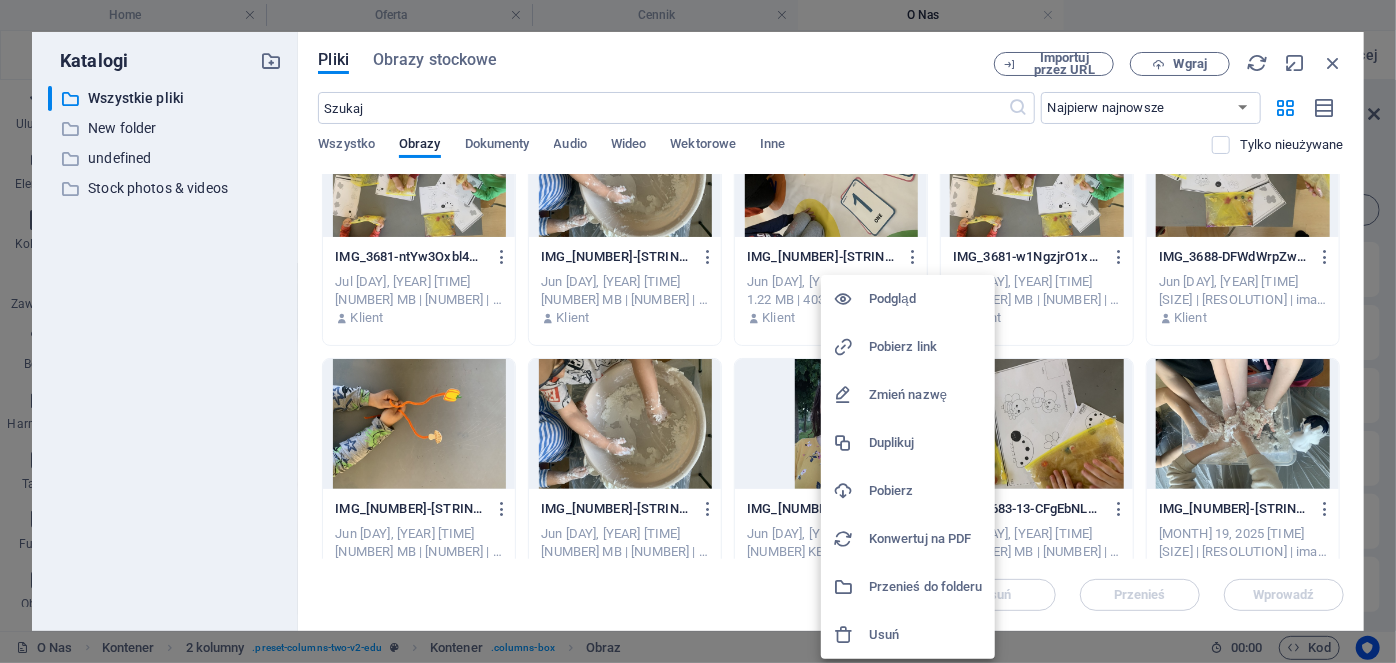 click on "Pobierz link" at bounding box center (926, 347) 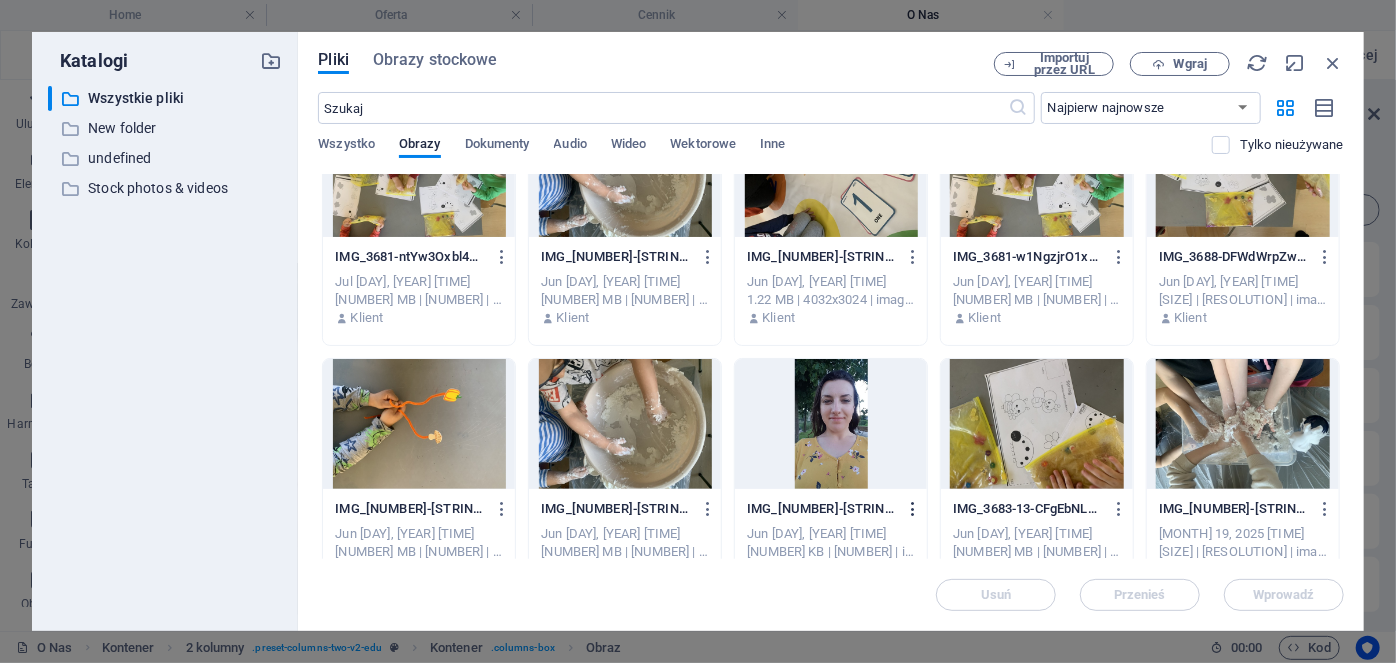 click at bounding box center [914, 509] 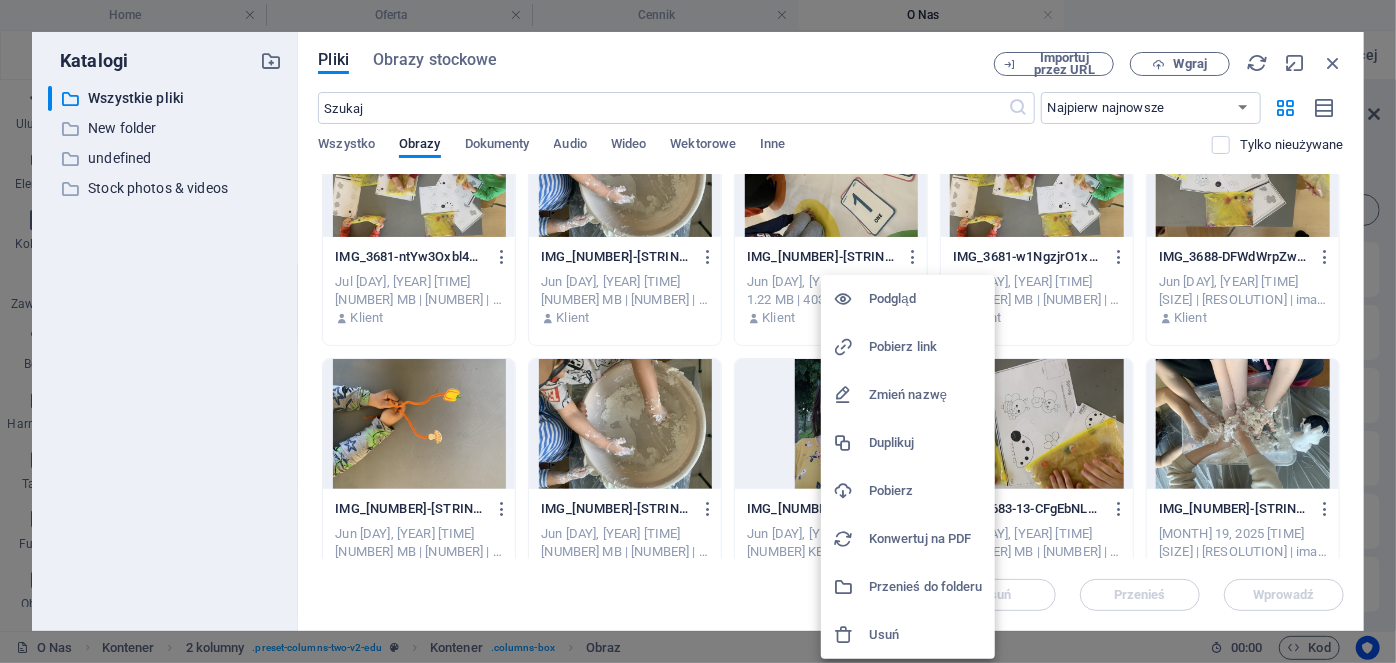 click on "Pobierz" at bounding box center (926, 491) 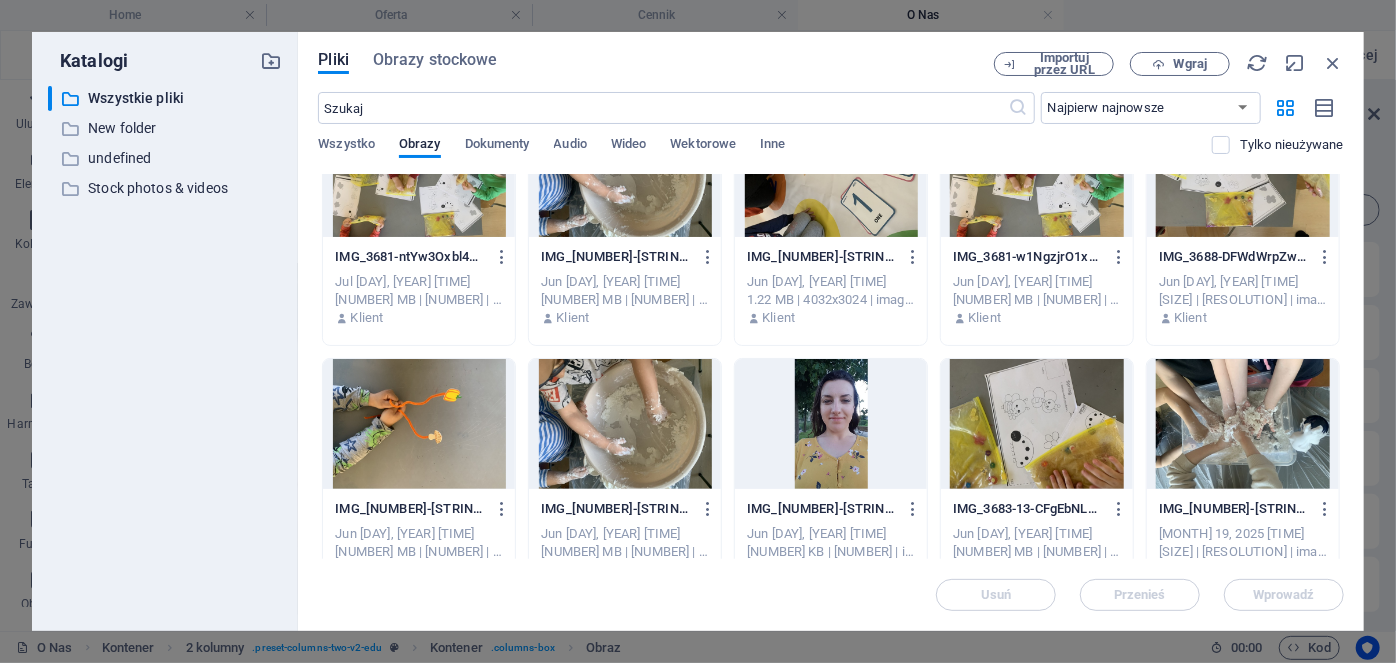 click at bounding box center [831, 424] 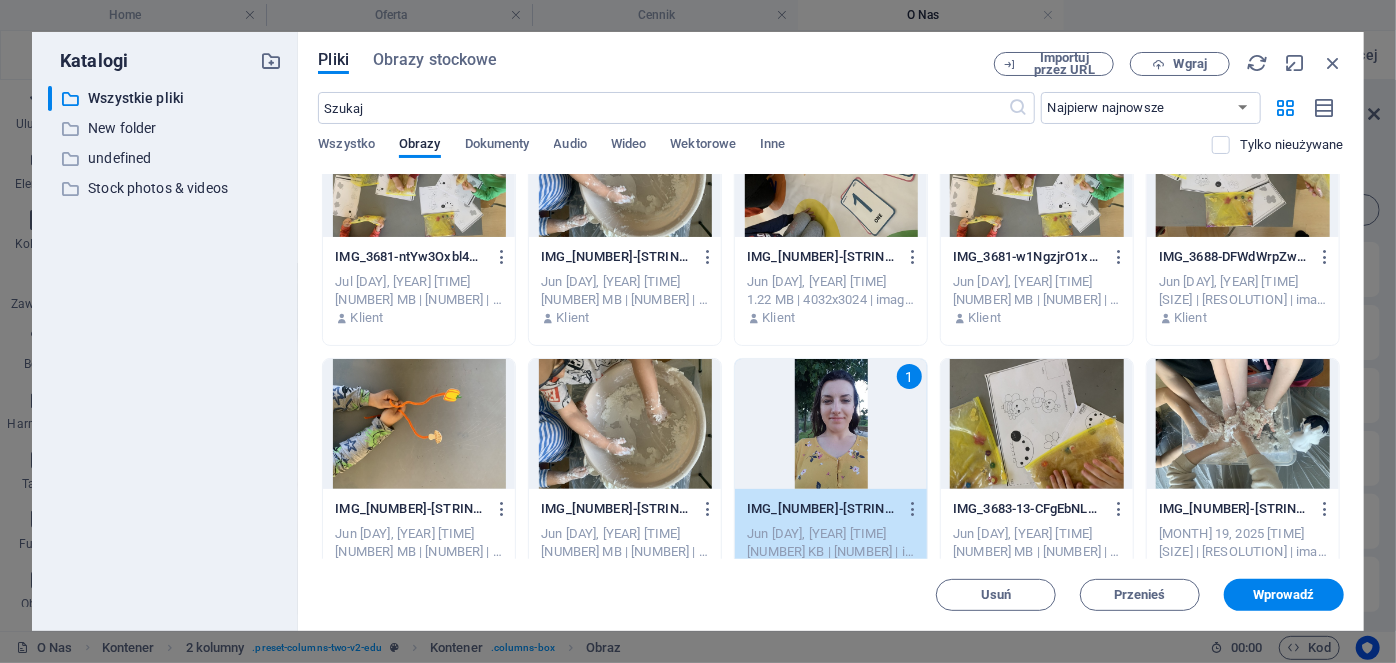 click on "1" at bounding box center [831, 424] 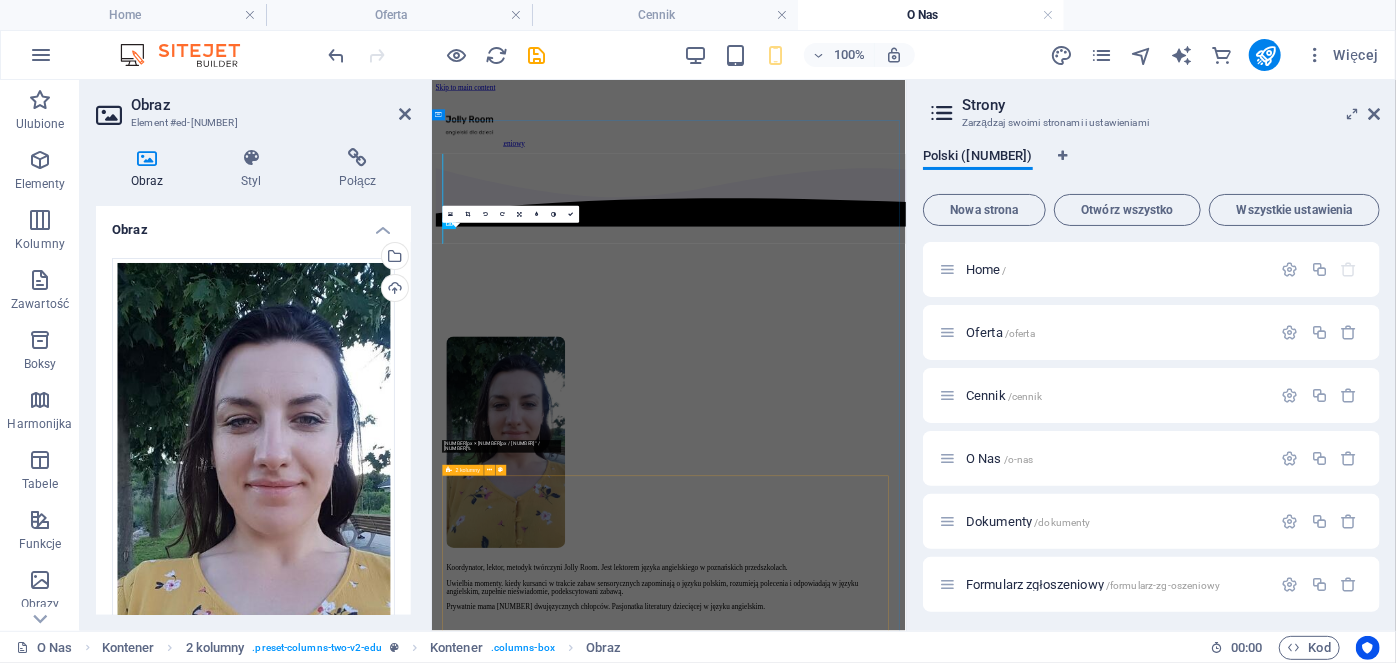 type 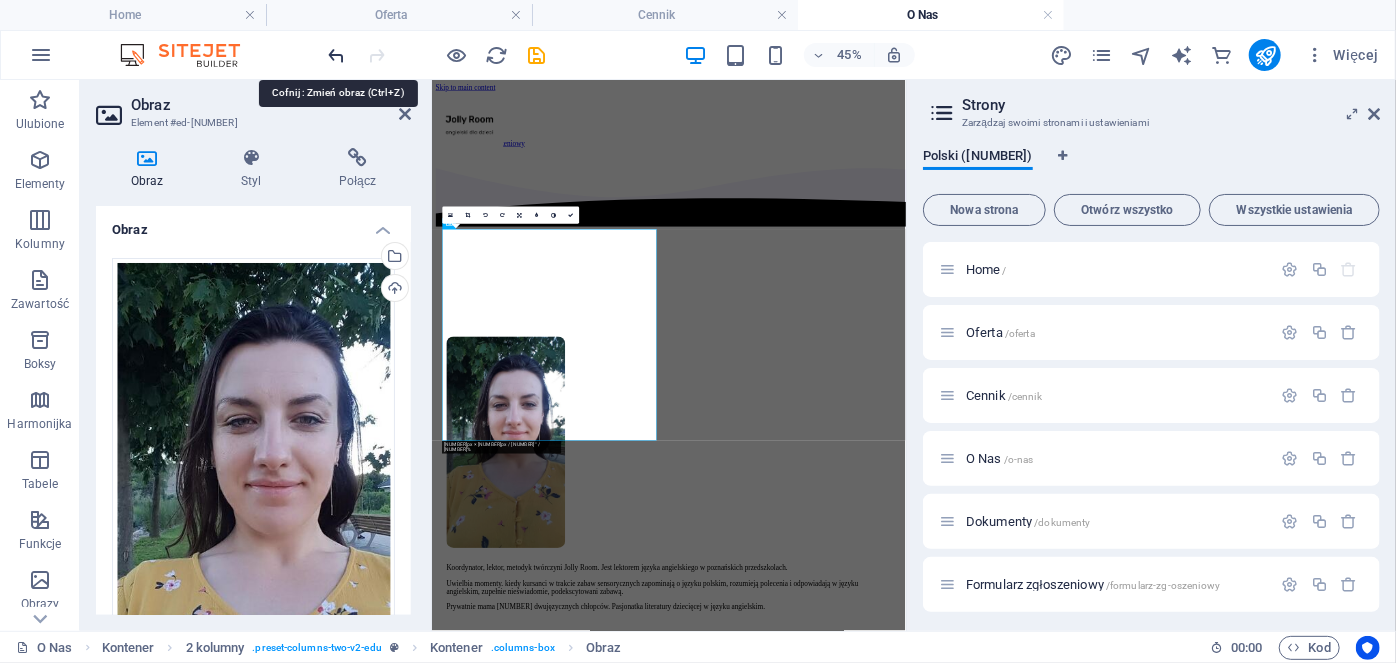 click at bounding box center [337, 55] 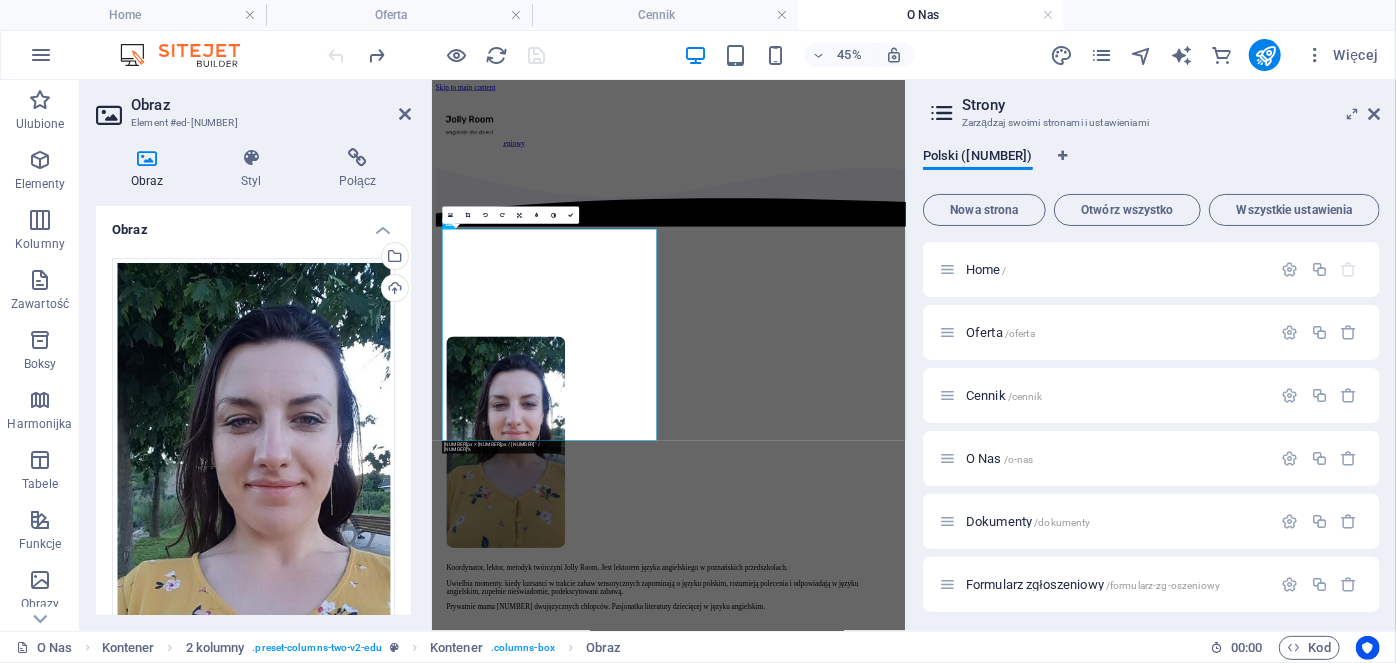 click at bounding box center [437, 55] 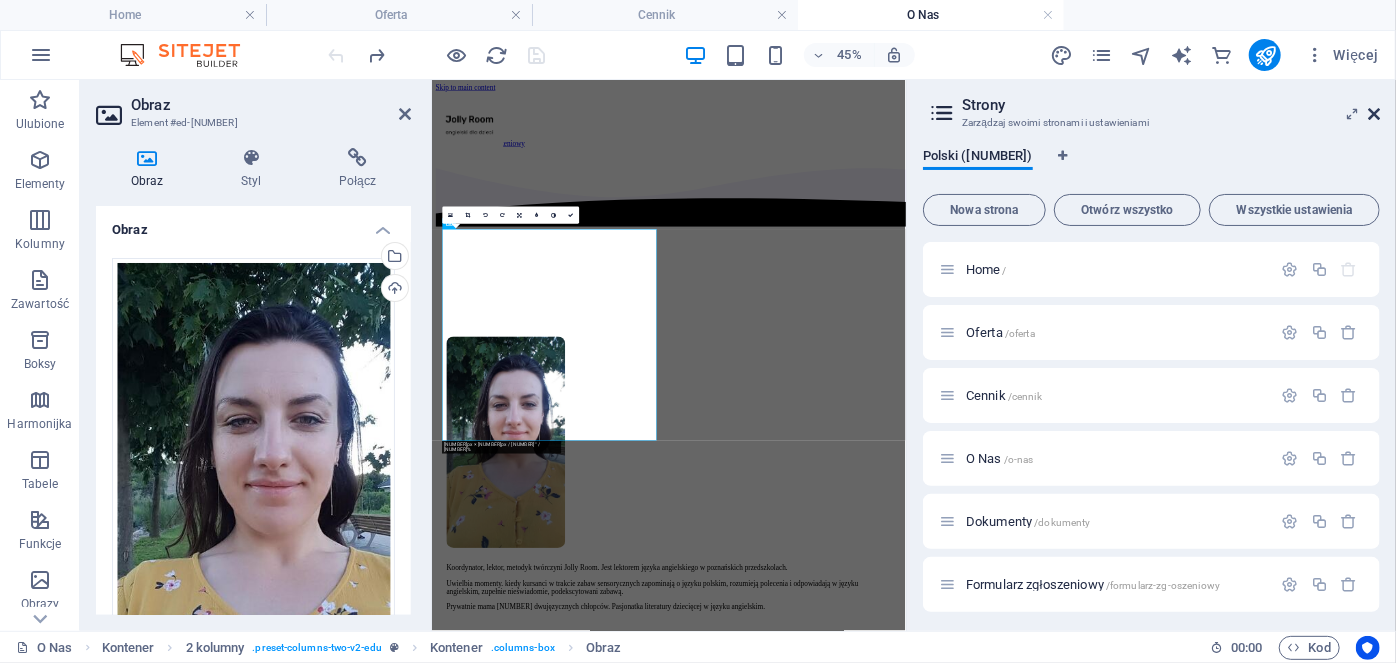 click at bounding box center [1374, 114] 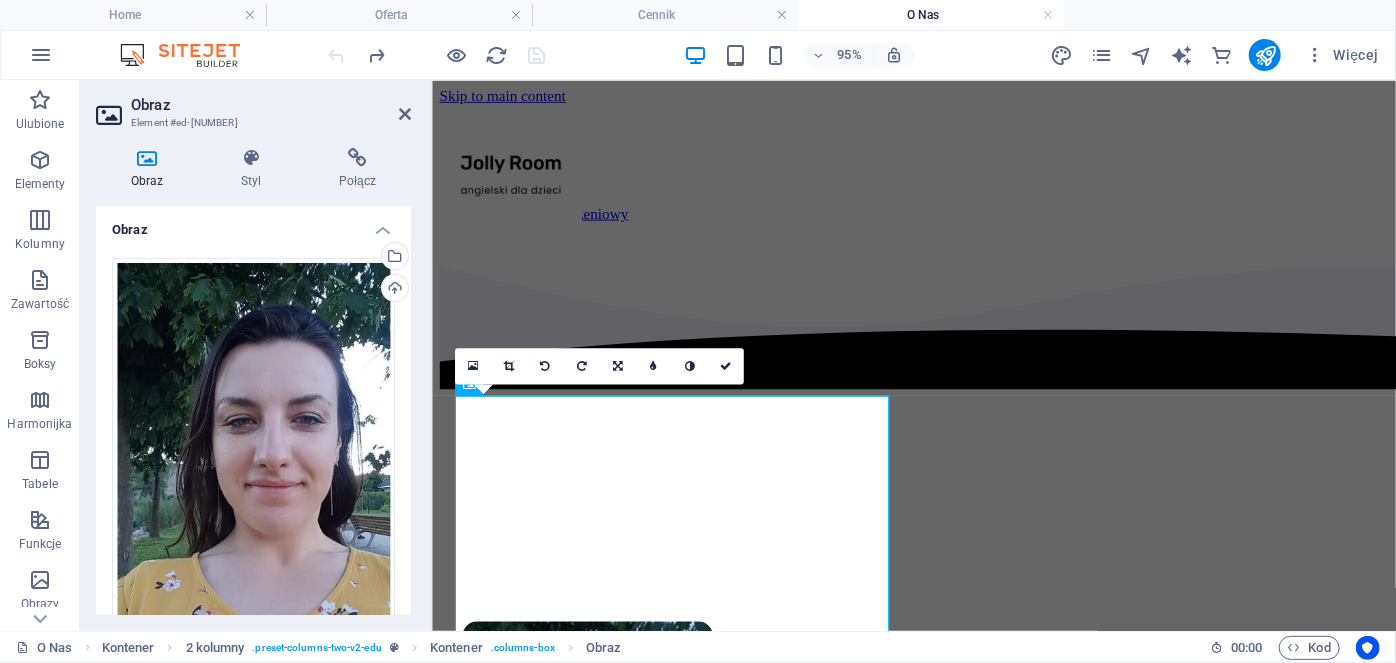 click at bounding box center [437, 55] 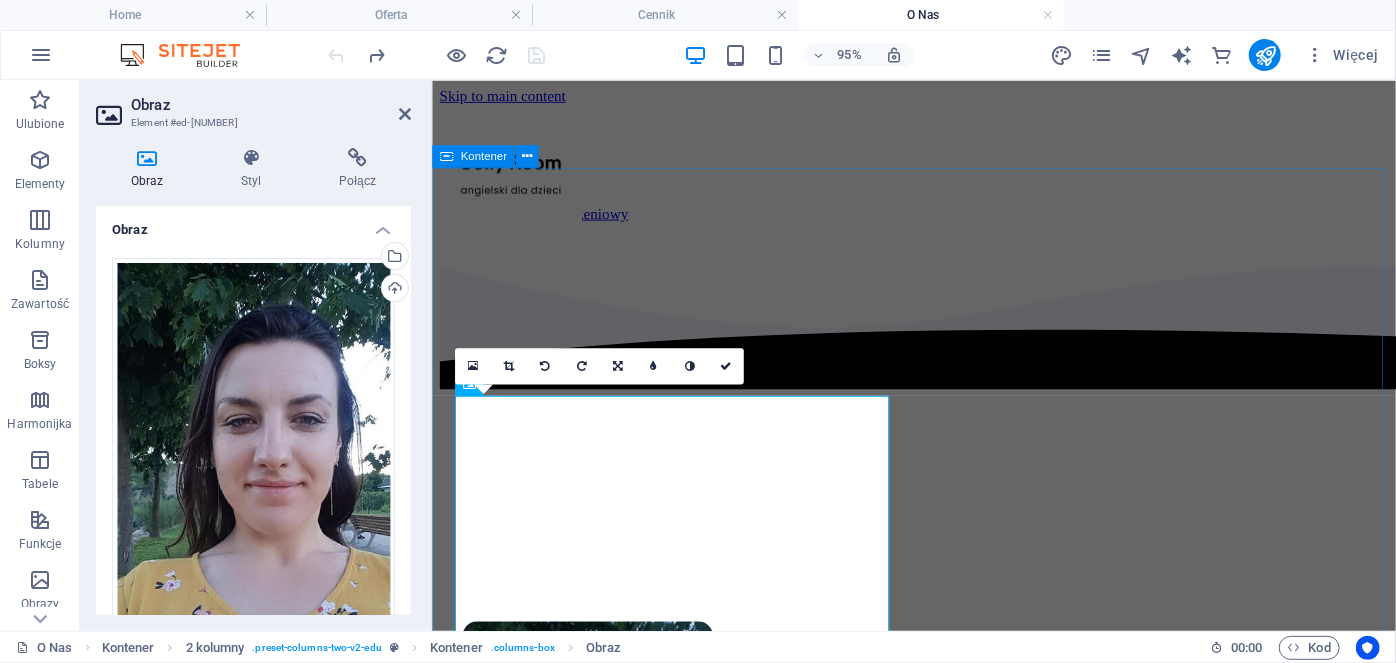 click on "Koordynator, lektor, metodyk twórczyni Jolly Room. Jest lektorem języka angielskiego w poznańskich przedszkolach.   Uwielbia momenty. kiedy kursanci w trakcie zabaw sensorycznych zapominają o języku polskim, rozumieją polecenia i odpowiadają w języku angielskim, zupełnie nieświadomie, podekscytowani zabawą.  Prywatnie mama [NUMBER] dwujęzycznych chłopców. Pasjonatka literatury dziecięcej w języku angielskim. Kelly Ihekoronye Wesoły, z unikatowym poczuciem humoru wujek Kelly jest duszą Jolly Room. Nie ma dziecka, które pod jego skrzydłami nie zaczęłoby mówić w języku angielskim. Na jego zajęciach króluje dynamizm, szalone zabawy na dywanie. Fun kolorowych kapeluszy i okularów bez szkieł. Ponadto nauczyciel, native speaker, mentor, autor projektu Kelly Room dla dzieci starszych.  Od ponad kilkunastu lat uczy dzieci języka angielskiego w poznańskich przedszkolach." at bounding box center [938, 1247] 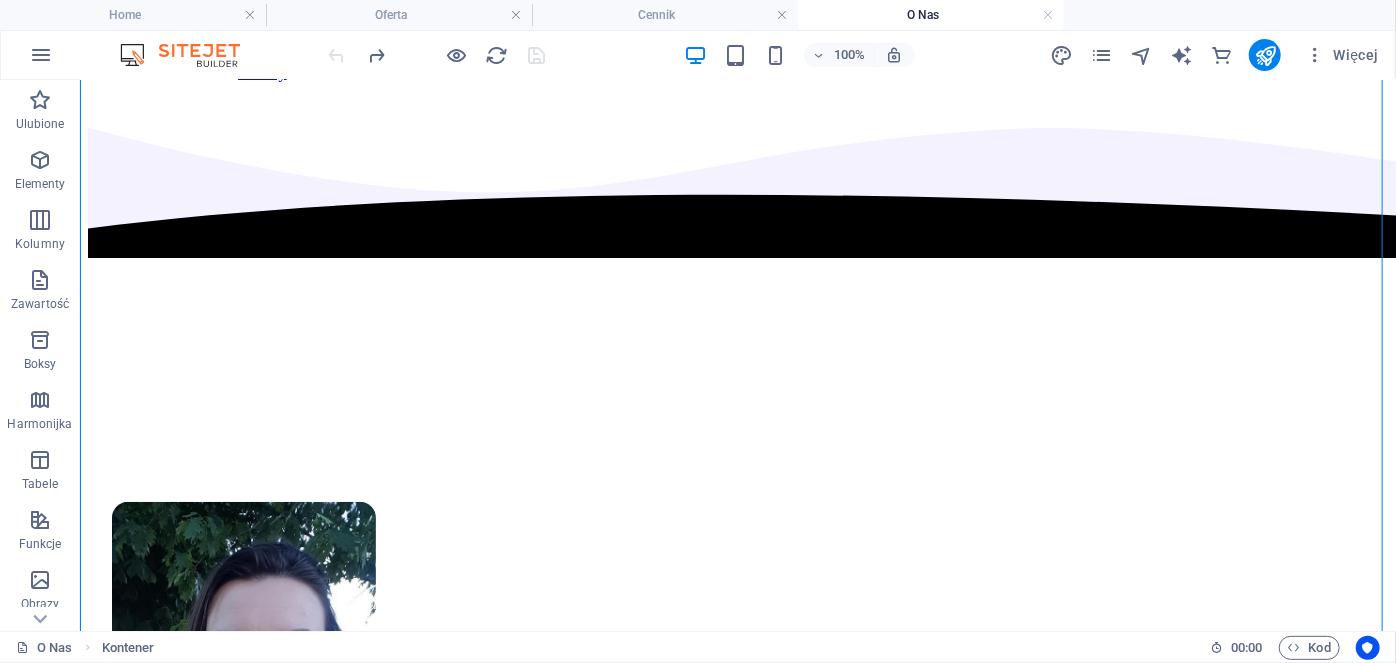 scroll, scrollTop: 145, scrollLeft: 0, axis: vertical 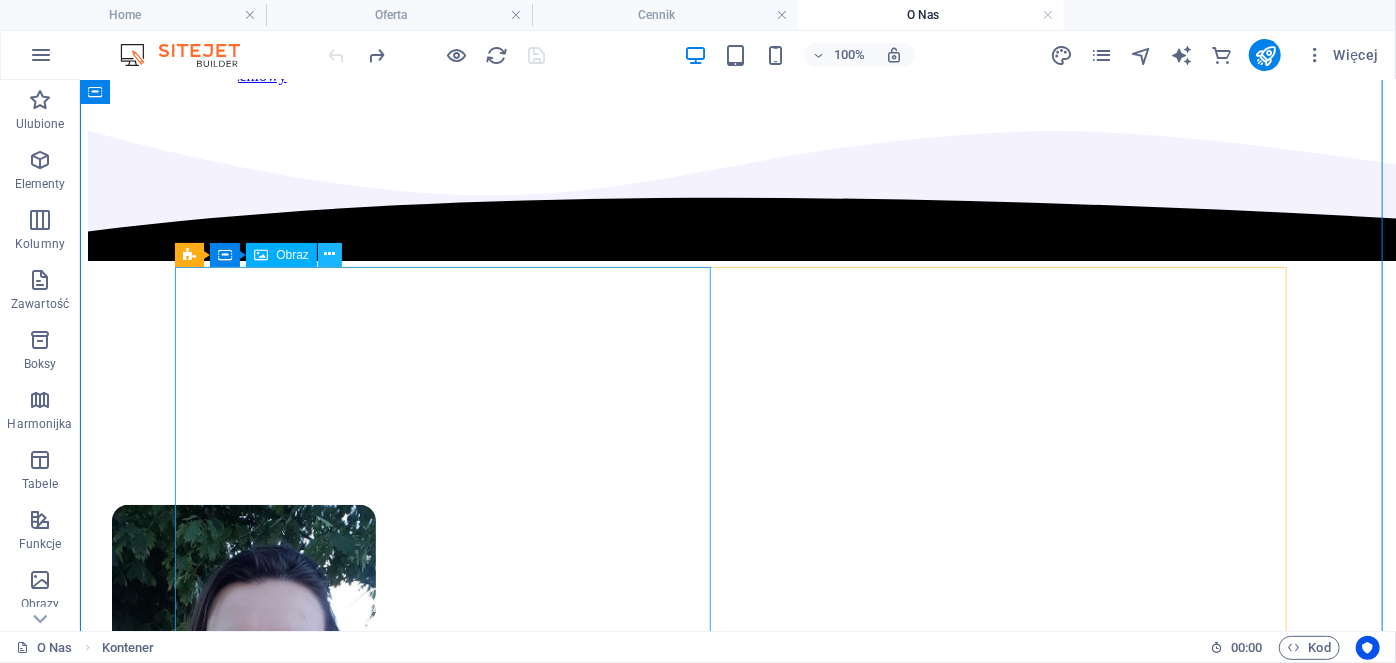 click at bounding box center (329, 254) 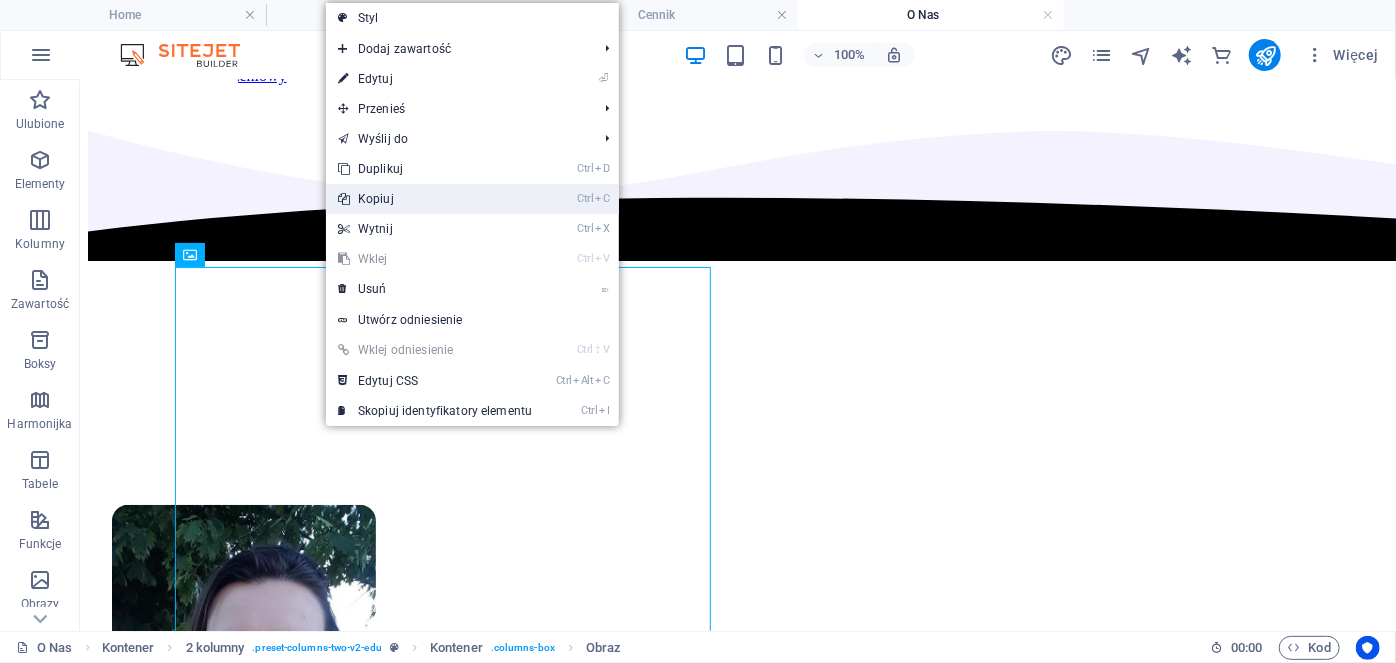 click on "Ctrl C  Kopiuj" at bounding box center (472, 199) 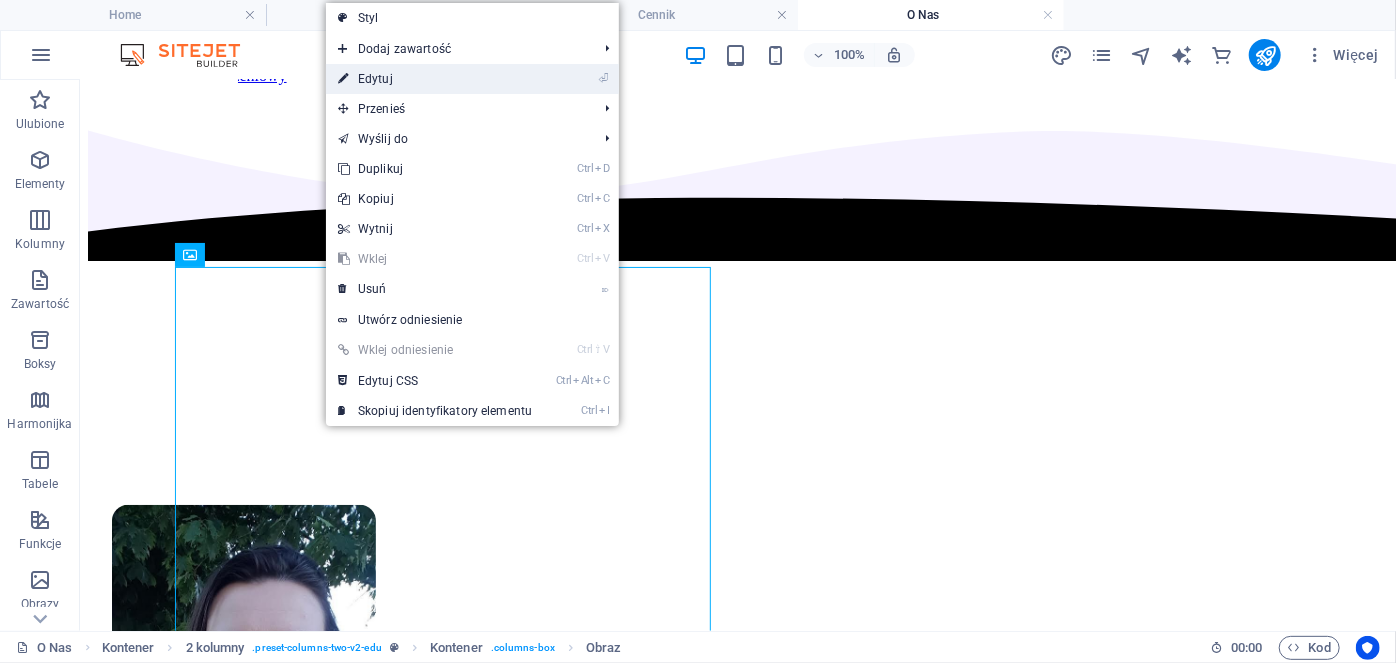 click on "⏎  Edytuj" at bounding box center [435, 79] 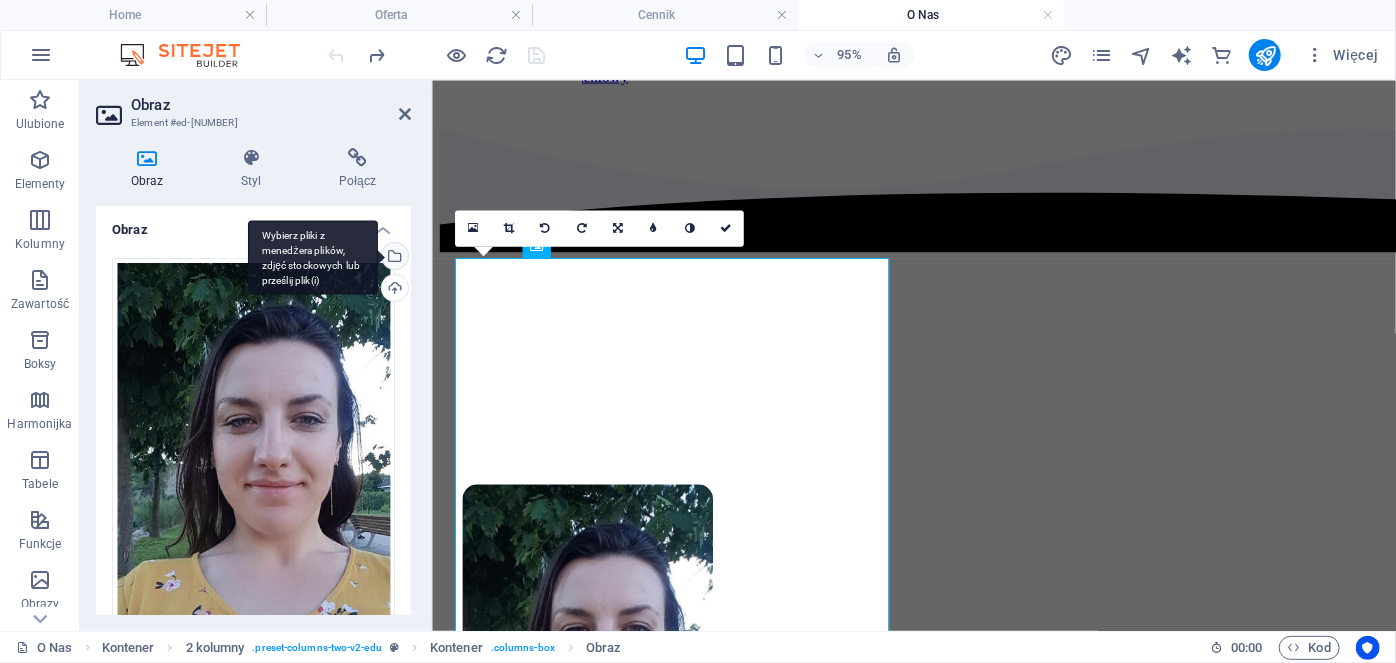 click on "Wybierz pliki z menedżera plików, zdjęć stockowych lub prześlij plik(i)" at bounding box center (393, 258) 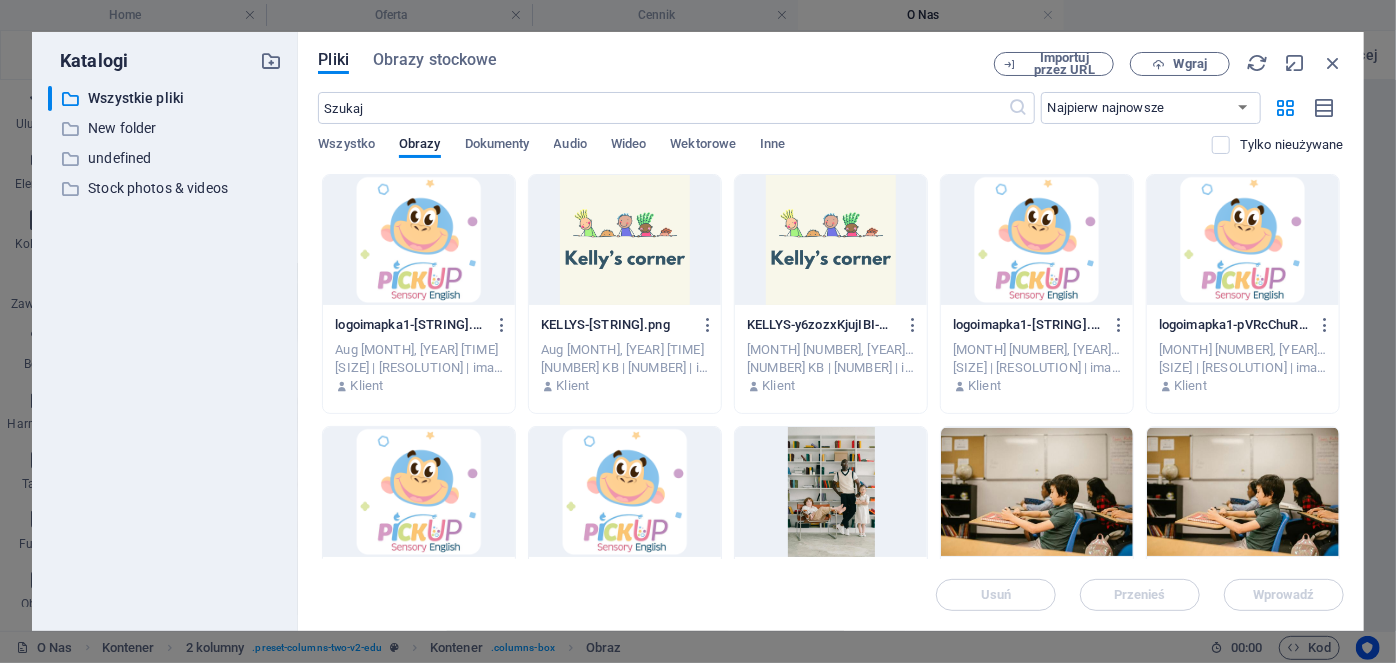drag, startPoint x: 1339, startPoint y: 232, endPoint x: 1348, endPoint y: 300, distance: 68.593 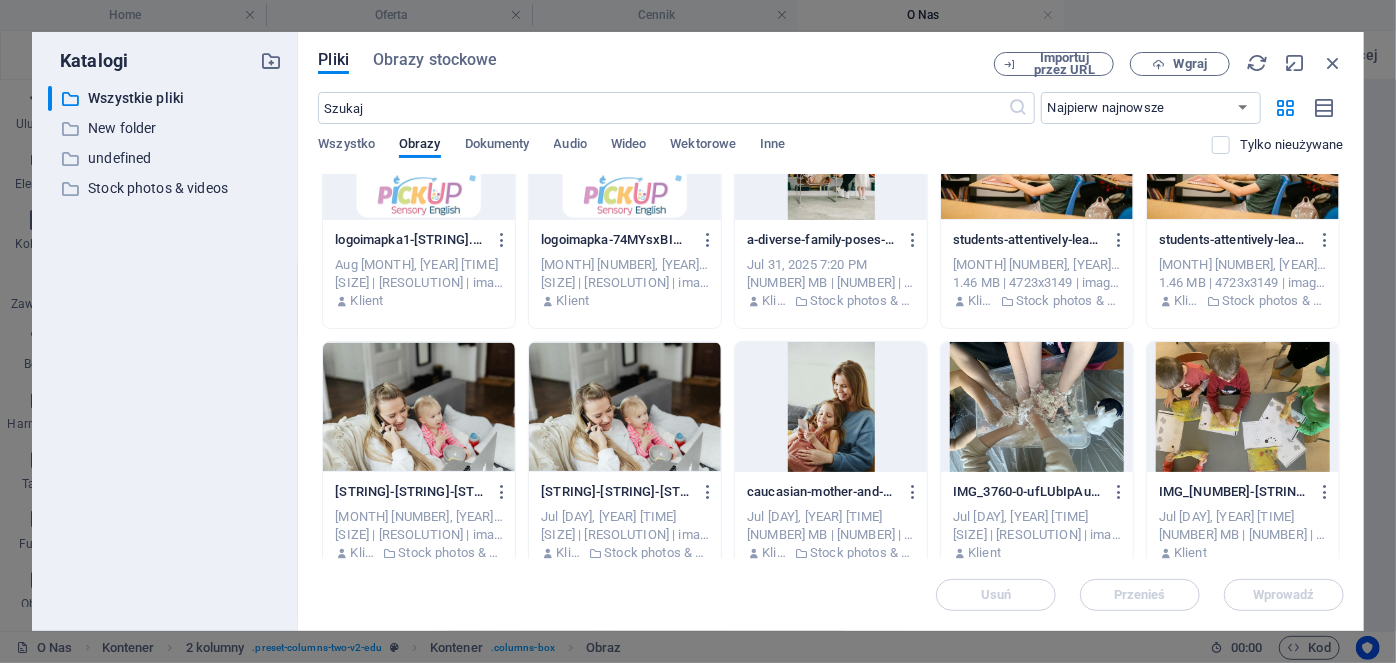 click on "logoimapka1-[STRING].png logoimapka1-[STRING].png [MONTH] [NUMBER], [YEAR] [NUMBER]:[NUMBER] [AM/PM] [NUMBER] MB | [NUMBER] | image/png Klient KELLYS-[STRING].png KELLYS-[STRING].png [MONTH] [NUMBER], [YEAR] [NUMBER]:[NUMBER] [AM/PM] [NUMBER] KB | [NUMBER] | image/png Klient KELLYS-[STRING].png KELLYS-[STRING].png [MONTH] [NUMBER], [YEAR] [NUMBER]:[NUMBER] [AM/PM] [NUMBER] KB | [NUMBER] | image/png Klient logoimapka1-[STRING].png logoimapka1-[STRING].png [MONTH] [NUMBER], [YEAR] [NUMBER]:[NUMBER] [AM/PM] [NUMBER] MB | [NUMBER] | image/png Klient logoimapka1-[STRING].png logoimapka1-[STRING].png [MONTH] [NUMBER], [YEAR] [NUMBER]:[NUMBER] [AM/PM] [NUMBER] MB | [NUMBER] | image/png Klient logoimapka1-[STRING].png logoimapka1-[STRING].png [MONTH] [NUMBER], [YEAR] [NUMBER]:[NUMBER] [AM/PM] [NUMBER] MB | [NUMBER] | image/png Klient logoimapka-[STRING].png logoimapka-[STRING].png [MONTH] [NUMBER], [YEAR] [NUMBER]:[NUMBER] [AM/PM] [NUMBER] MB | [NUMBER] | image/png Klient [MONTH] [NUMBER], [YEAR] [NUMBER]:[NUMBER] [AM/PM] [NUMBER] MB | [NUMBER] | image/jpeg Klient Stock photos & videos" at bounding box center (831, 587) 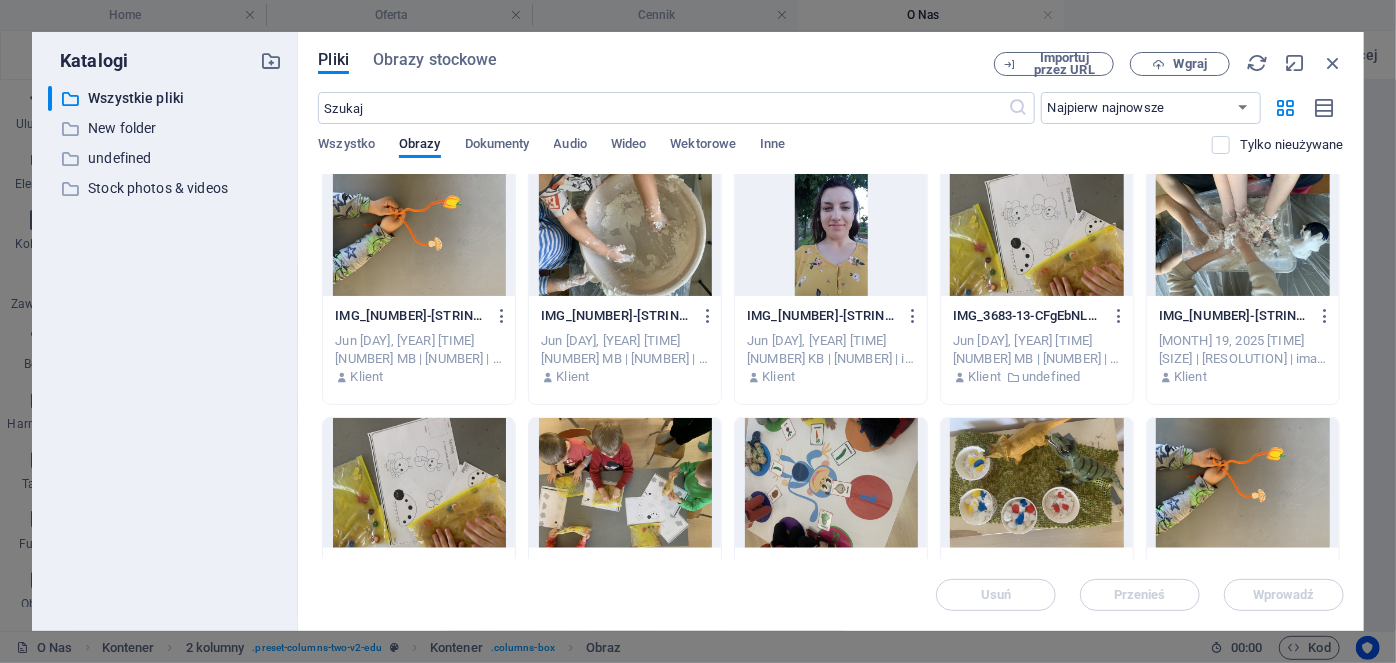 scroll, scrollTop: 1040, scrollLeft: 0, axis: vertical 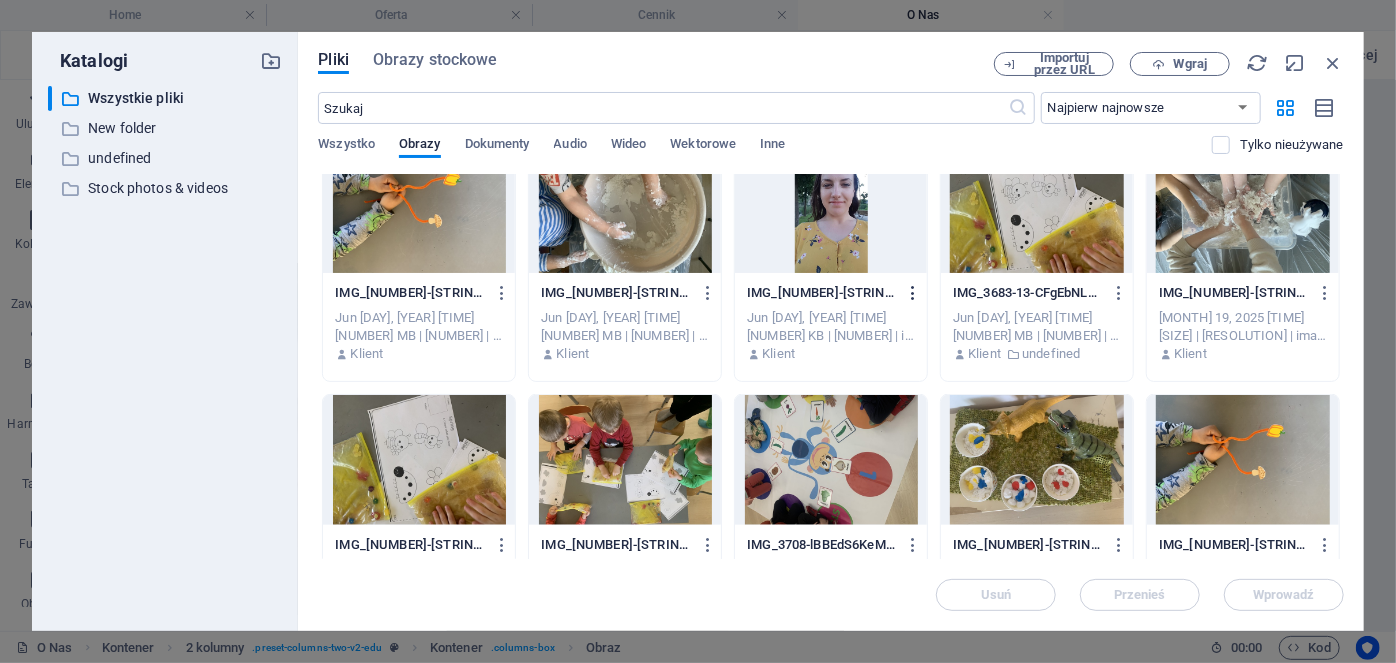 click at bounding box center [914, 293] 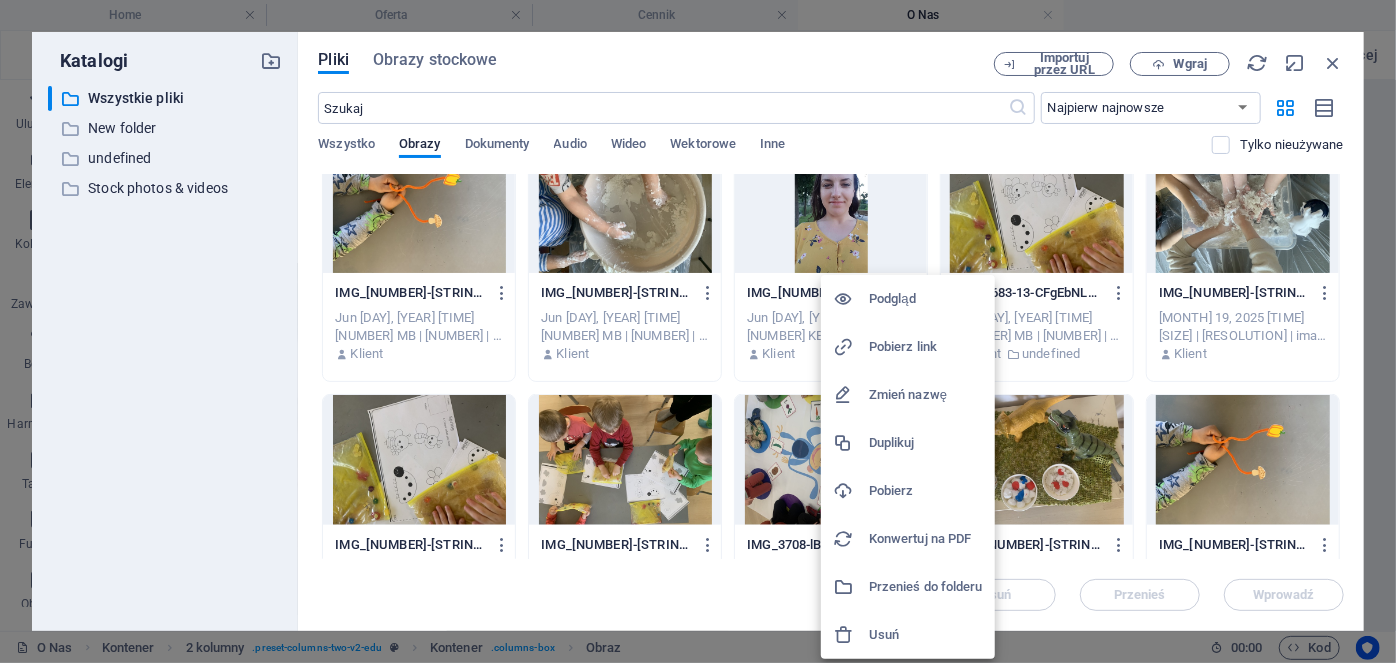 click at bounding box center [851, 491] 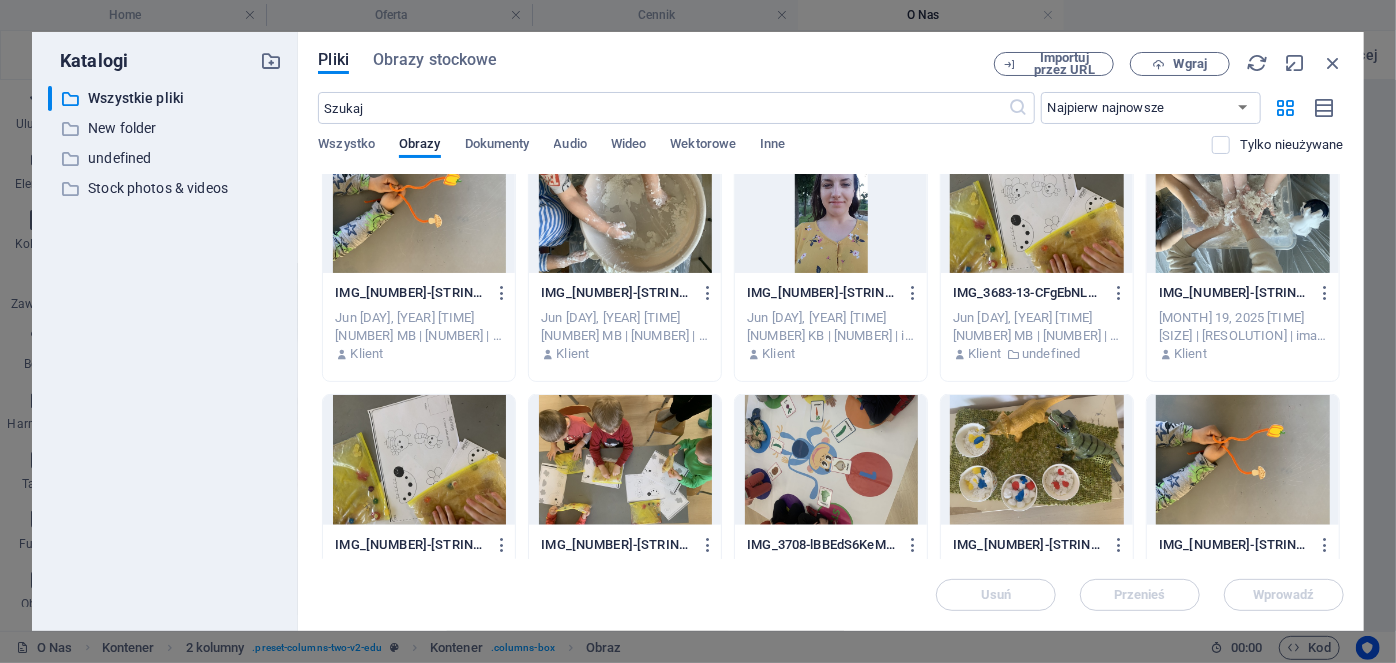 click at bounding box center [831, 208] 